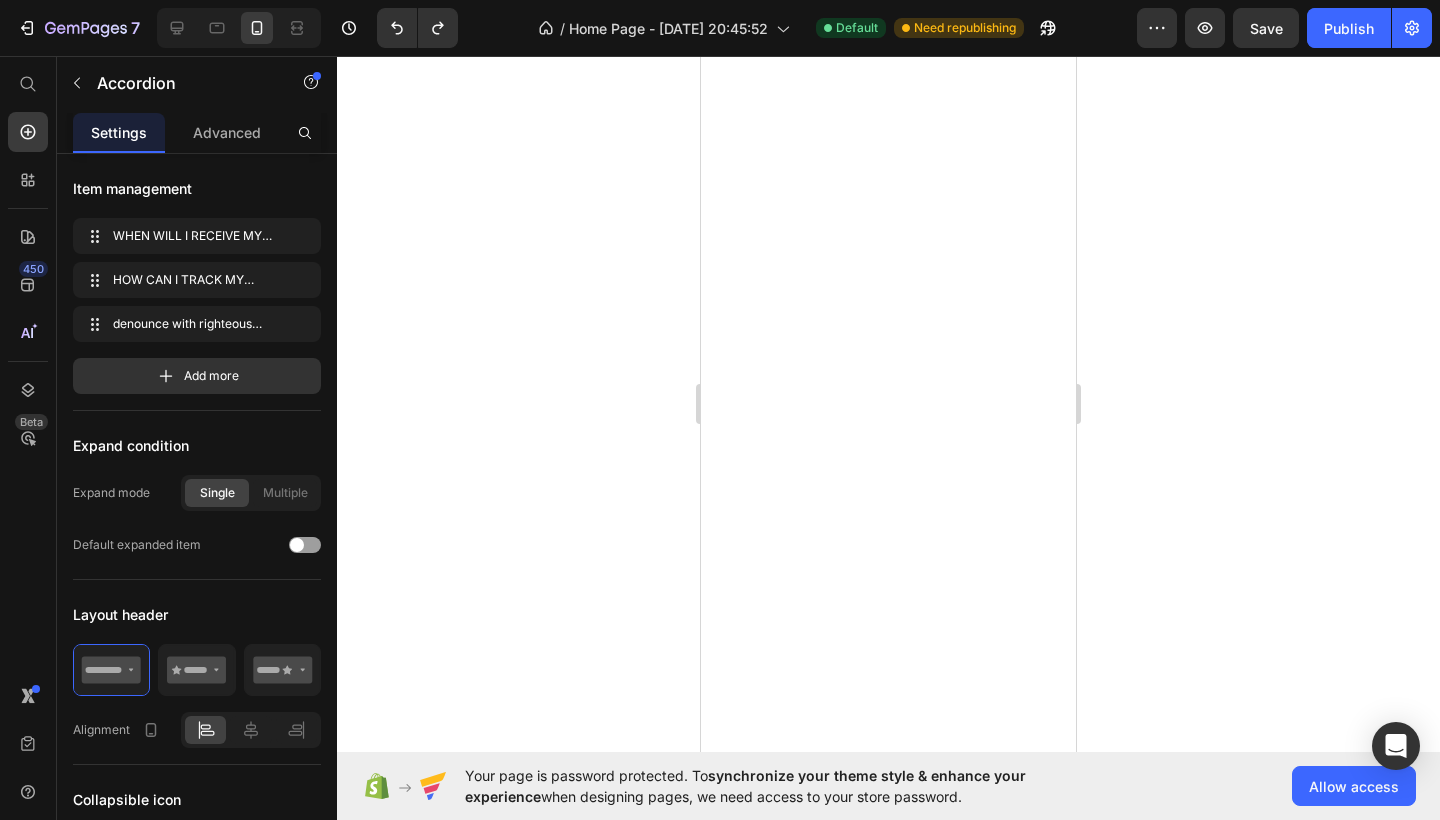 click 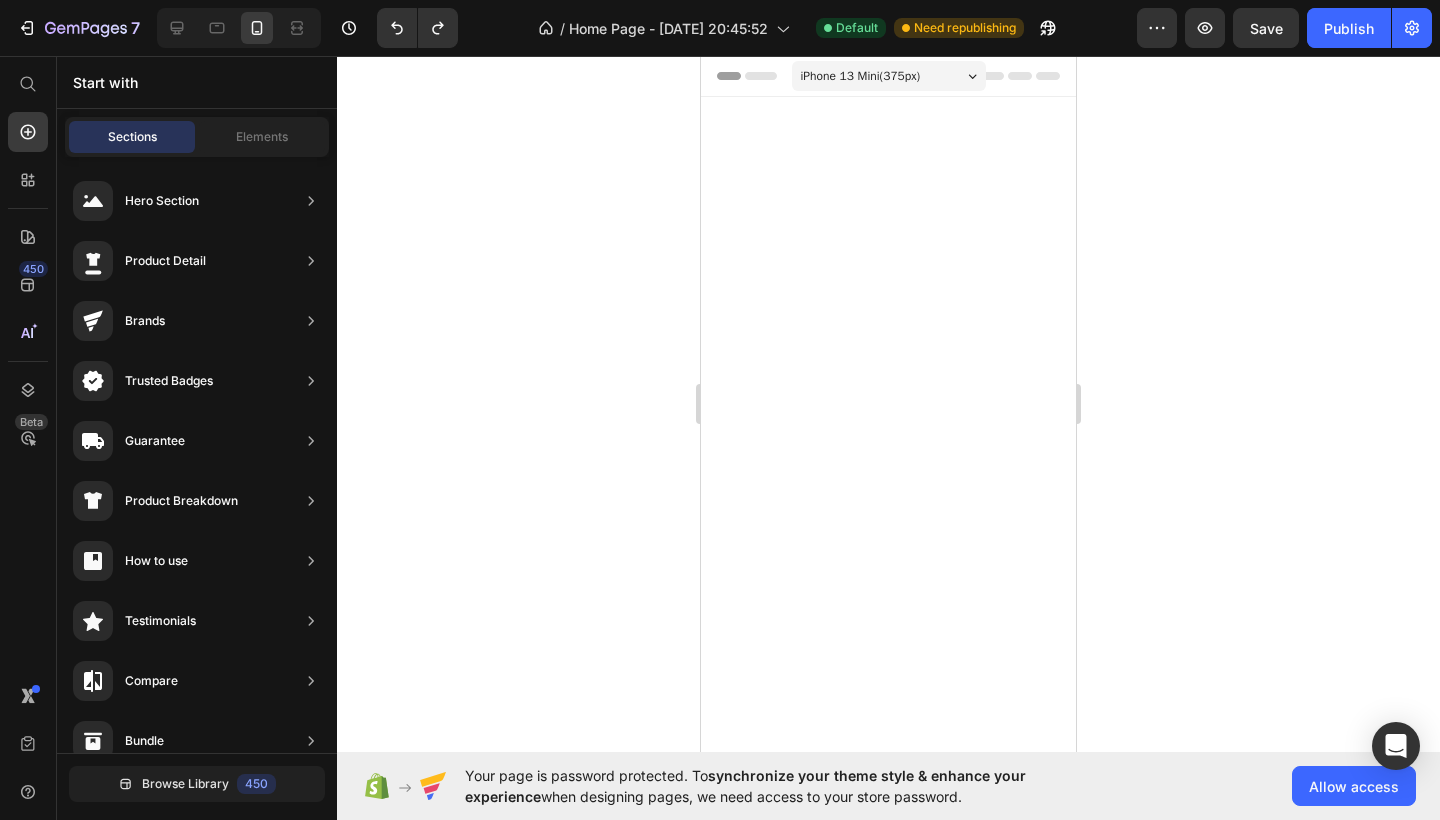 scroll, scrollTop: 3930, scrollLeft: 0, axis: vertical 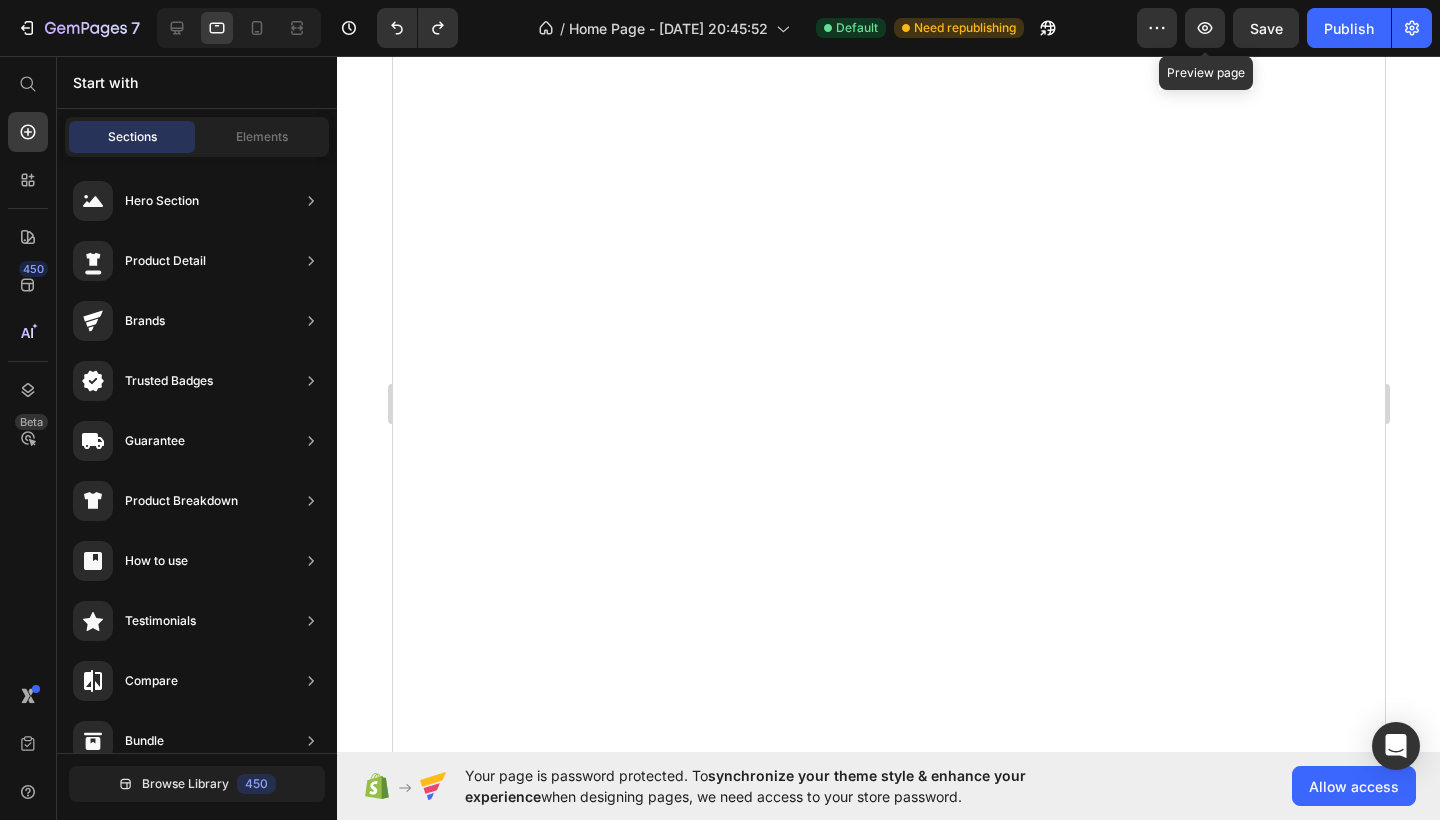 click 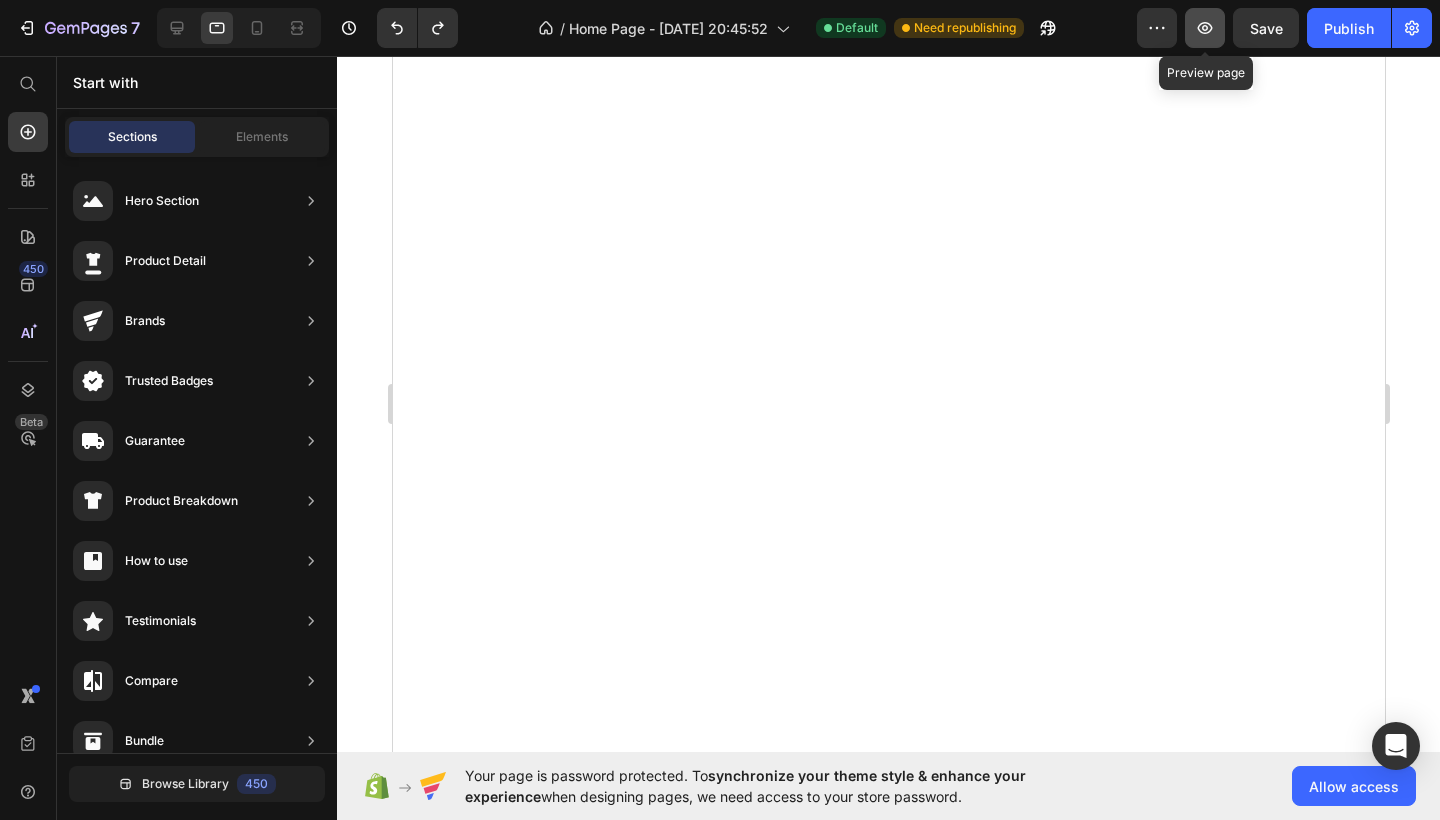 click 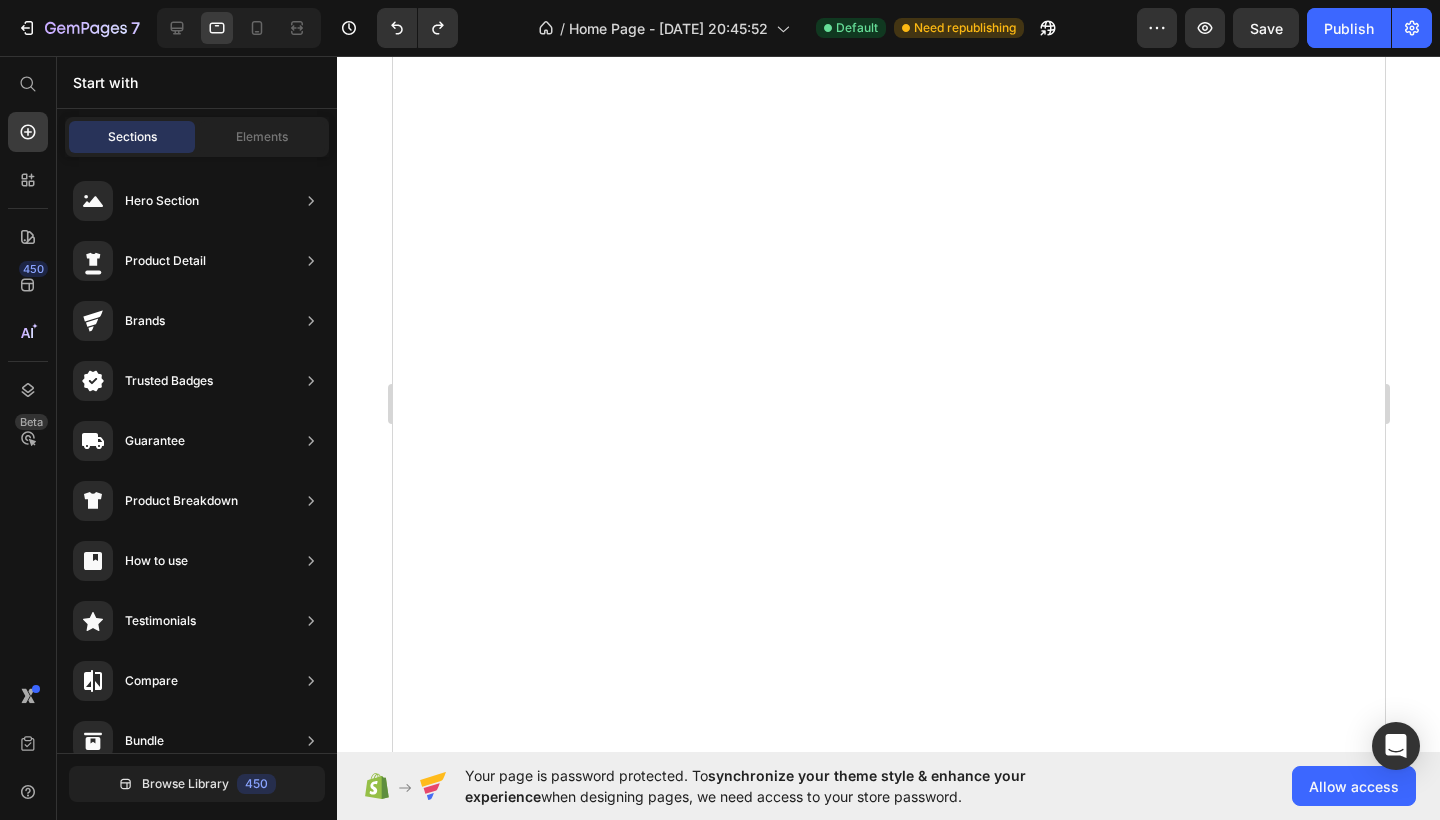 scroll, scrollTop: 0, scrollLeft: 0, axis: both 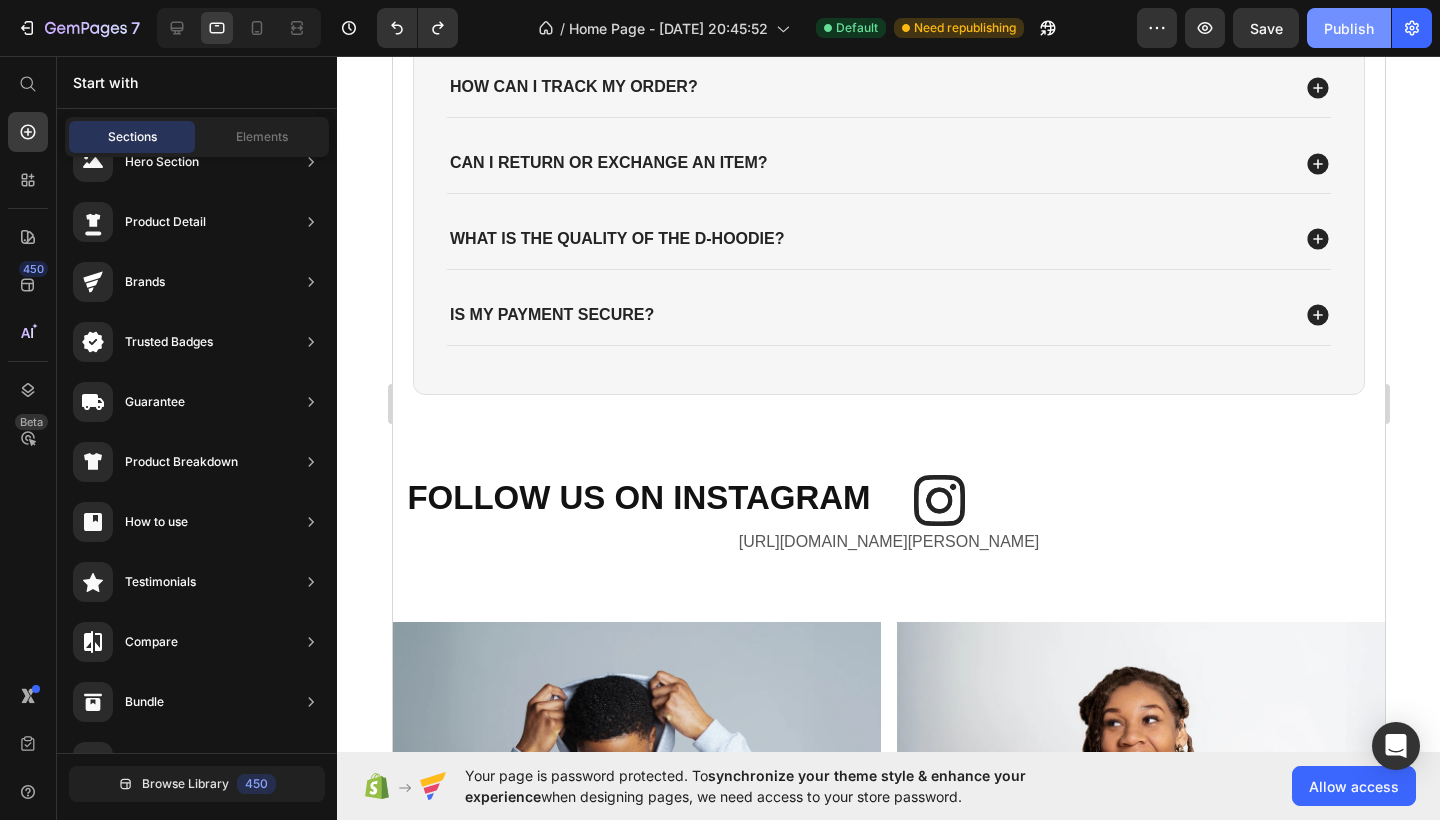 click on "Publish" 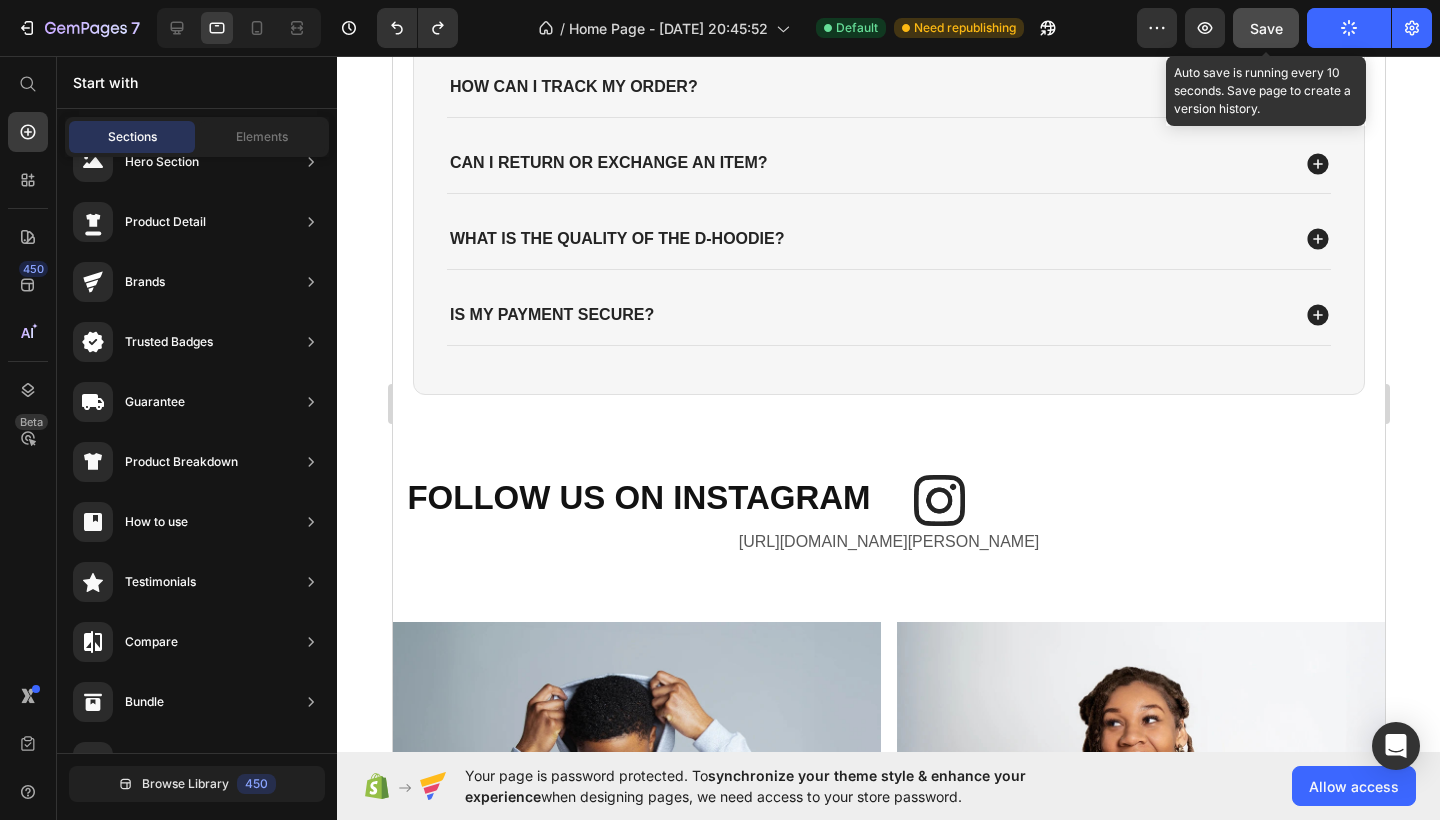 click on "Save" at bounding box center (1266, 28) 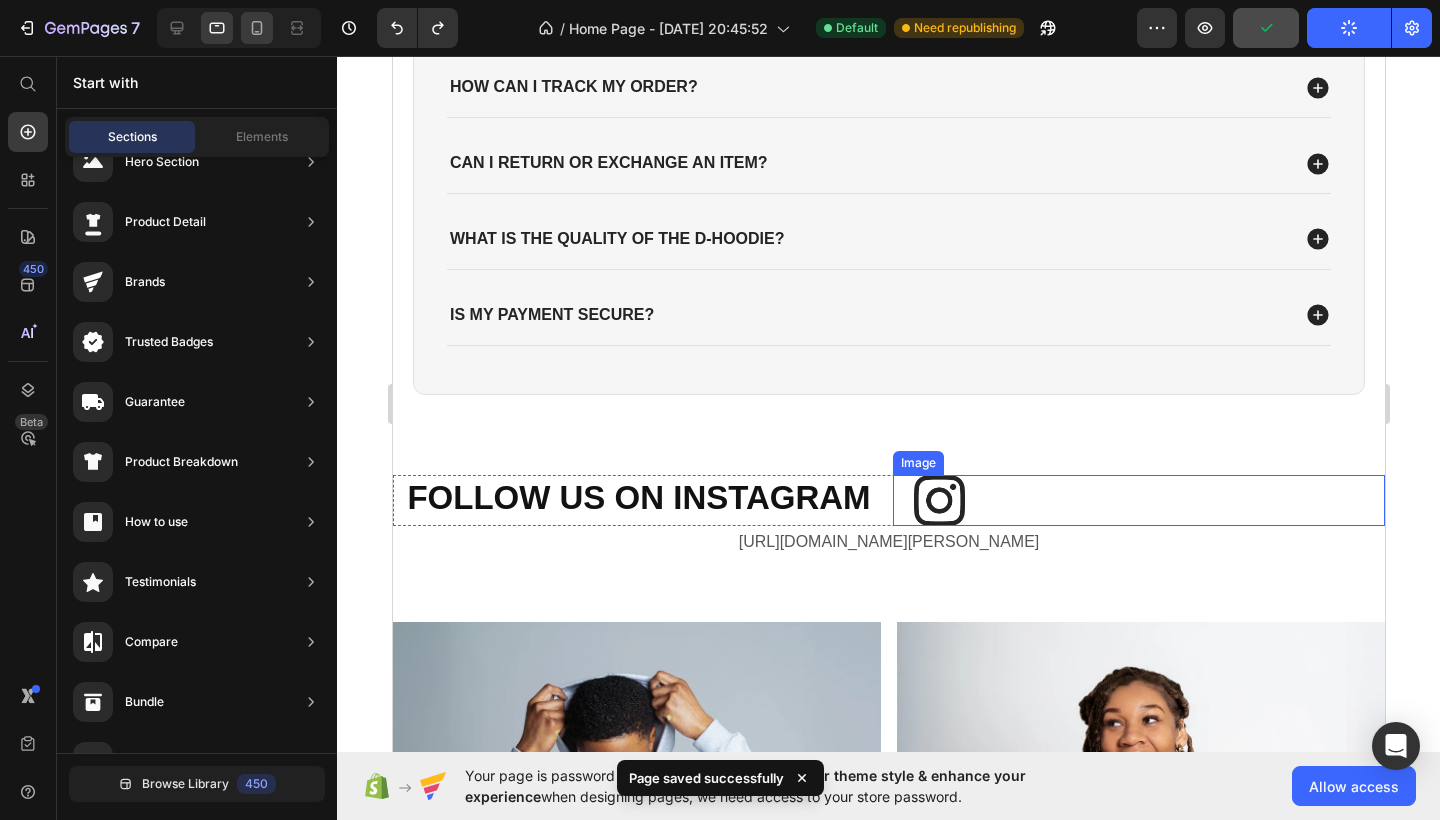 click 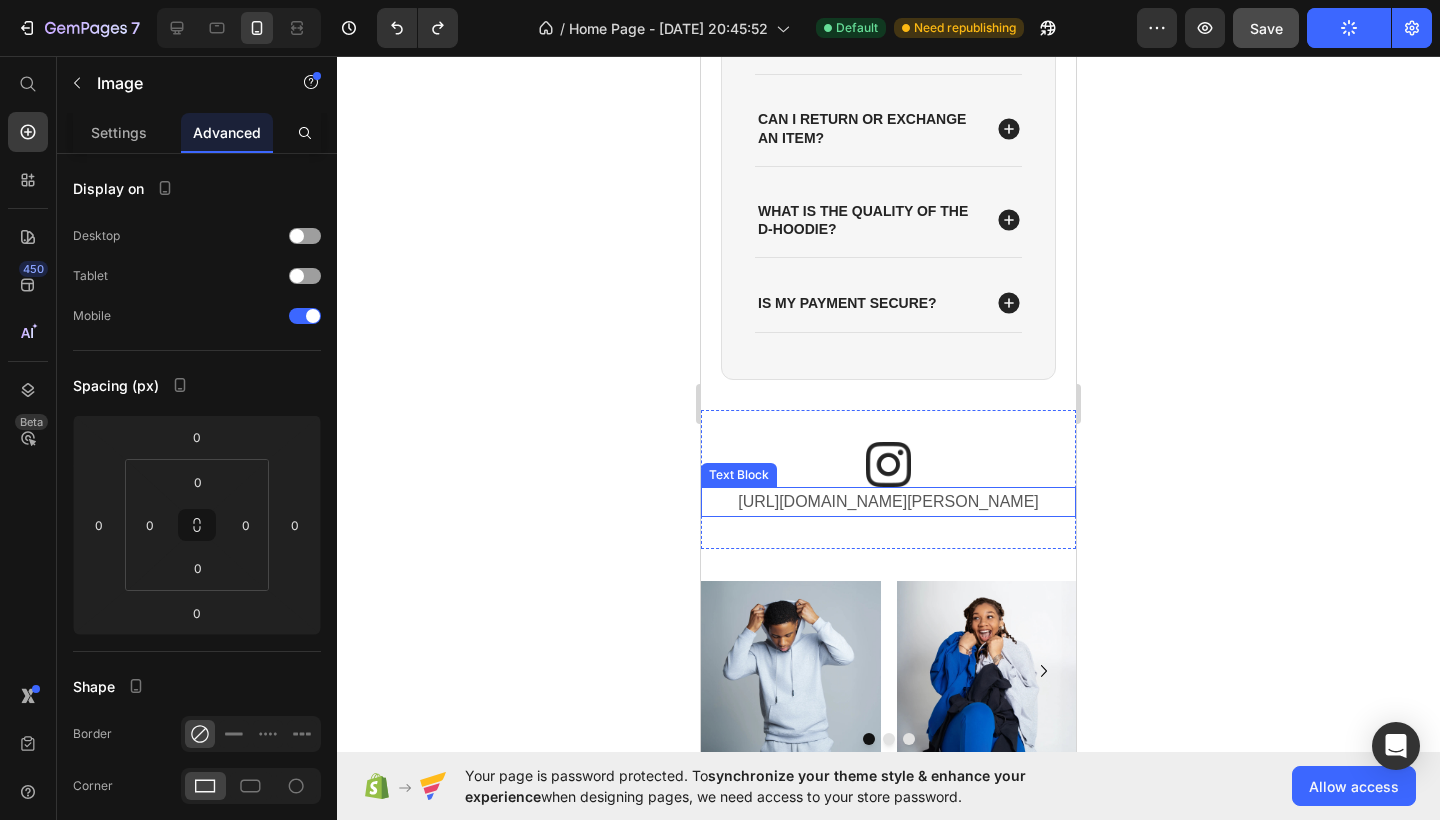 click at bounding box center [888, 464] 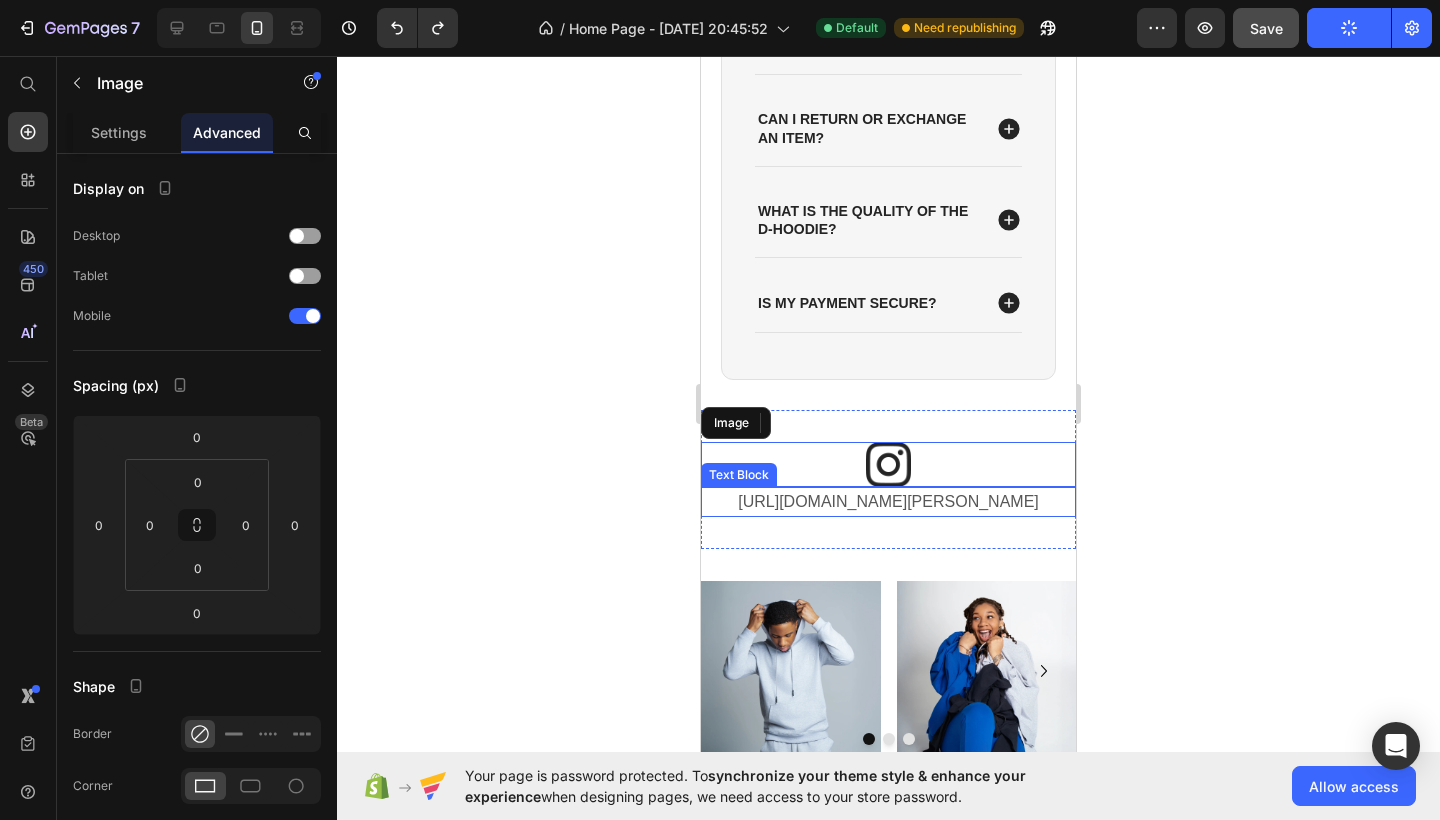 click on "[URL][DOMAIN_NAME][PERSON_NAME]" at bounding box center [888, 502] 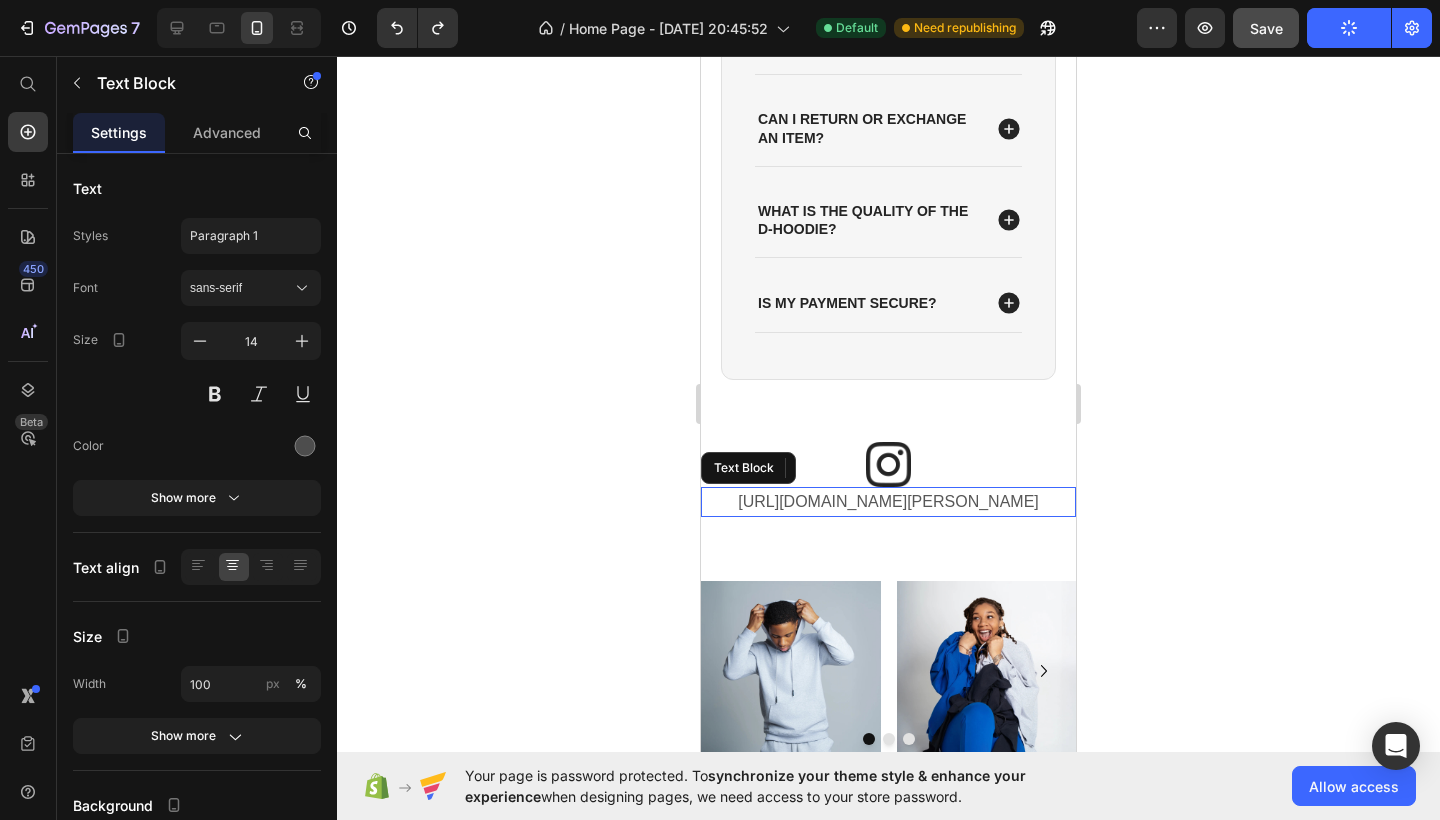 scroll, scrollTop: 3712, scrollLeft: 0, axis: vertical 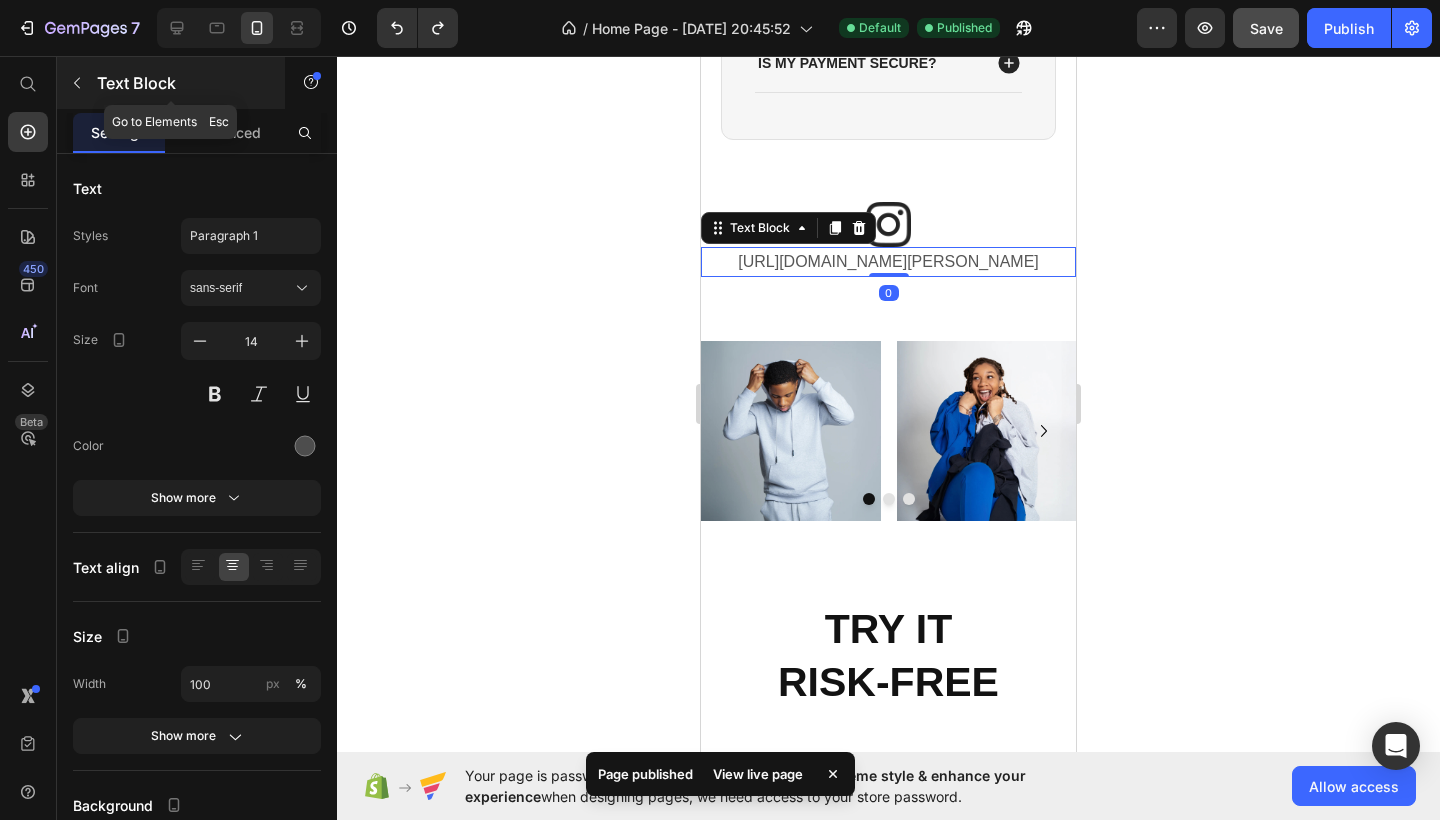 click at bounding box center [77, 83] 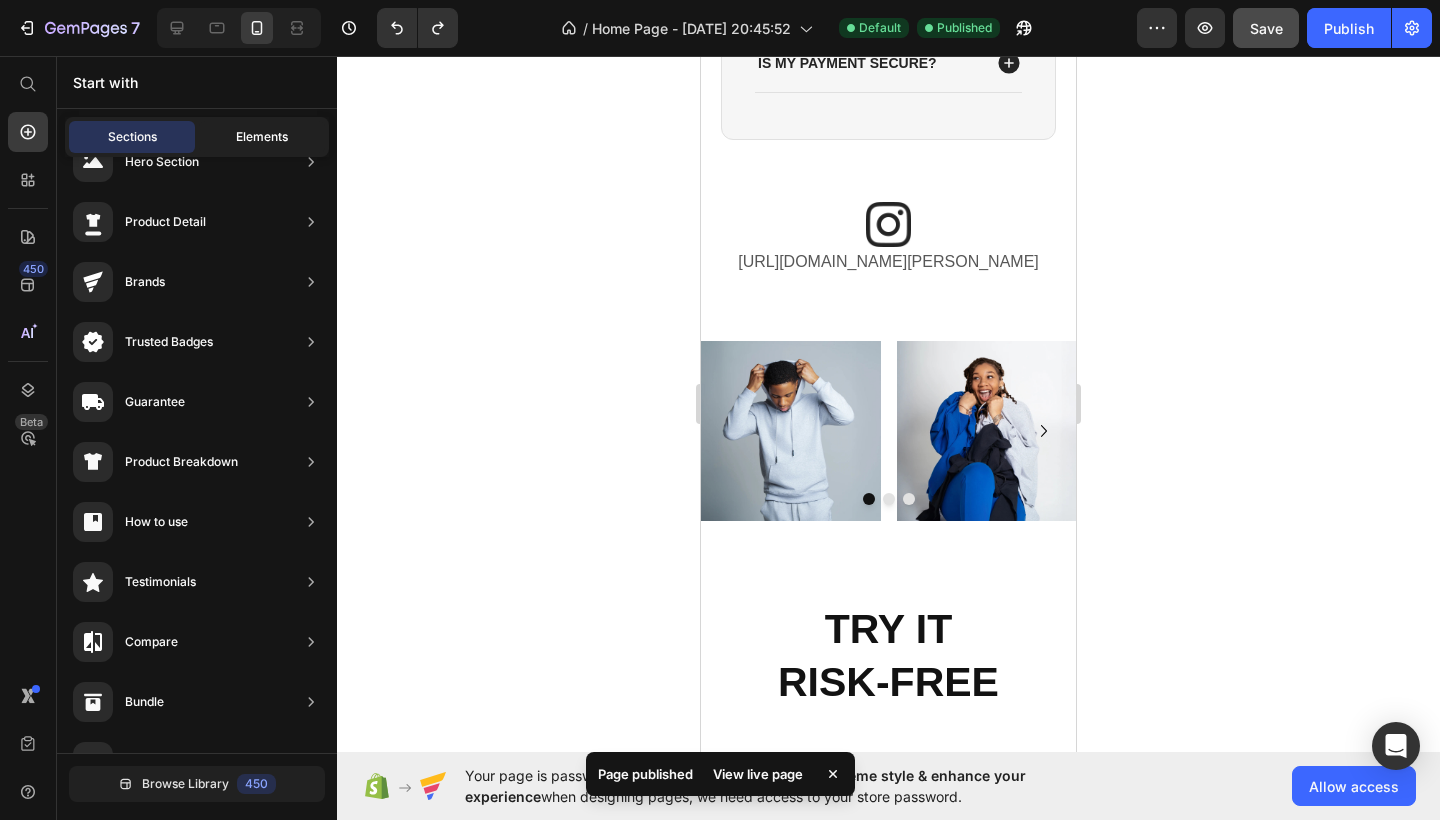click on "Elements" at bounding box center (262, 137) 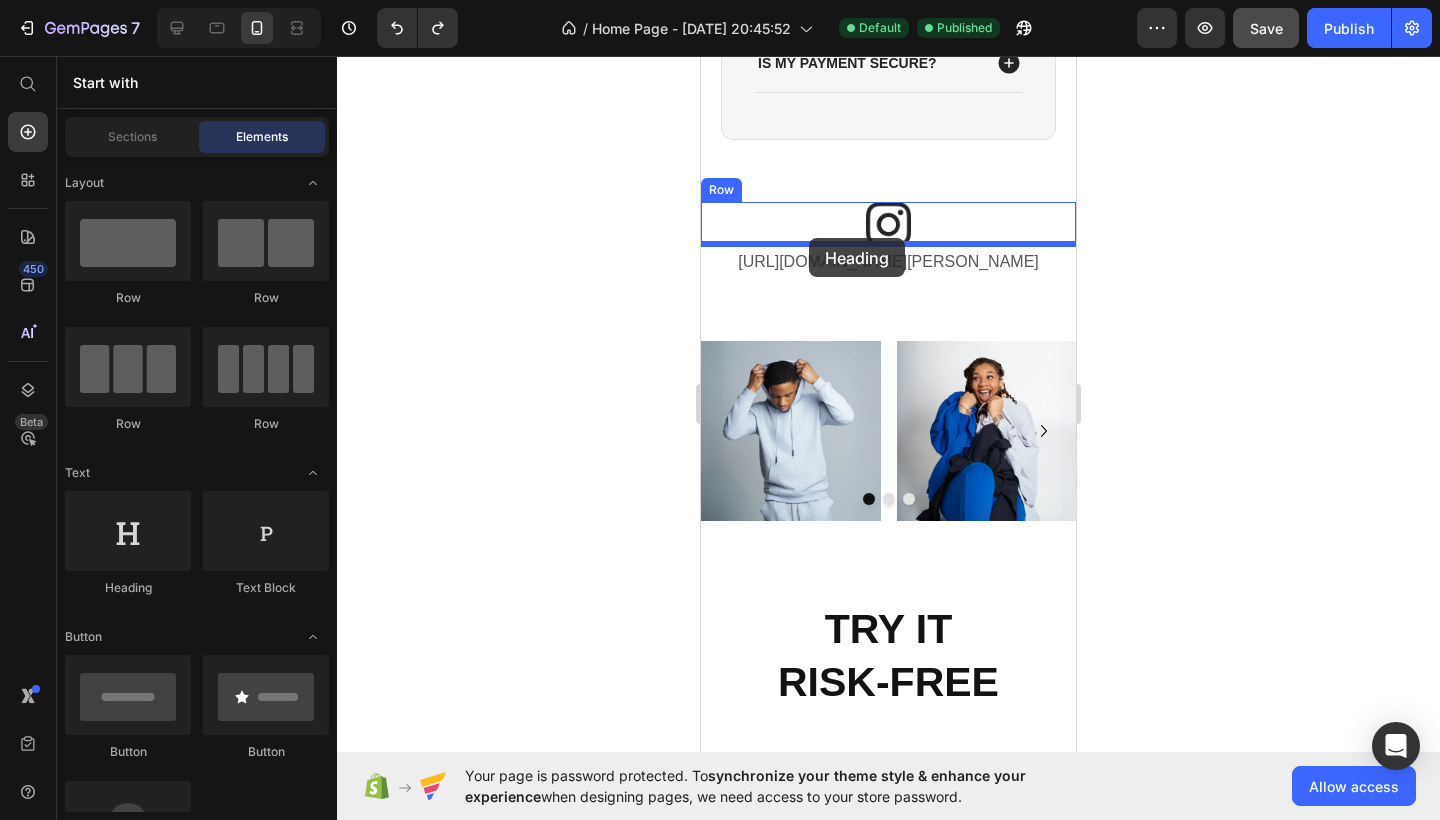 drag, startPoint x: 842, startPoint y: 343, endPoint x: 809, endPoint y: 238, distance: 110.06362 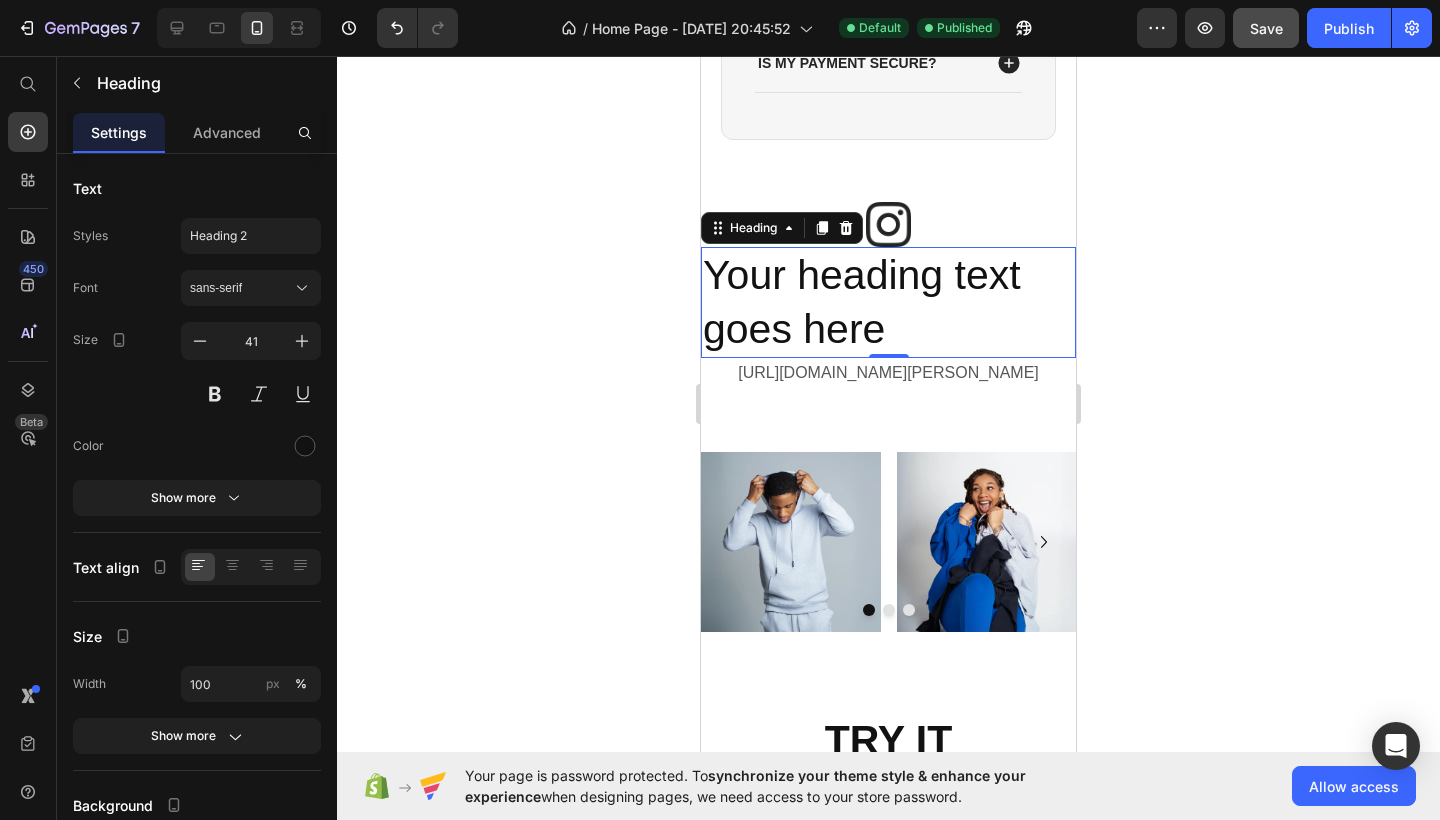 click on "Your heading text goes here" at bounding box center [888, 302] 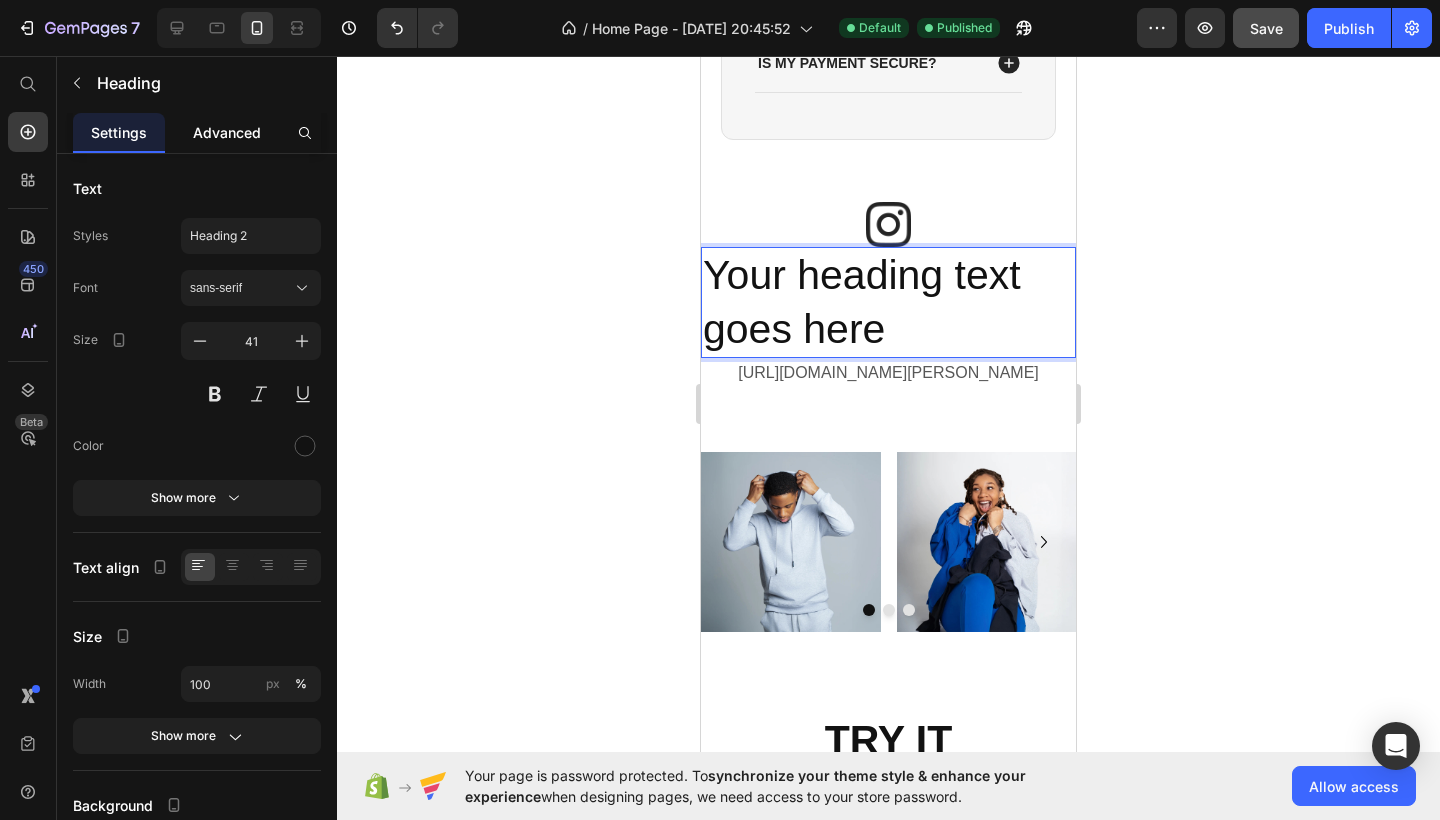 click on "Advanced" at bounding box center (227, 132) 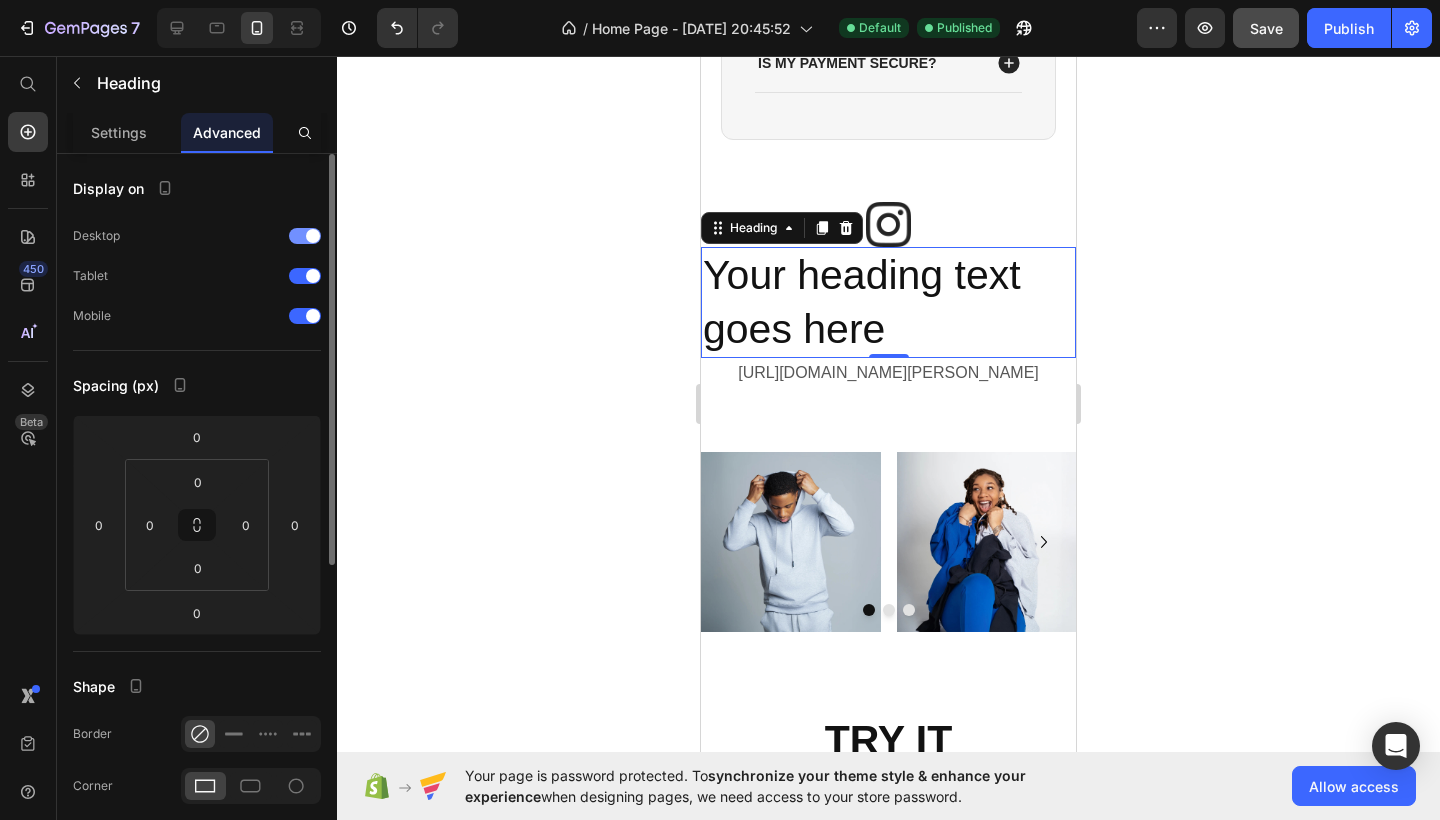 click at bounding box center [305, 236] 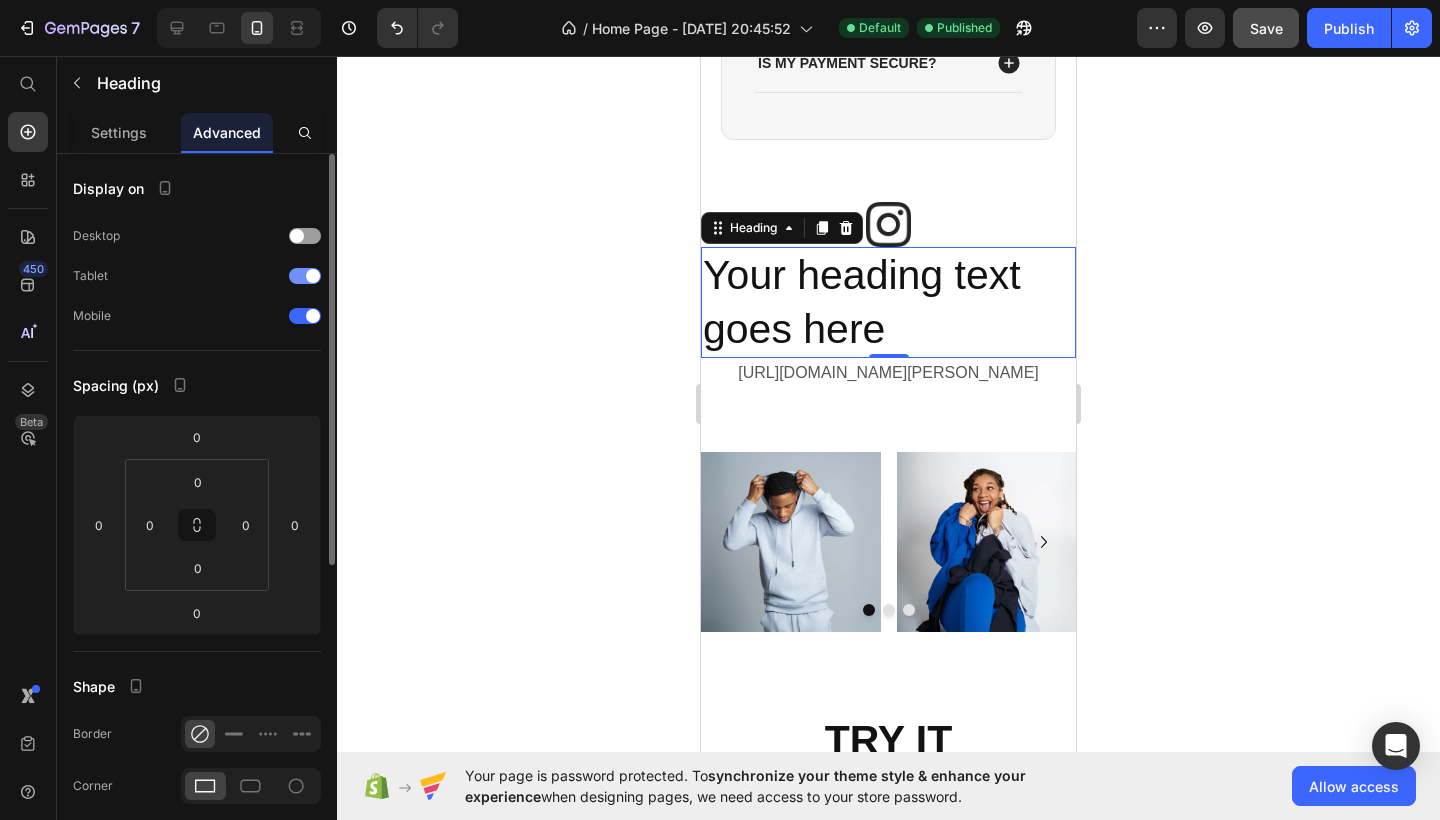 click at bounding box center (313, 276) 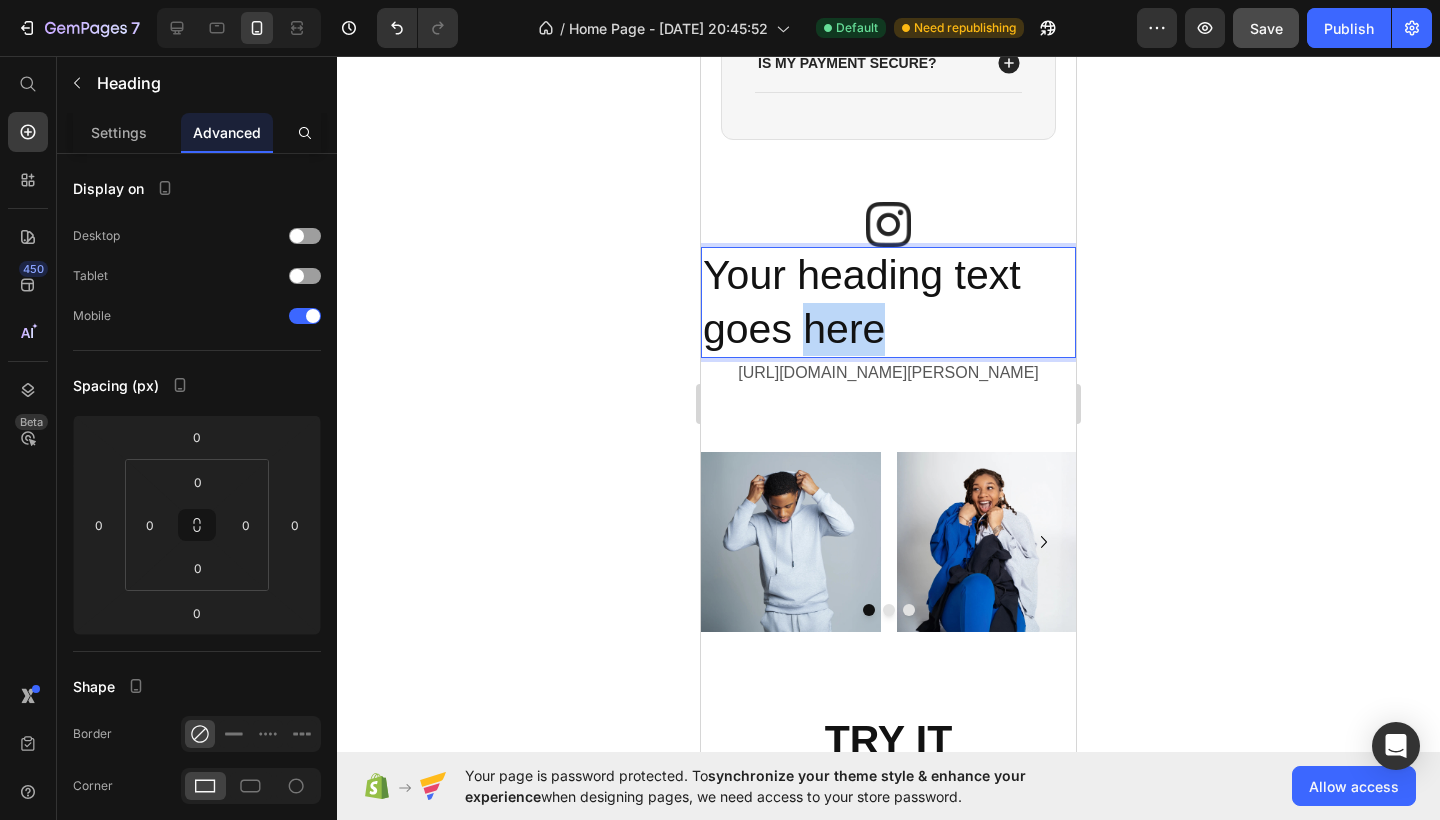 click on "Your heading text goes here" at bounding box center [888, 302] 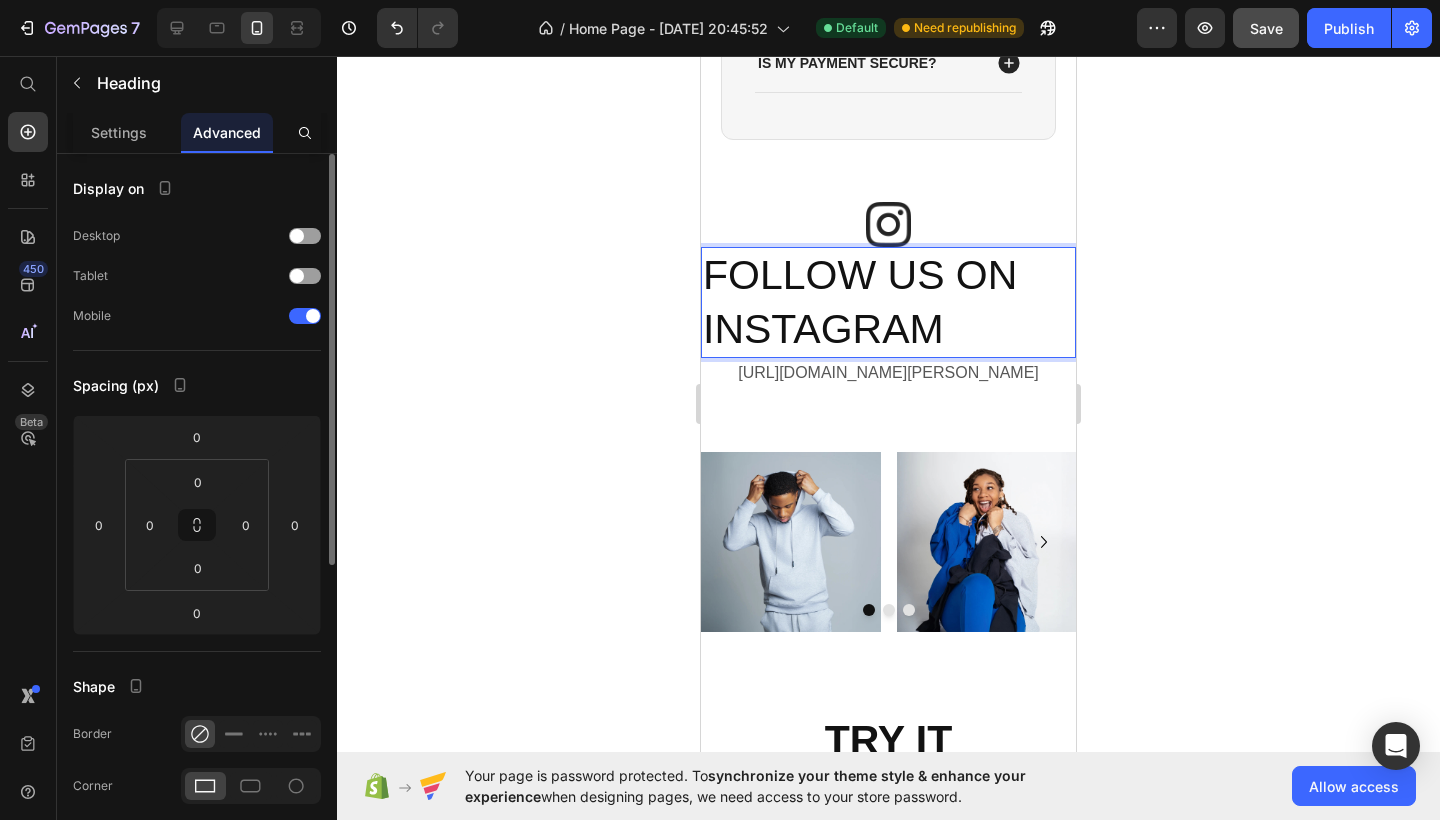 click on "Display on Desktop Tablet Mobile" 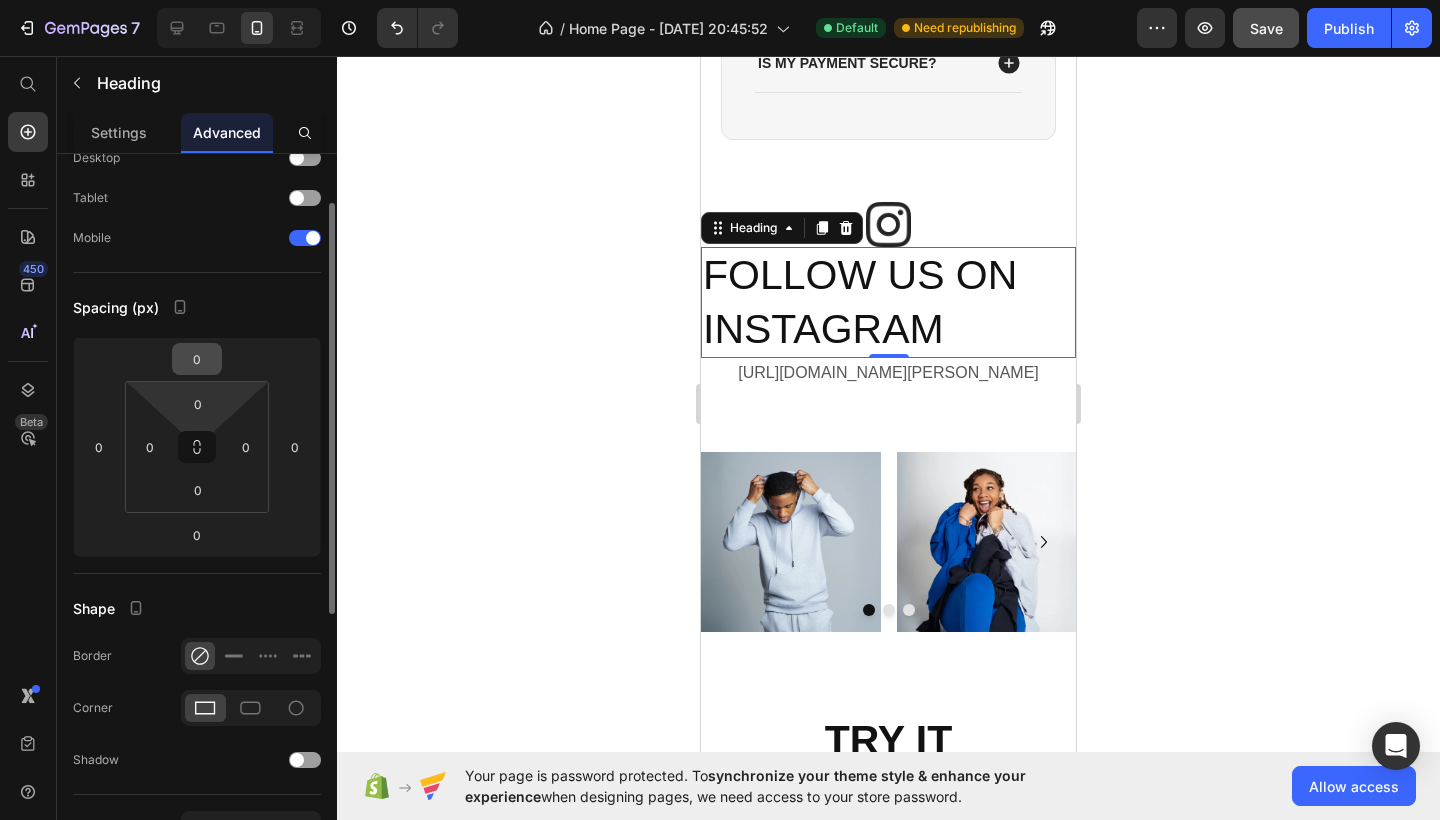 scroll, scrollTop: 119, scrollLeft: 0, axis: vertical 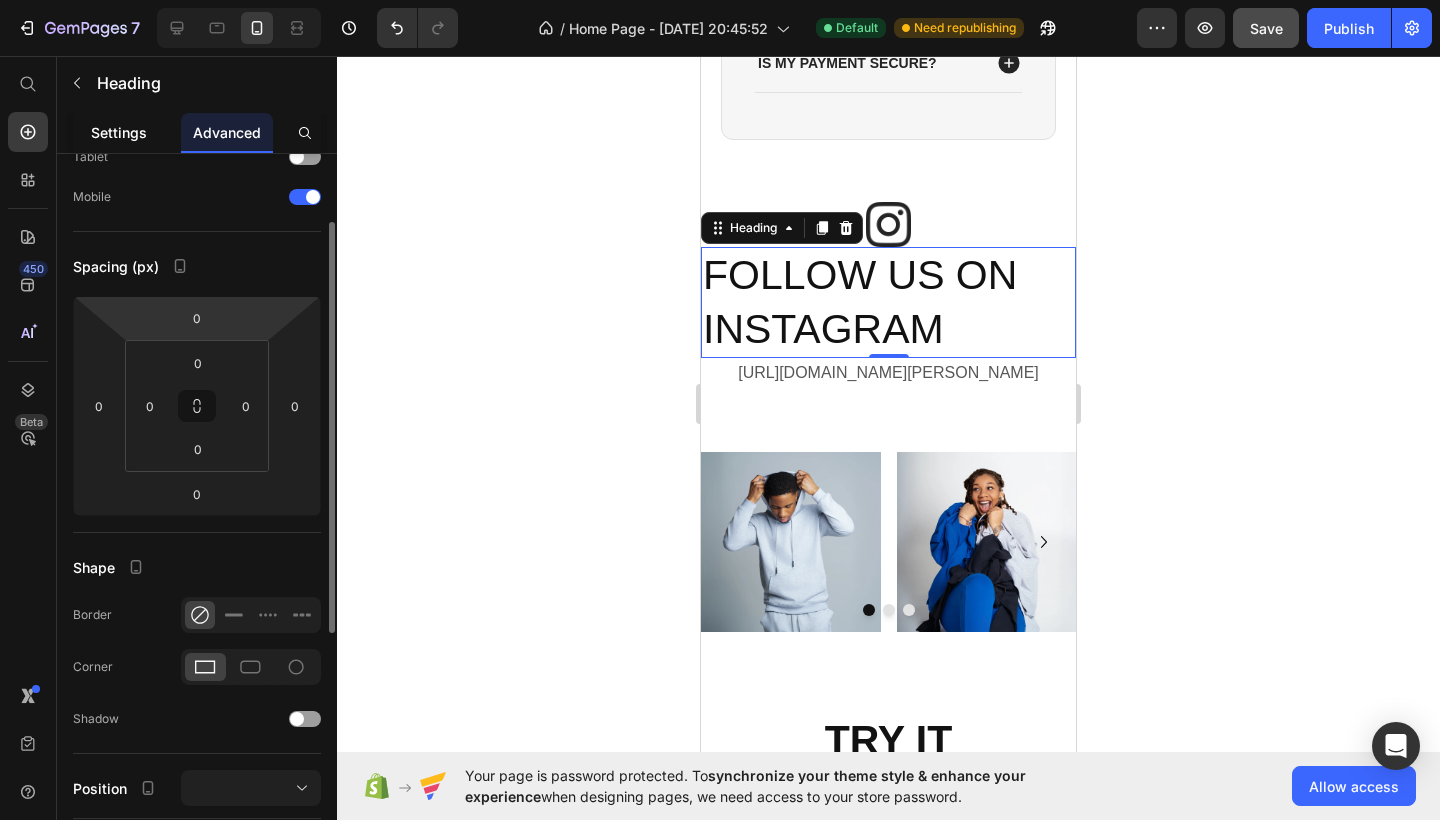 click on "Settings" at bounding box center [119, 132] 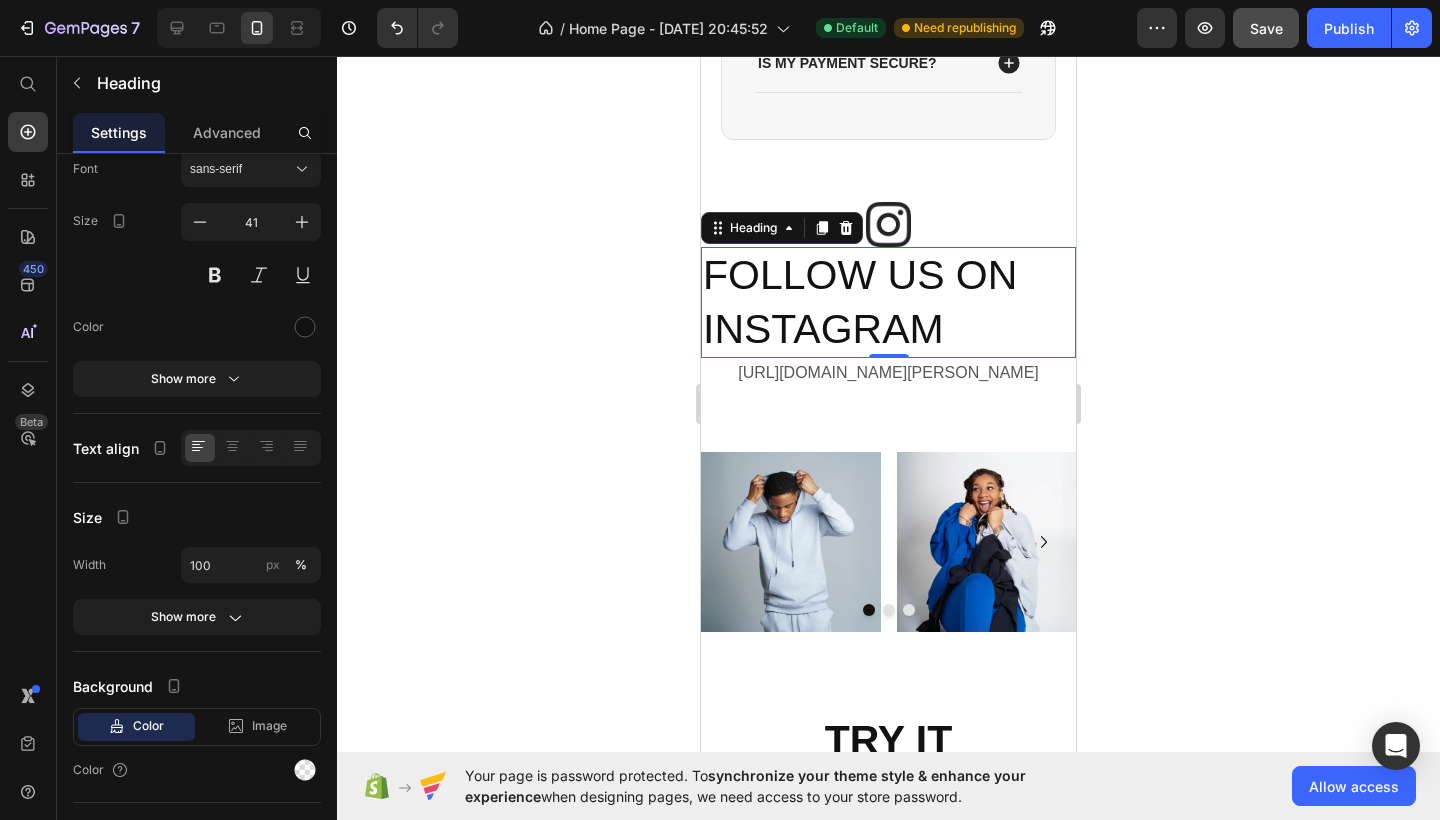 scroll, scrollTop: 0, scrollLeft: 0, axis: both 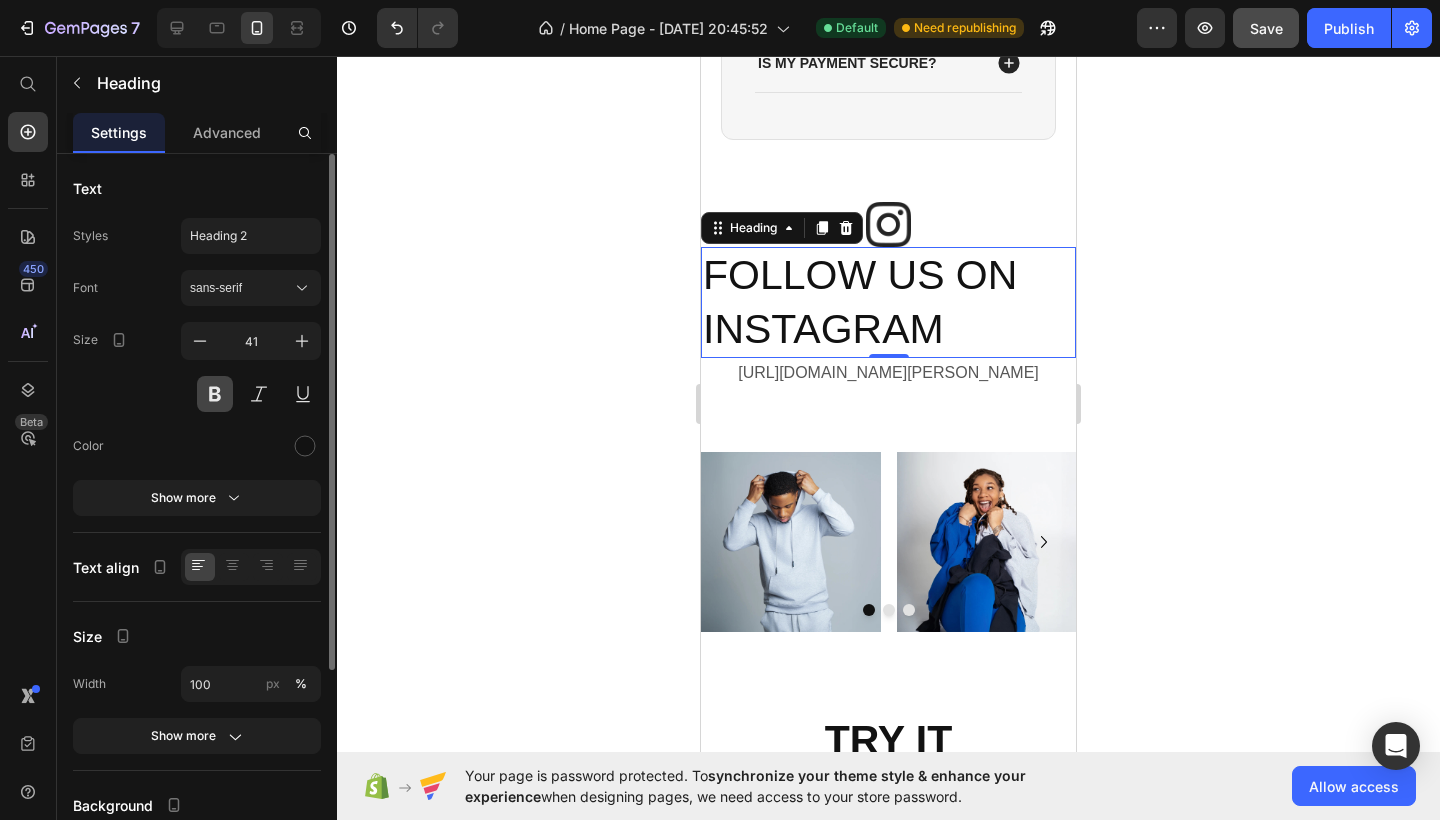 click at bounding box center [215, 394] 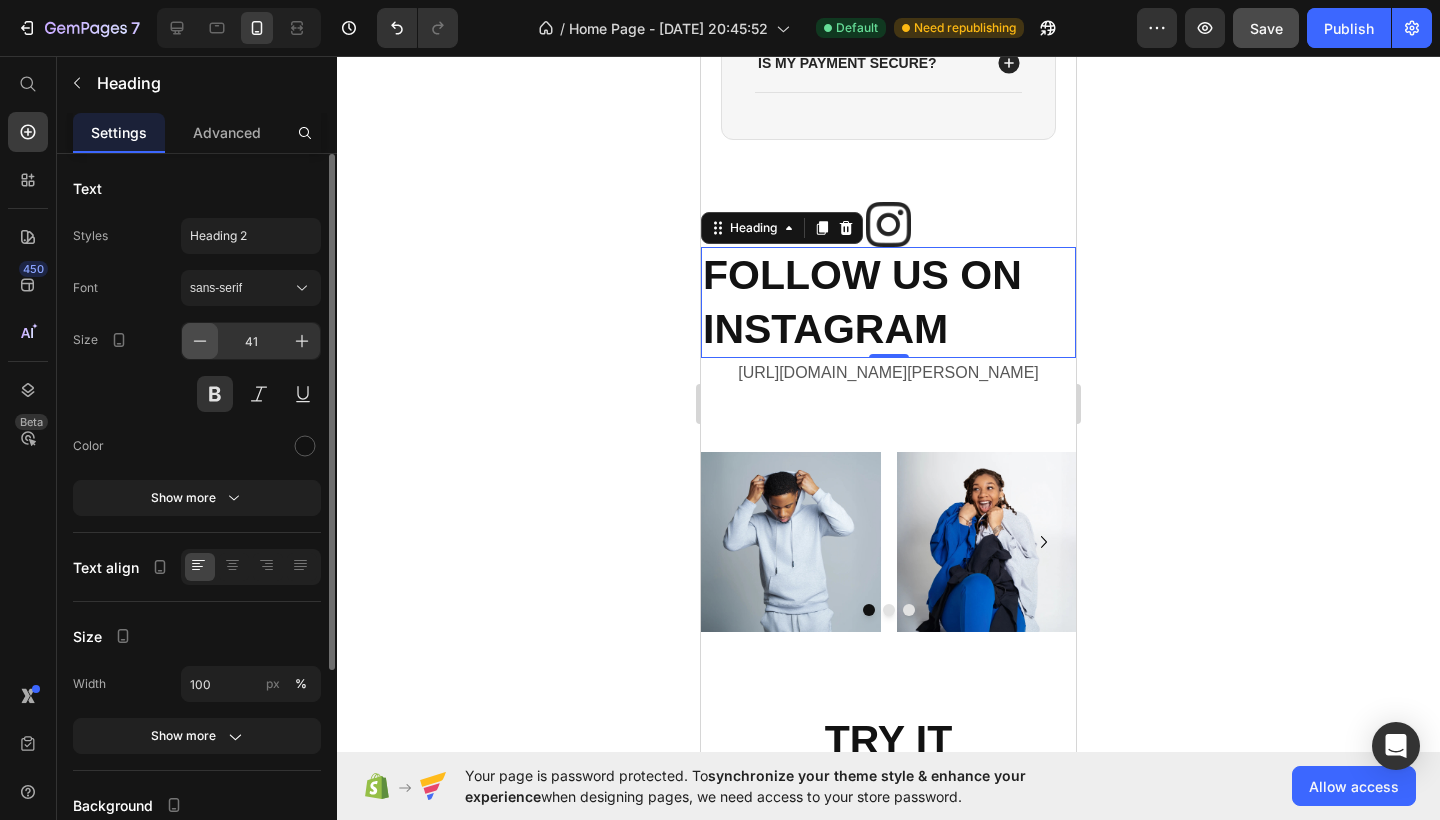 click at bounding box center [200, 341] 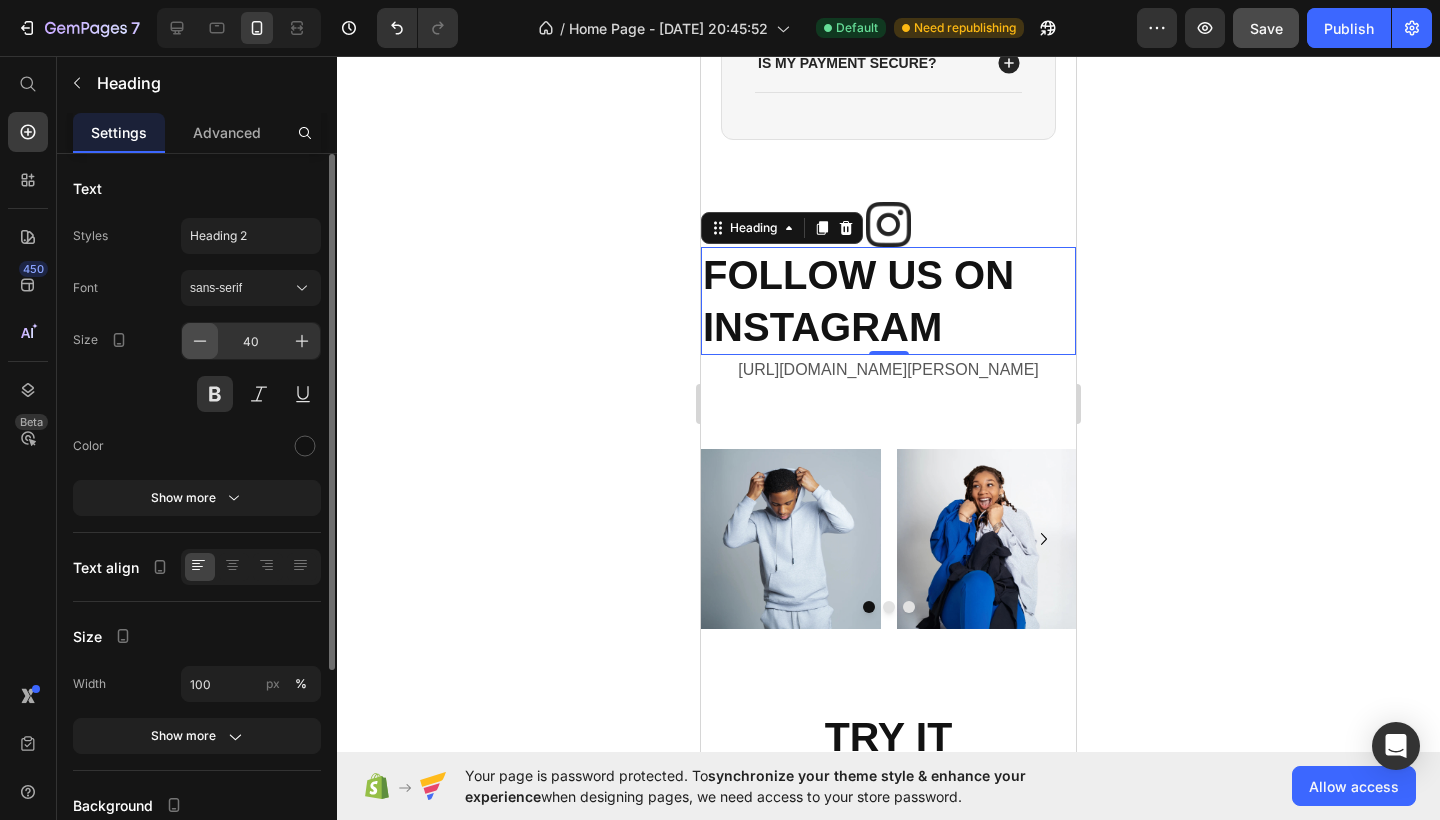 click at bounding box center (200, 341) 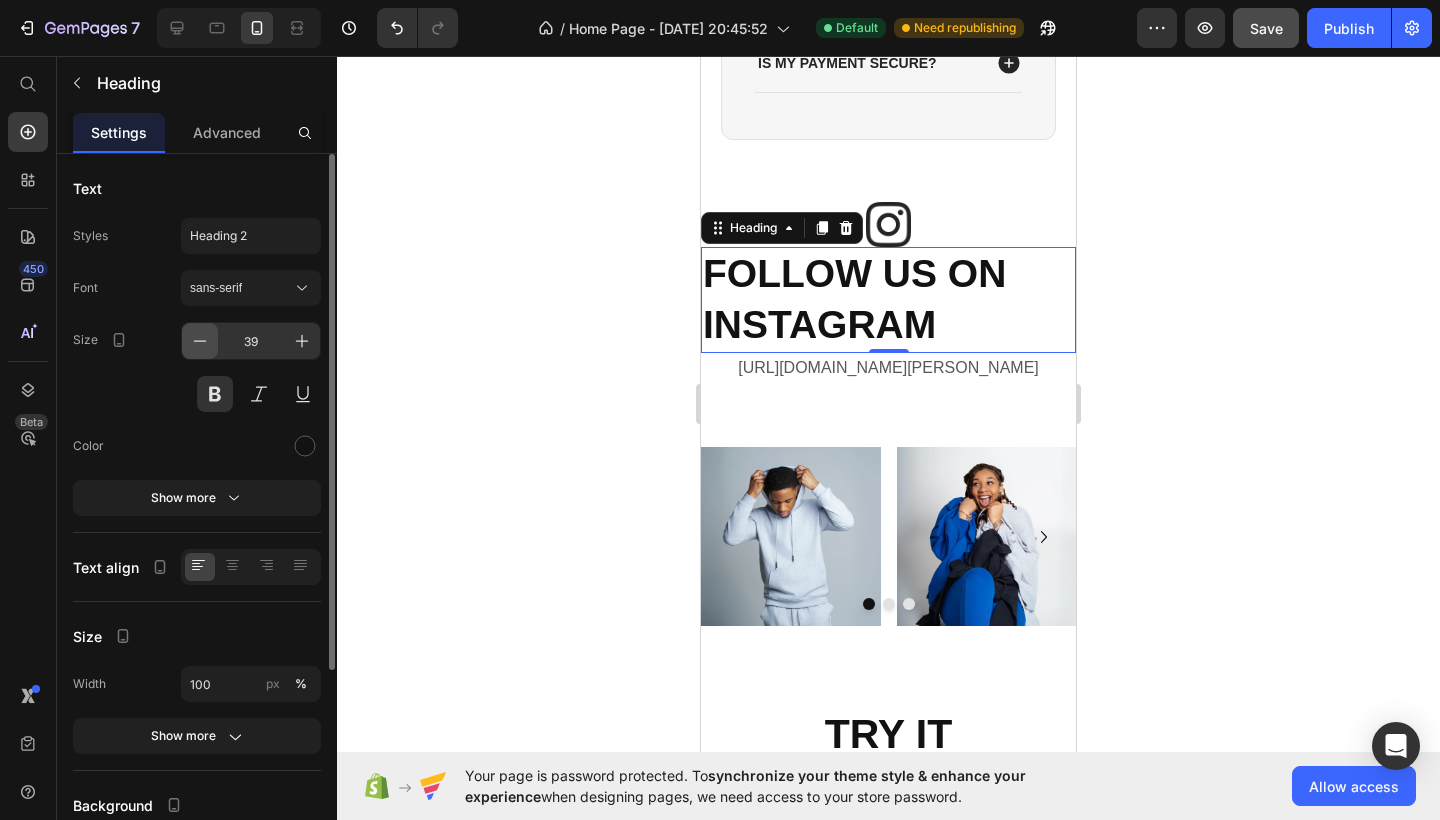 click at bounding box center (200, 341) 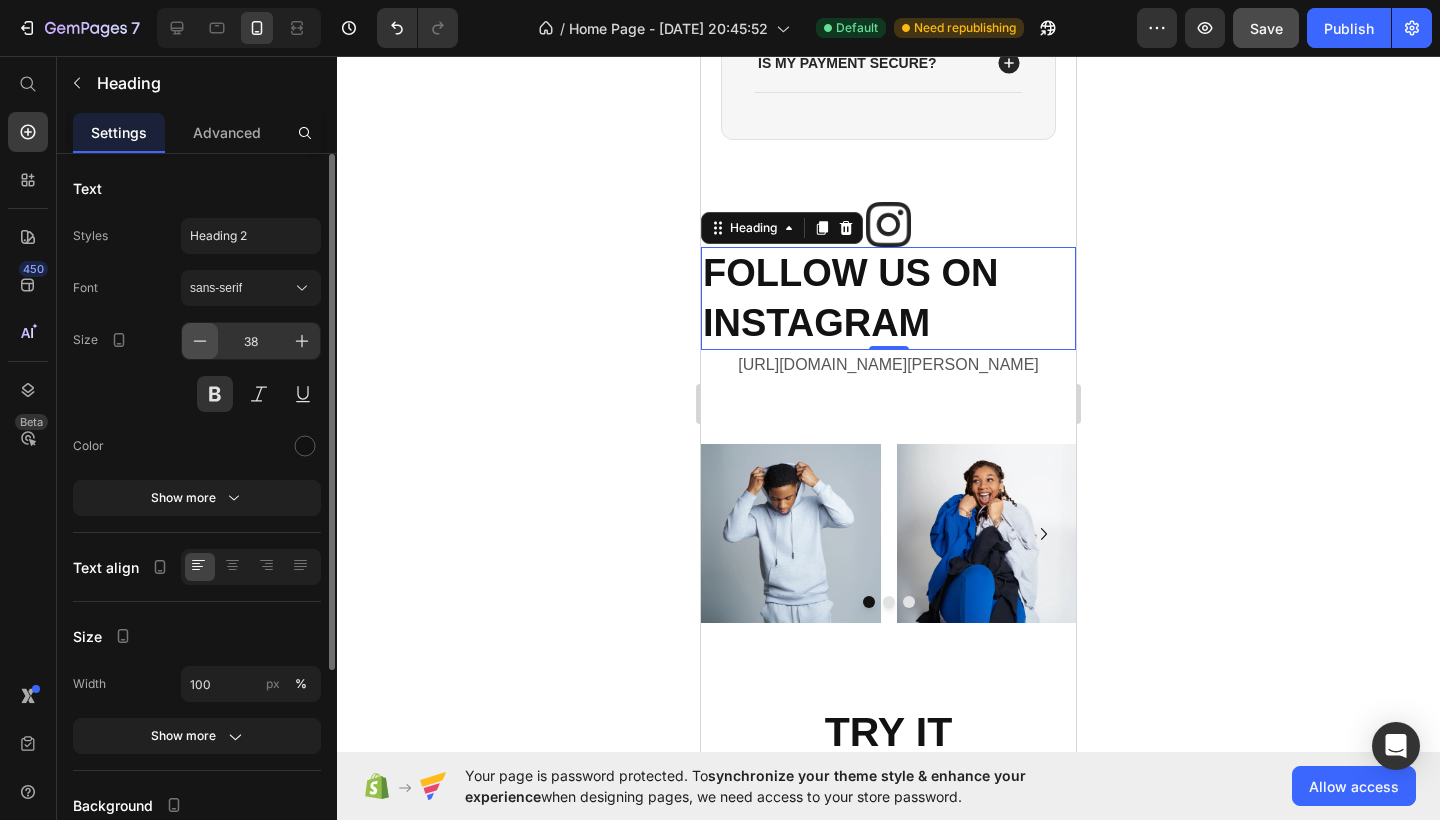 click at bounding box center (200, 341) 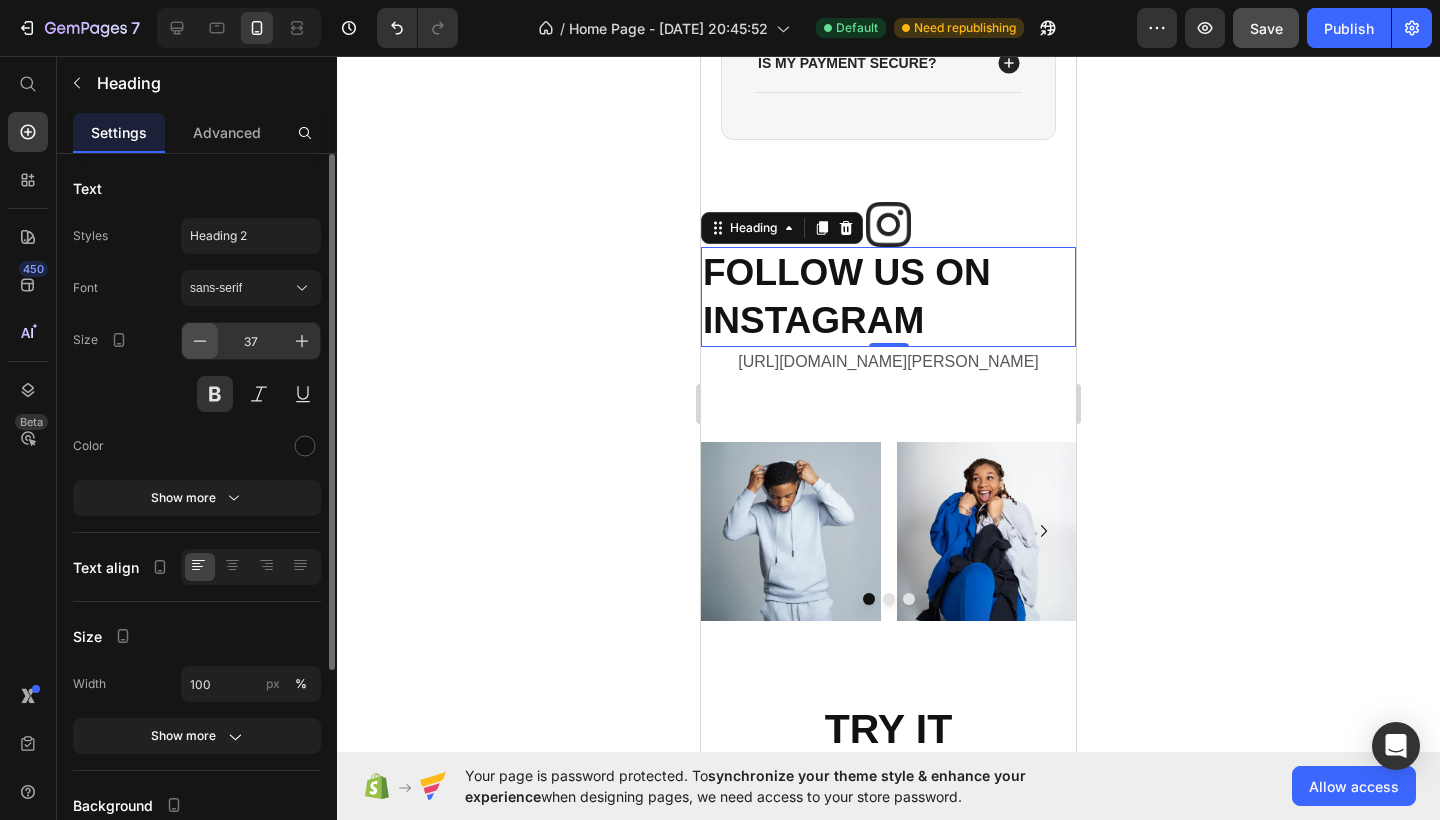 click at bounding box center (200, 341) 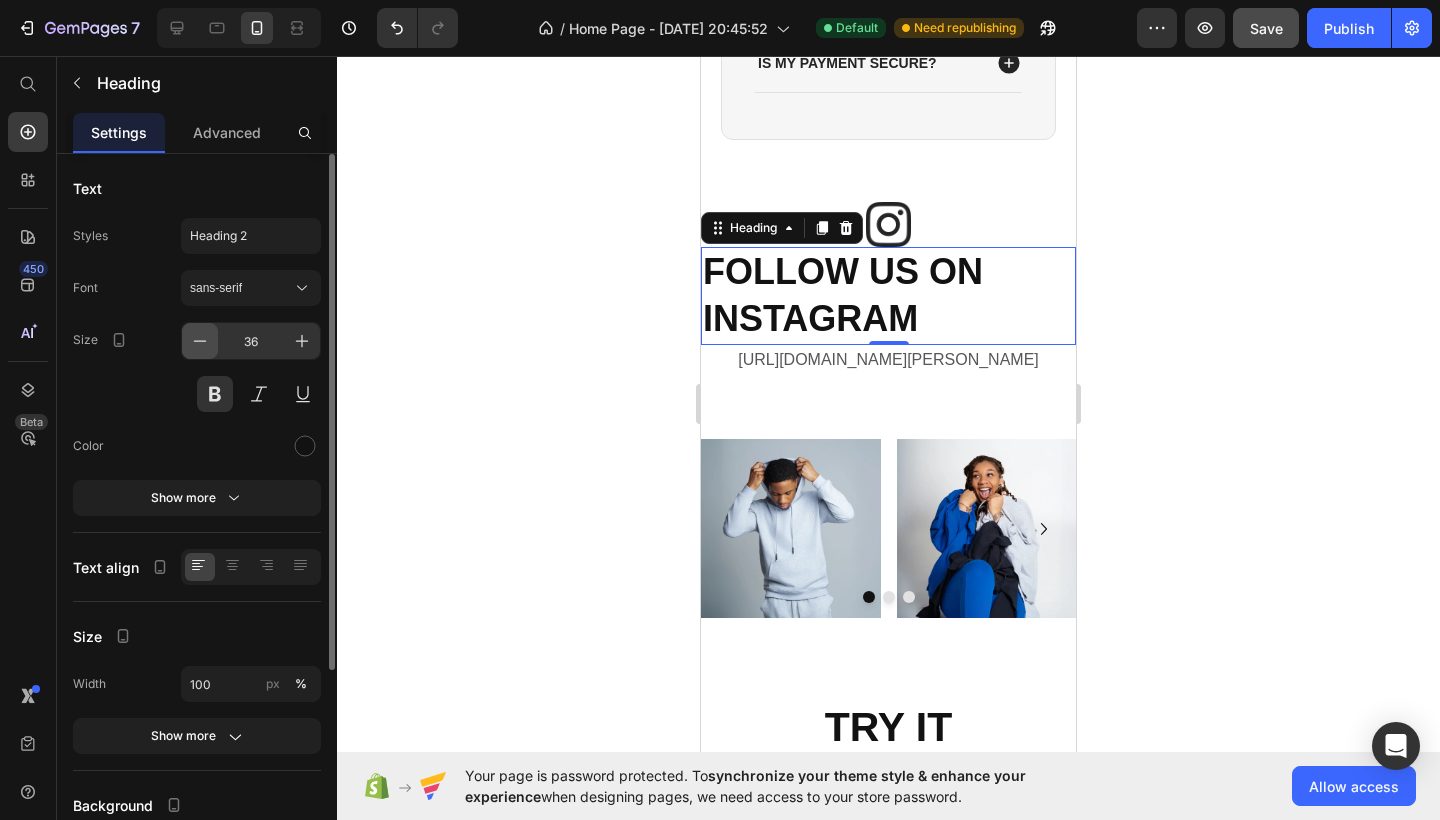 click at bounding box center [200, 341] 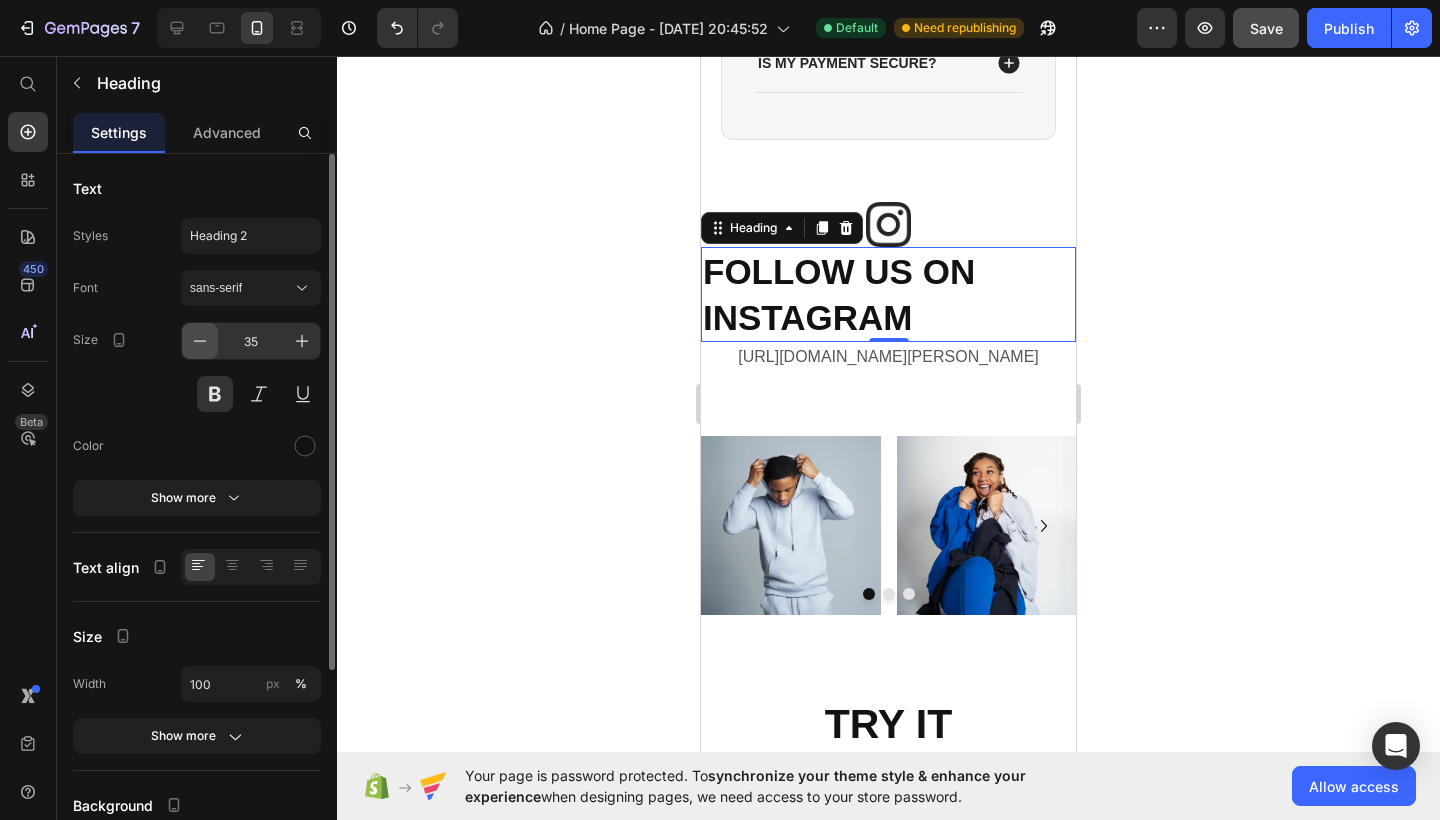 click at bounding box center [200, 341] 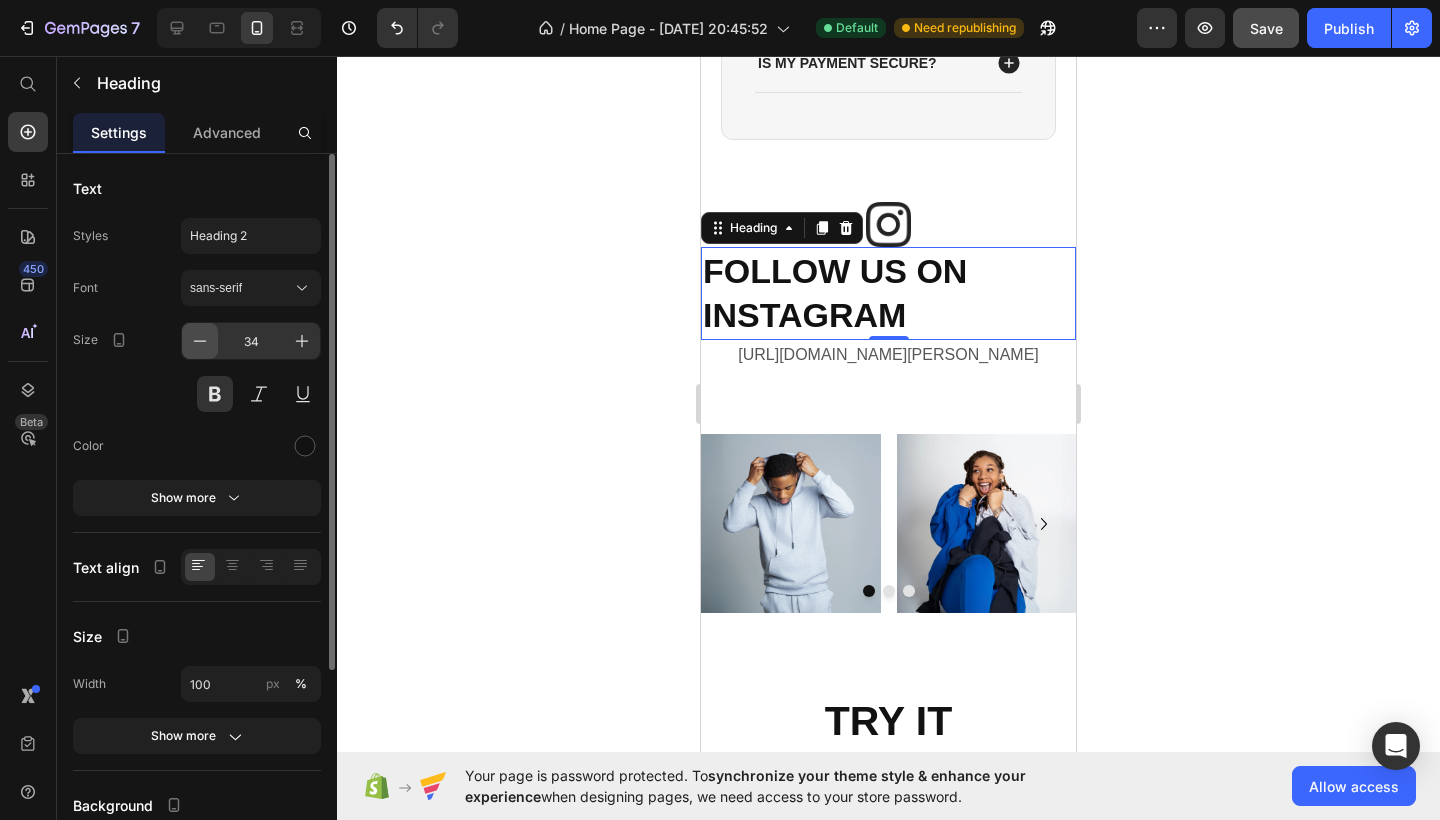 click at bounding box center (200, 341) 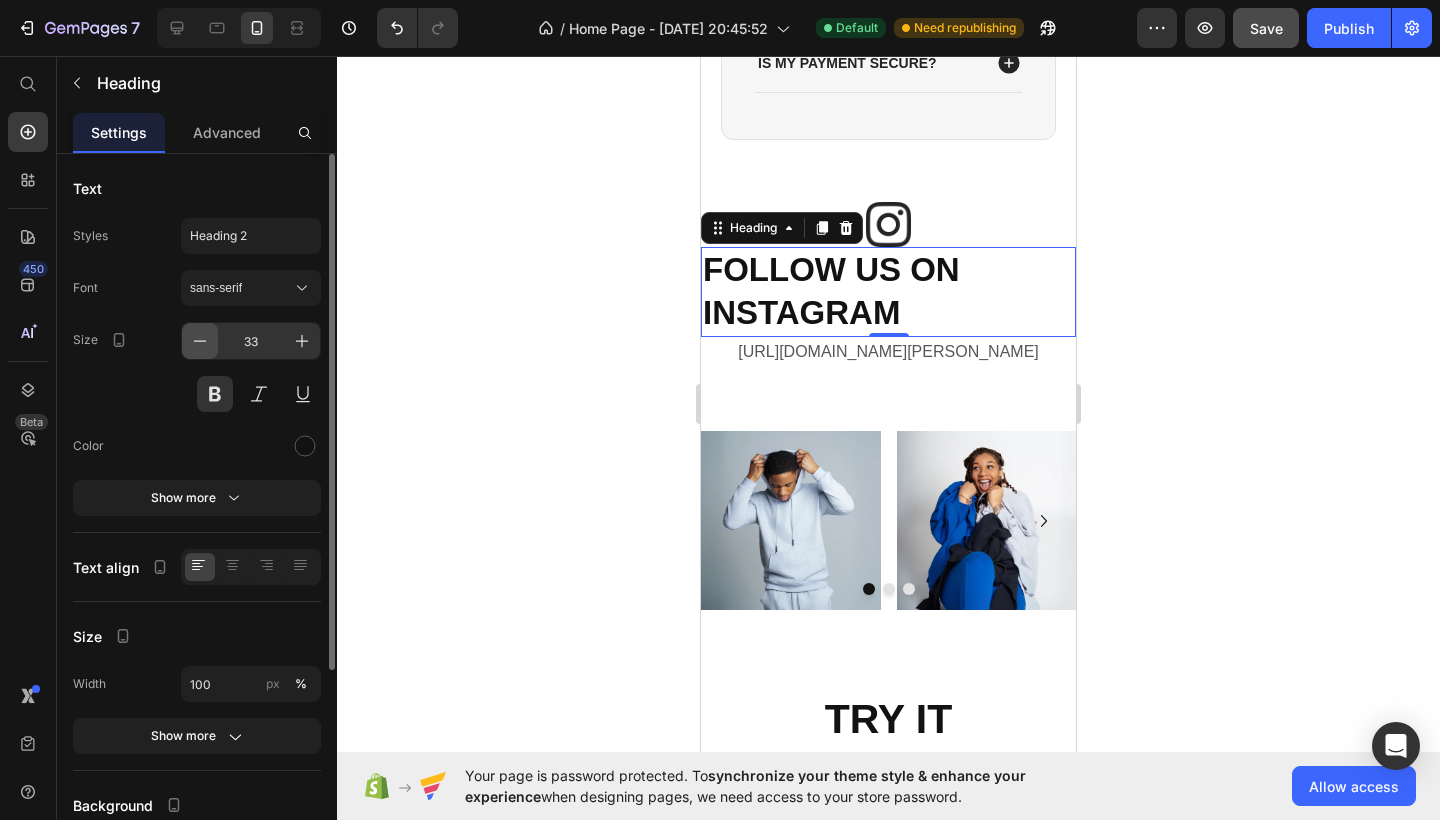 click at bounding box center [200, 341] 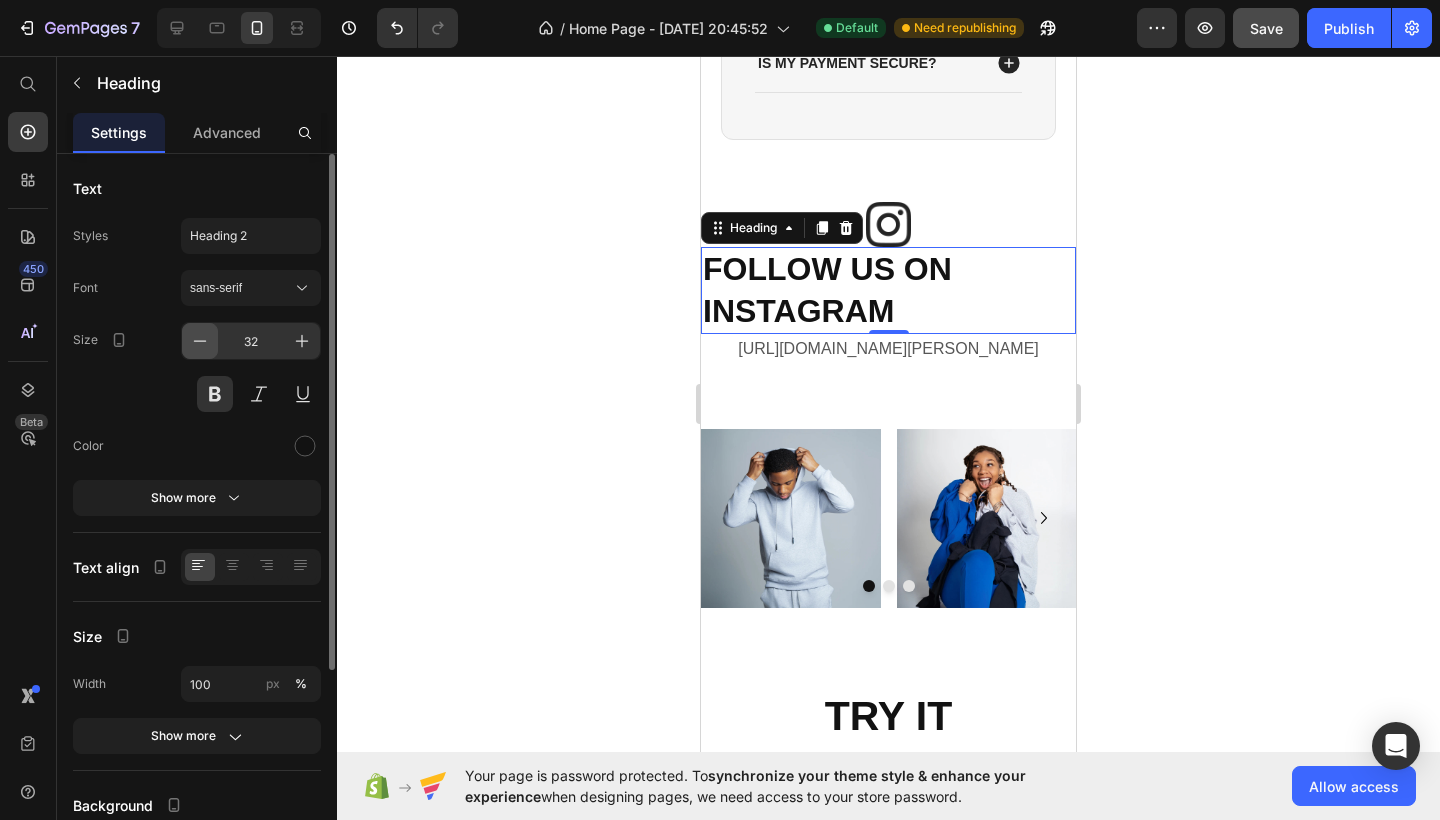 click at bounding box center (200, 341) 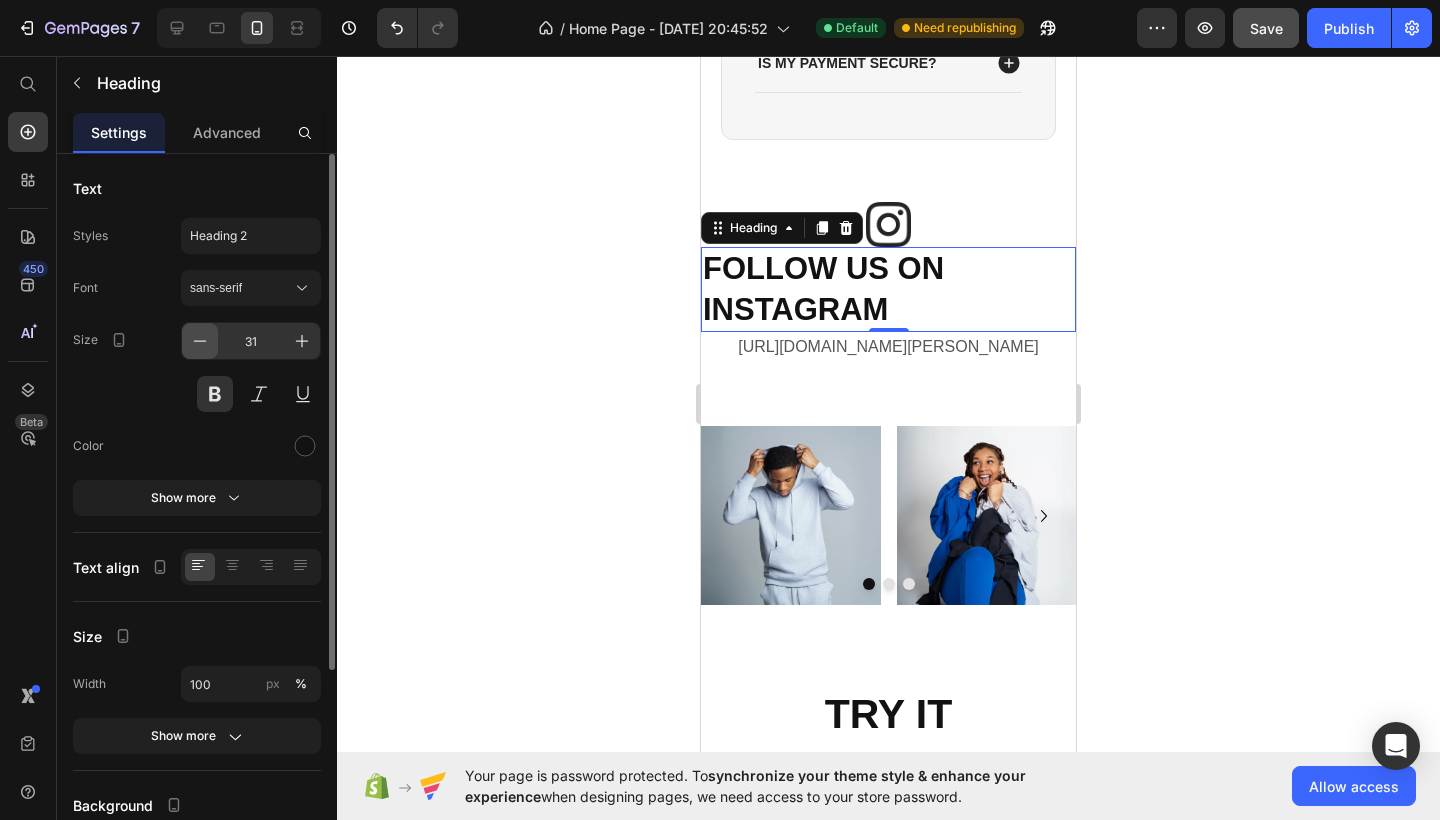 click at bounding box center (200, 341) 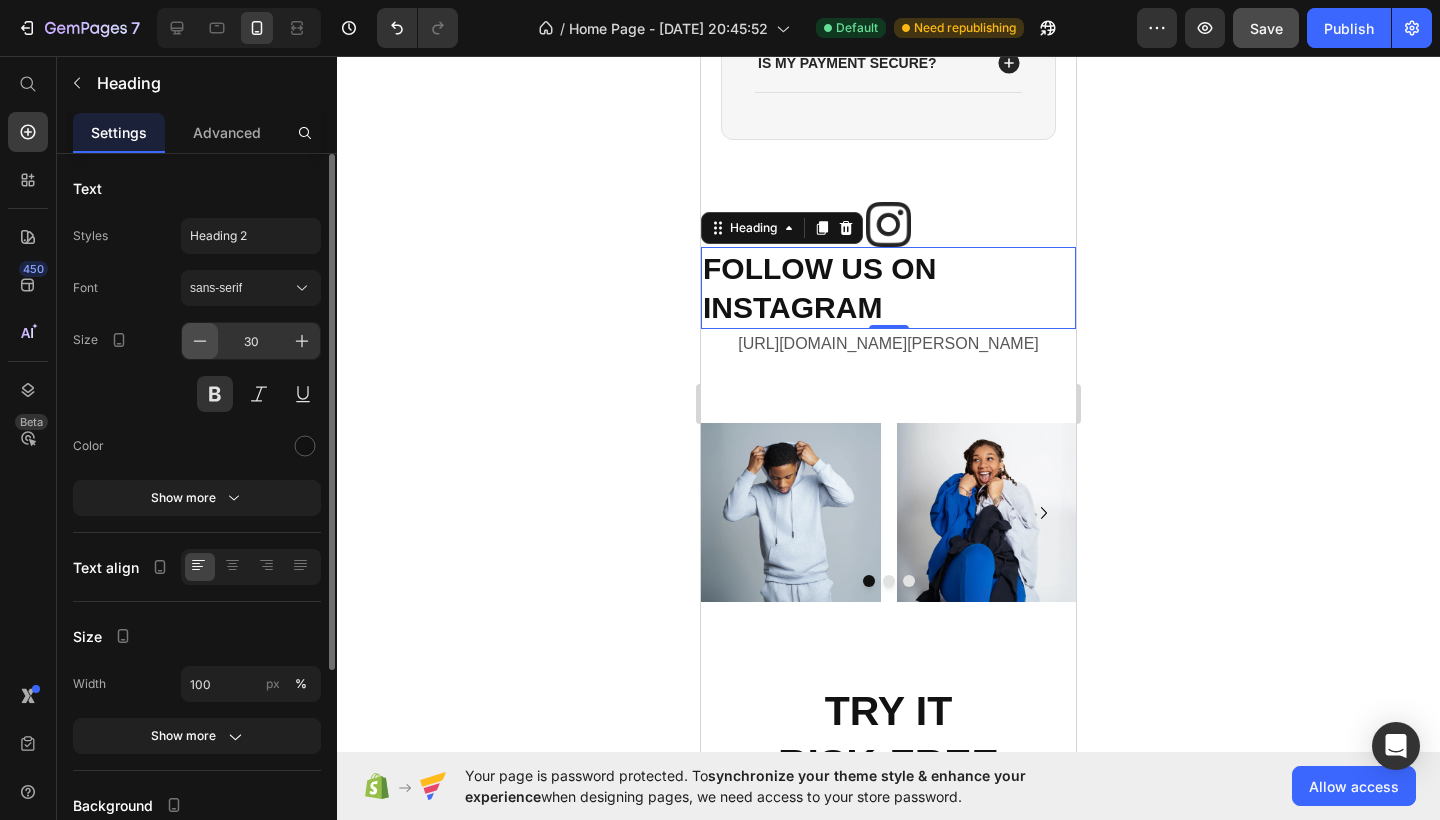 click at bounding box center [200, 341] 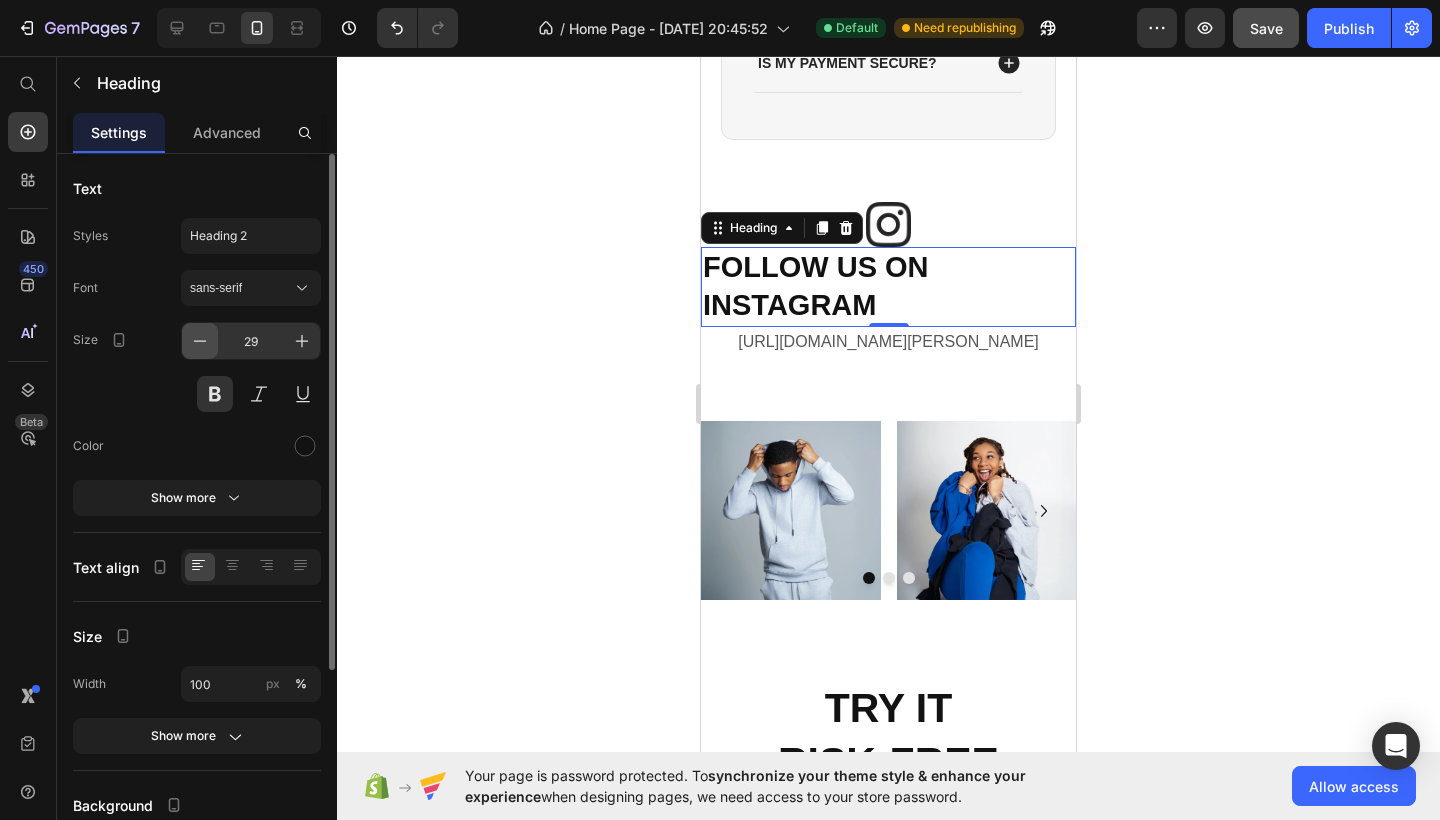 click at bounding box center (200, 341) 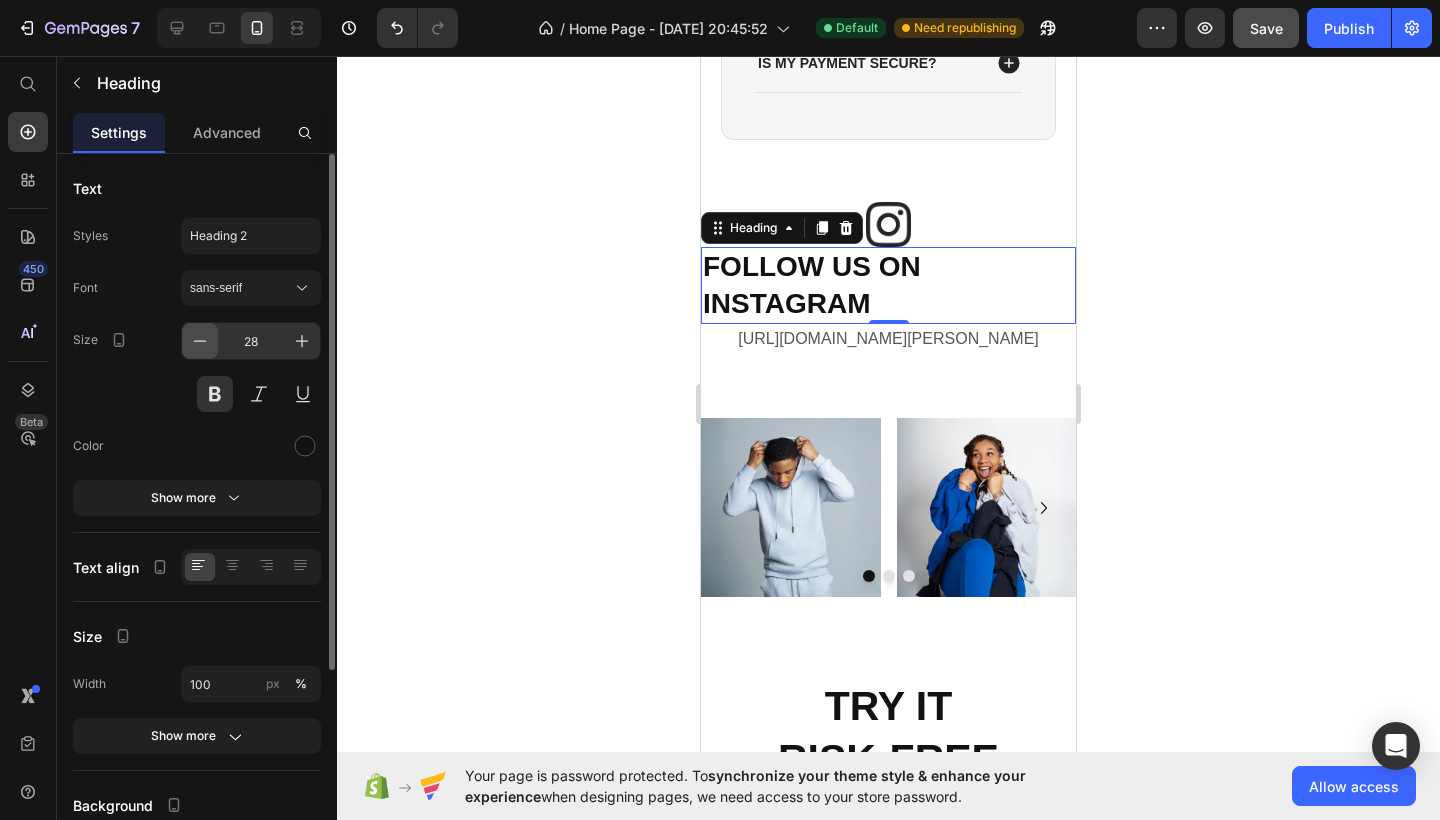 click at bounding box center [200, 341] 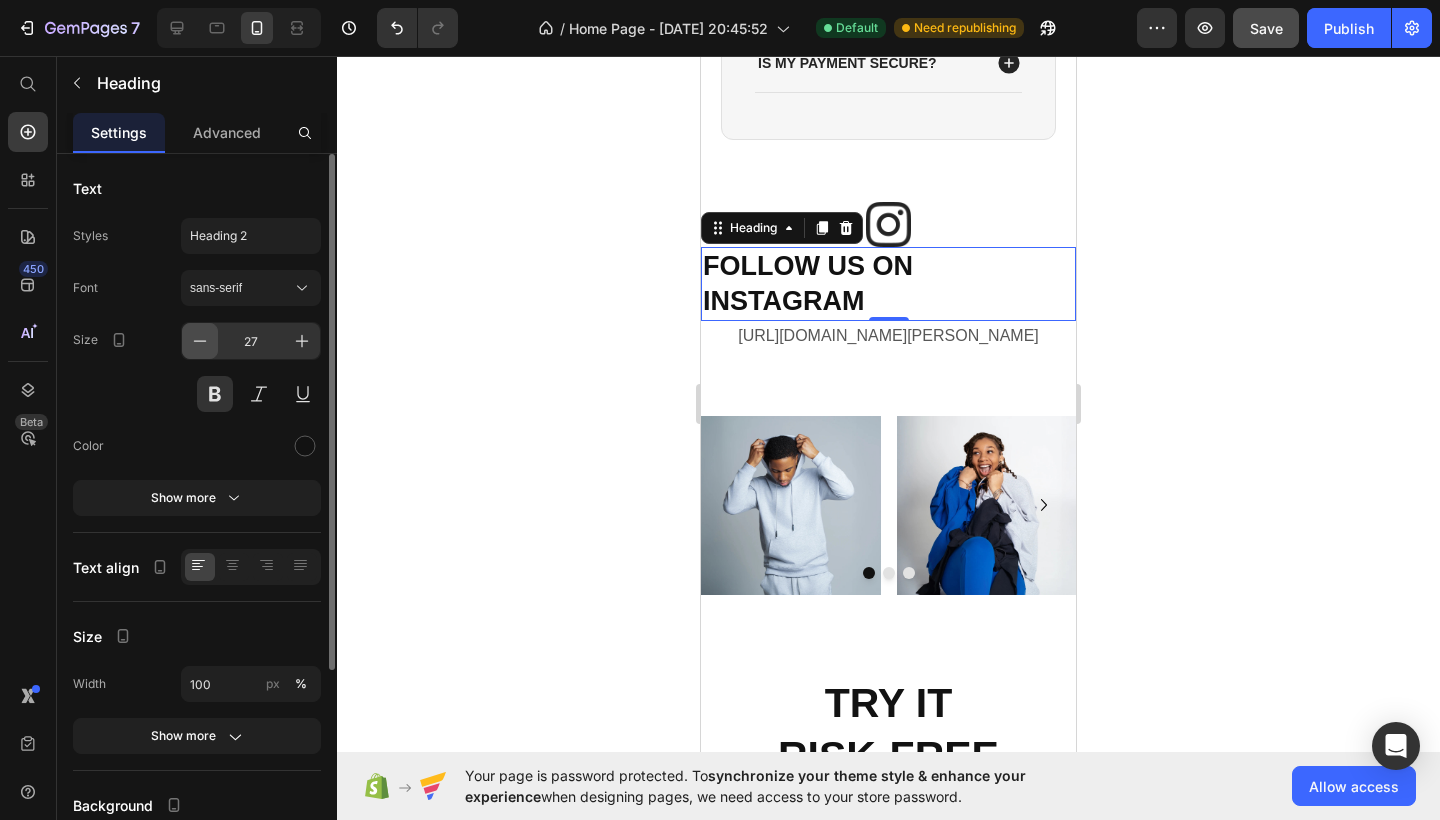 click at bounding box center (200, 341) 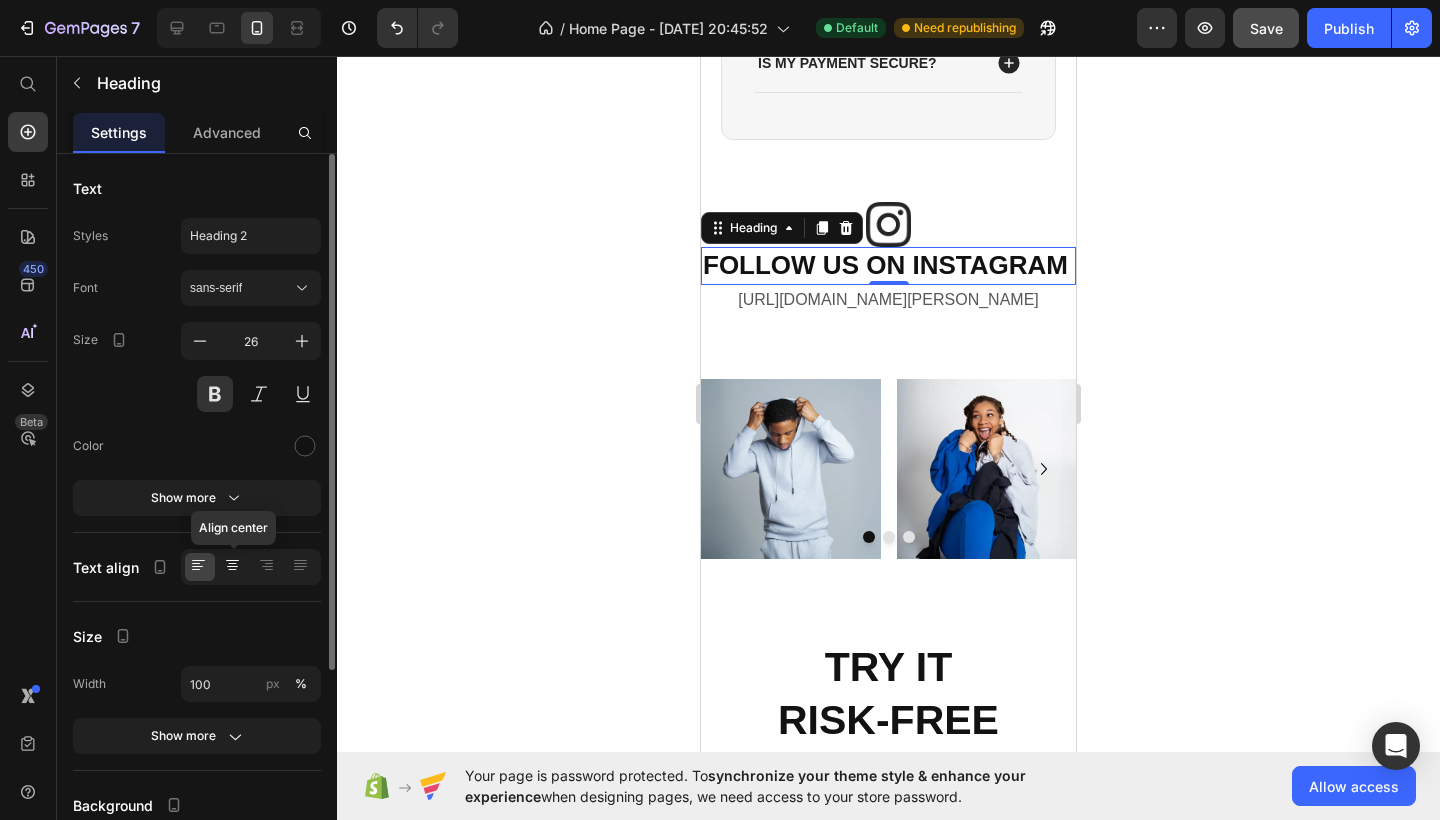 click 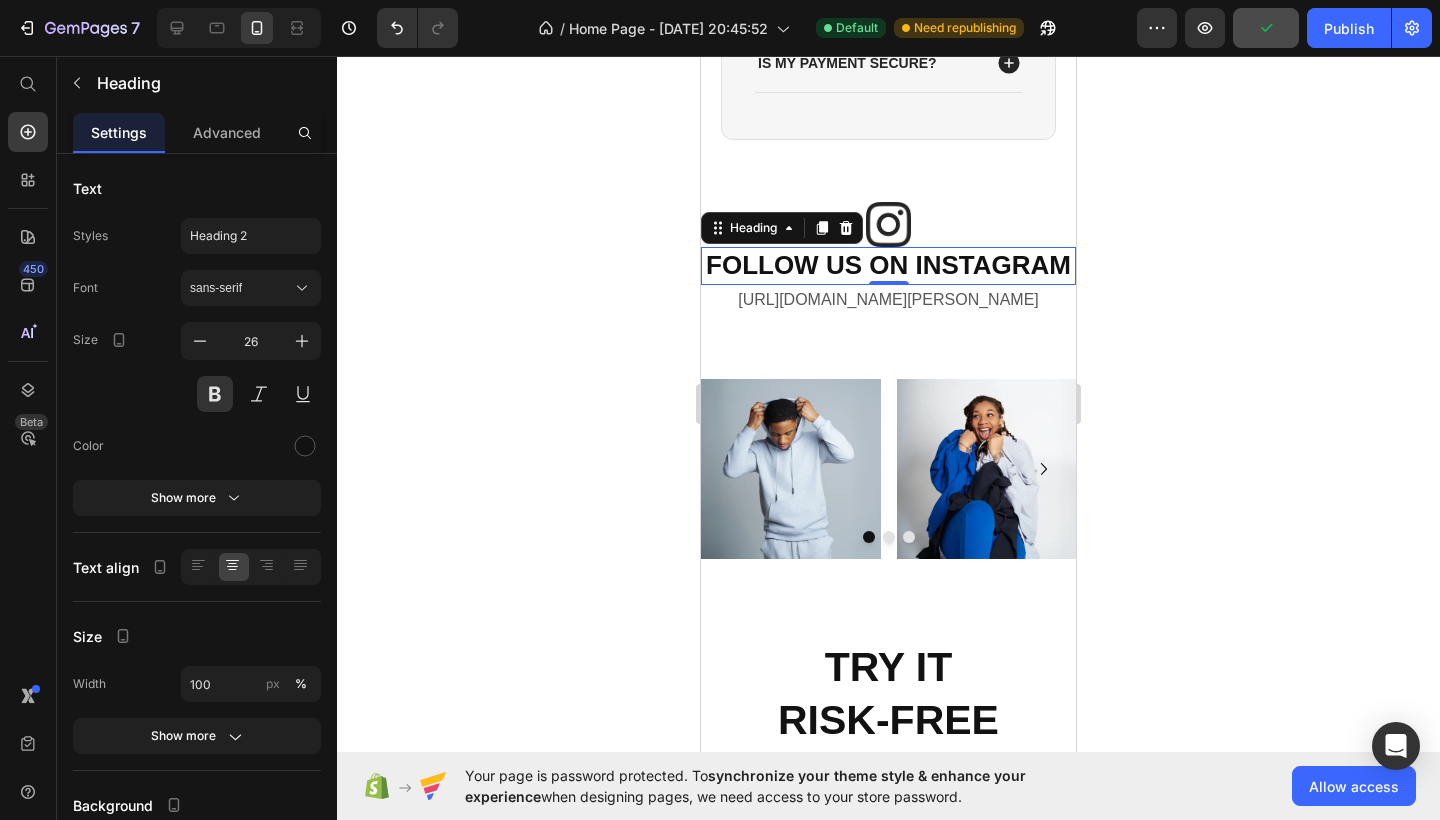 click 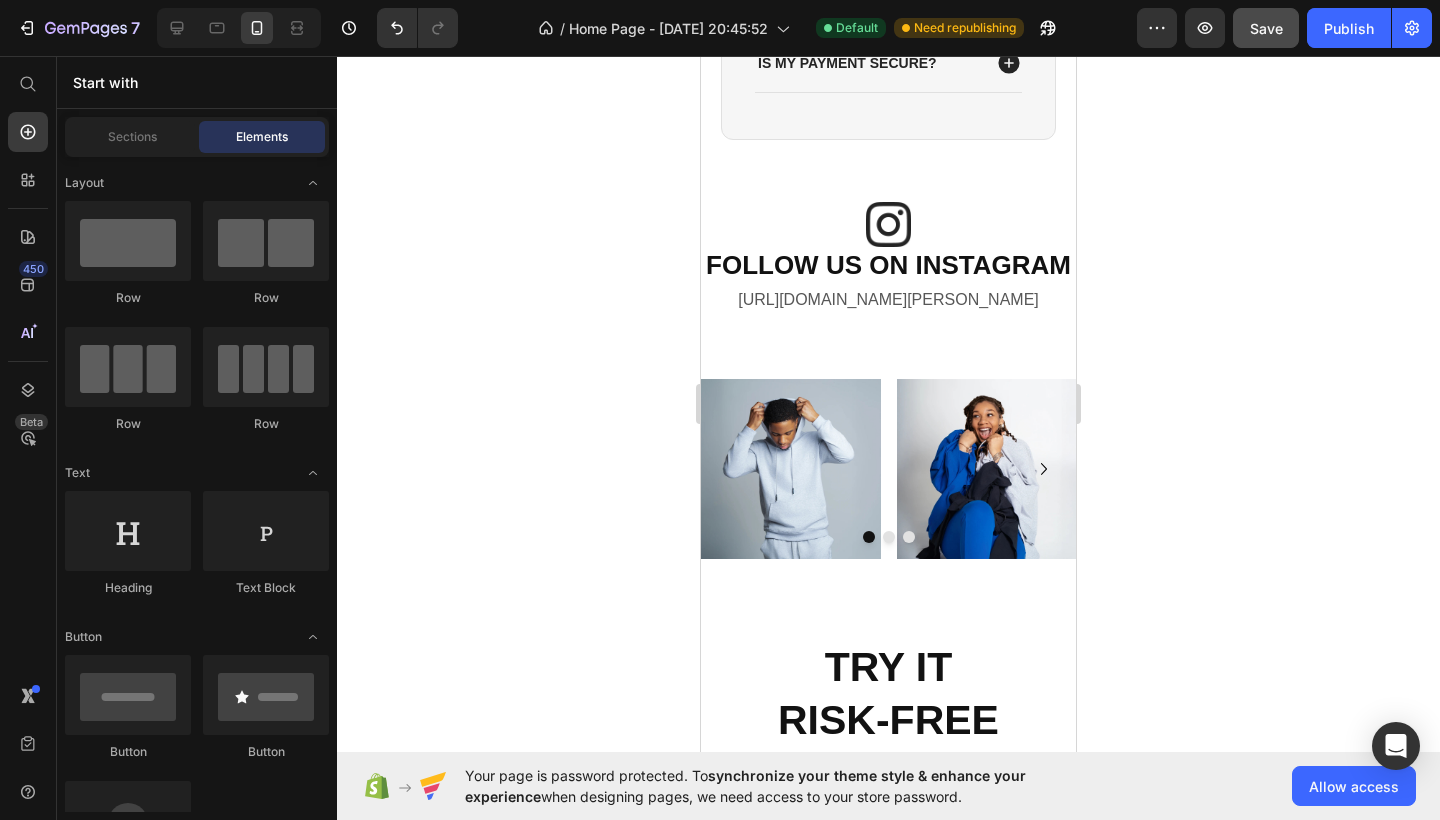 click 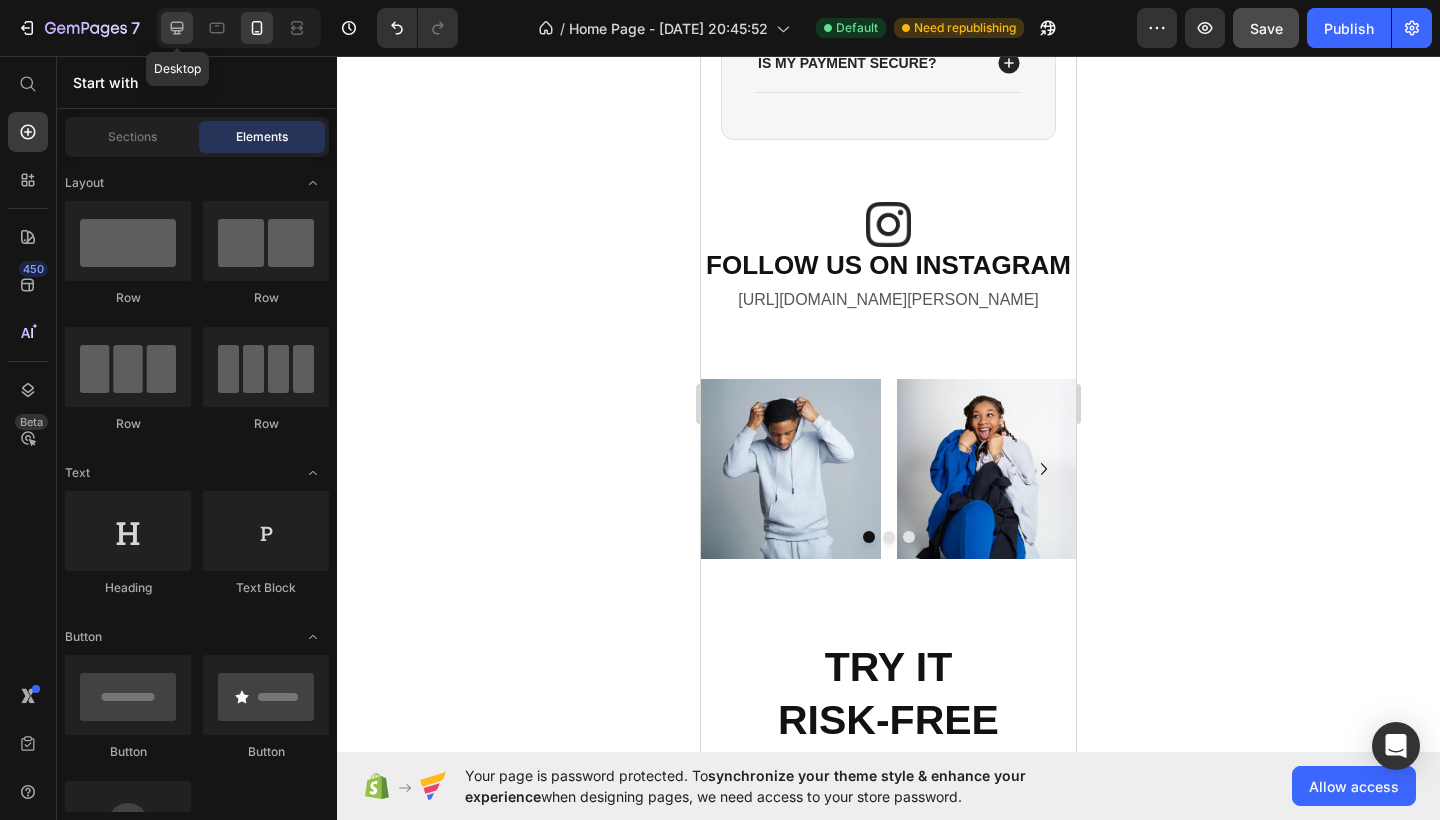 click 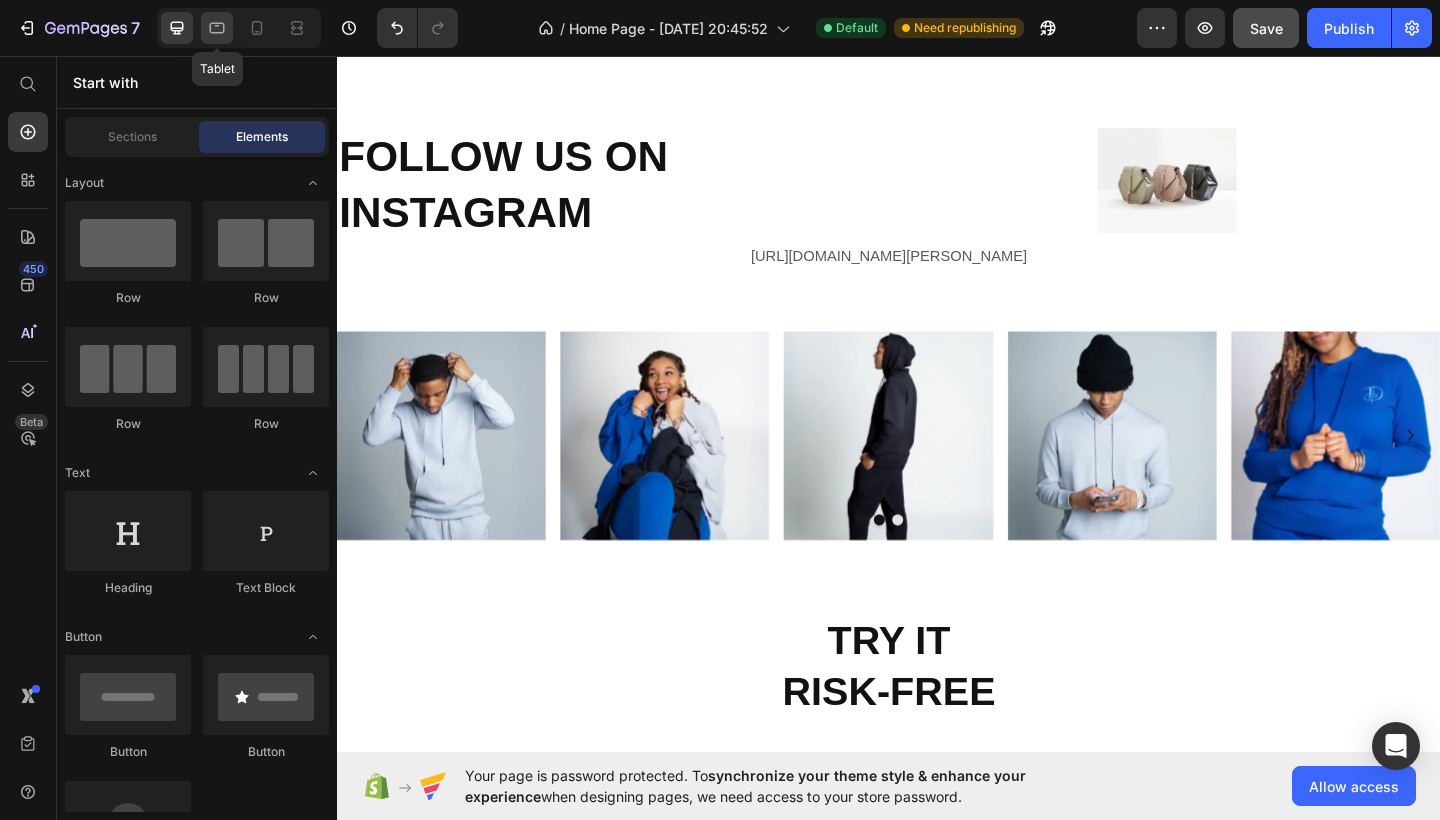 click 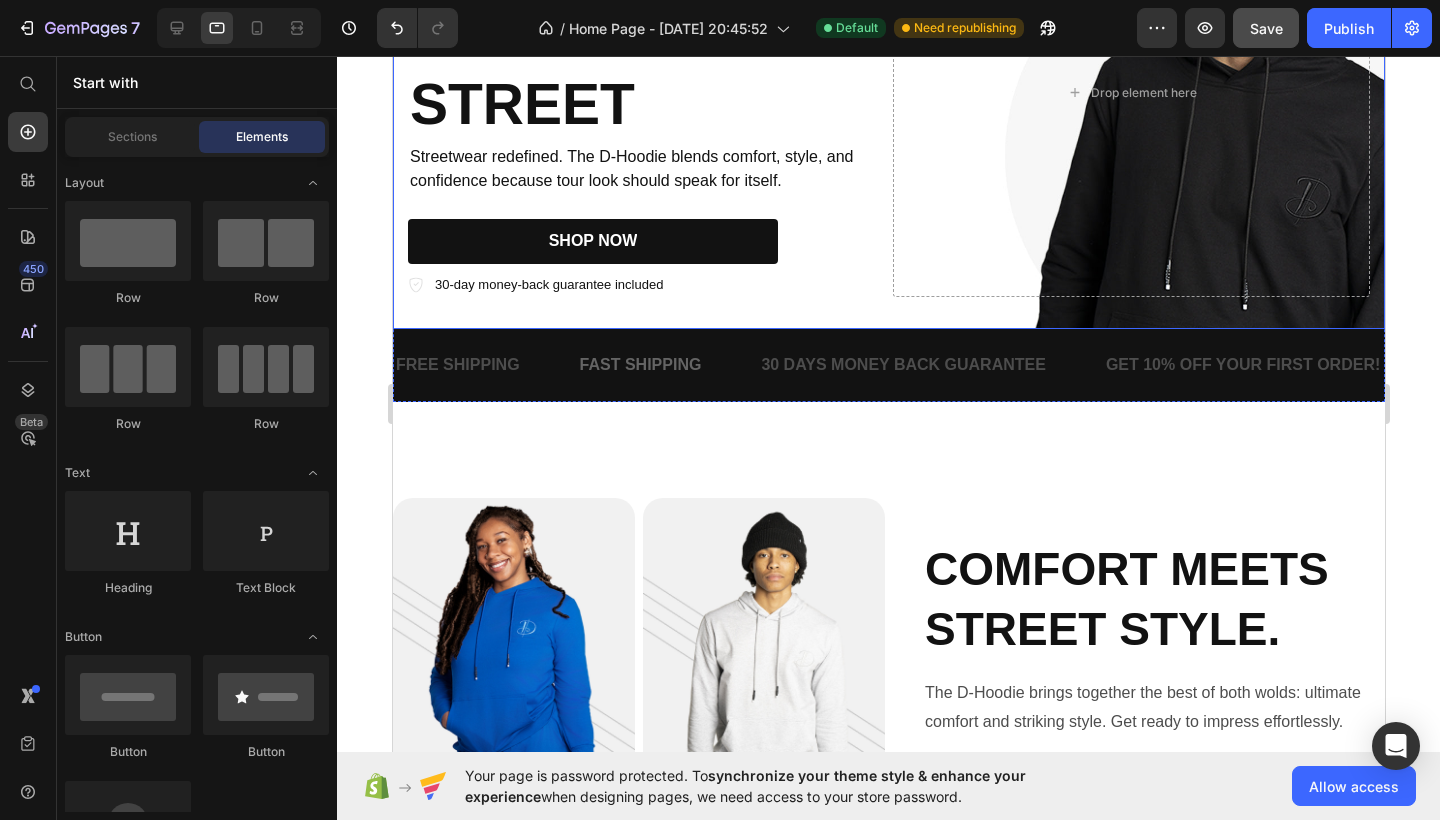 scroll, scrollTop: 561, scrollLeft: 0, axis: vertical 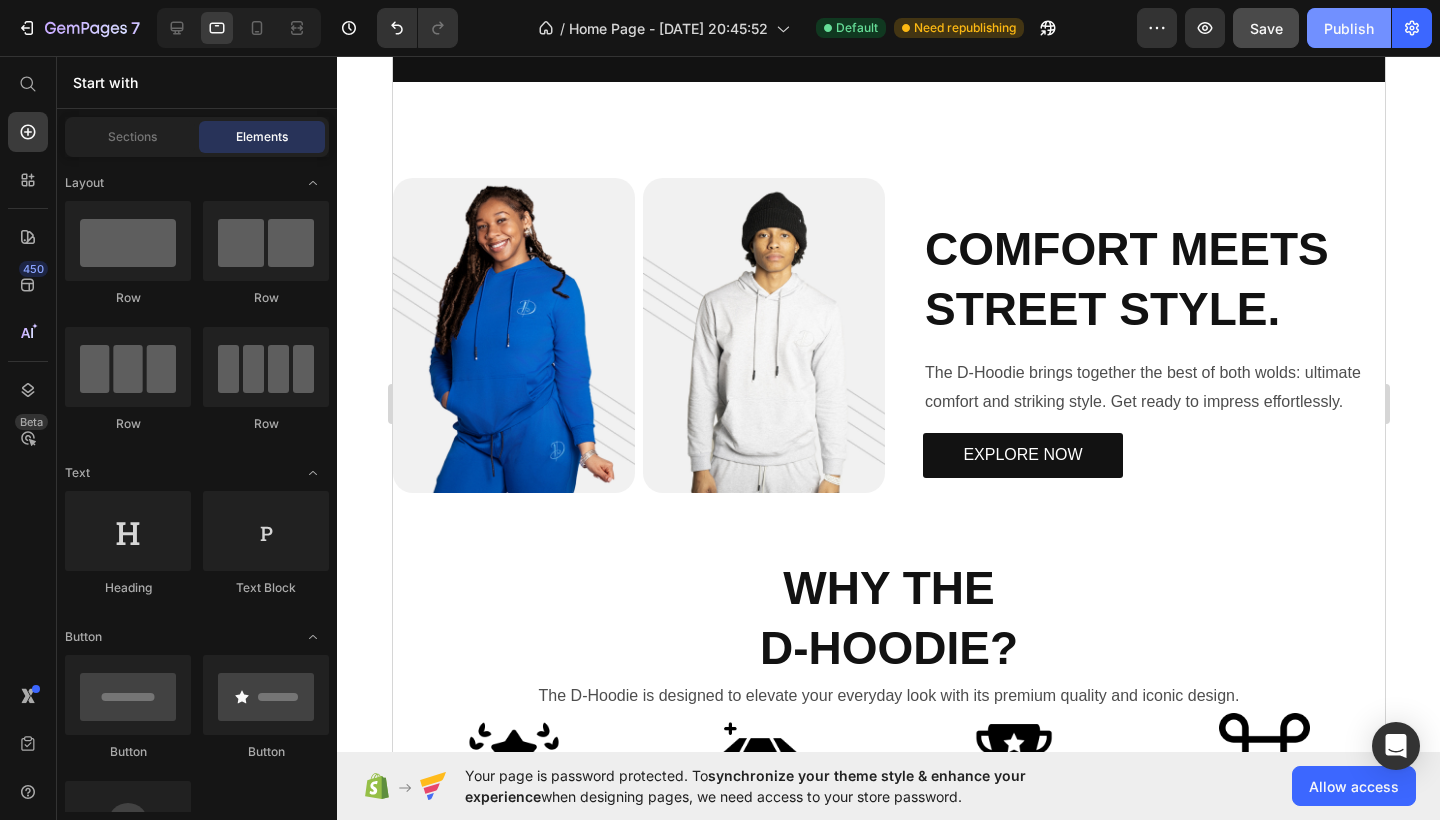 click on "Publish" at bounding box center [1349, 28] 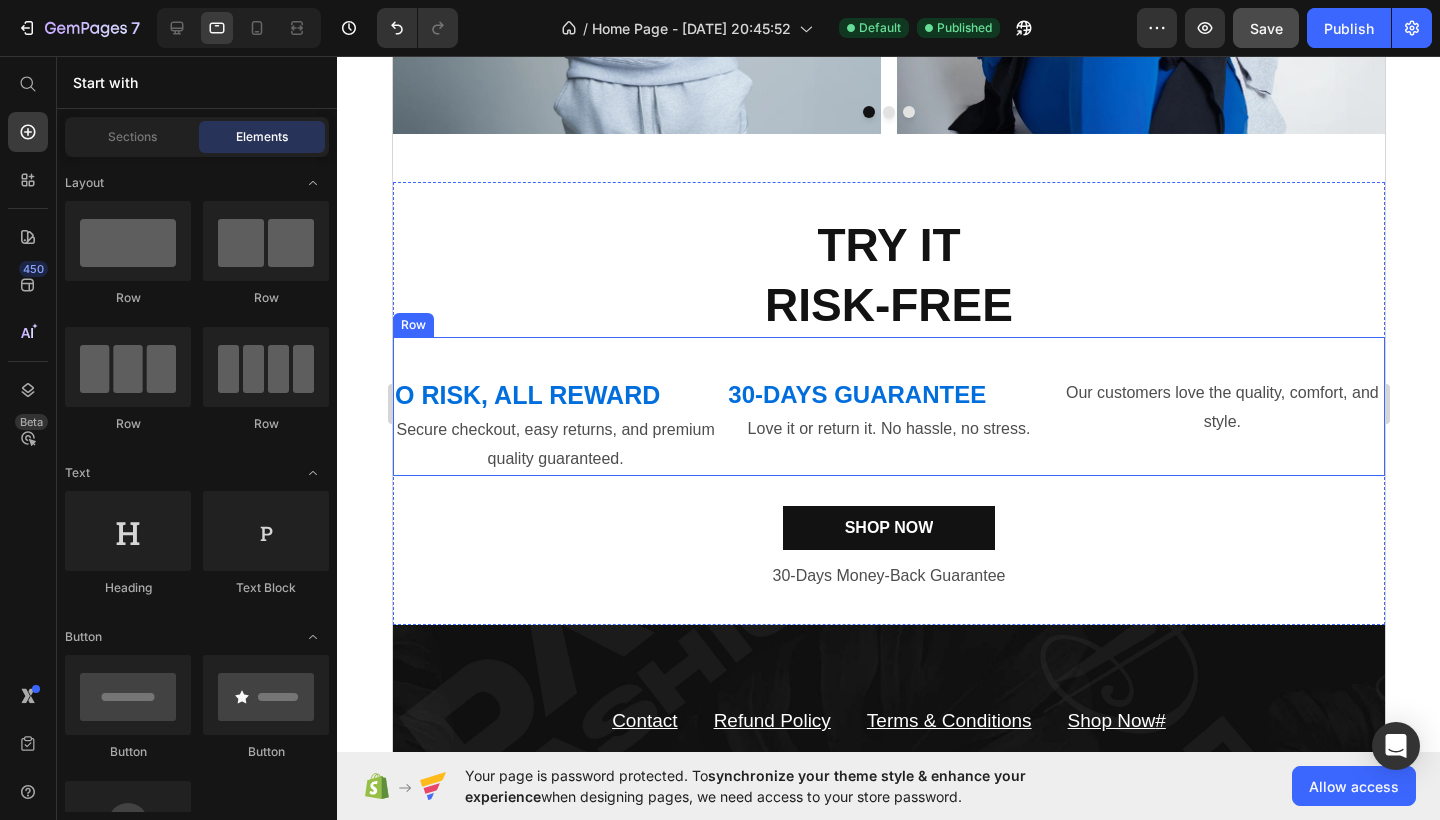 scroll, scrollTop: 4059, scrollLeft: 0, axis: vertical 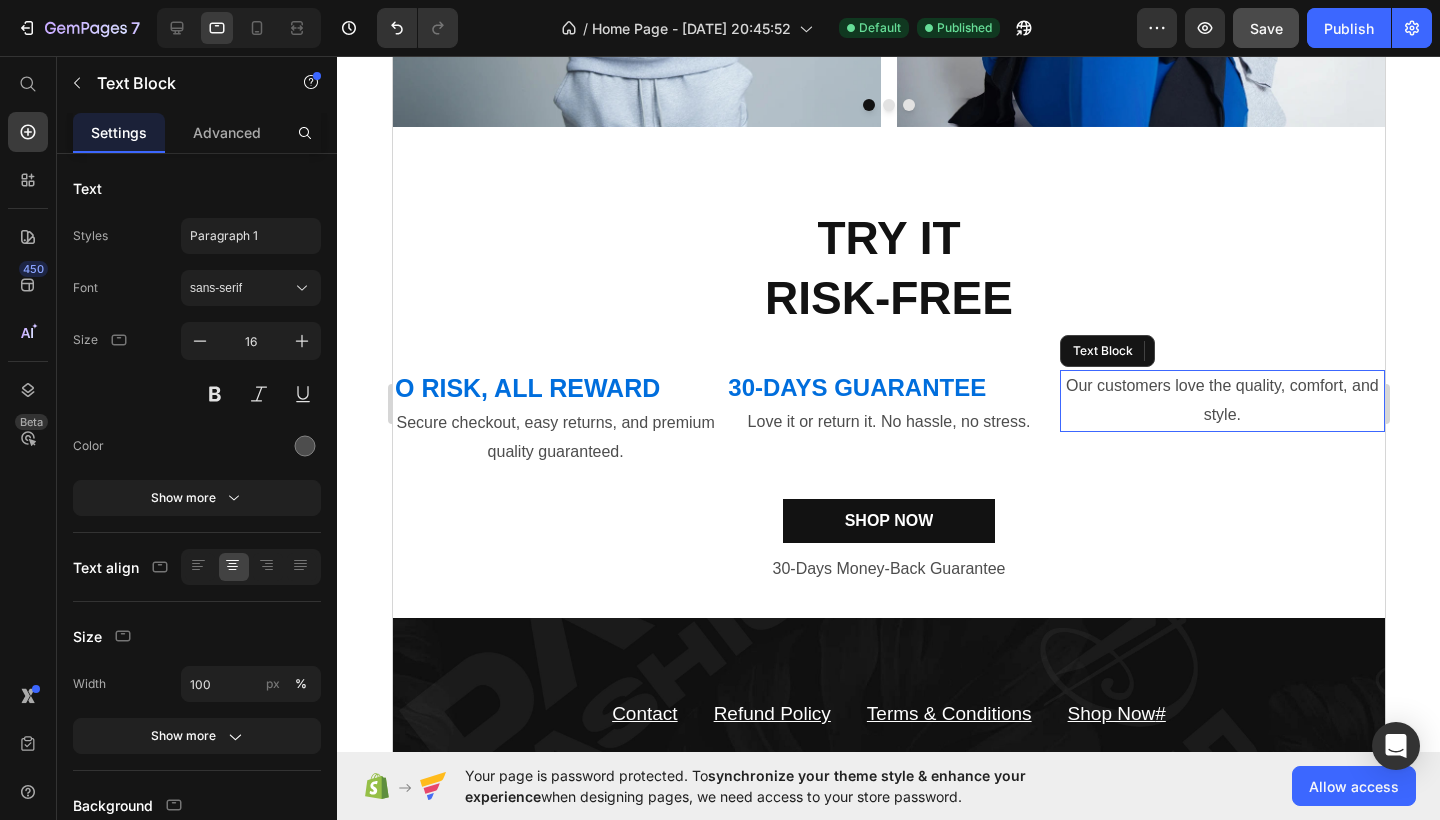 click on "Our customers love the quality, comfort, and style." at bounding box center [1221, 401] 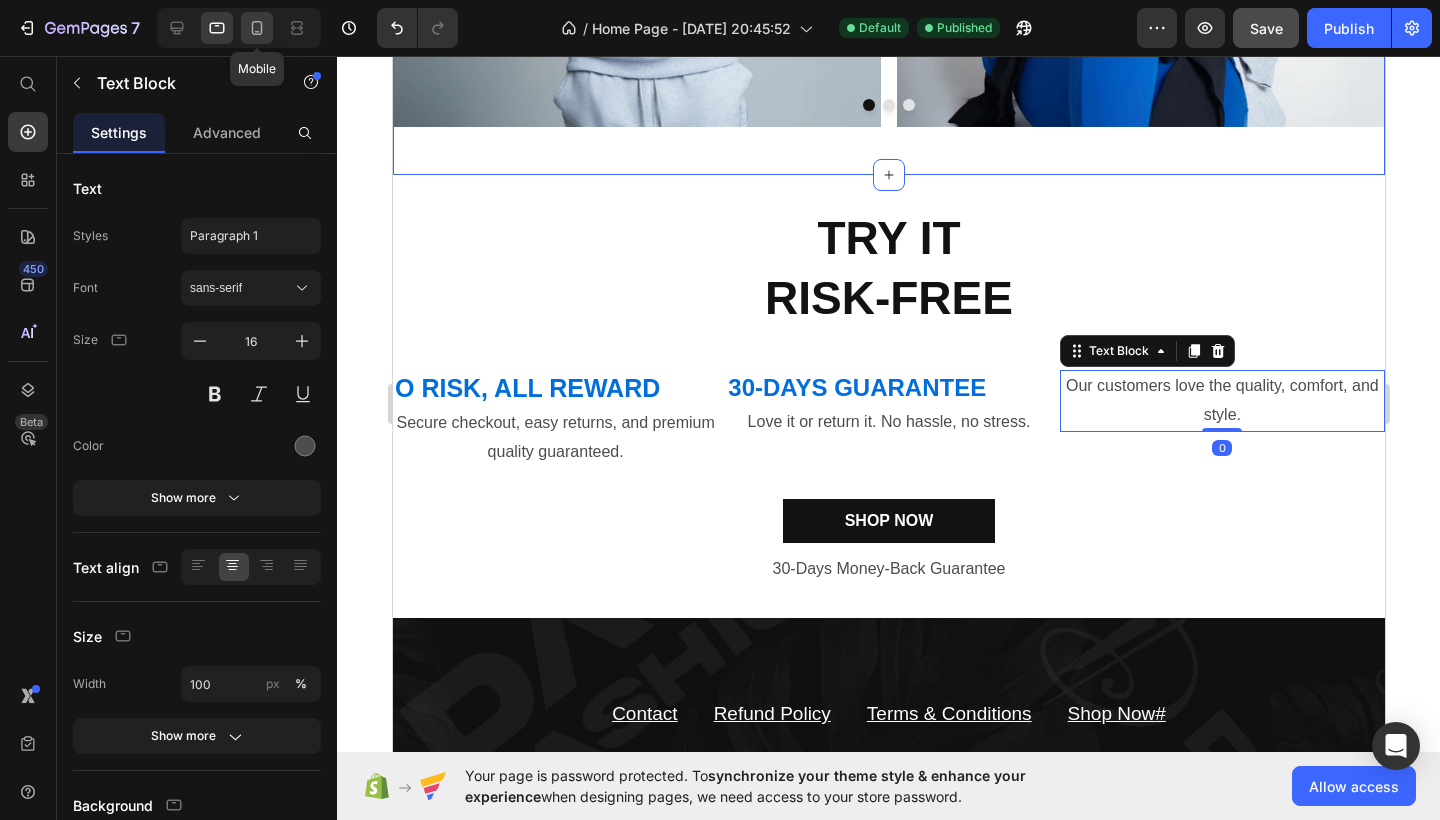 click 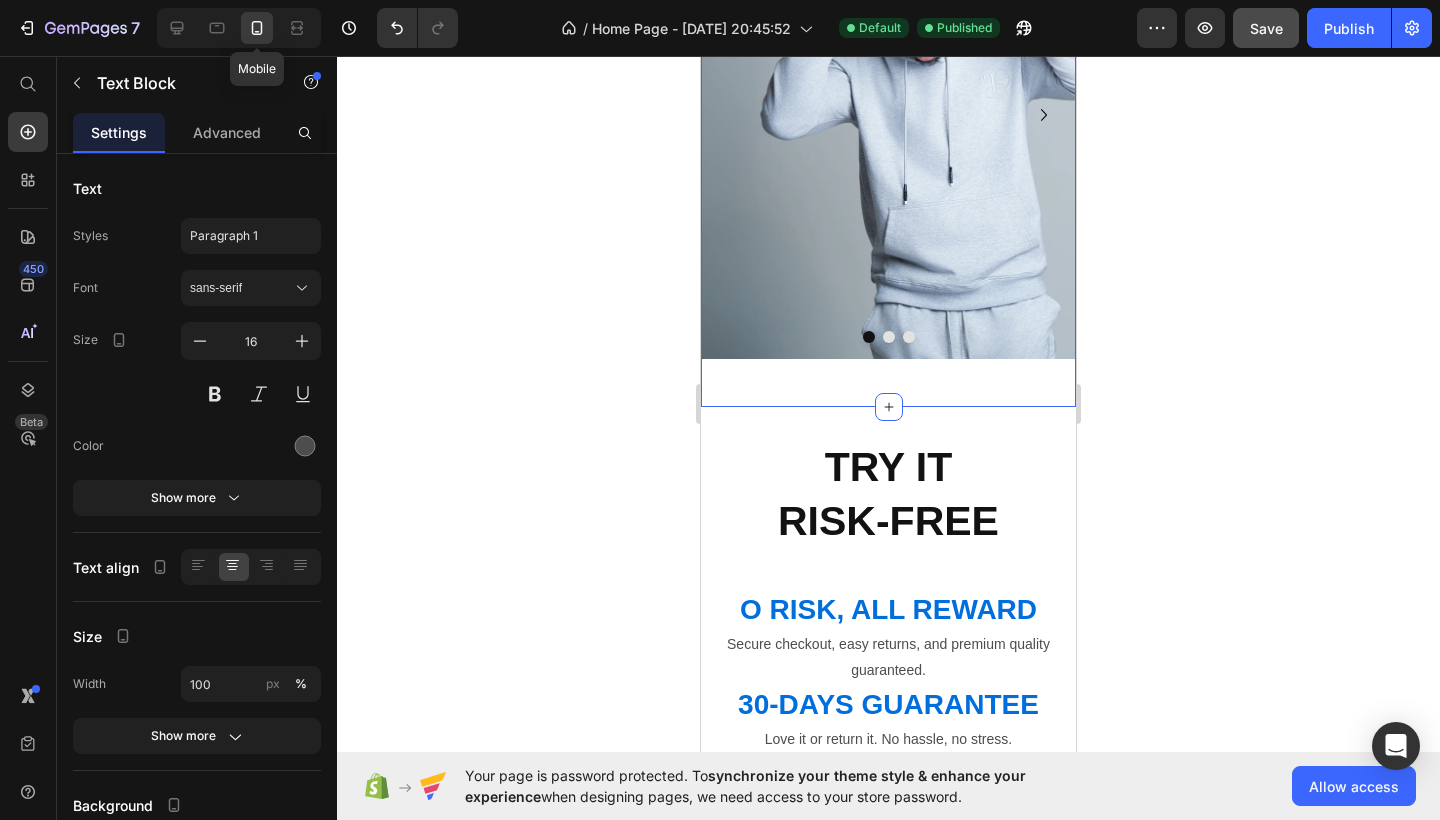 type on "14" 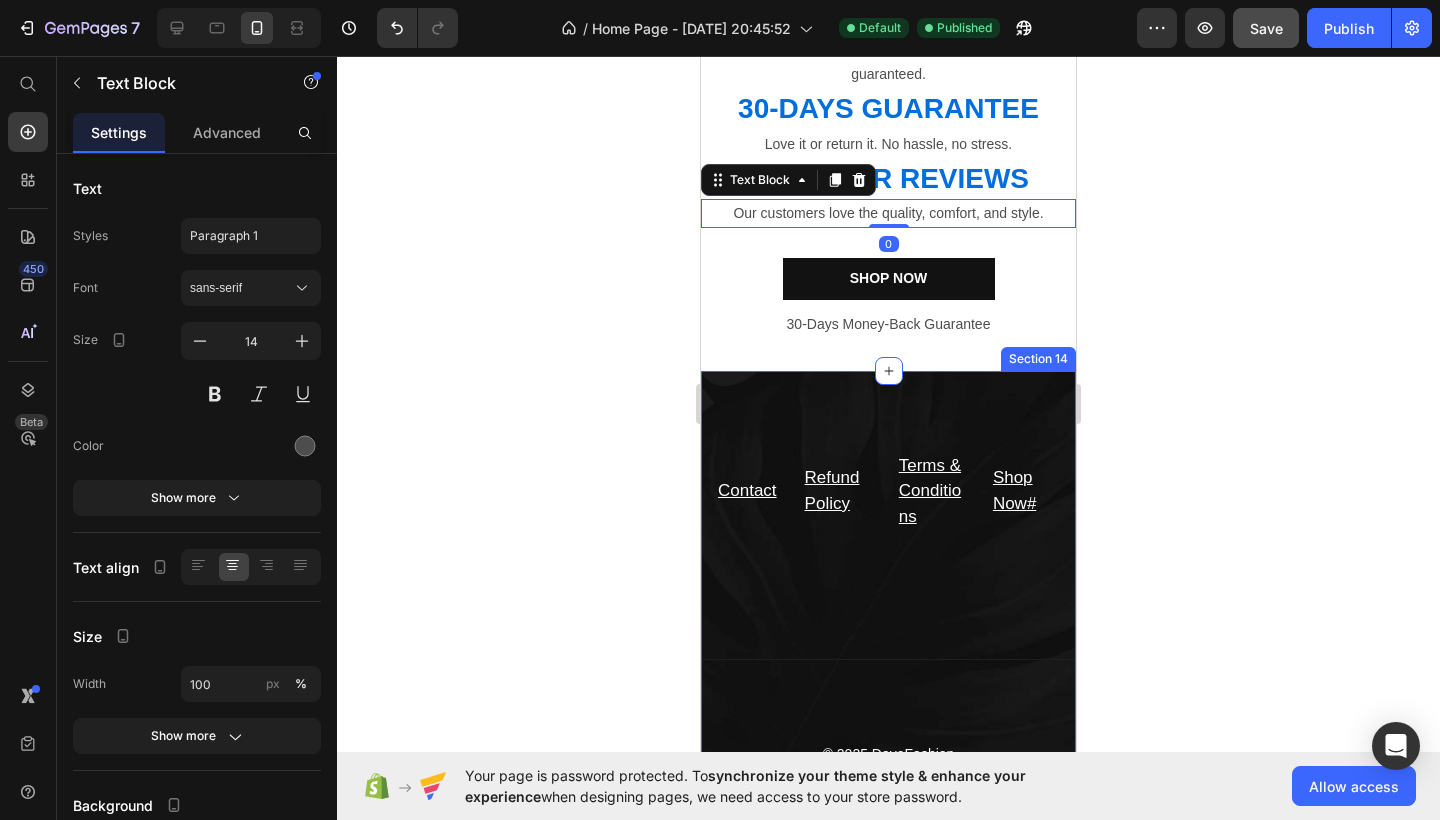 scroll, scrollTop: 4129, scrollLeft: 0, axis: vertical 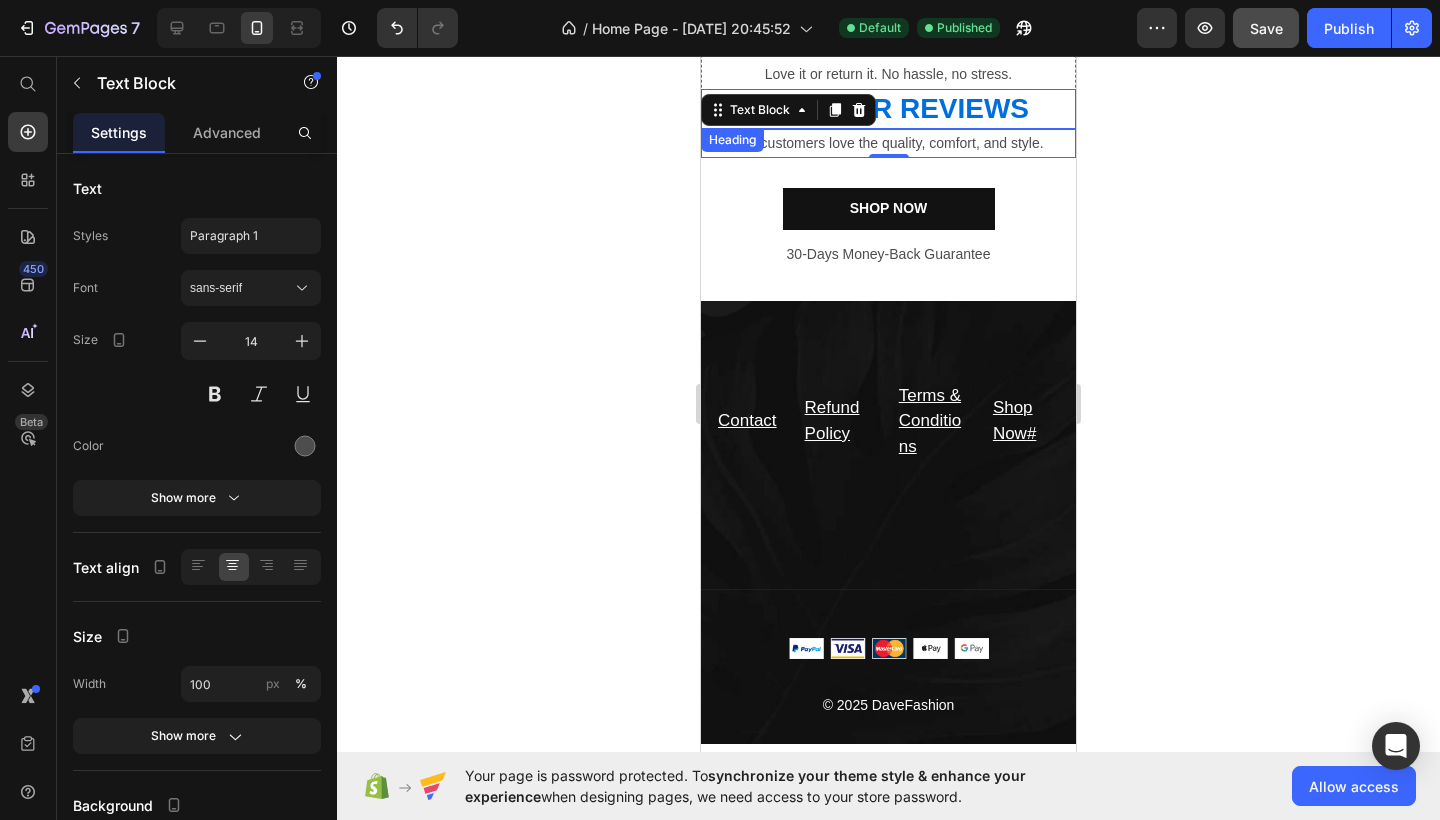 click on "4.9/5 STAR REVIEWS" at bounding box center [888, 109] 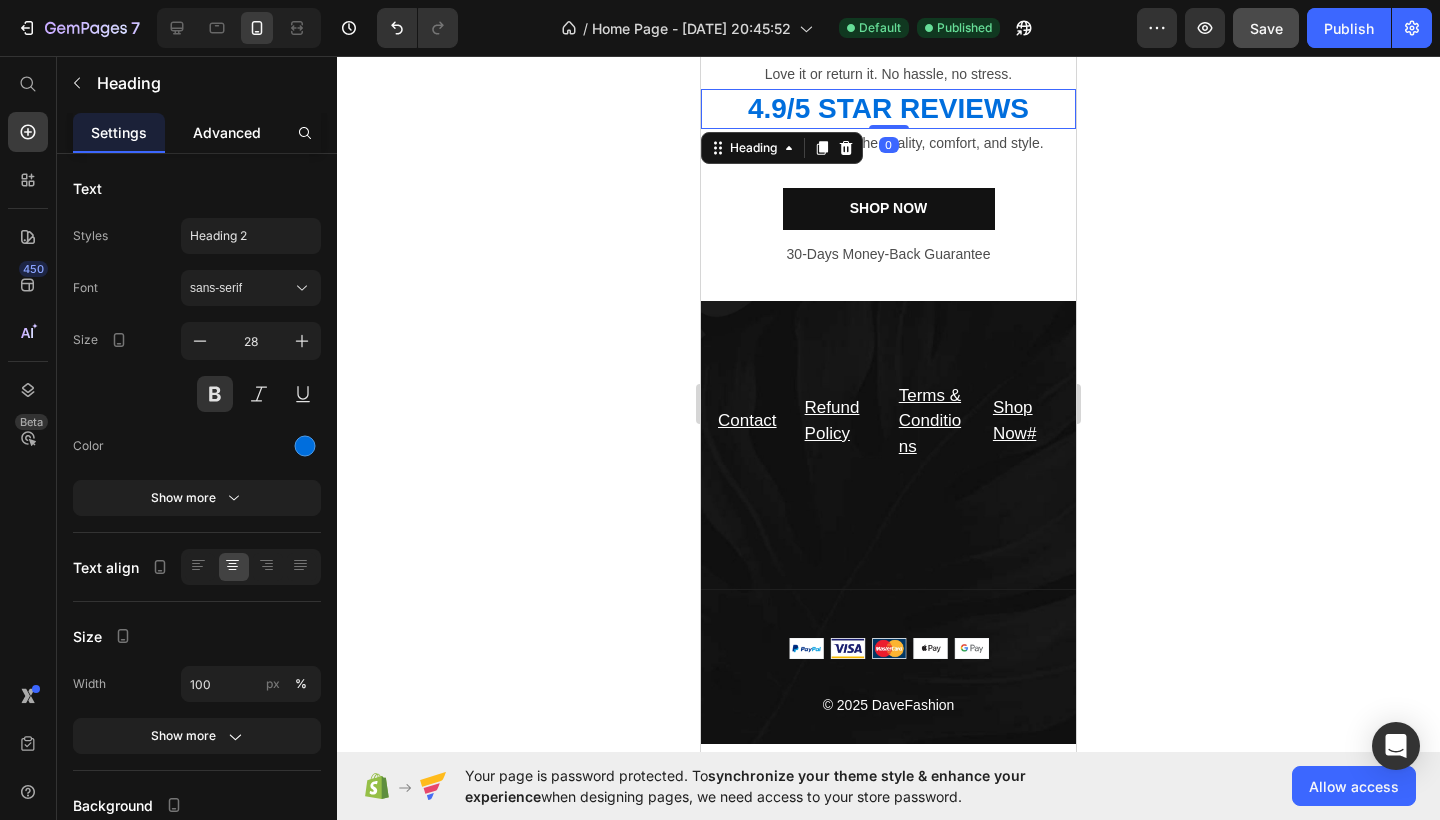 click on "Advanced" at bounding box center (227, 132) 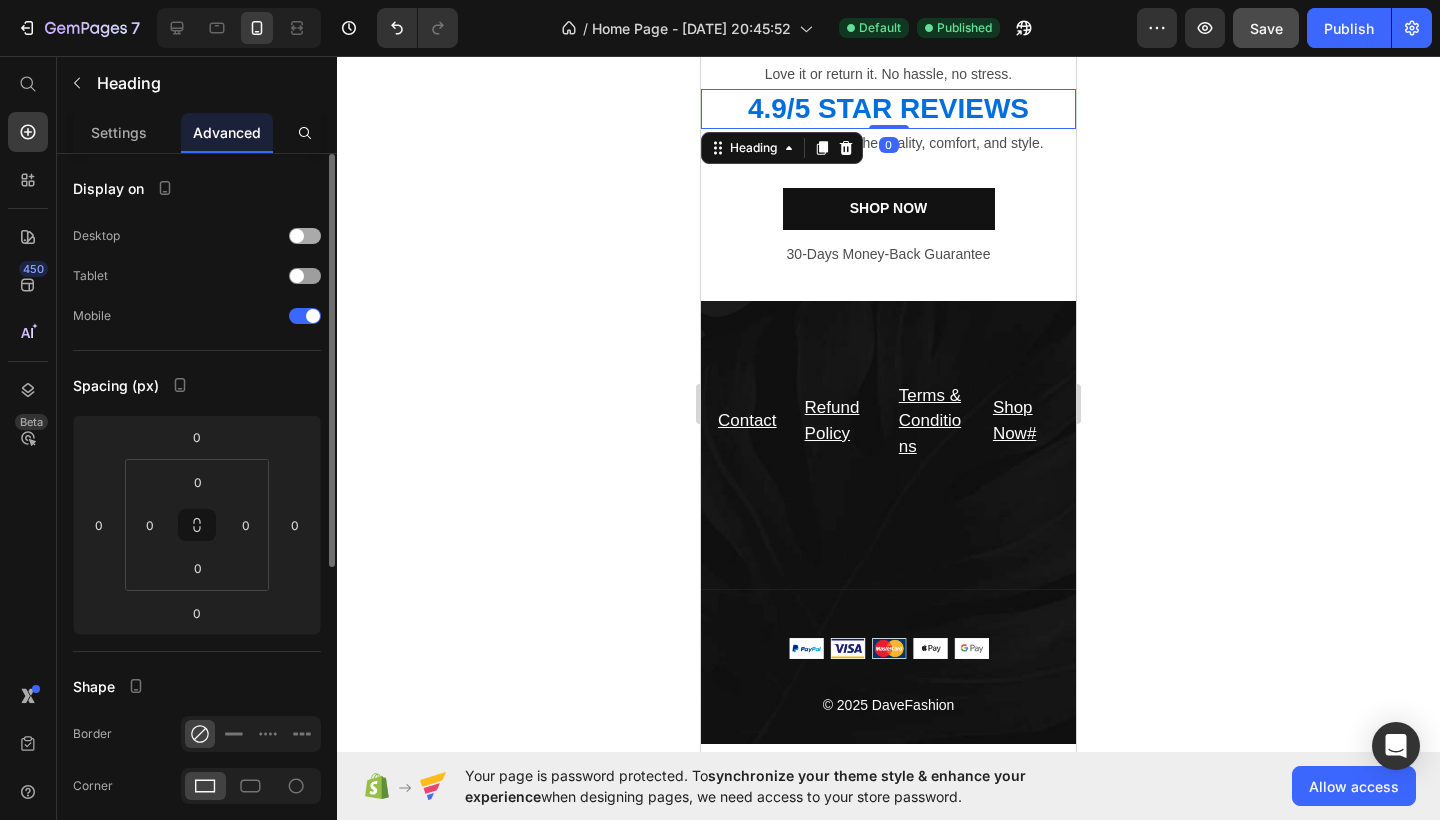click at bounding box center (305, 236) 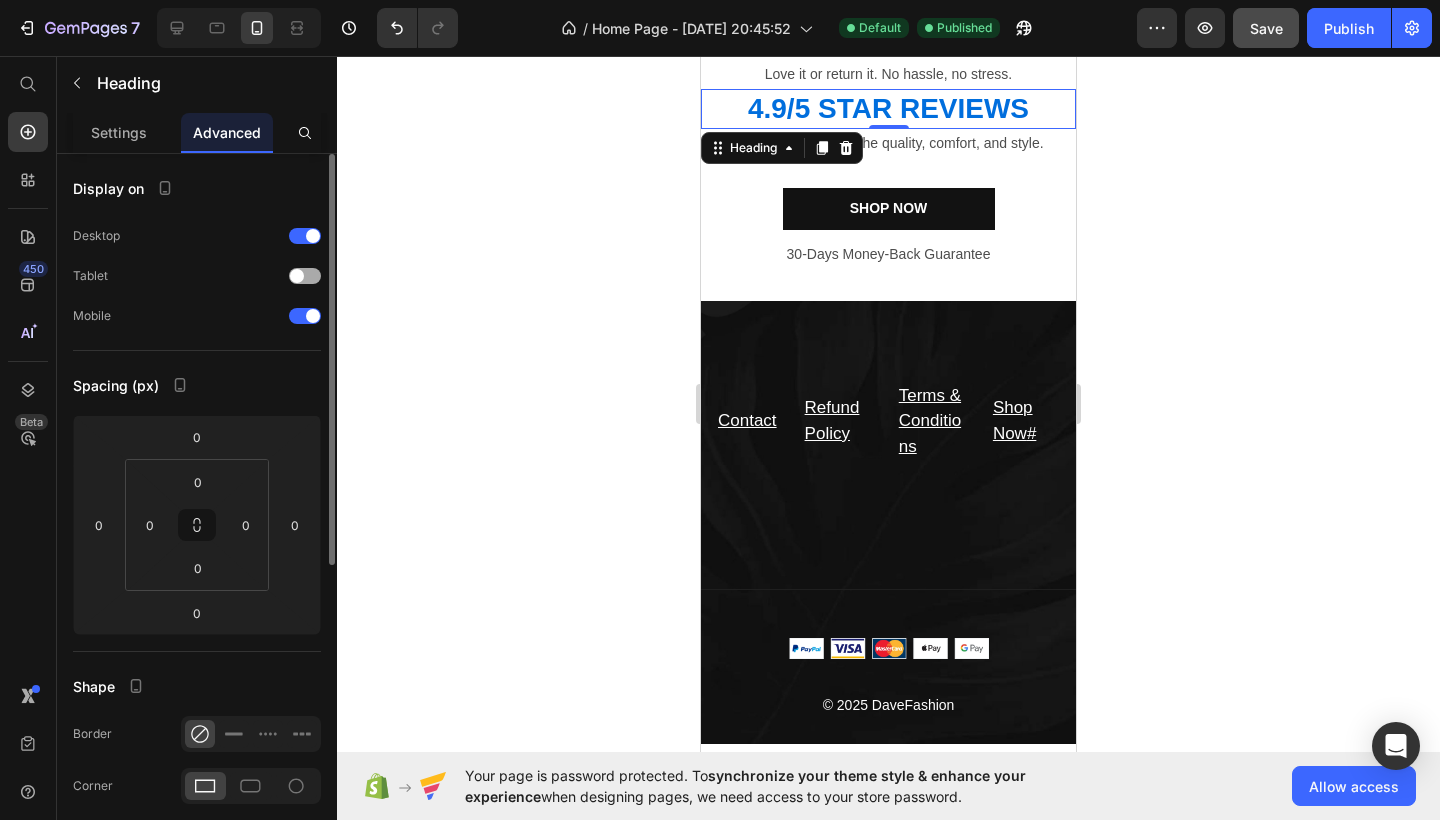 click at bounding box center [305, 276] 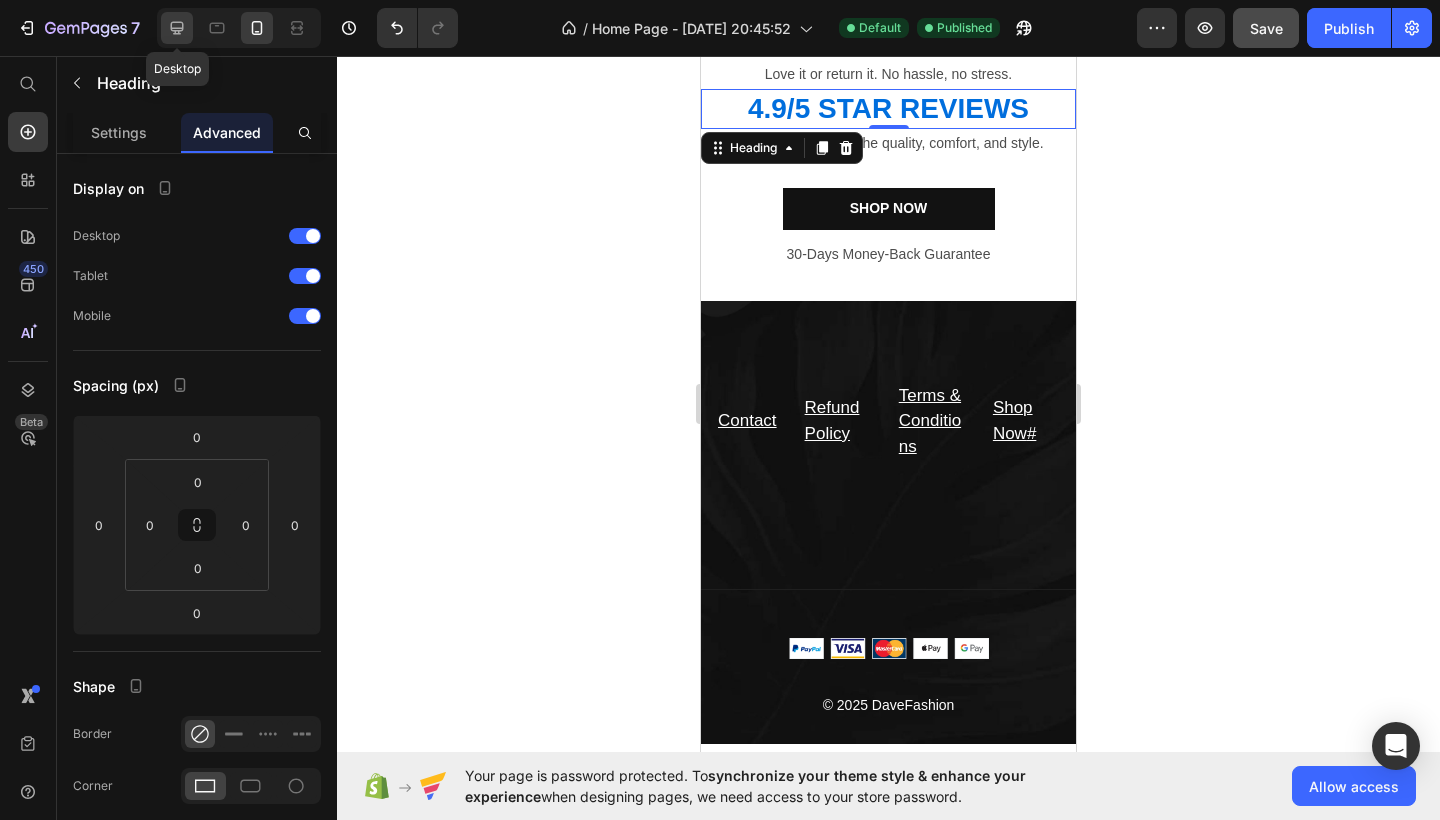 click 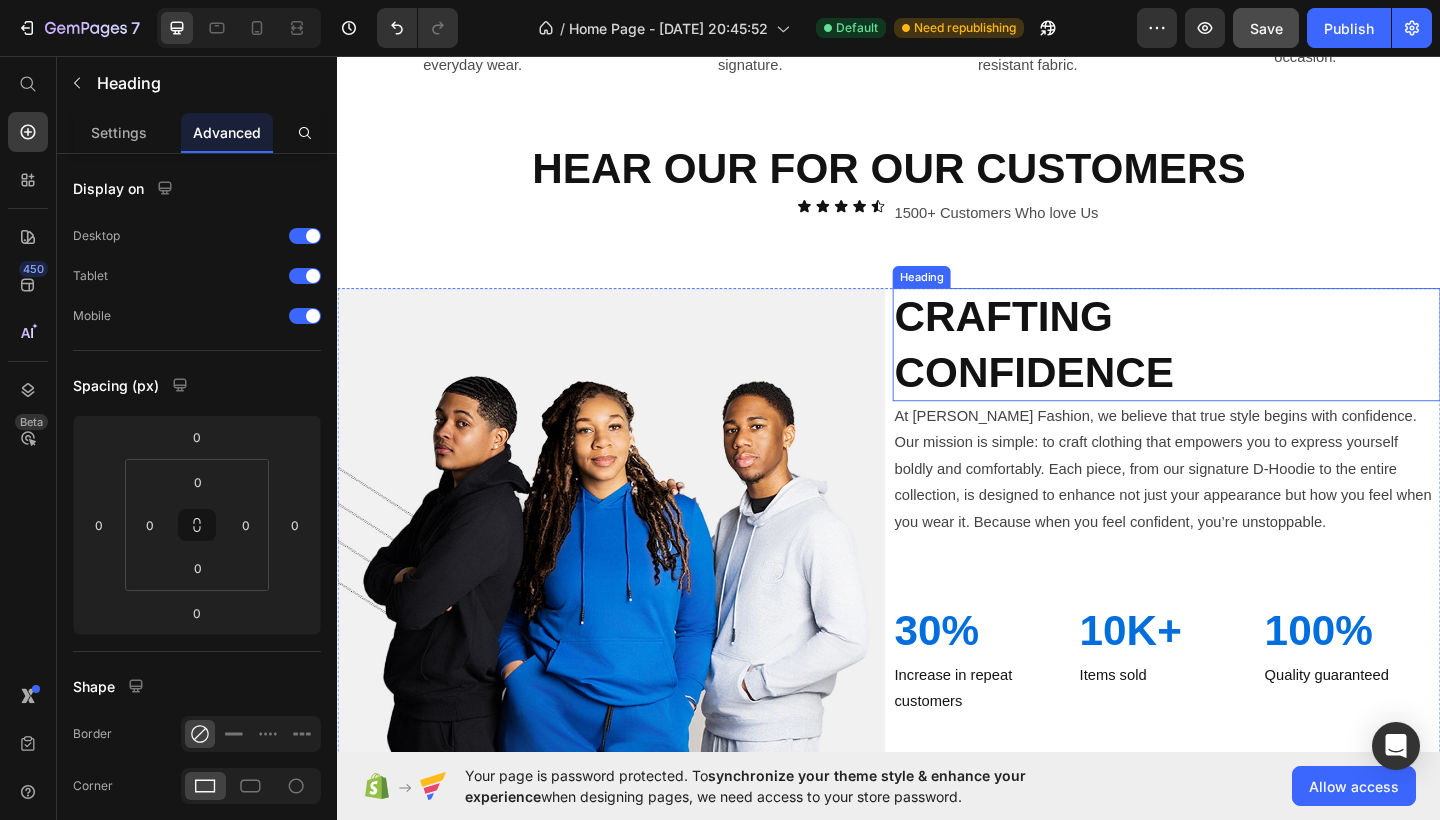 scroll, scrollTop: 896, scrollLeft: 0, axis: vertical 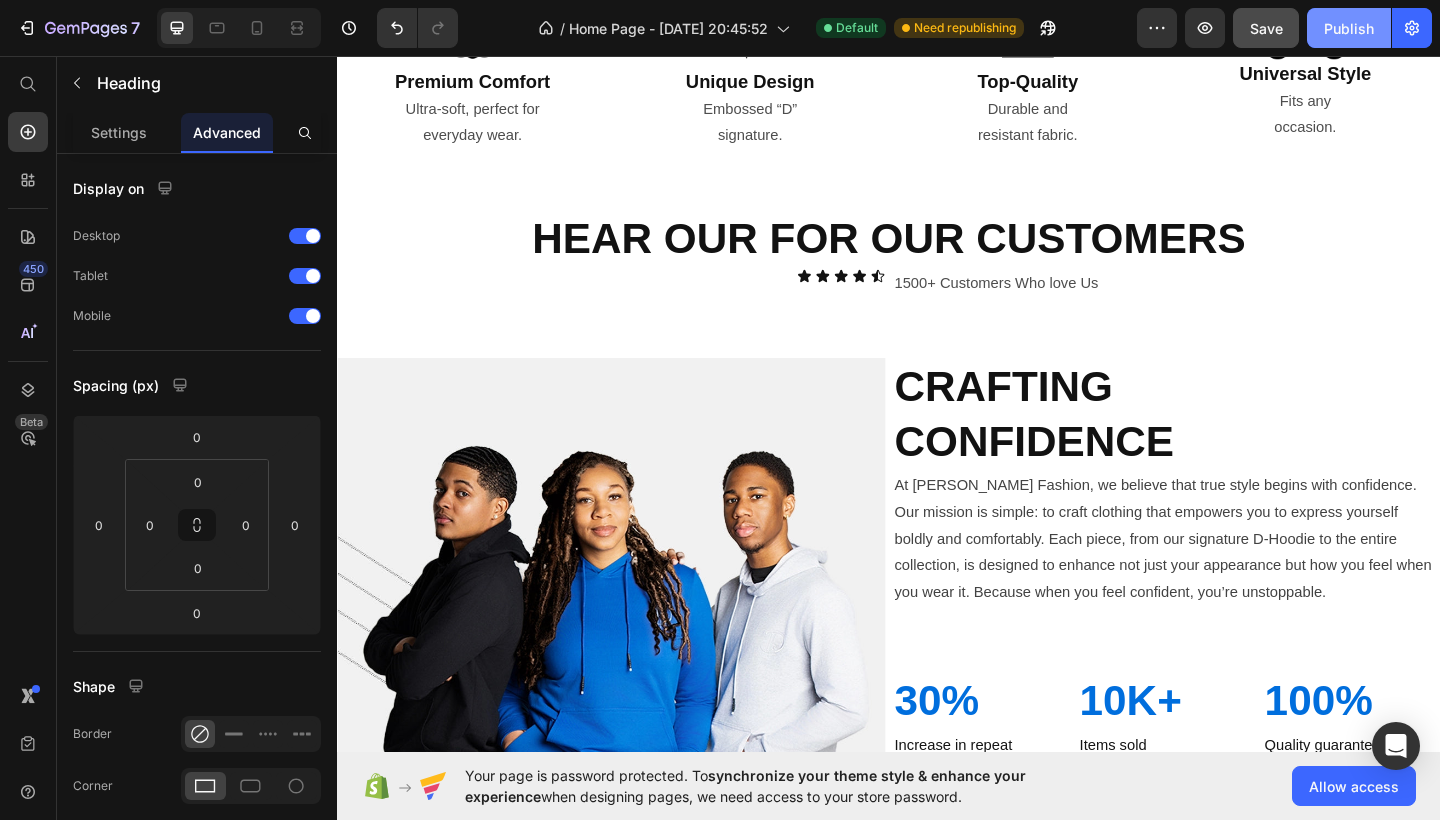 click on "Publish" at bounding box center (1349, 28) 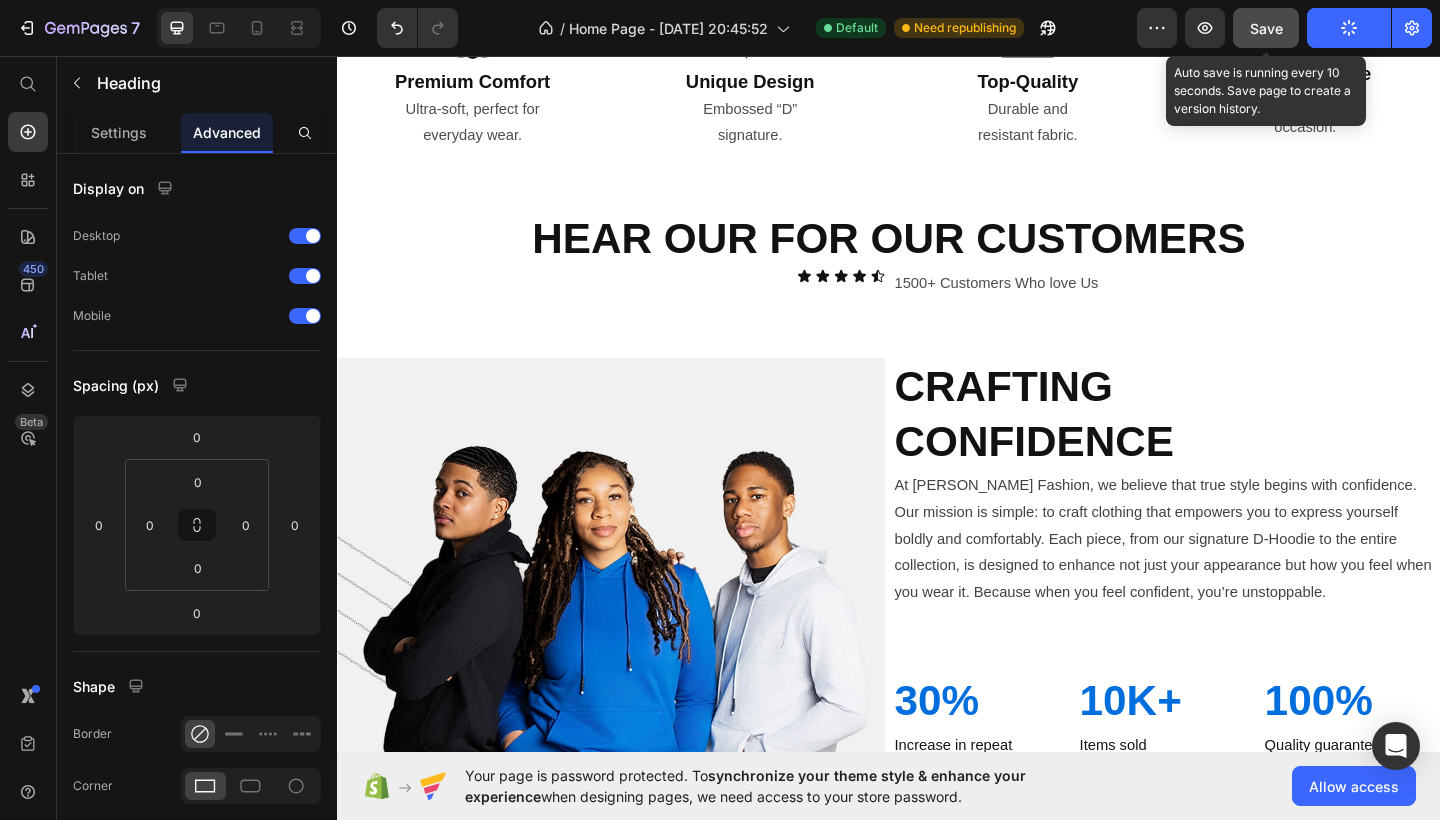 click on "Save" at bounding box center [1266, 28] 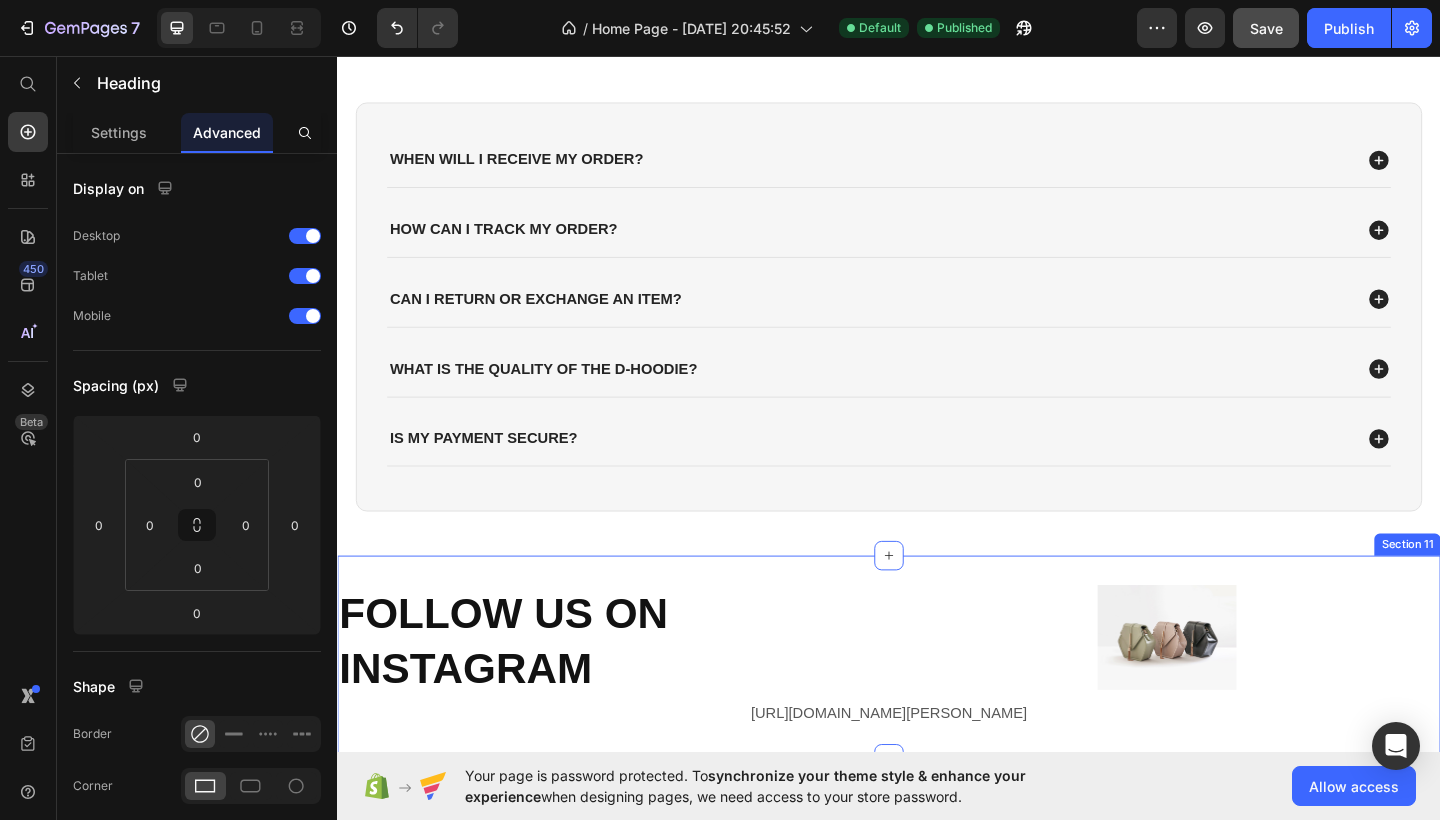scroll, scrollTop: 2719, scrollLeft: 0, axis: vertical 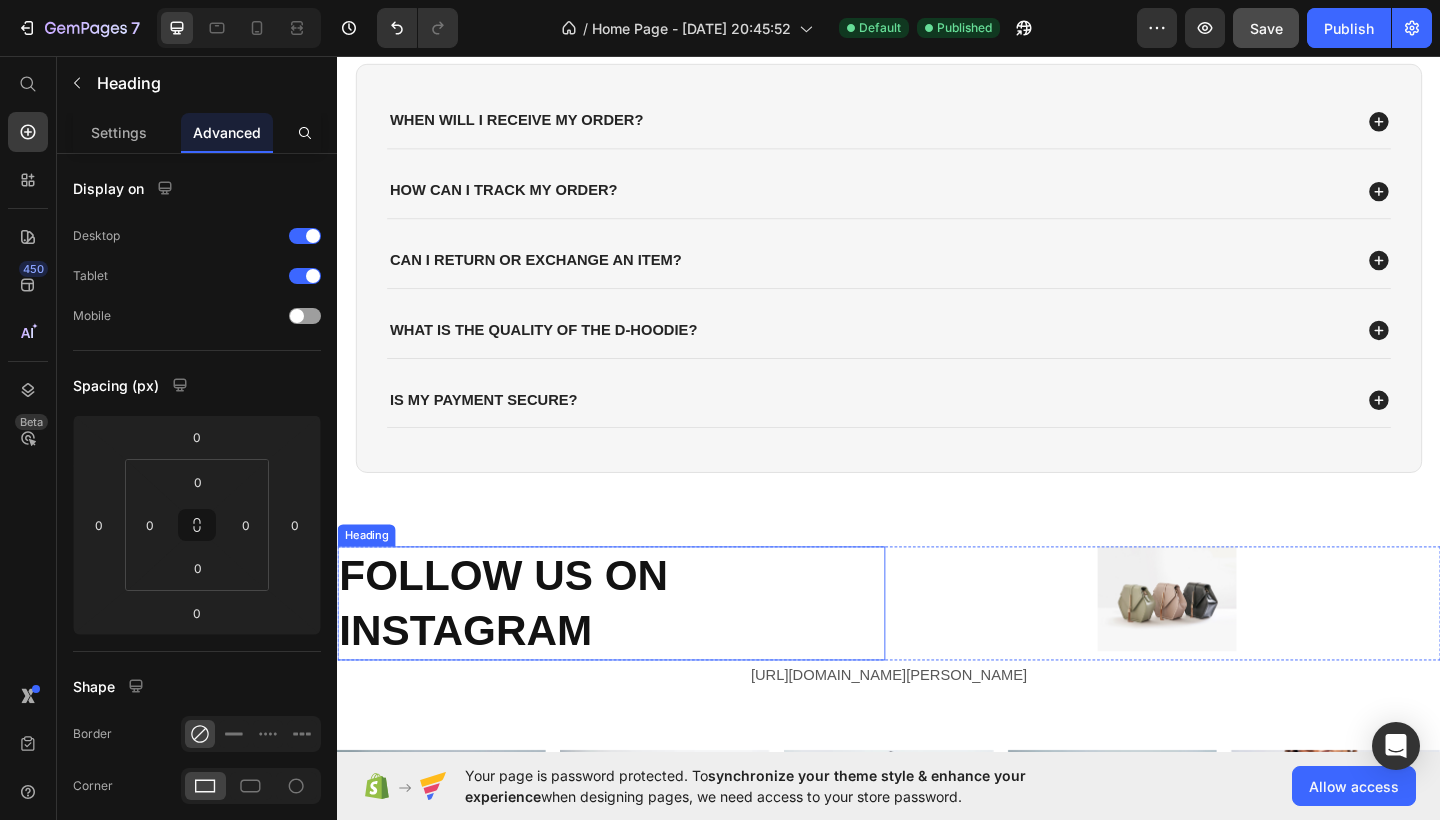 click on "FOLLOW US ON INSTAGRAM" at bounding box center [635, 652] 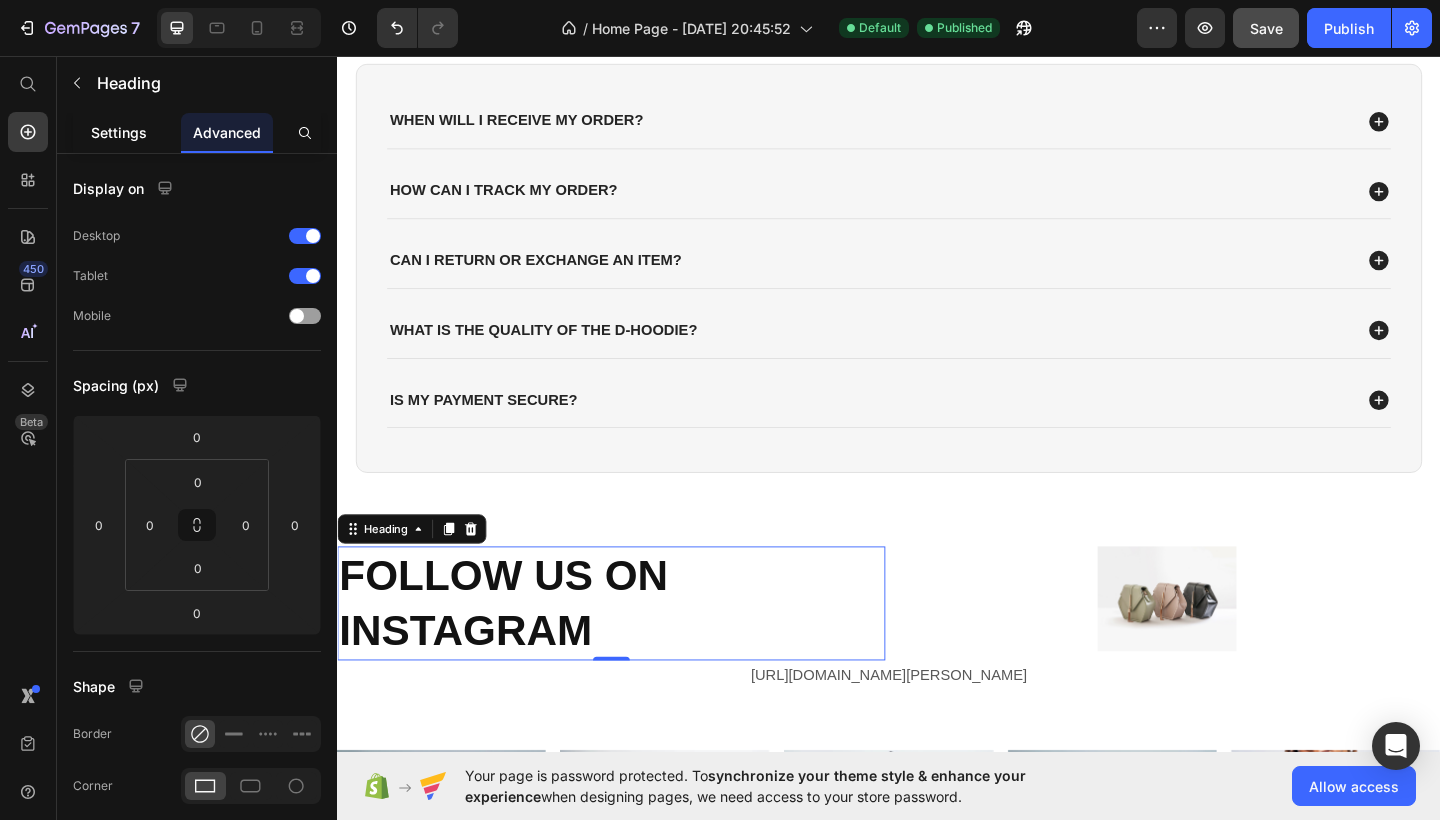click on "Settings" at bounding box center [119, 132] 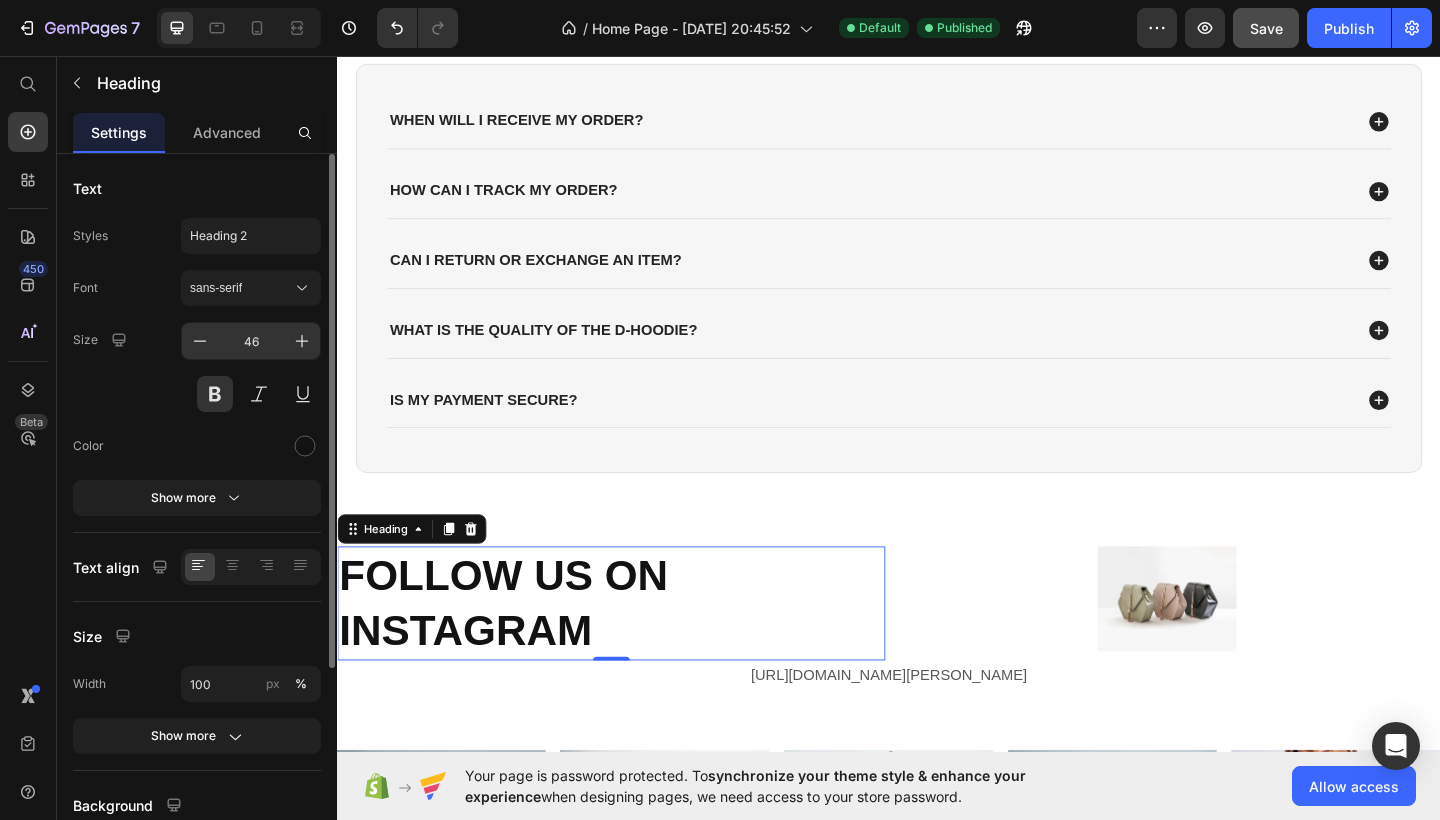 click on "46" at bounding box center [251, 341] 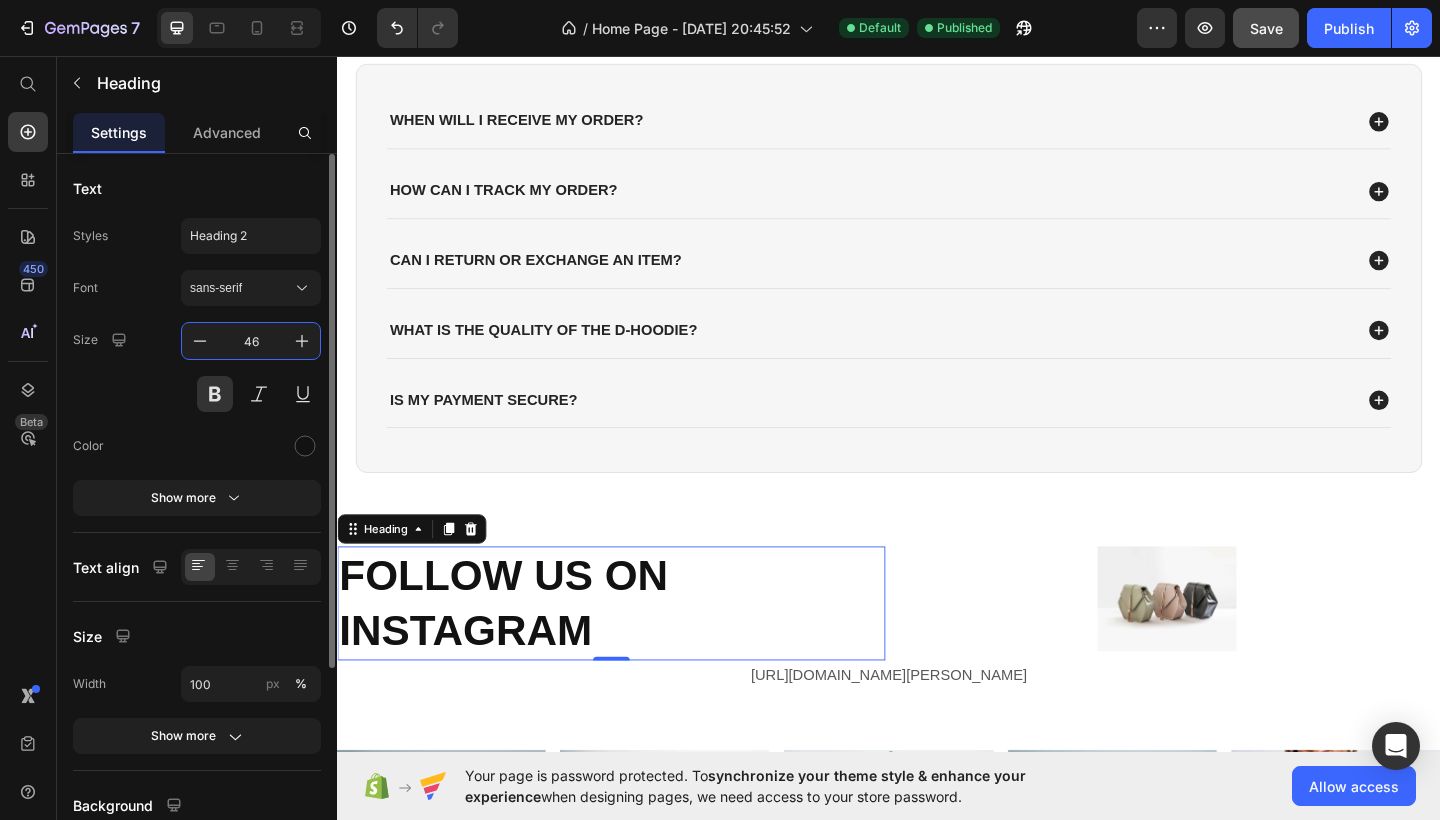 type on "4" 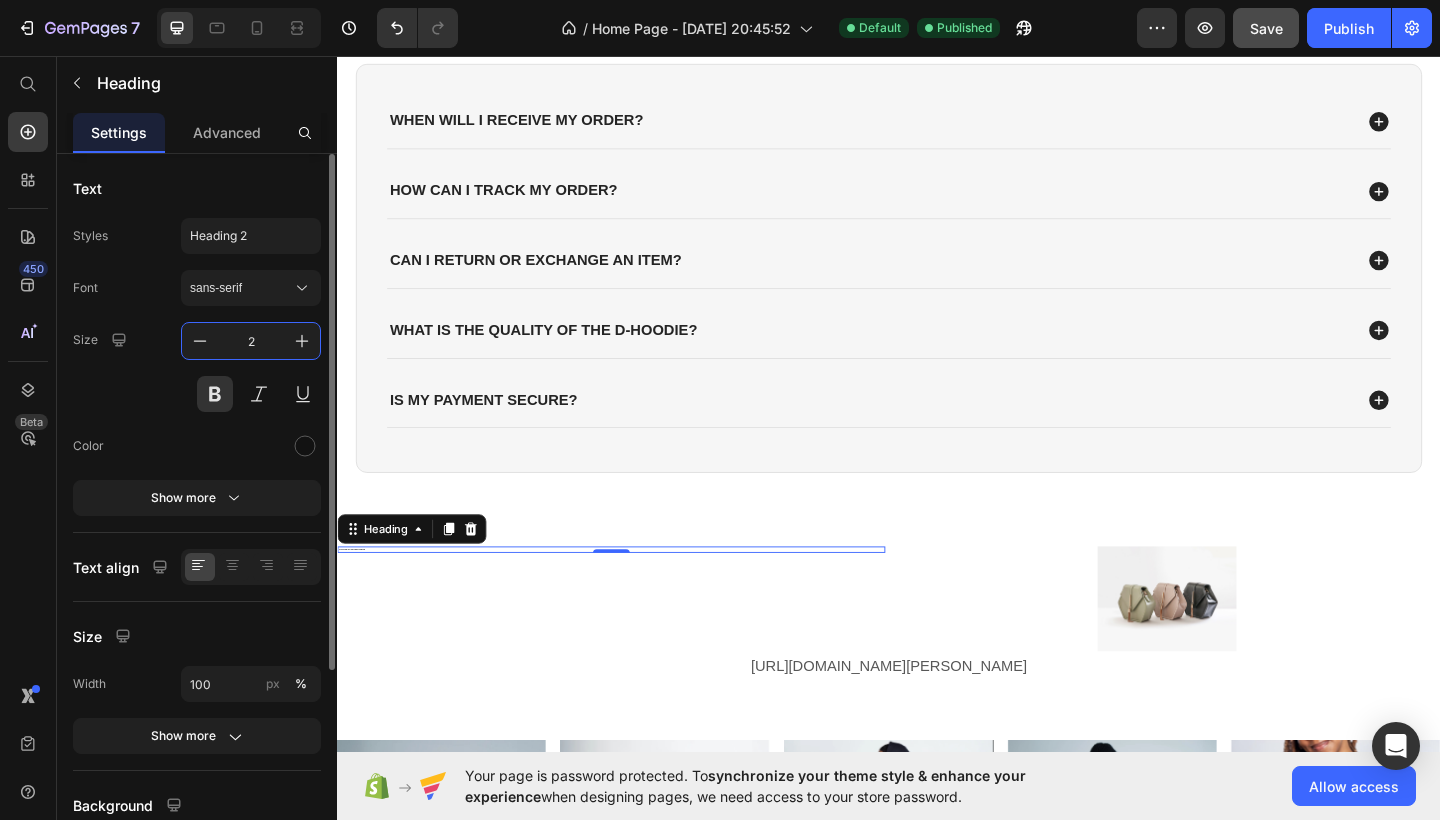 type on "28" 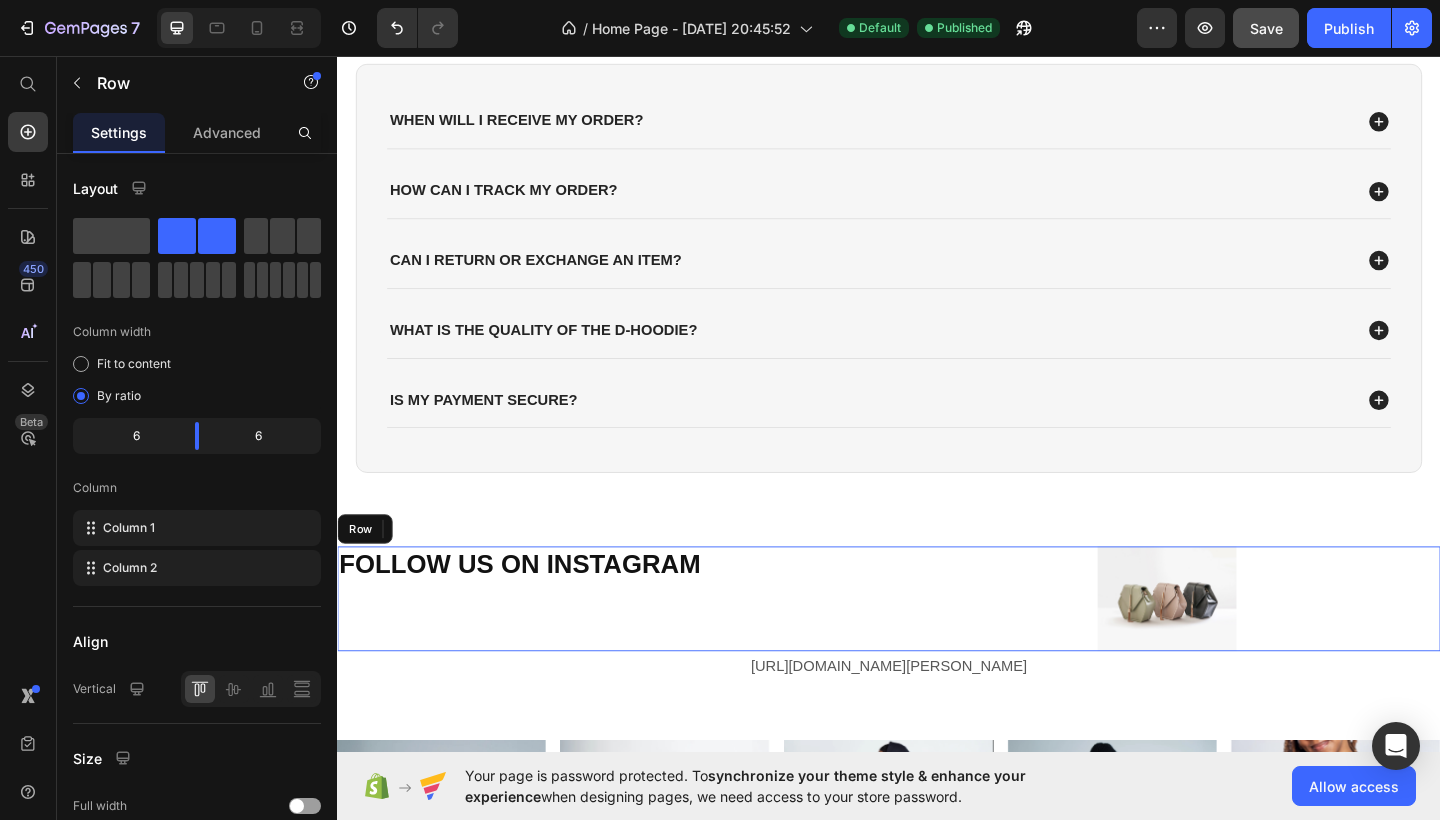 click on "FOLLOW US ON INSTAGRAM Heading   0" at bounding box center [635, 646] 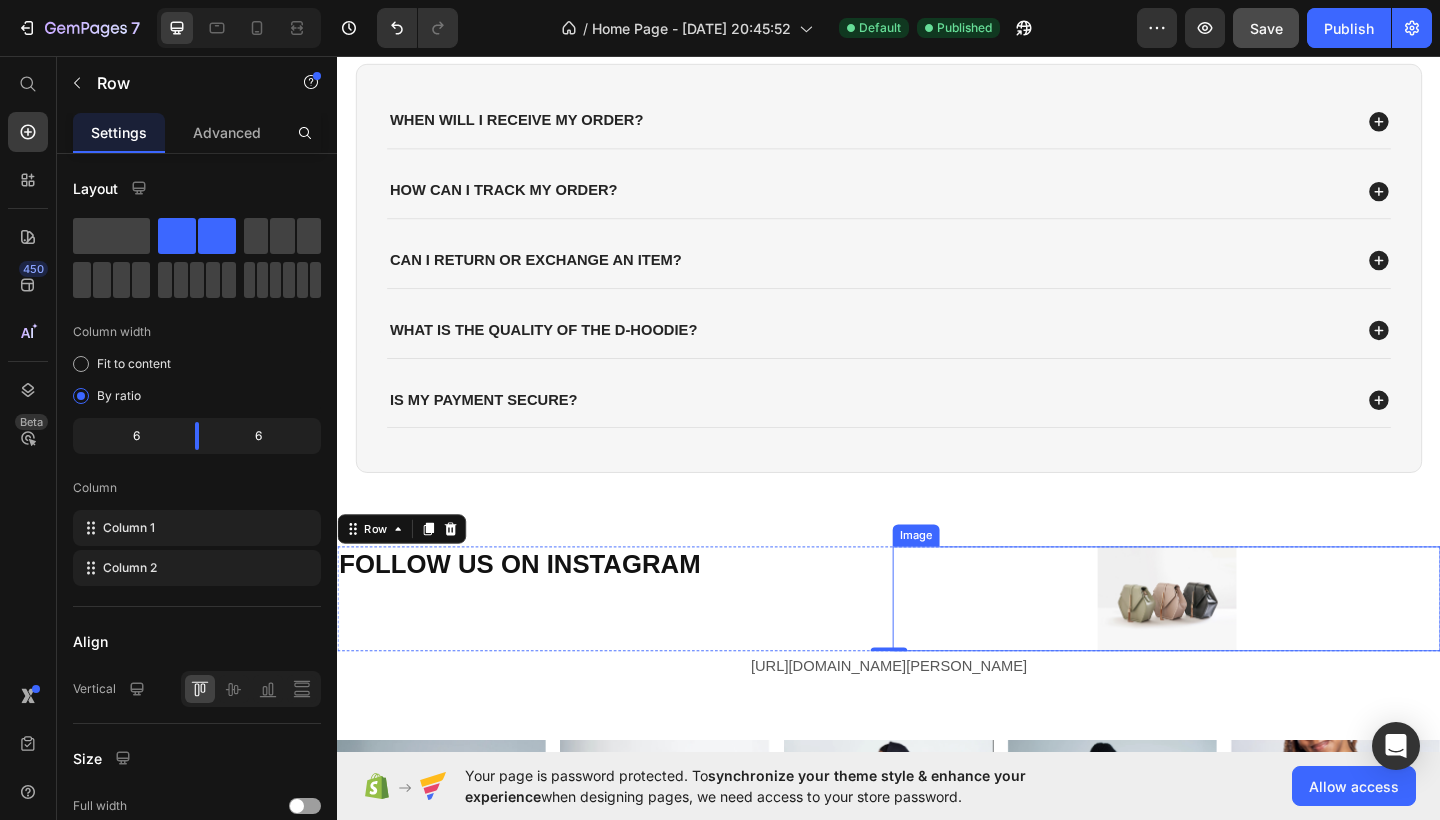 click at bounding box center (1239, 646) 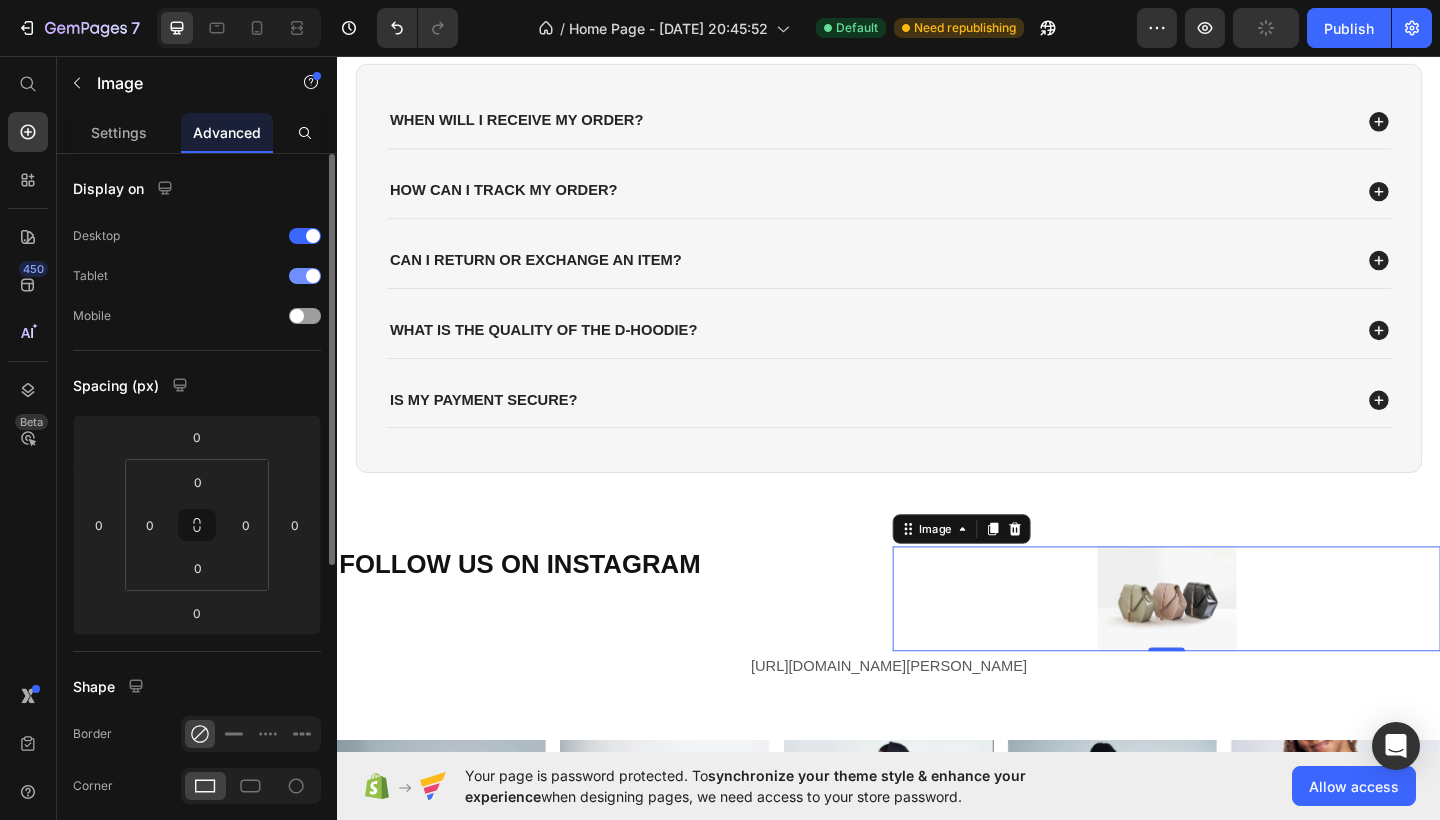 click at bounding box center [313, 276] 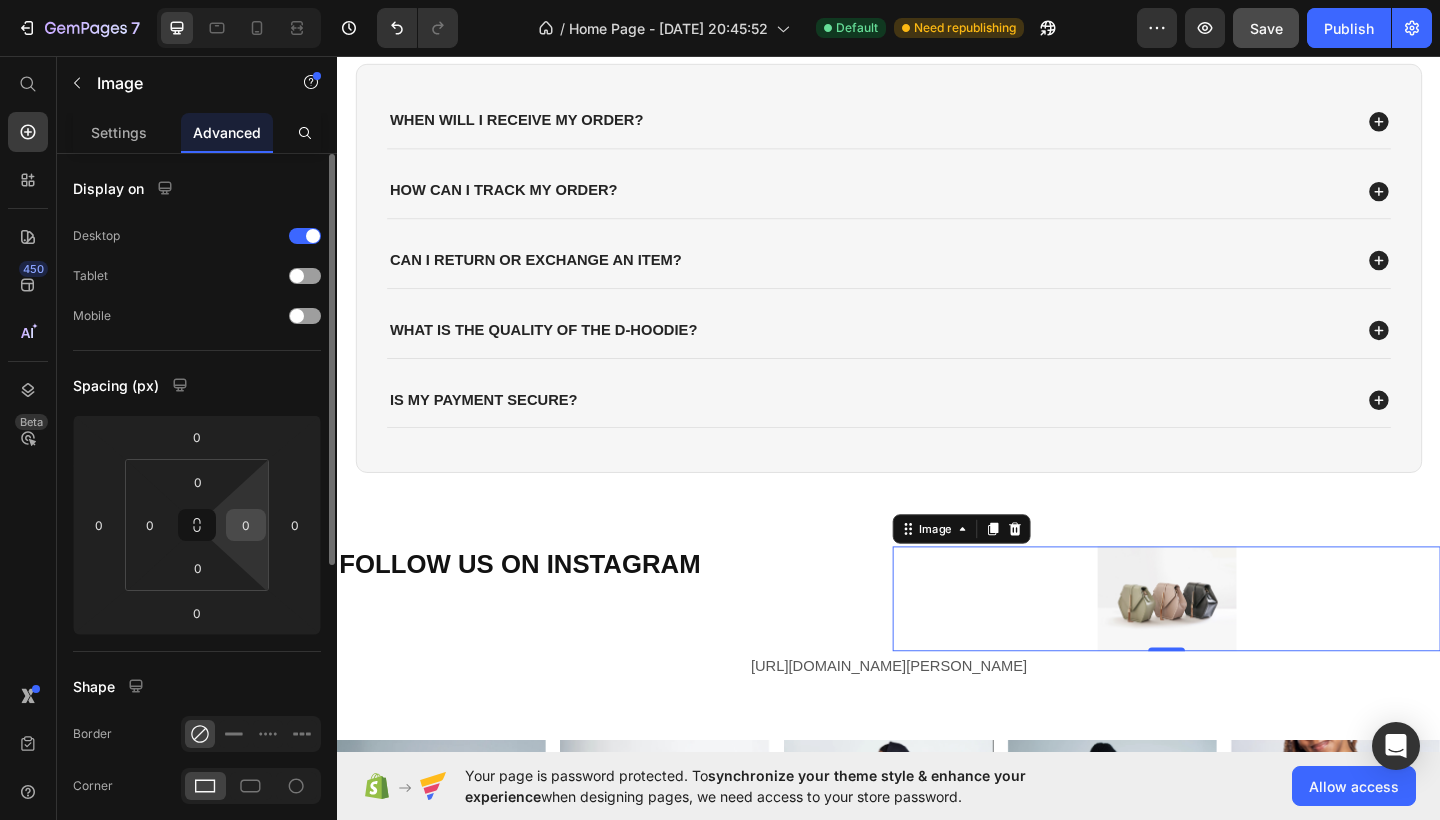 click on "0" at bounding box center (246, 525) 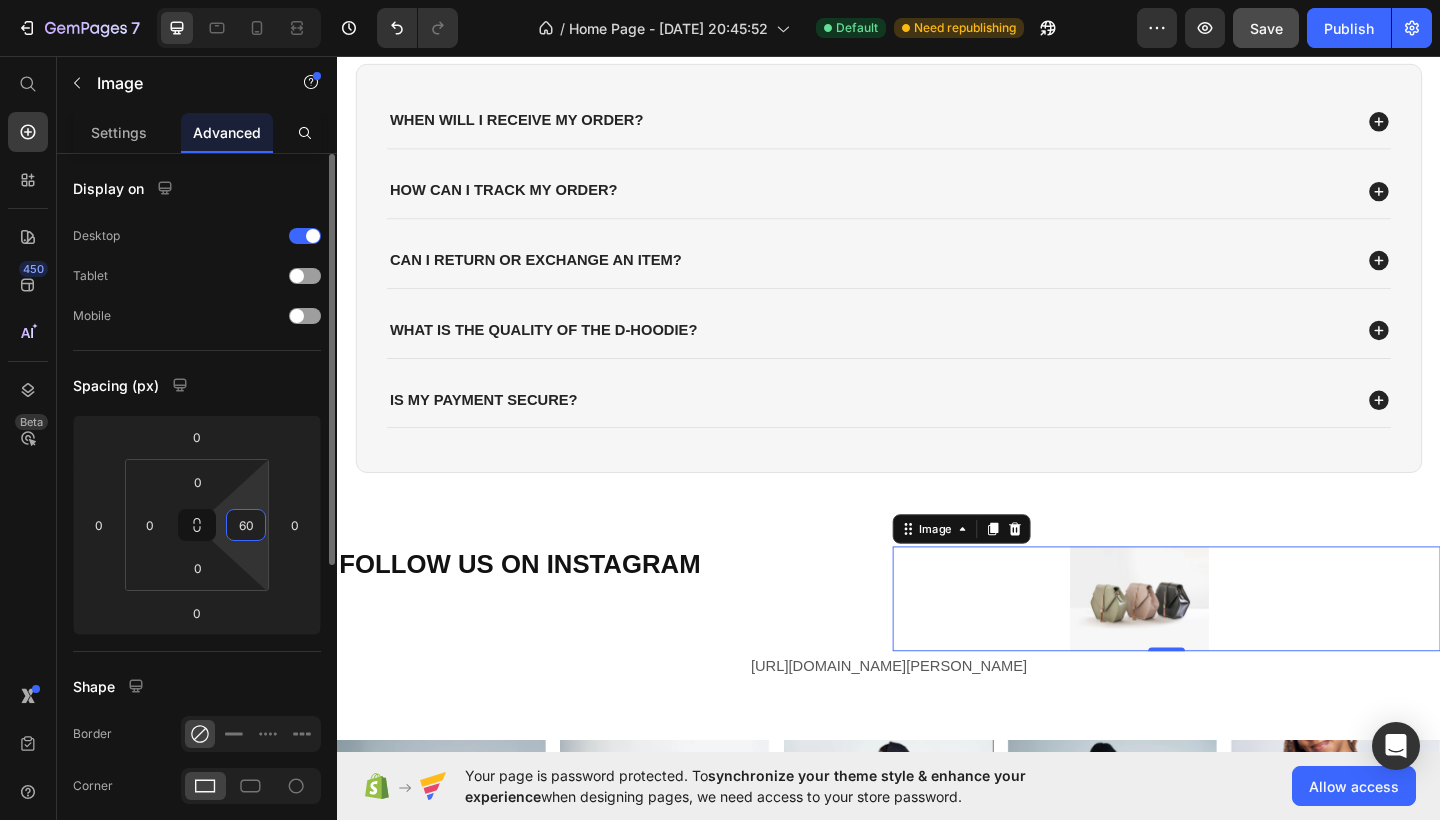 type on "6" 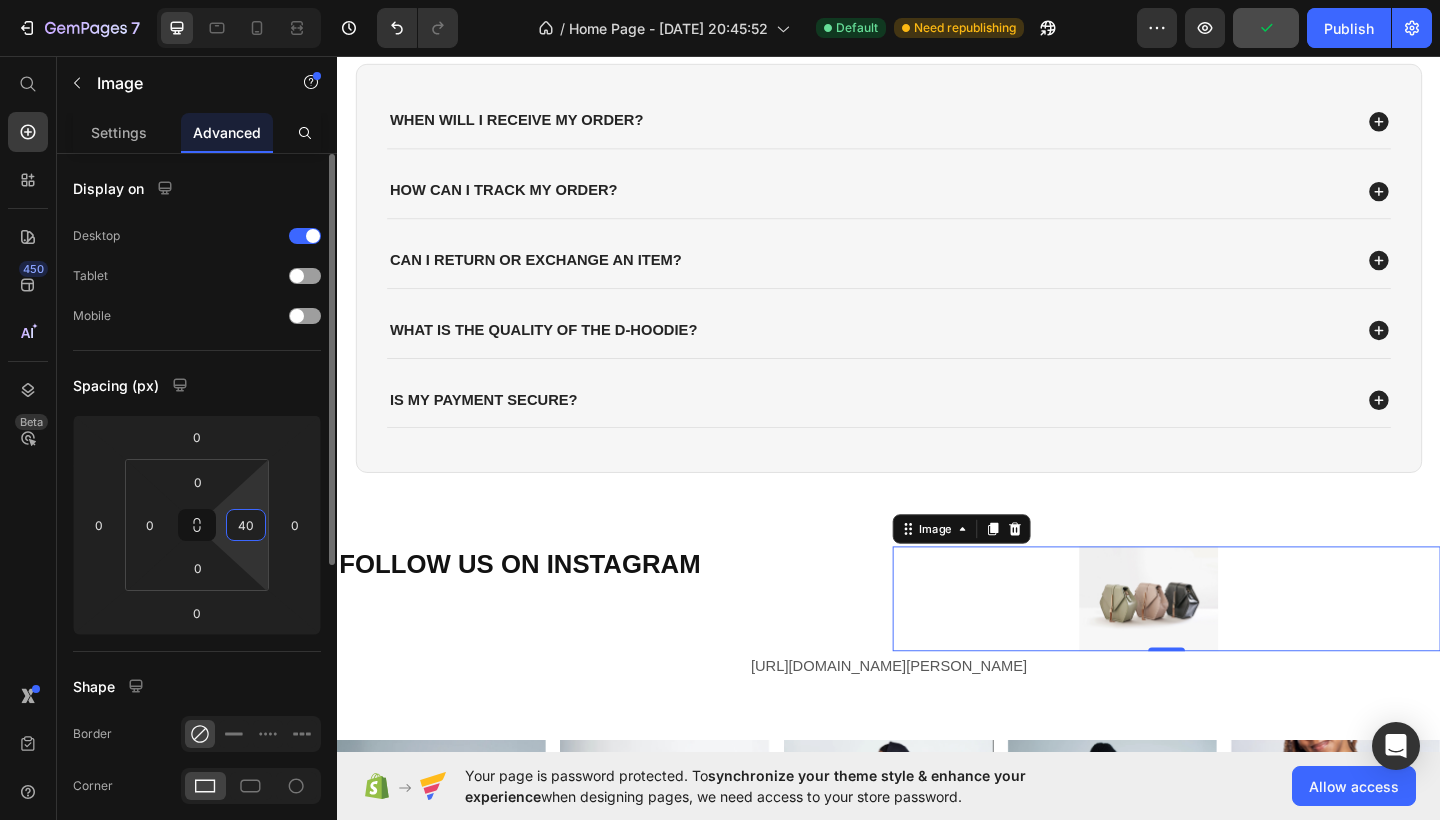 type on "400" 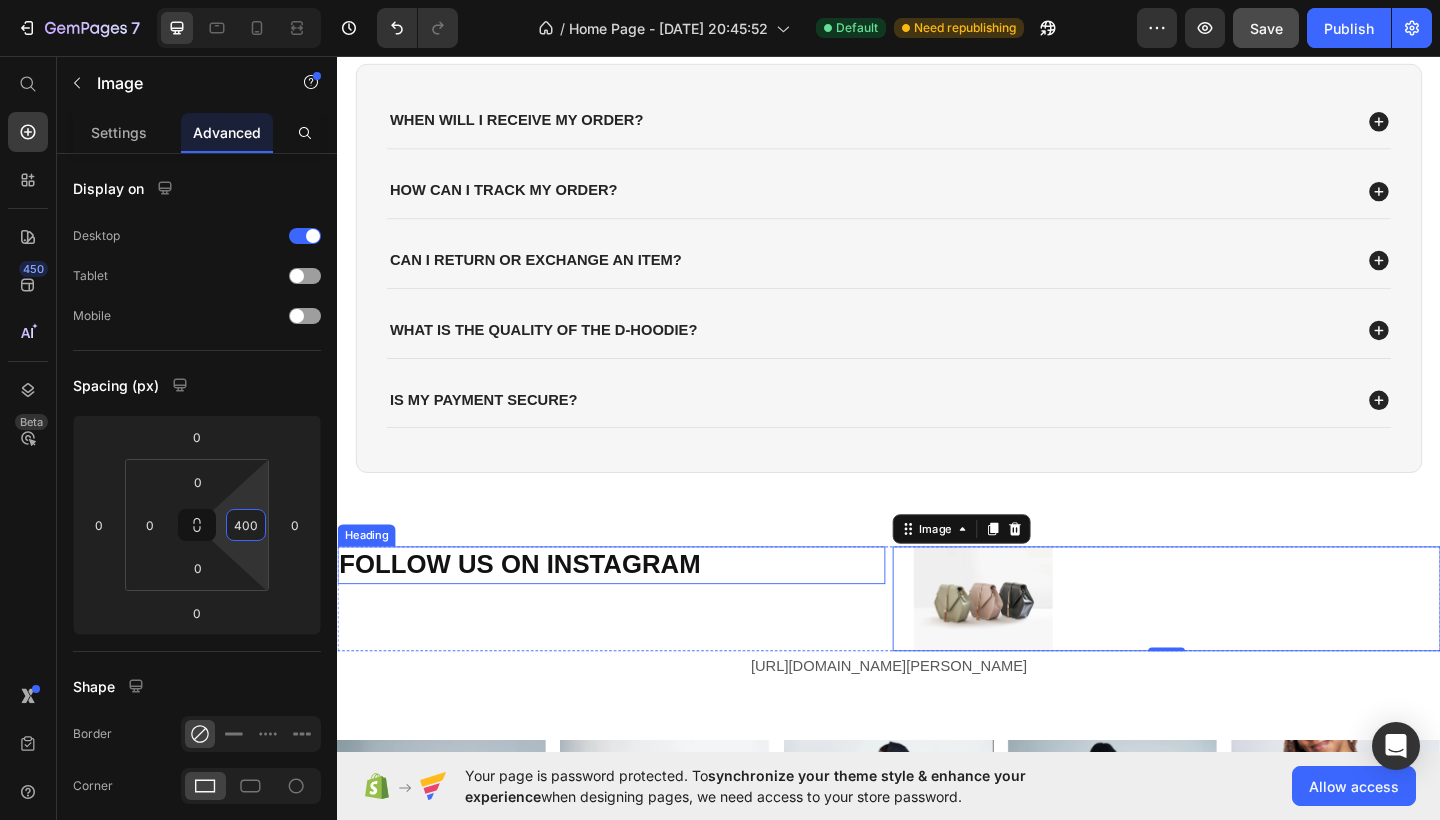 click on "FOLLOW US ON INSTAGRAM" at bounding box center (635, 610) 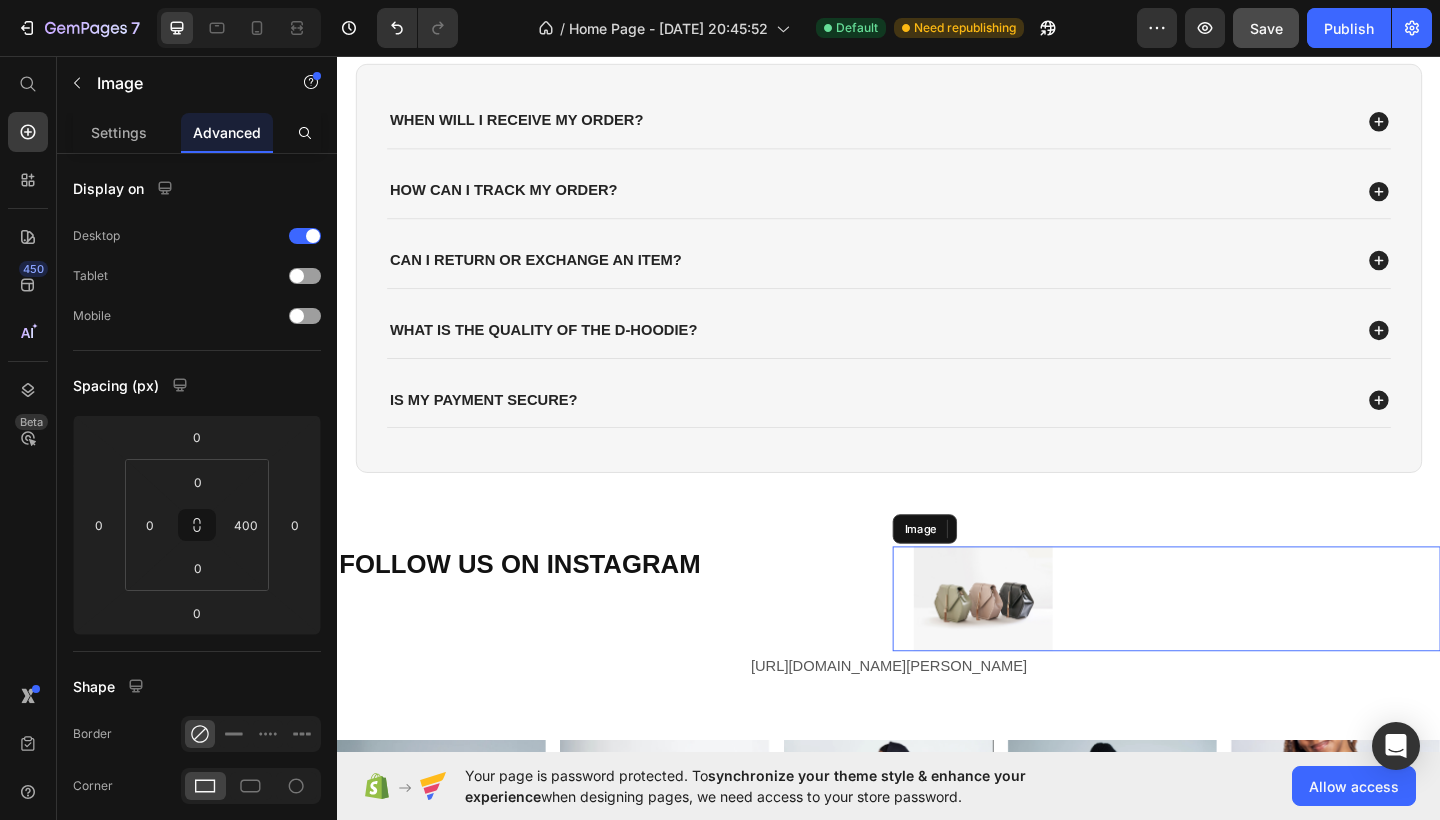 click at bounding box center (1239, 646) 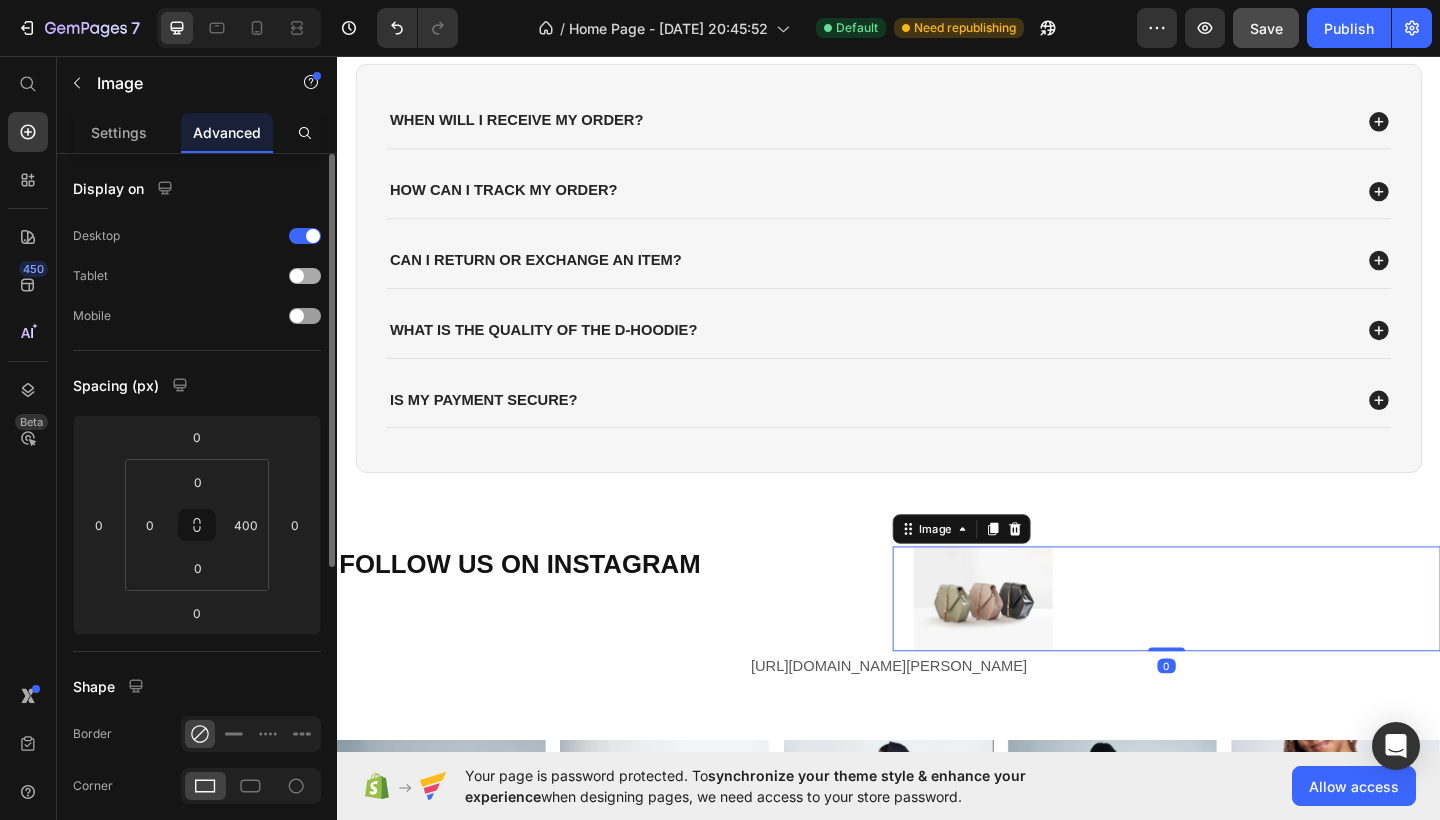 click at bounding box center (305, 276) 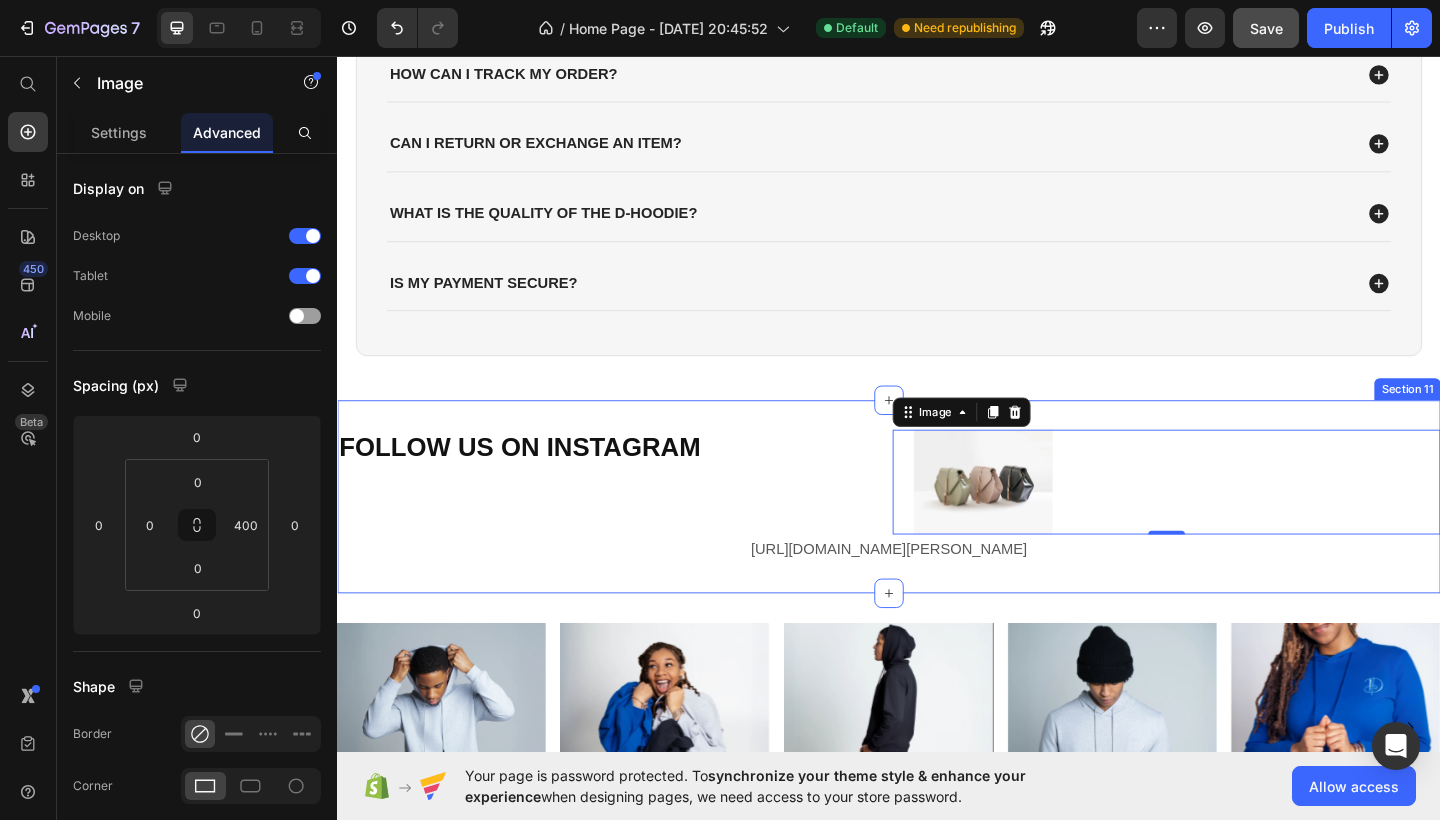 scroll, scrollTop: 2862, scrollLeft: 0, axis: vertical 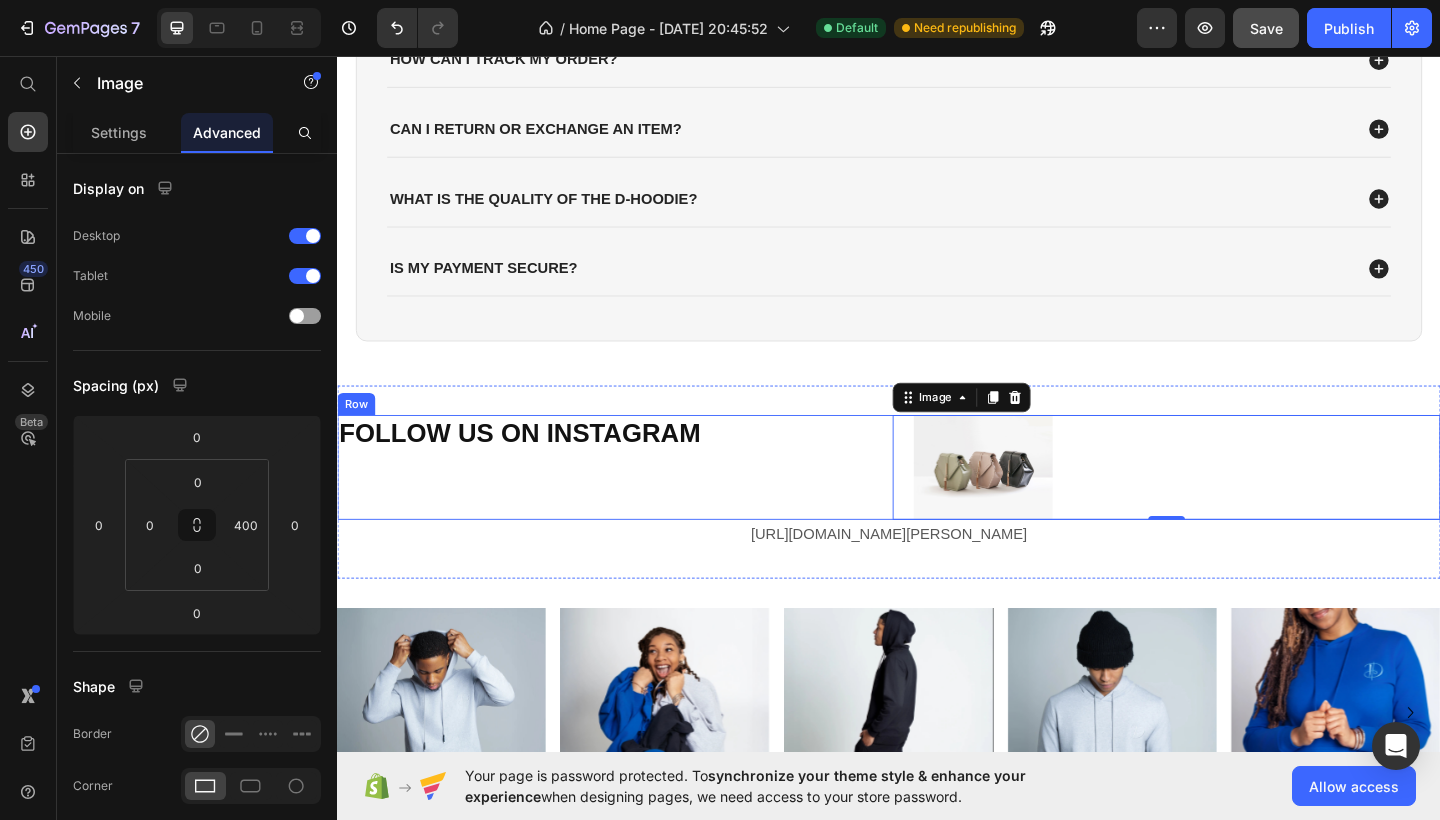 click on "FOLLOW US ON INSTAGRAM Heading" at bounding box center [635, 503] 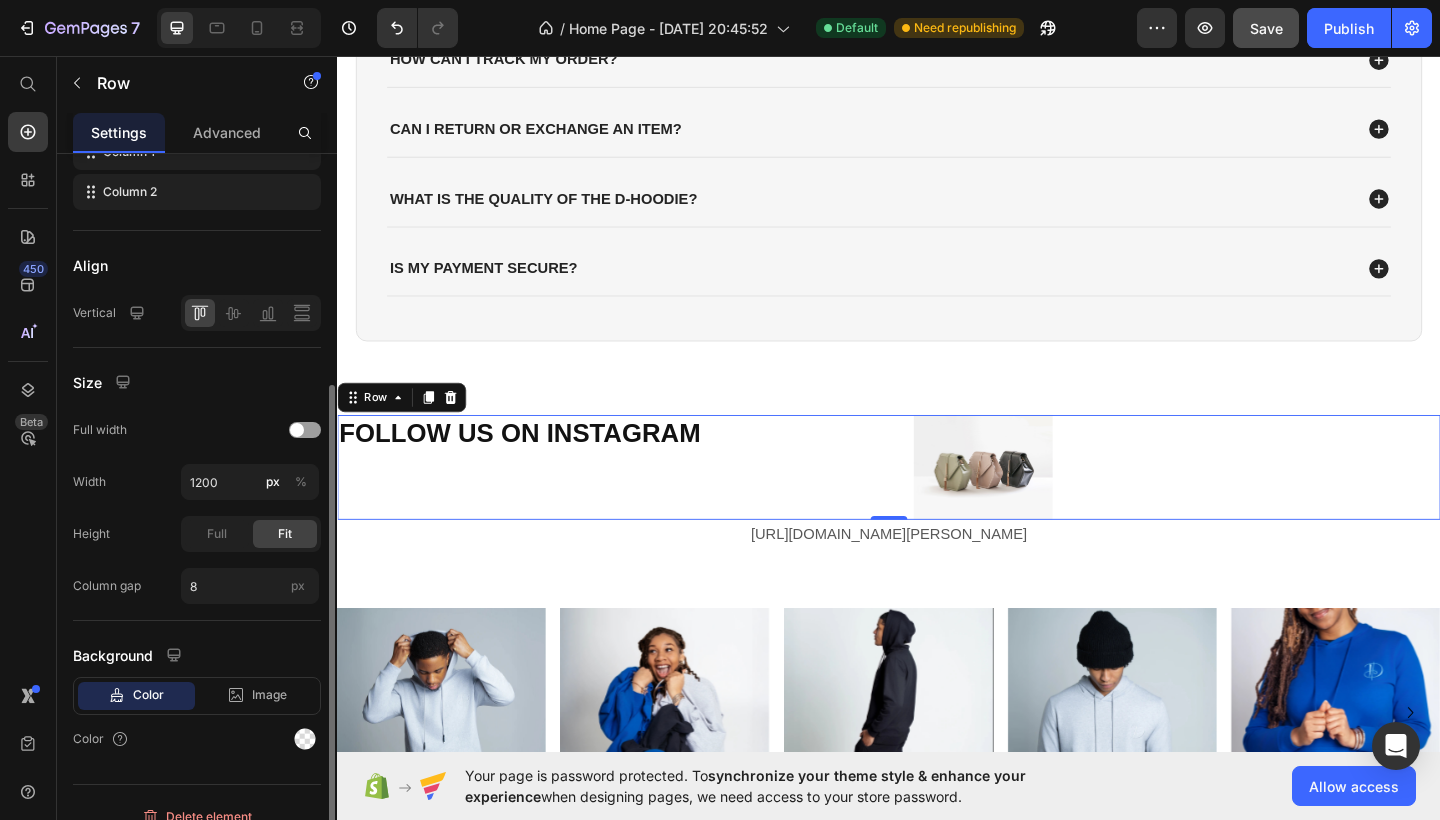 scroll, scrollTop: 380, scrollLeft: 0, axis: vertical 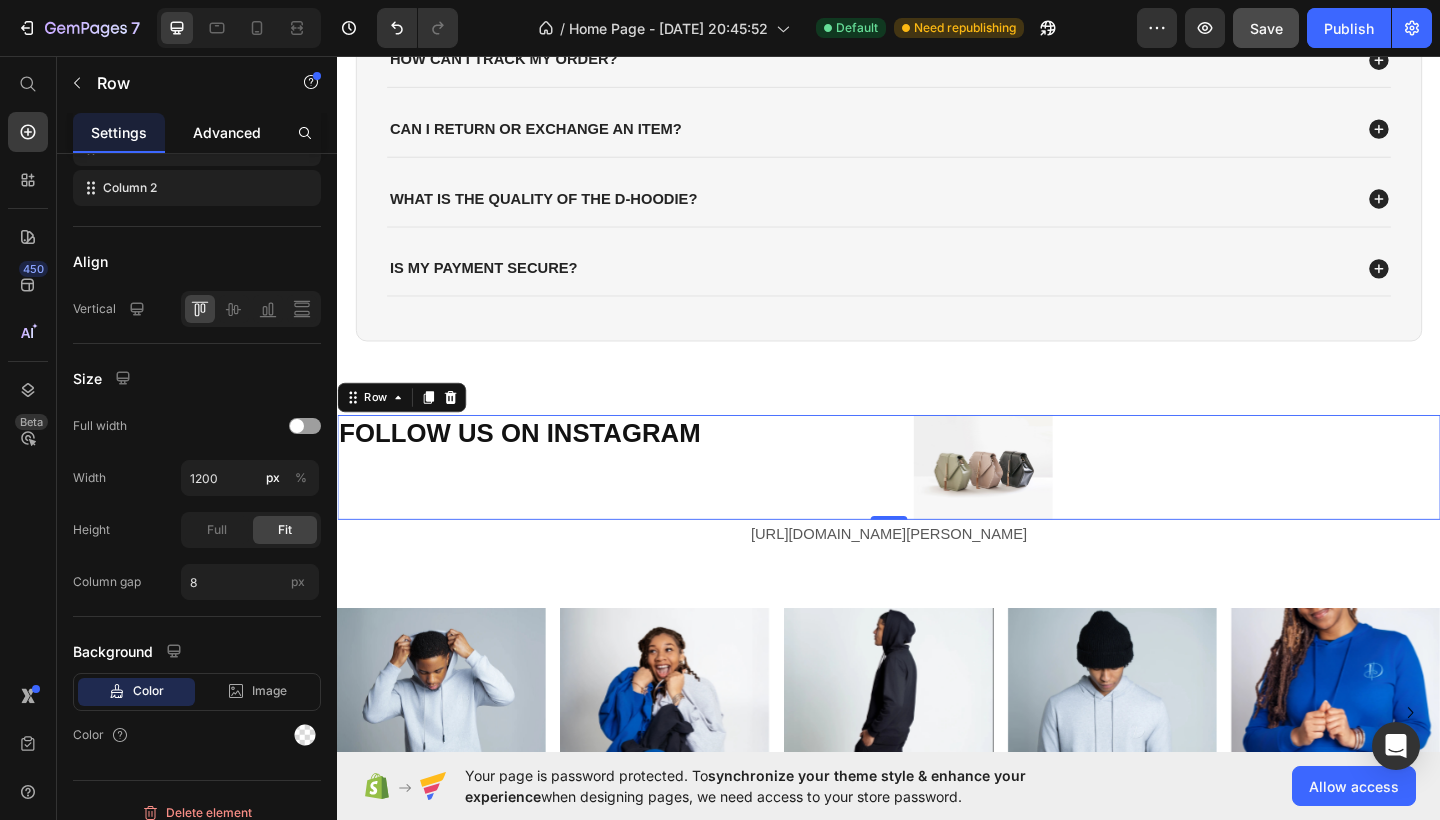 click on "Advanced" at bounding box center [227, 132] 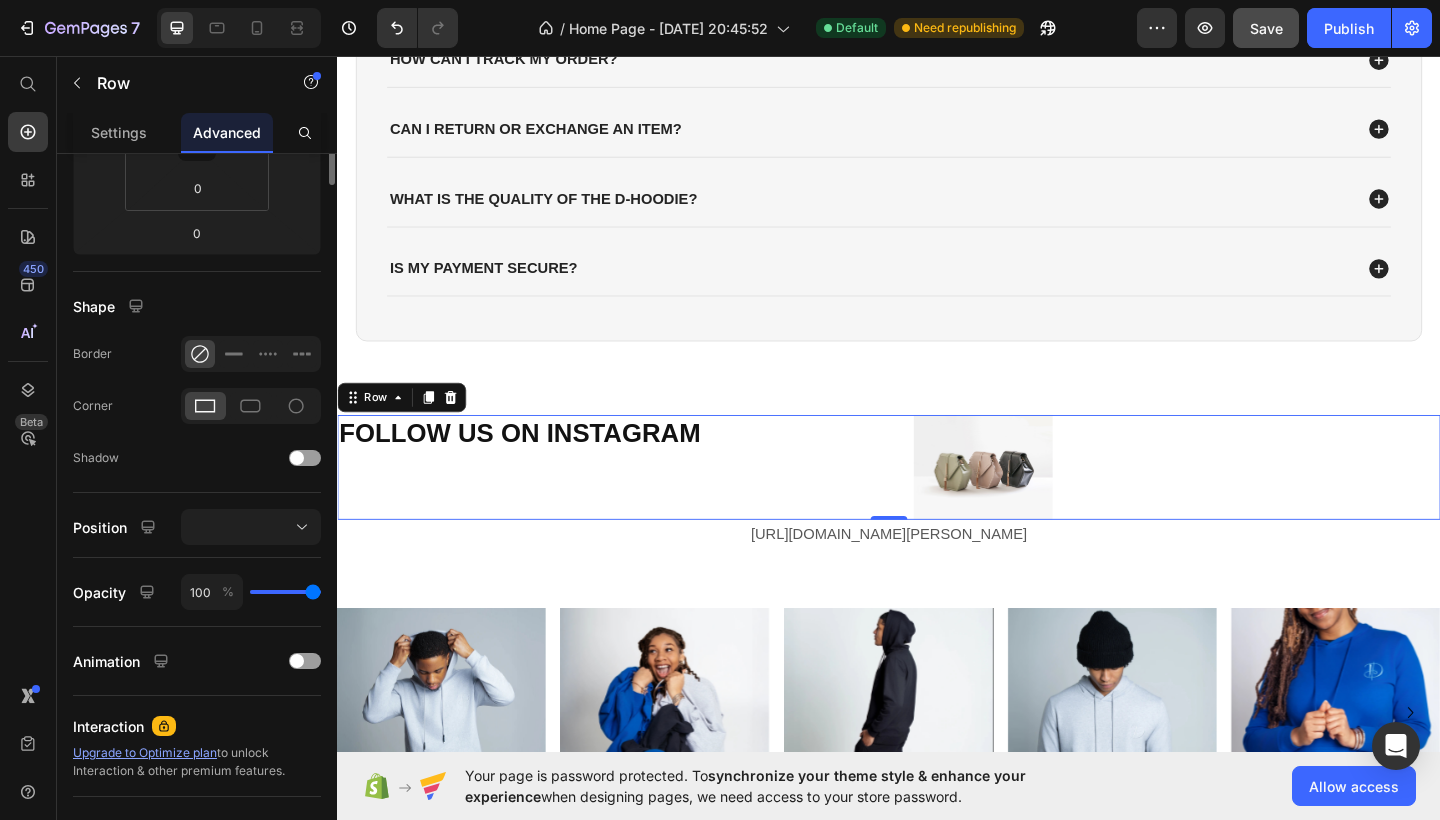 scroll, scrollTop: 0, scrollLeft: 0, axis: both 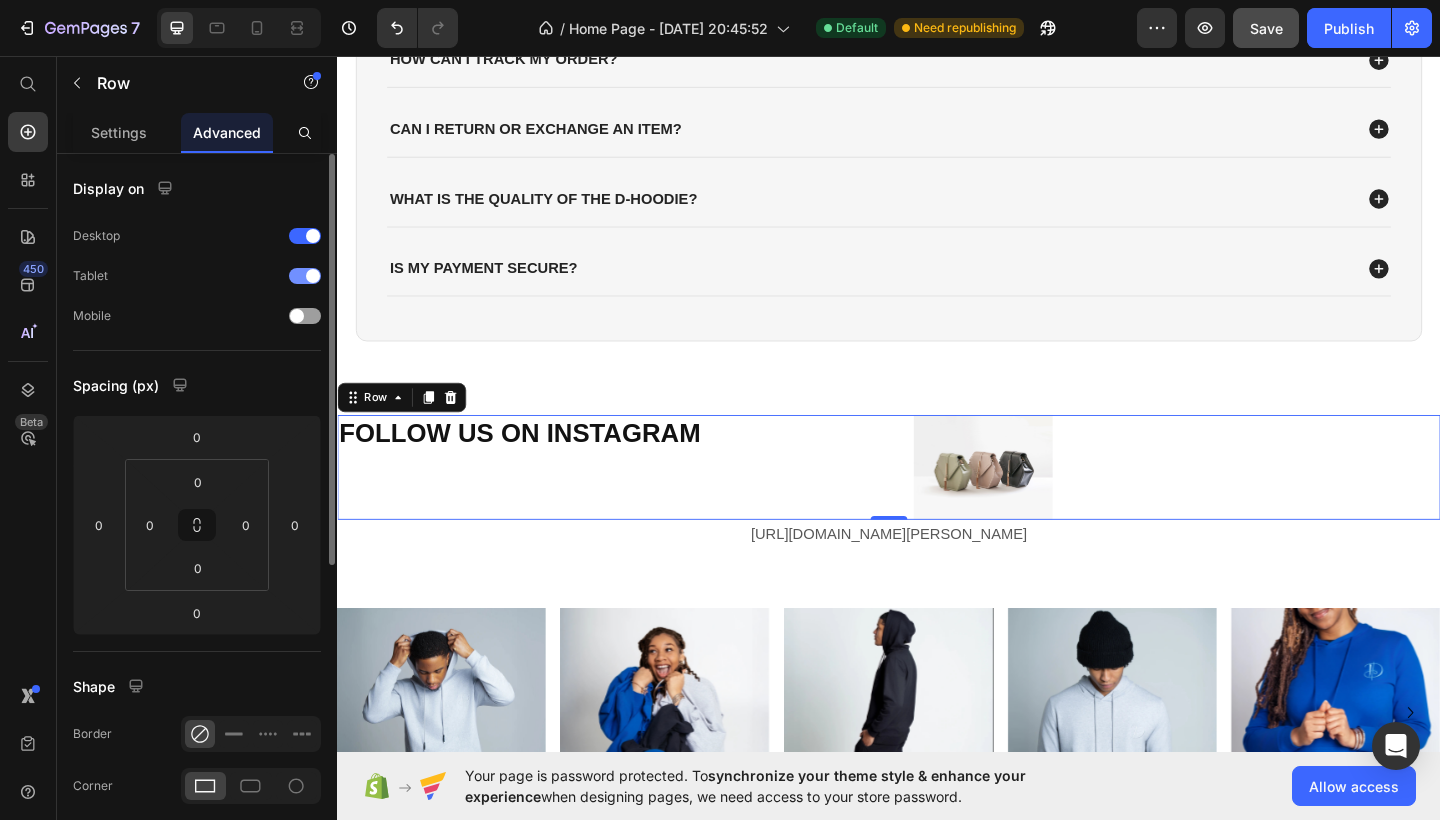 click at bounding box center [313, 276] 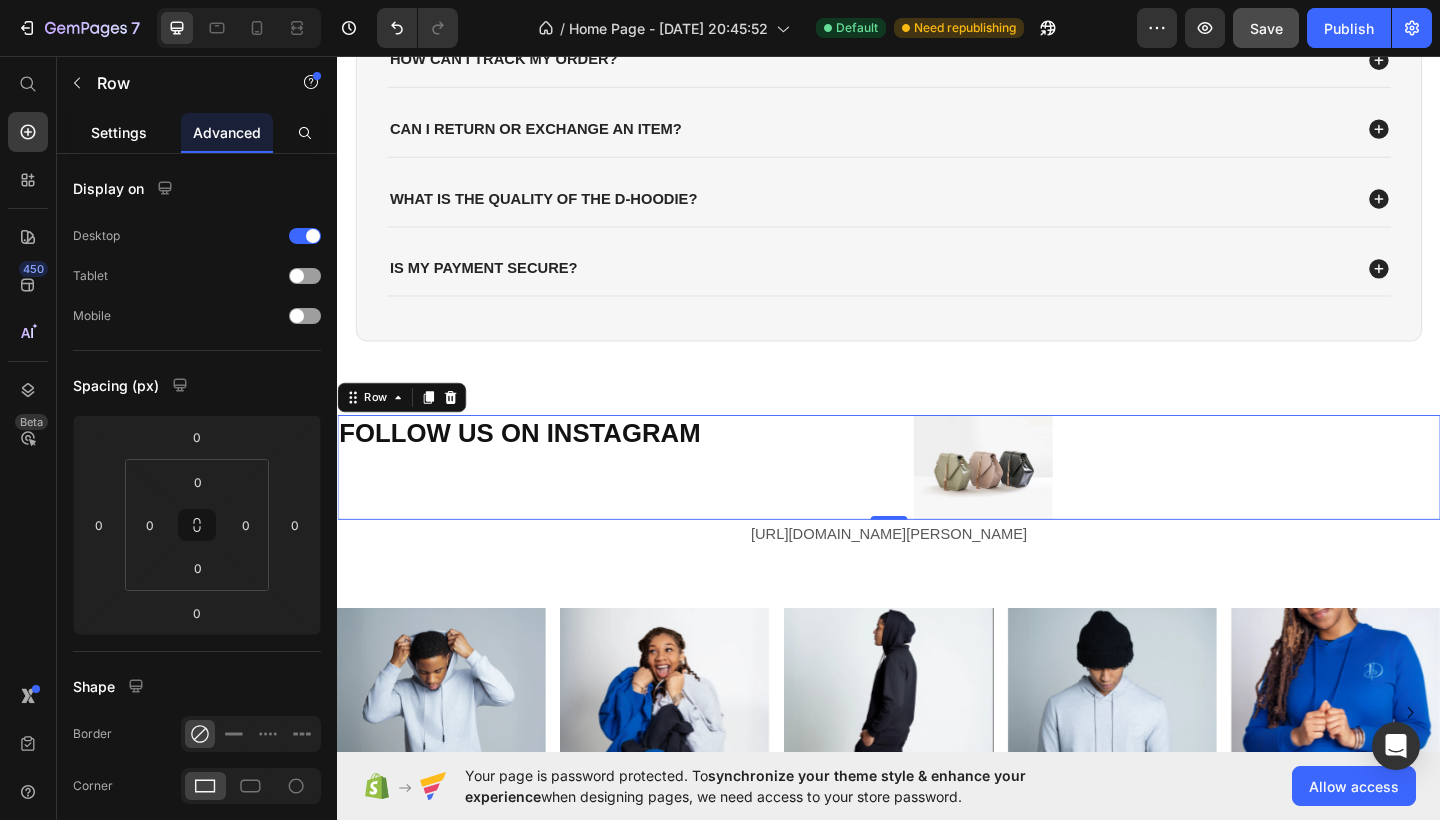 click on "Settings" at bounding box center (119, 132) 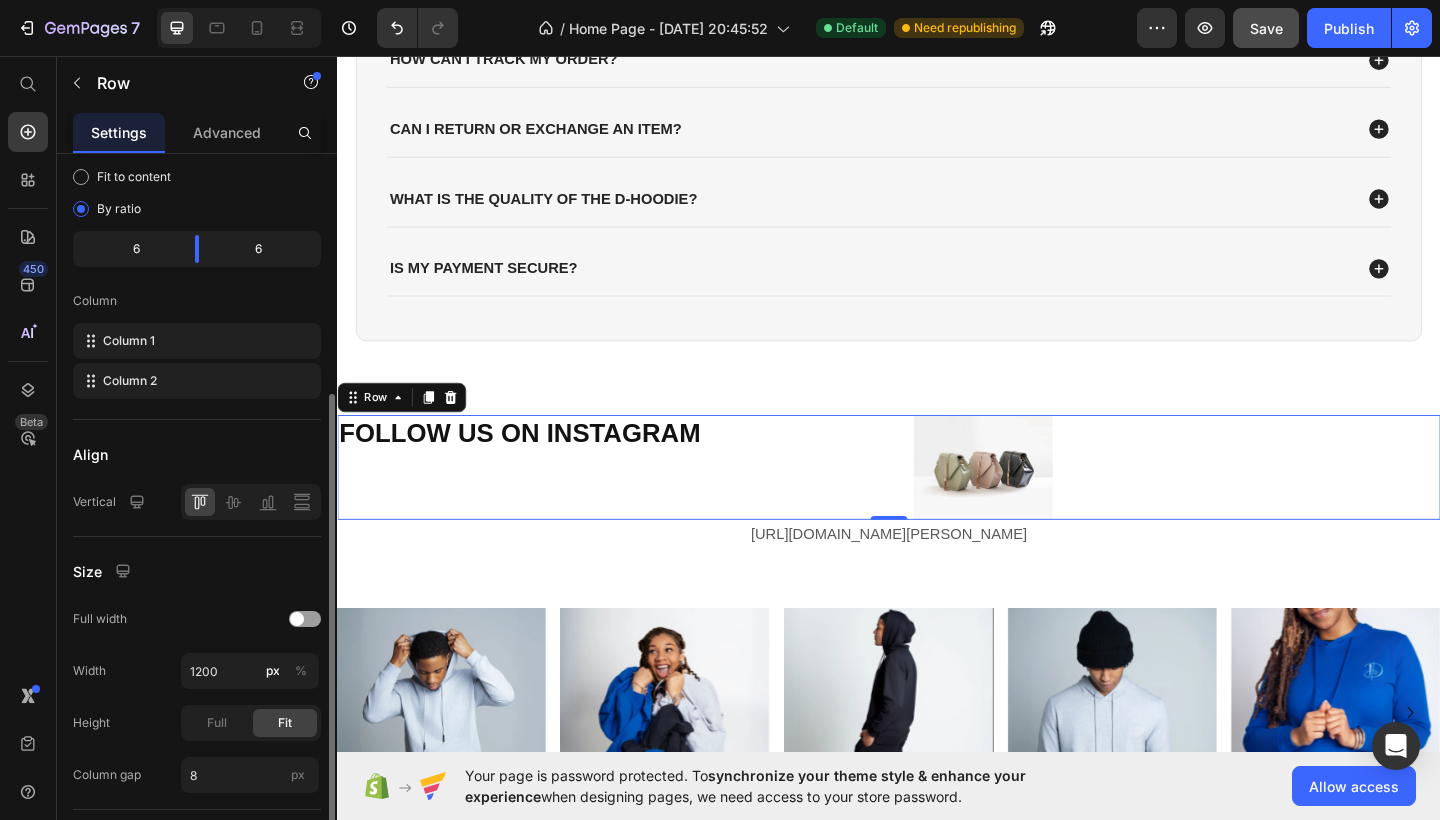 scroll, scrollTop: 0, scrollLeft: 0, axis: both 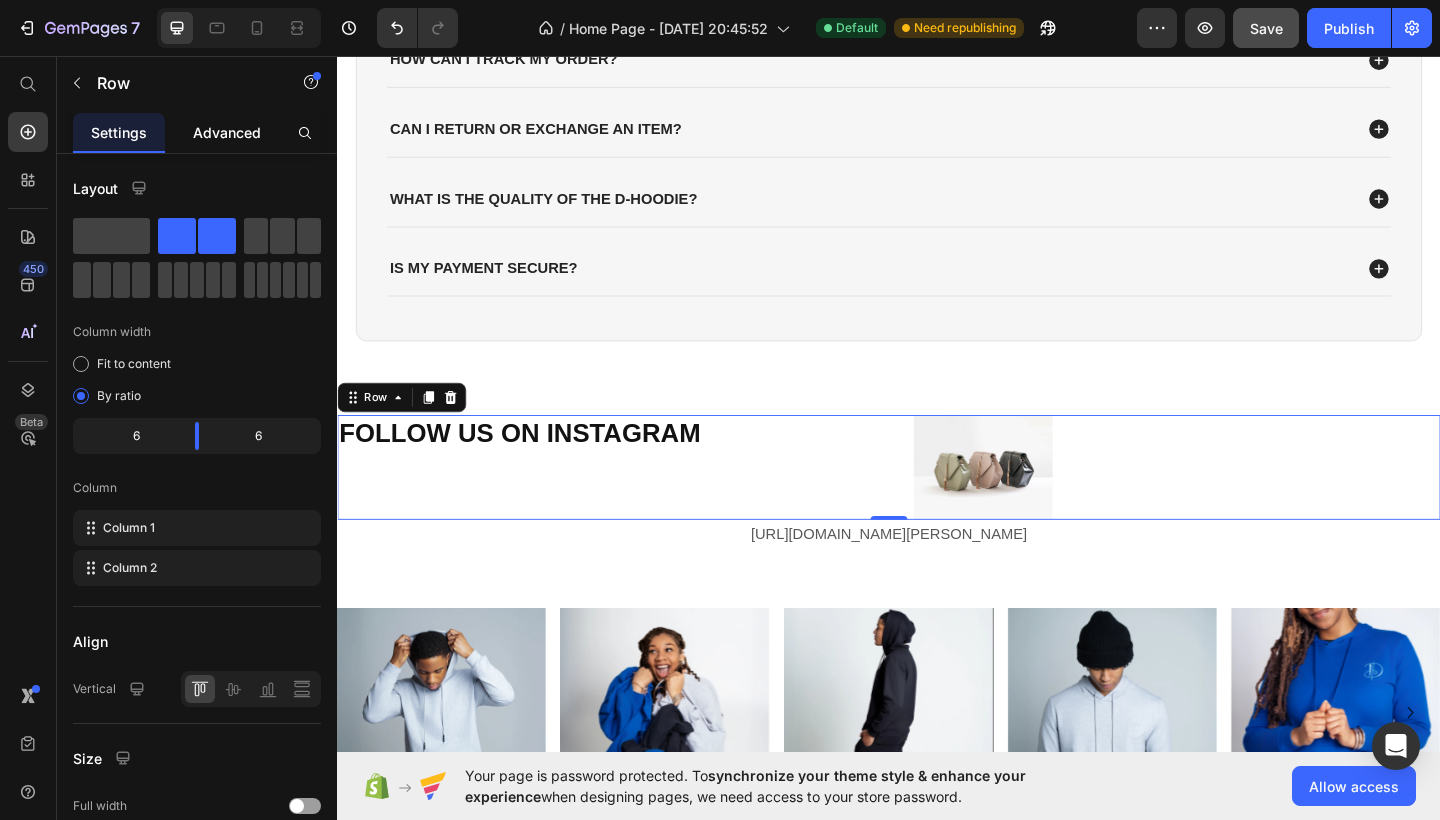 click on "Advanced" at bounding box center [227, 132] 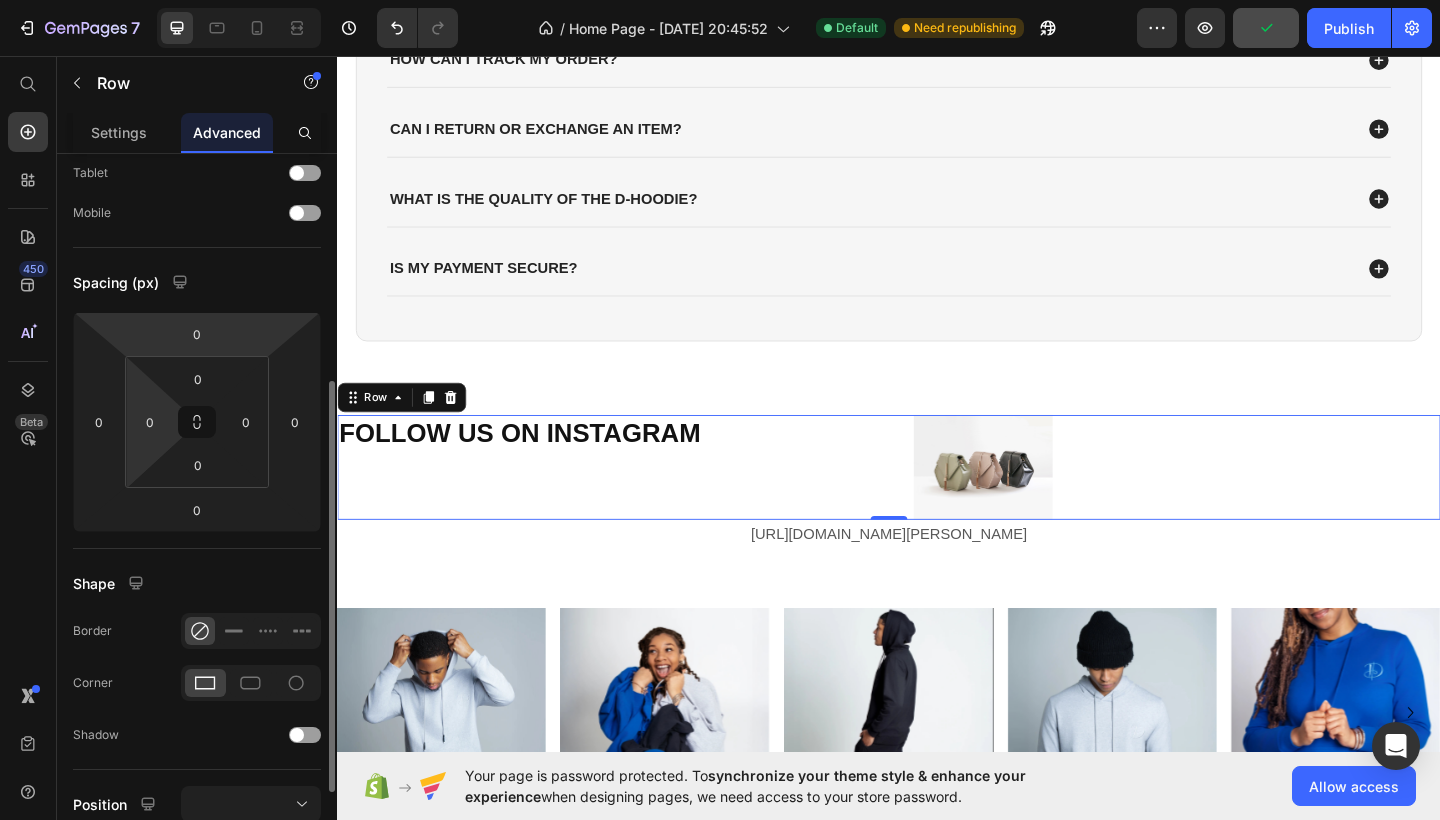 scroll, scrollTop: 210, scrollLeft: 0, axis: vertical 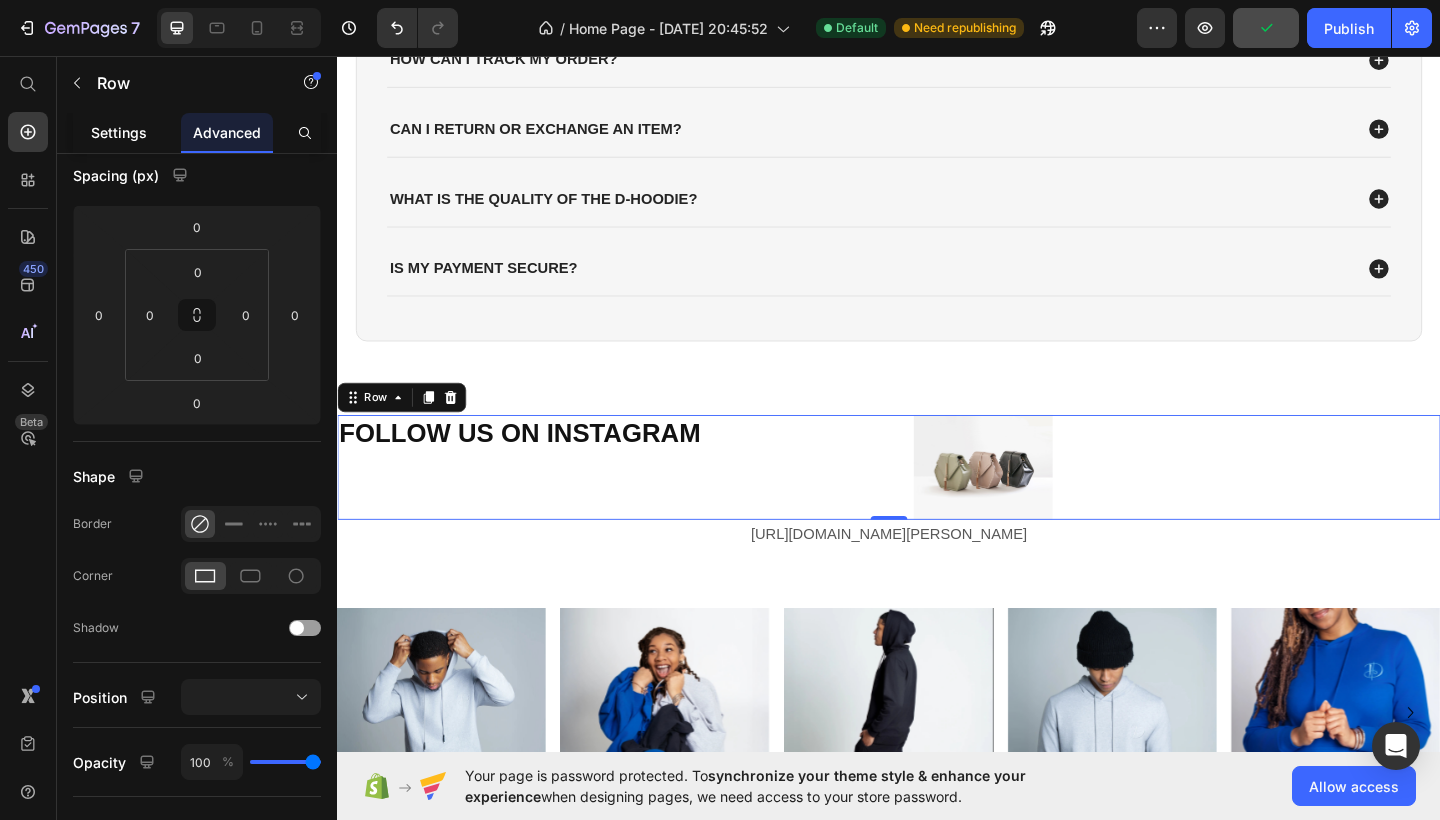 click on "Settings" at bounding box center [119, 132] 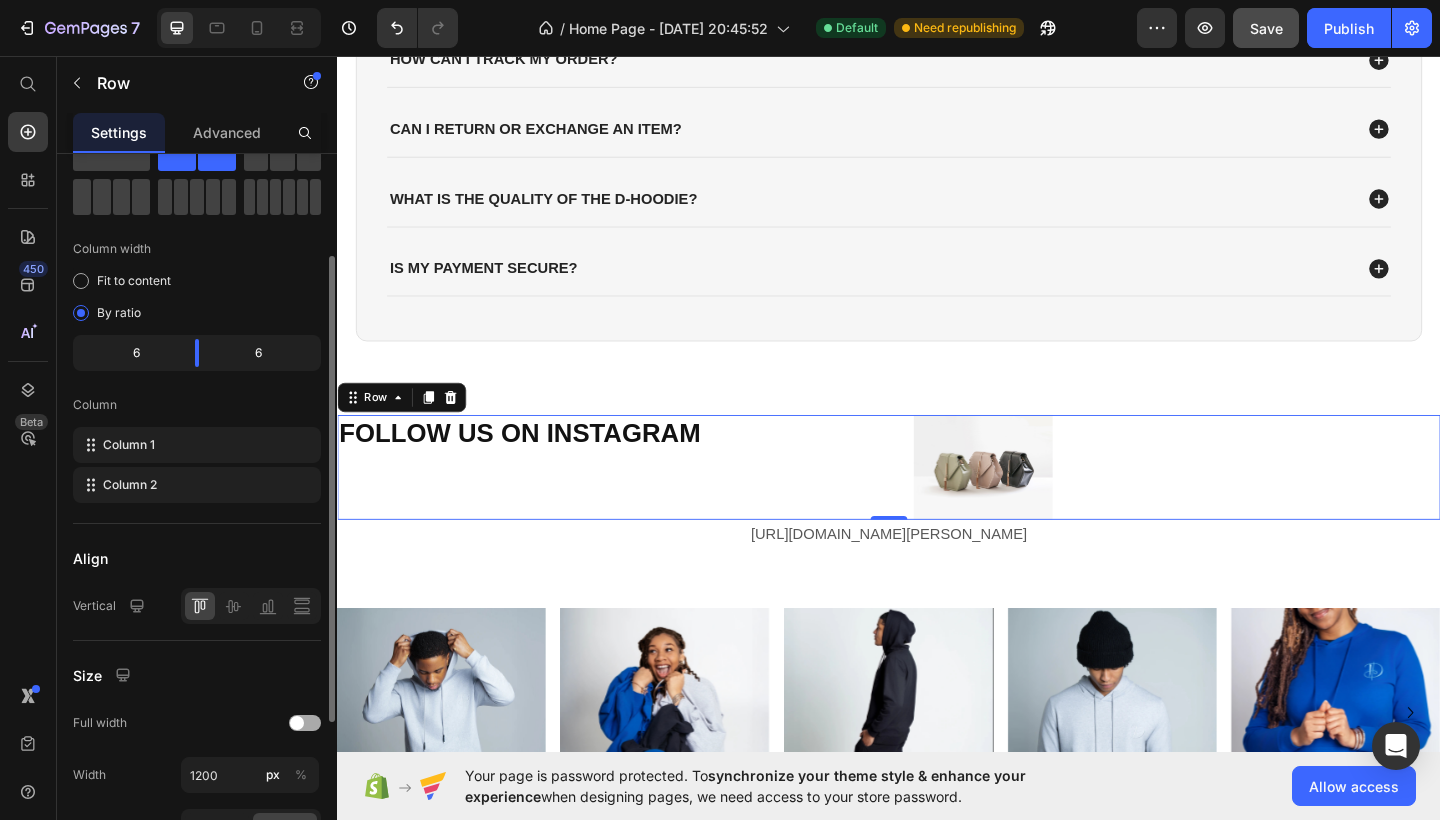 scroll, scrollTop: 0, scrollLeft: 0, axis: both 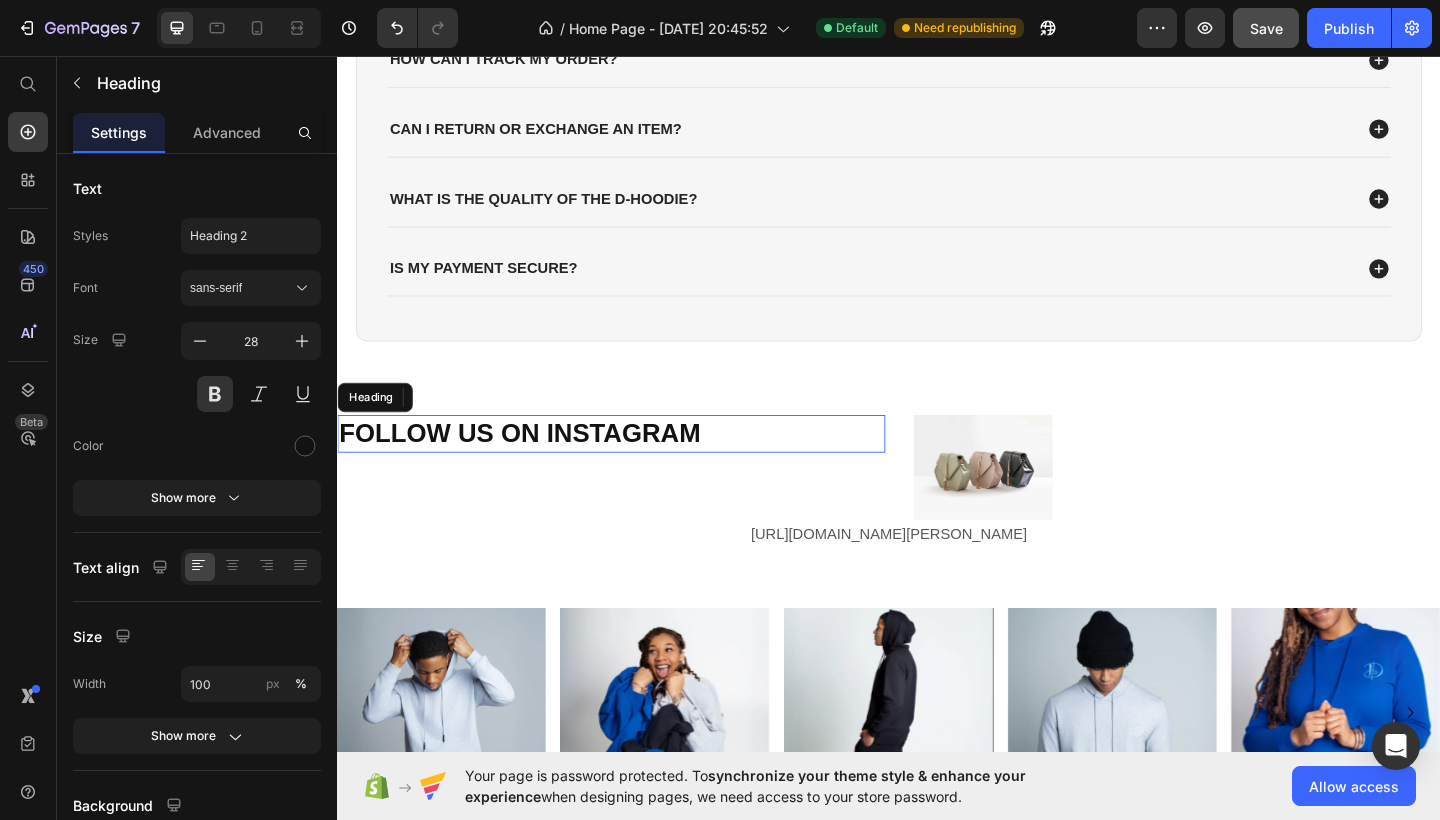 click on "FOLLOW US ON INSTAGRAM" at bounding box center [635, 467] 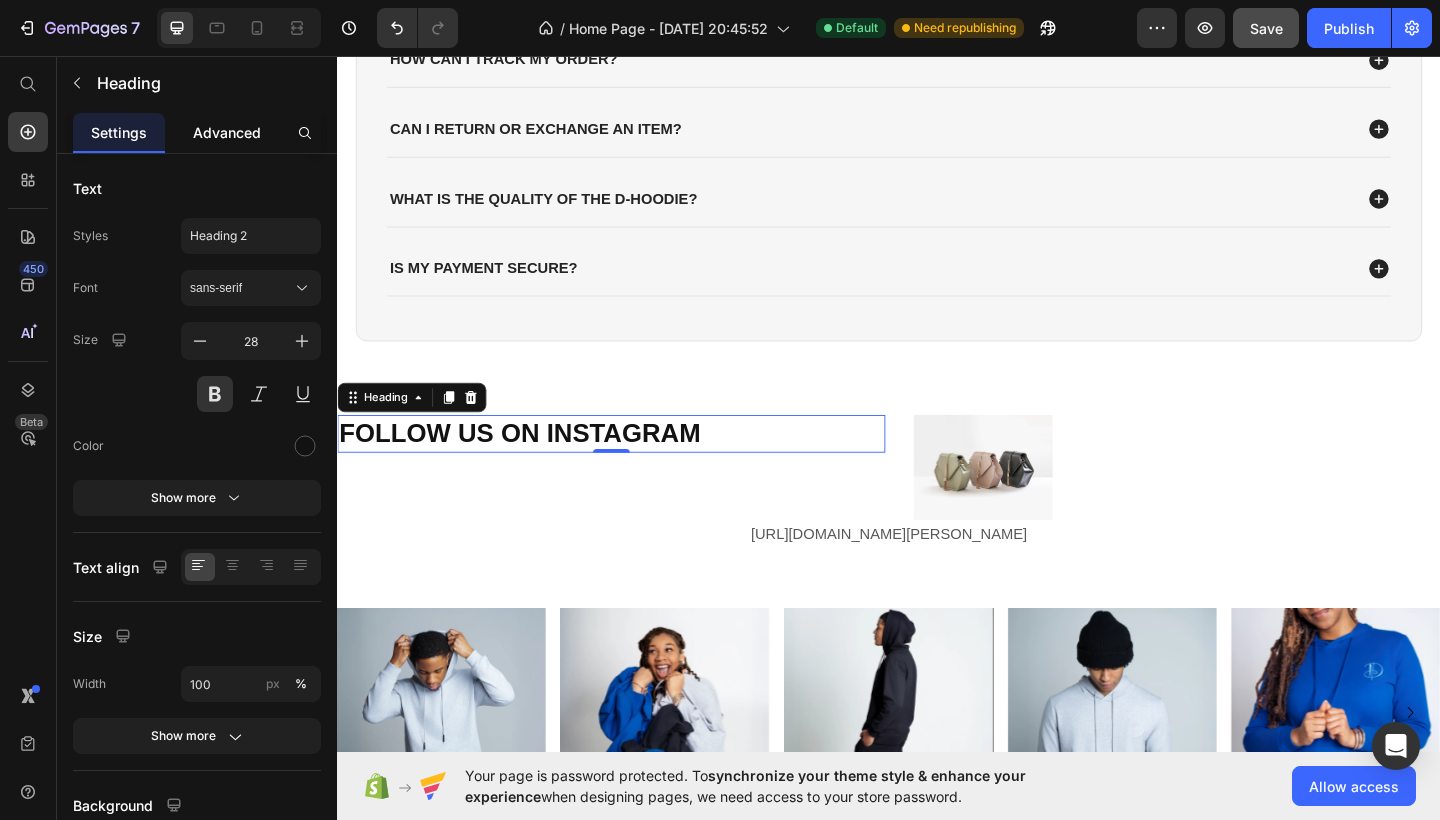 click on "Advanced" at bounding box center (227, 132) 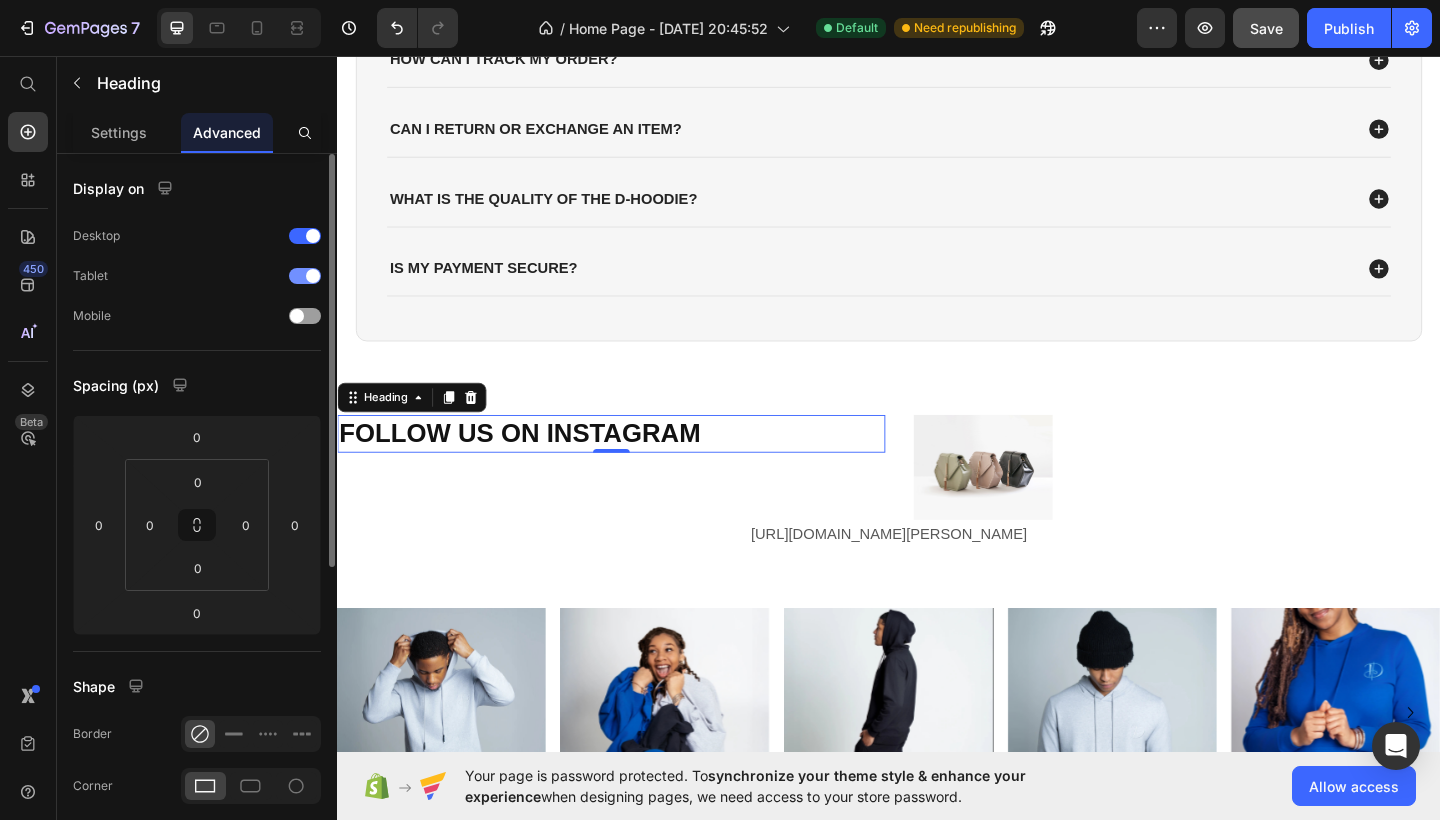 click at bounding box center [313, 276] 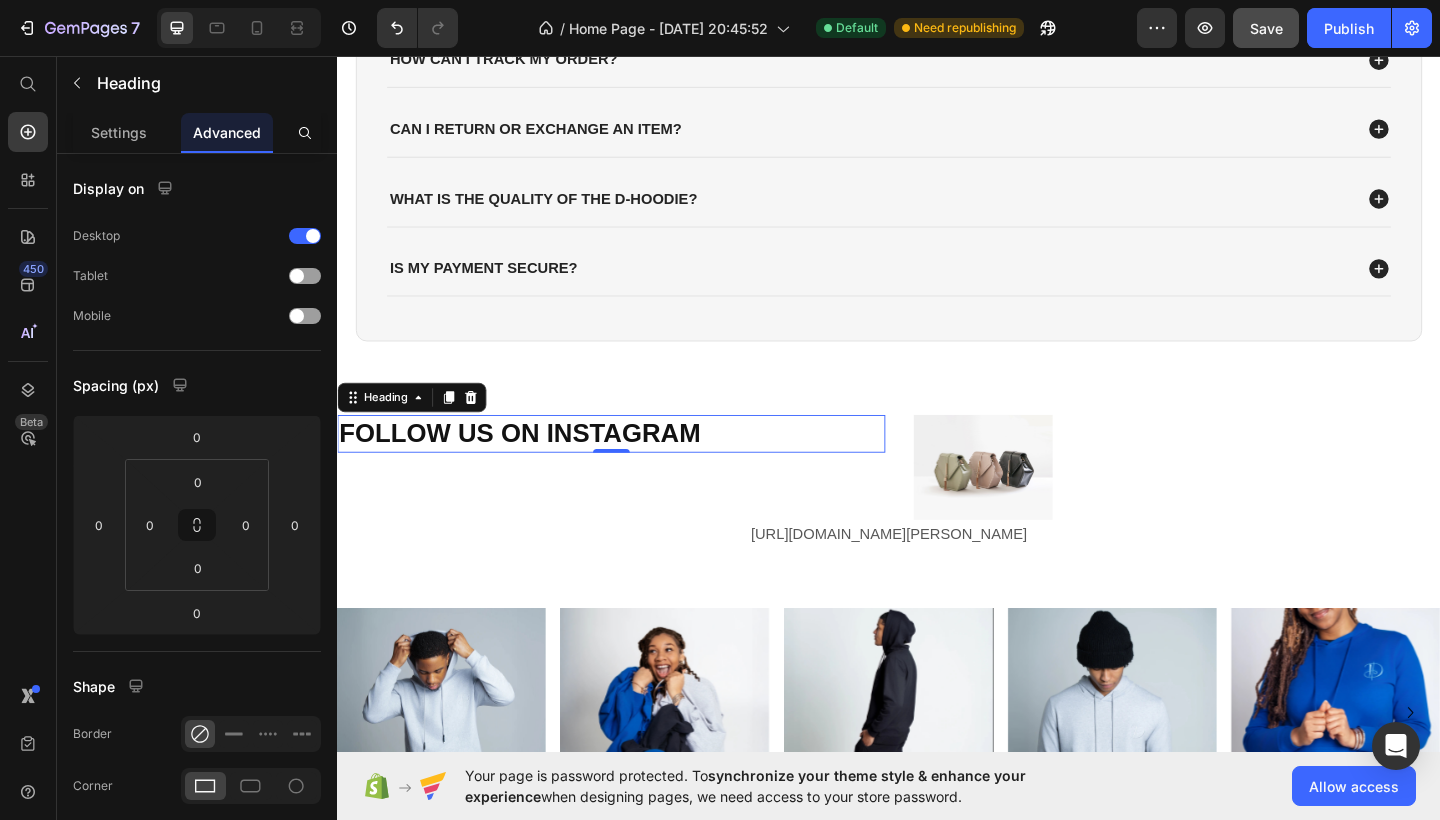 click on "FOLLOW US ON INSTAGRAM" at bounding box center (635, 467) 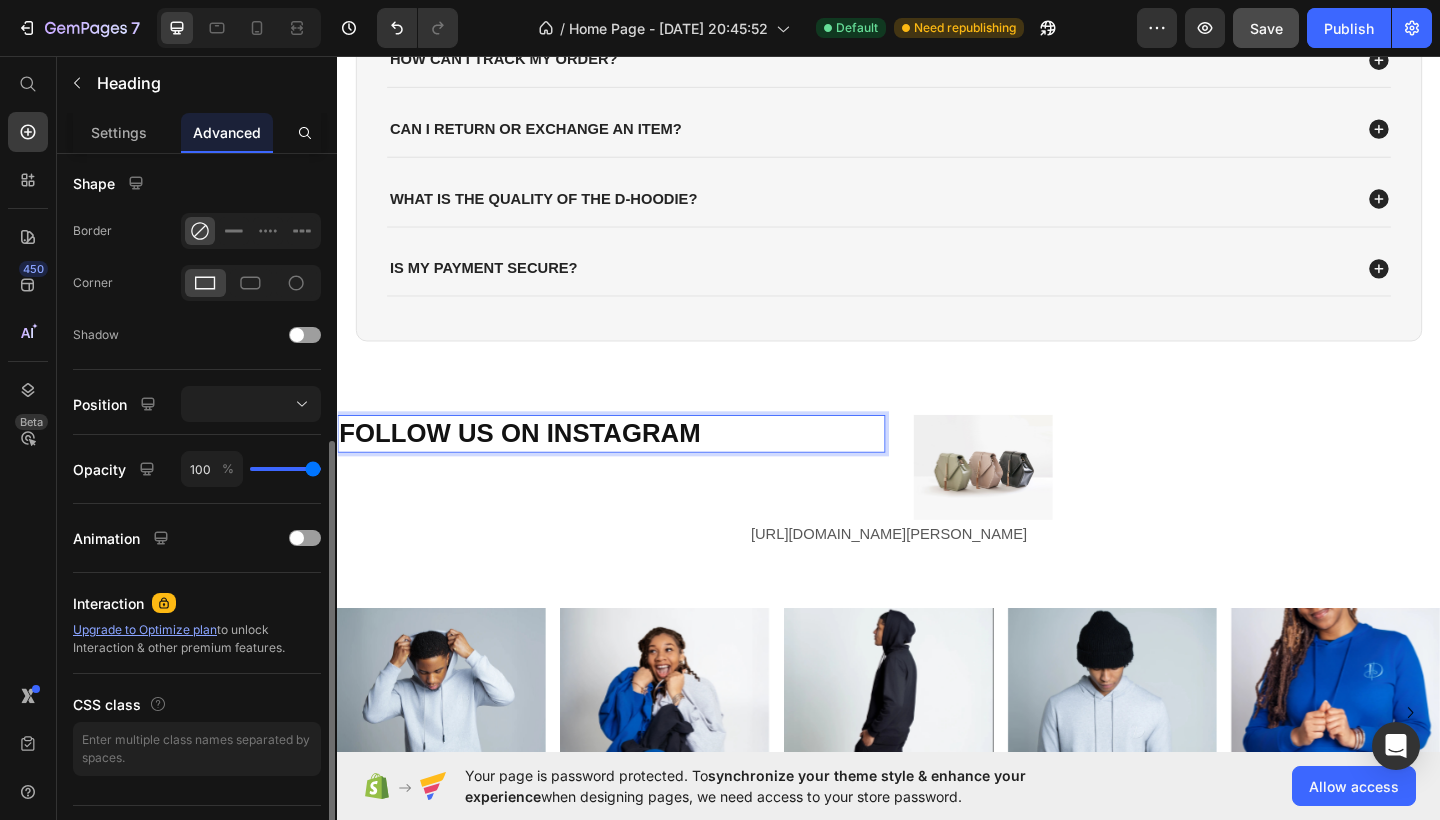 scroll, scrollTop: 546, scrollLeft: 0, axis: vertical 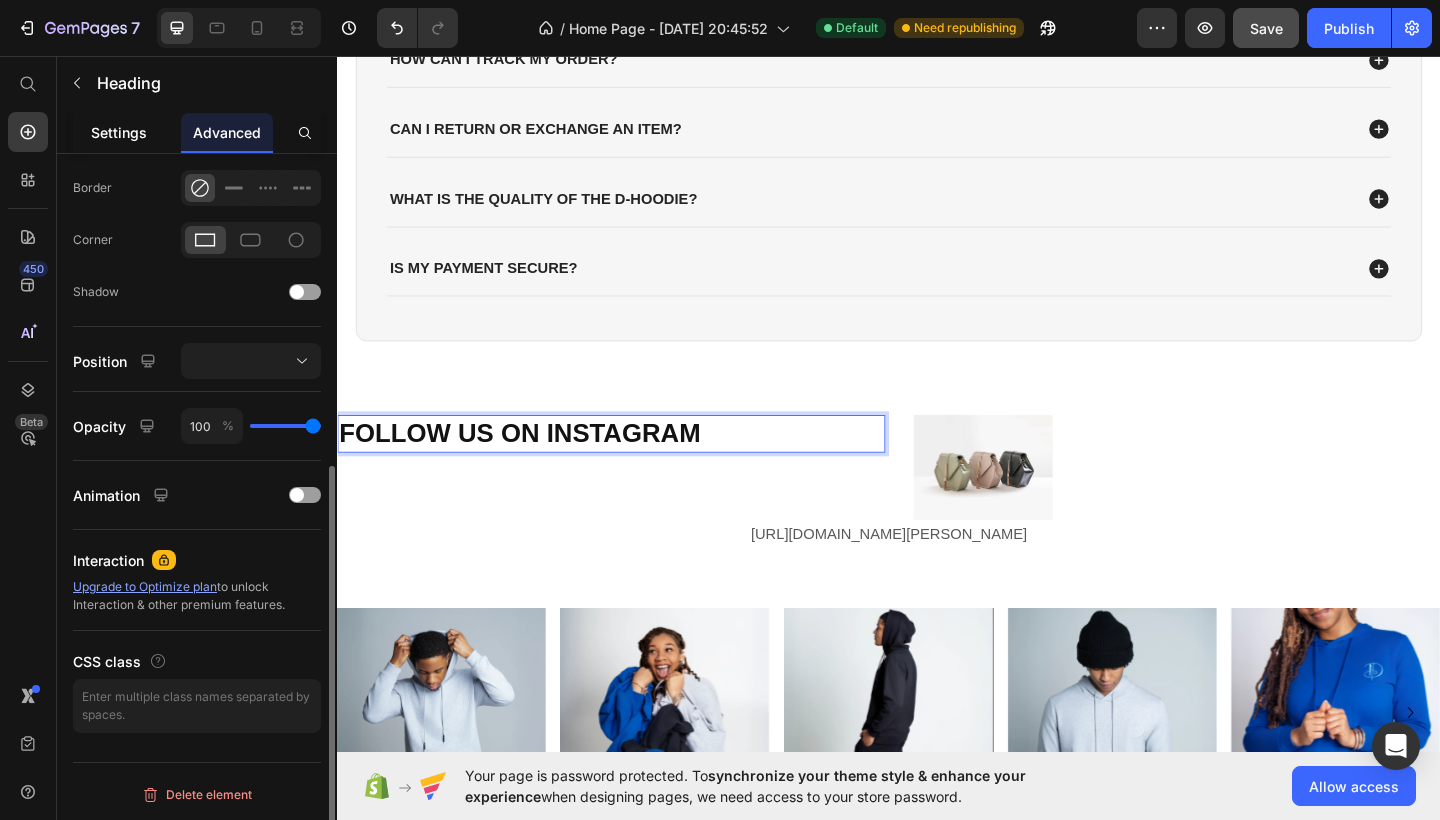 click on "Settings" at bounding box center (119, 132) 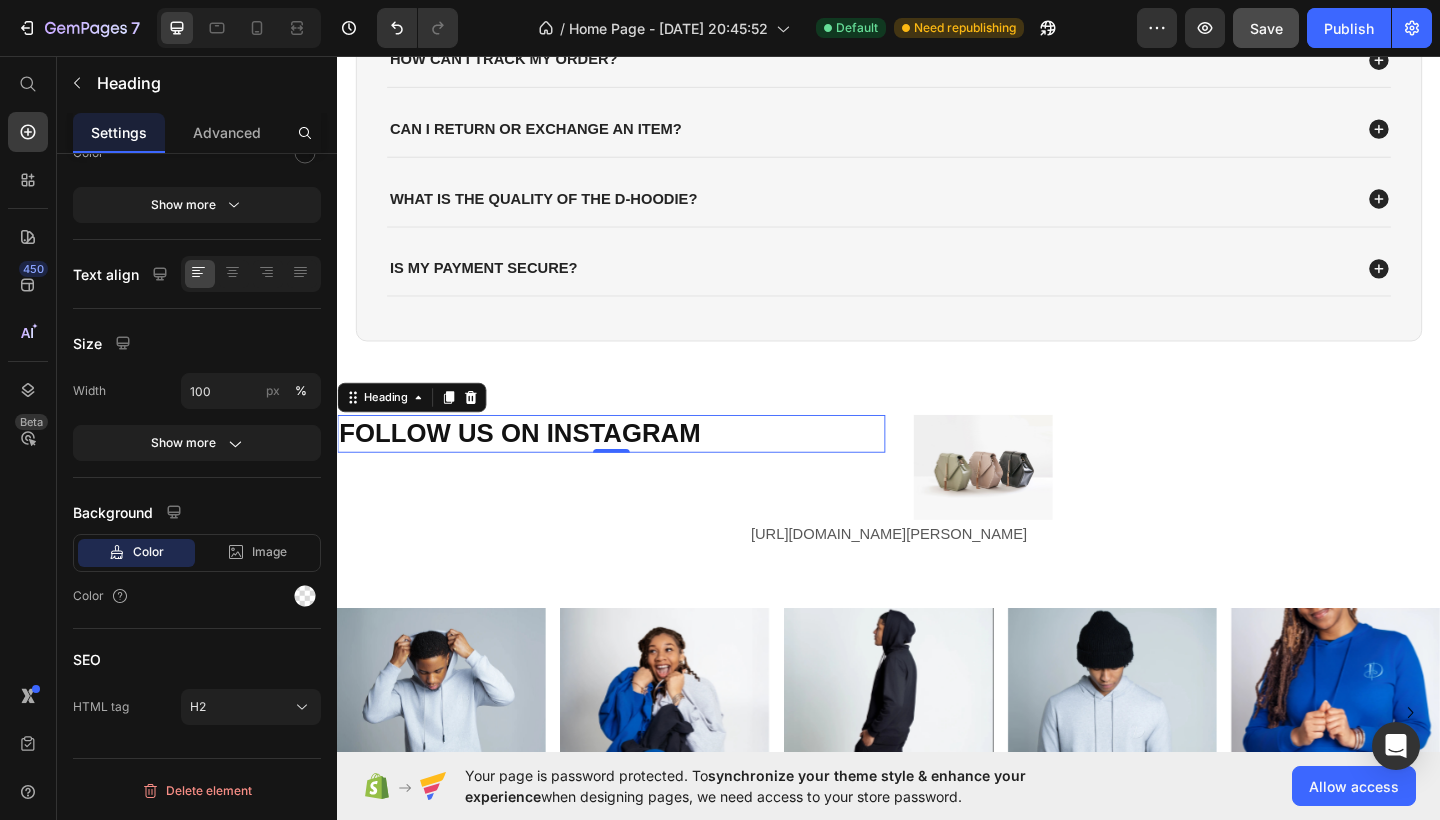 scroll, scrollTop: 0, scrollLeft: 0, axis: both 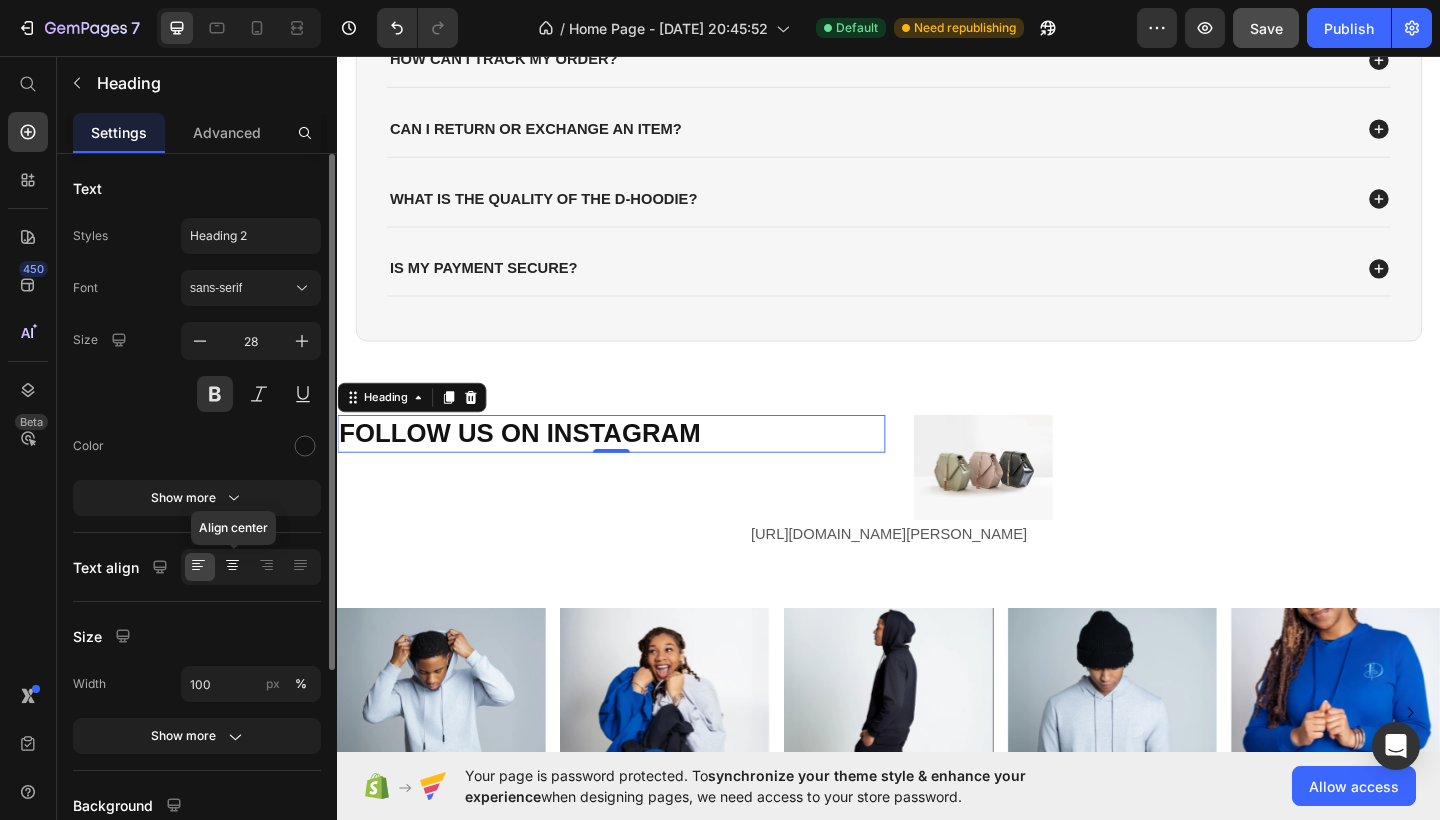 click 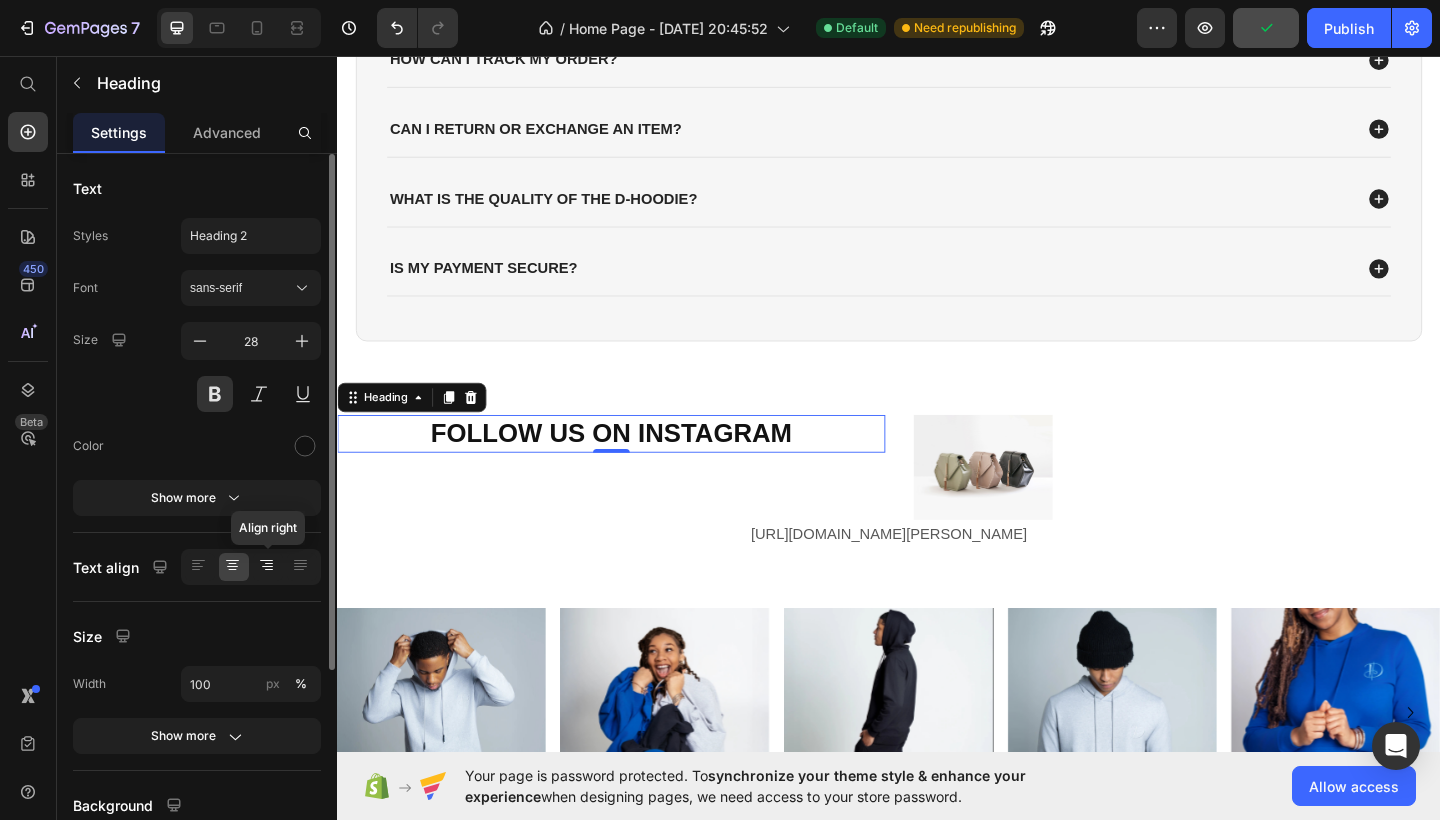 click 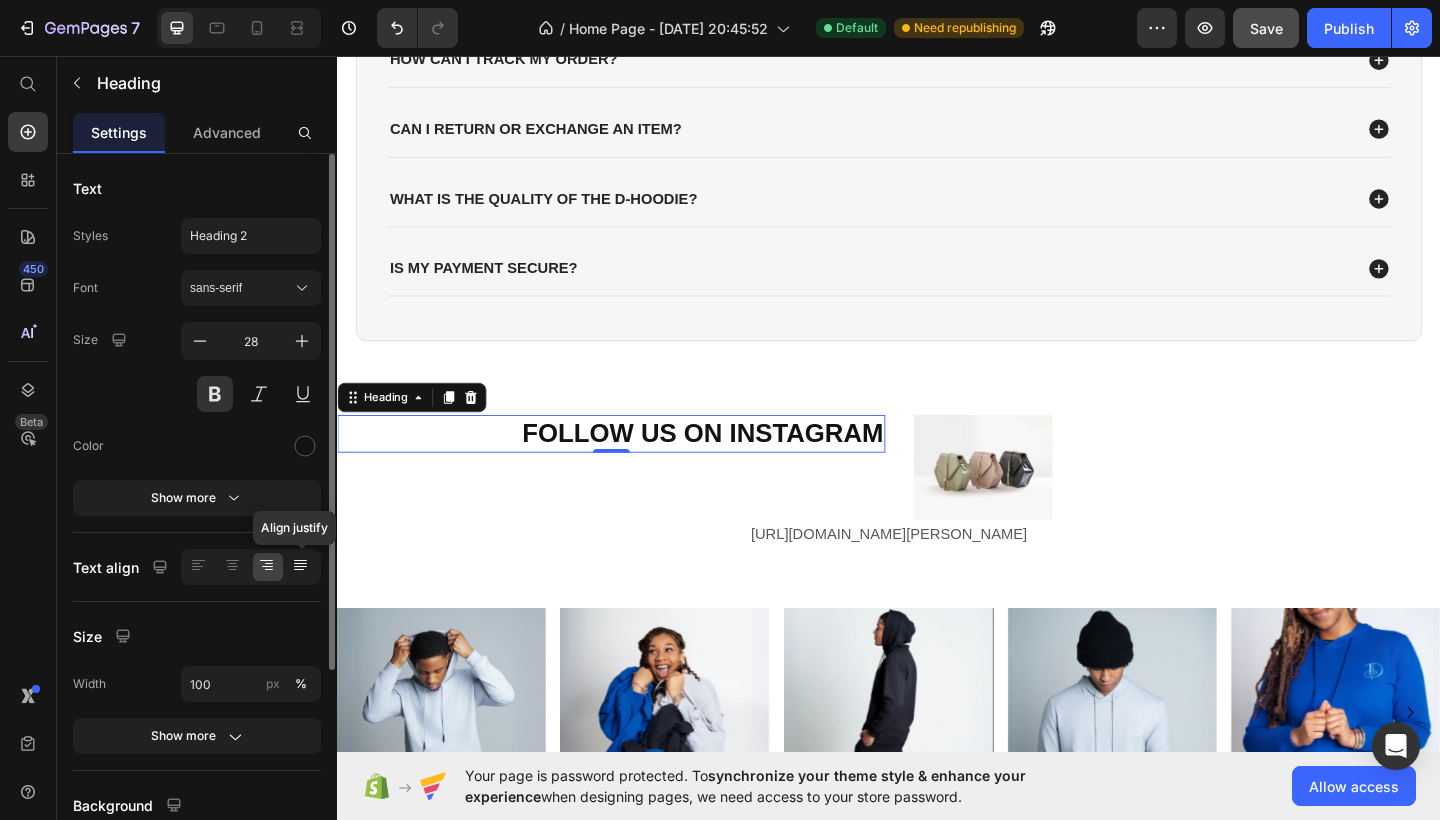 click 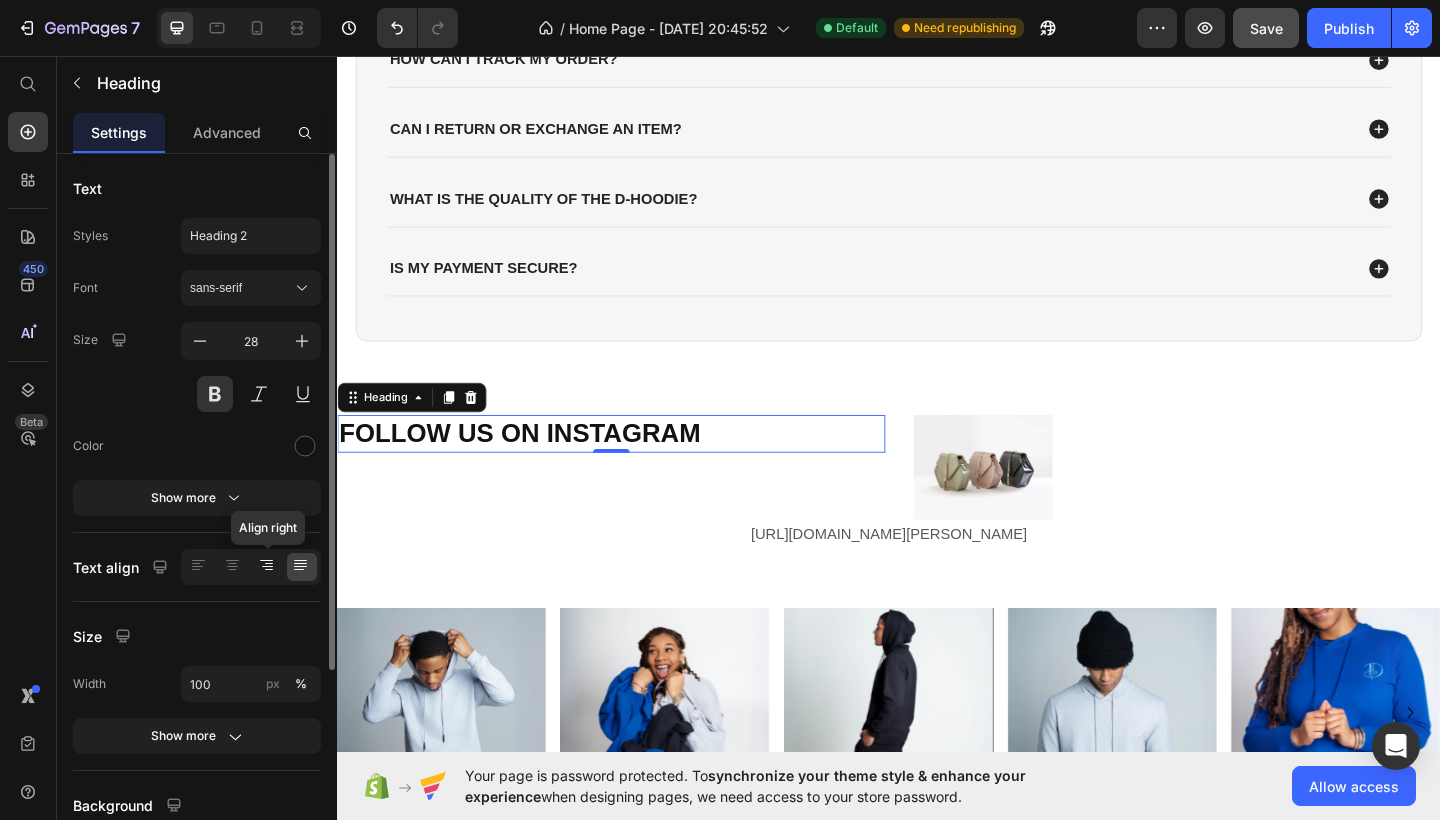 click 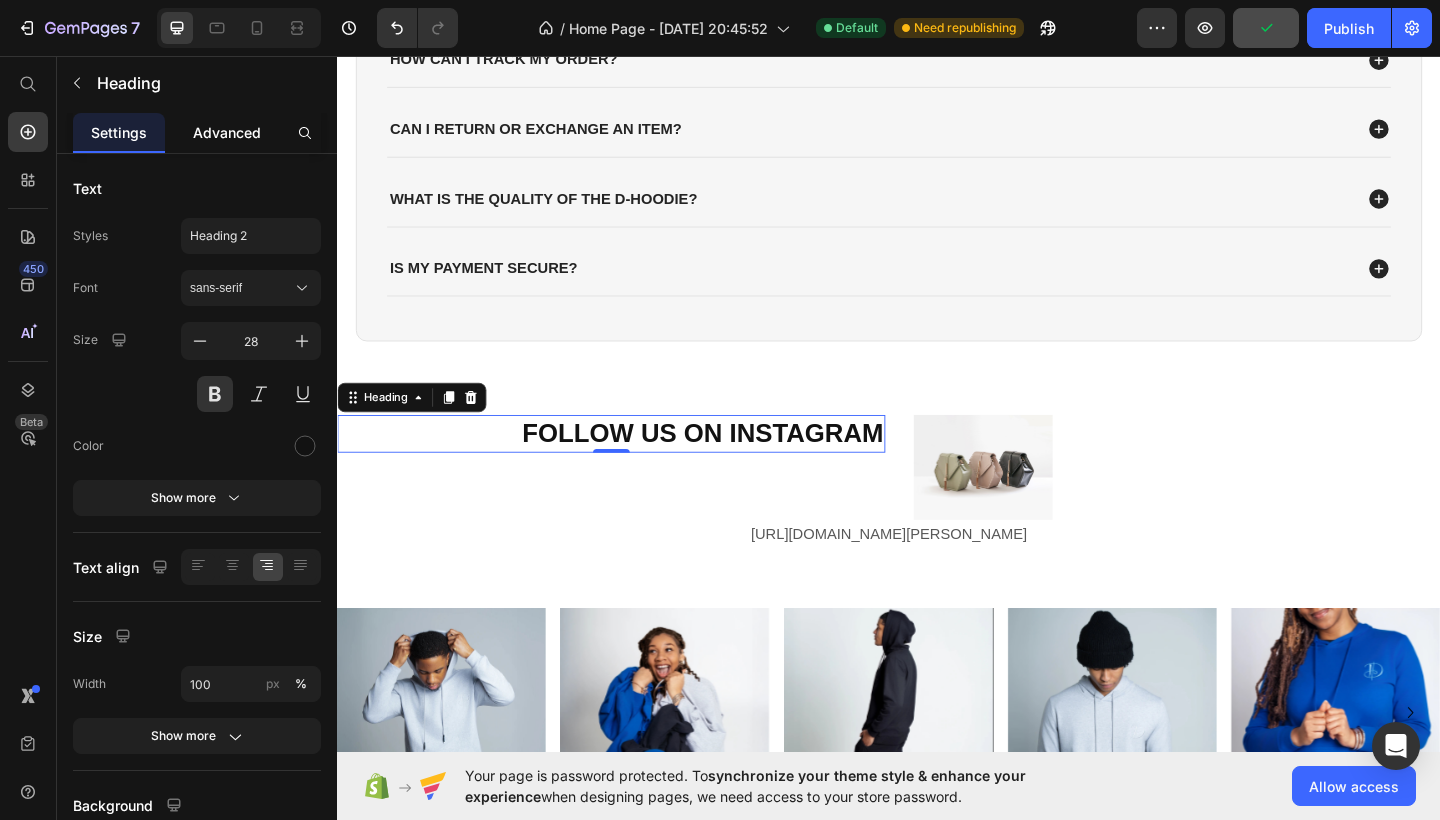 click on "Advanced" at bounding box center [227, 132] 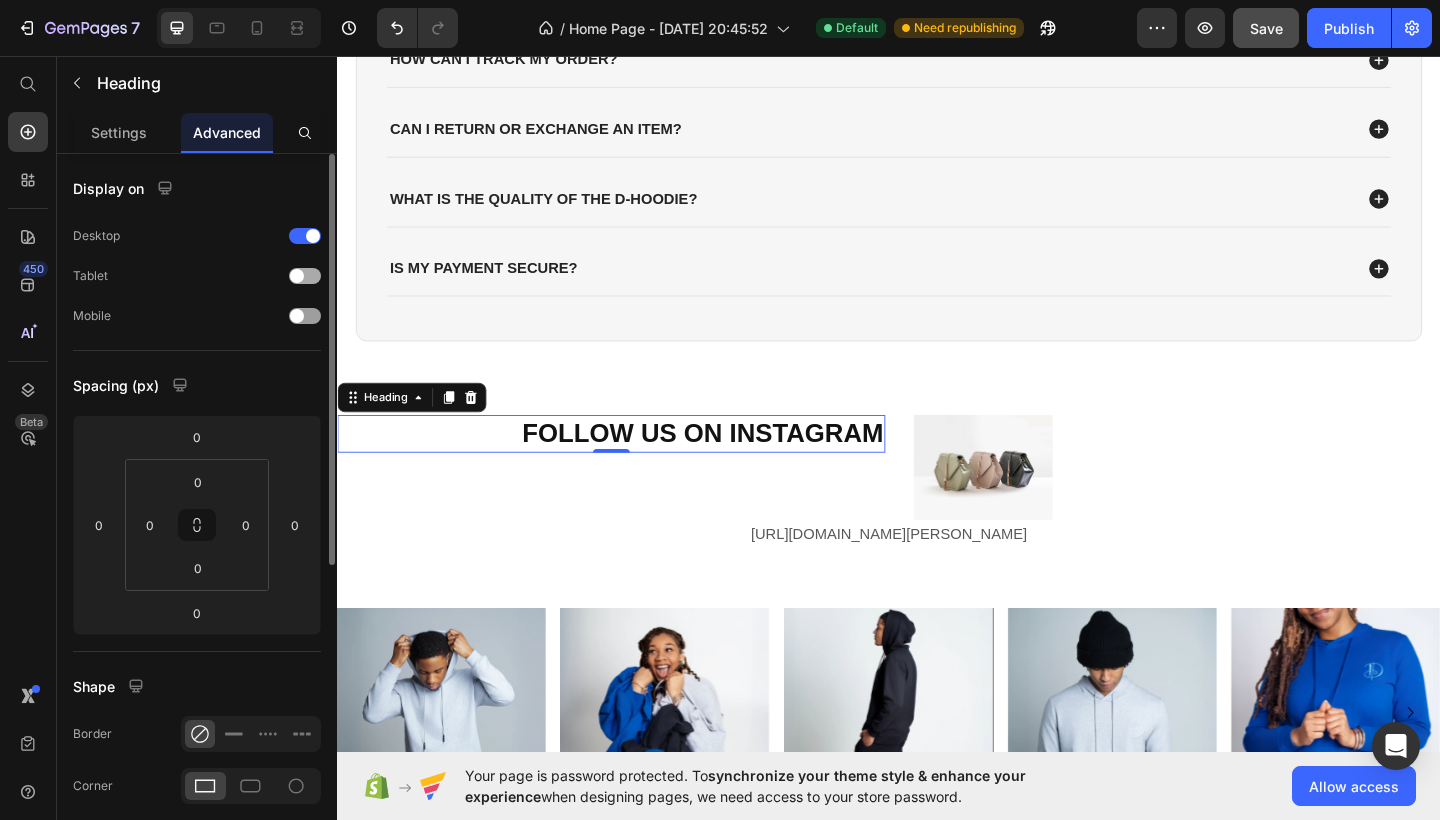 click at bounding box center (305, 276) 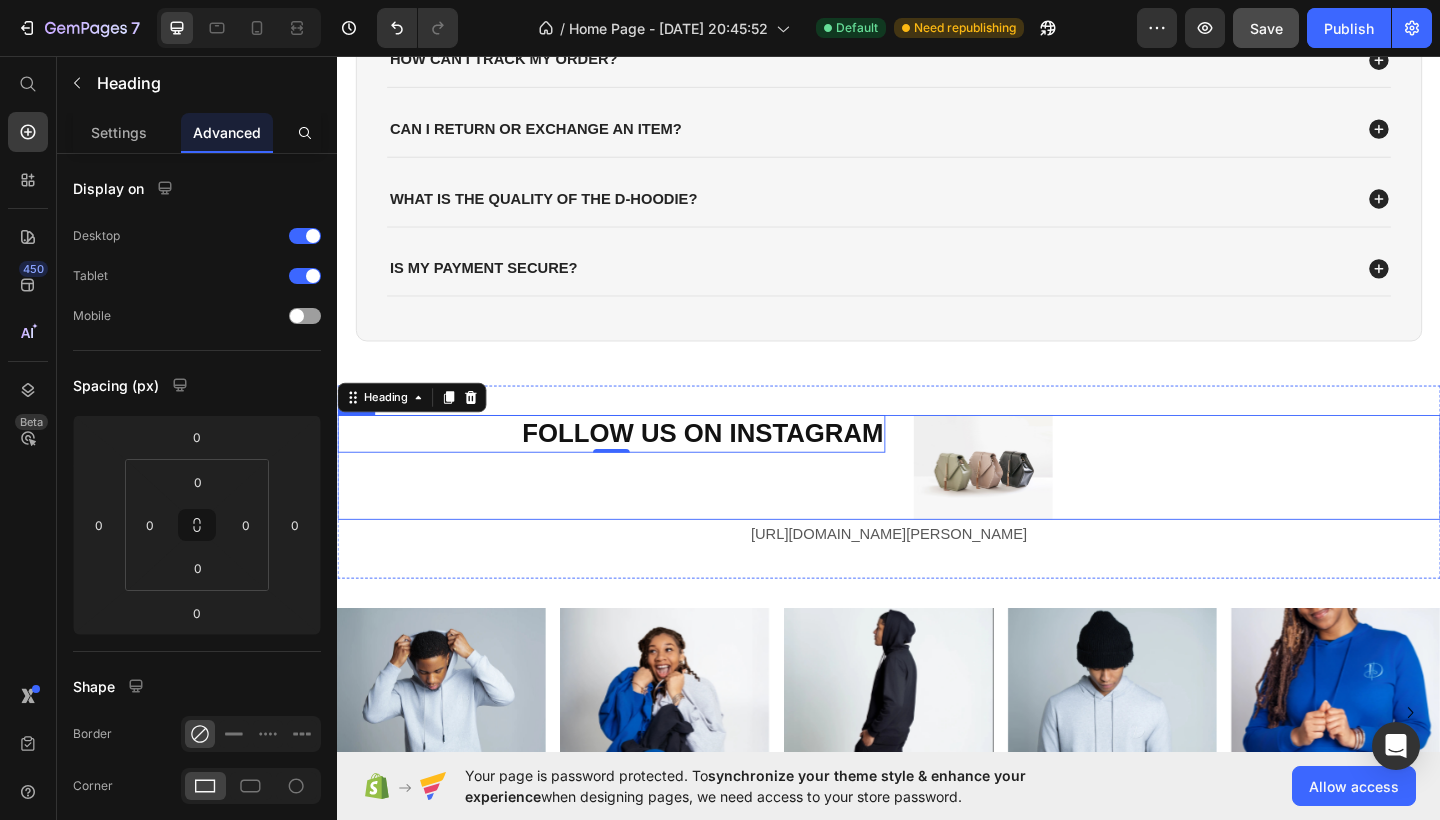click on "FOLLOW US ON INSTAGRAM Heading   0" at bounding box center [635, 503] 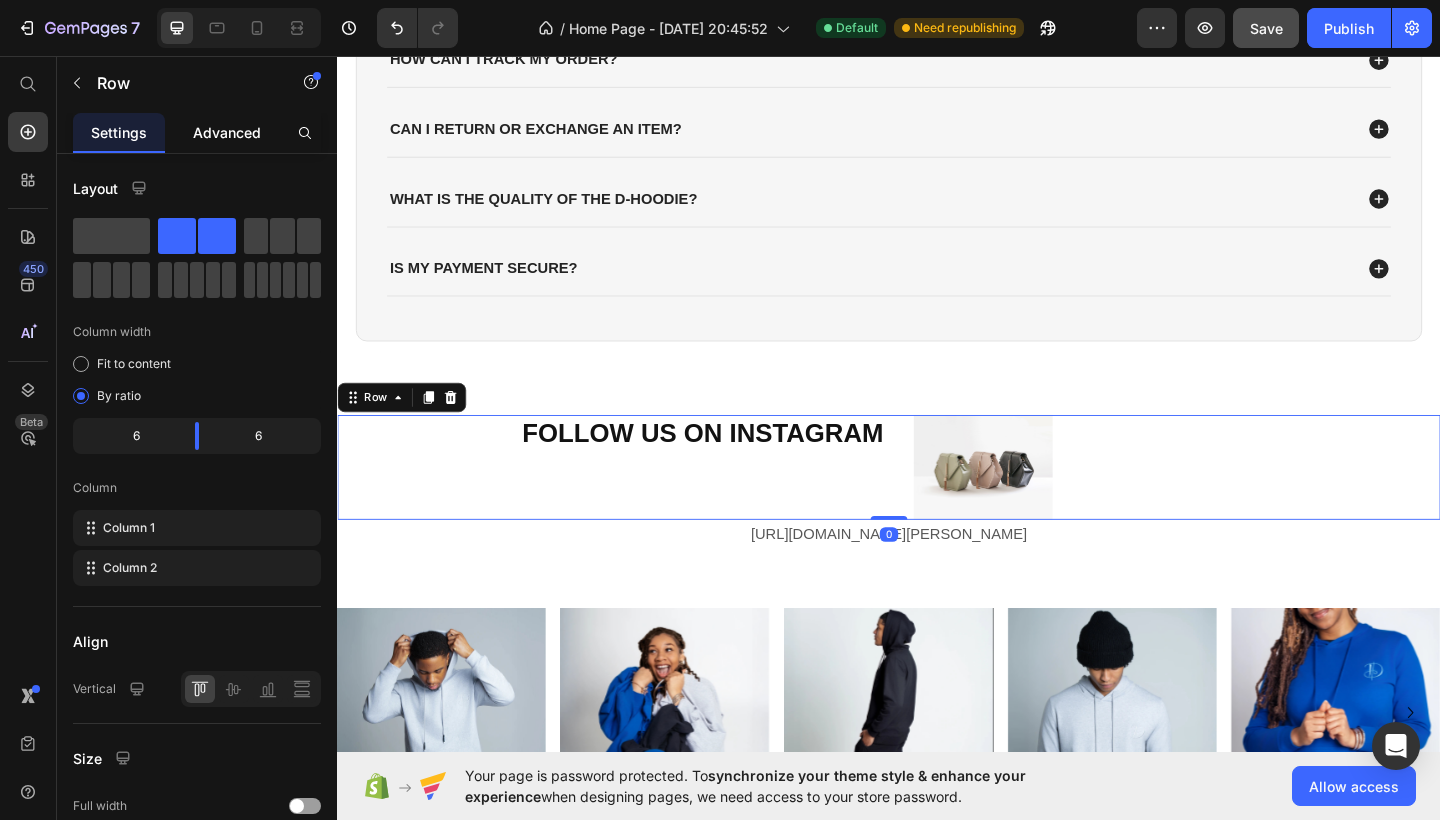 click on "Advanced" 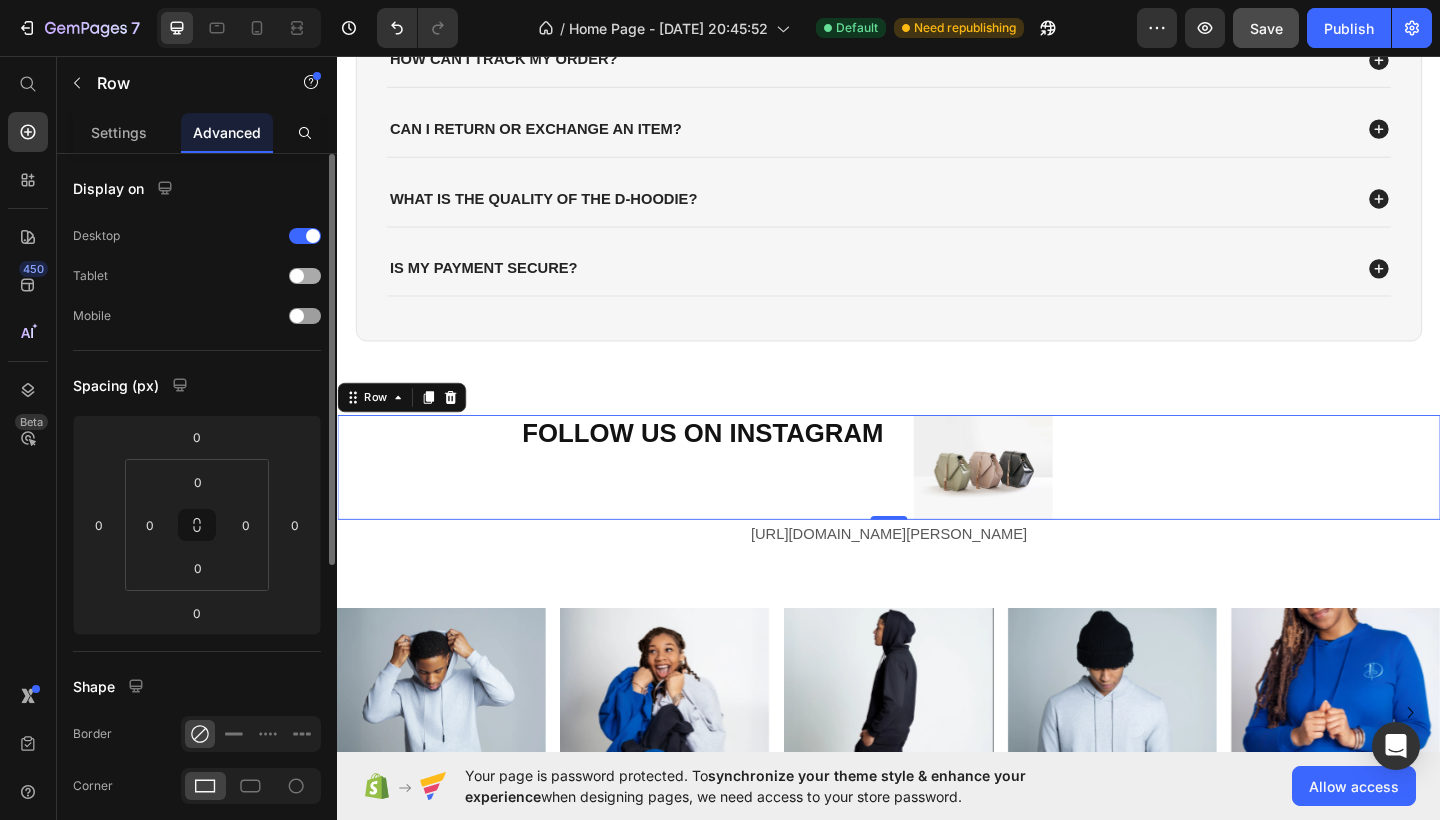 click at bounding box center [305, 276] 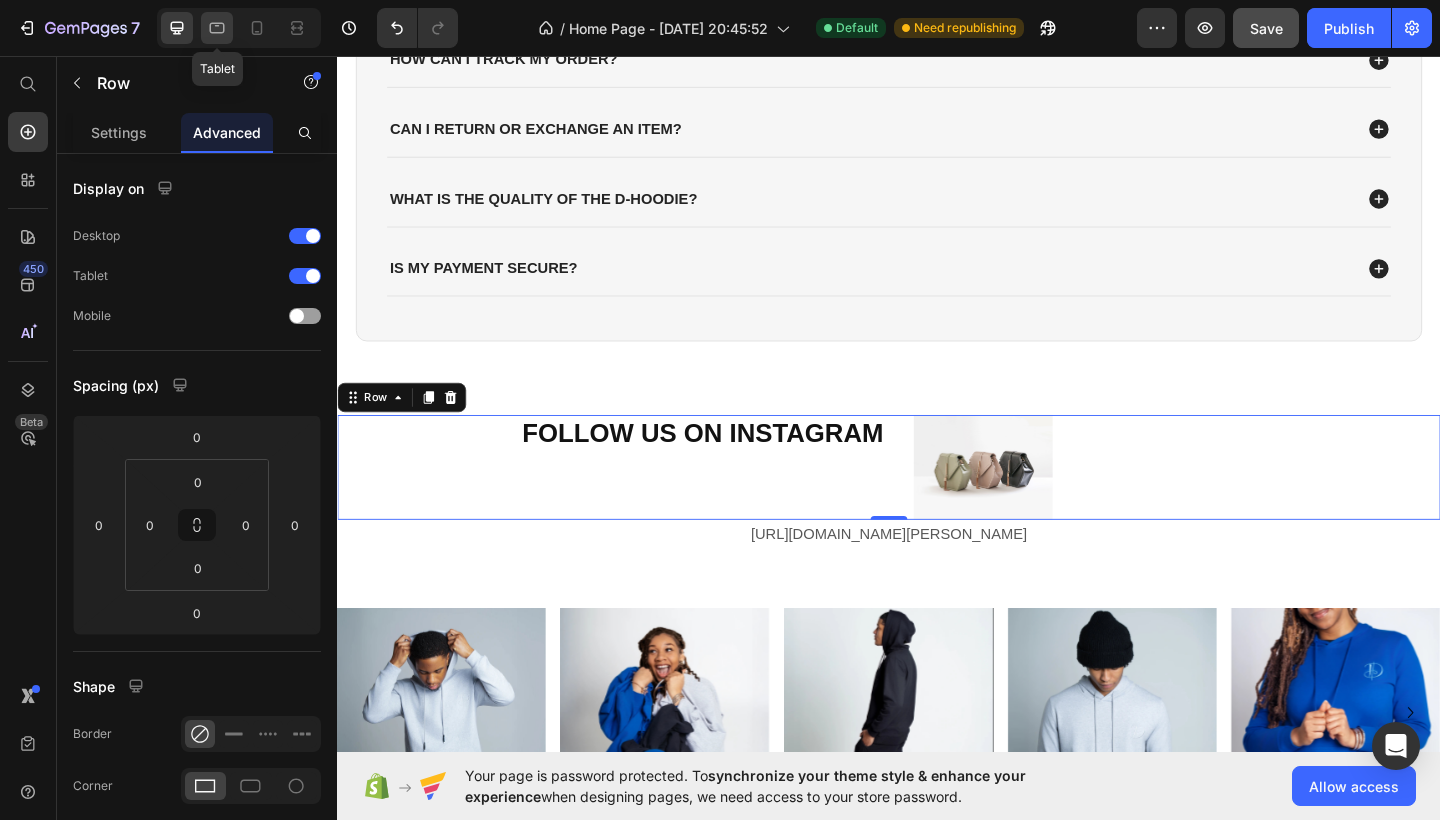 click 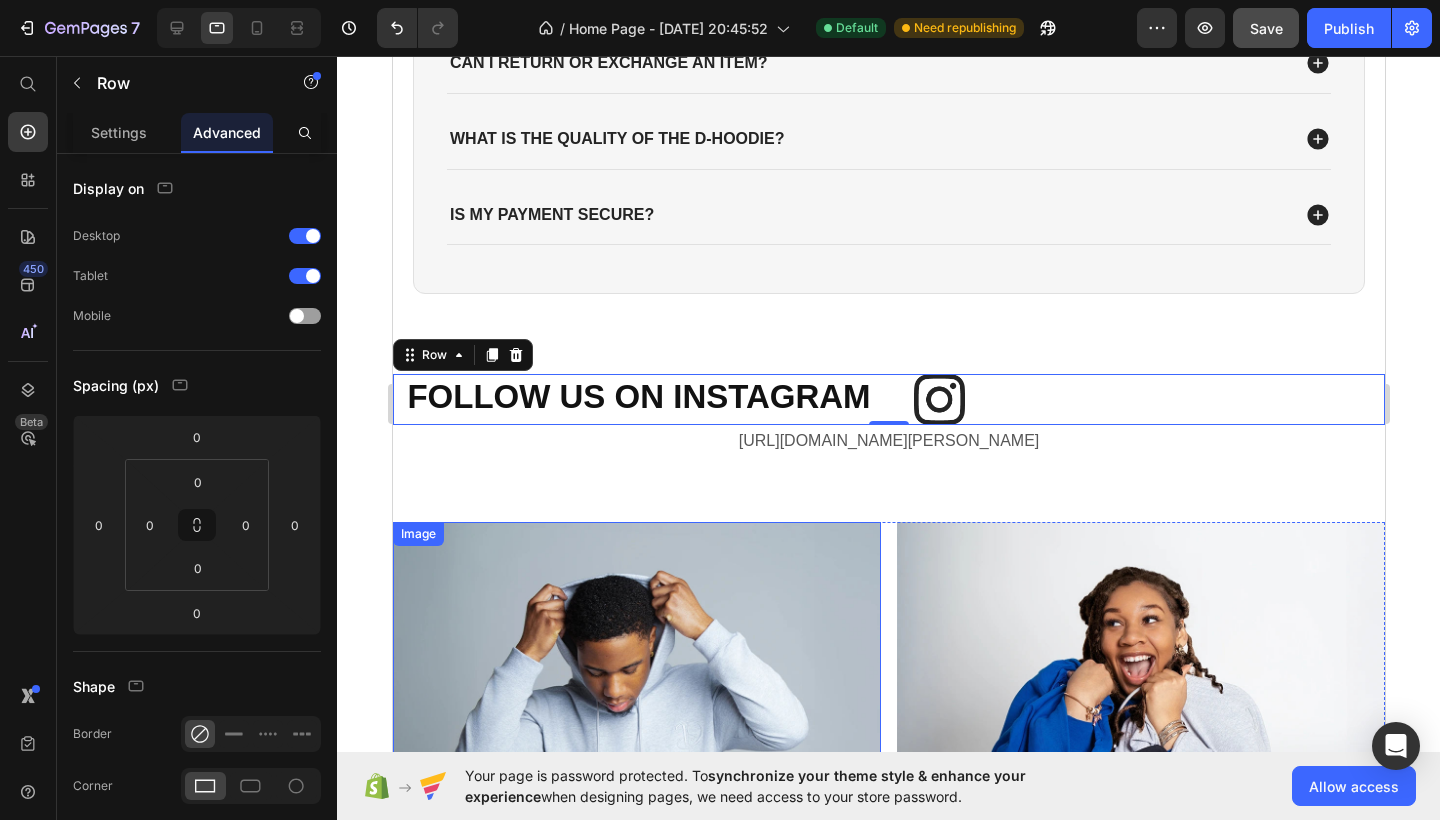 scroll, scrollTop: 3105, scrollLeft: 0, axis: vertical 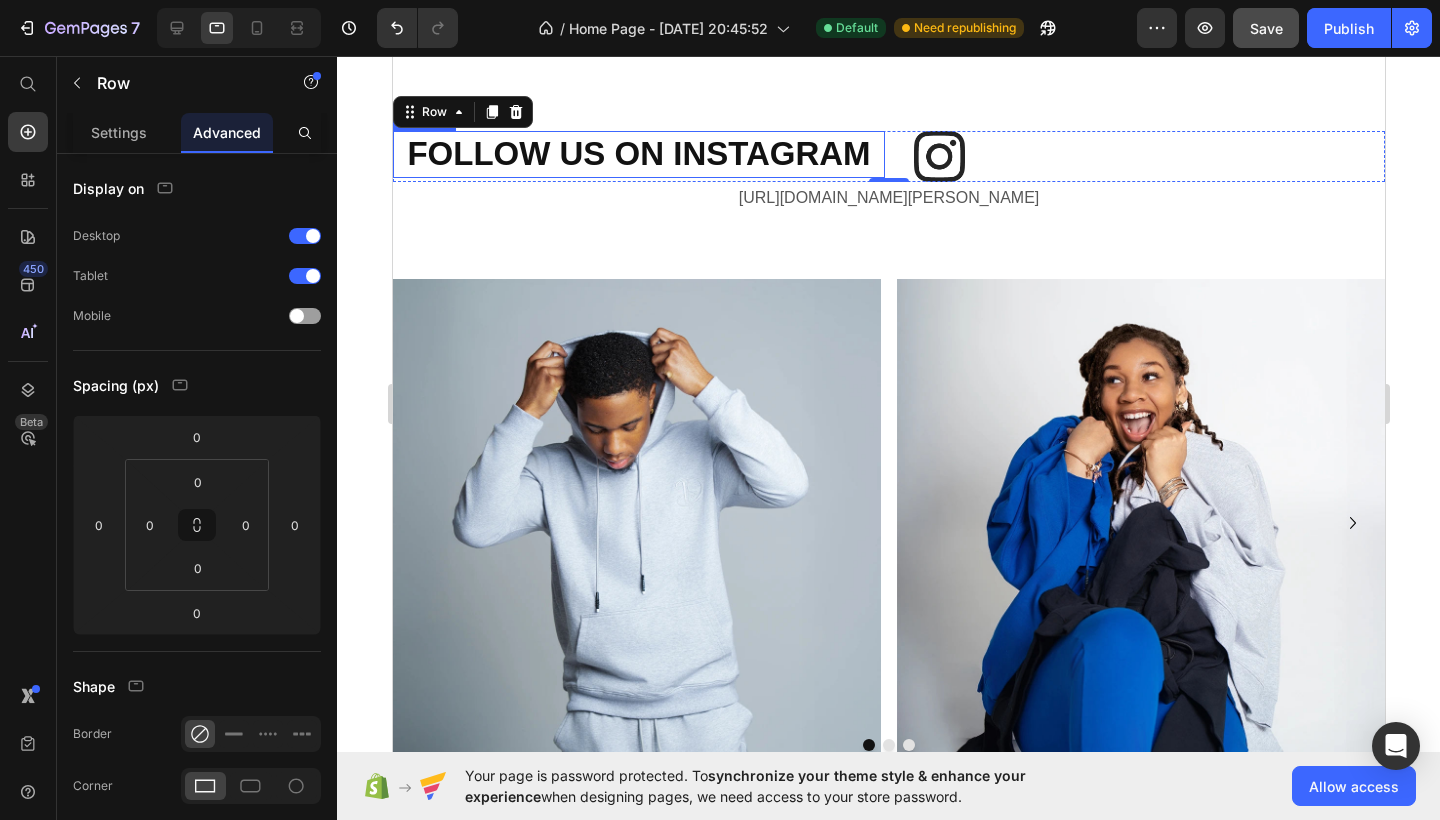 click on "FOLLOW US ON INSTAGRAM" at bounding box center [638, 154] 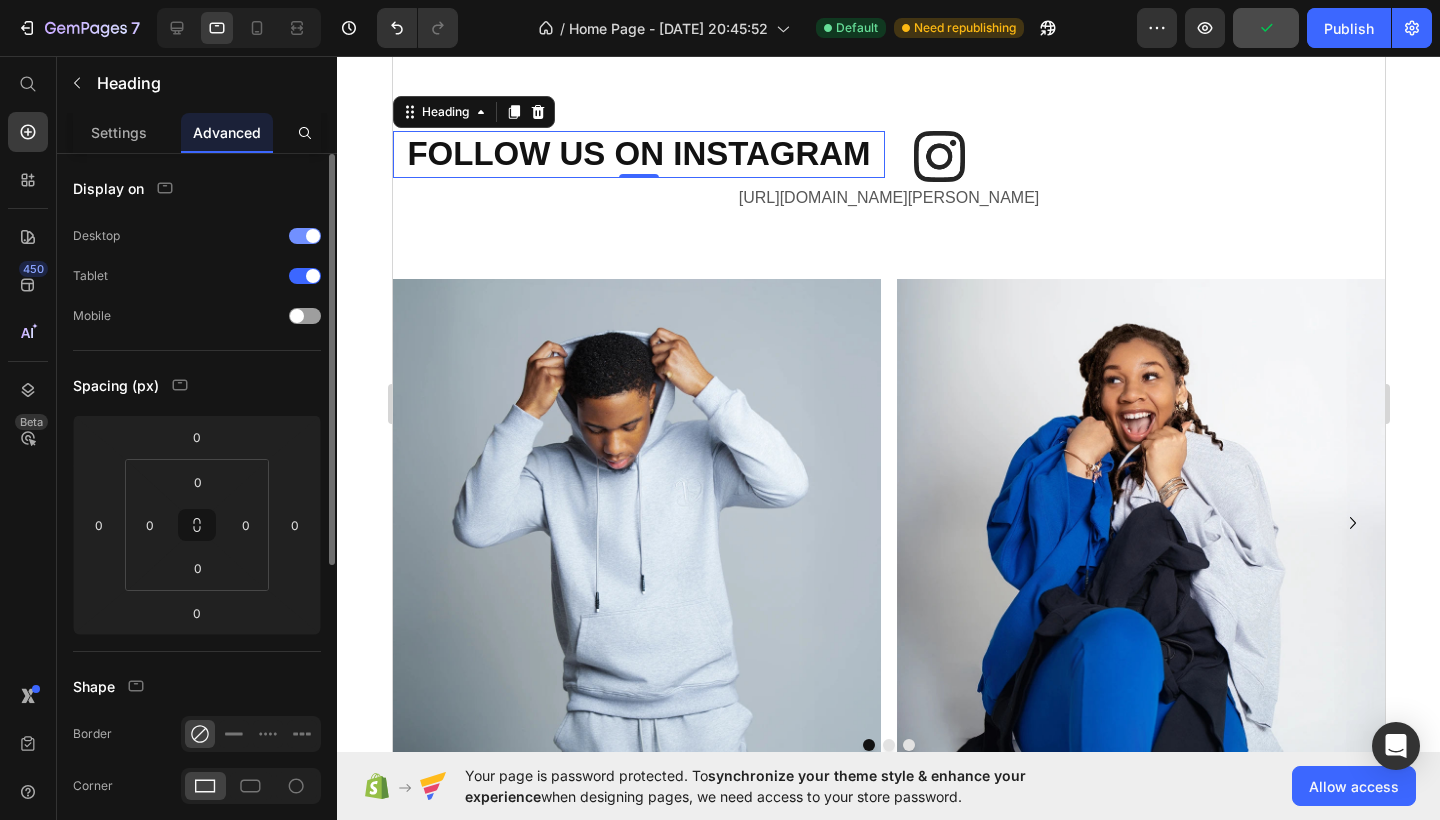 click at bounding box center (313, 236) 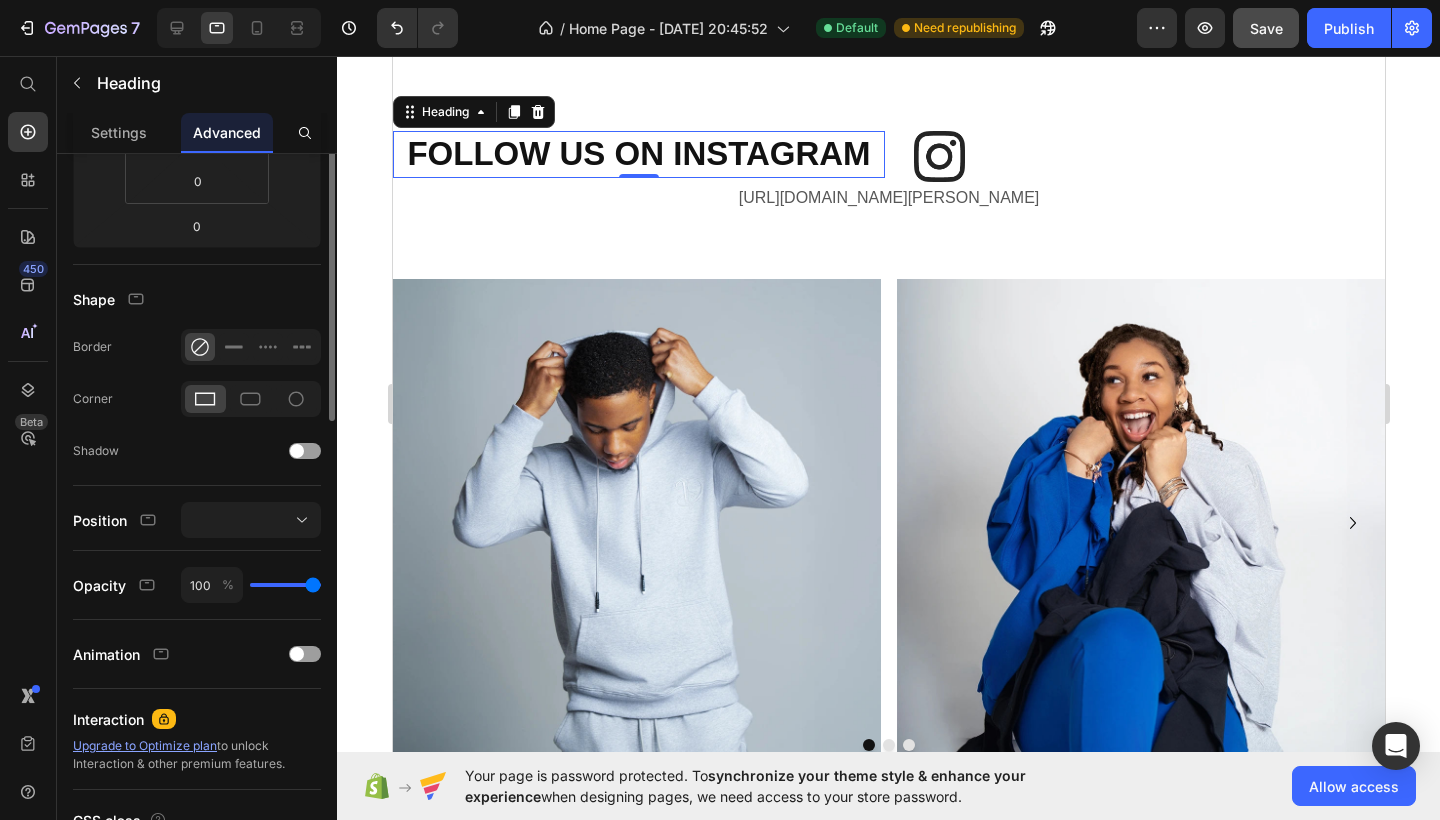 scroll, scrollTop: 0, scrollLeft: 0, axis: both 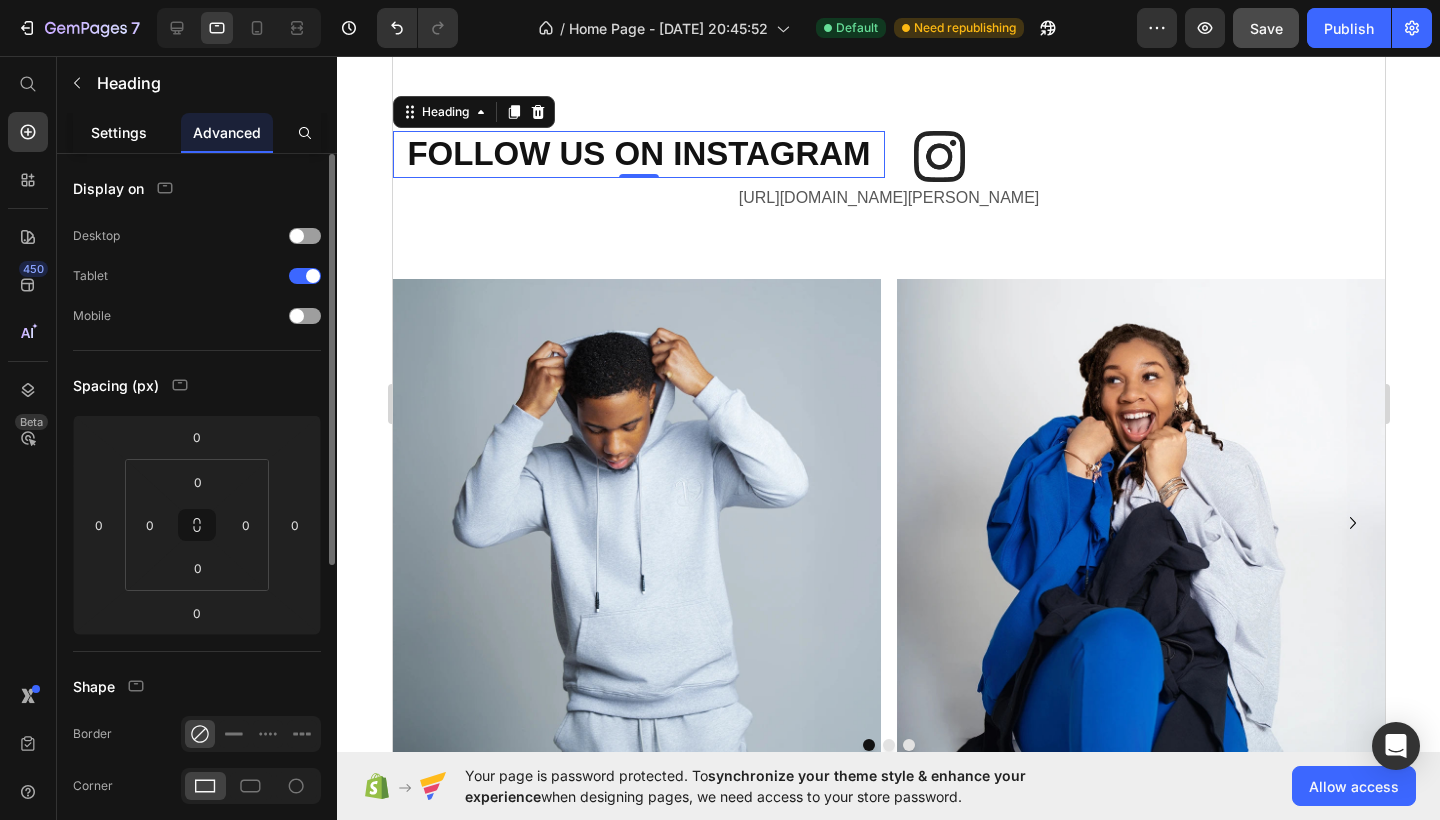 click on "Settings" at bounding box center (119, 132) 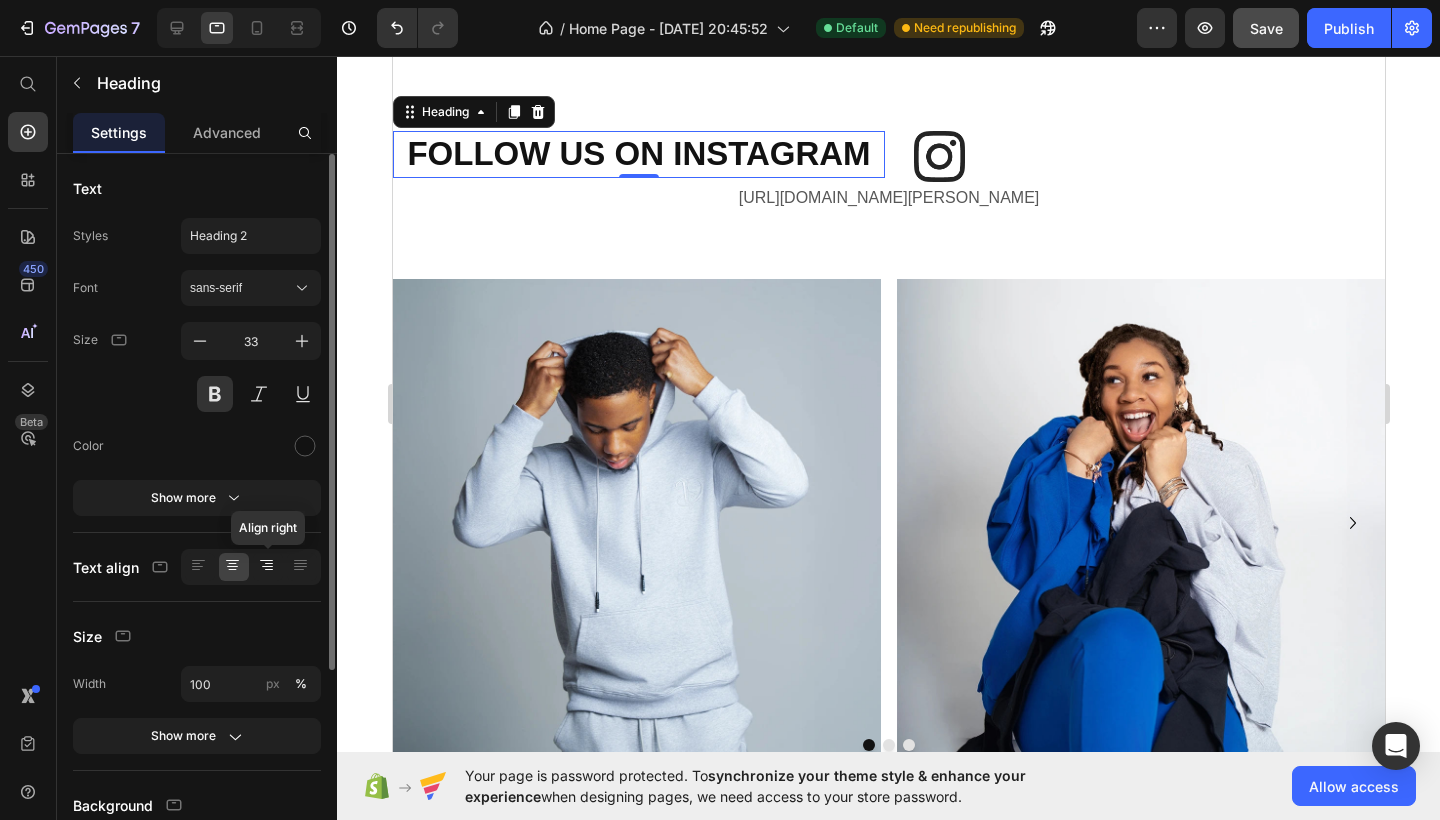 click 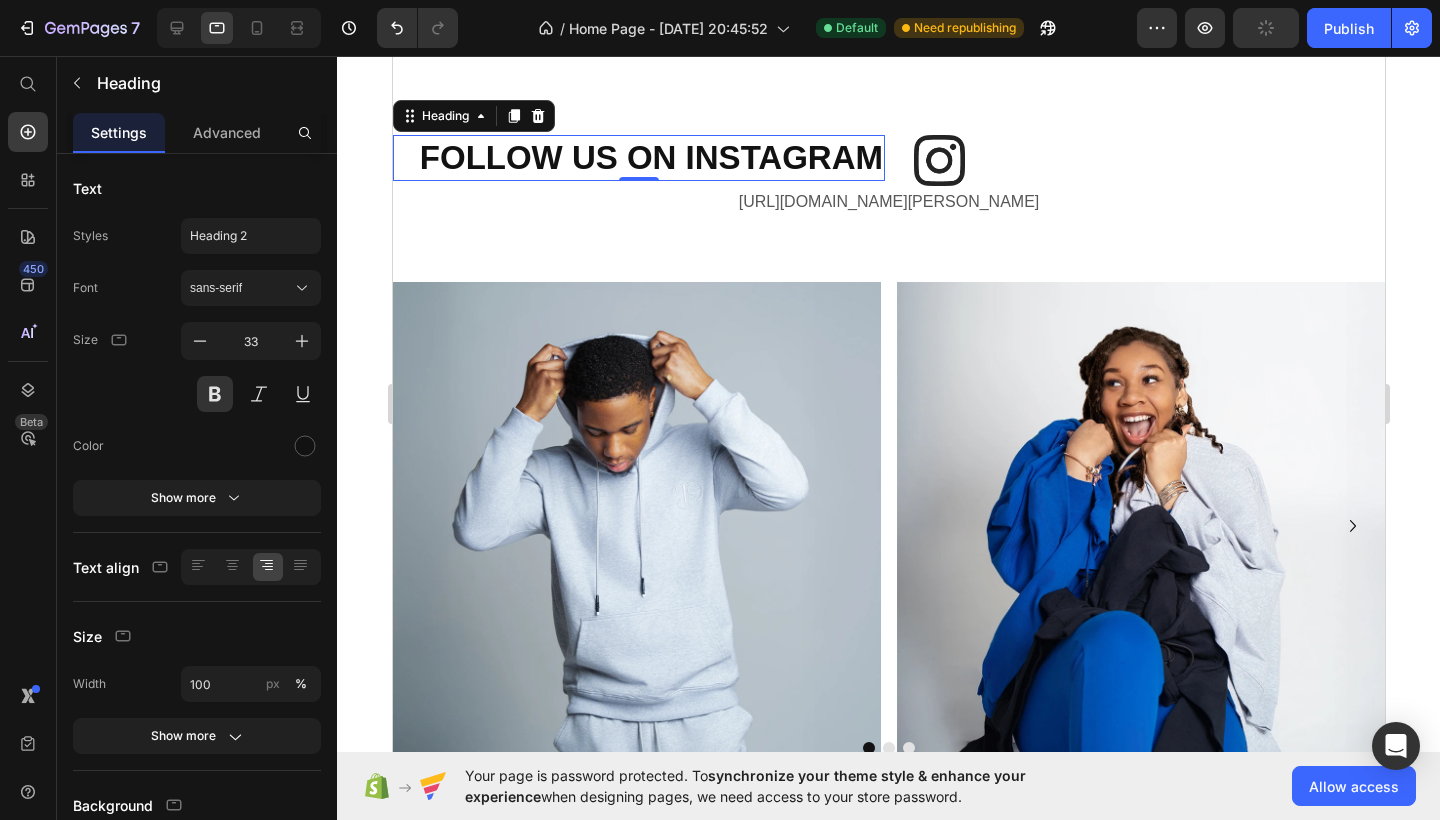 scroll, scrollTop: 2785, scrollLeft: 0, axis: vertical 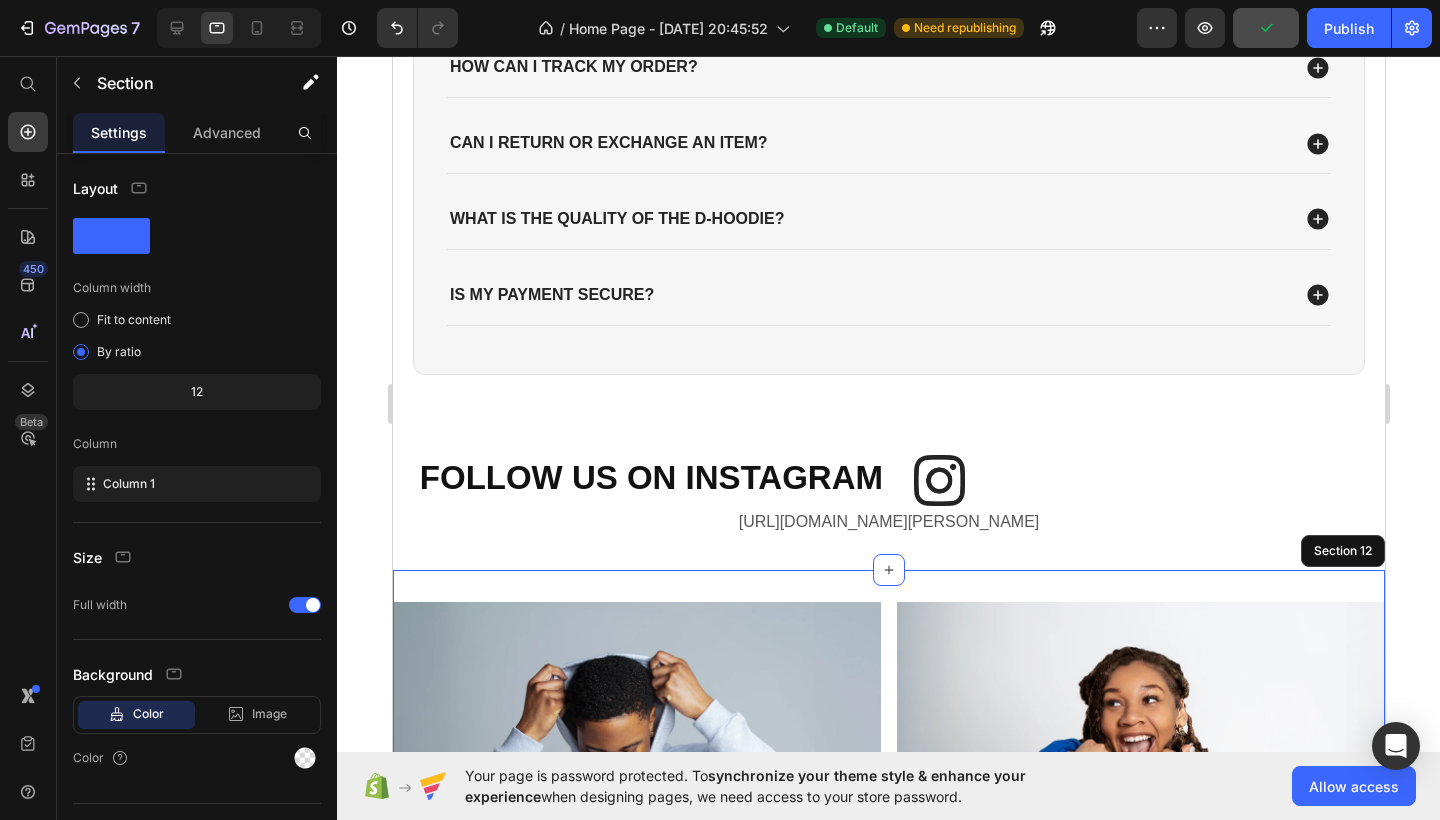 click on "Image Image Image Image Image Image
Carousel Section 12" at bounding box center (888, 854) 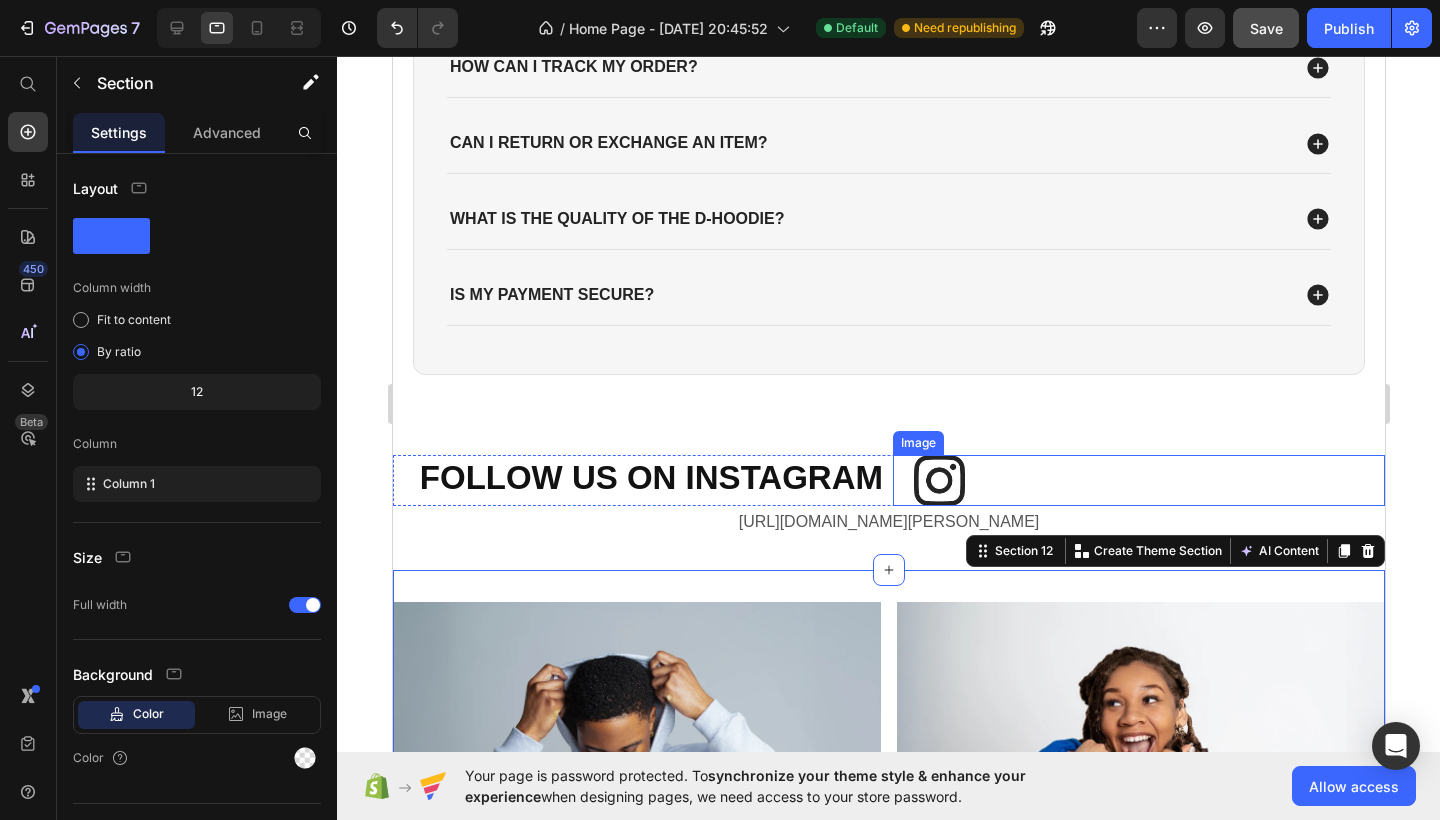 click at bounding box center [1138, 480] 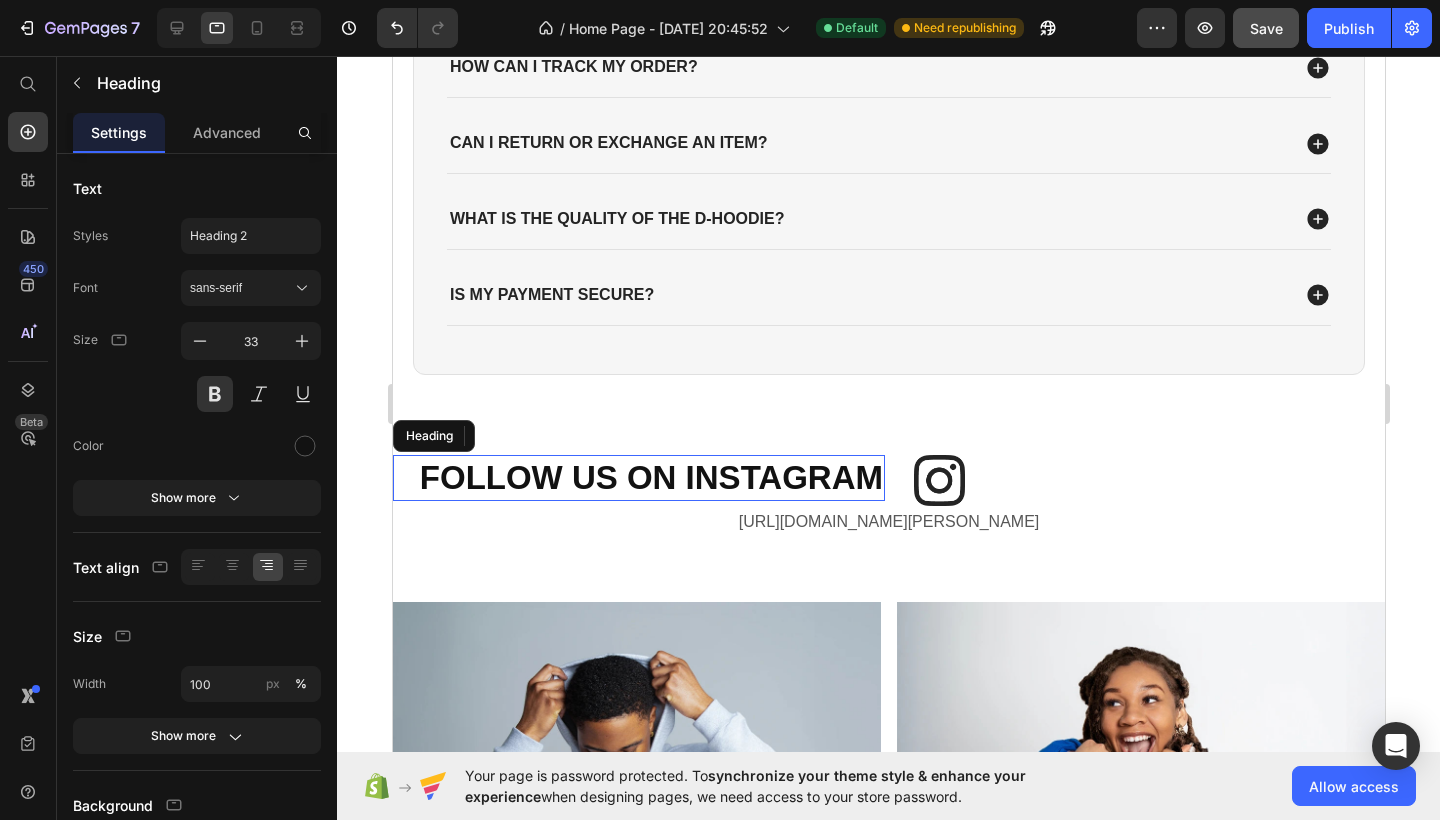 click on "FOLLOW US ON INSTAGRAM" at bounding box center [638, 478] 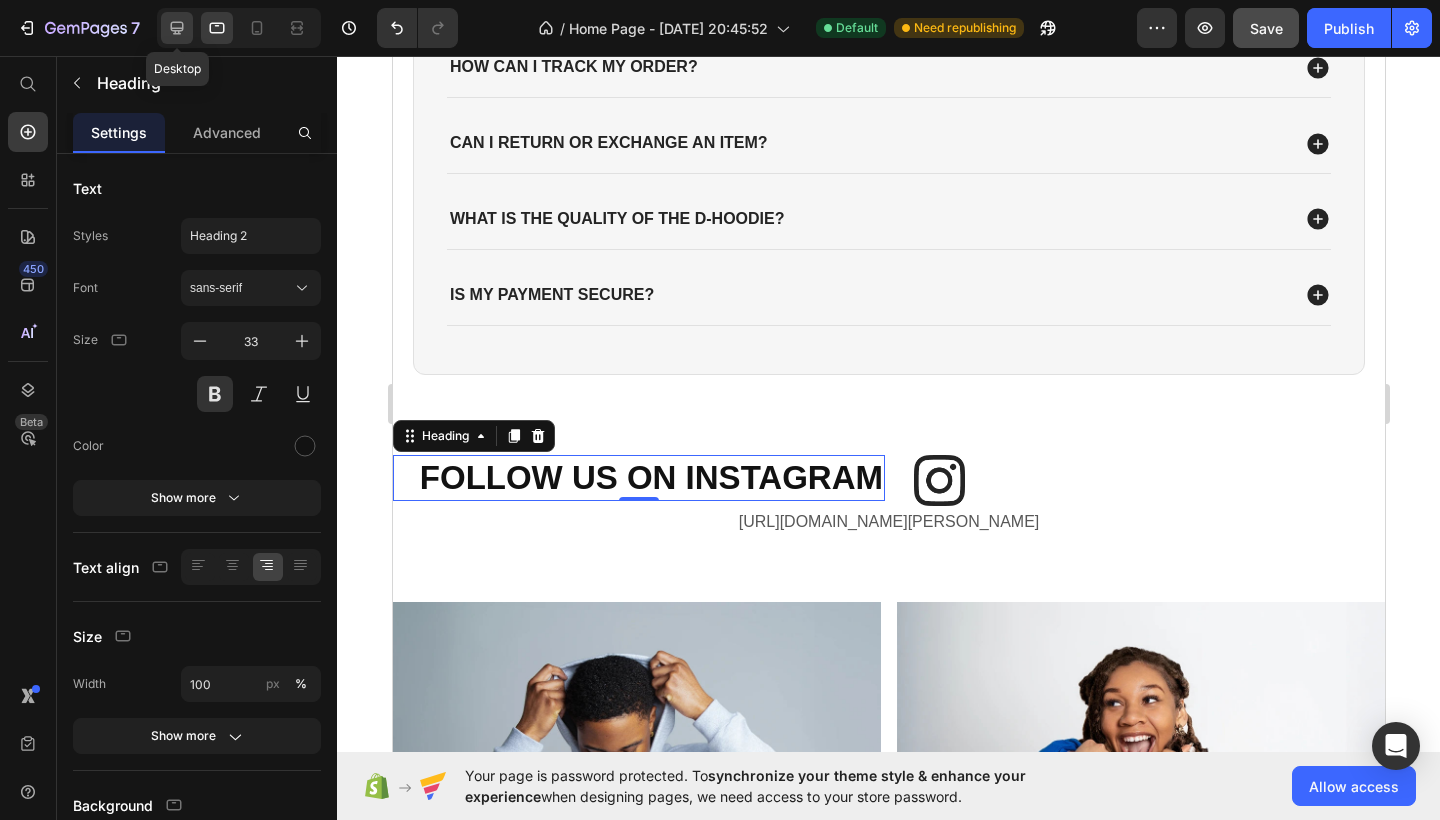 click 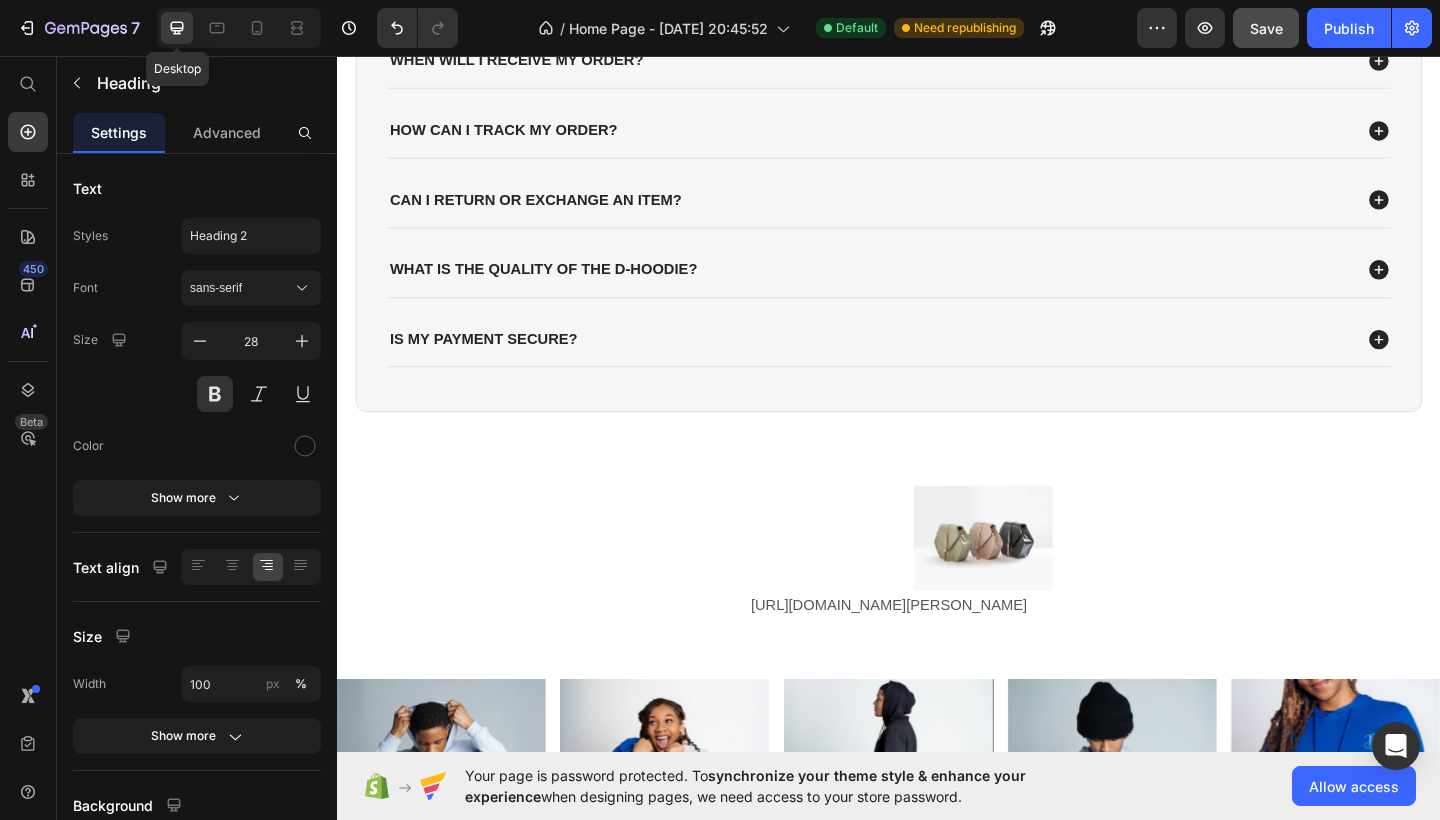 scroll, scrollTop: 2715, scrollLeft: 0, axis: vertical 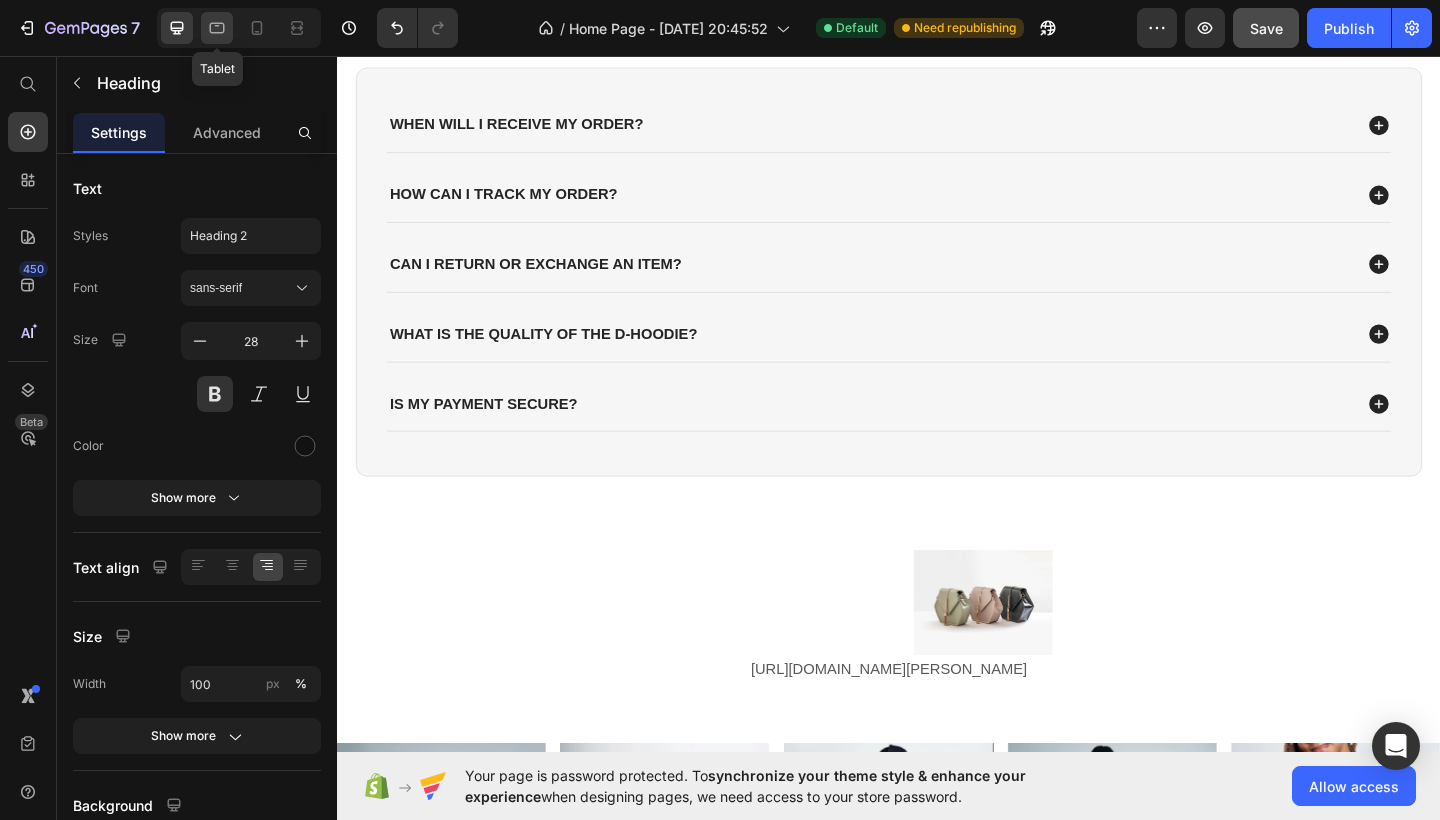 click 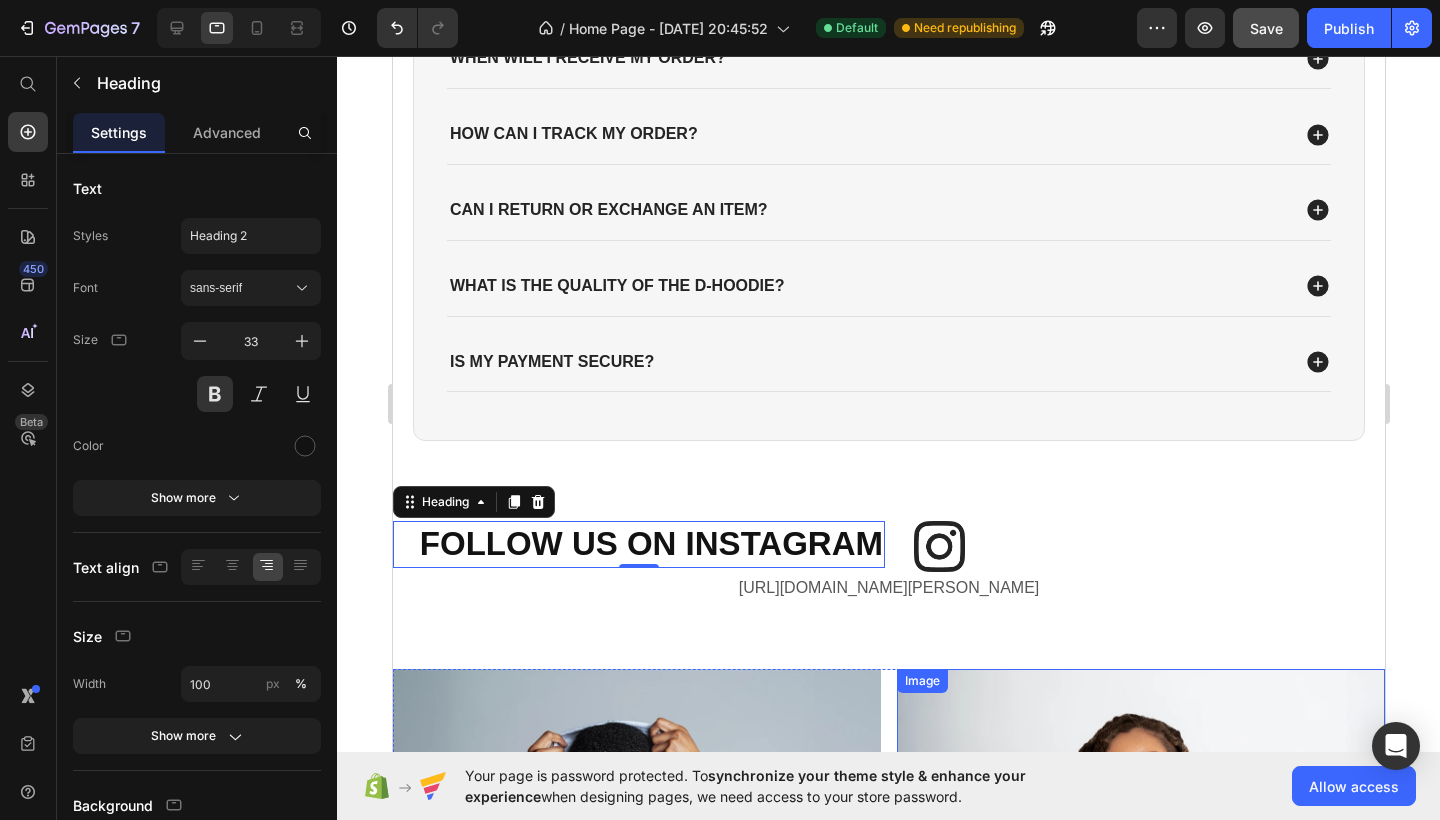 scroll, scrollTop: 3105, scrollLeft: 0, axis: vertical 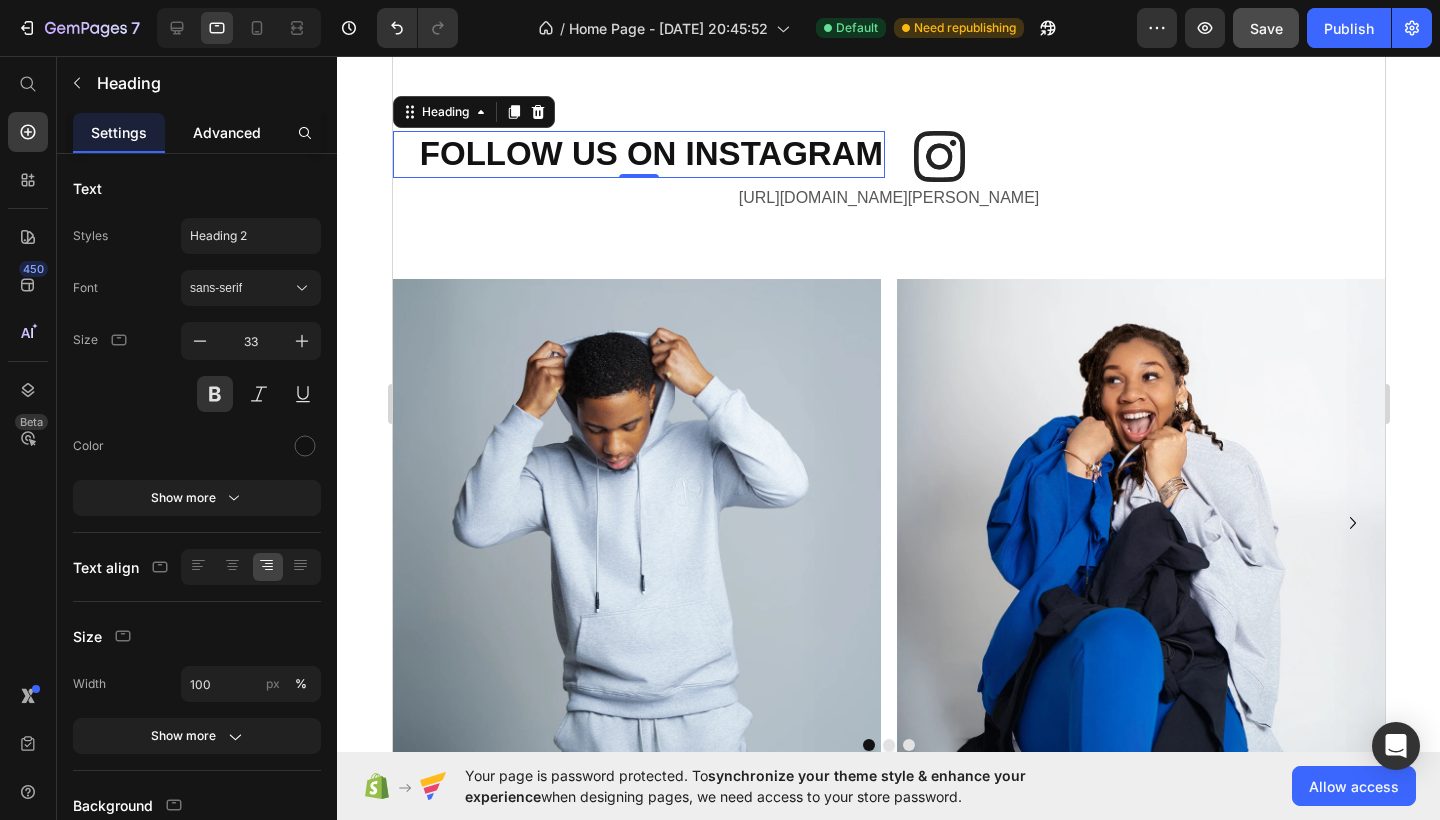 click on "Advanced" at bounding box center (227, 132) 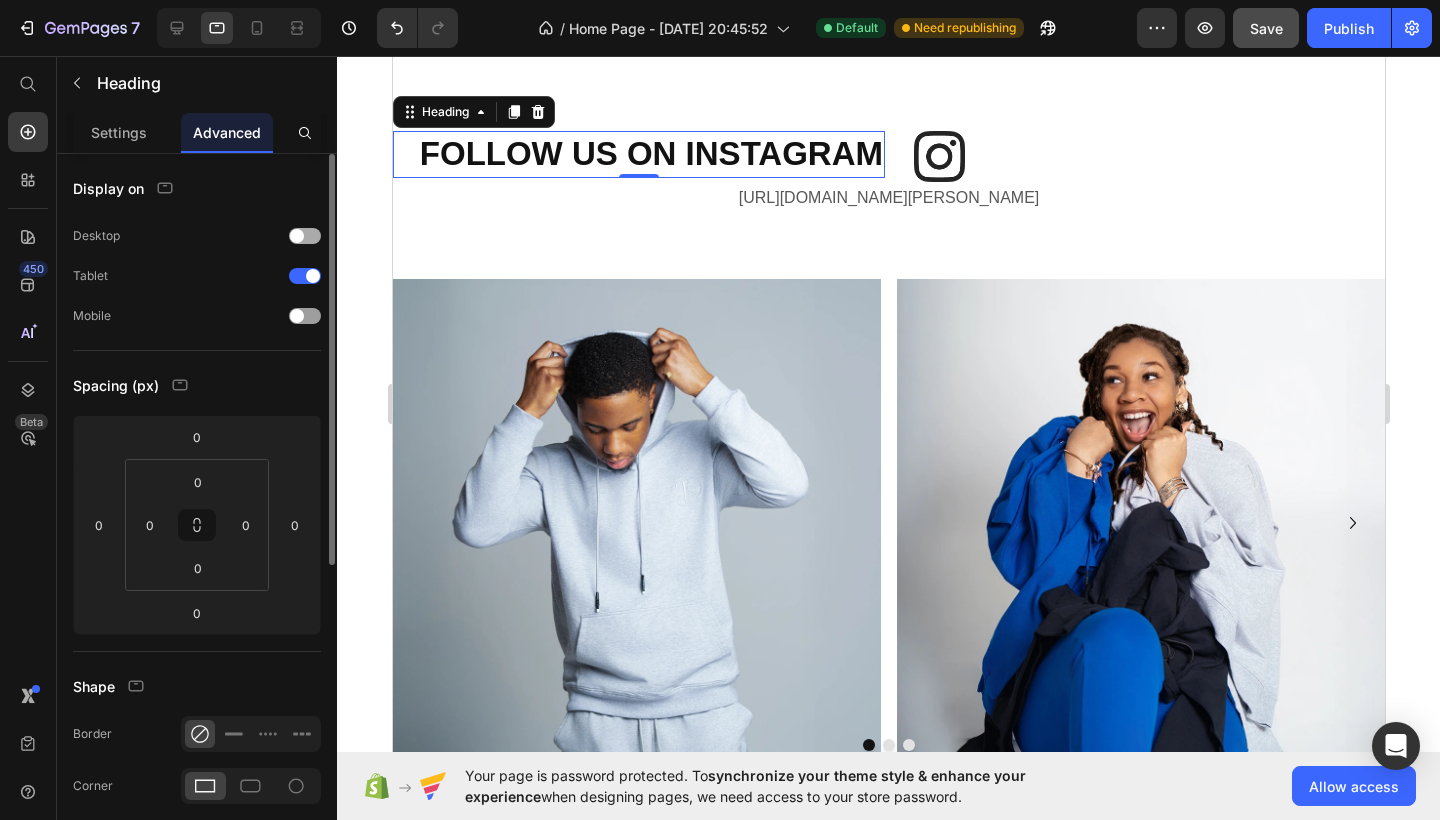 click on "Desktop" at bounding box center [197, 236] 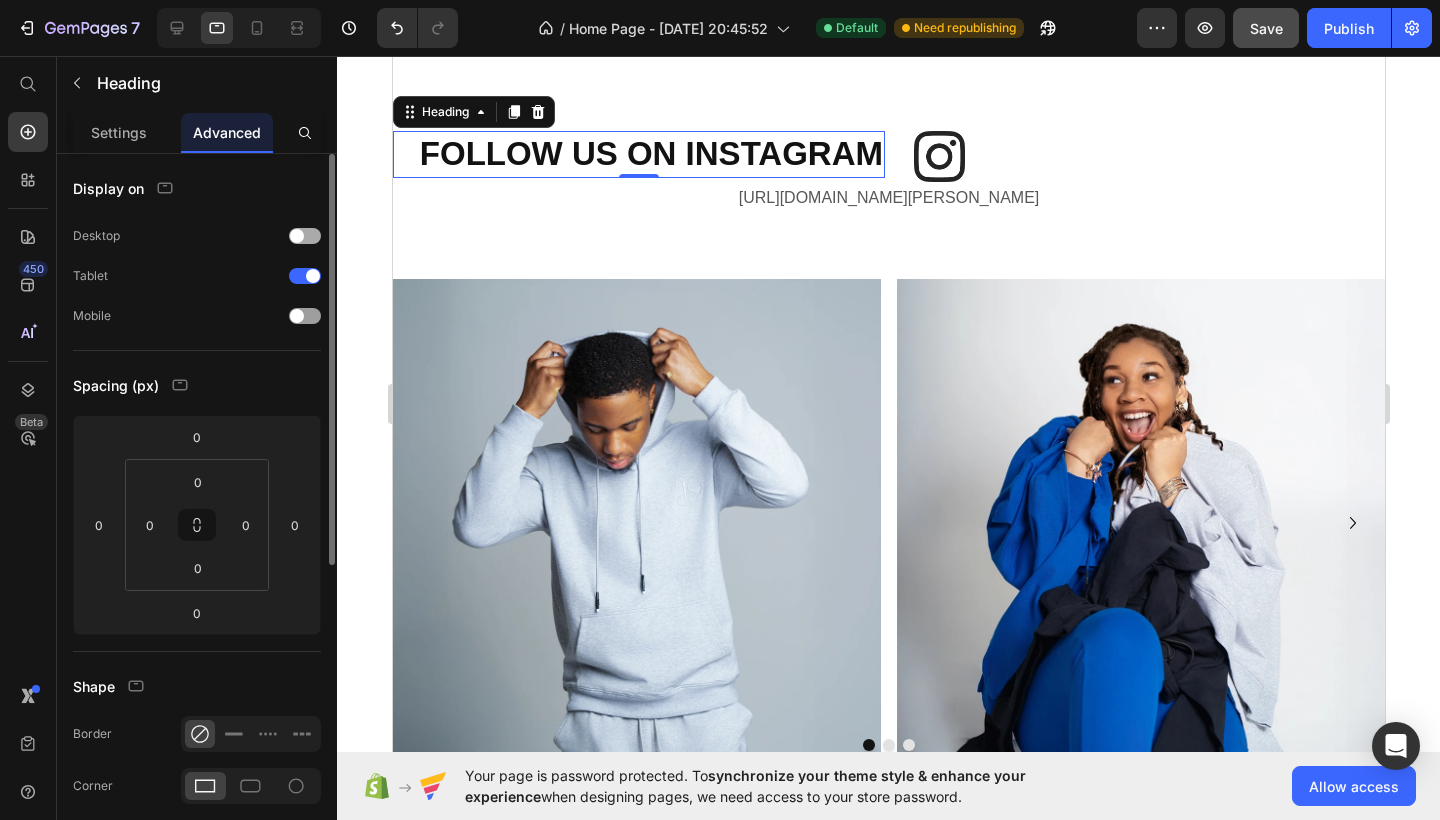 click at bounding box center [297, 236] 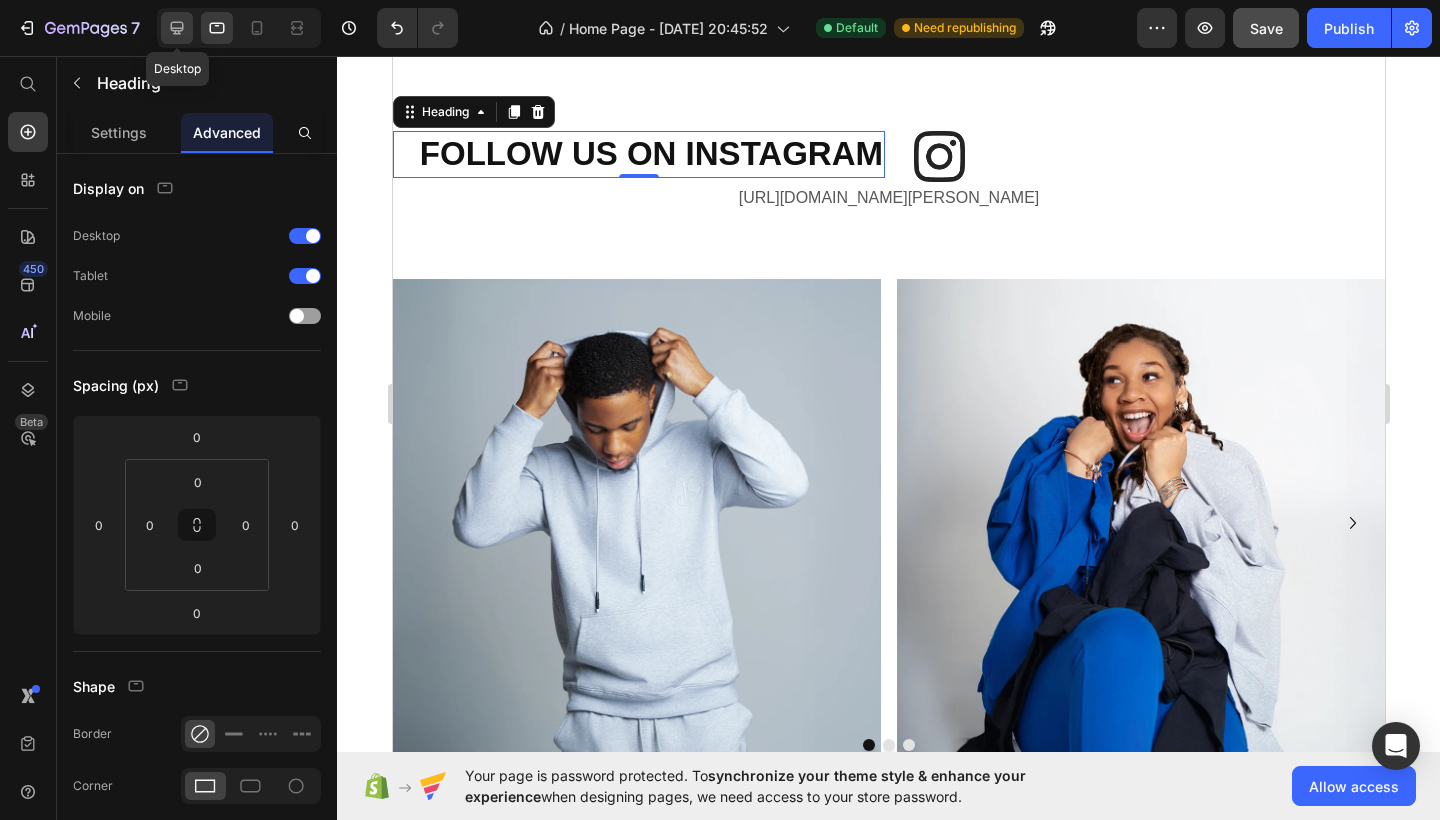 click 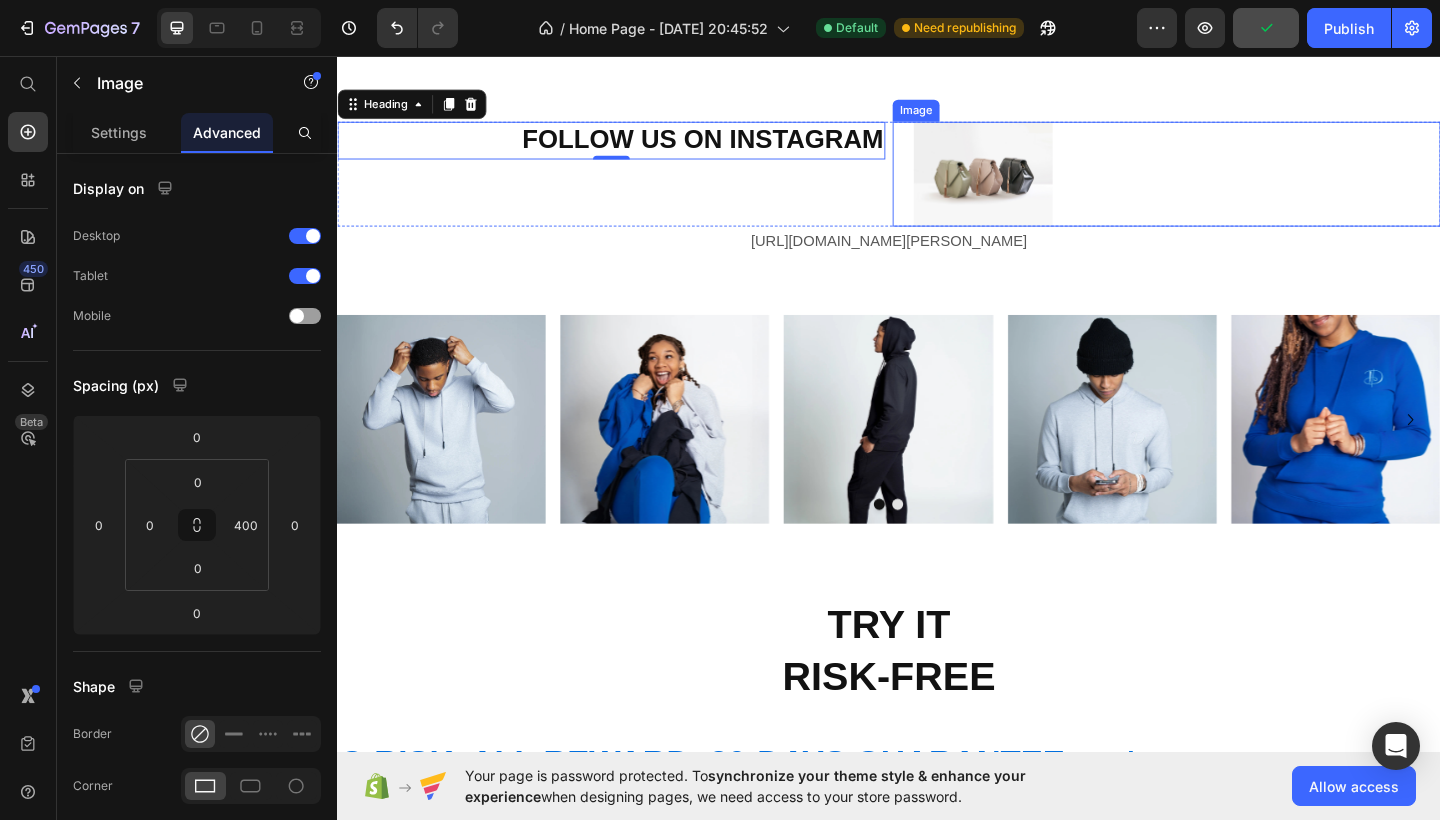 click at bounding box center [1239, 184] 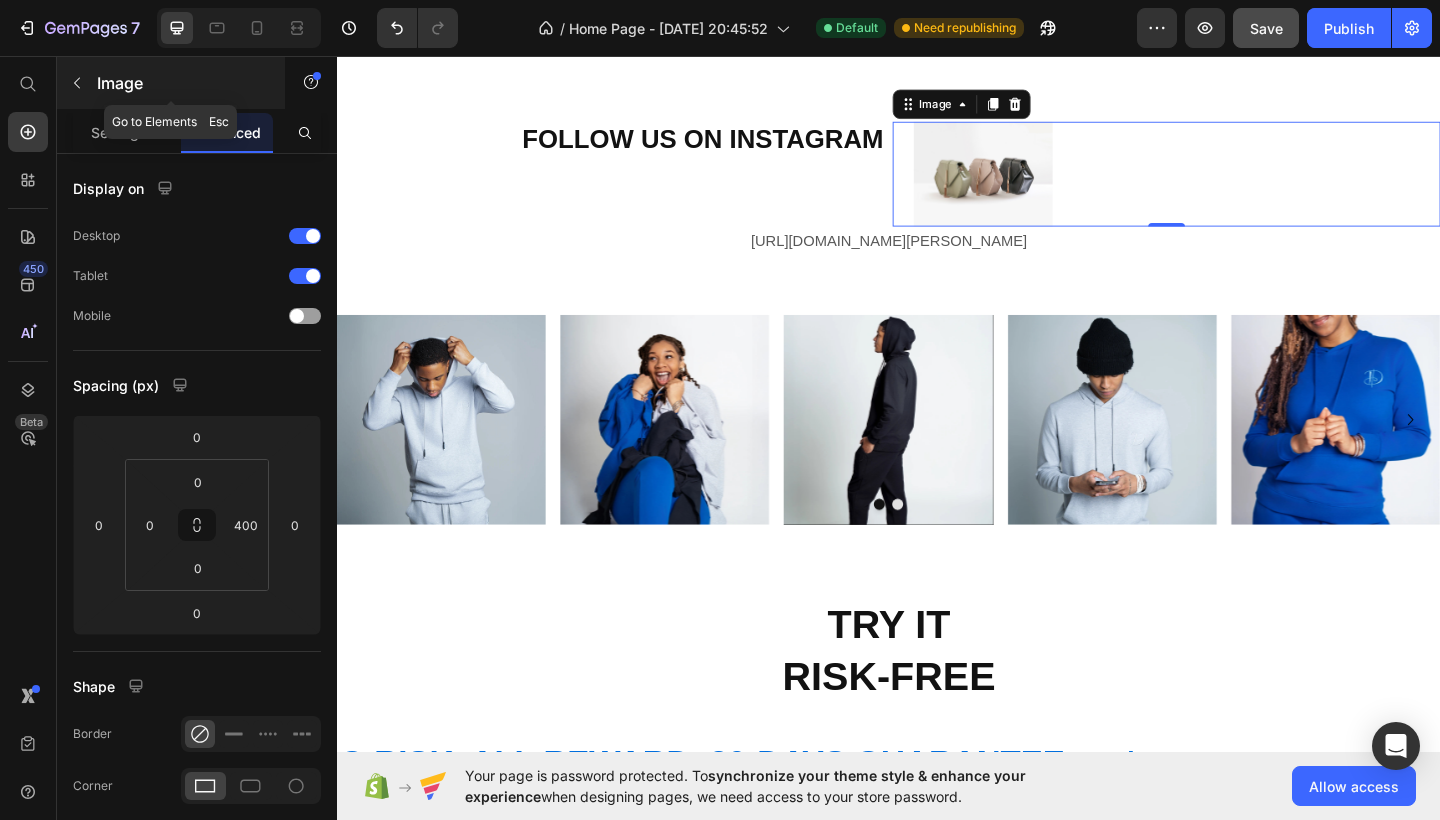 click at bounding box center (77, 83) 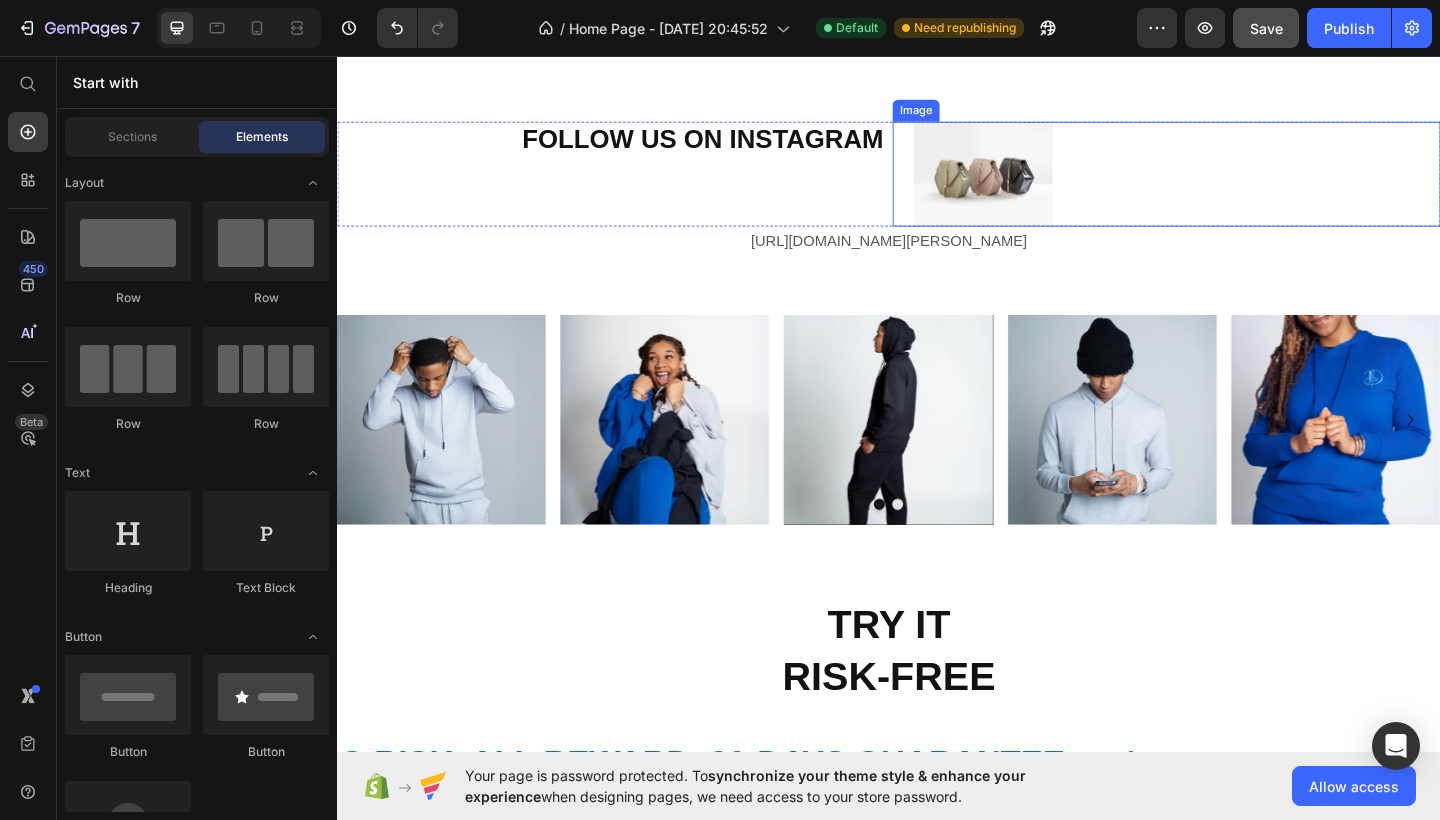 click at bounding box center (1239, 184) 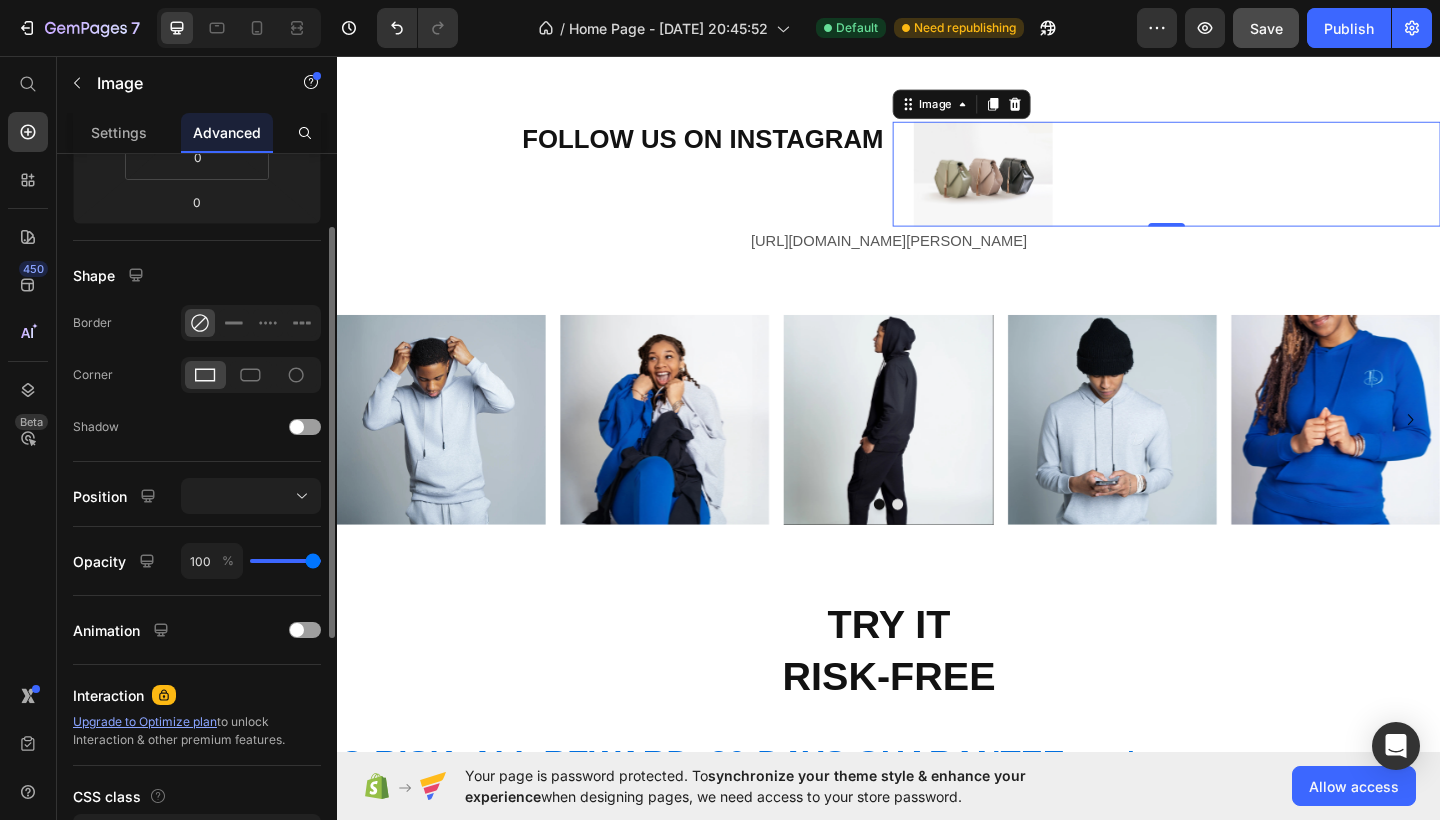 scroll, scrollTop: 0, scrollLeft: 0, axis: both 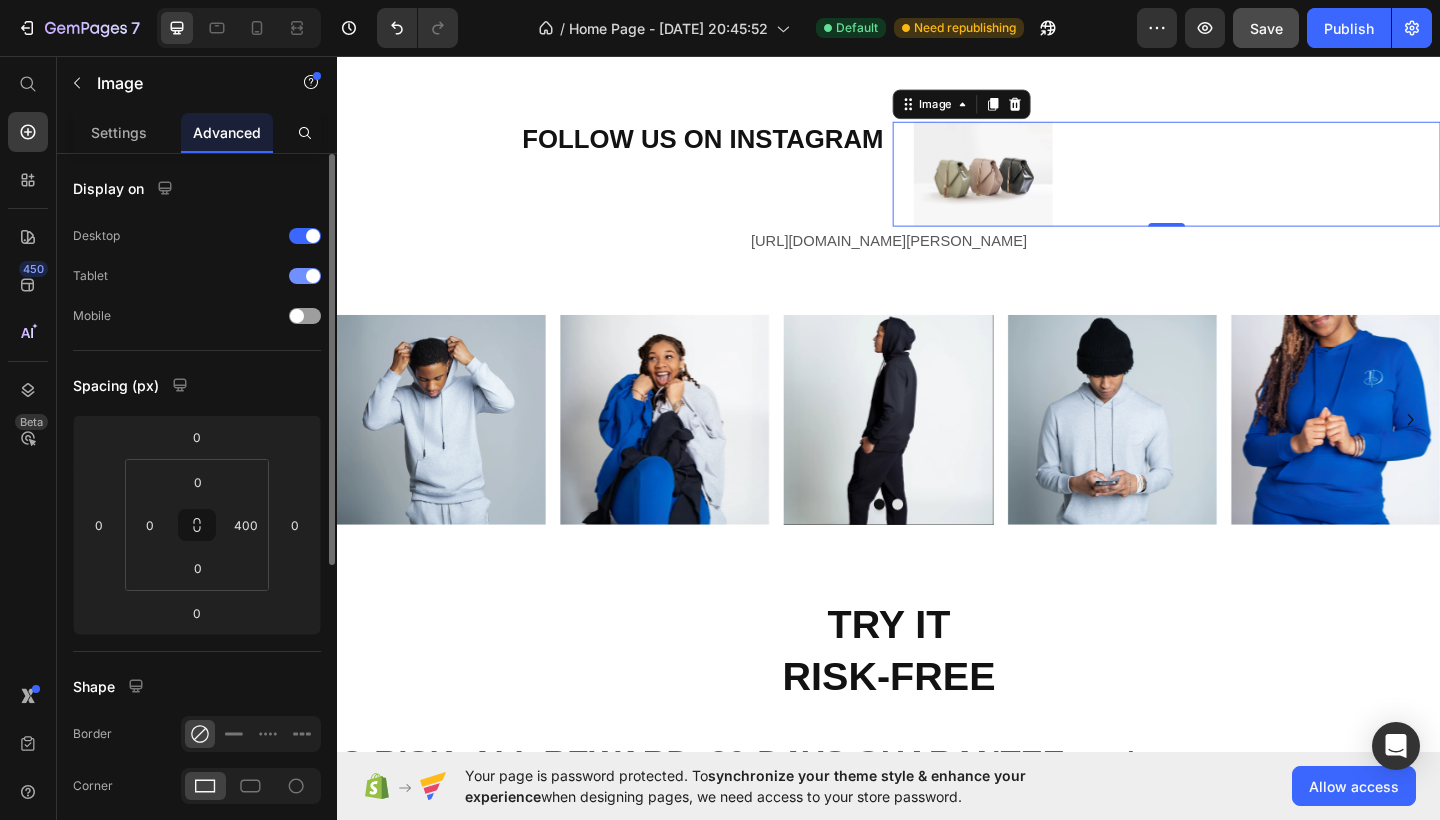 click at bounding box center (305, 276) 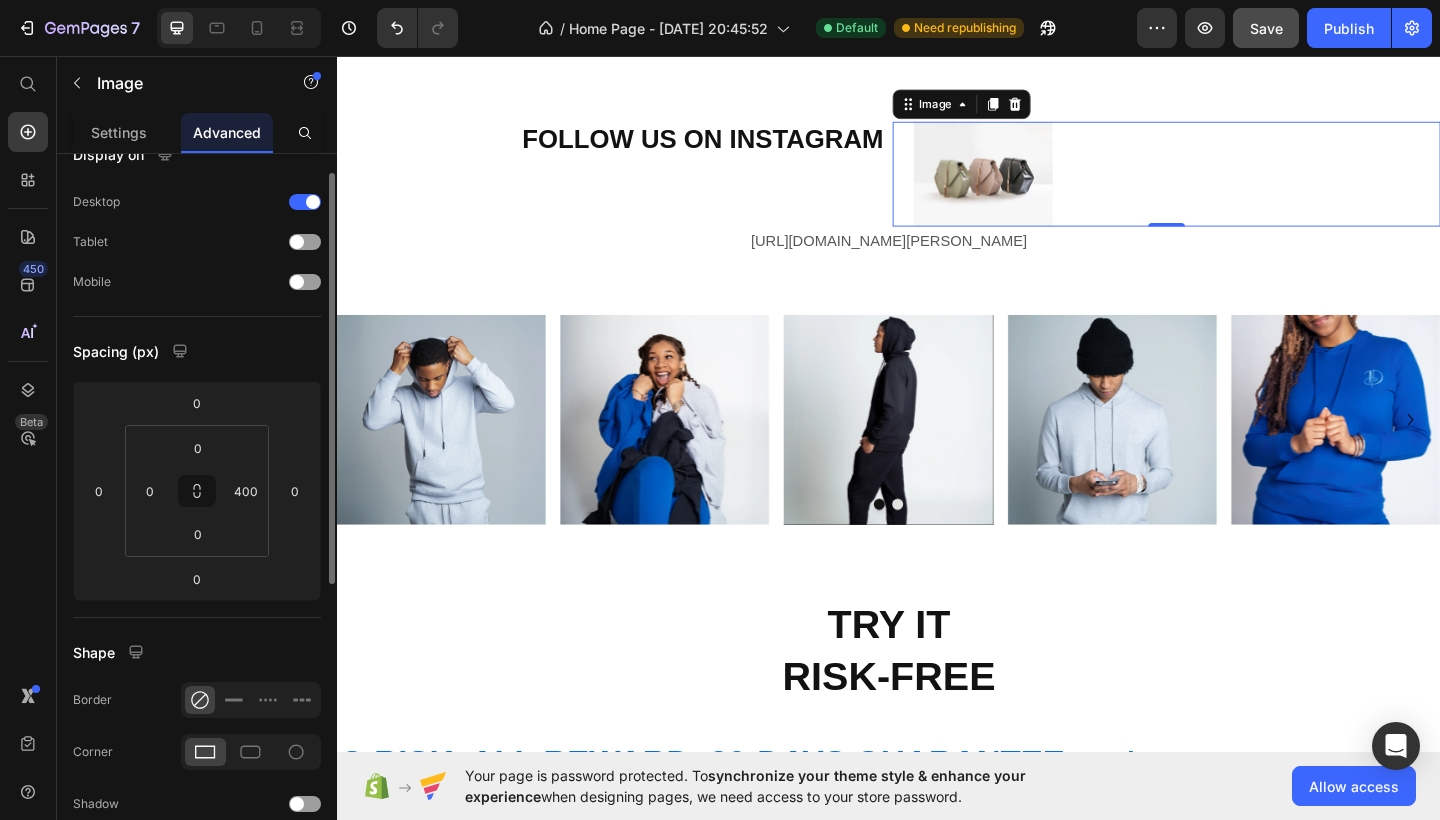 scroll, scrollTop: 0, scrollLeft: 0, axis: both 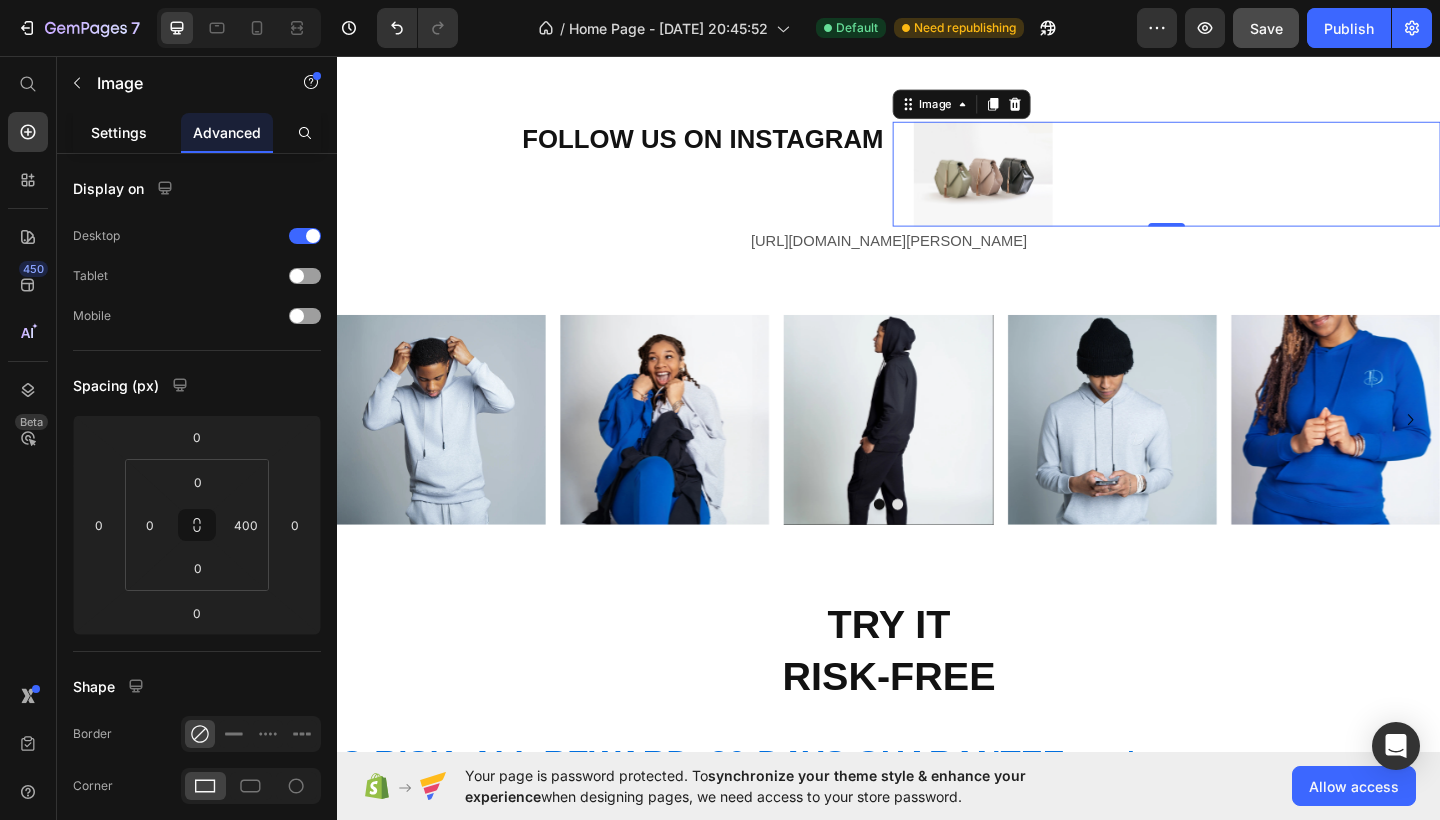 click on "Settings" at bounding box center (119, 132) 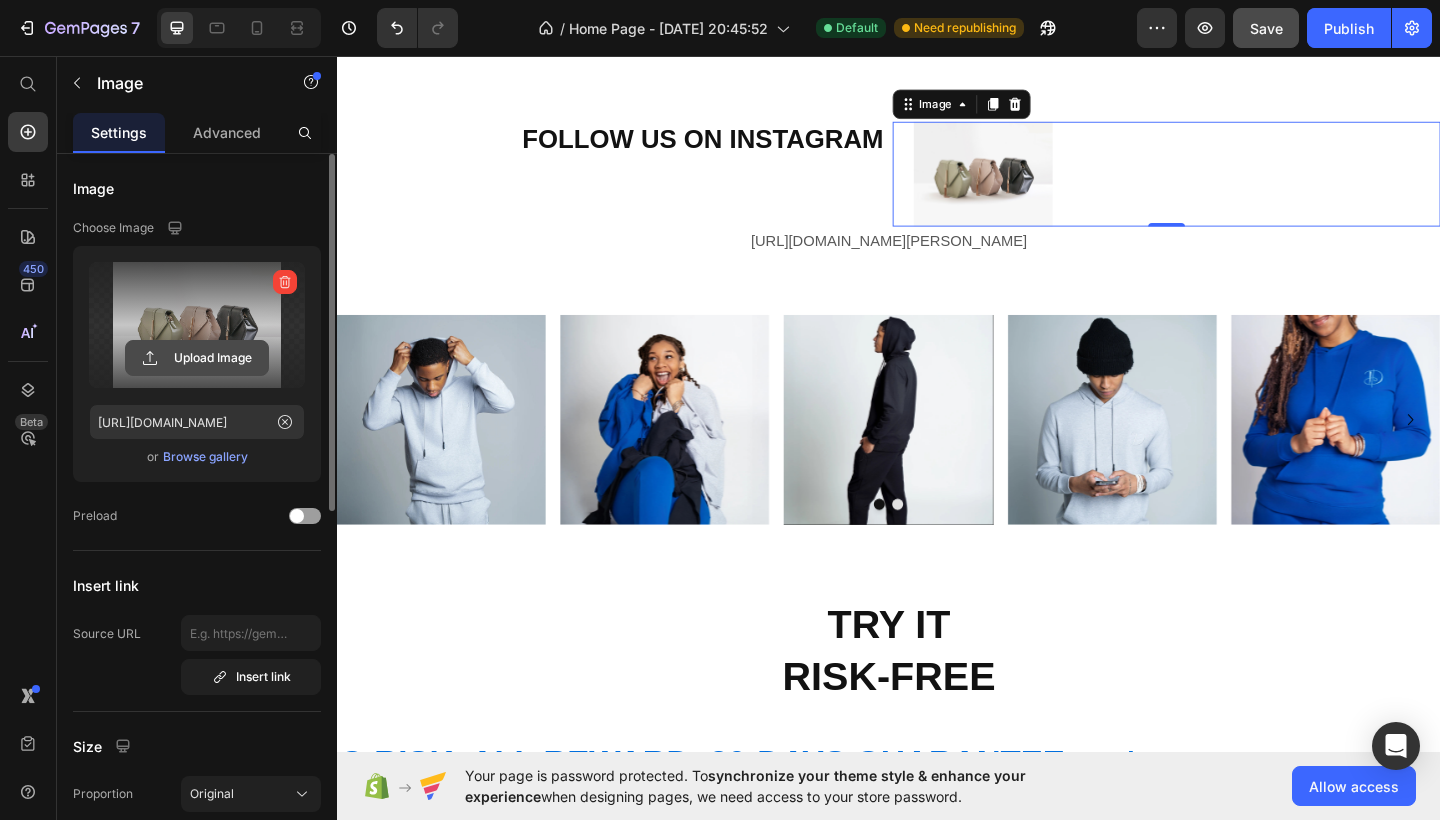 click 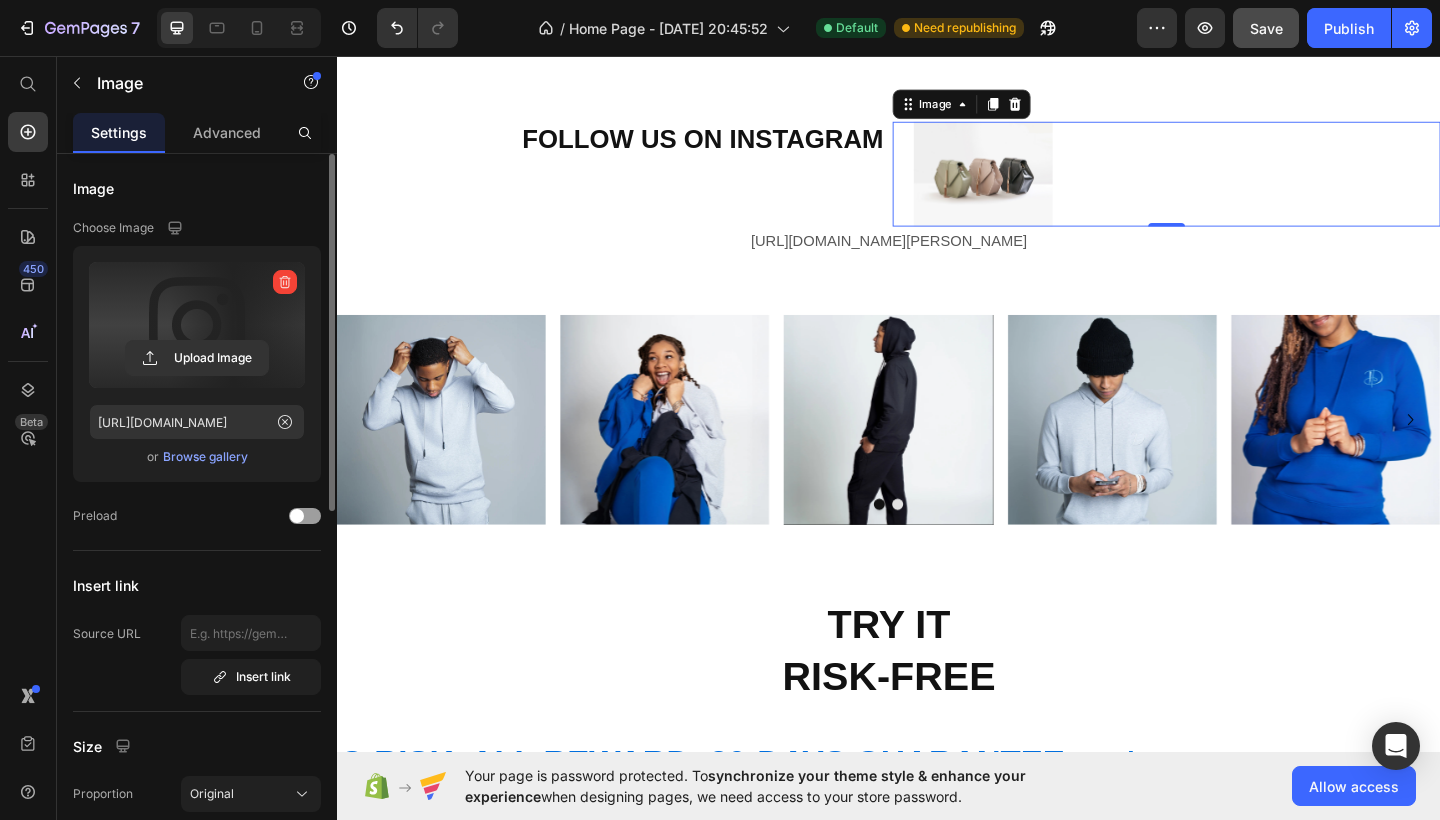 type on "[URL][DOMAIN_NAME]" 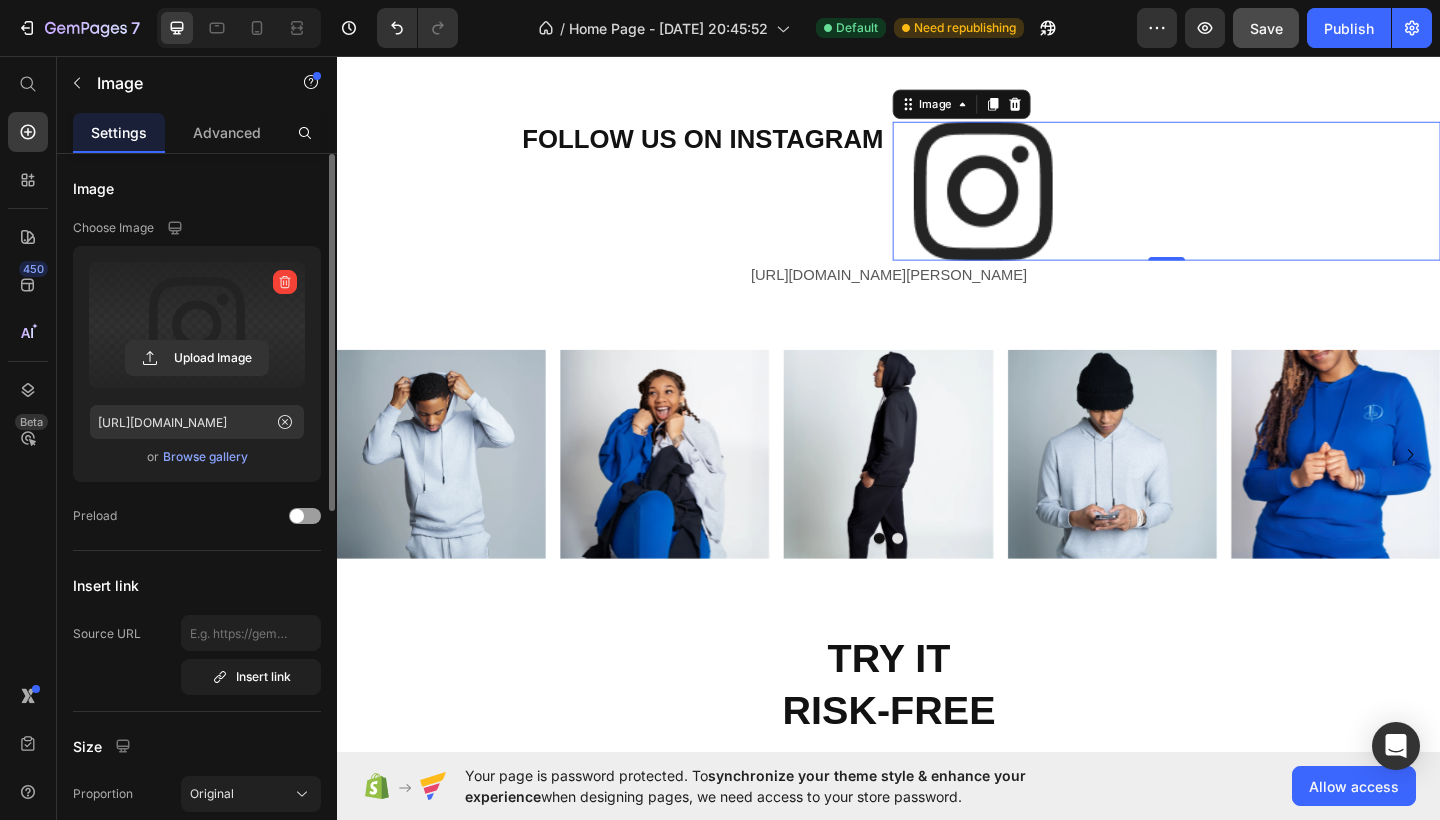 scroll, scrollTop: 511, scrollLeft: 0, axis: vertical 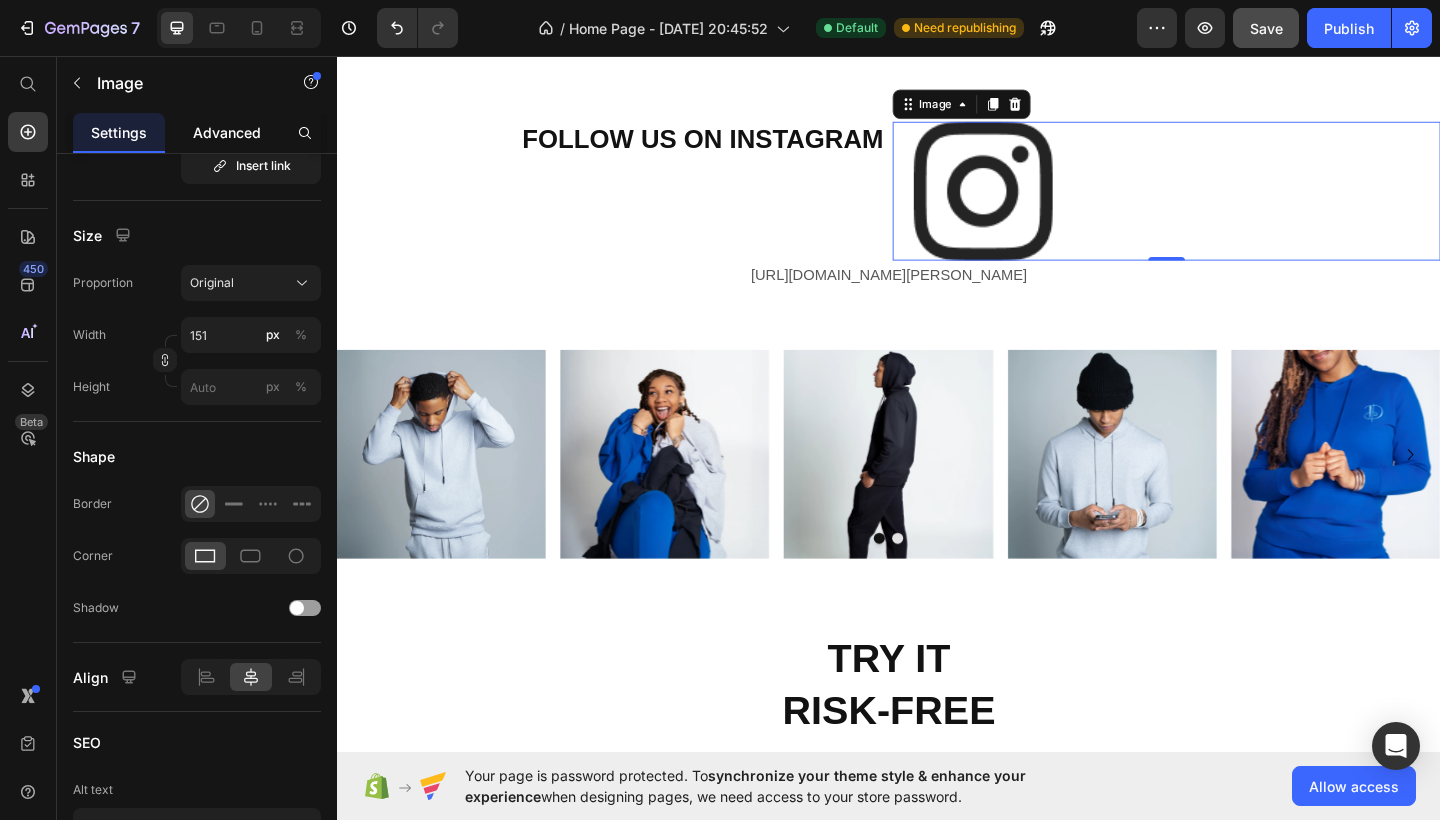 click on "Advanced" at bounding box center (227, 132) 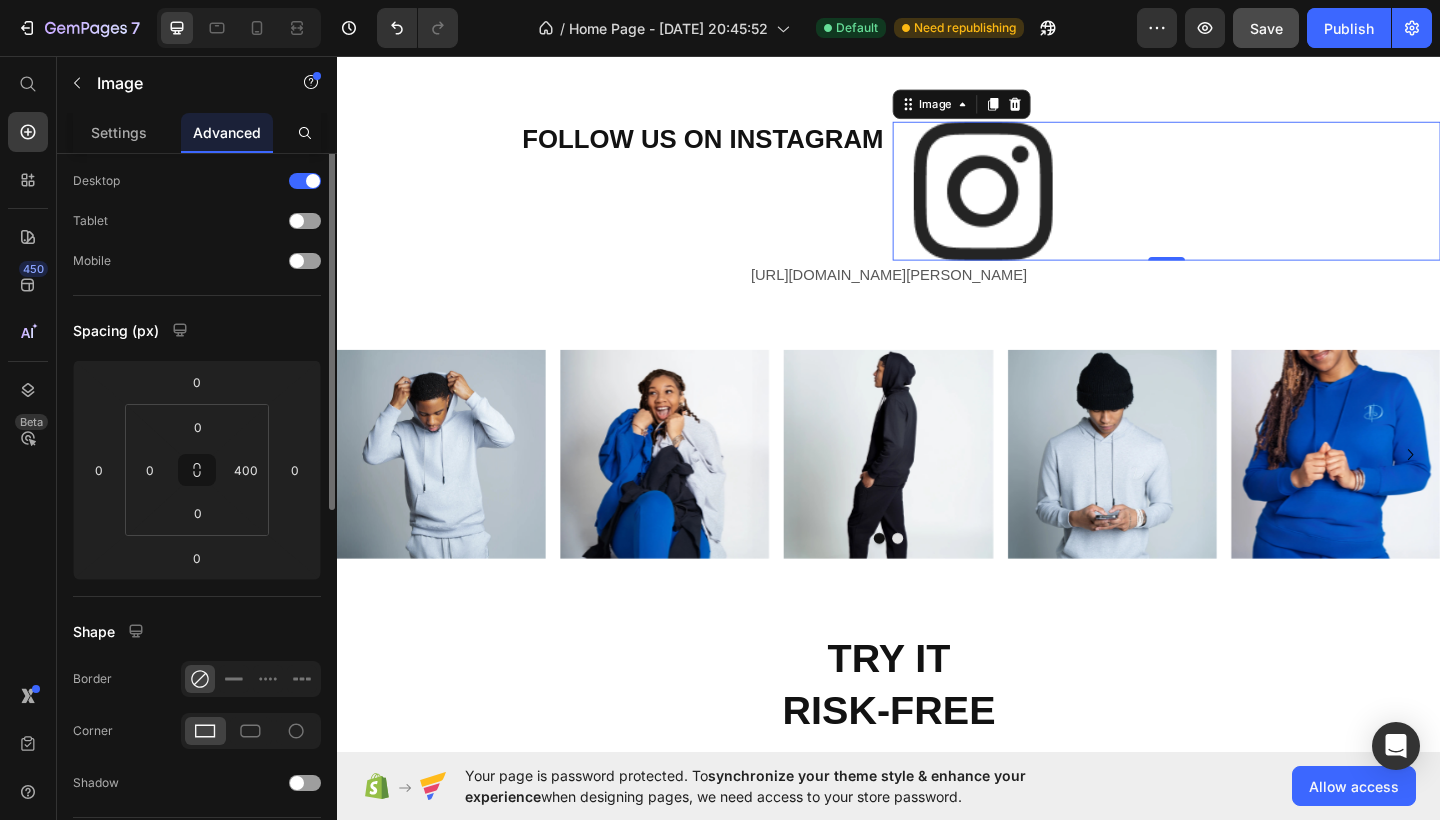 scroll, scrollTop: 0, scrollLeft: 0, axis: both 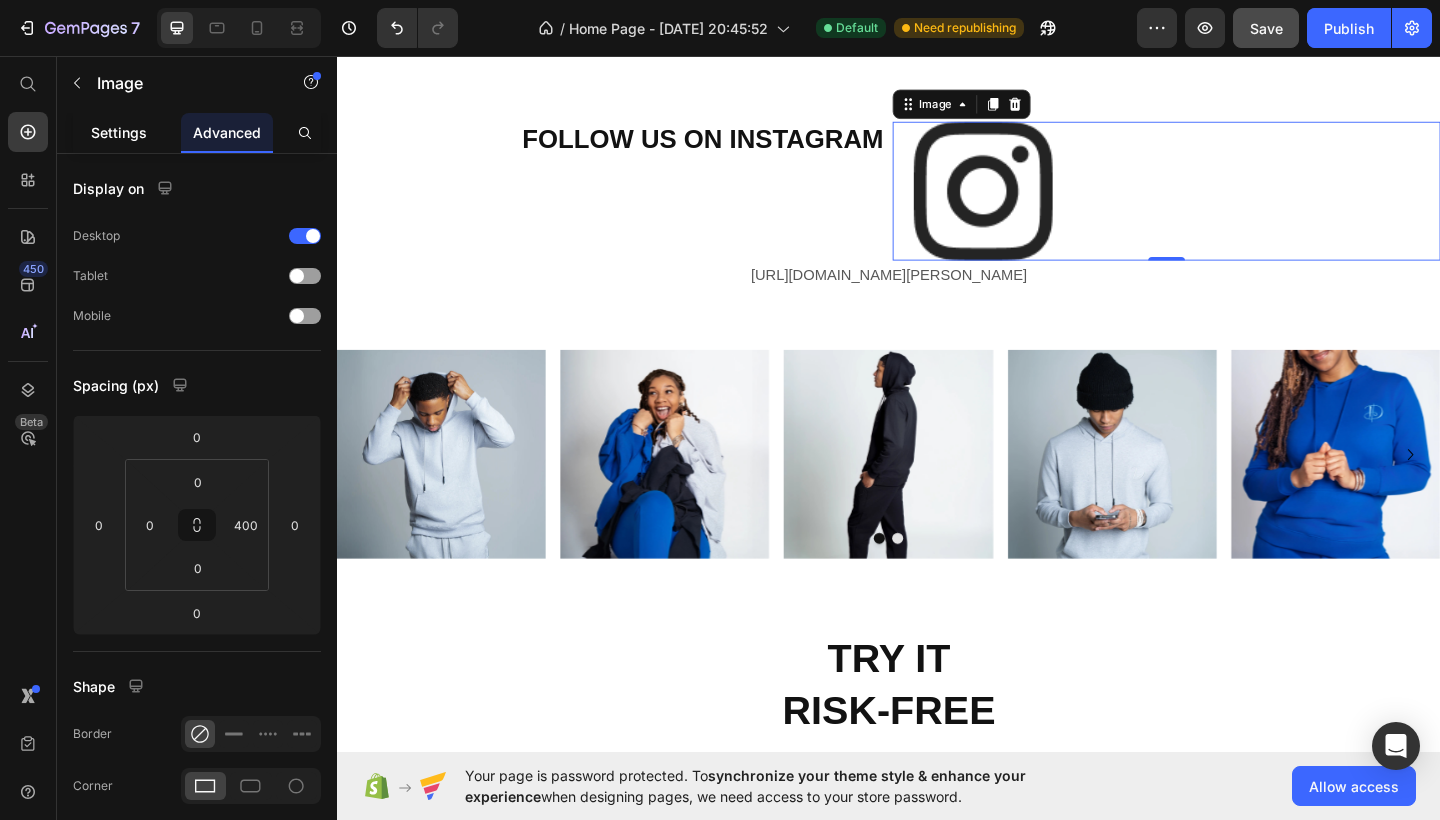 click on "Settings" at bounding box center [119, 132] 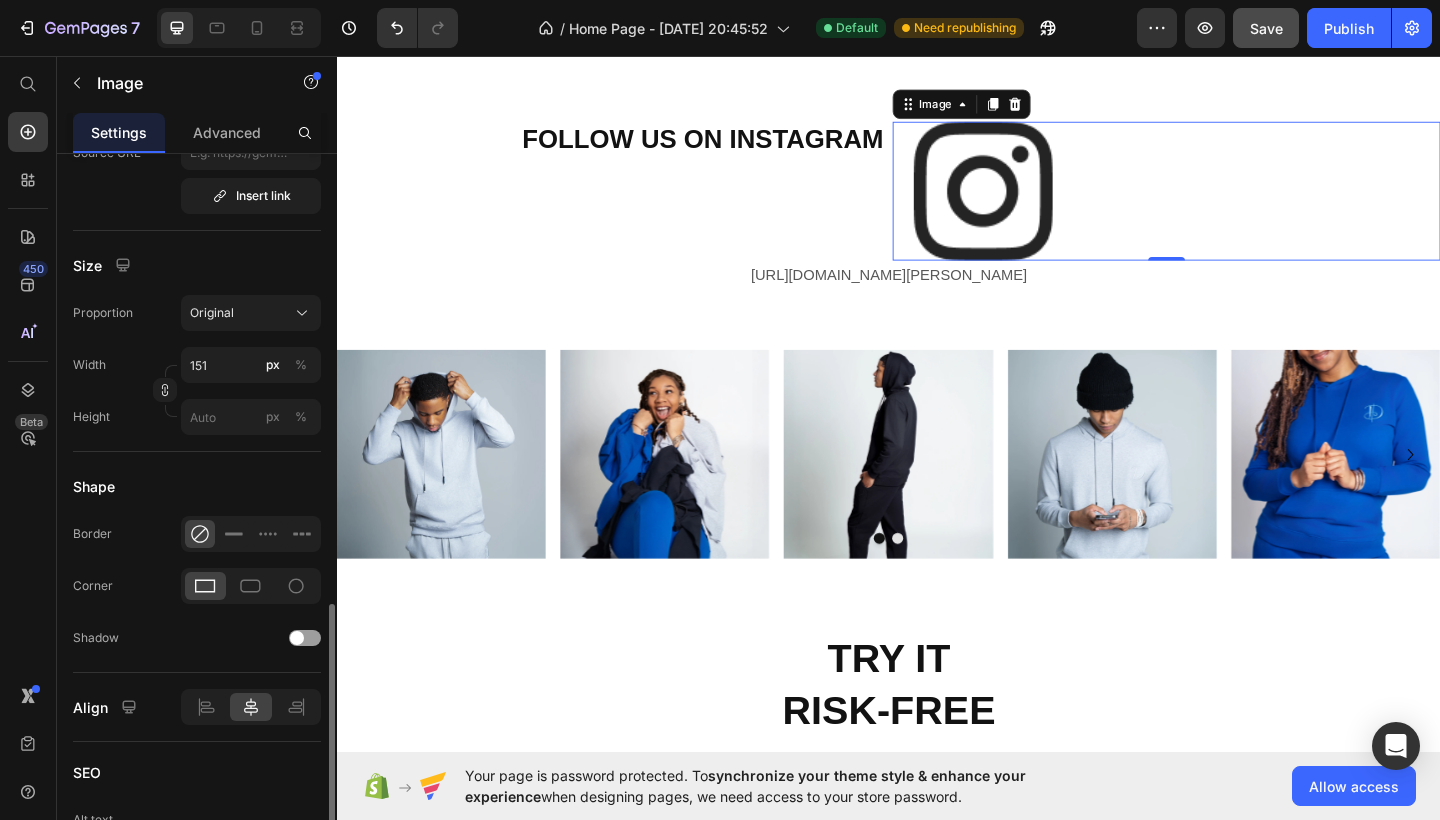 scroll, scrollTop: 418, scrollLeft: 0, axis: vertical 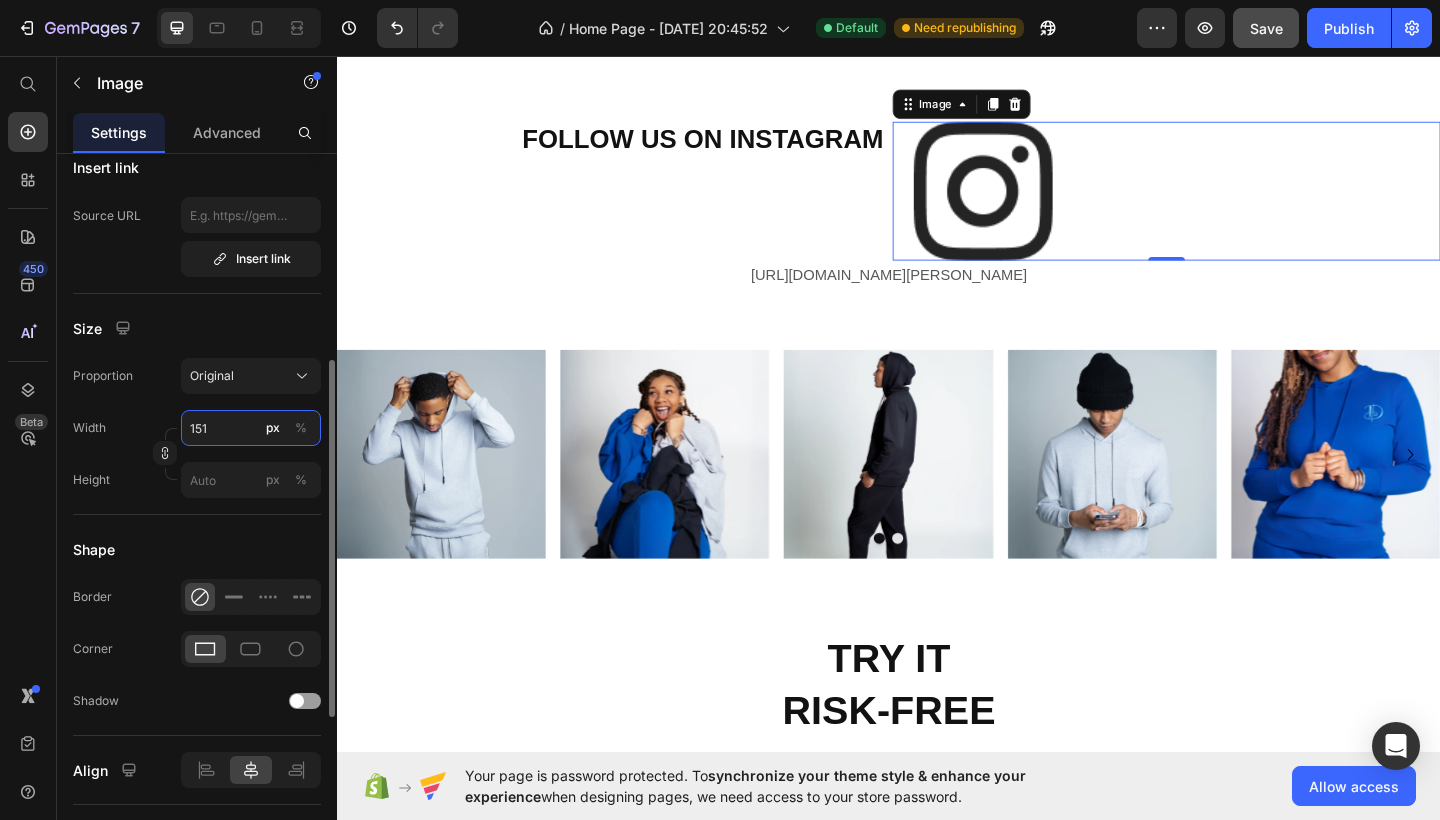 click on "151" at bounding box center [251, 428] 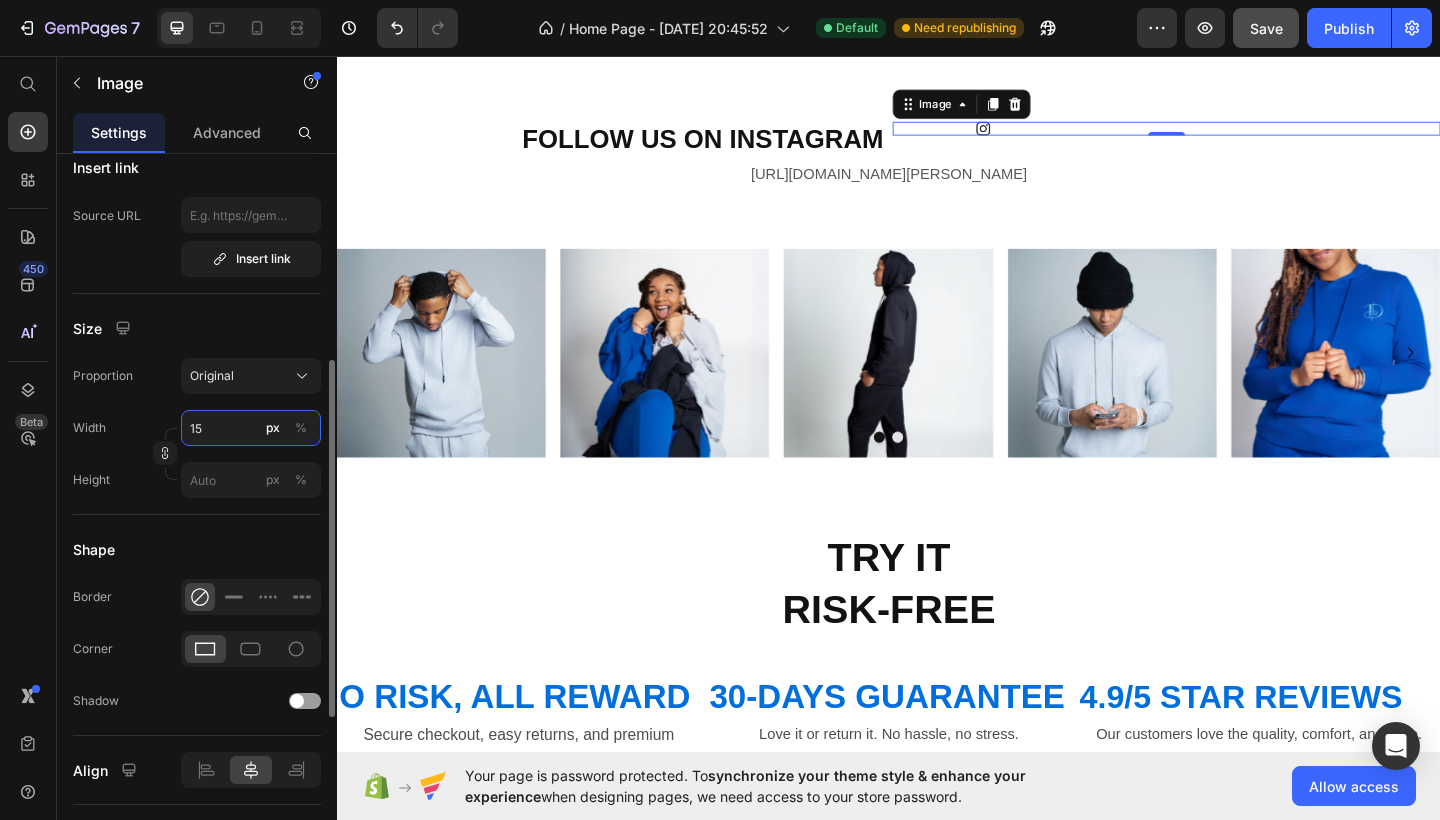 type on "1" 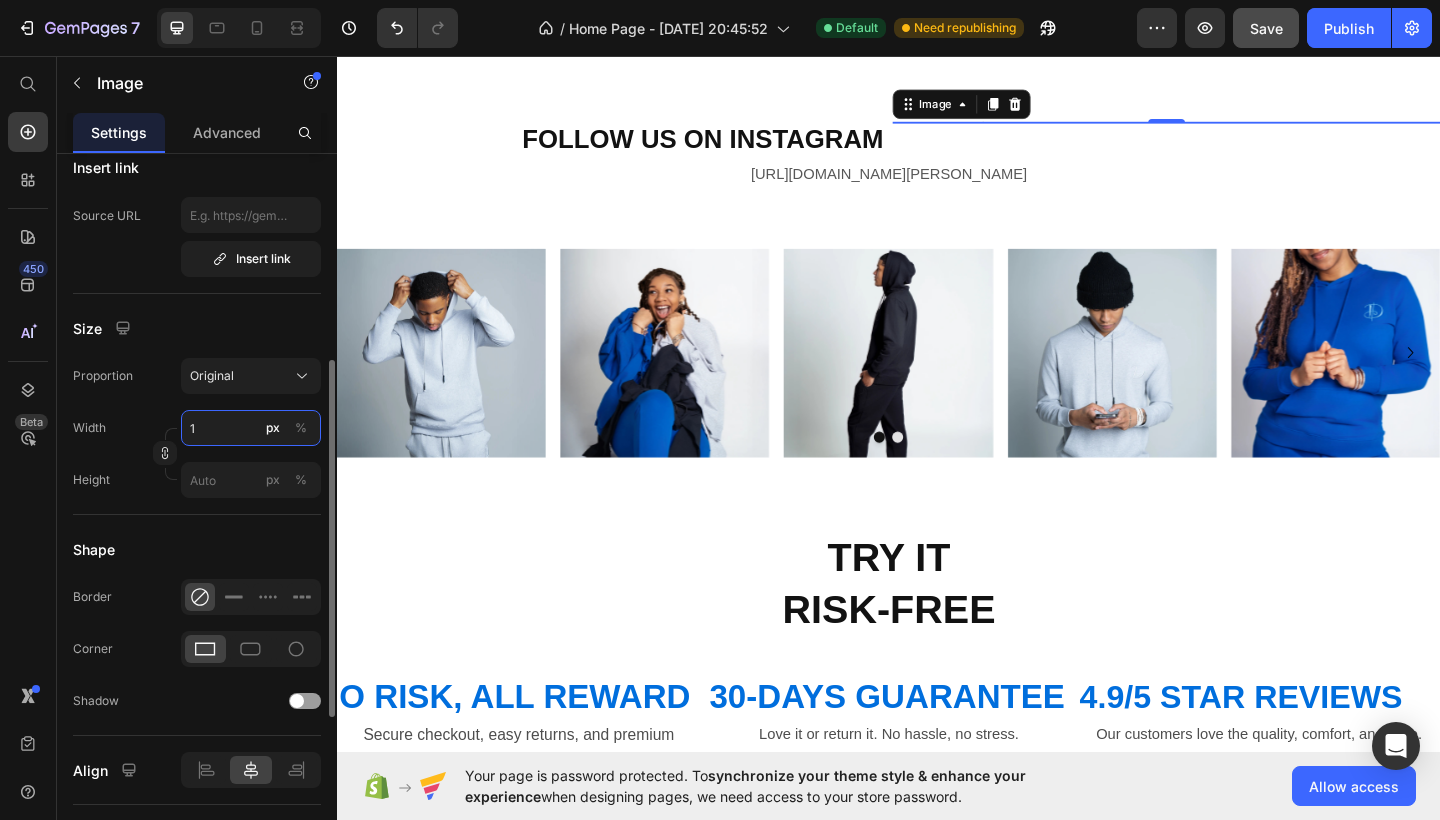 click on "1" at bounding box center (251, 428) 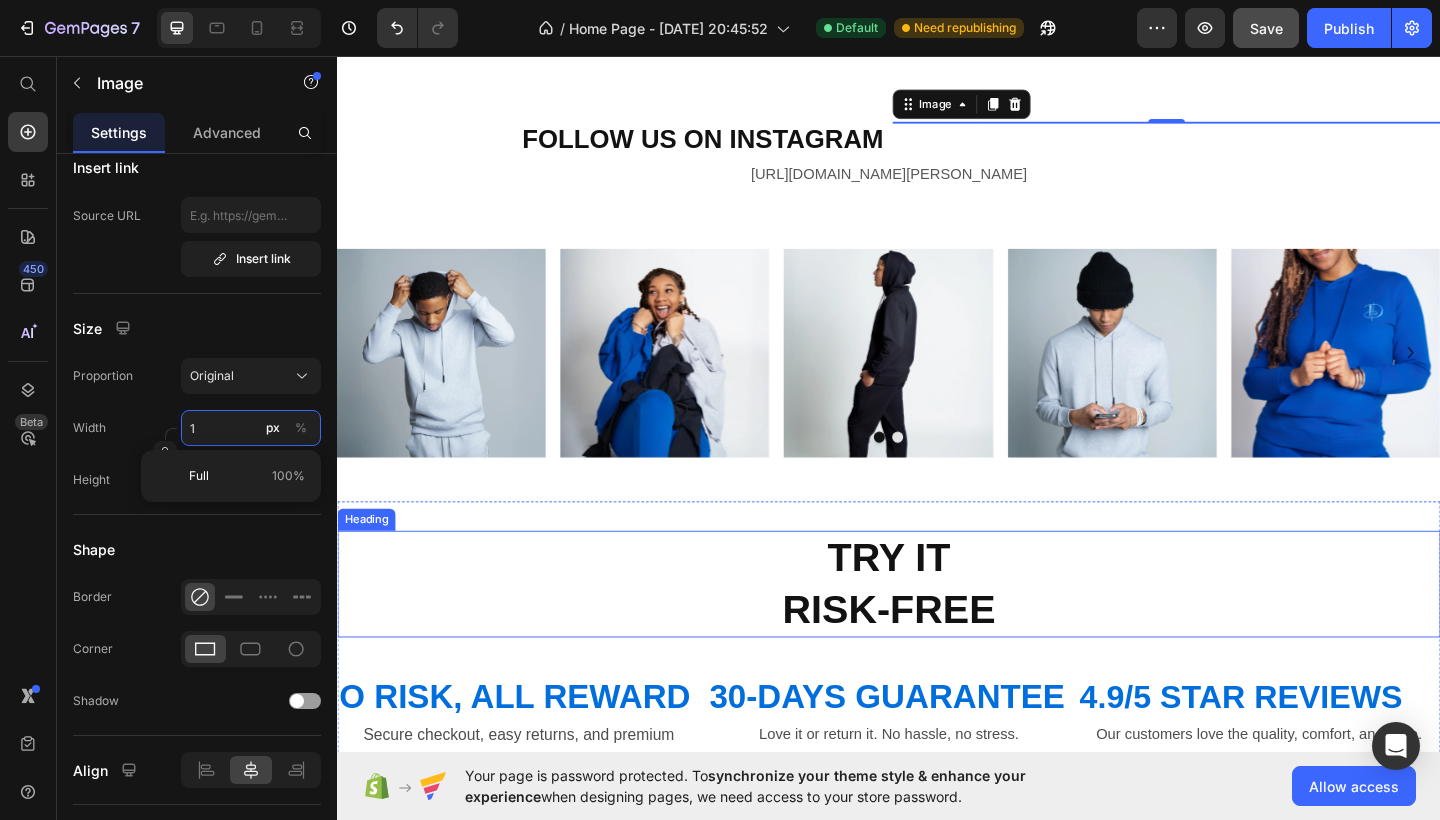 type on "51" 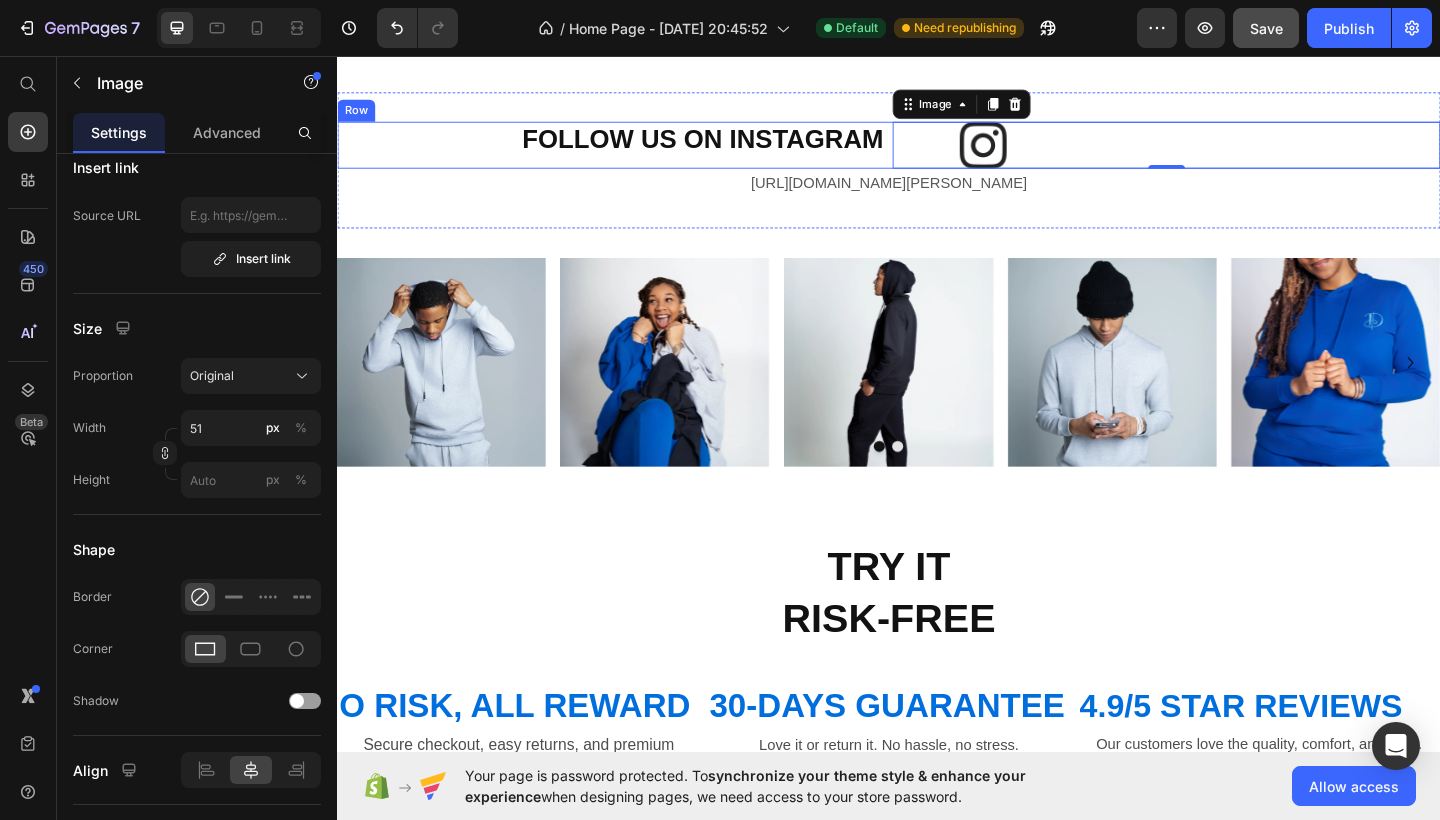 click on "FOLLOW US ON INSTAGRAM Heading Image   0 Row" at bounding box center (937, 153) 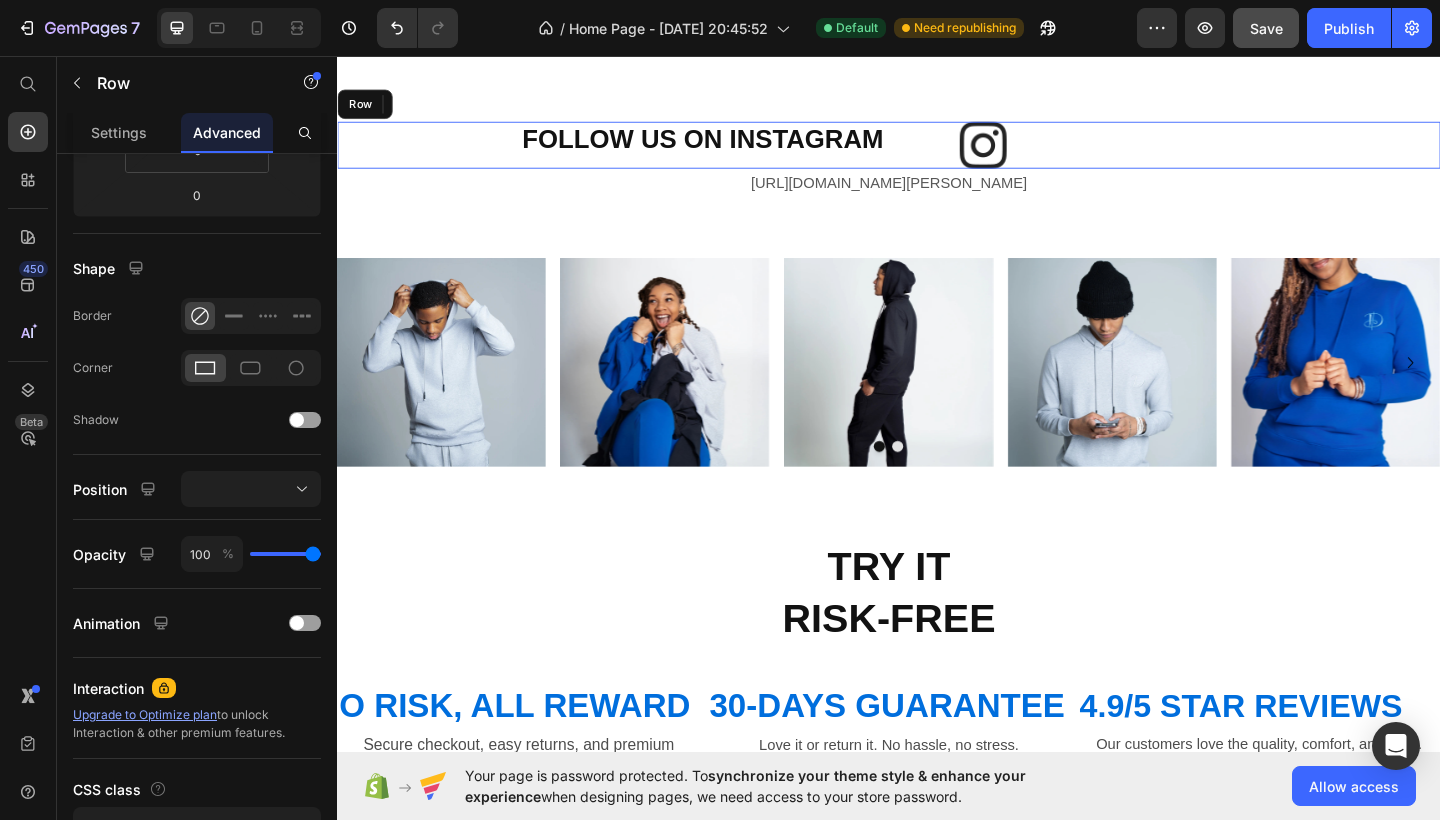 scroll, scrollTop: 0, scrollLeft: 0, axis: both 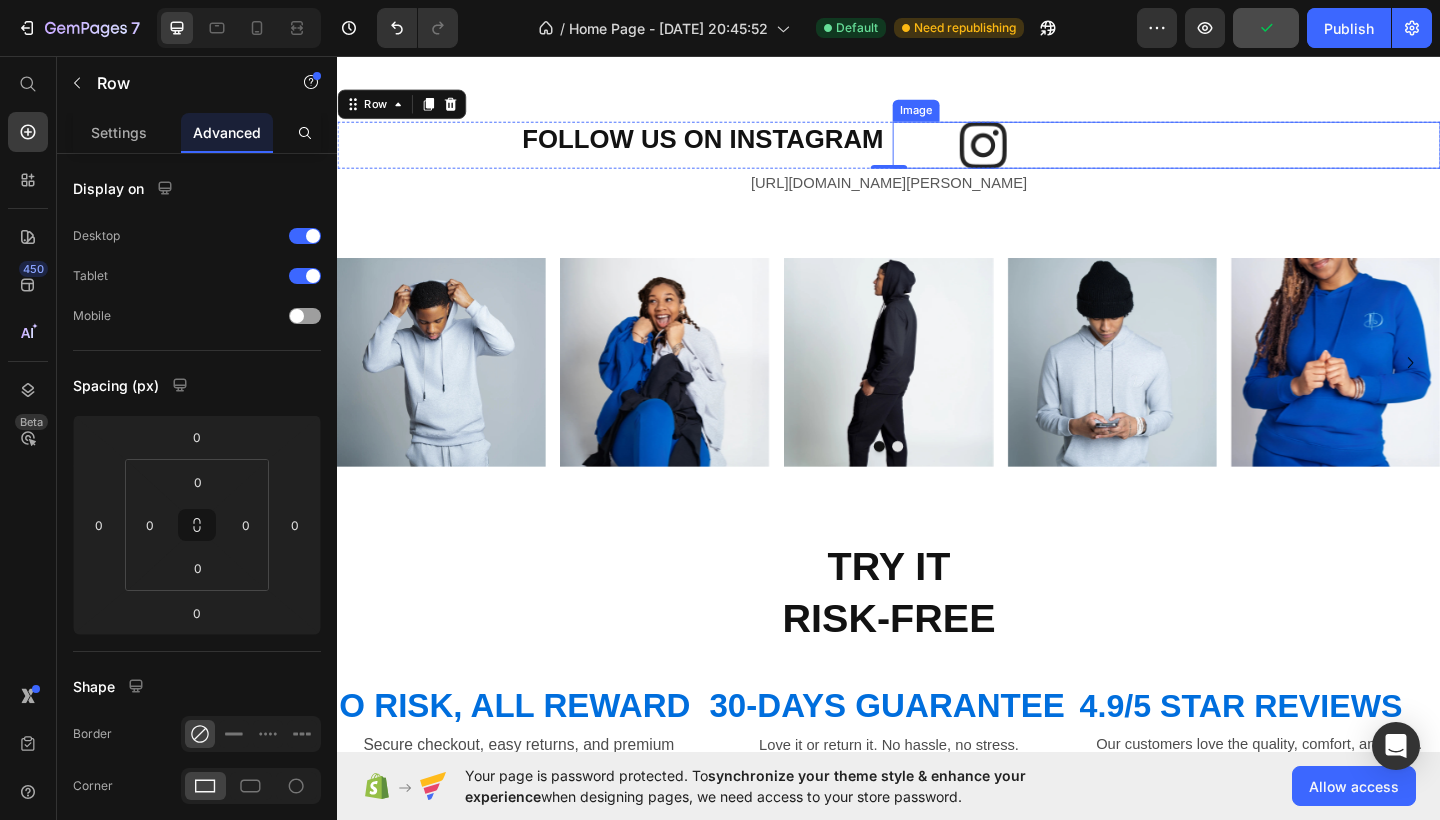 click at bounding box center (1239, 153) 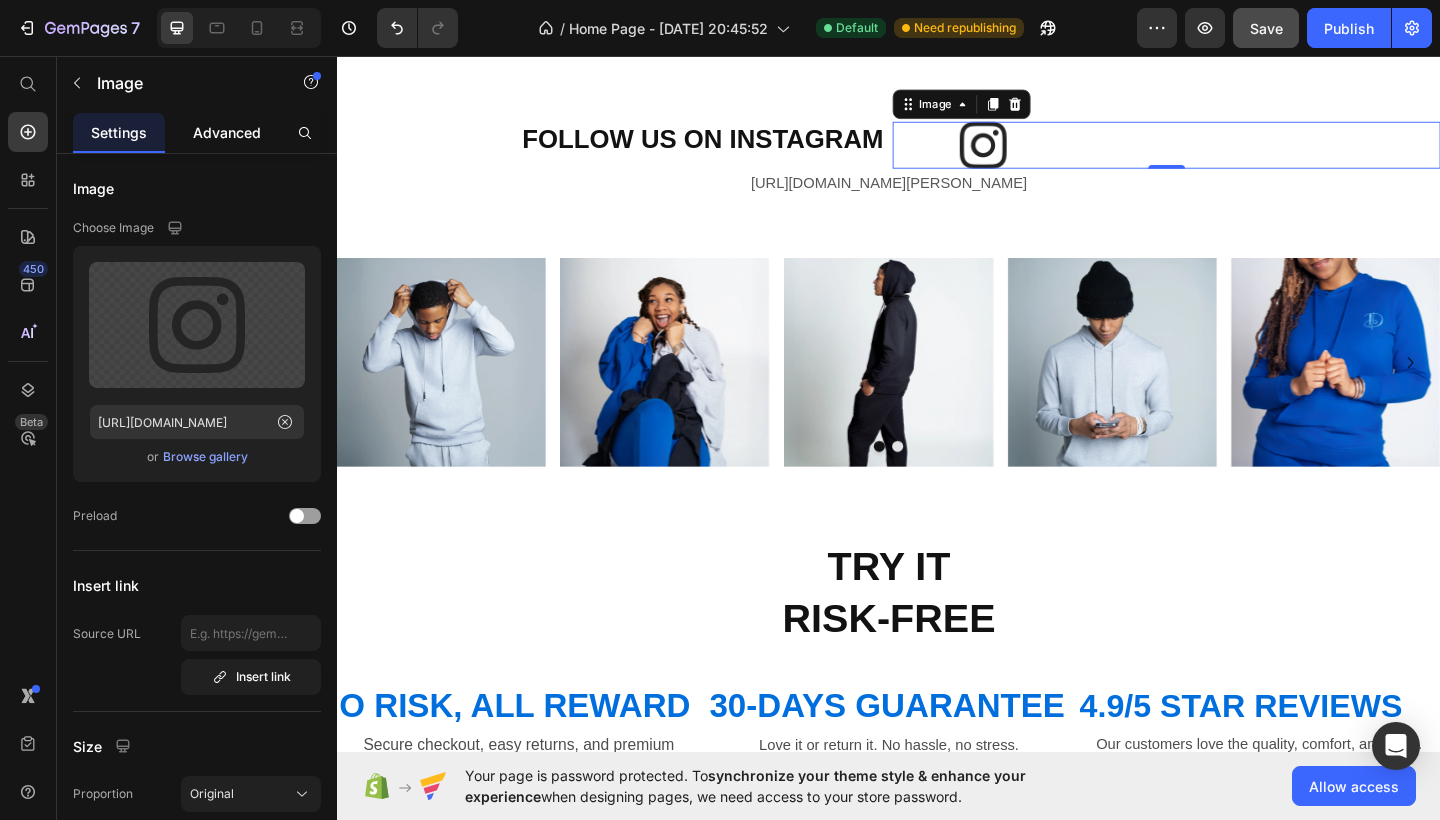 click on "Advanced" at bounding box center [227, 132] 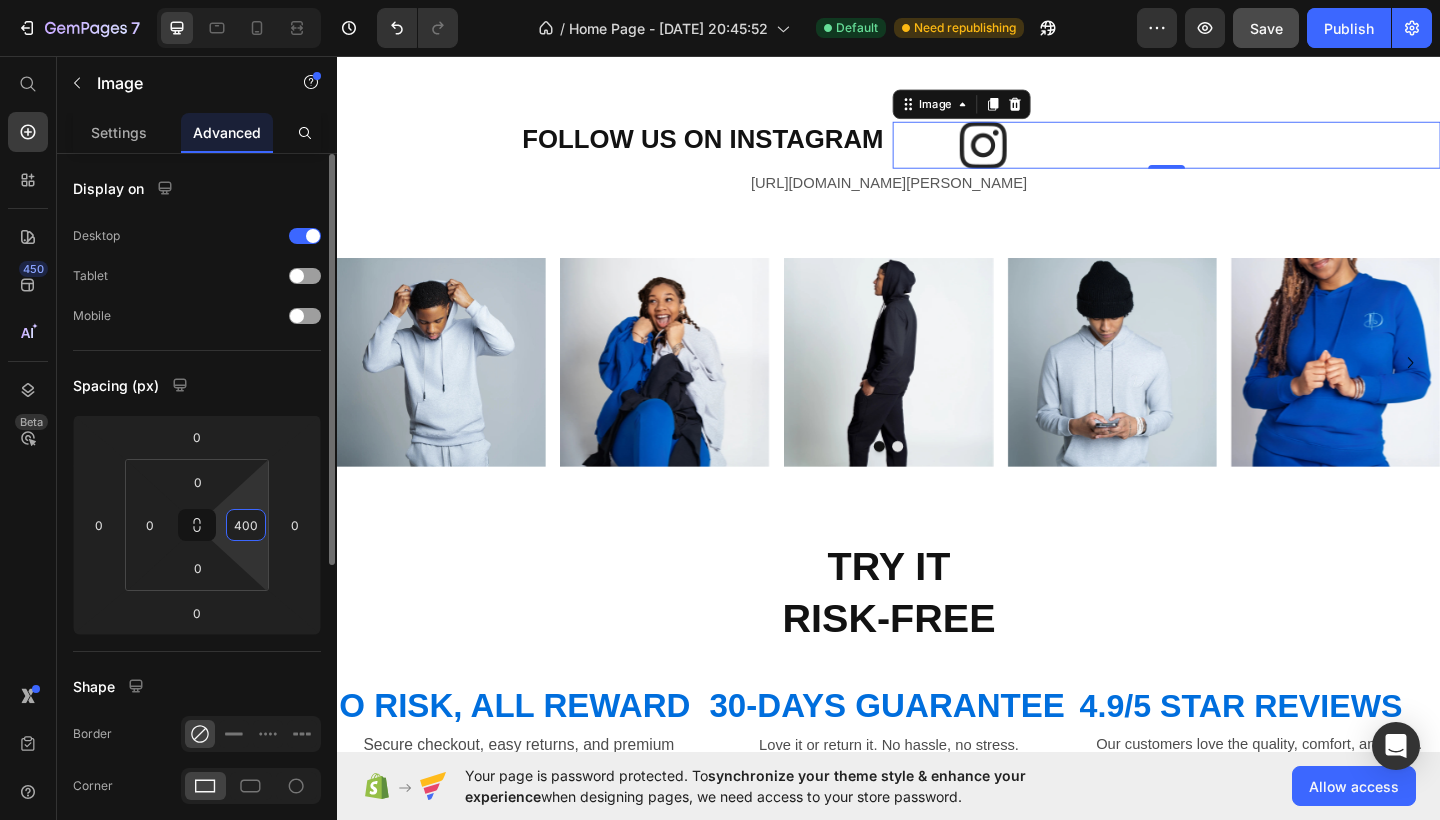 click on "400" at bounding box center (246, 525) 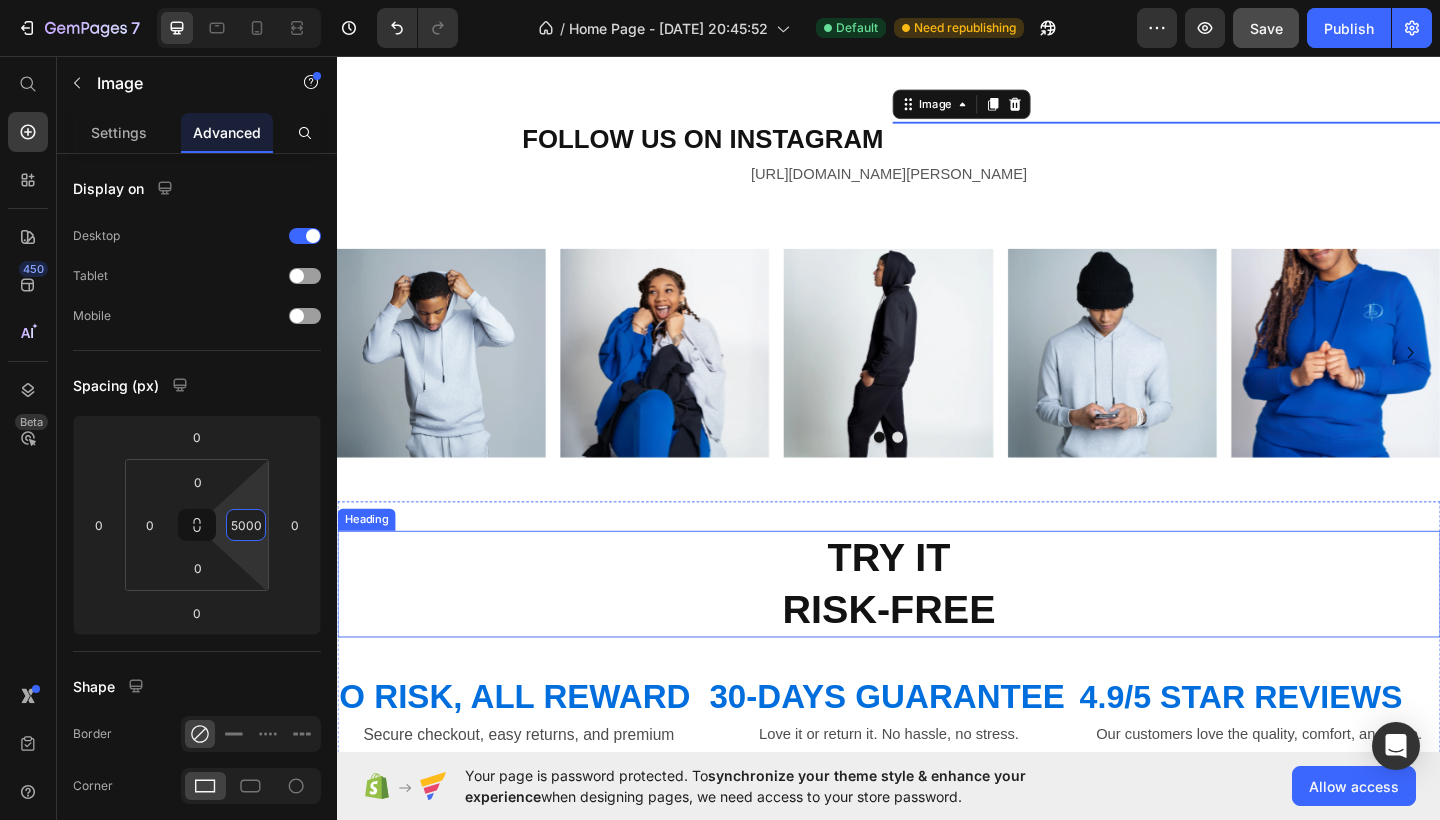 type on "500" 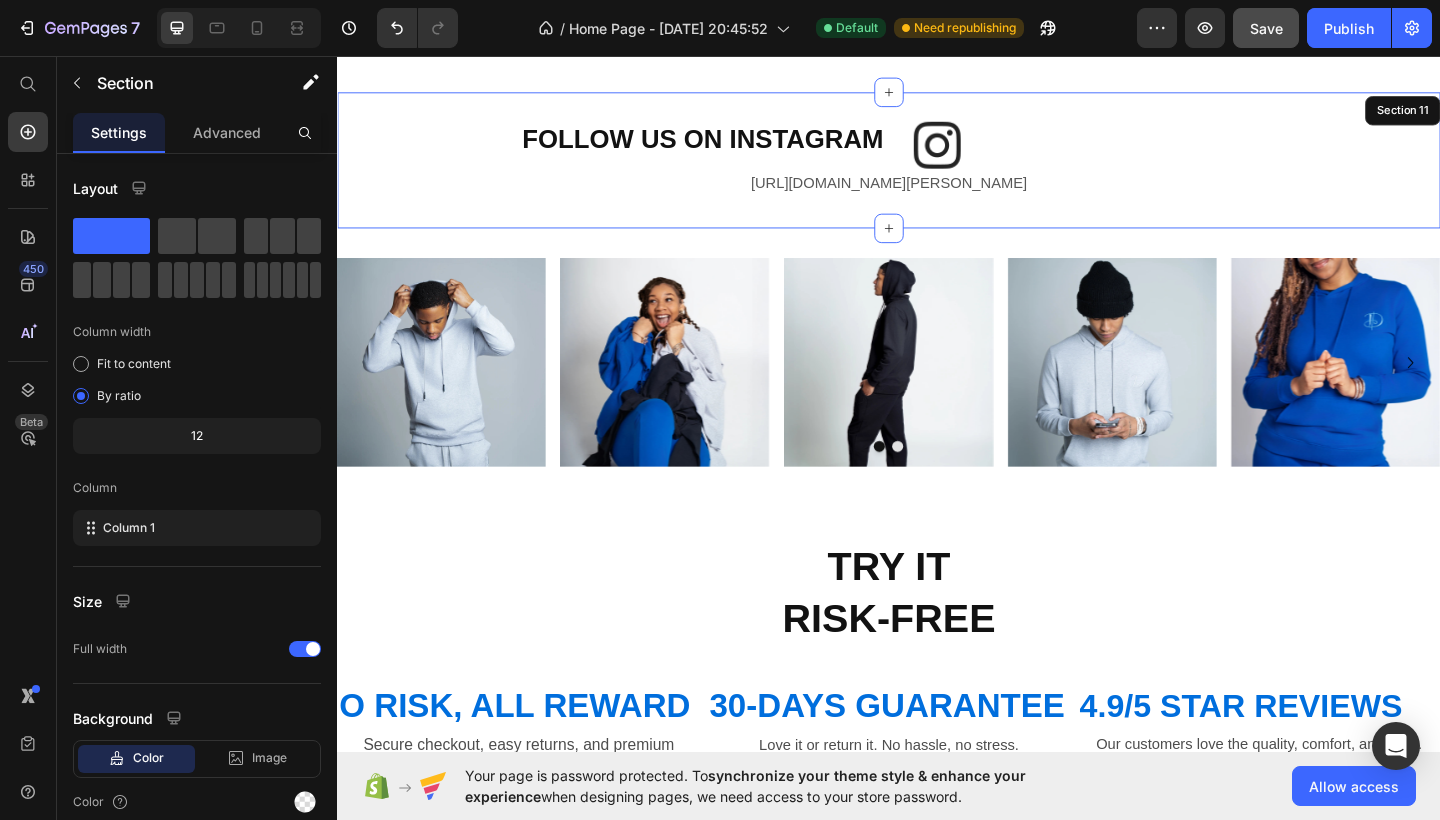 click on "Image FOLLOW US ON INSTAGRAM Heading Row FOLLOW US ON INSTAGRAM Heading Image   0 Row [URL][DOMAIN_NAME][PERSON_NAME] Text Block Section 11" at bounding box center [937, 170] 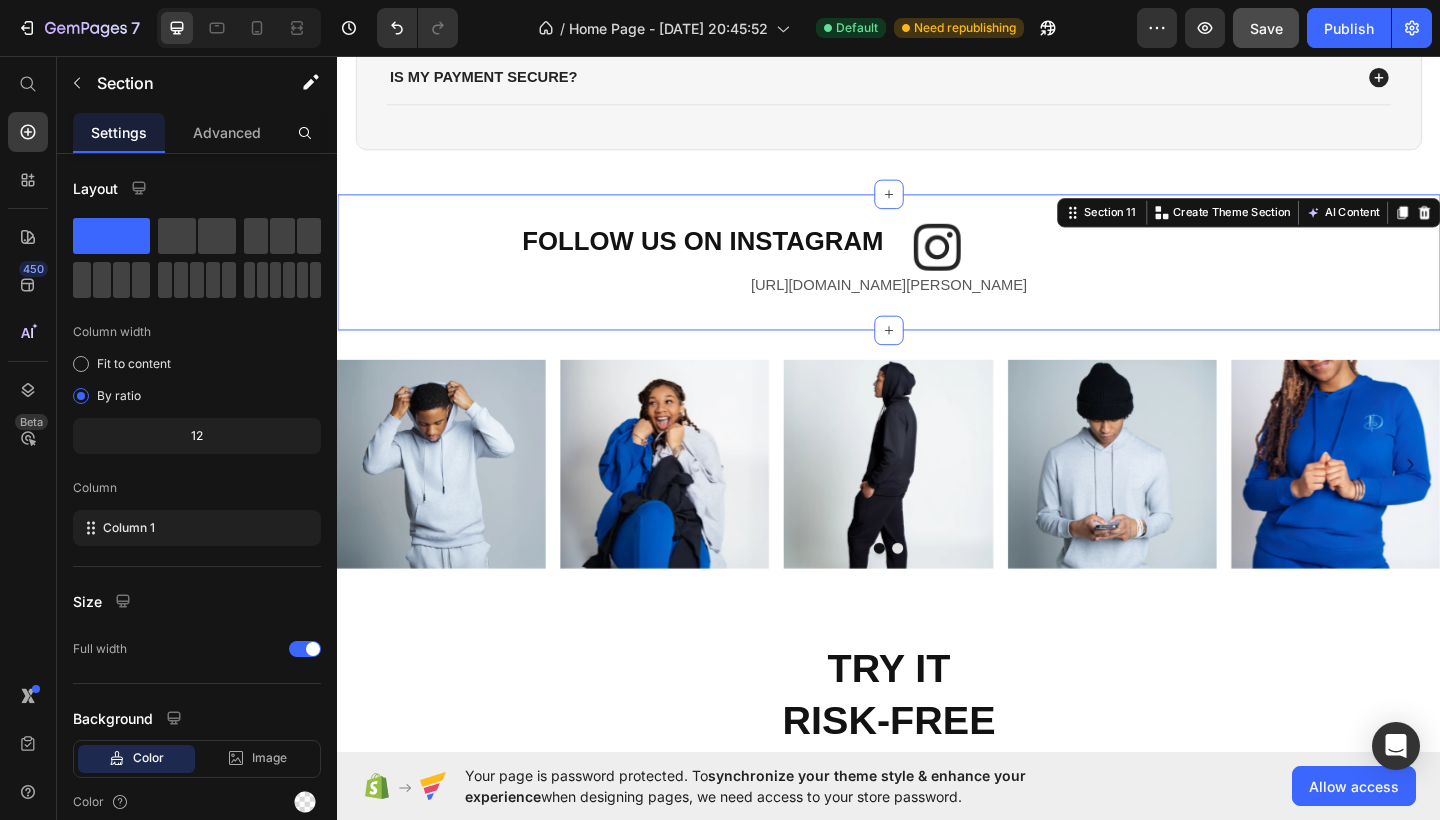 scroll, scrollTop: 2870, scrollLeft: 0, axis: vertical 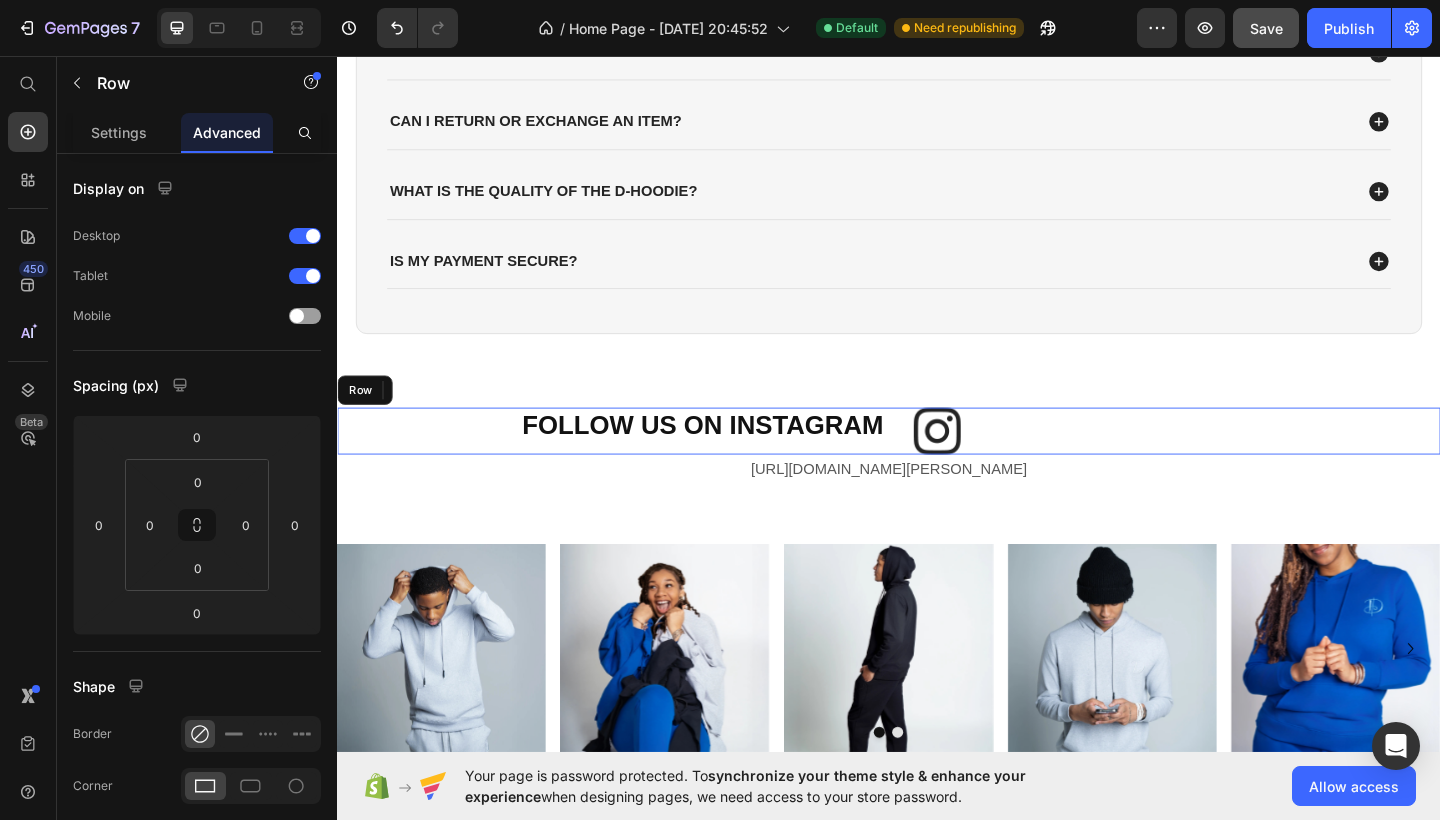 click on "FOLLOW US ON INSTAGRAM Heading Image Row" at bounding box center (937, 464) 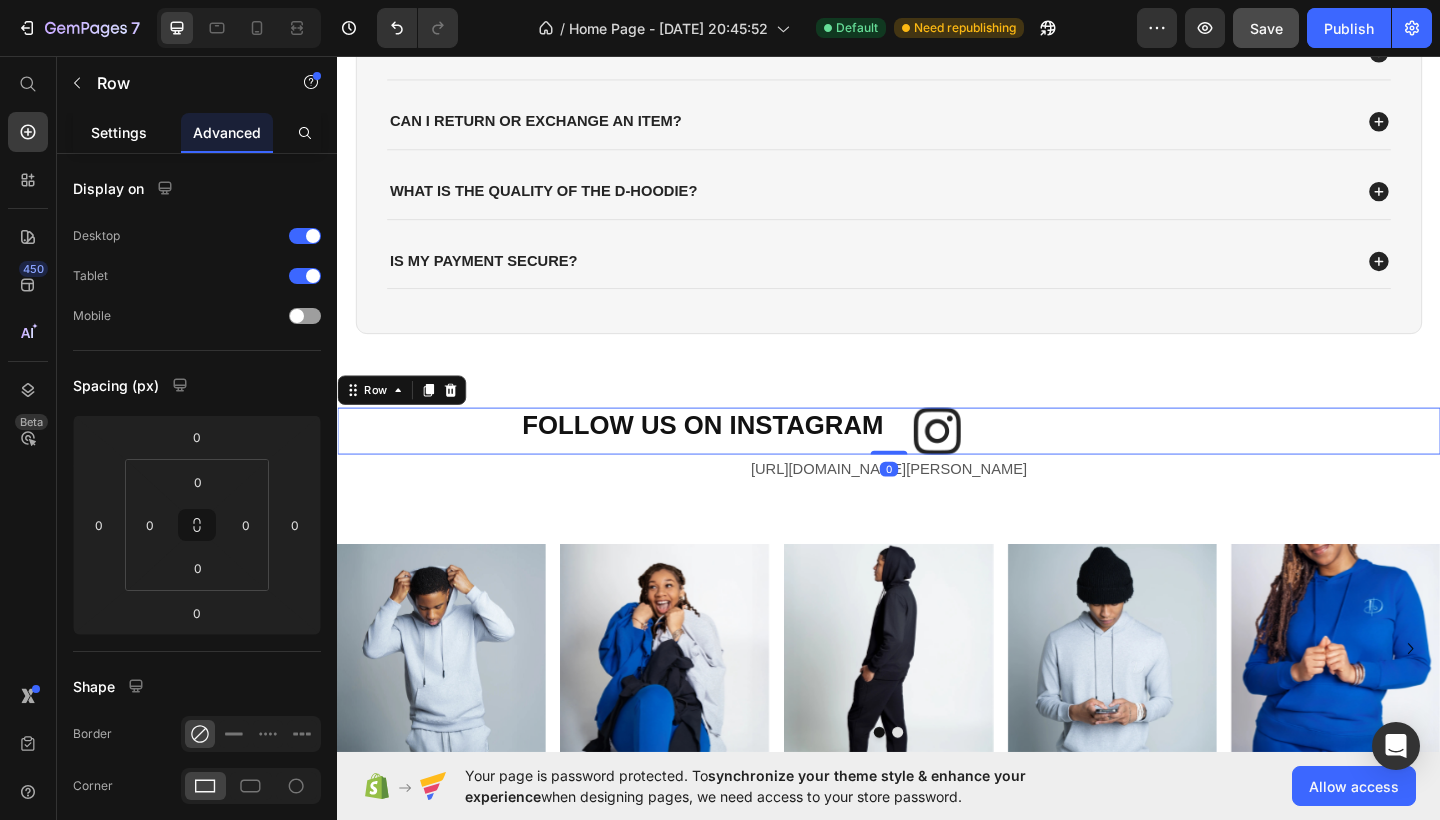 click on "Settings" at bounding box center [119, 132] 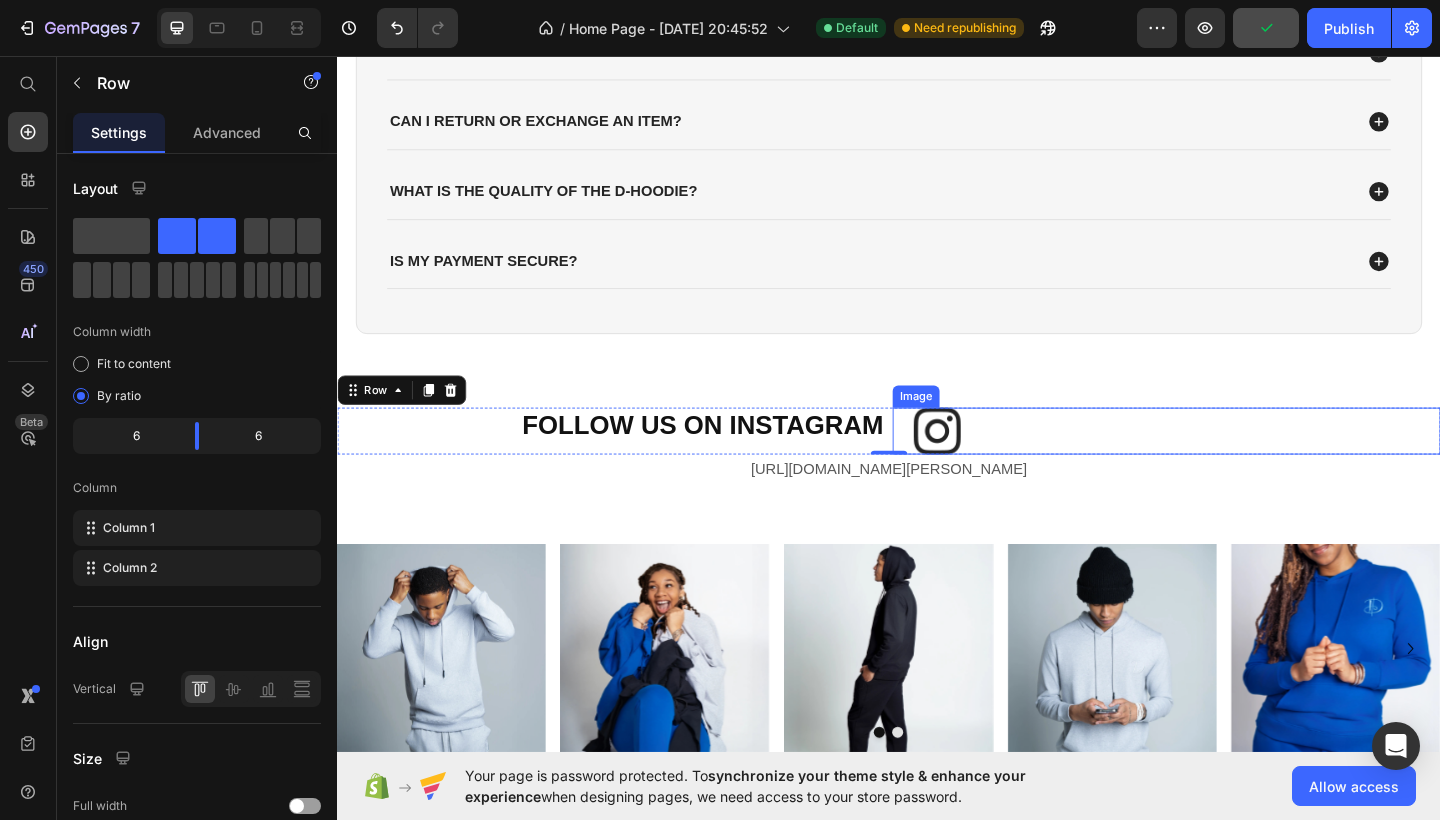 click at bounding box center (1239, 464) 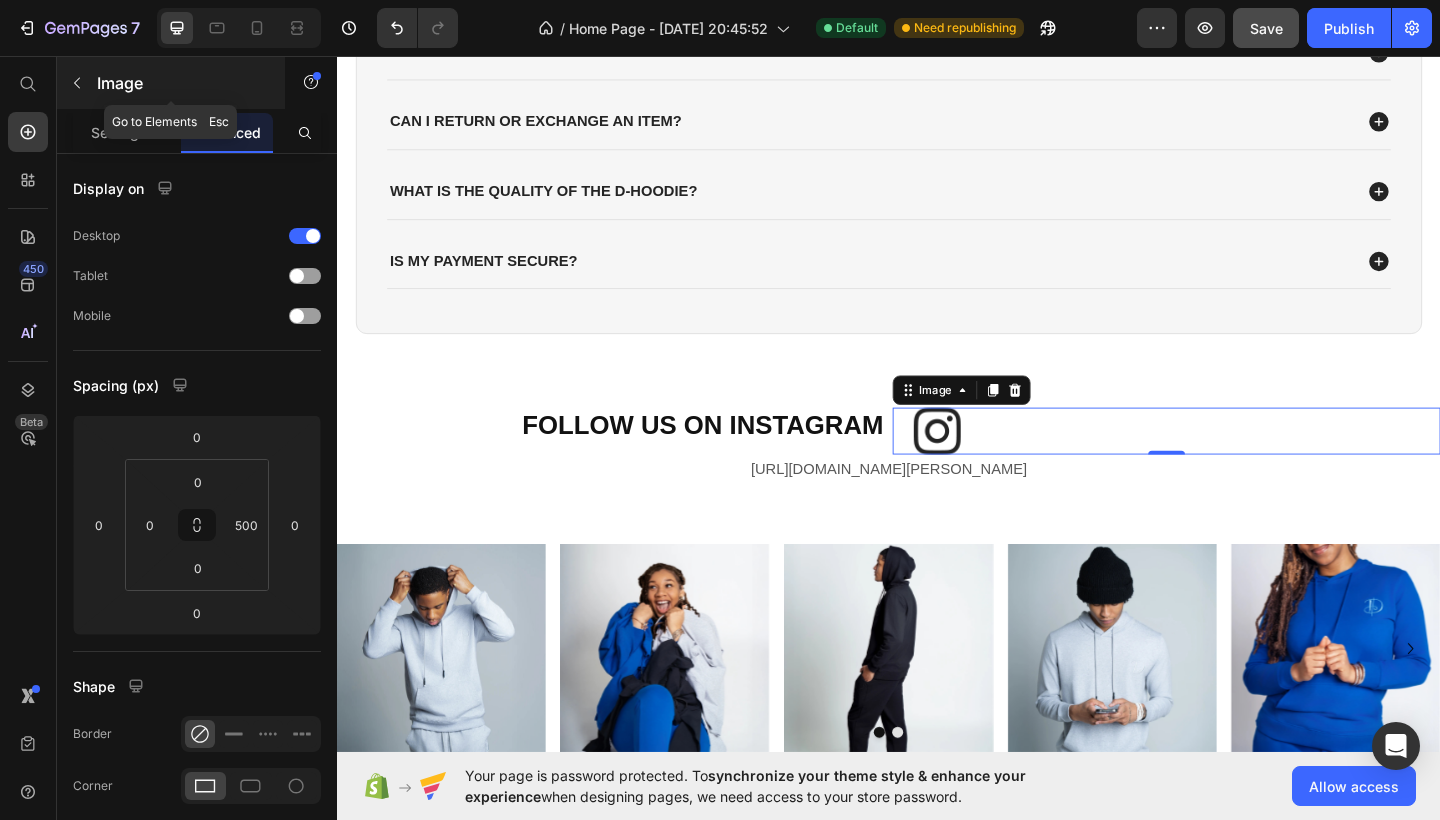 click 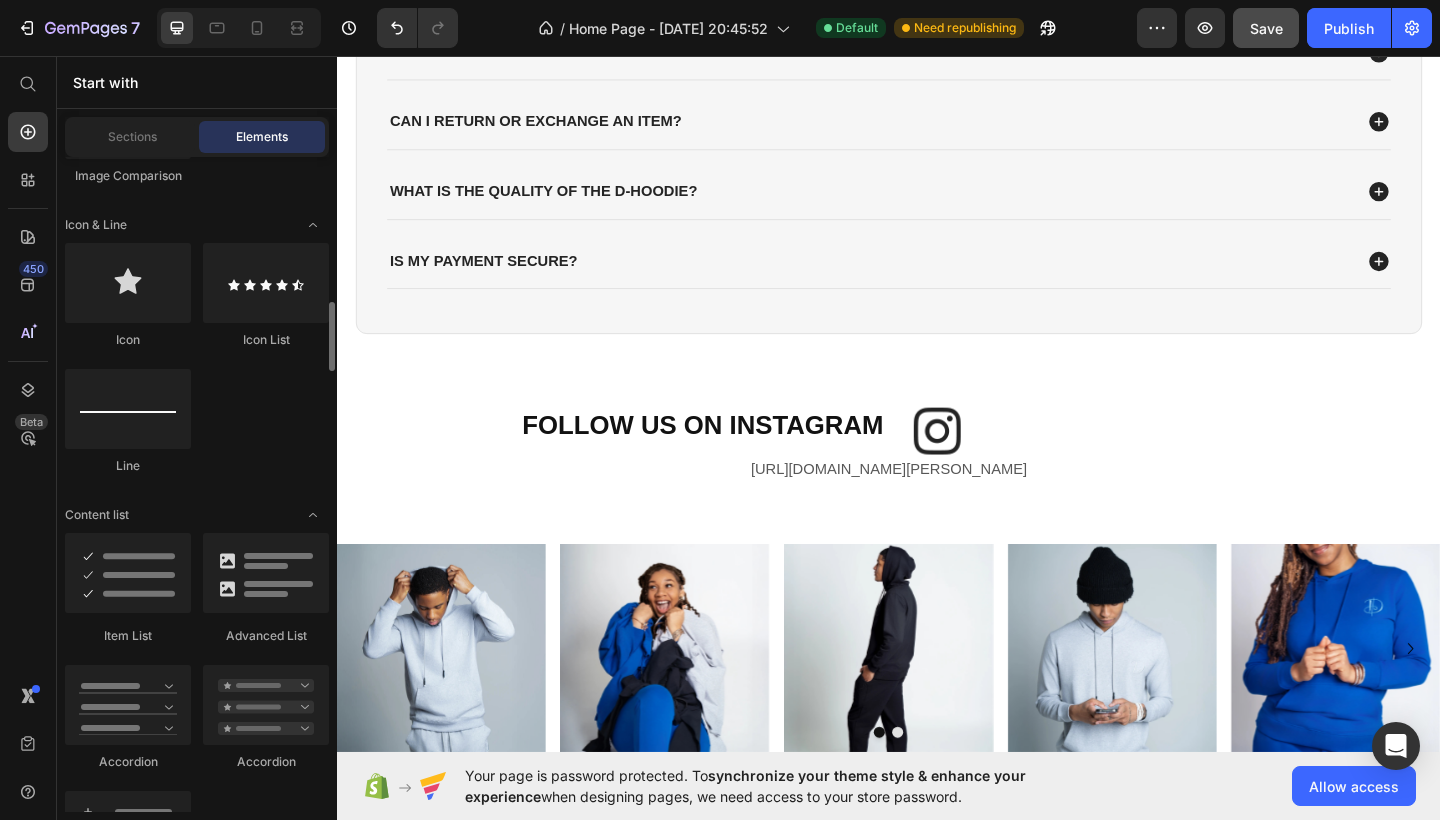 scroll, scrollTop: 1371, scrollLeft: 0, axis: vertical 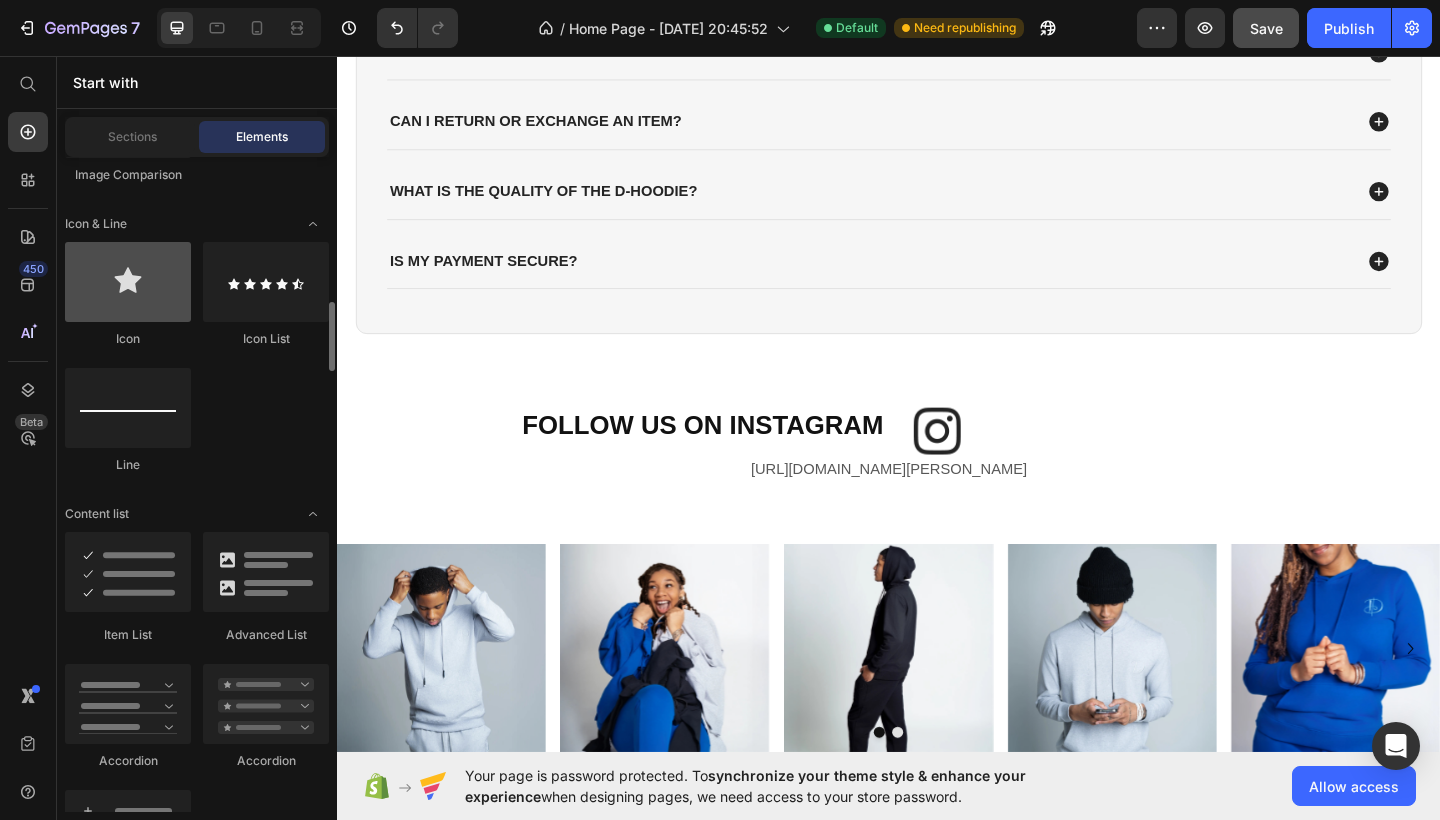 click at bounding box center (128, 282) 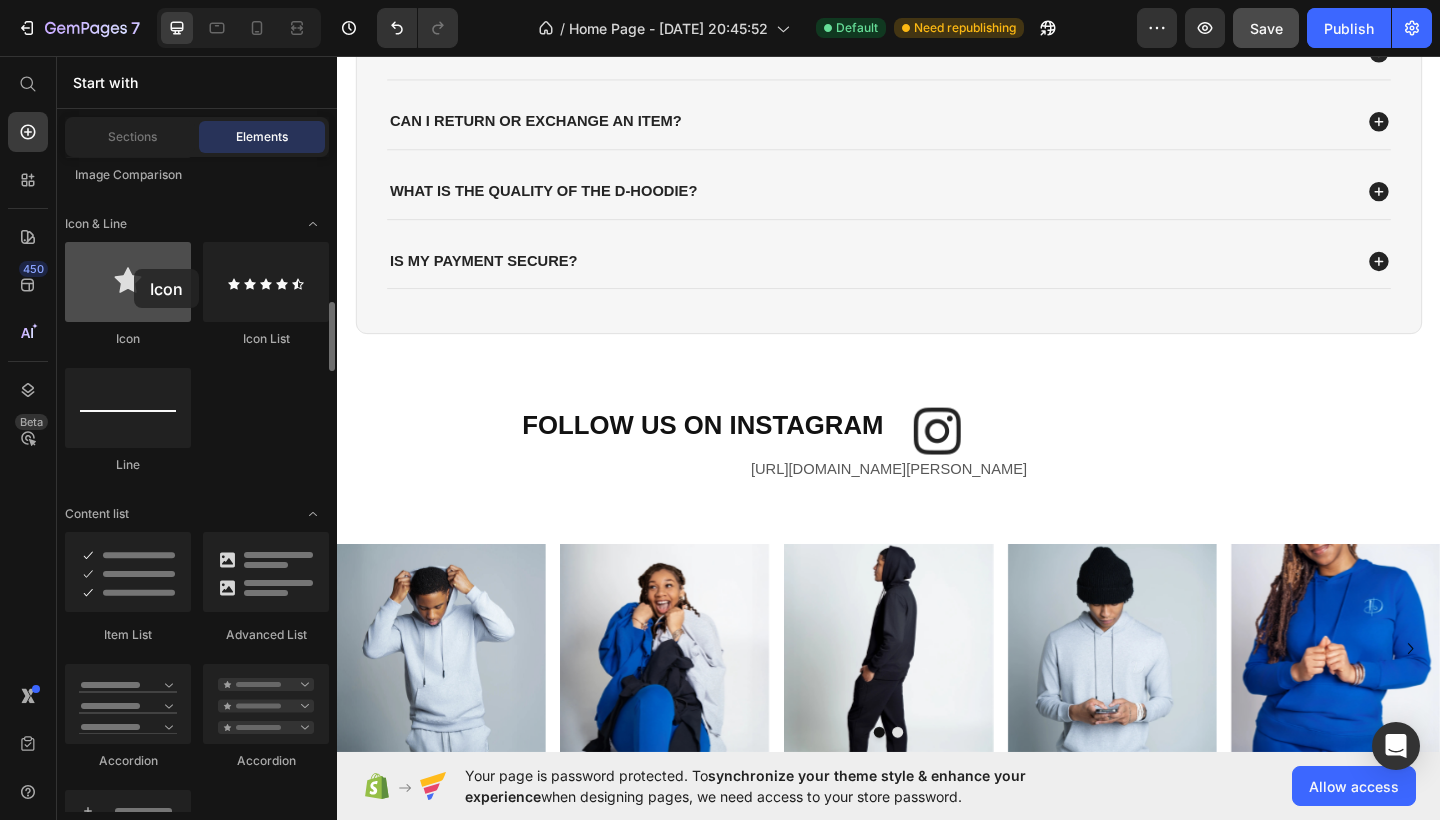 drag, startPoint x: 147, startPoint y: 288, endPoint x: 134, endPoint y: 269, distance: 23.021729 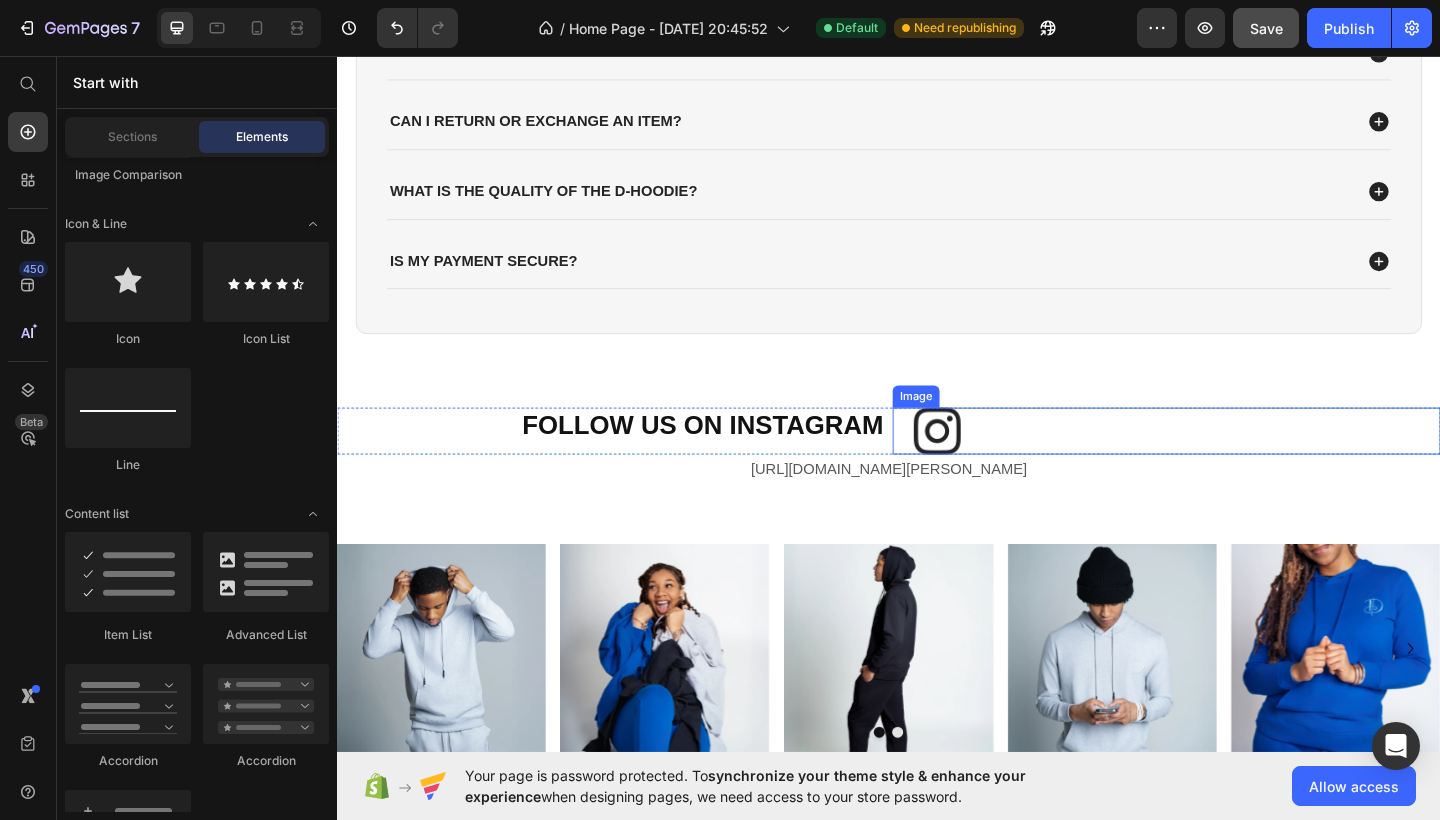 click at bounding box center [1239, 464] 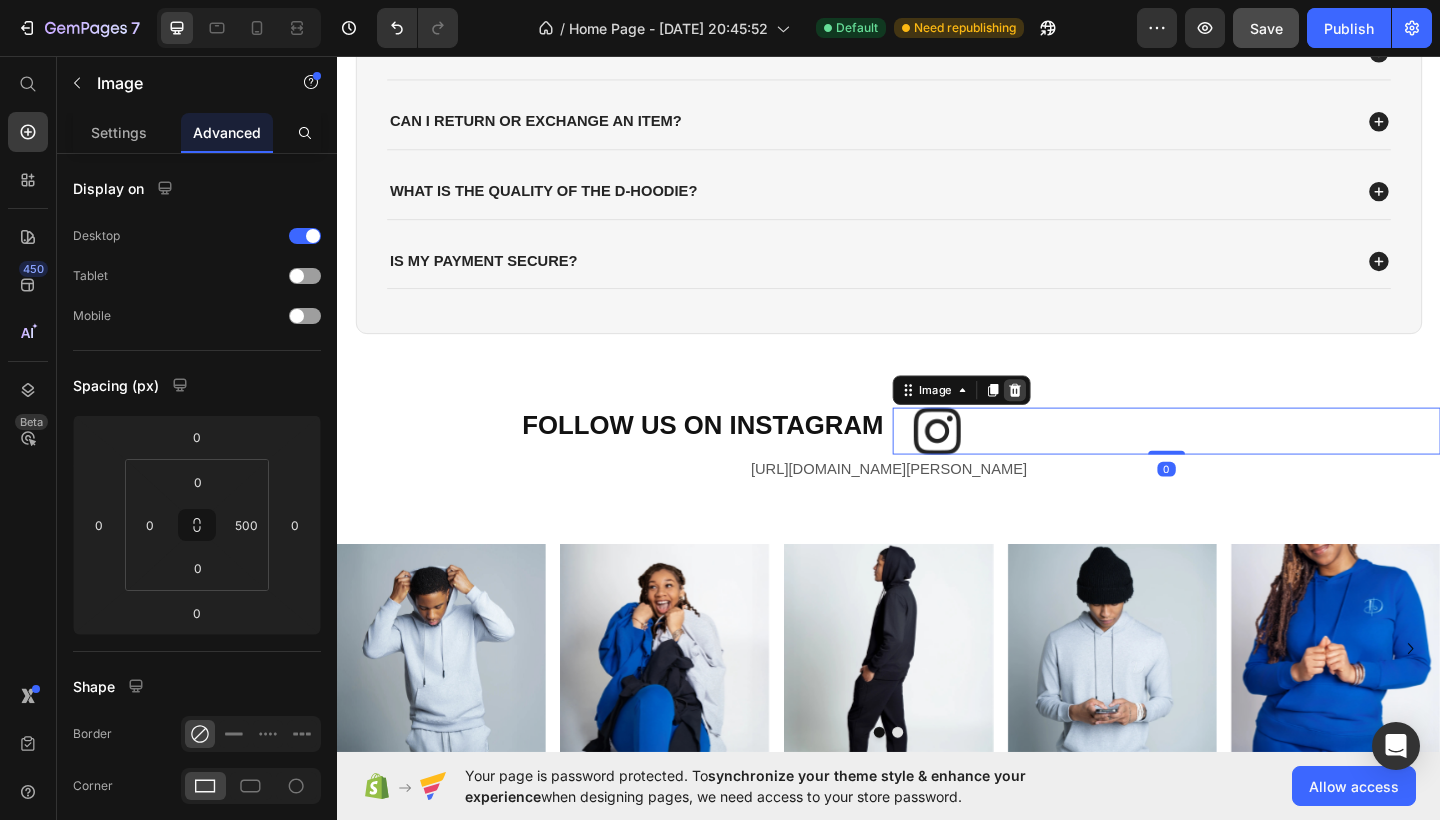 click 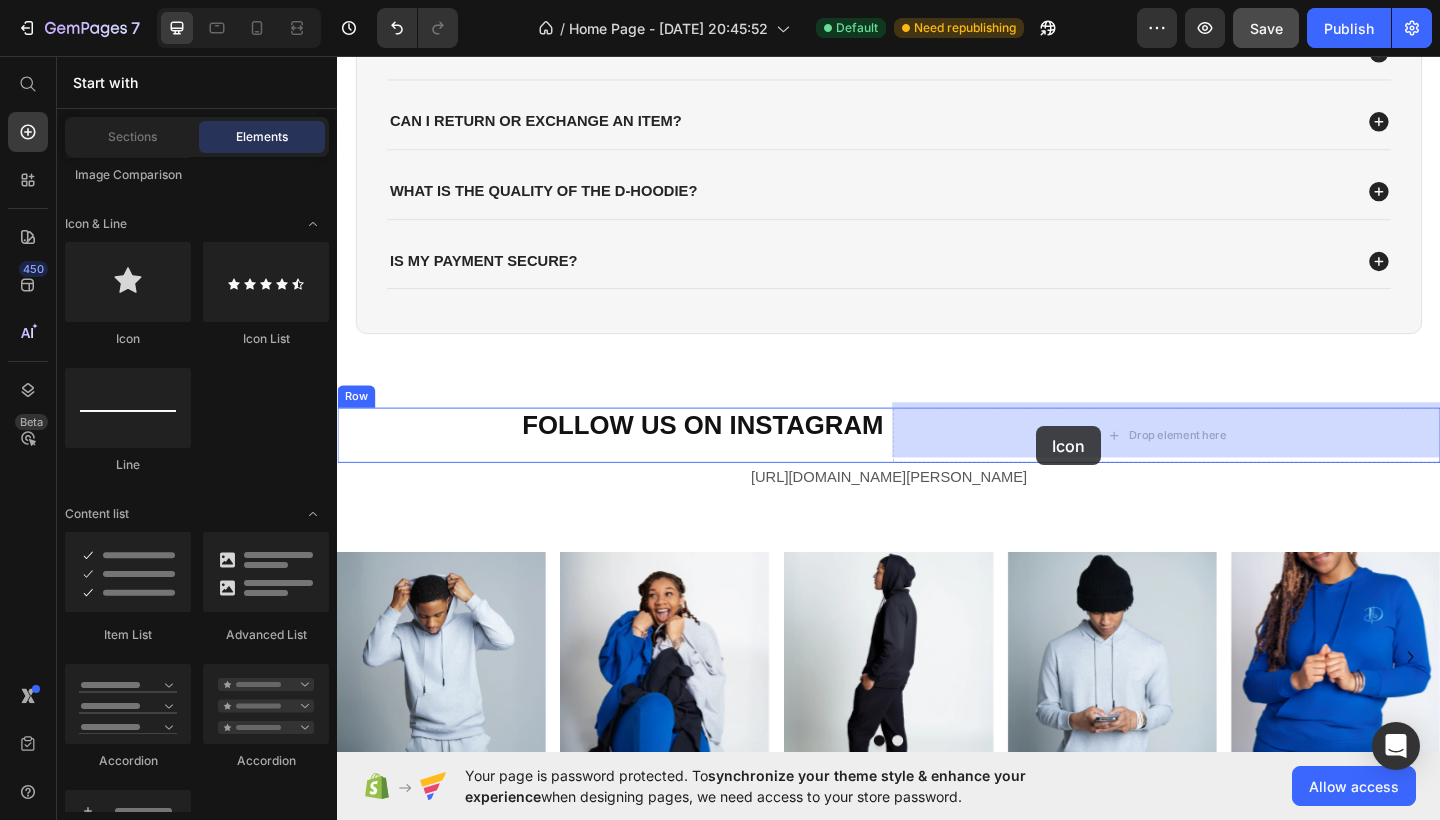 drag, startPoint x: 480, startPoint y: 350, endPoint x: 1097, endPoint y: 459, distance: 626.5541 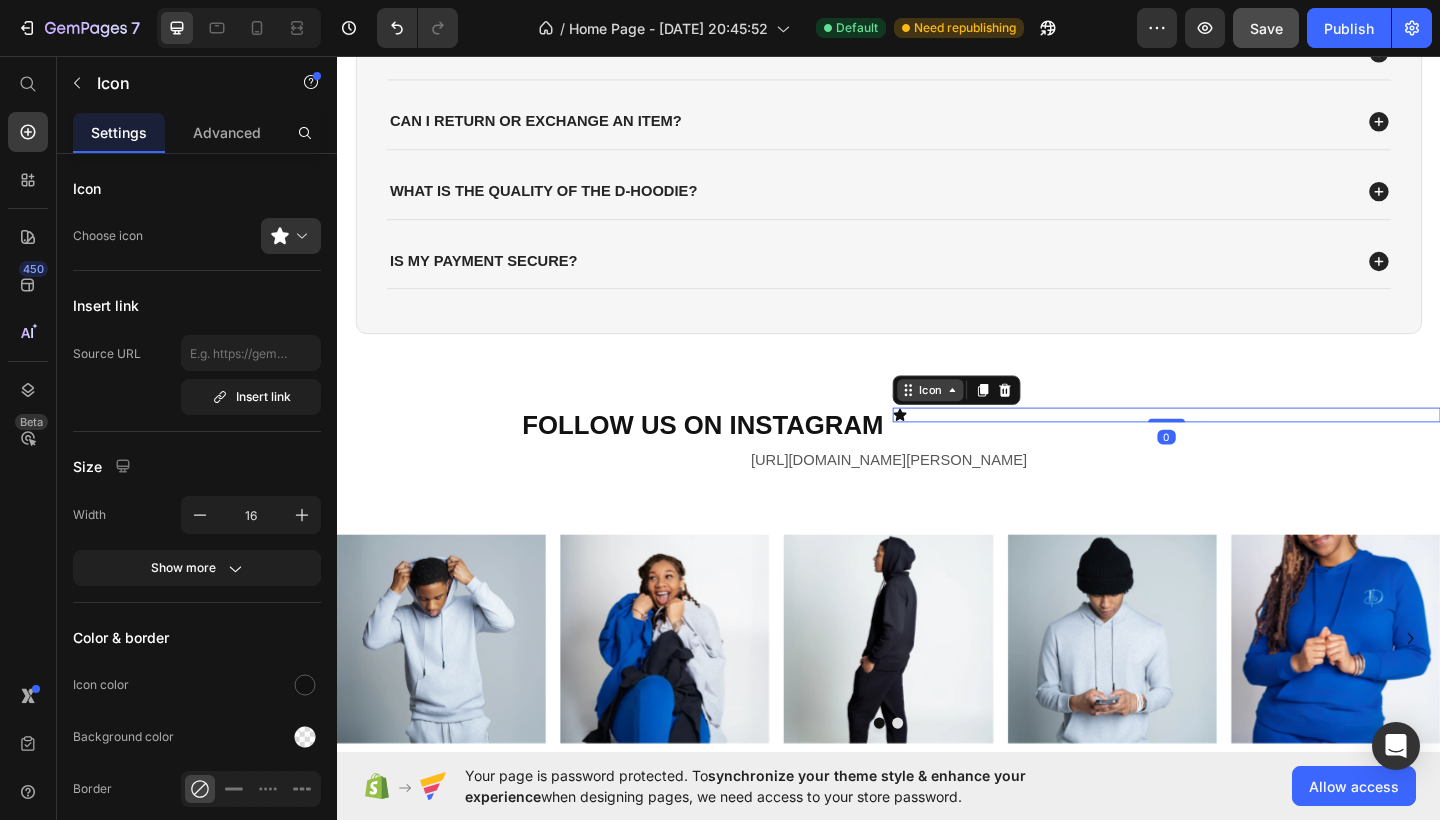 click 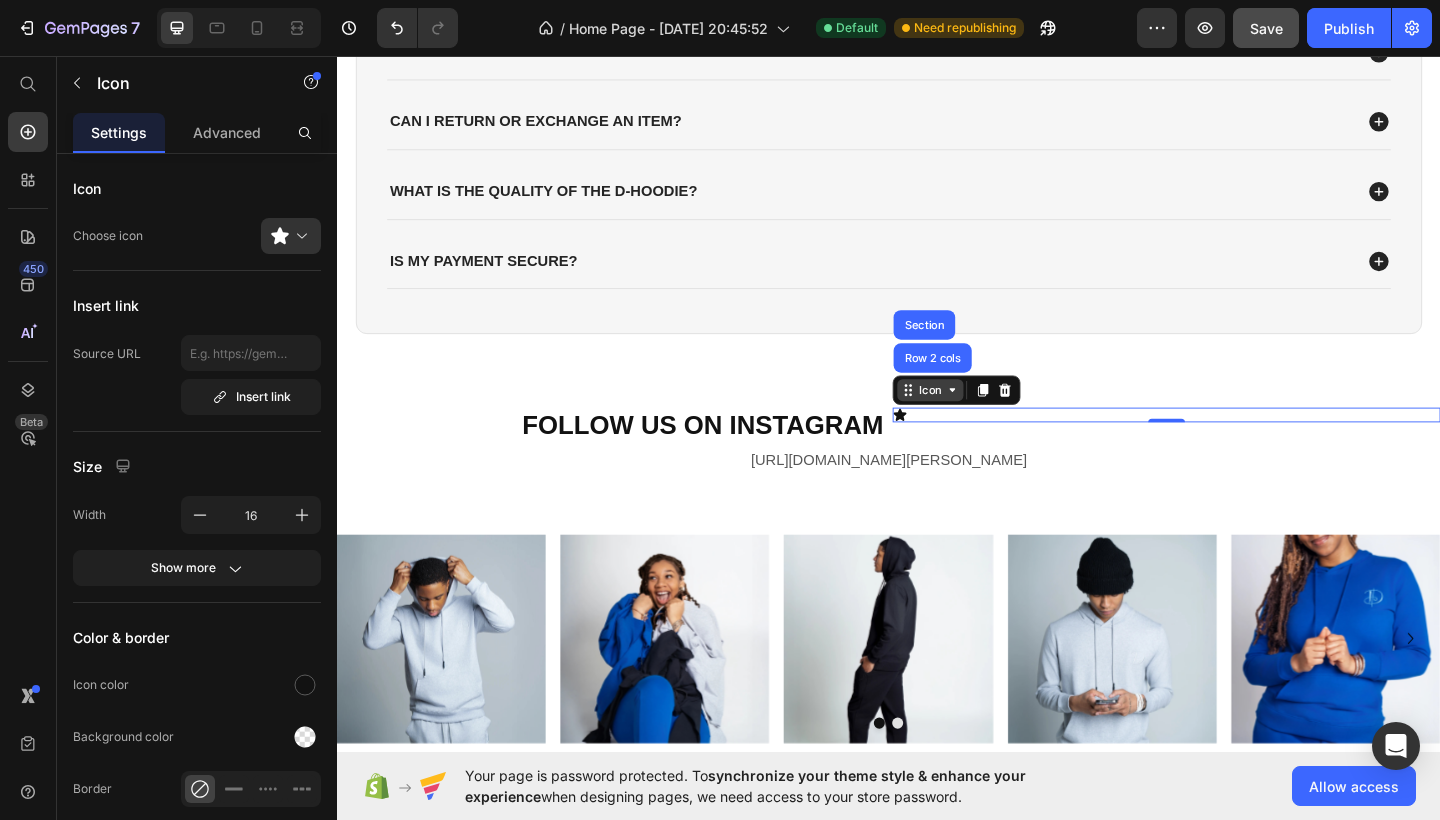 click on "Icon" at bounding box center [982, 420] 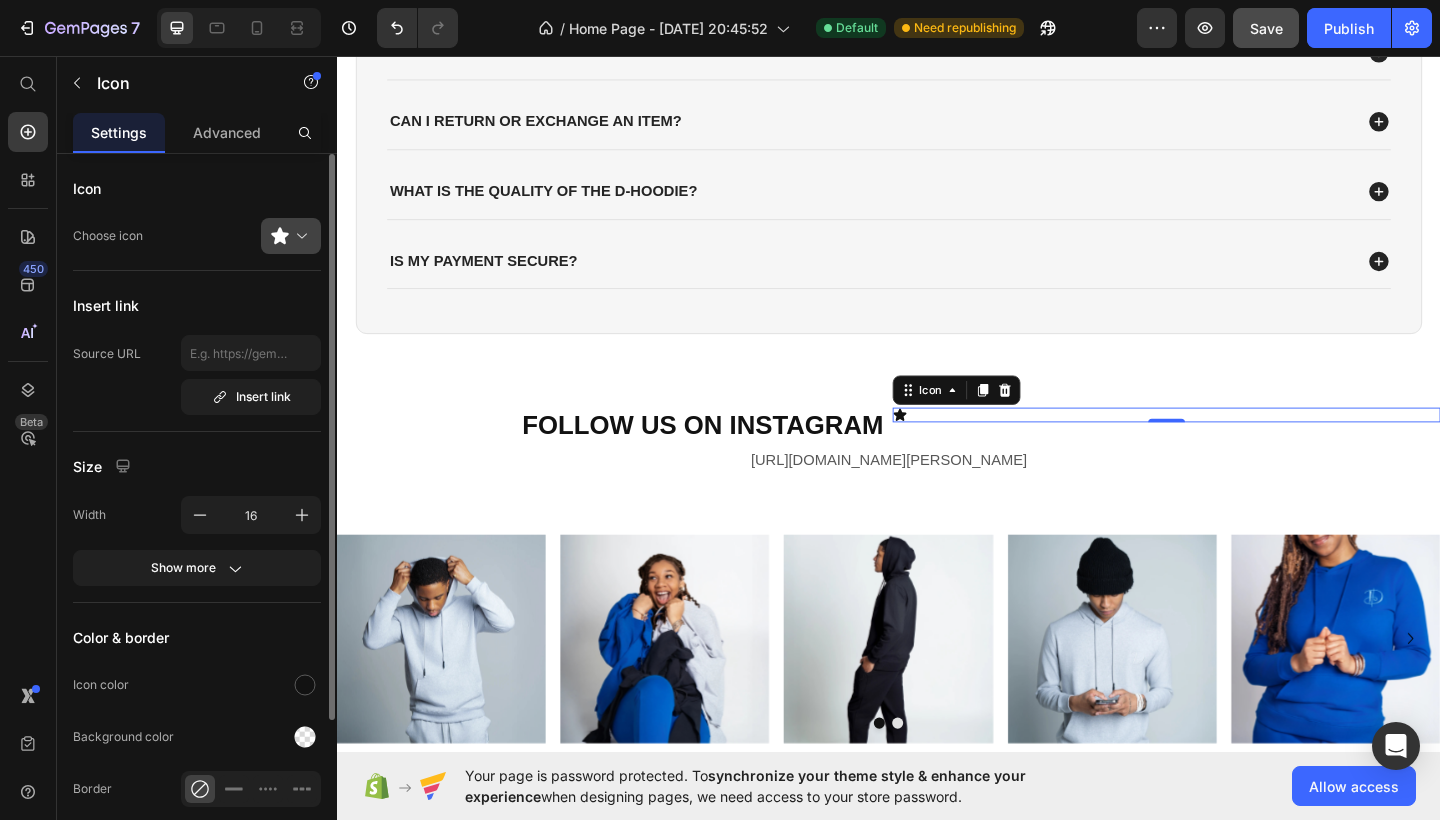 click at bounding box center (299, 236) 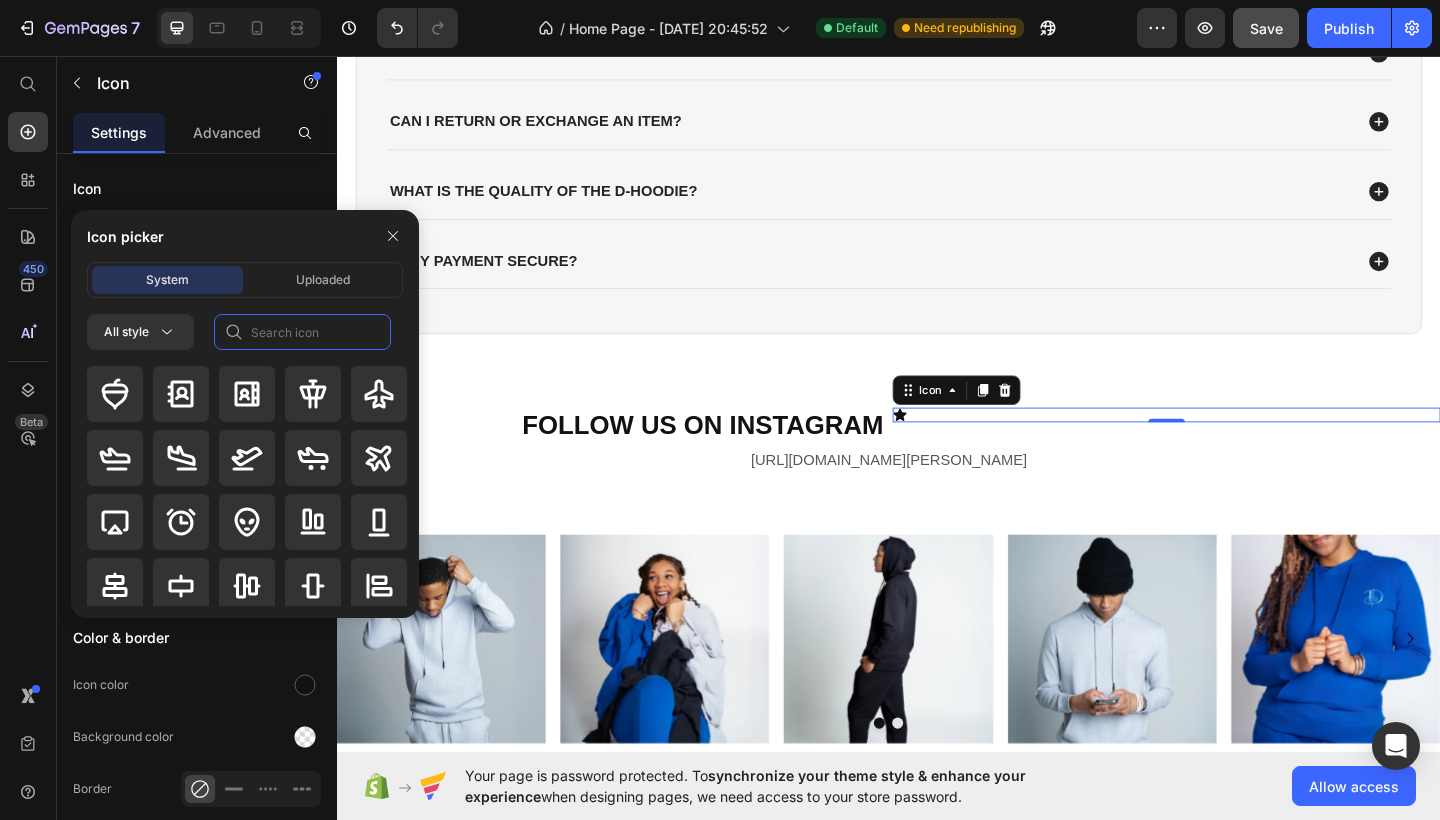 click 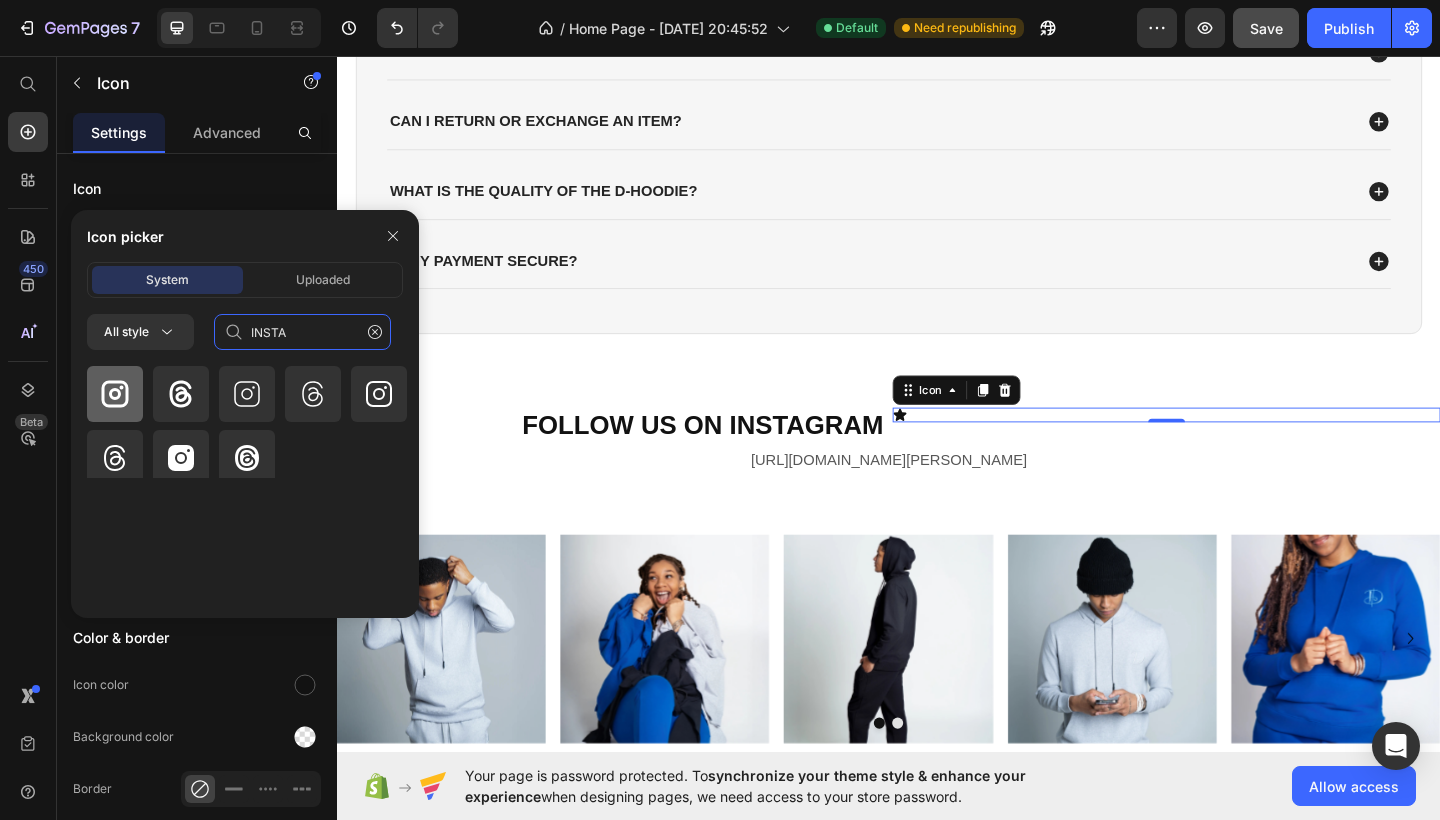 type on "INSTA" 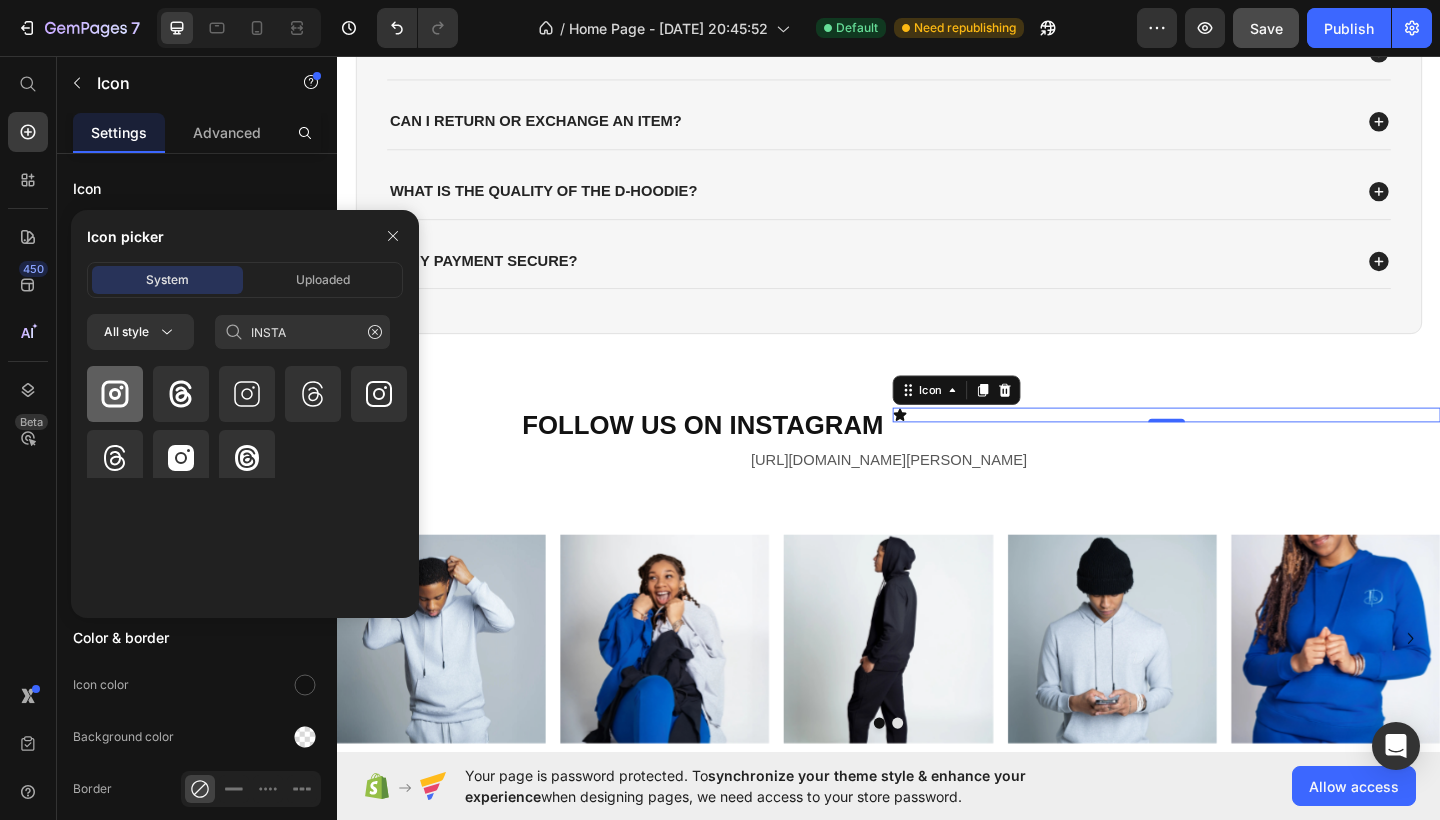 click 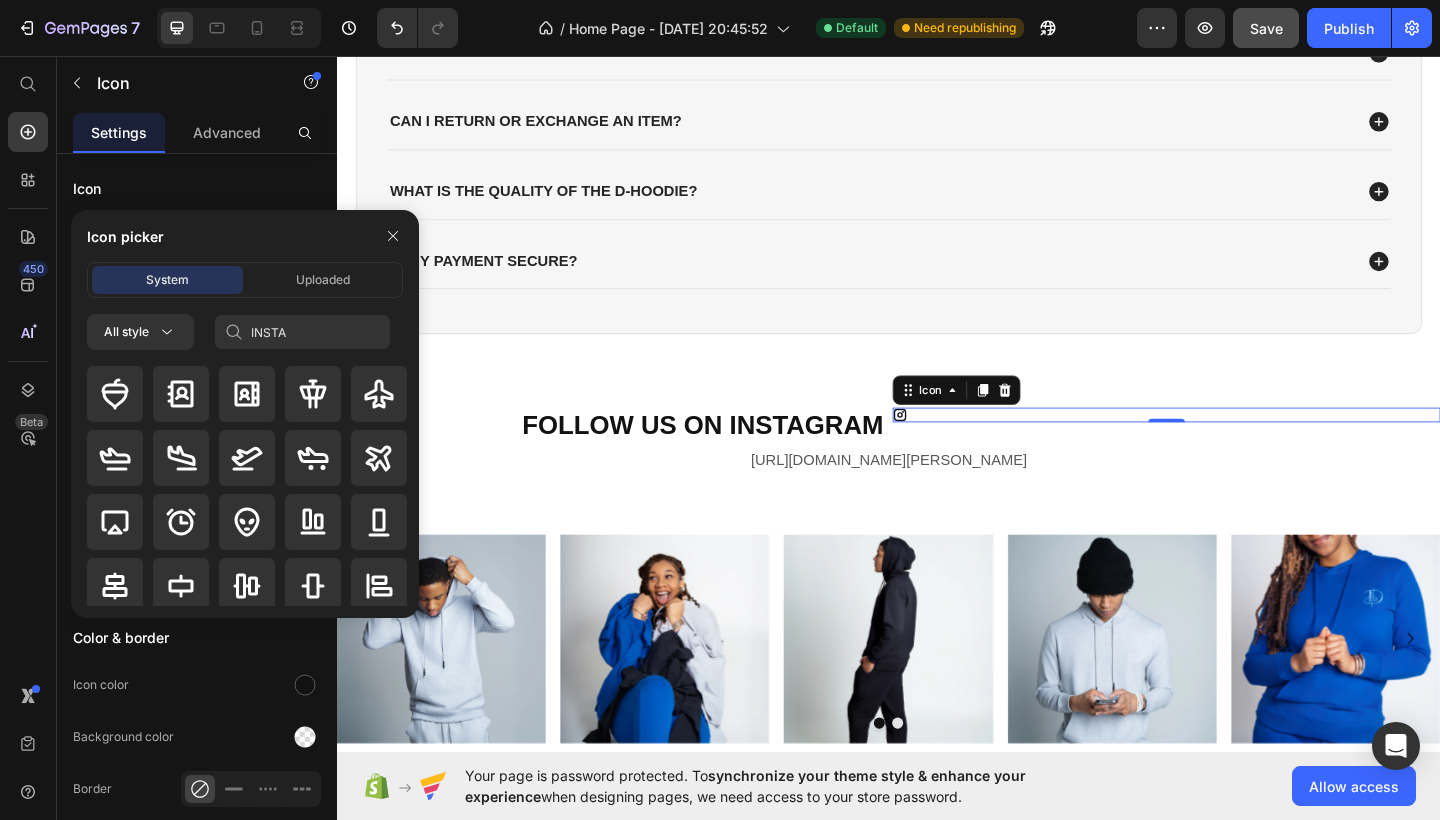 type 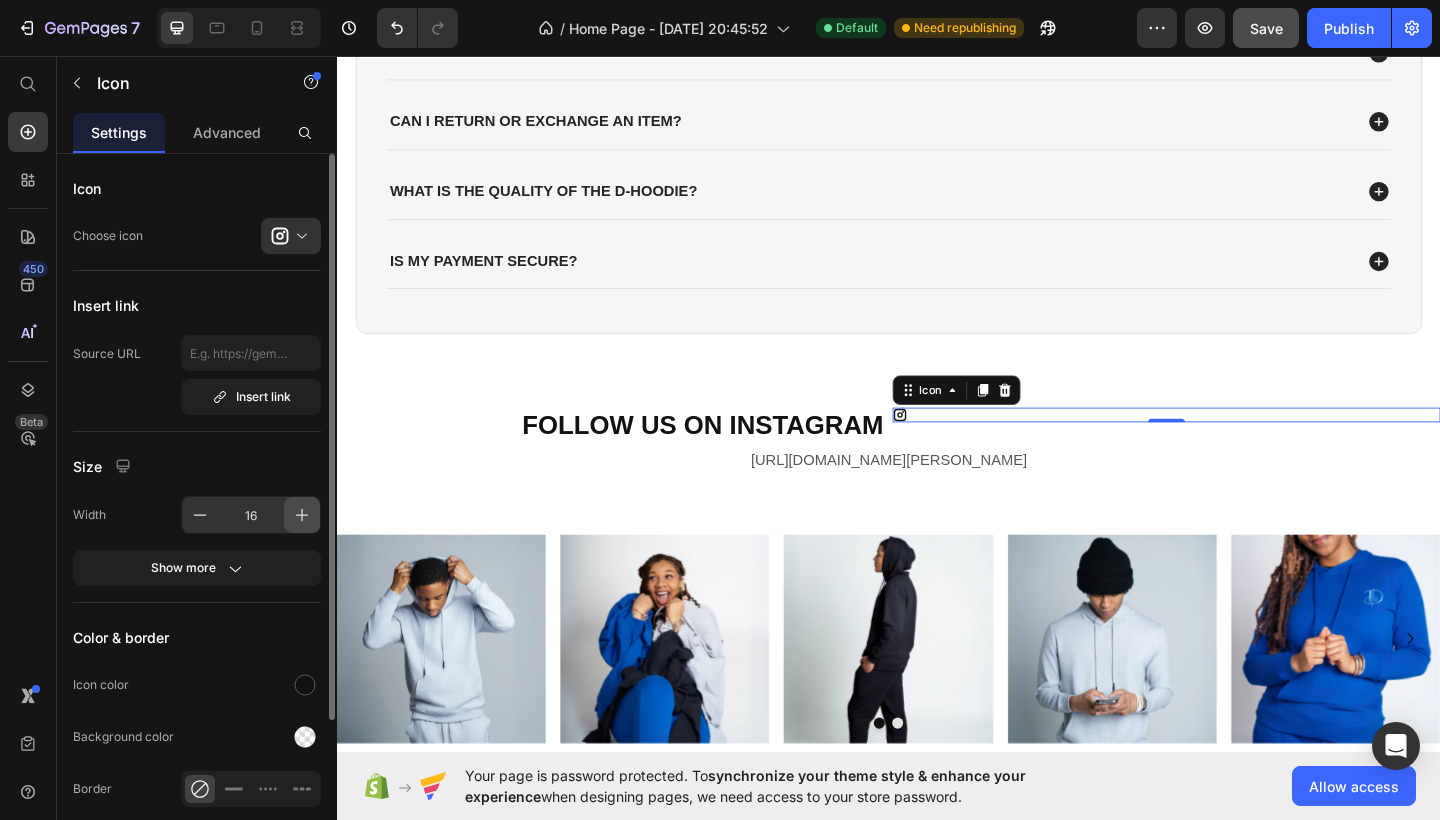 click 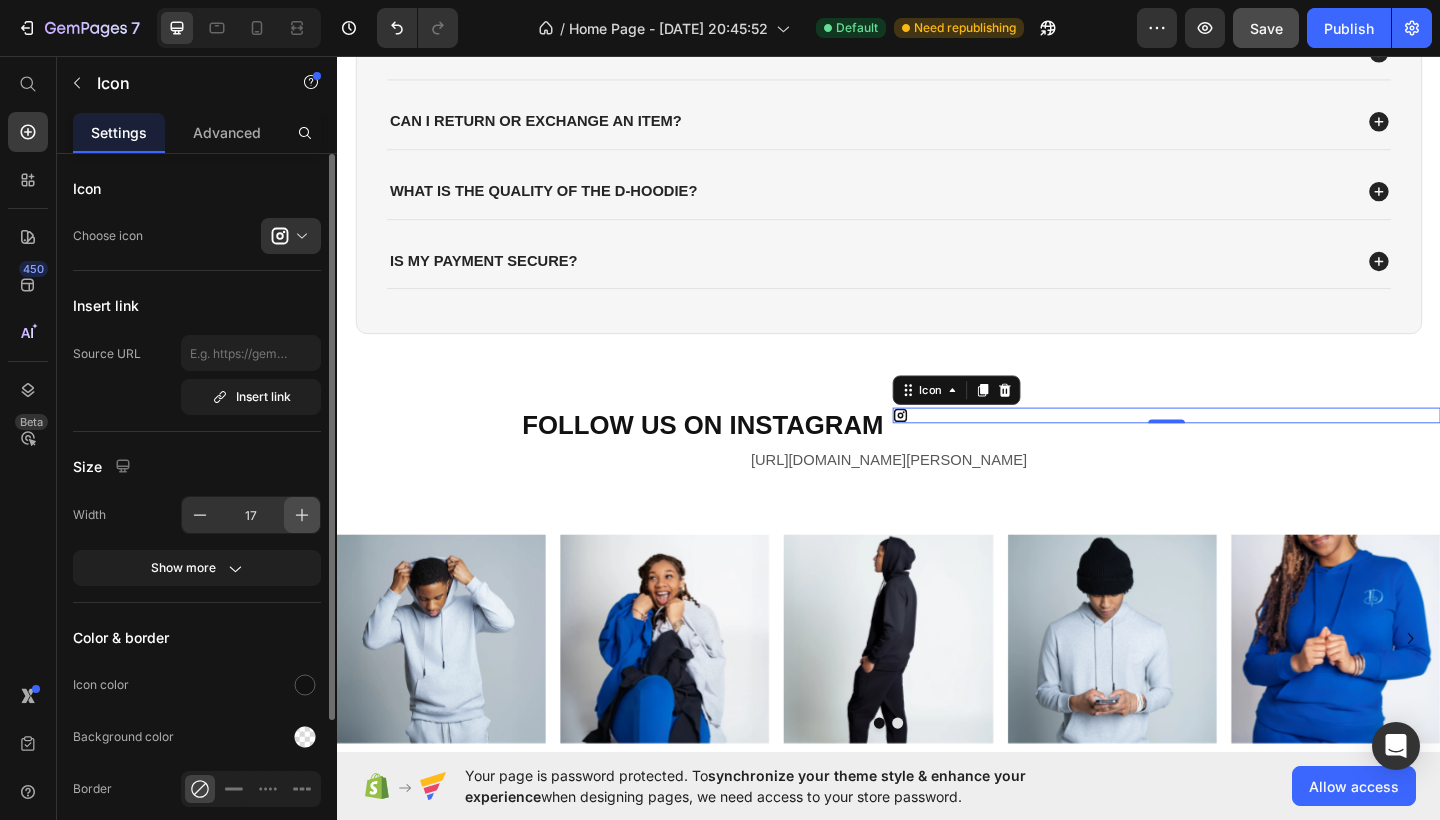 click 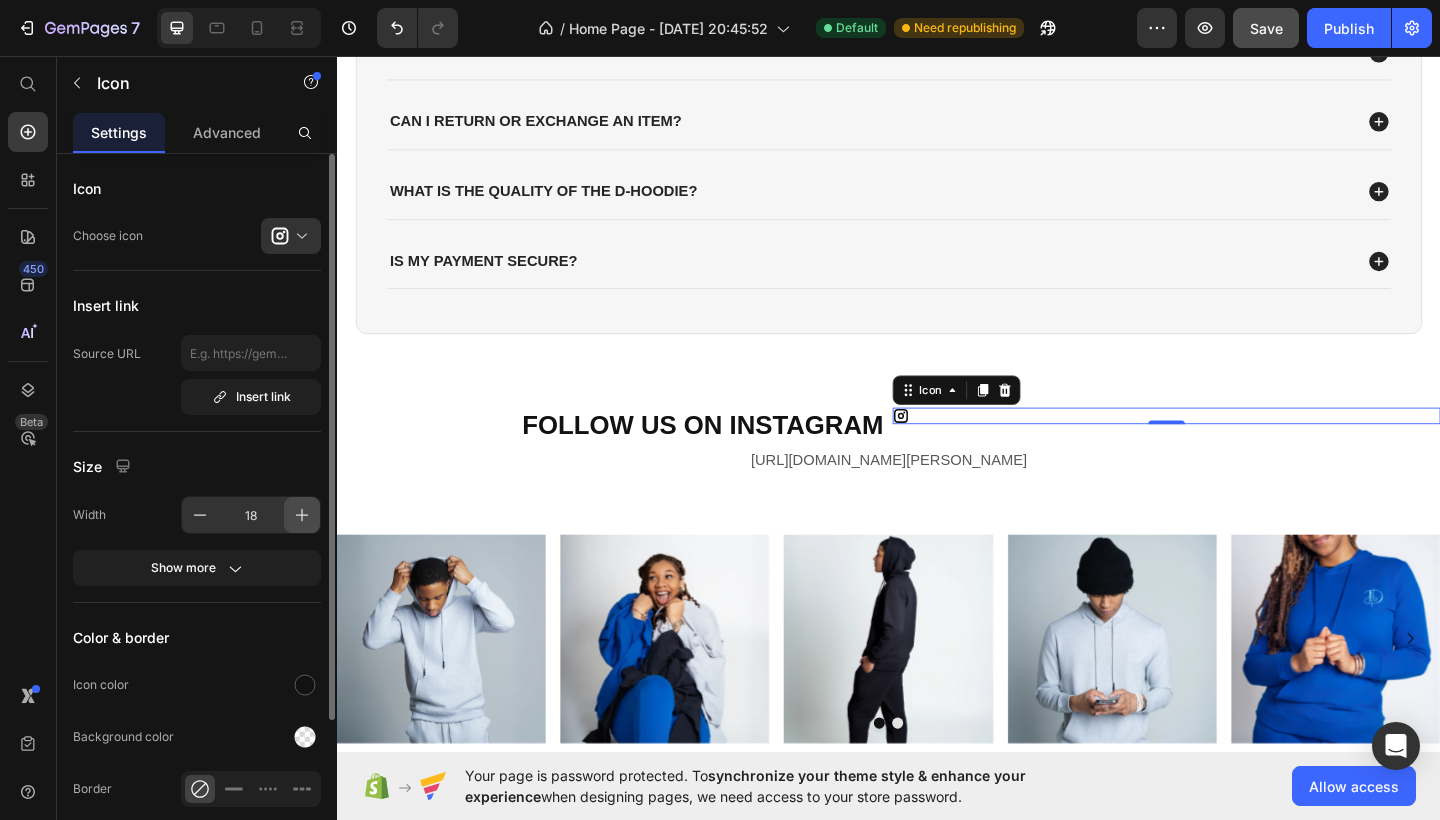click 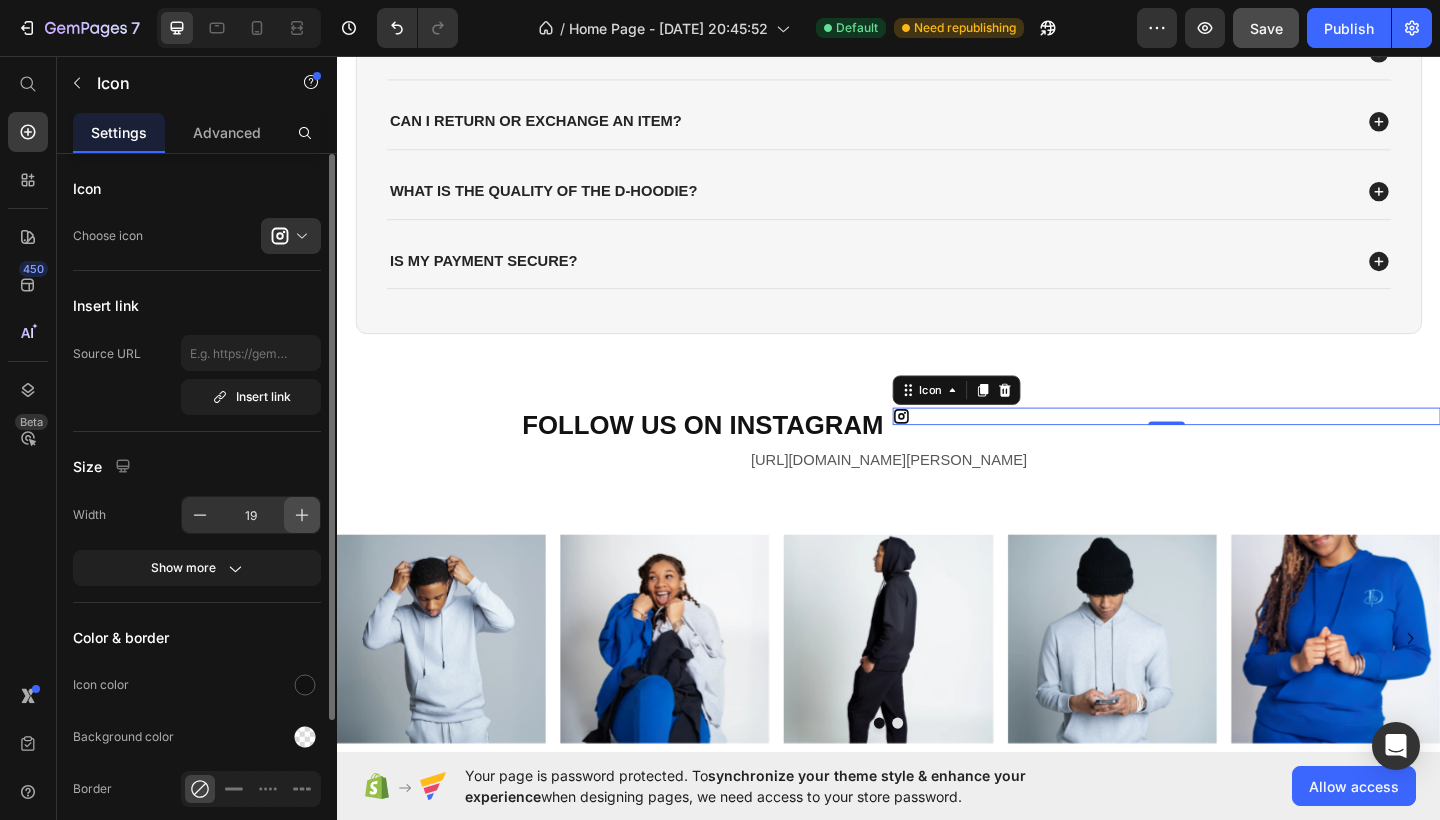 click 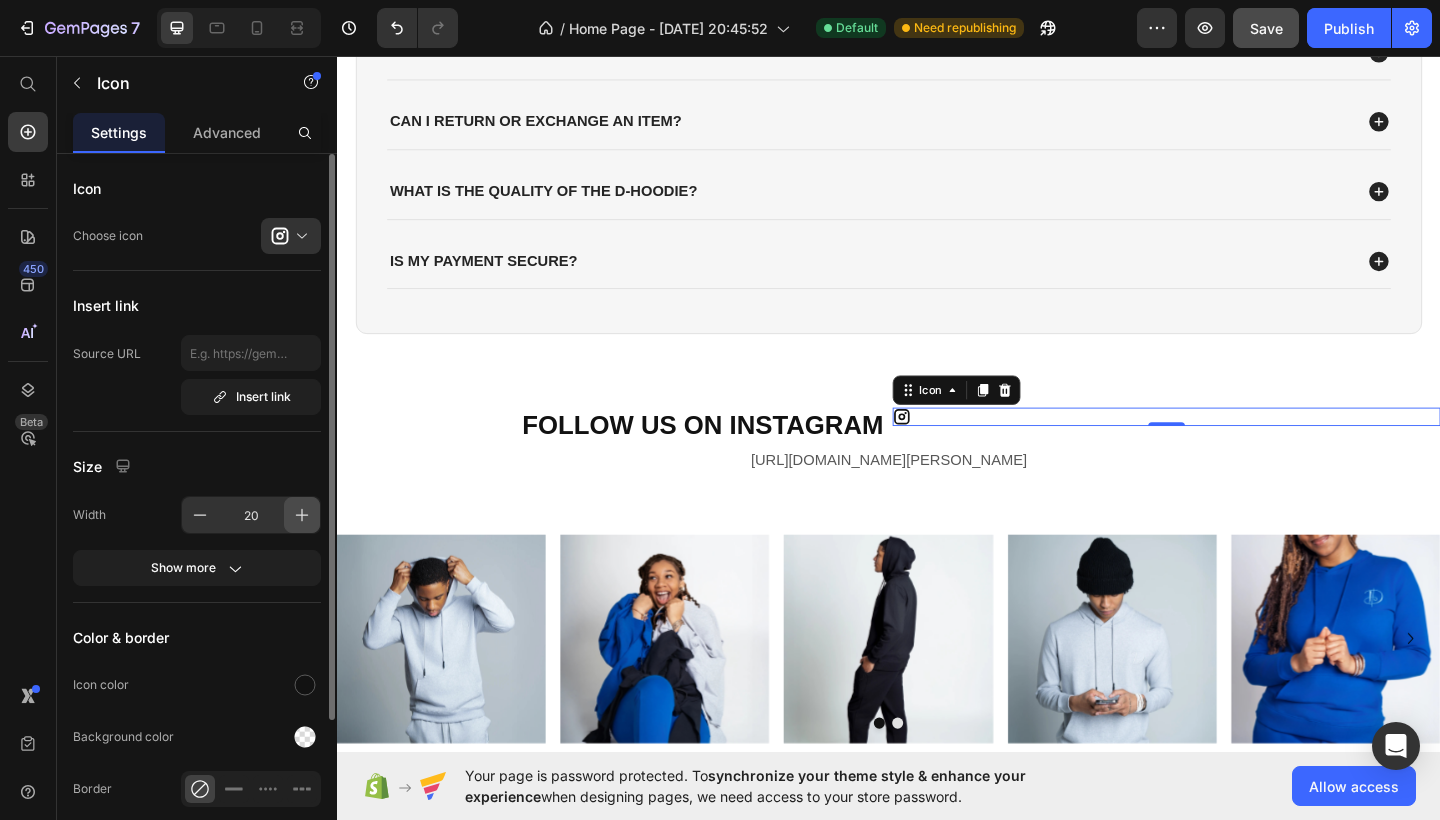 click 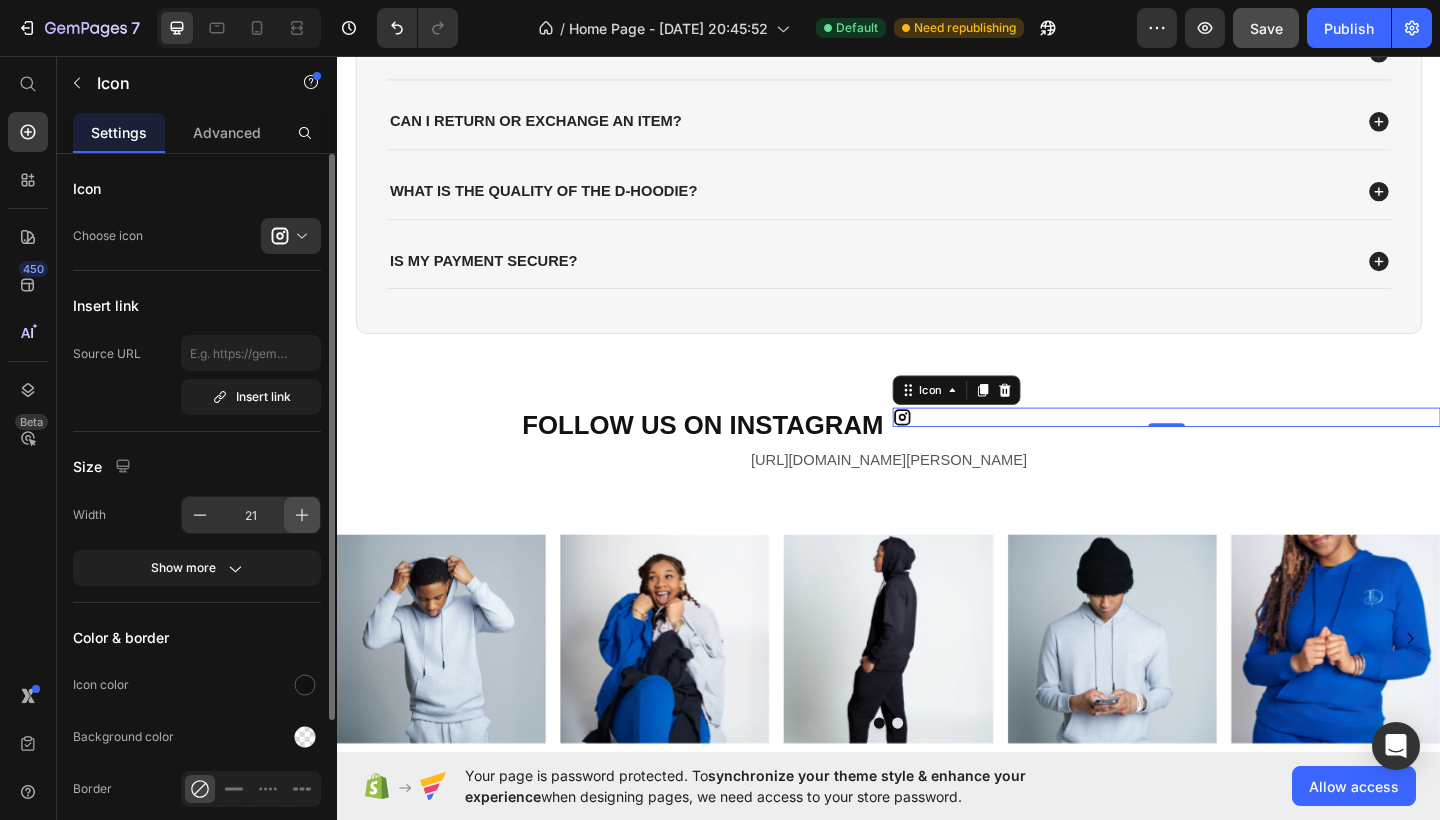 click 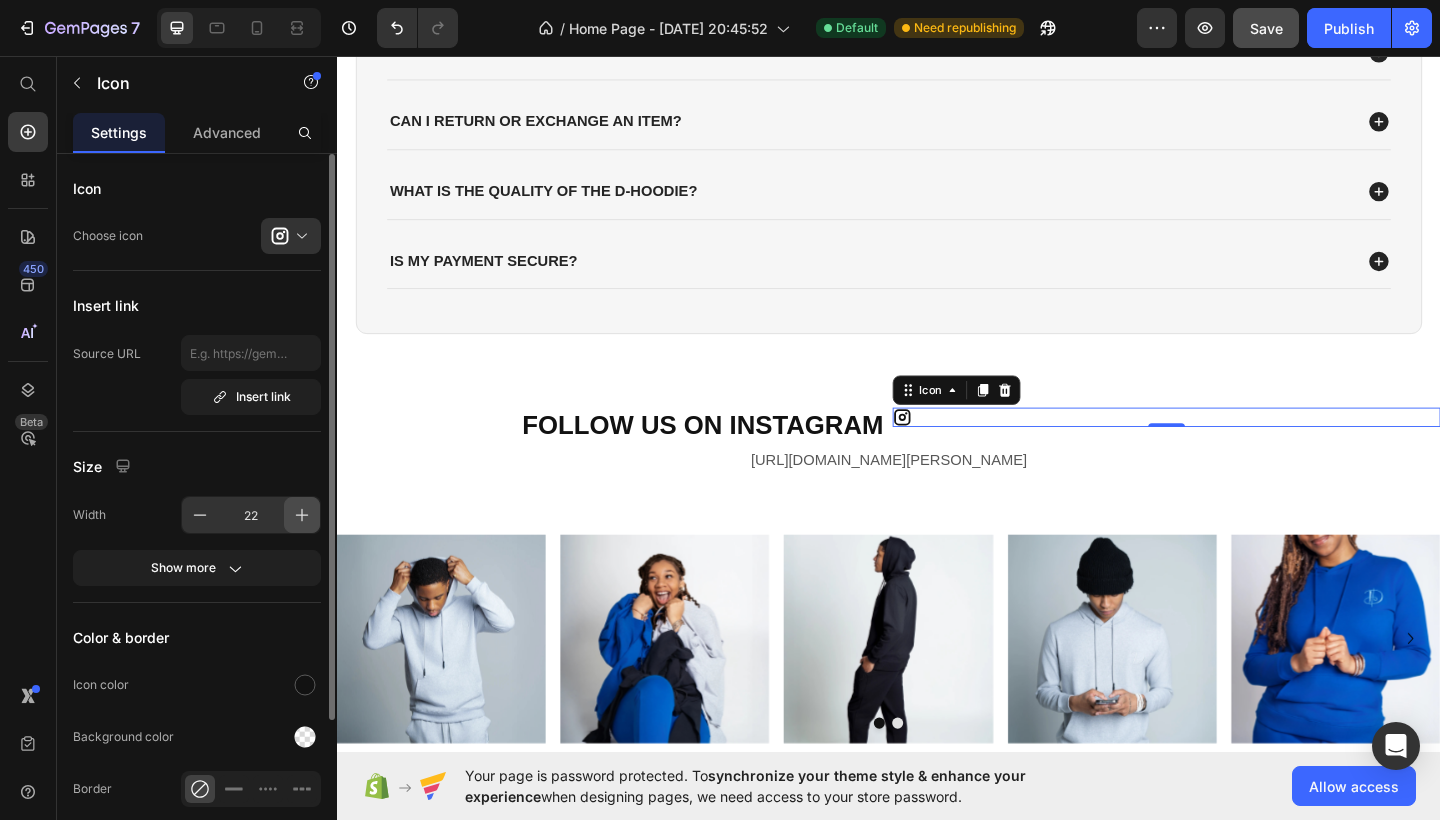 click 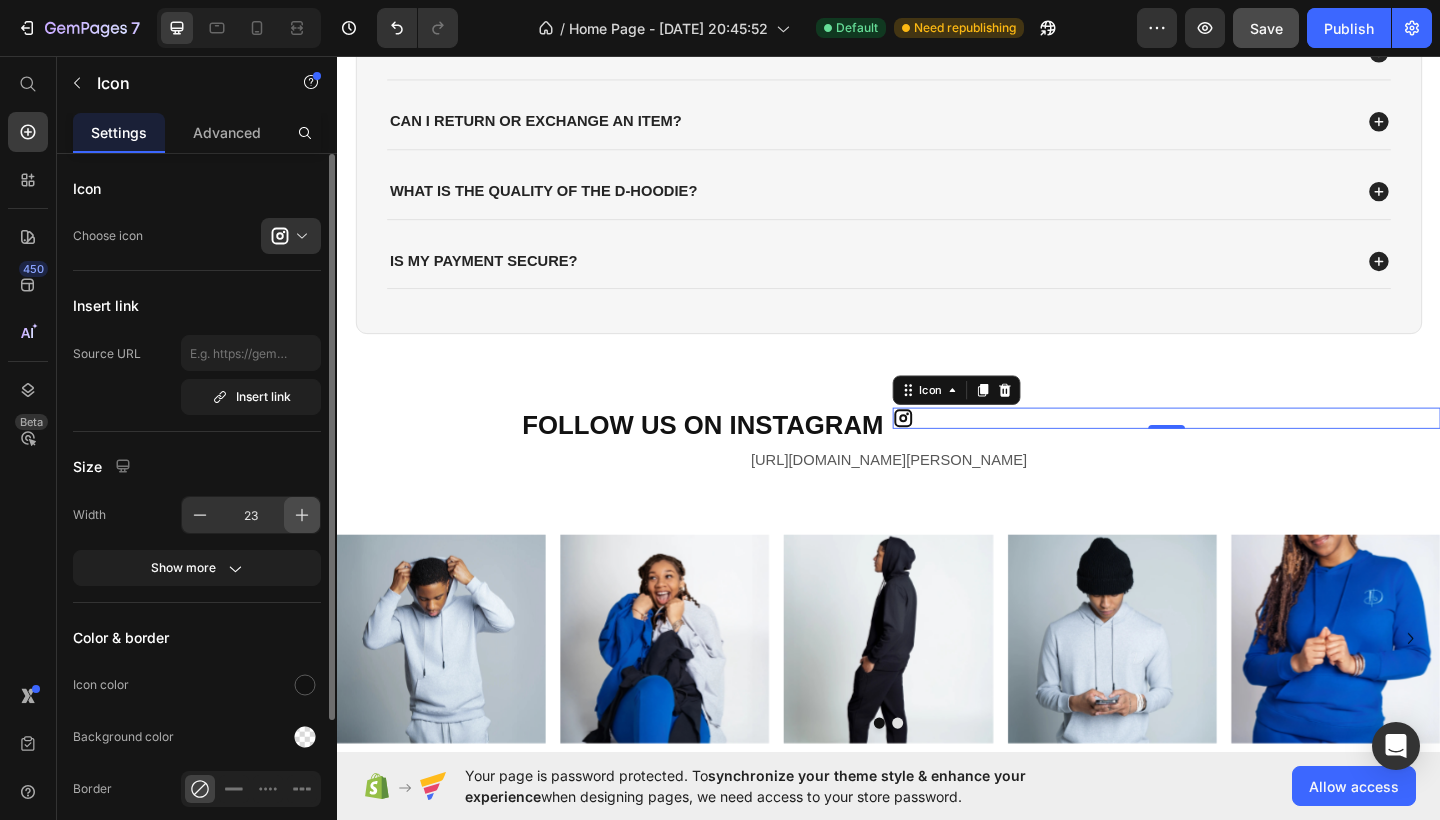 click 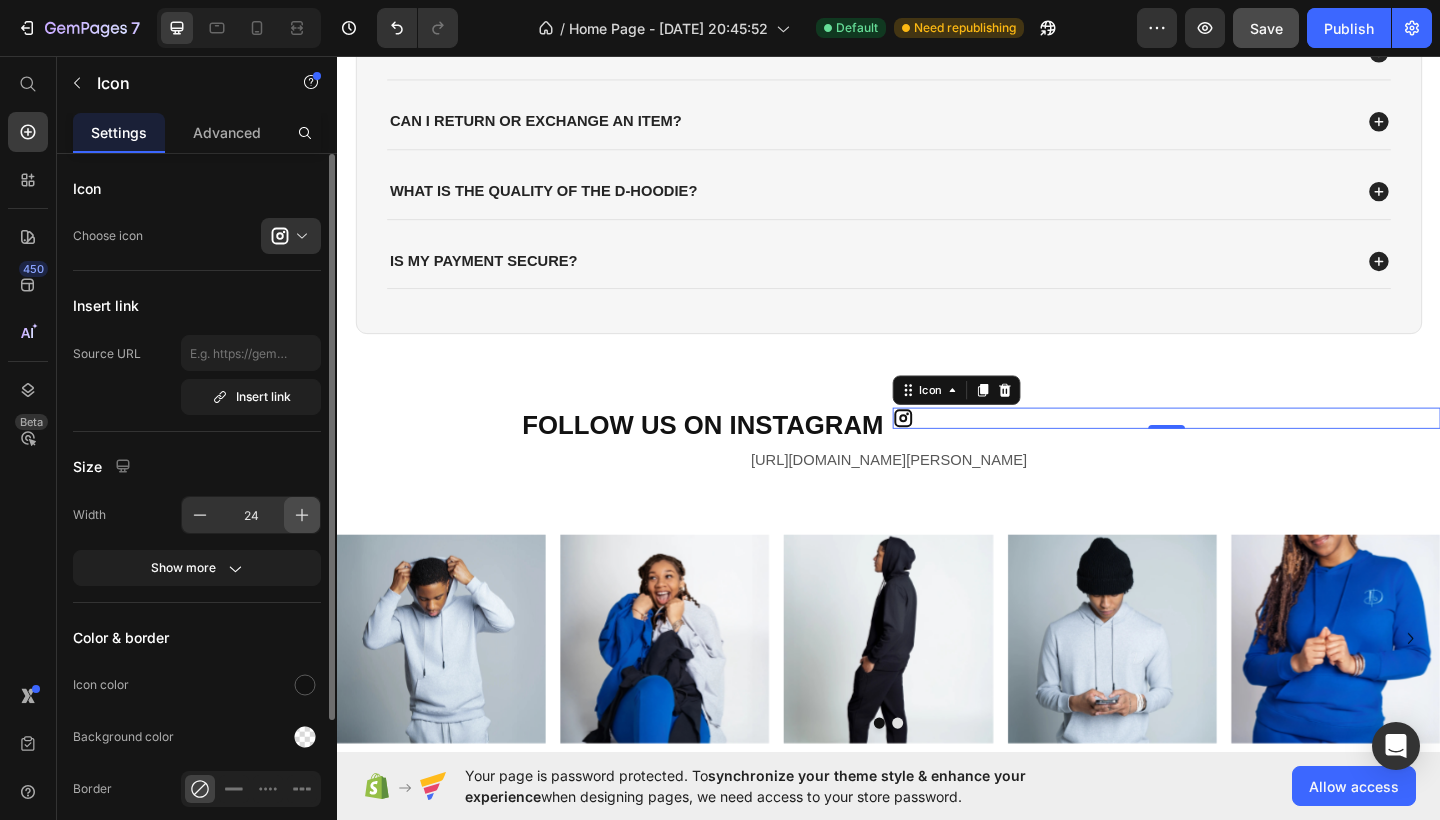 click 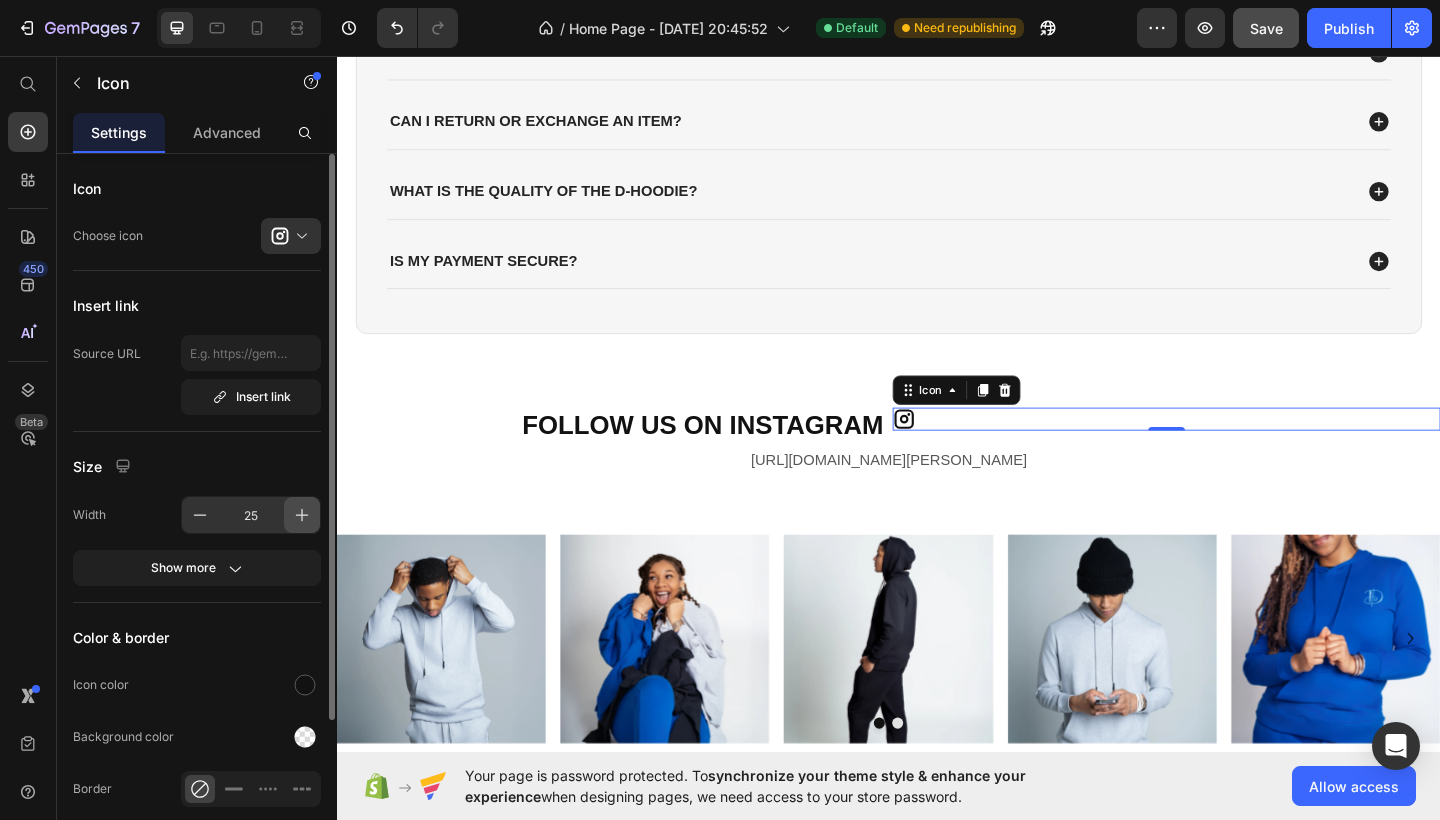 click 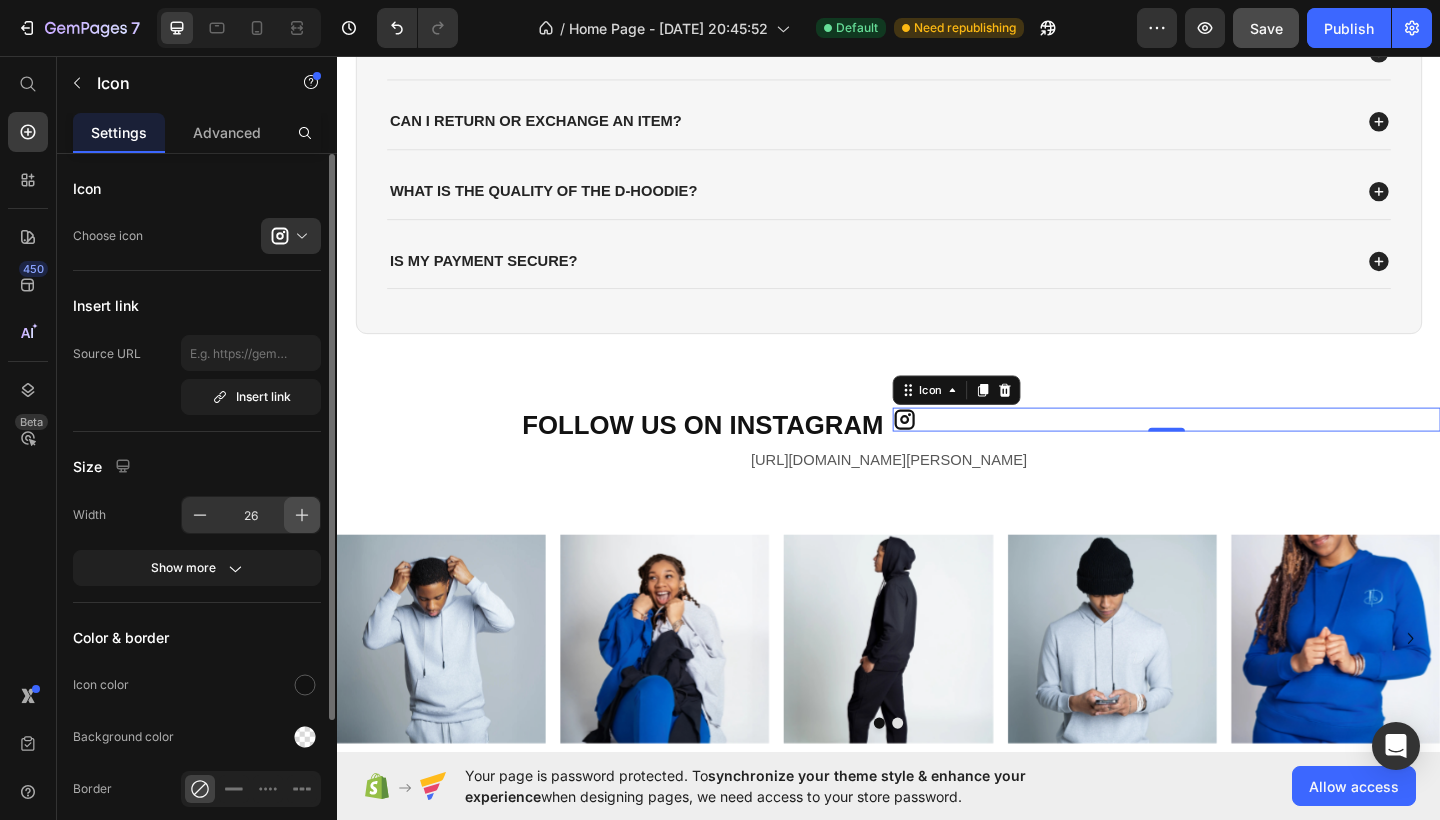 click 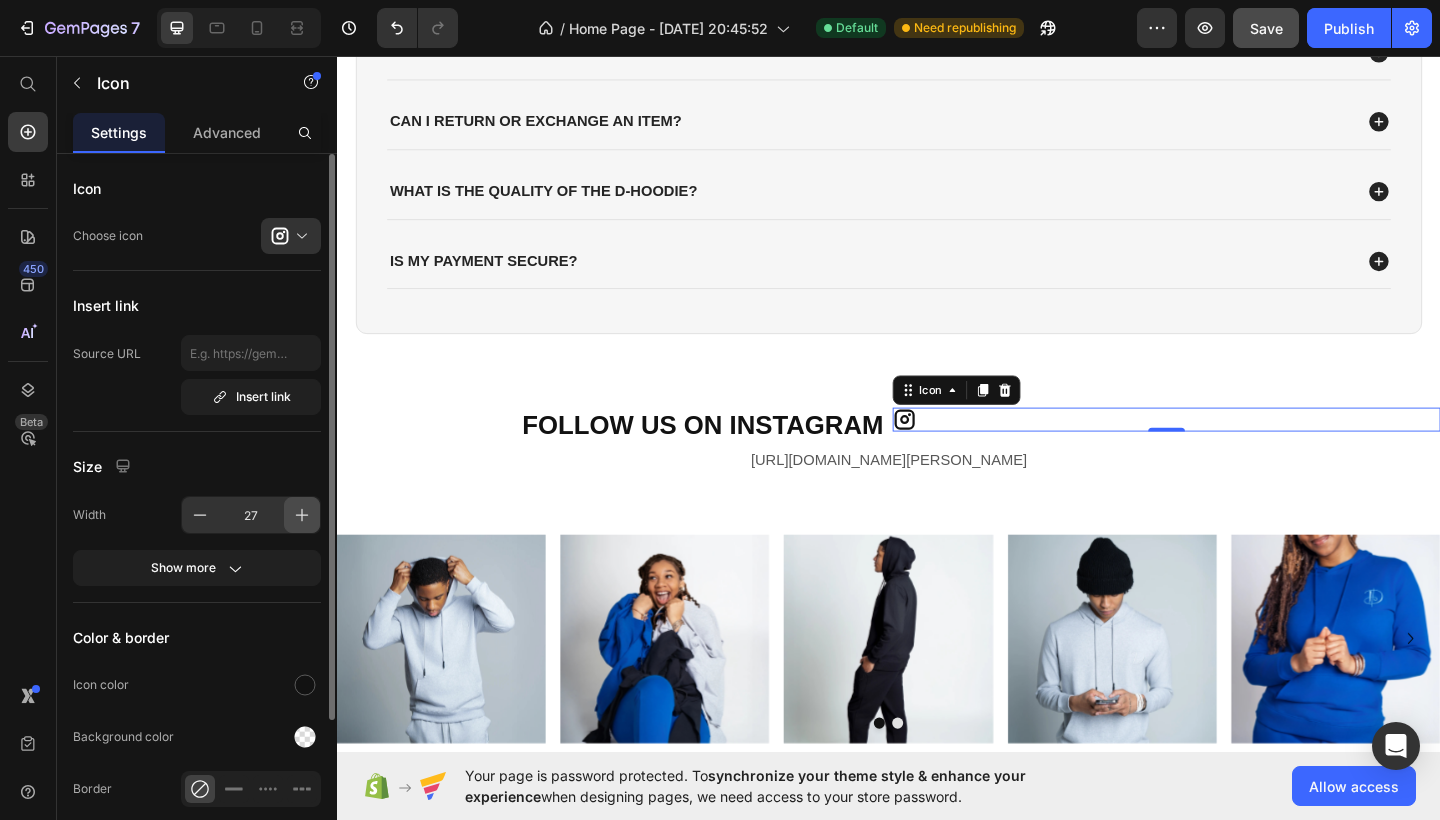 click 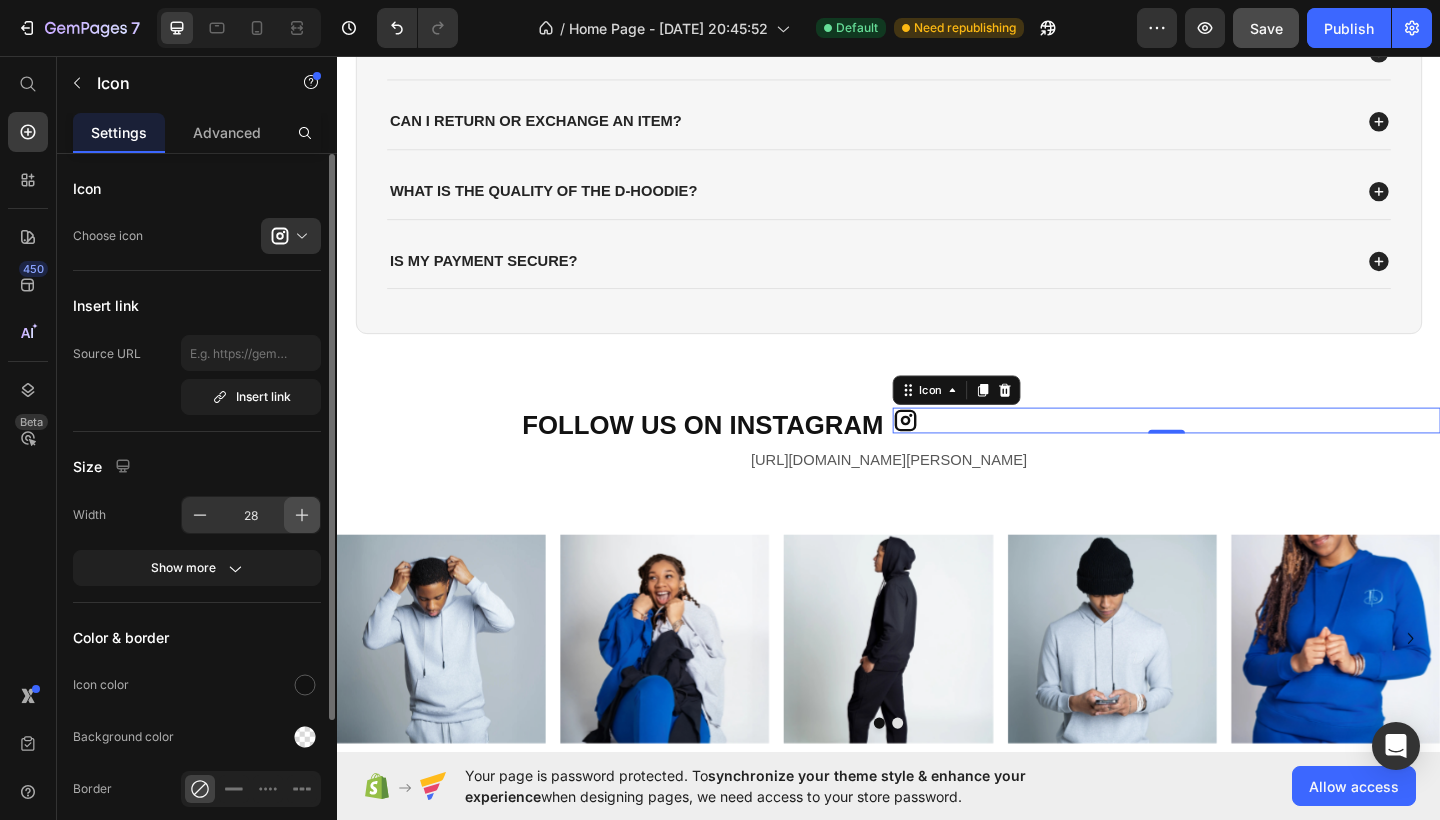 click 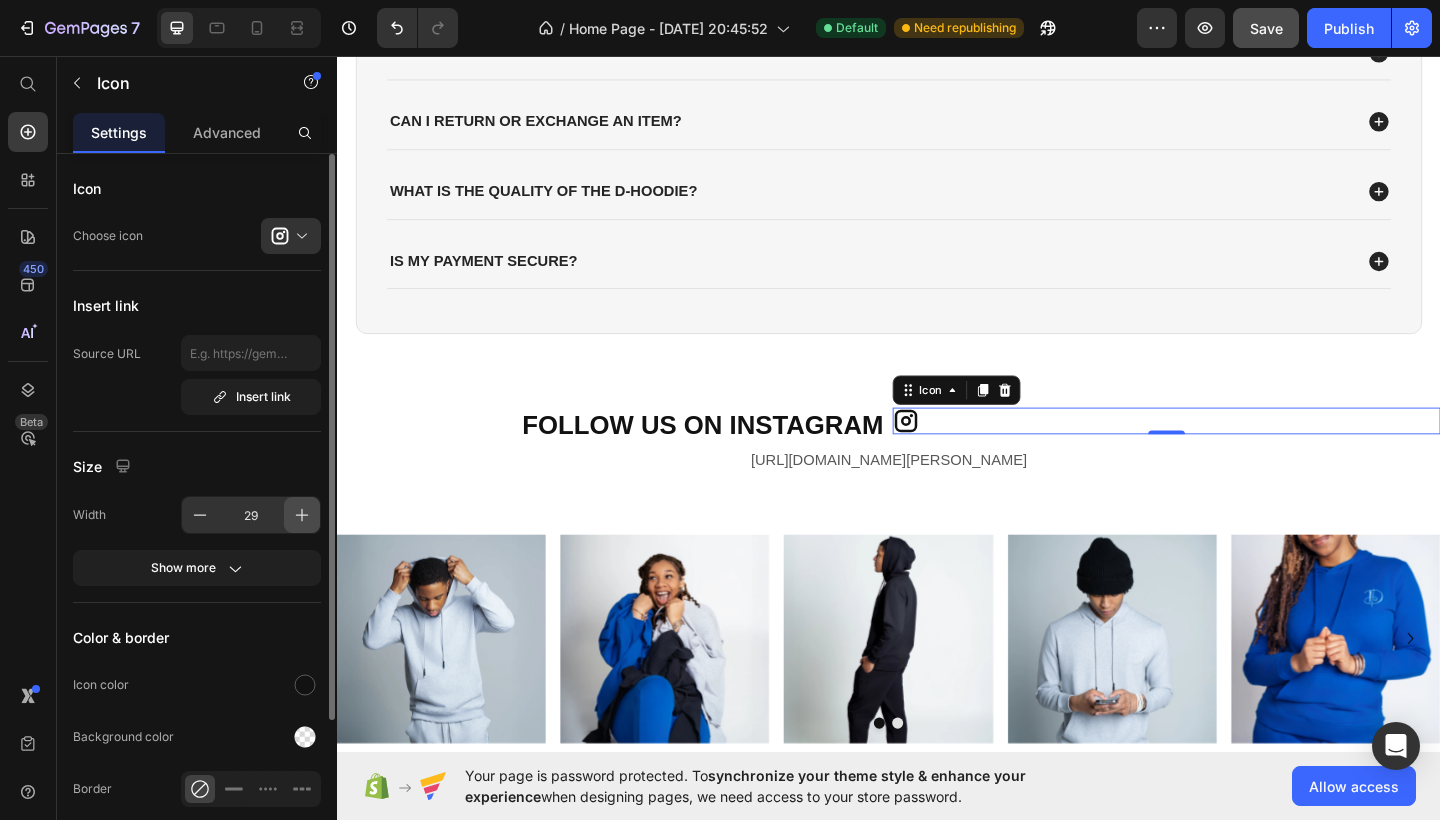 click 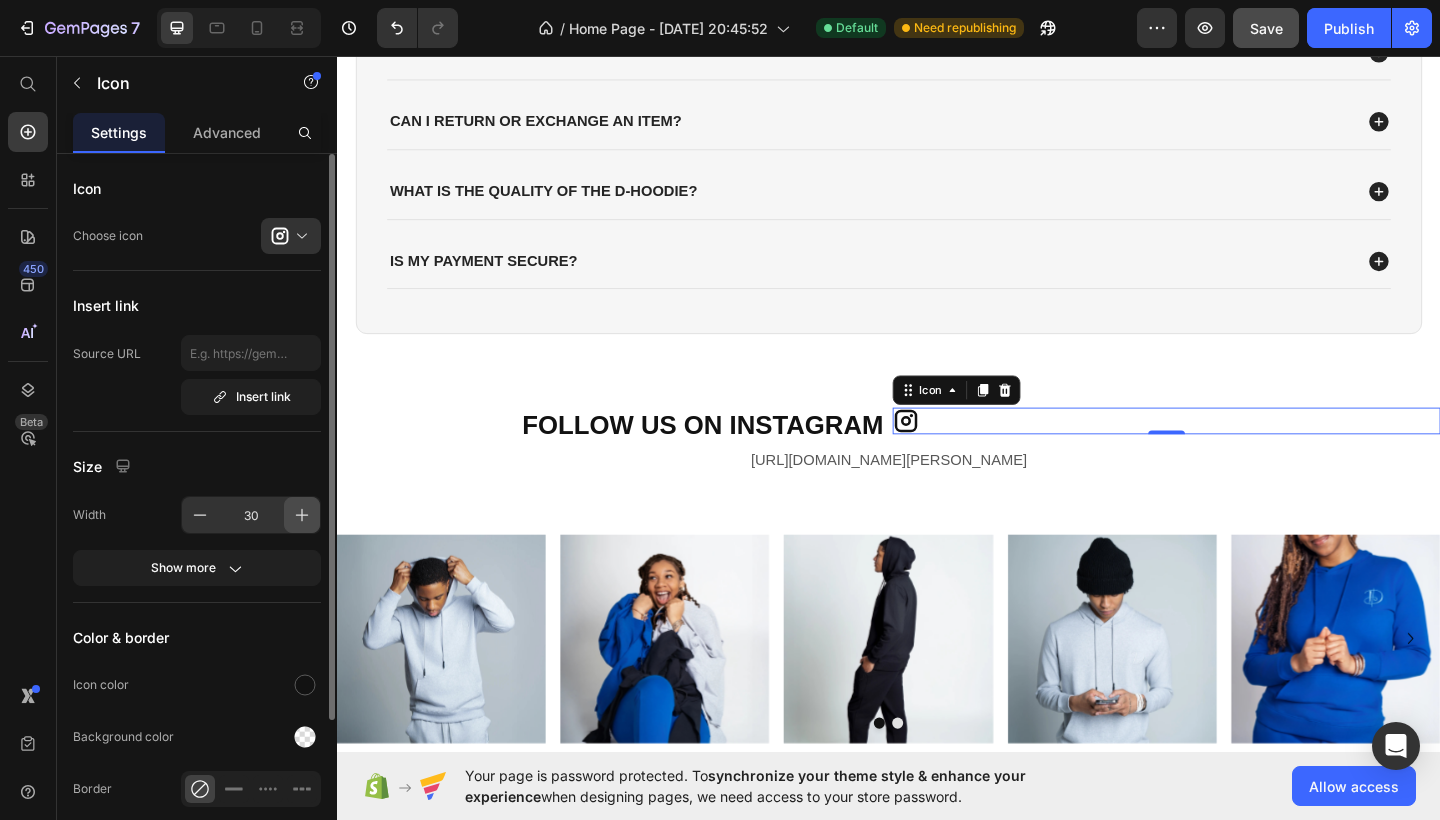 click 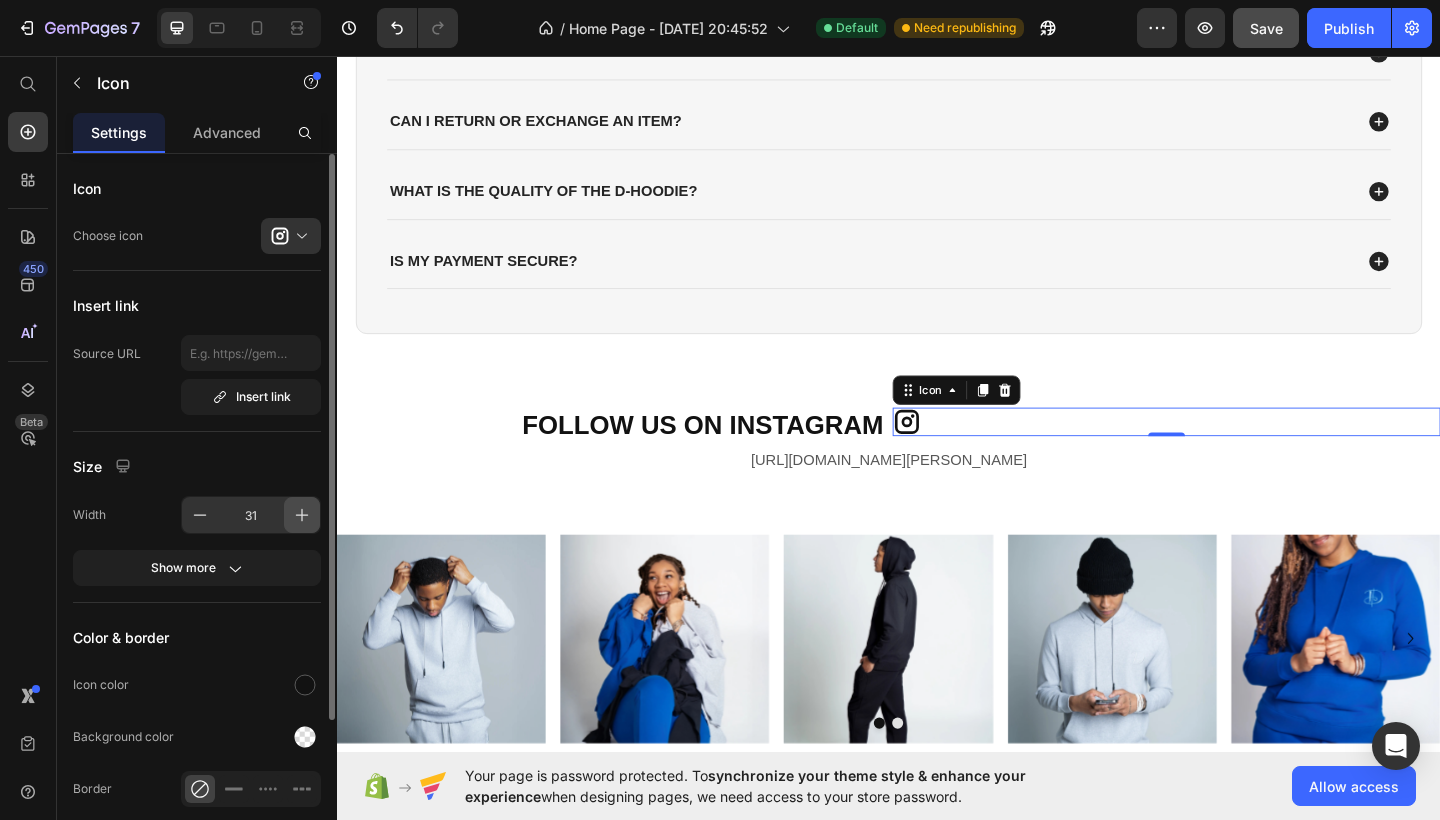 click 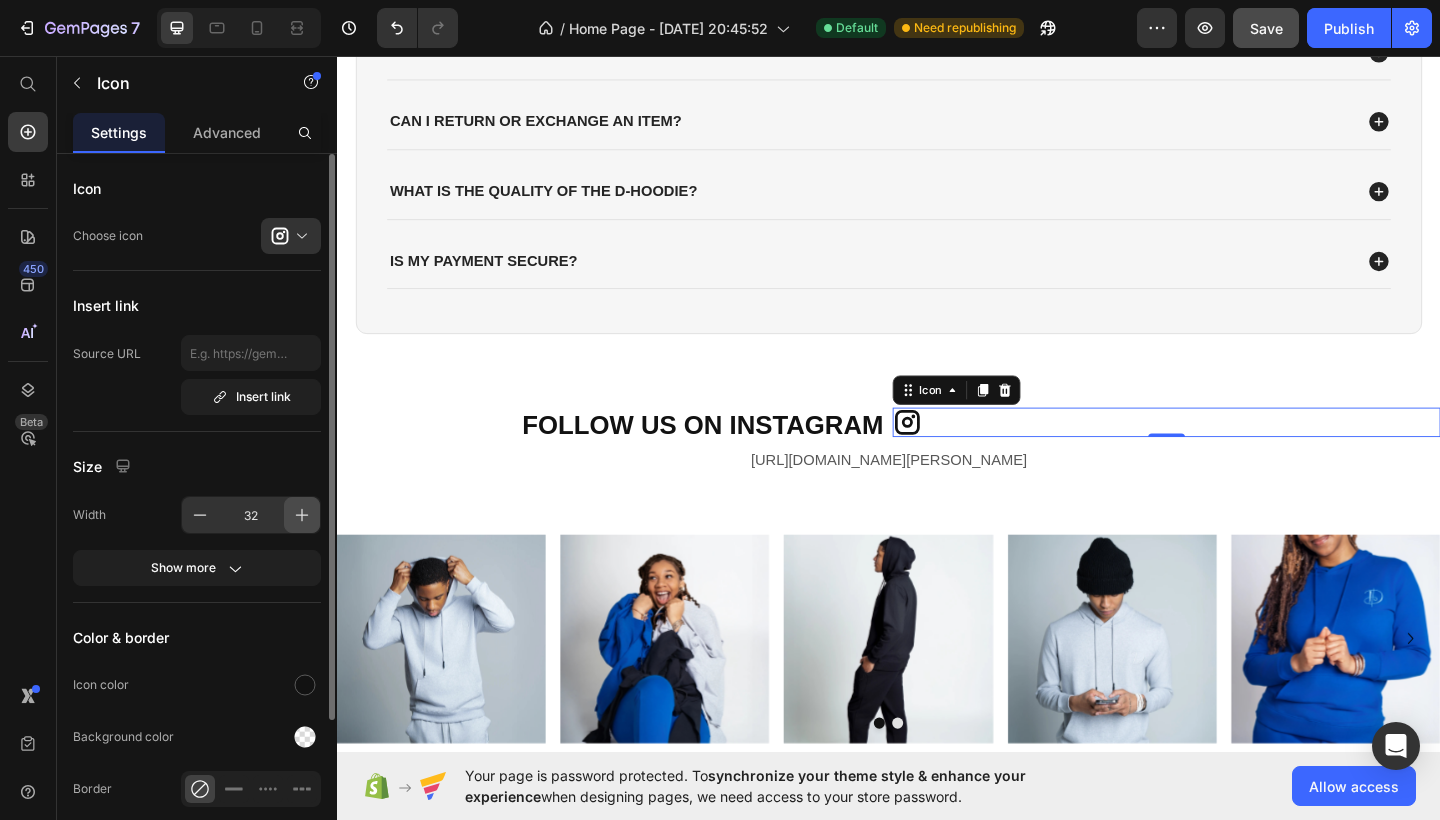 click 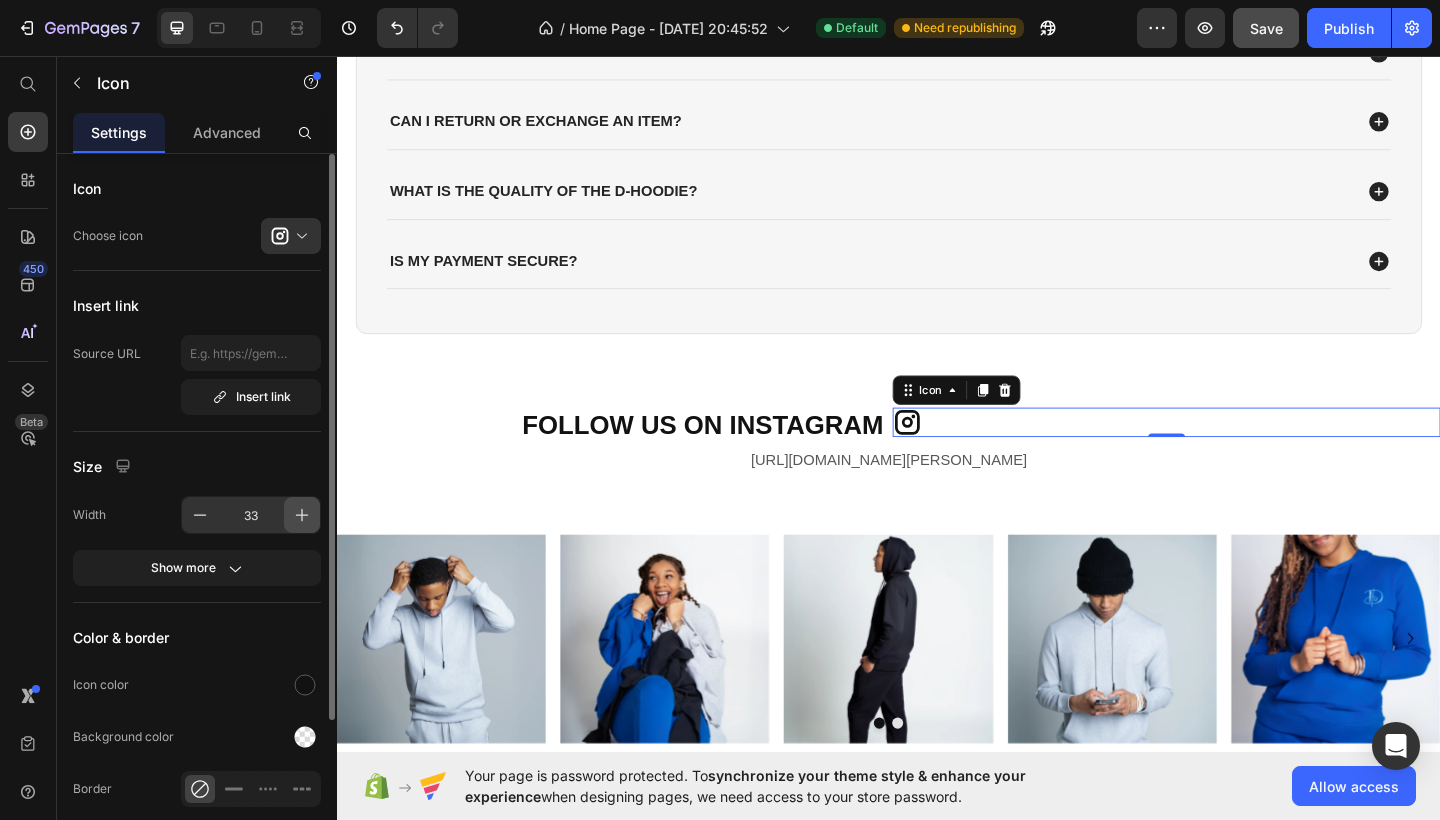 click 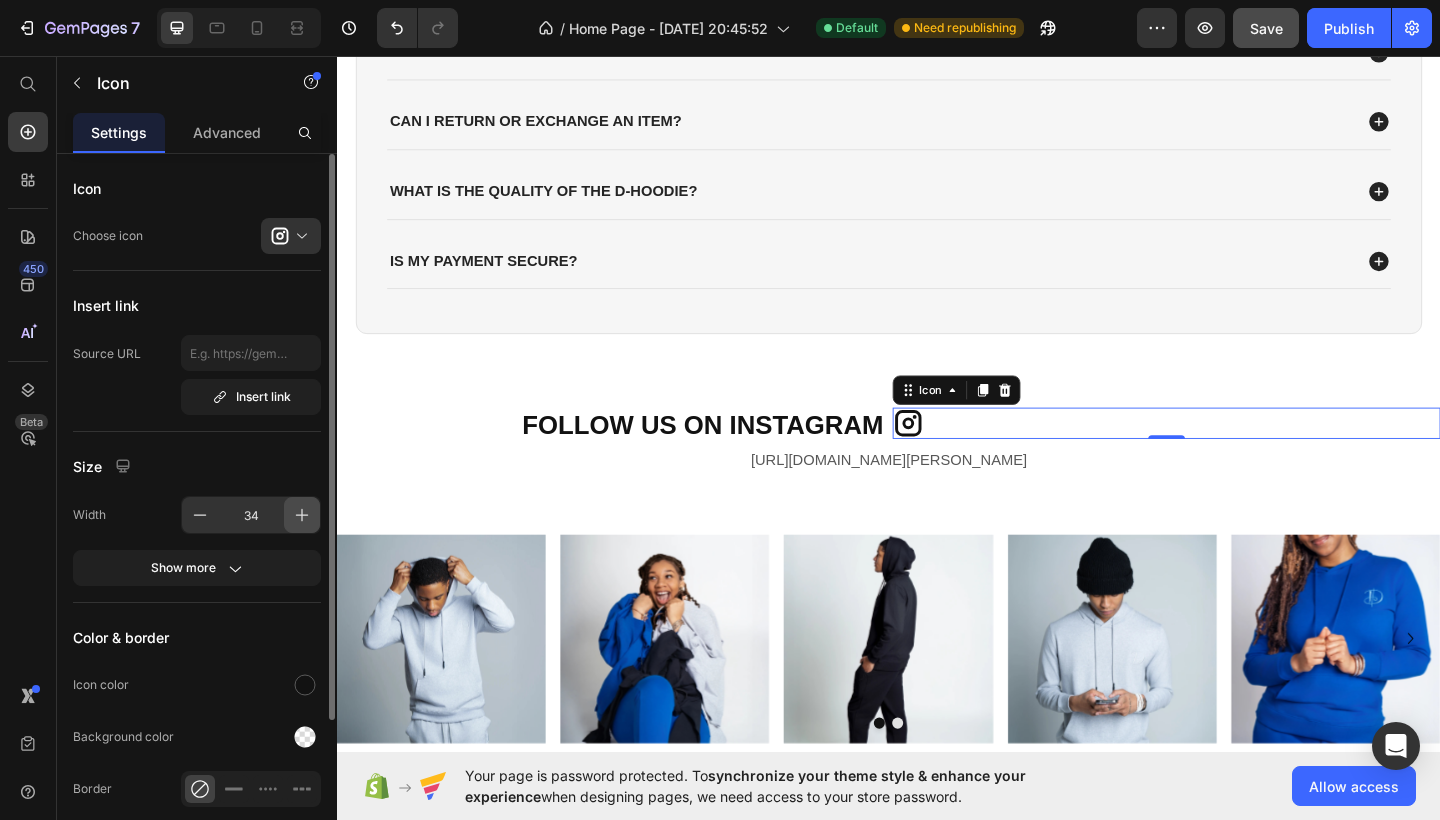 click 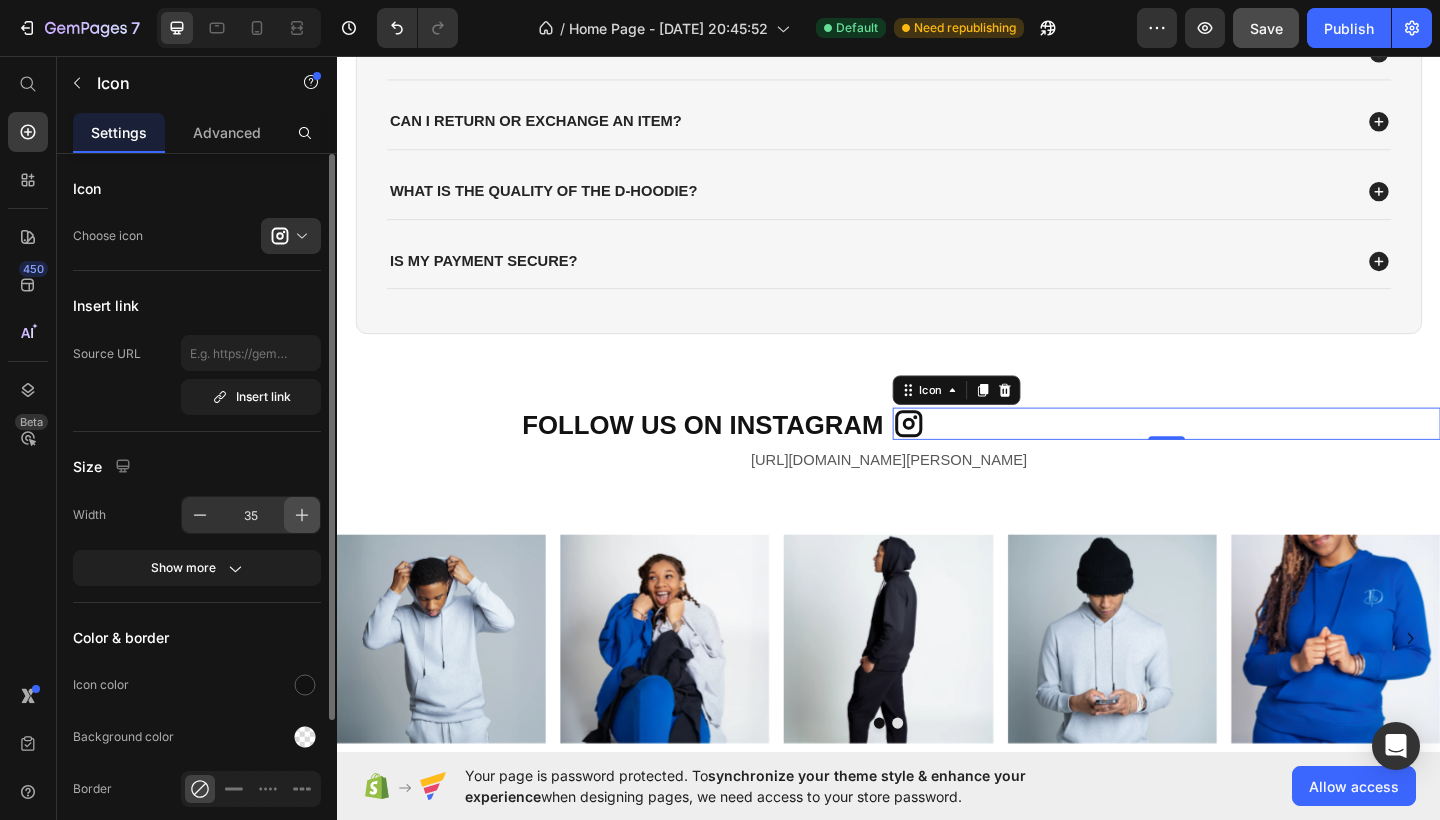 click 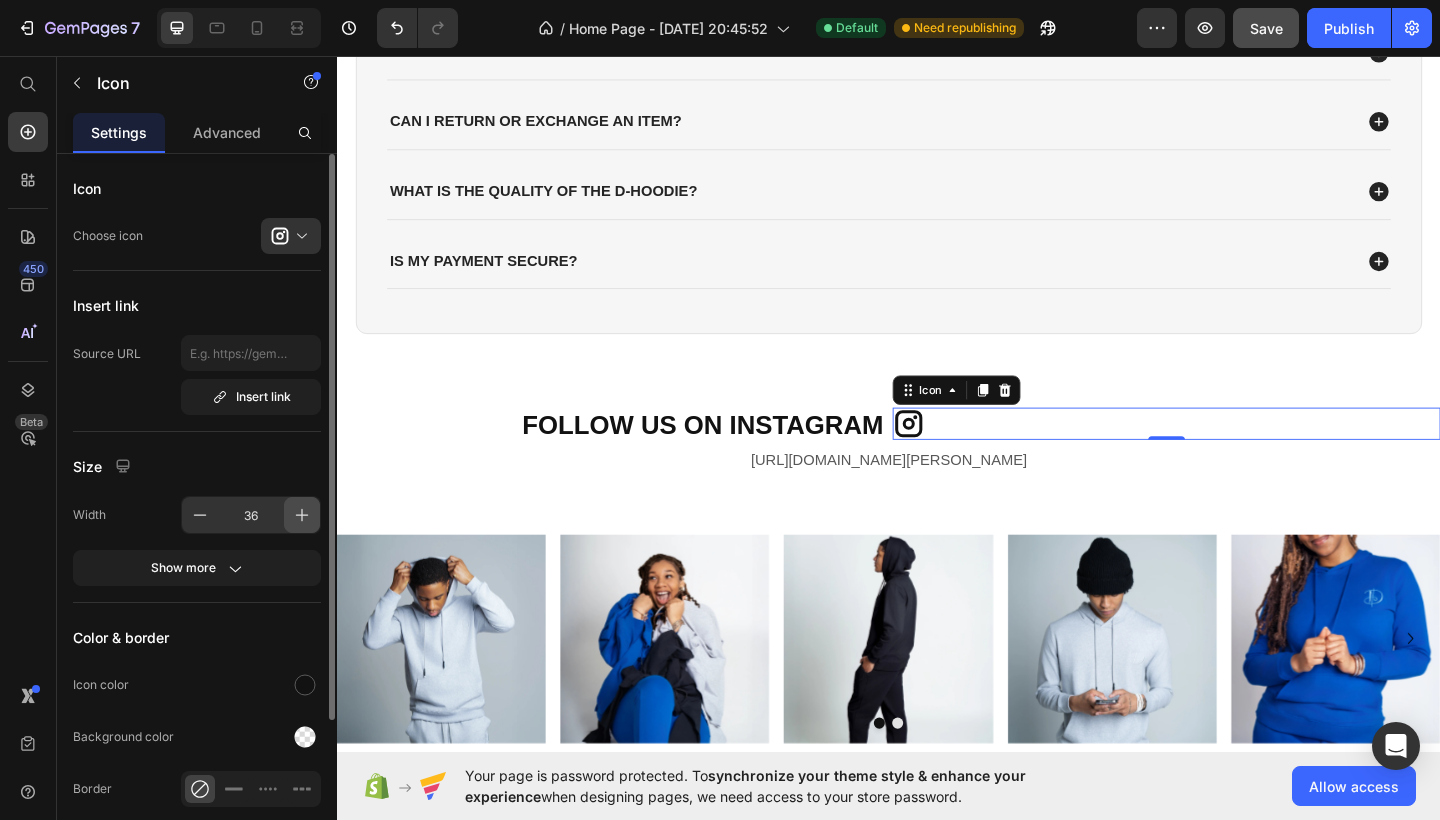 click 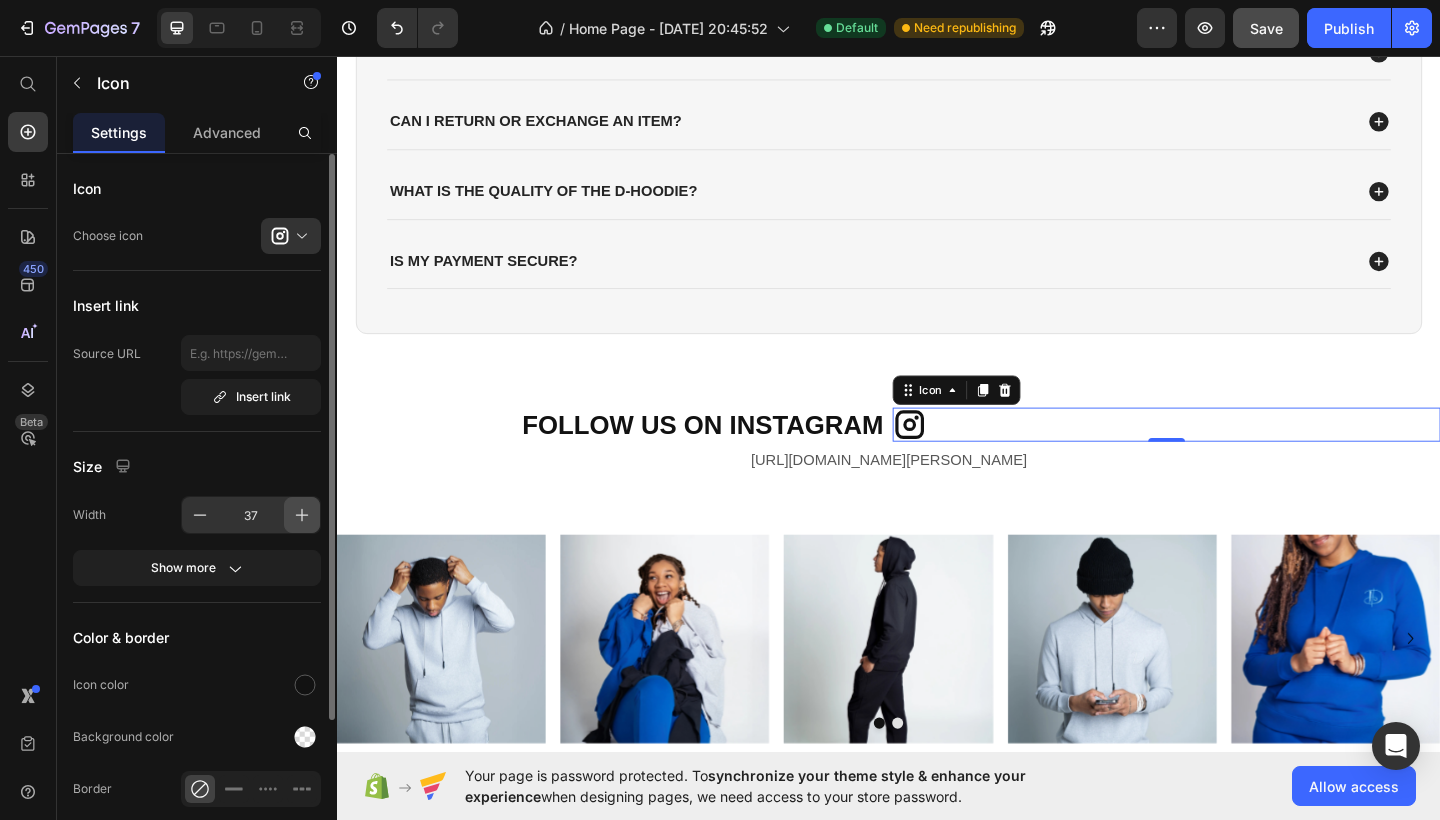 click 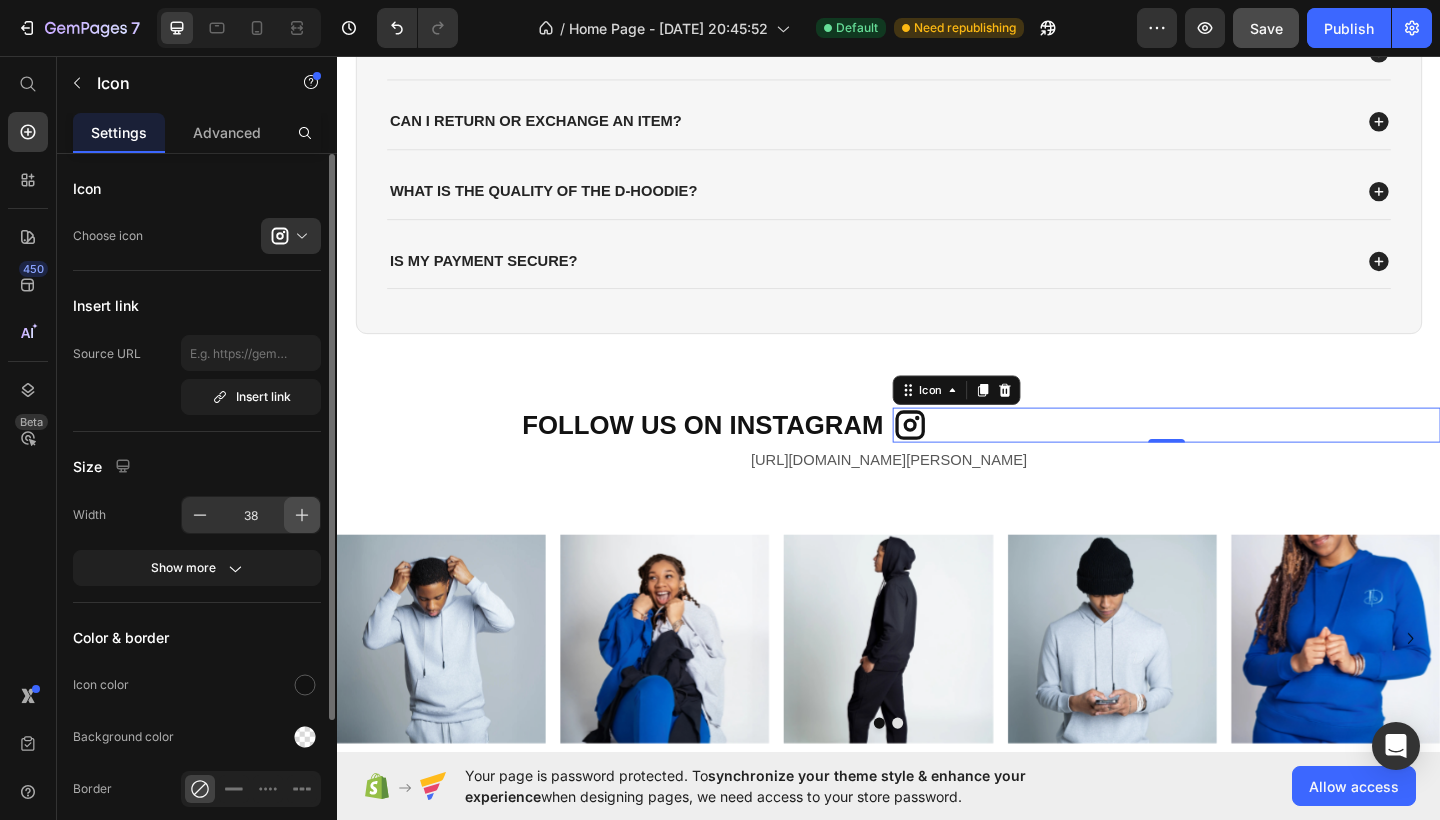 click 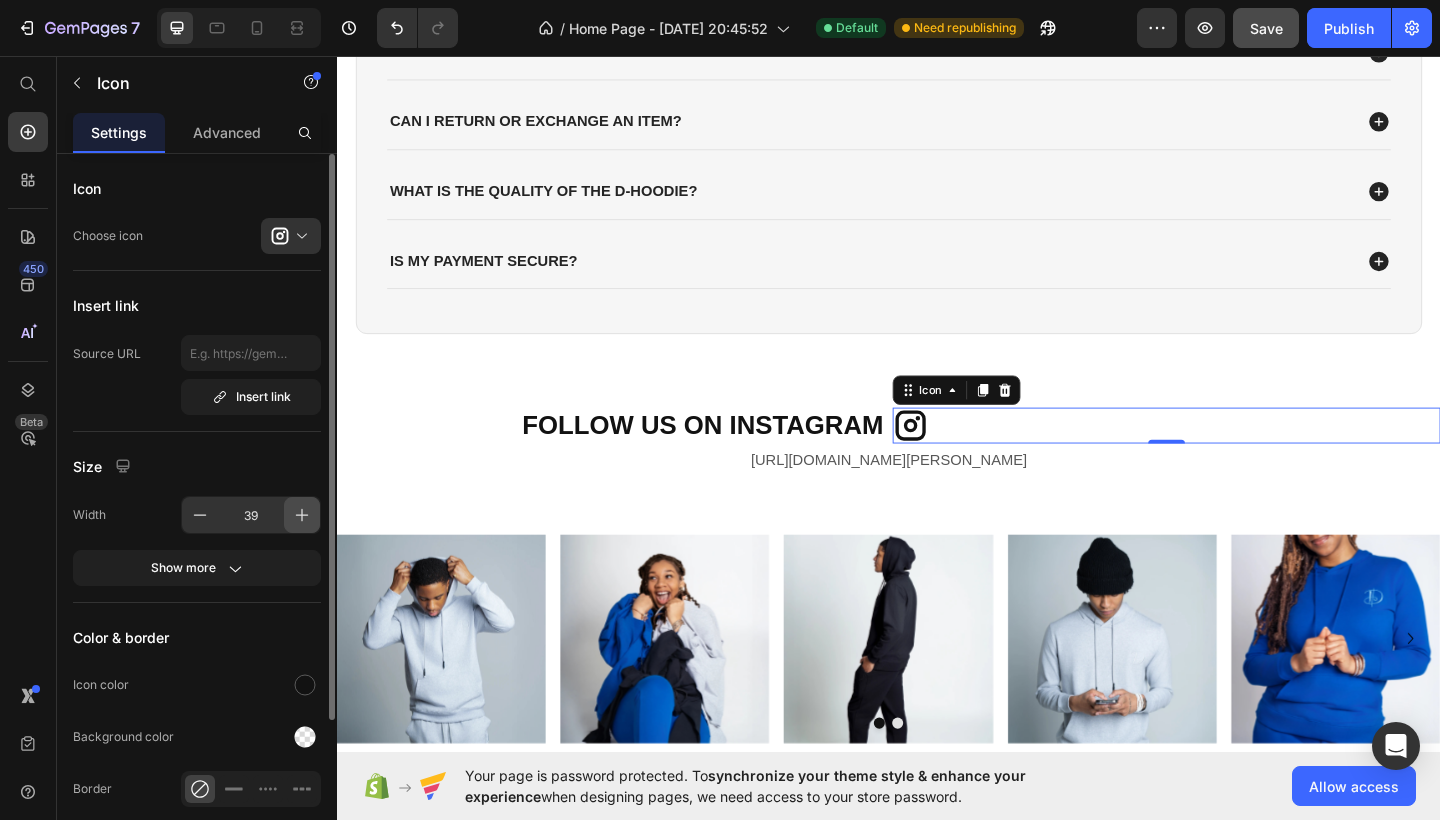 click 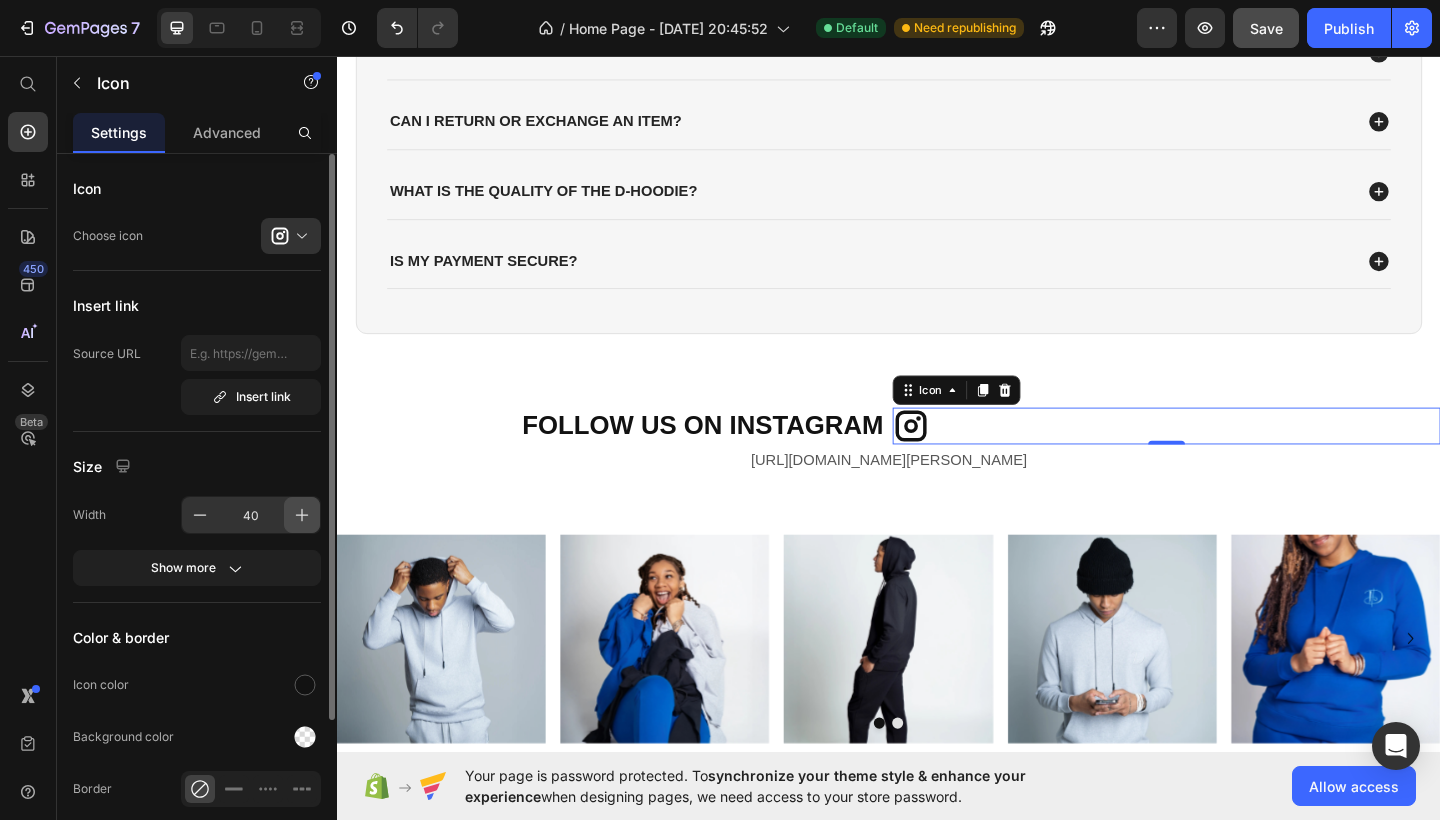click 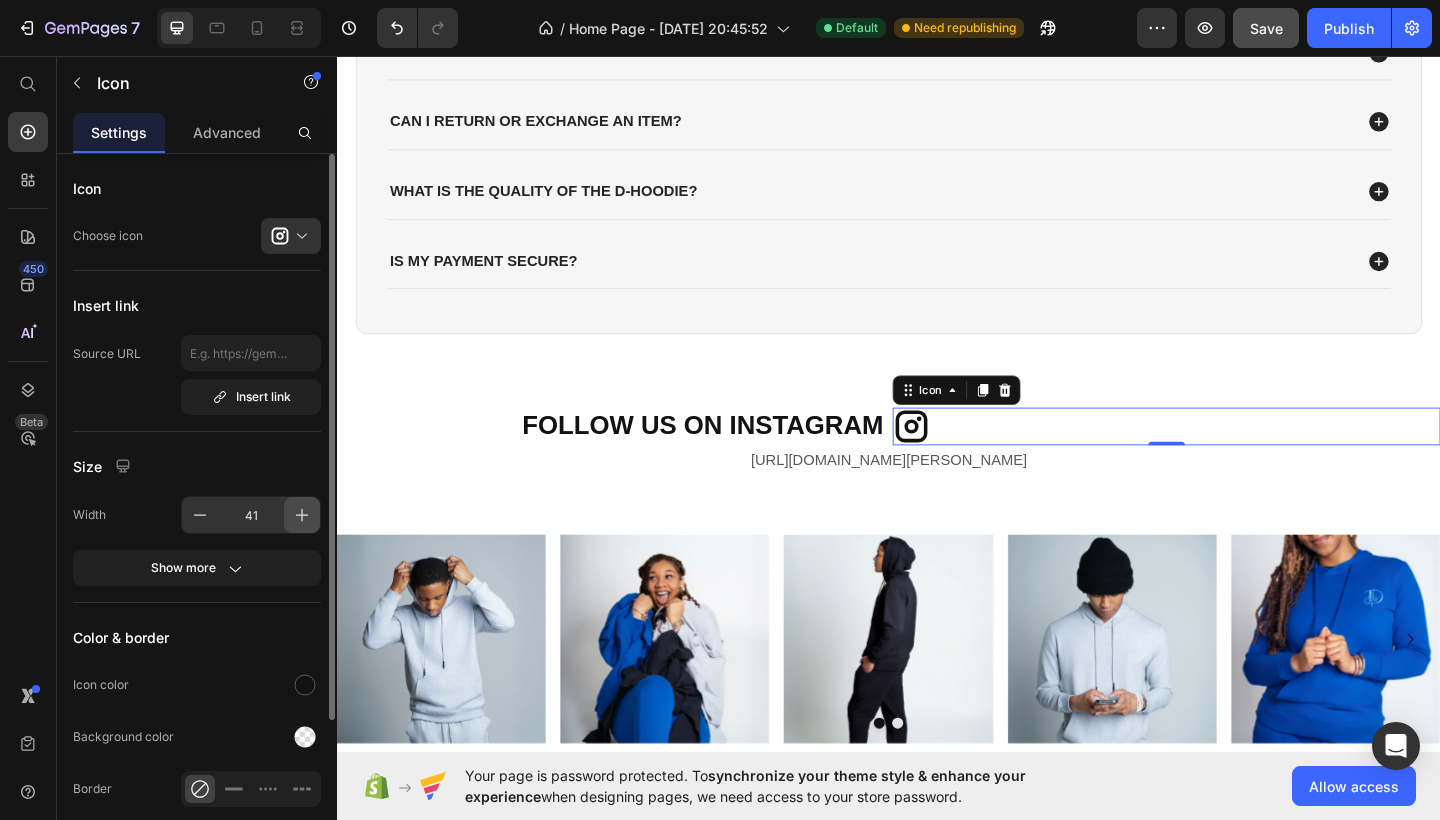 click 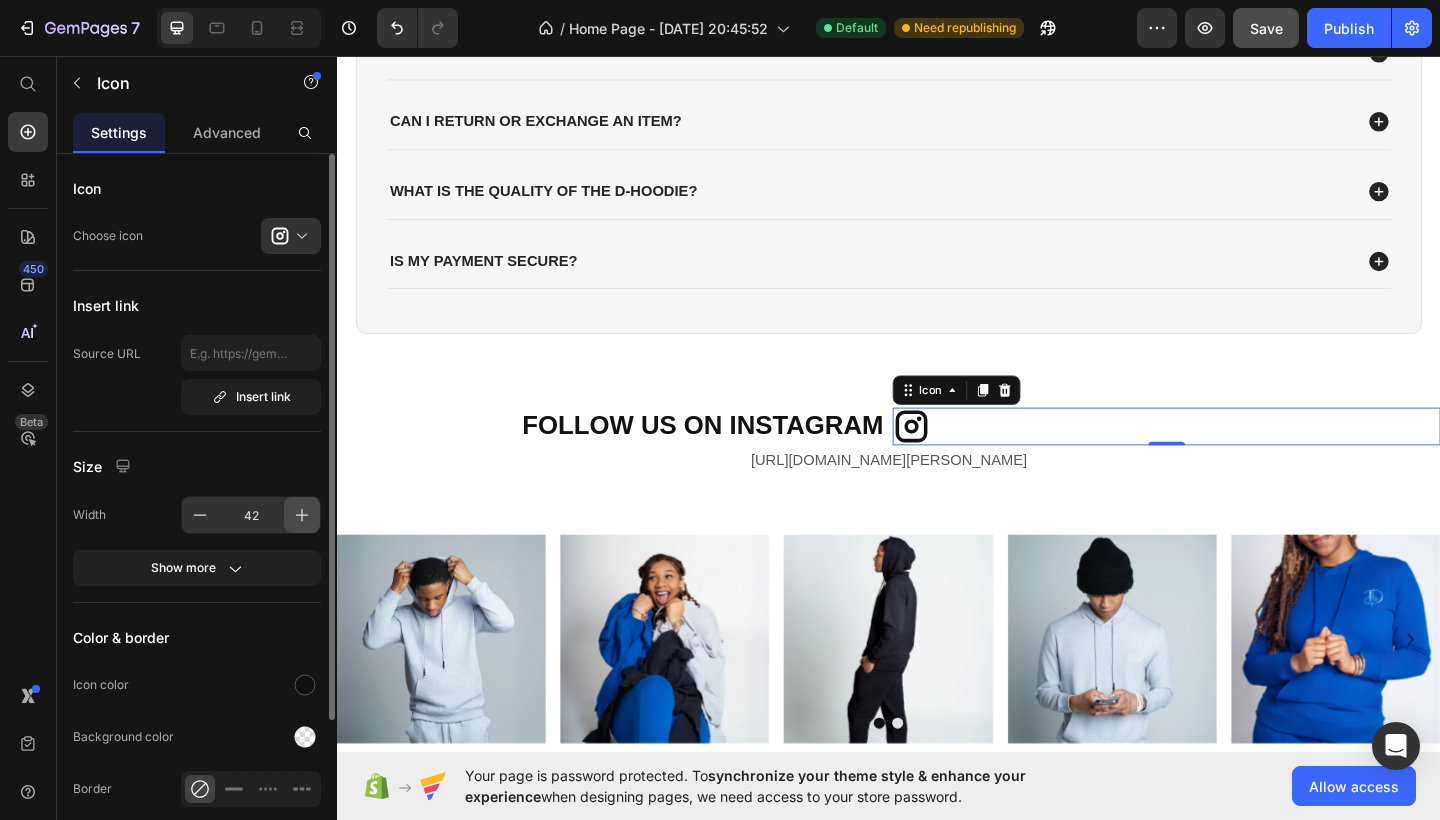 click 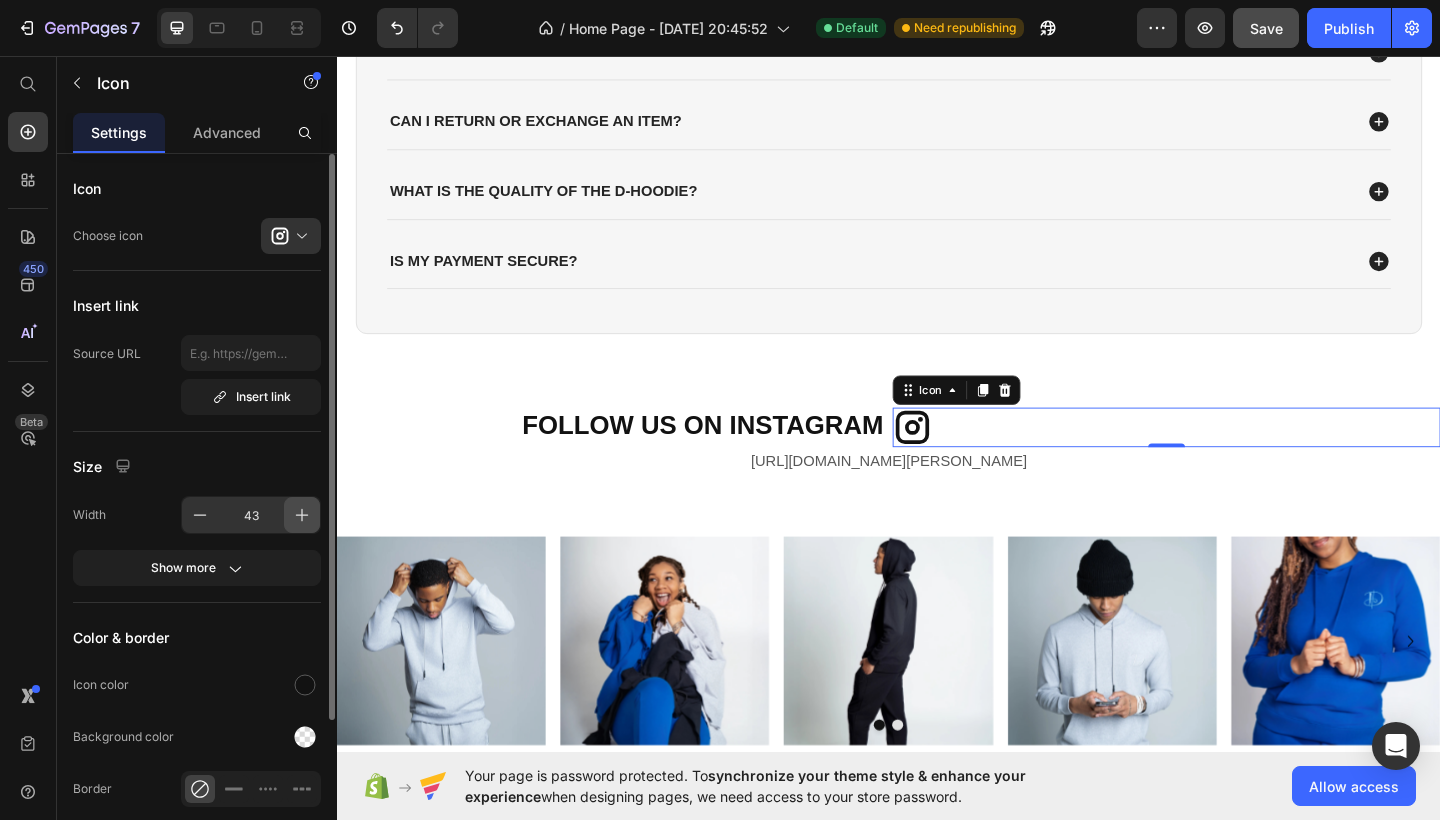 click 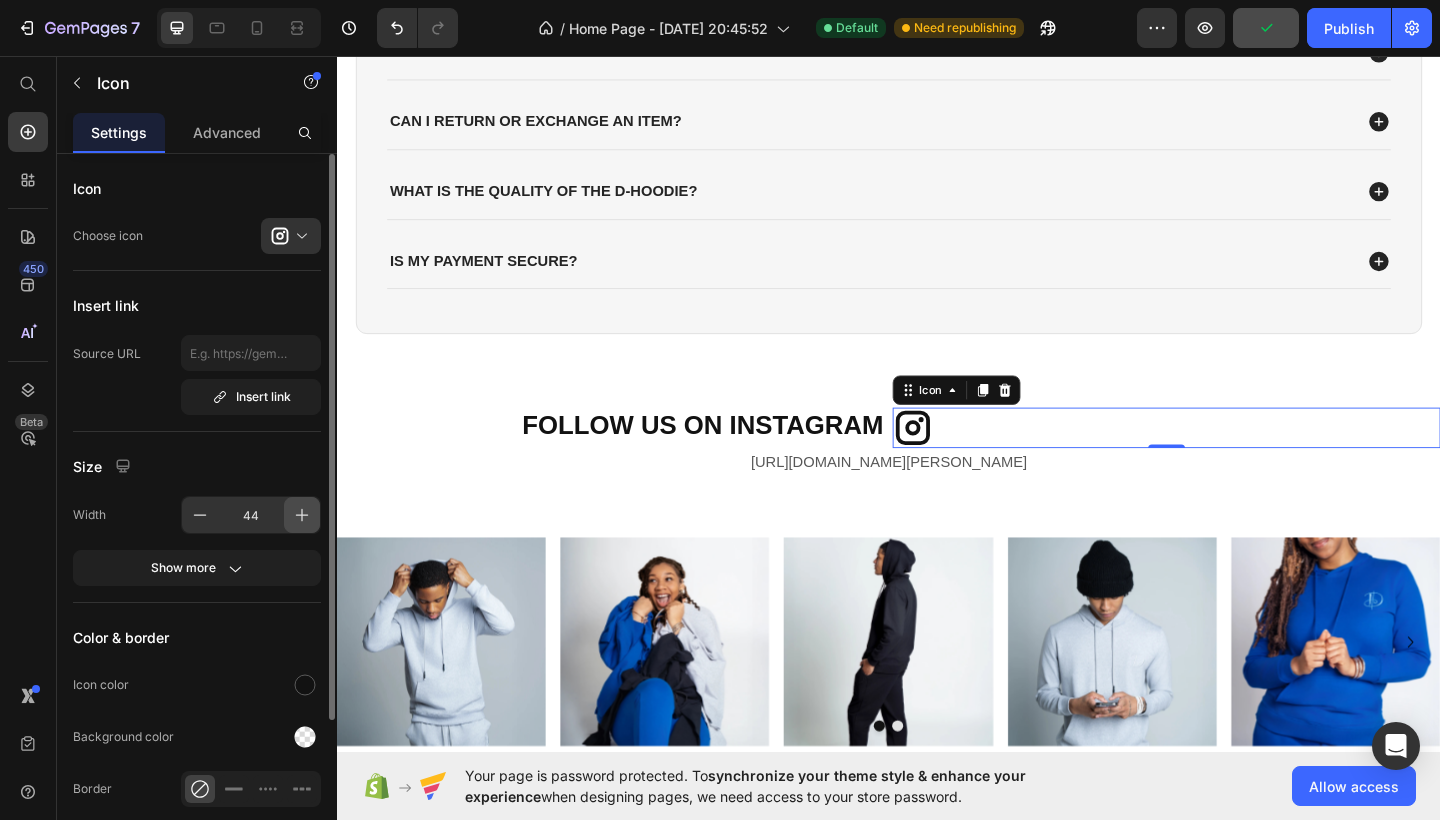 click 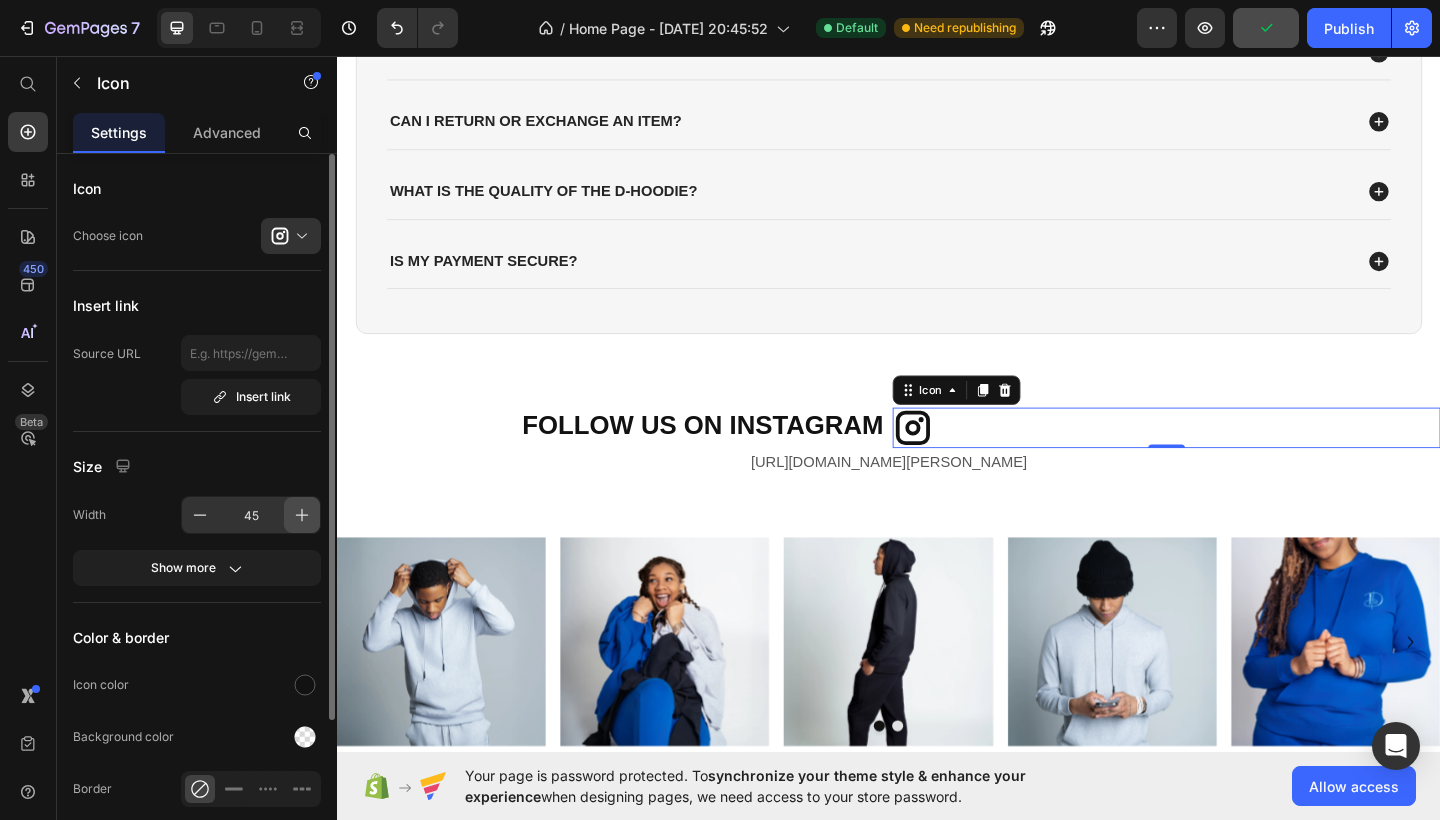 click 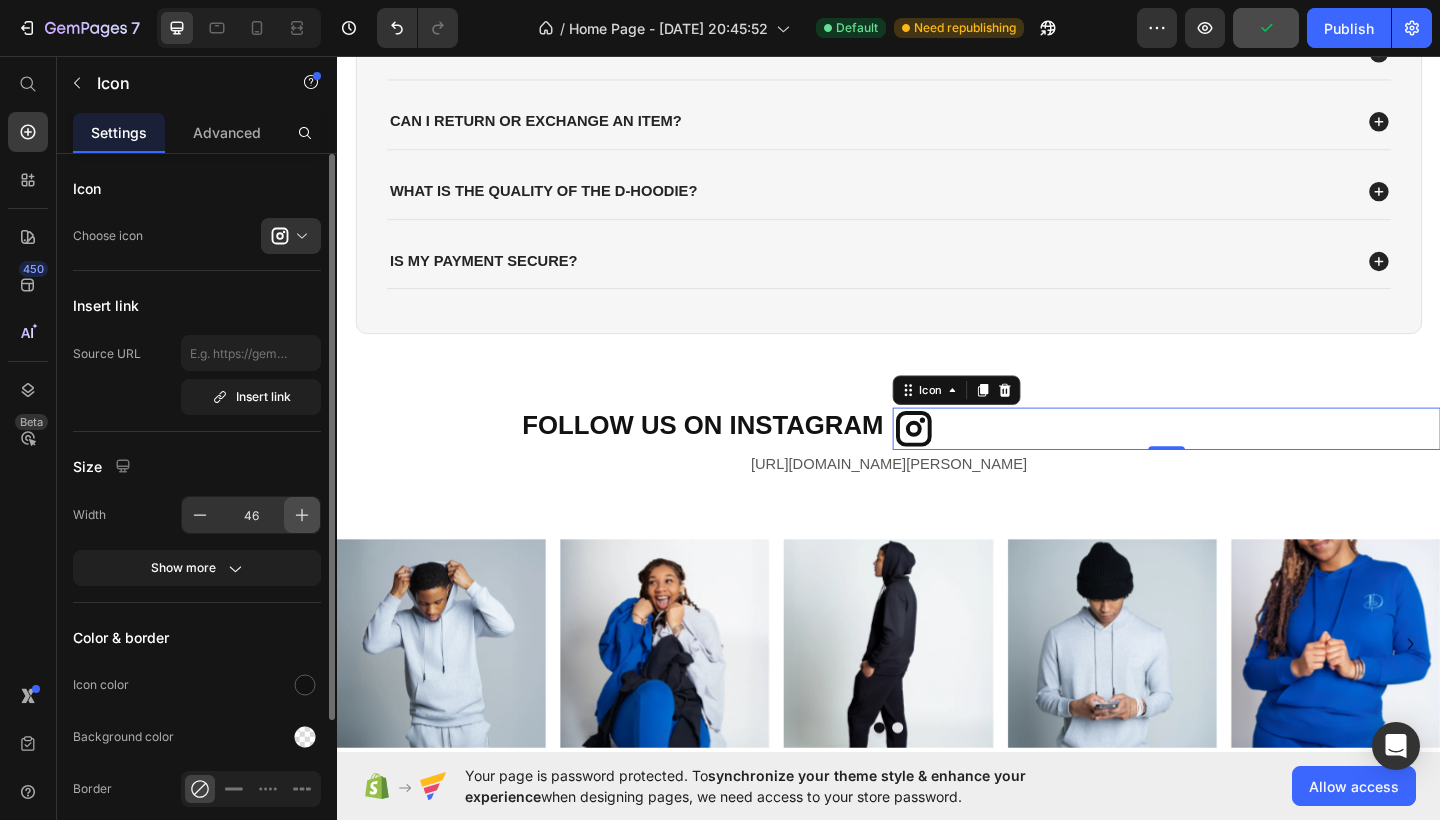 click 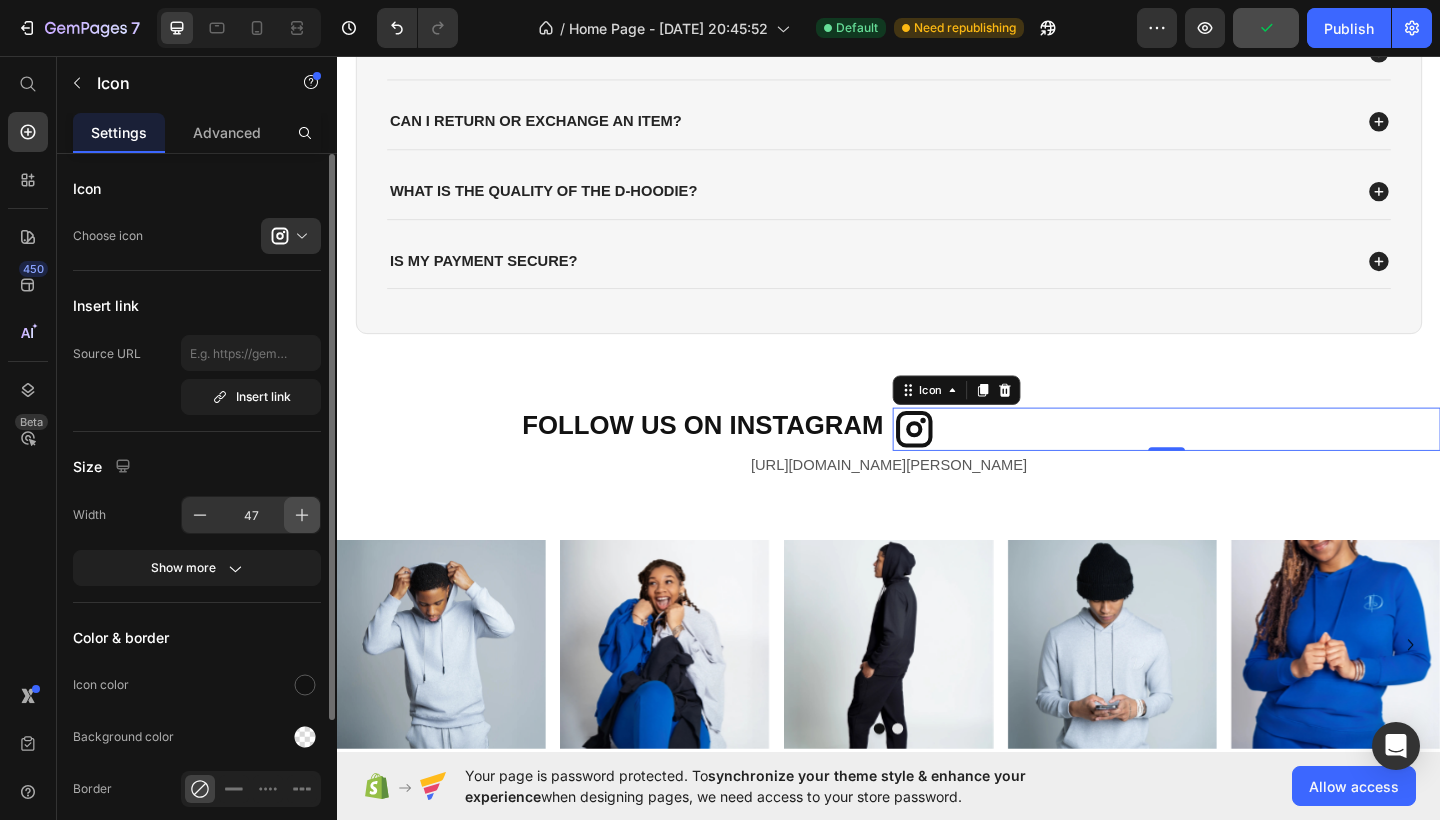 click 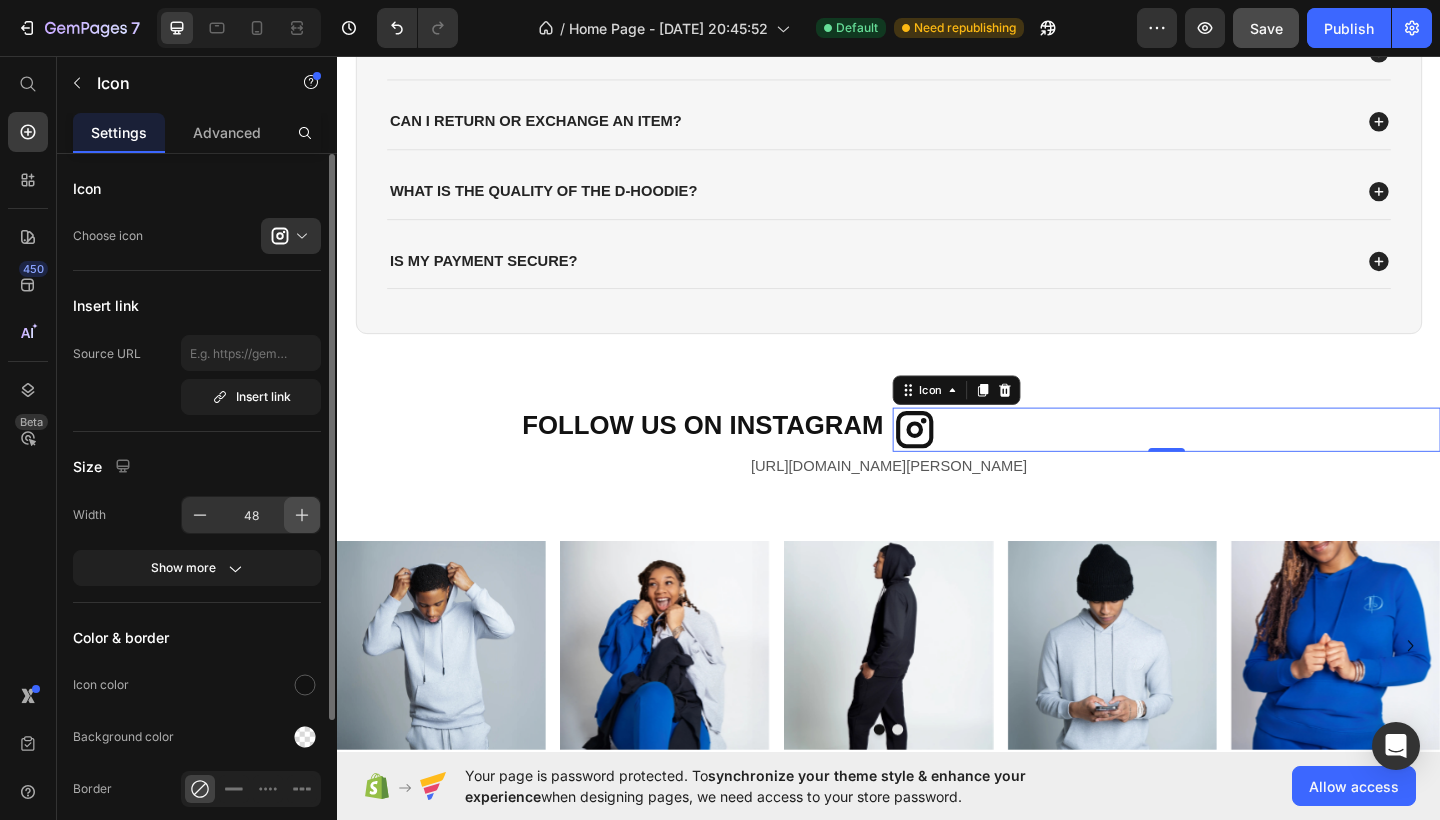 click 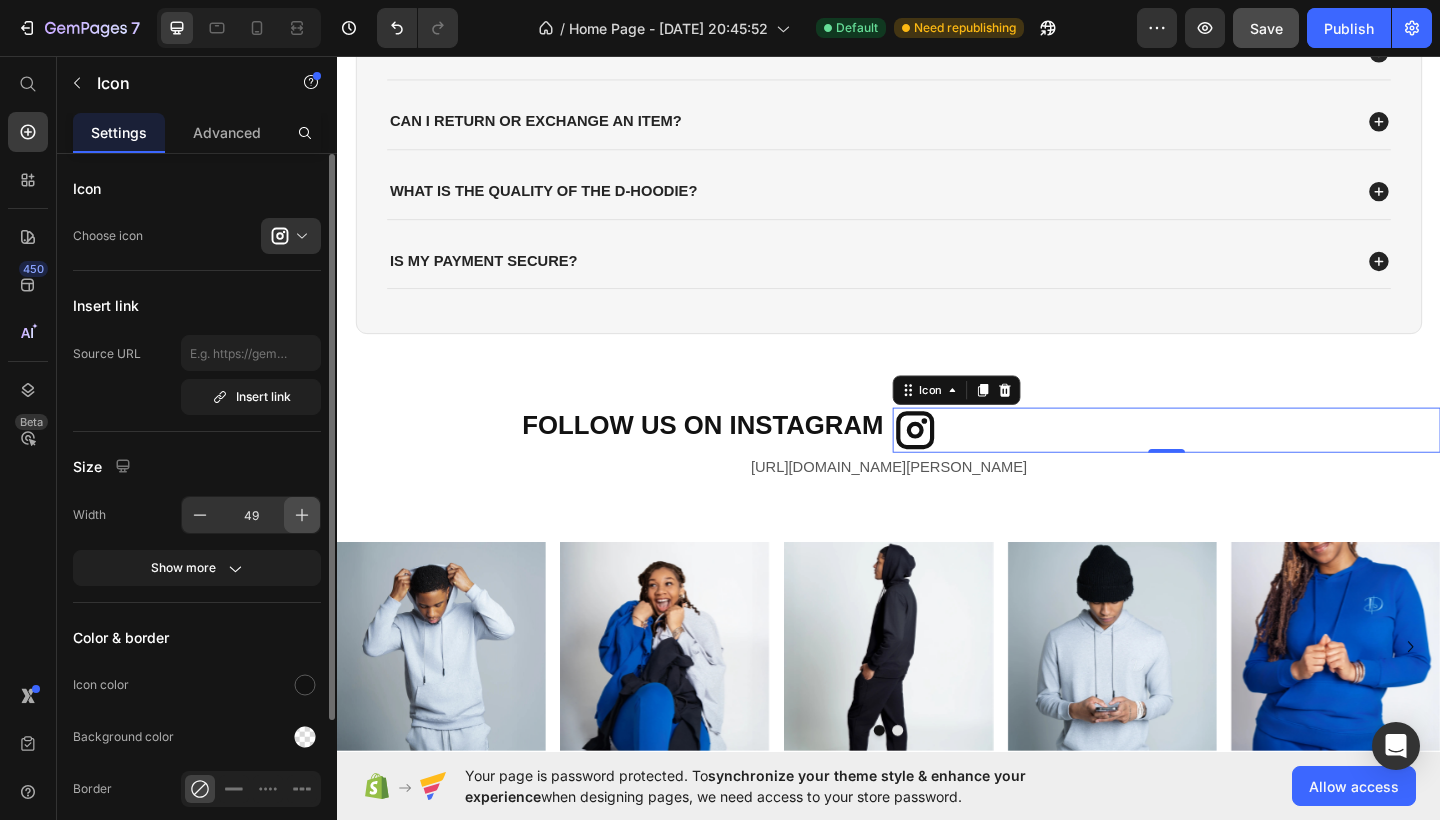 click 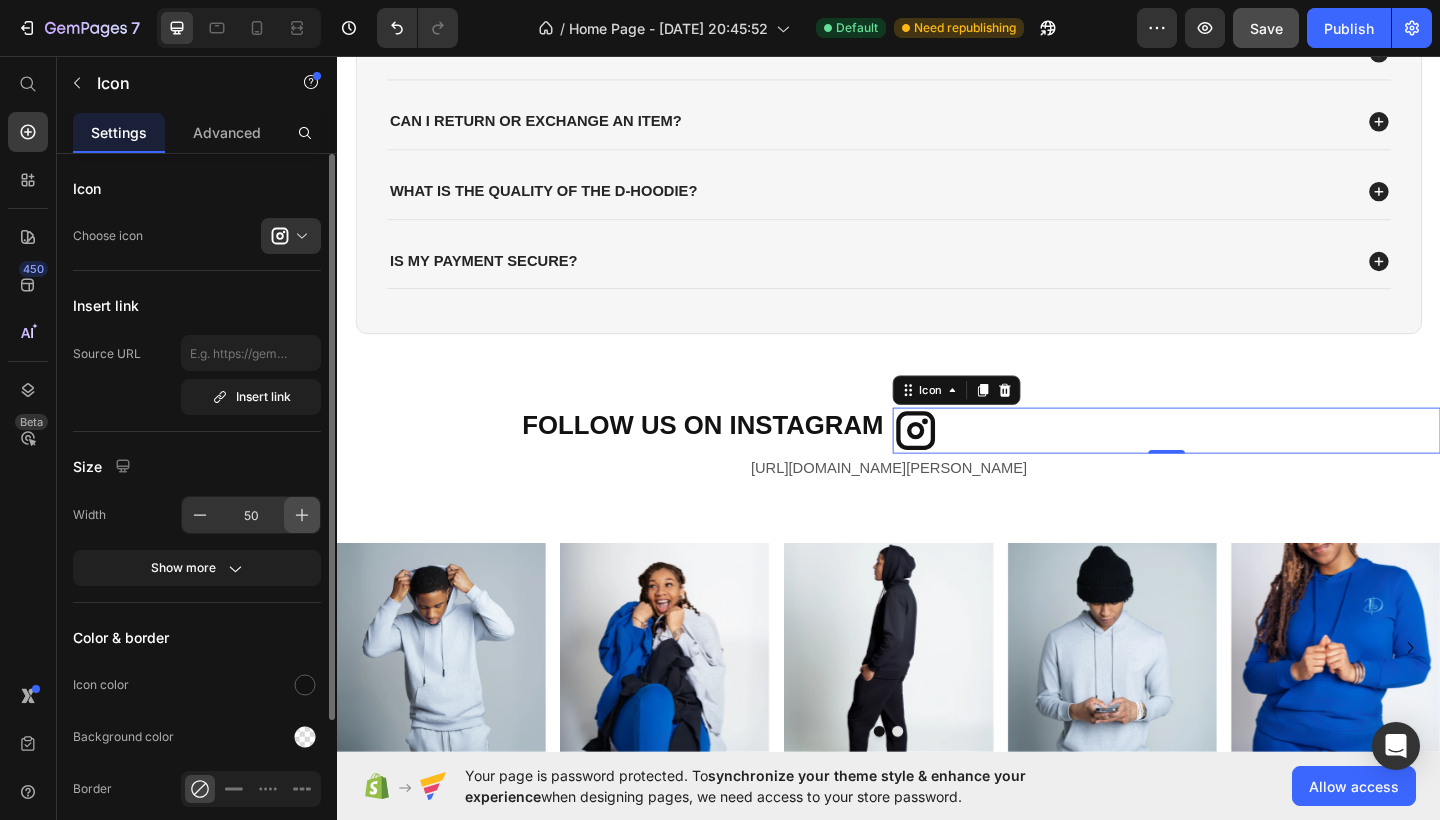 click 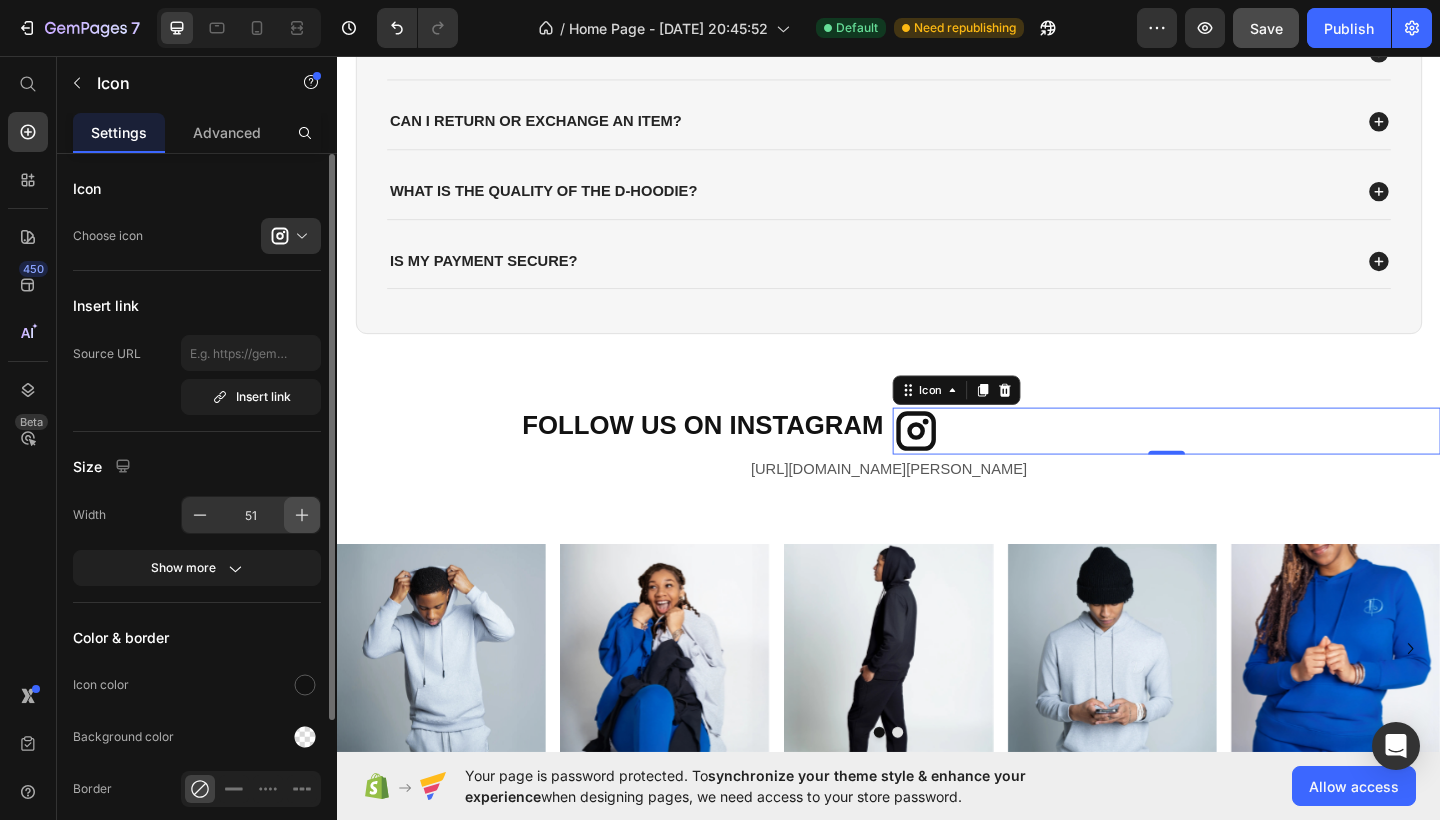 click 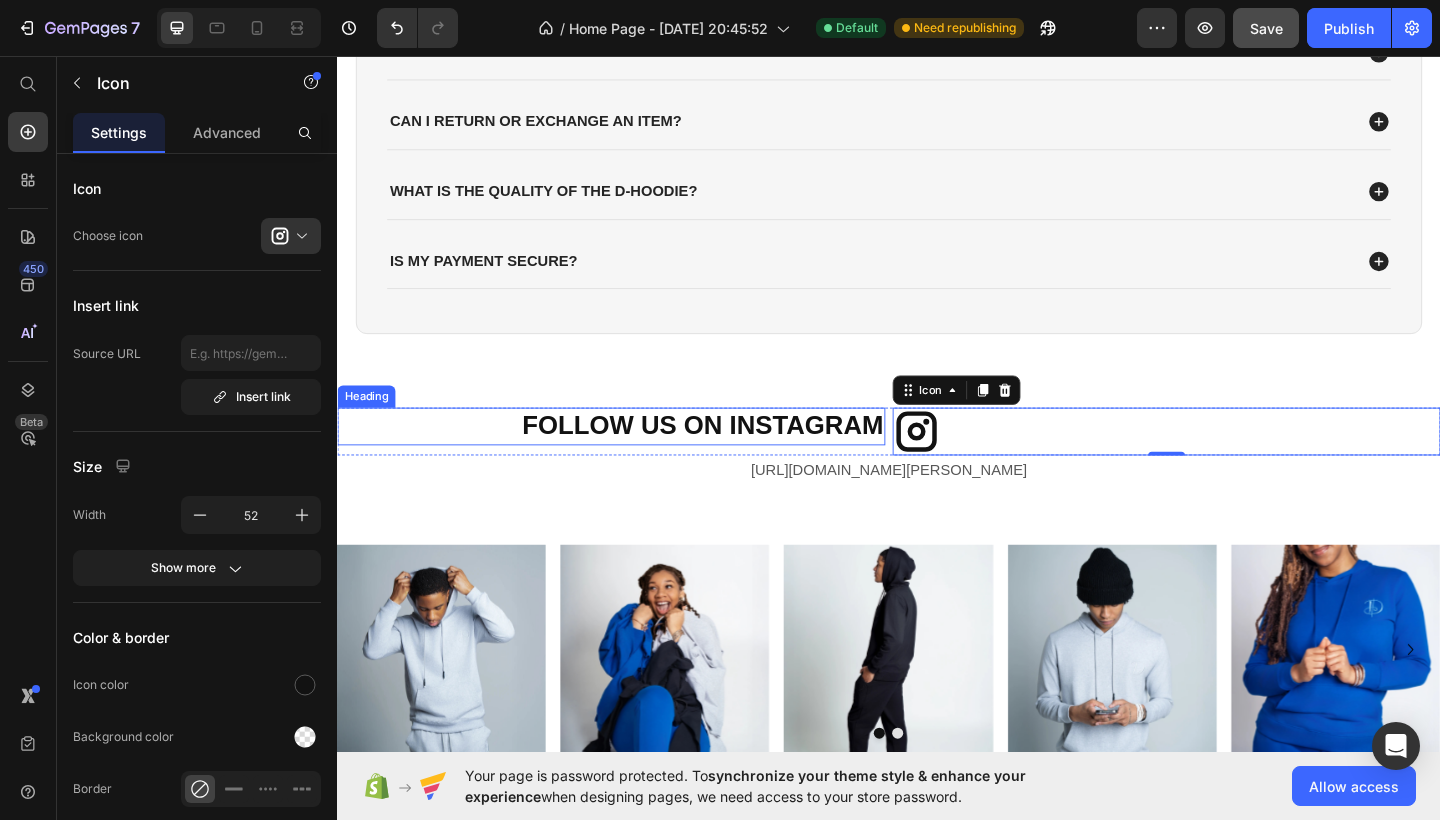click on "FOLLOW US ON INSTAGRAM" at bounding box center [635, 459] 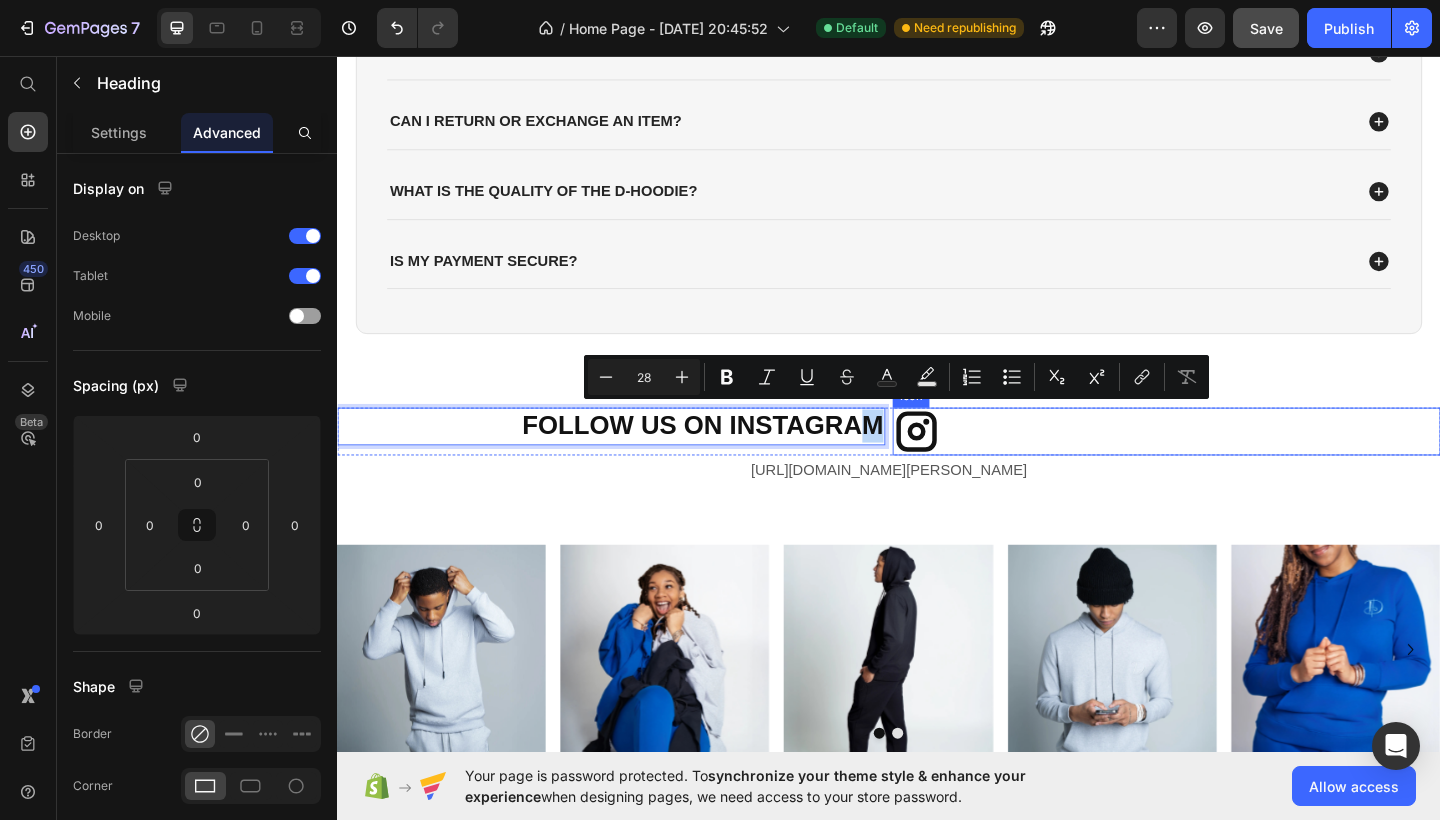 drag, startPoint x: 899, startPoint y: 466, endPoint x: 1023, endPoint y: 467, distance: 124.004036 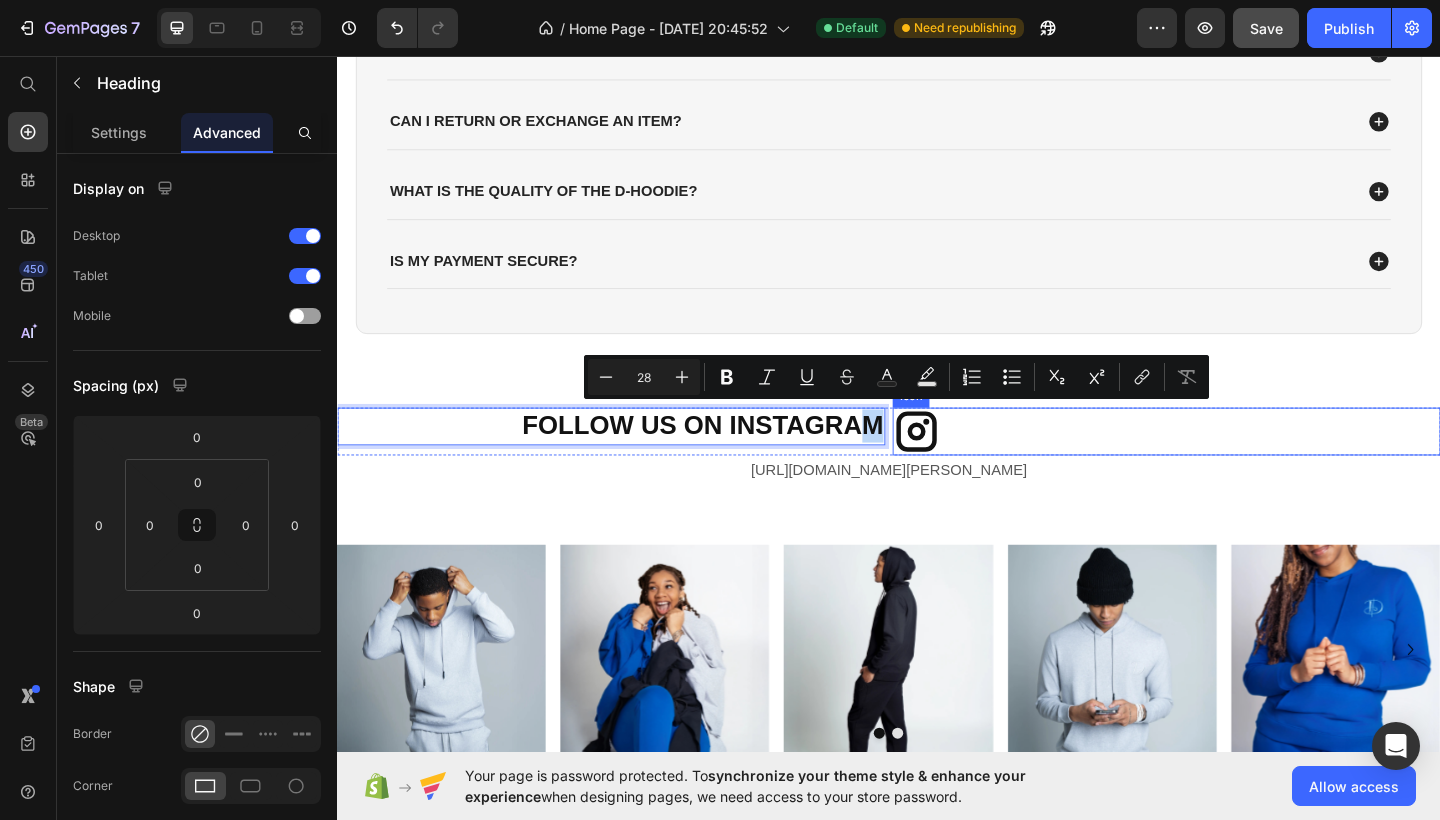 click on "FOLLOW US ON INSTAGRAM Heading   0
Icon Row" at bounding box center (937, 465) 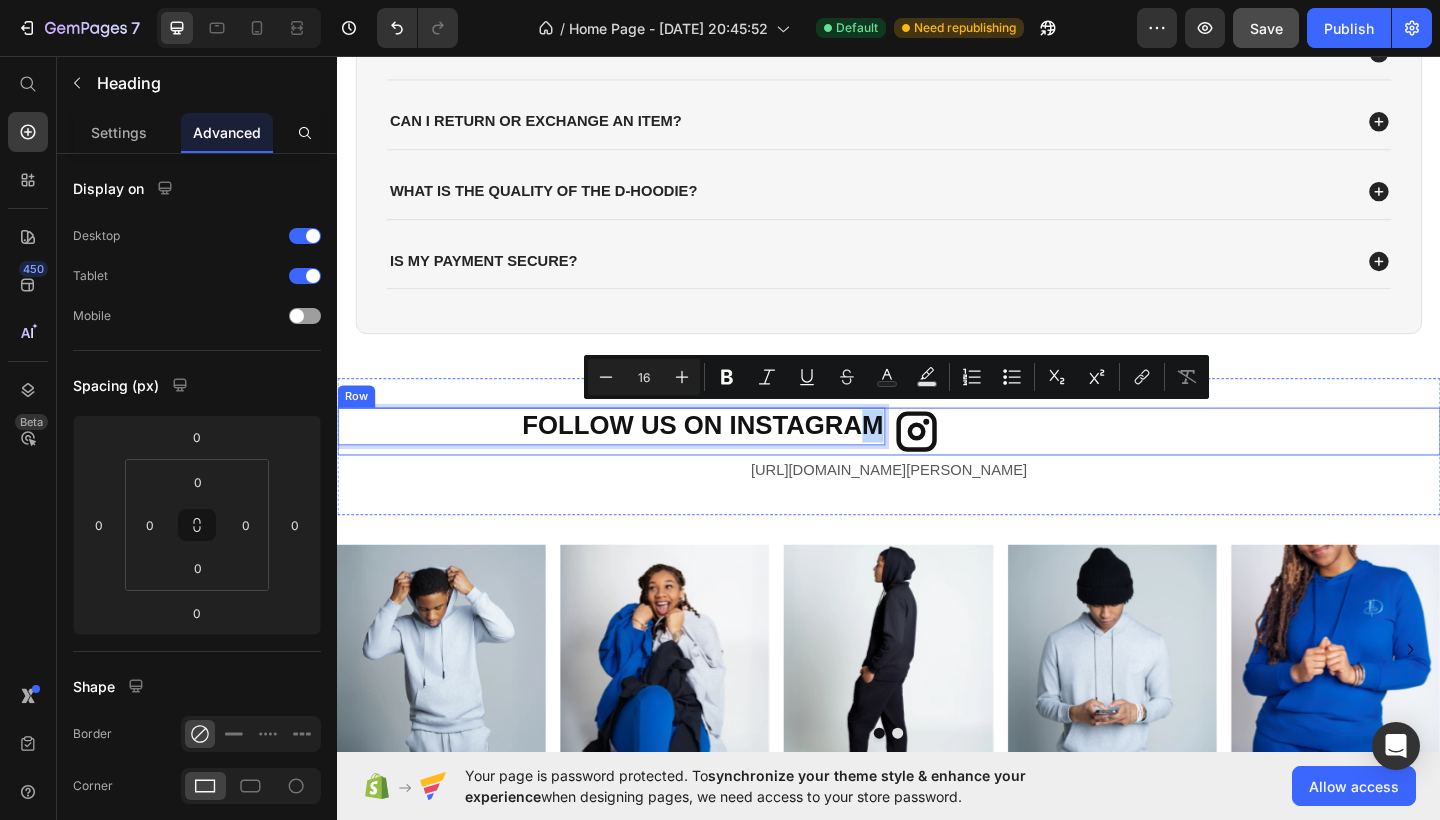 click on "FOLLOW US ON INSTAGRAM Heading   0
Icon Row" at bounding box center (937, 465) 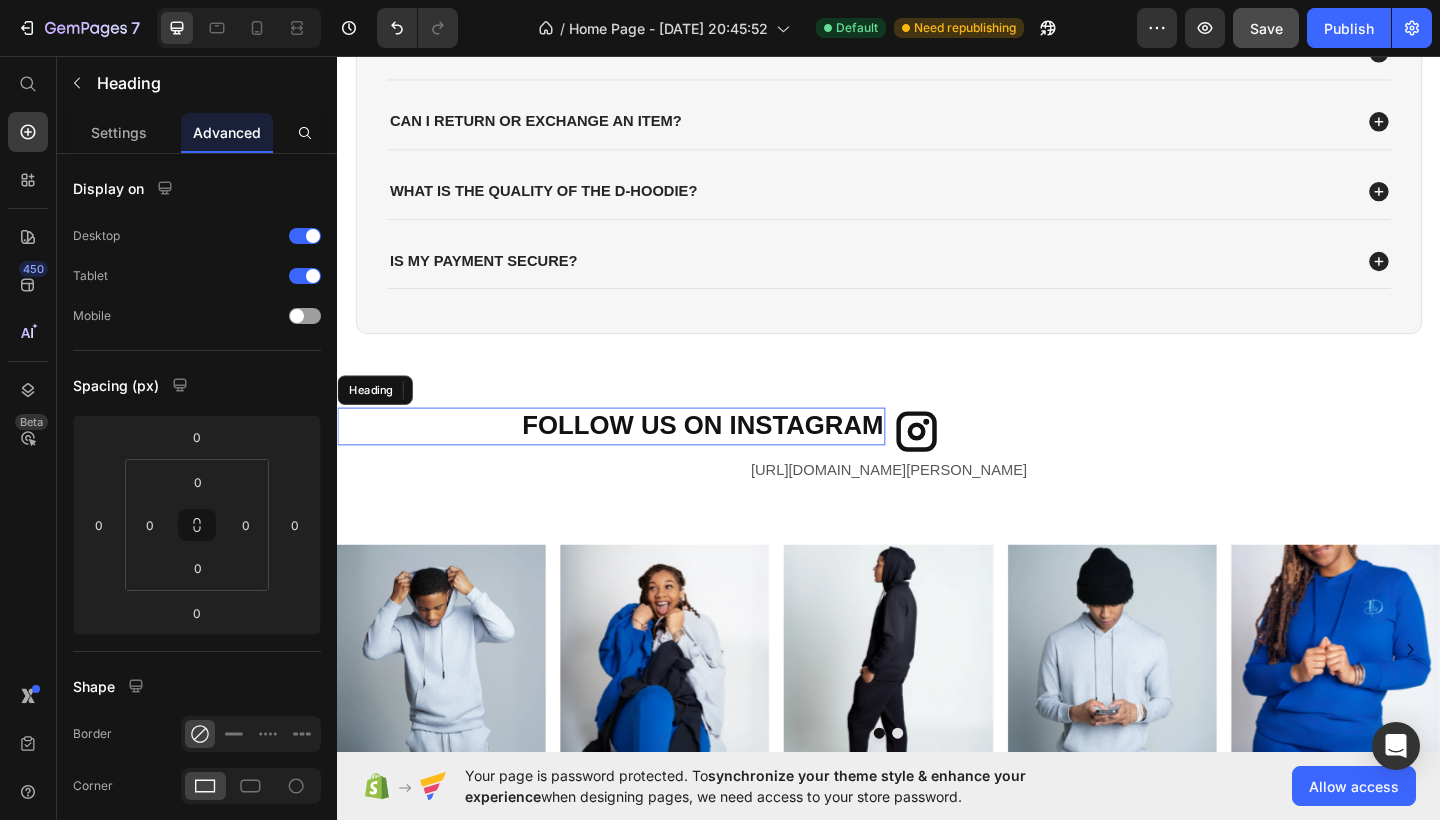 click on "FOLLOW US ON INSTAGRAM" at bounding box center (635, 459) 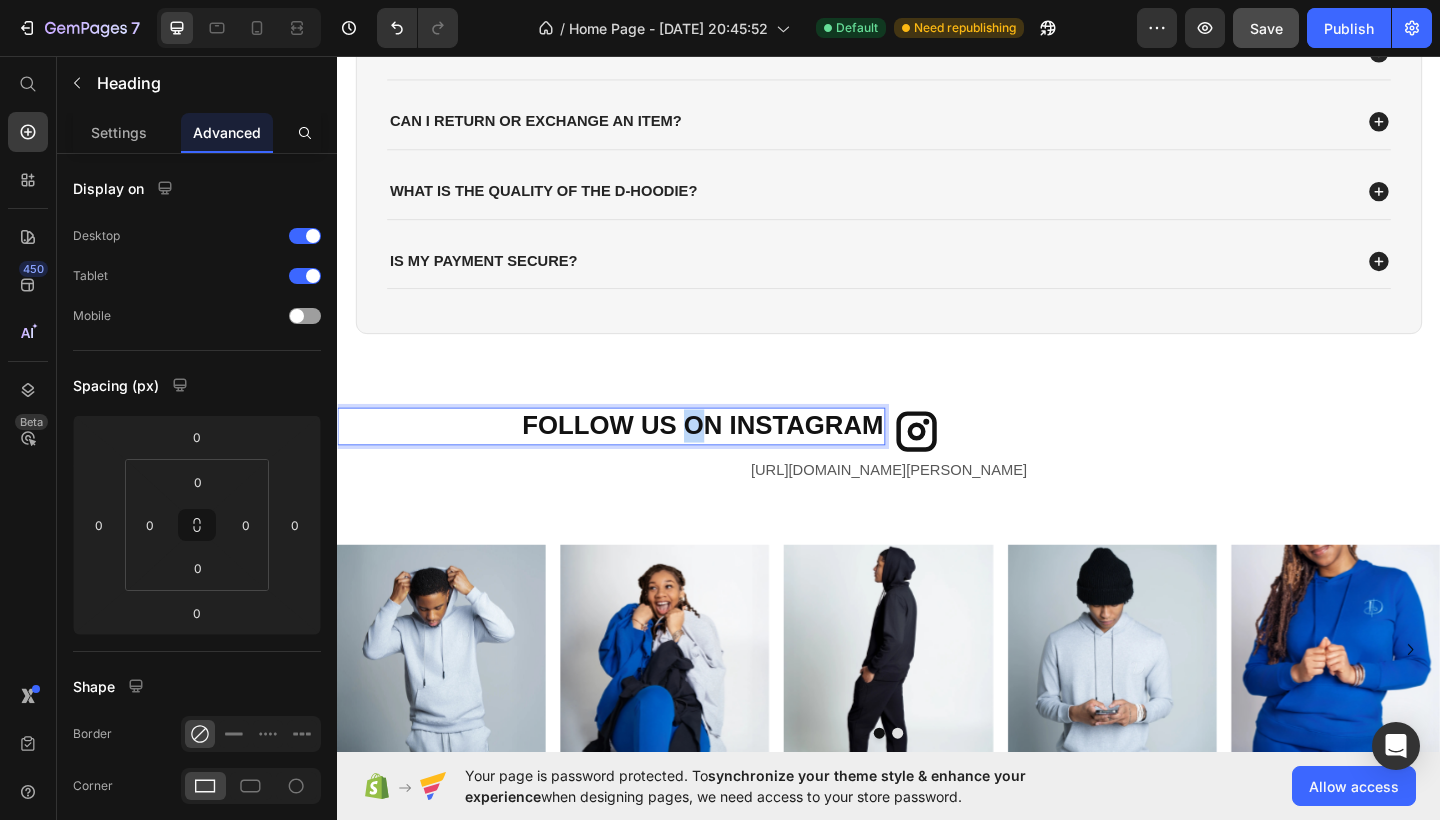 drag, startPoint x: 711, startPoint y: 463, endPoint x: 745, endPoint y: 465, distance: 34.058773 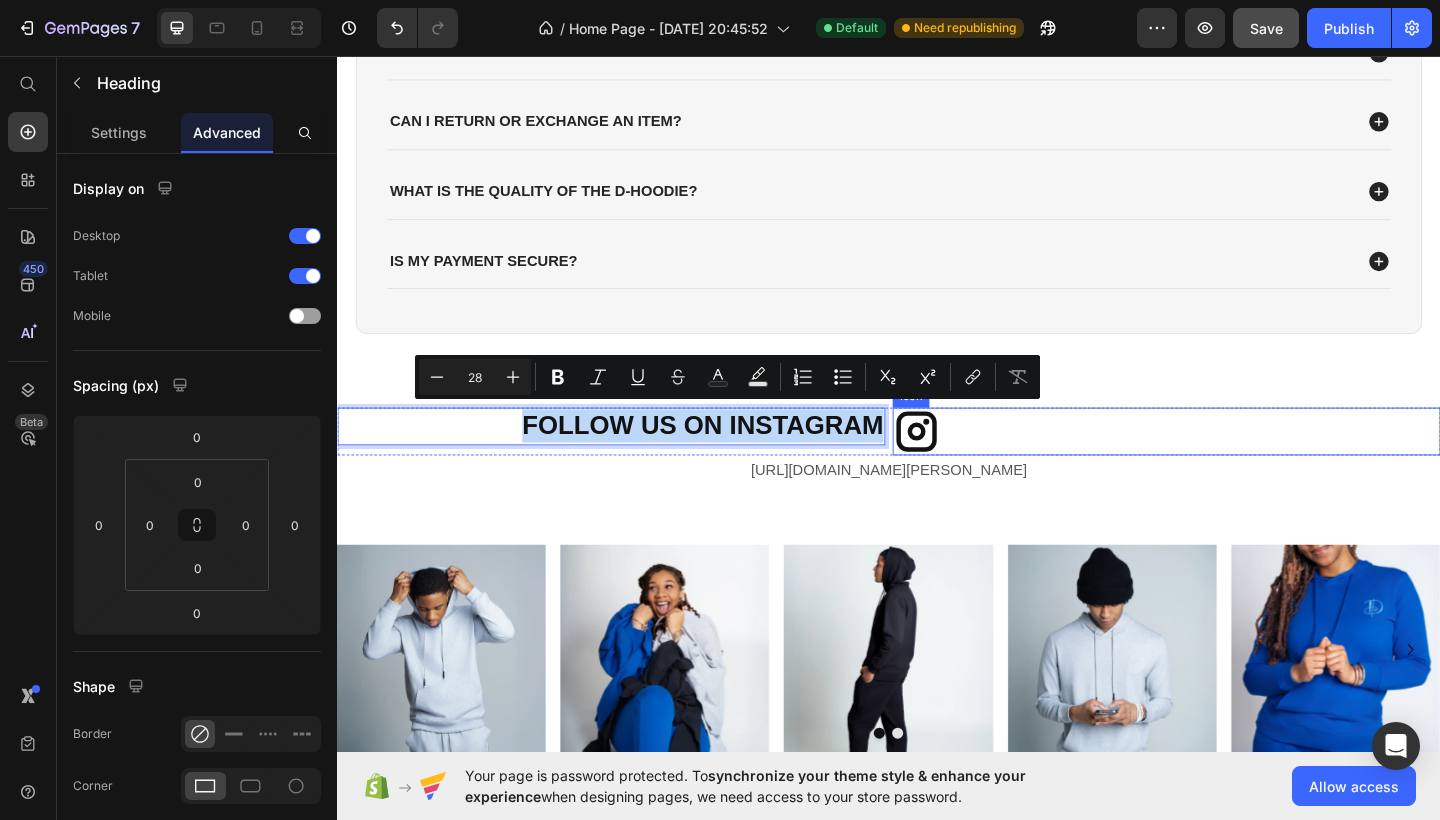 drag, startPoint x: 451, startPoint y: 456, endPoint x: 1005, endPoint y: 471, distance: 554.203 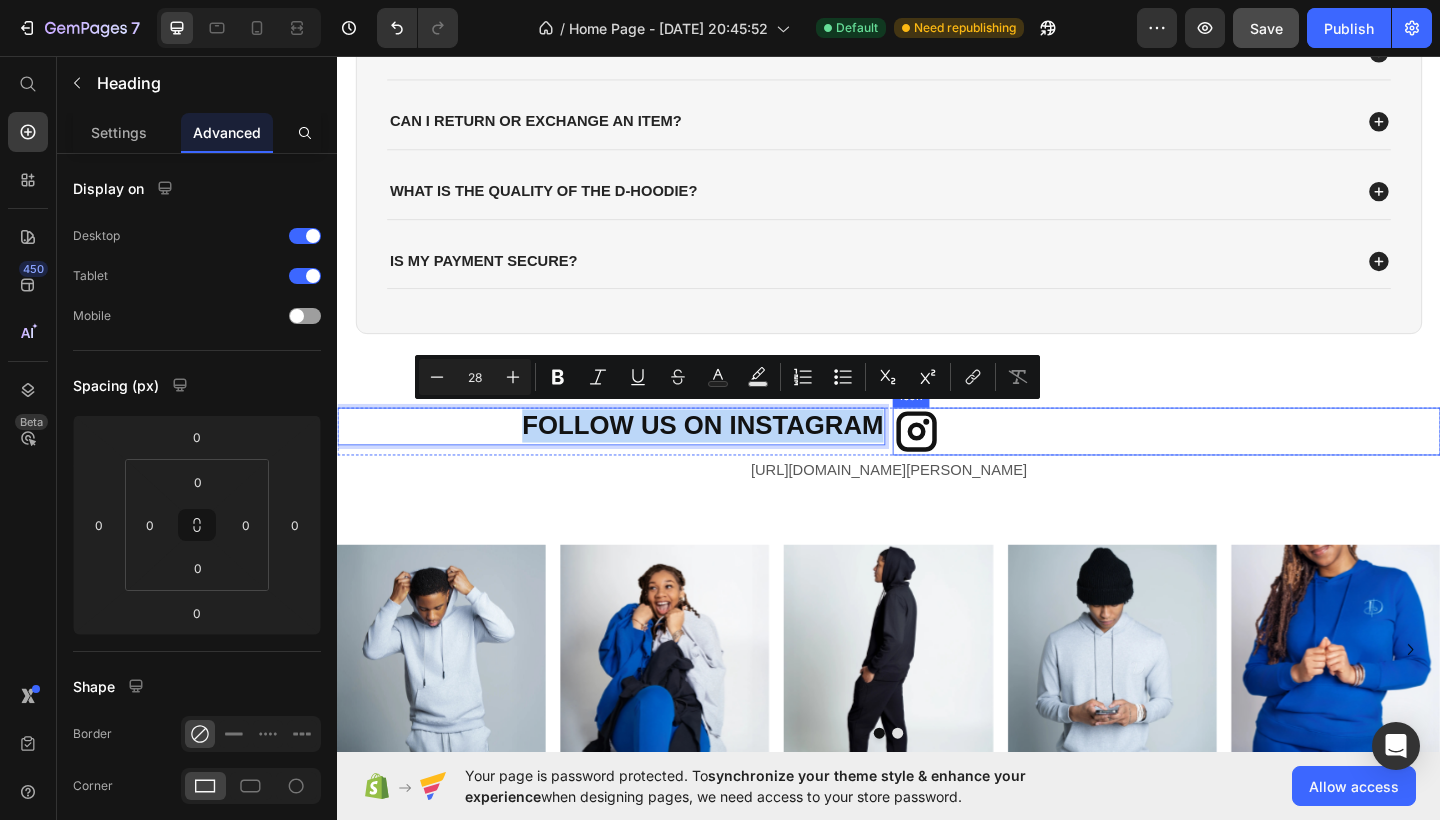 click on "FOLLOW US ON INSTAGRAM Heading   0
Icon Row" at bounding box center (937, 465) 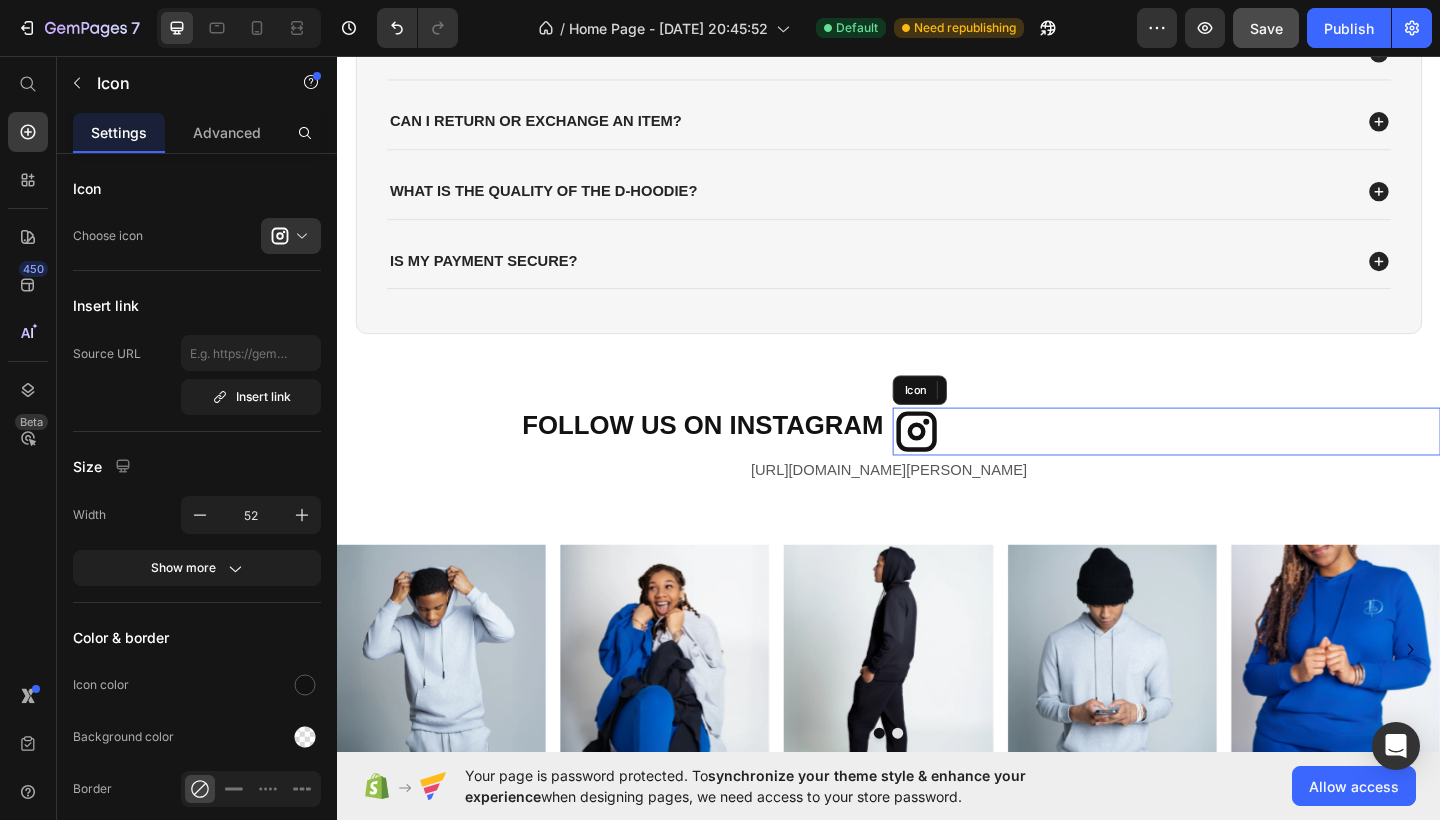 click 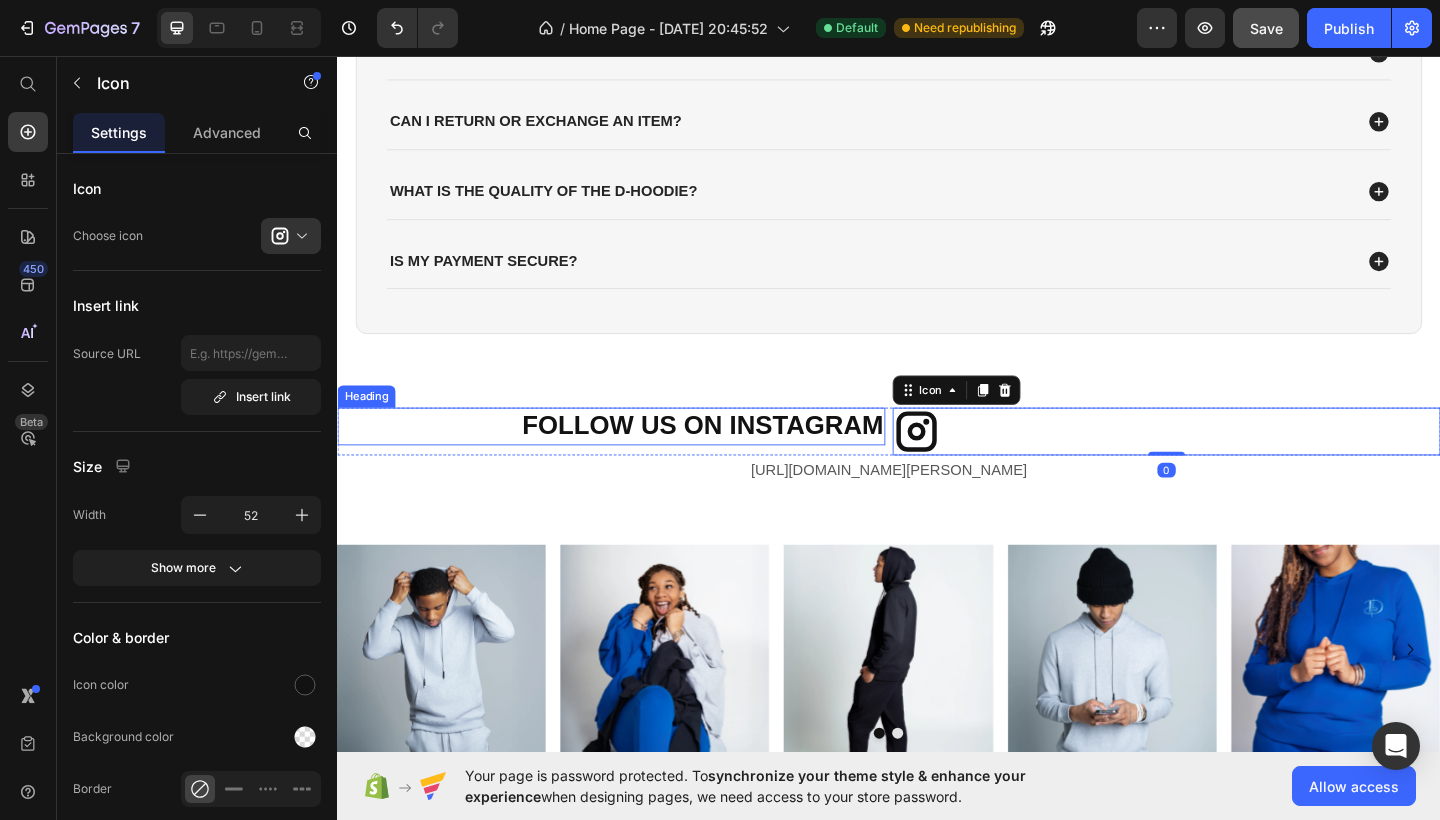 click on "FOLLOW US ON INSTAGRAM" at bounding box center [635, 459] 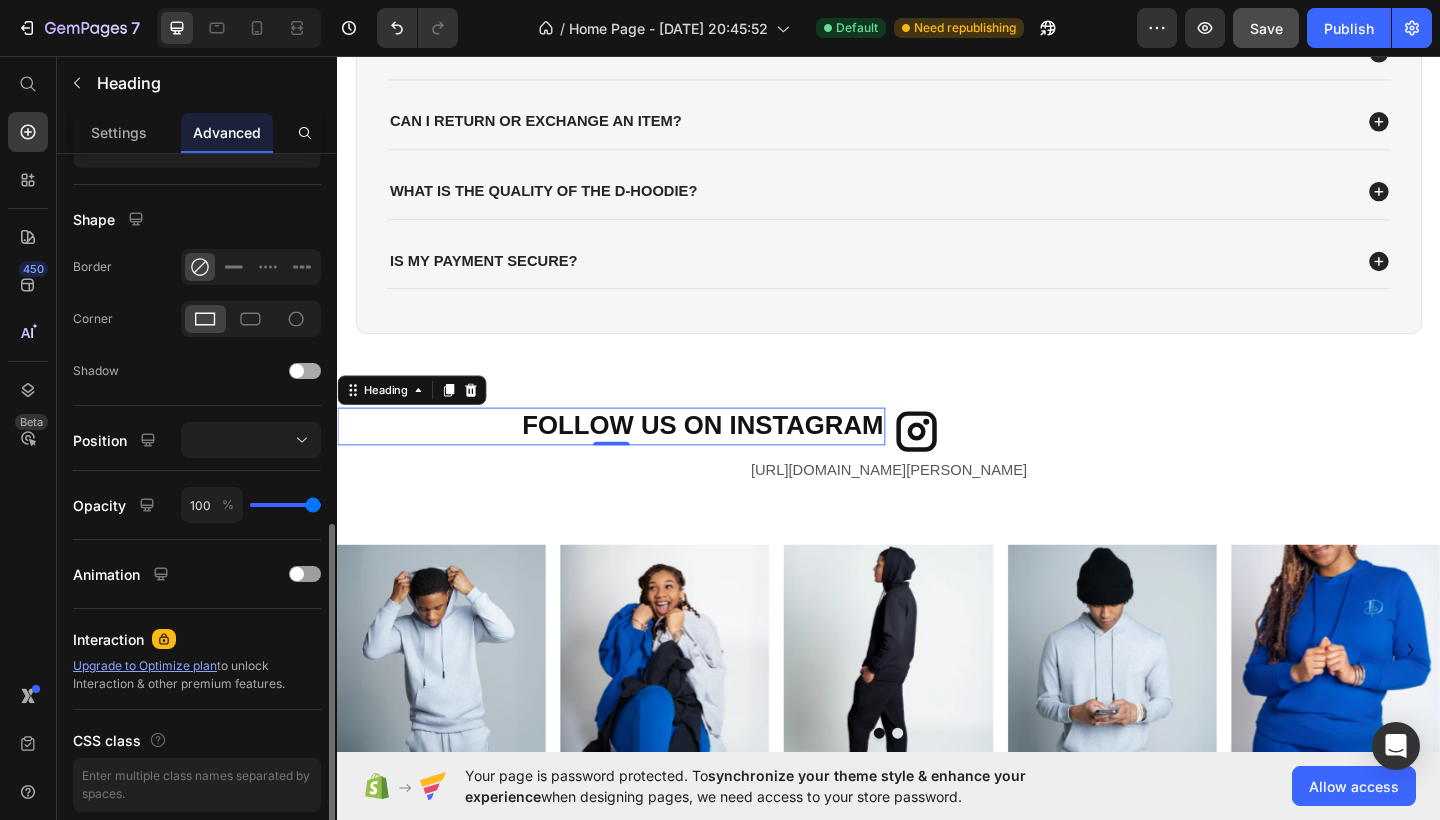 scroll, scrollTop: 546, scrollLeft: 0, axis: vertical 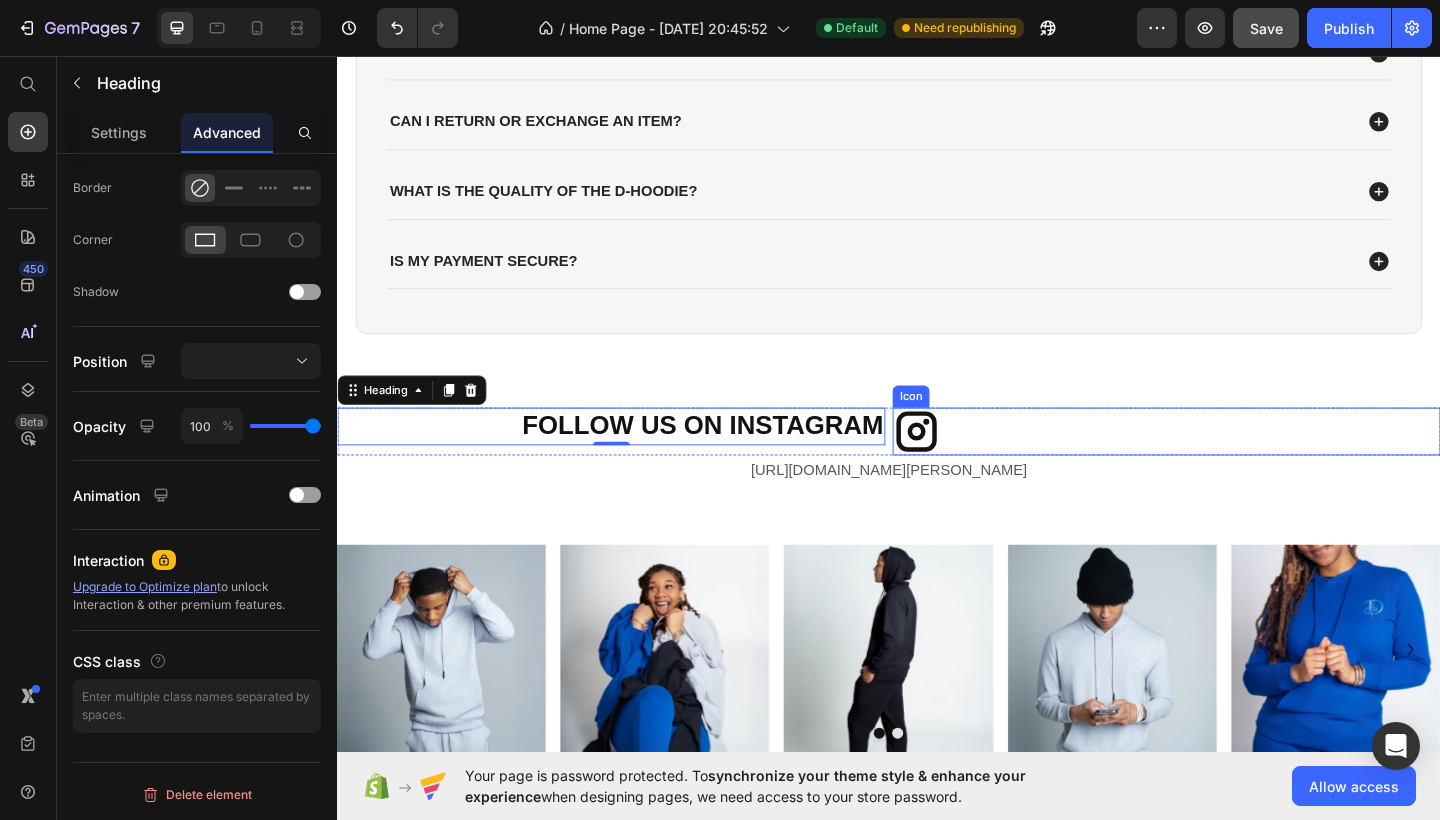 click on "Icon" at bounding box center [1239, 465] 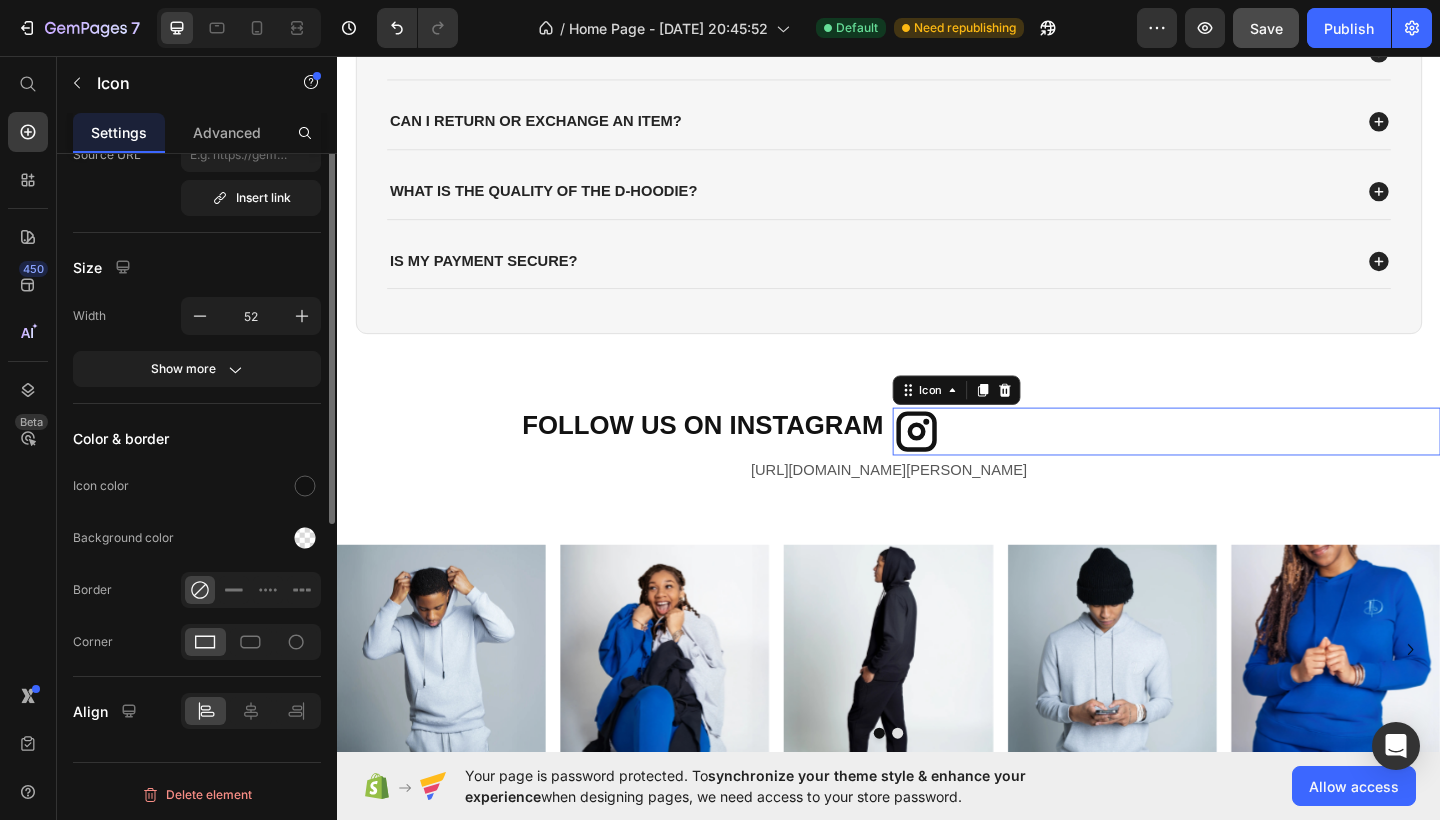 scroll, scrollTop: 0, scrollLeft: 0, axis: both 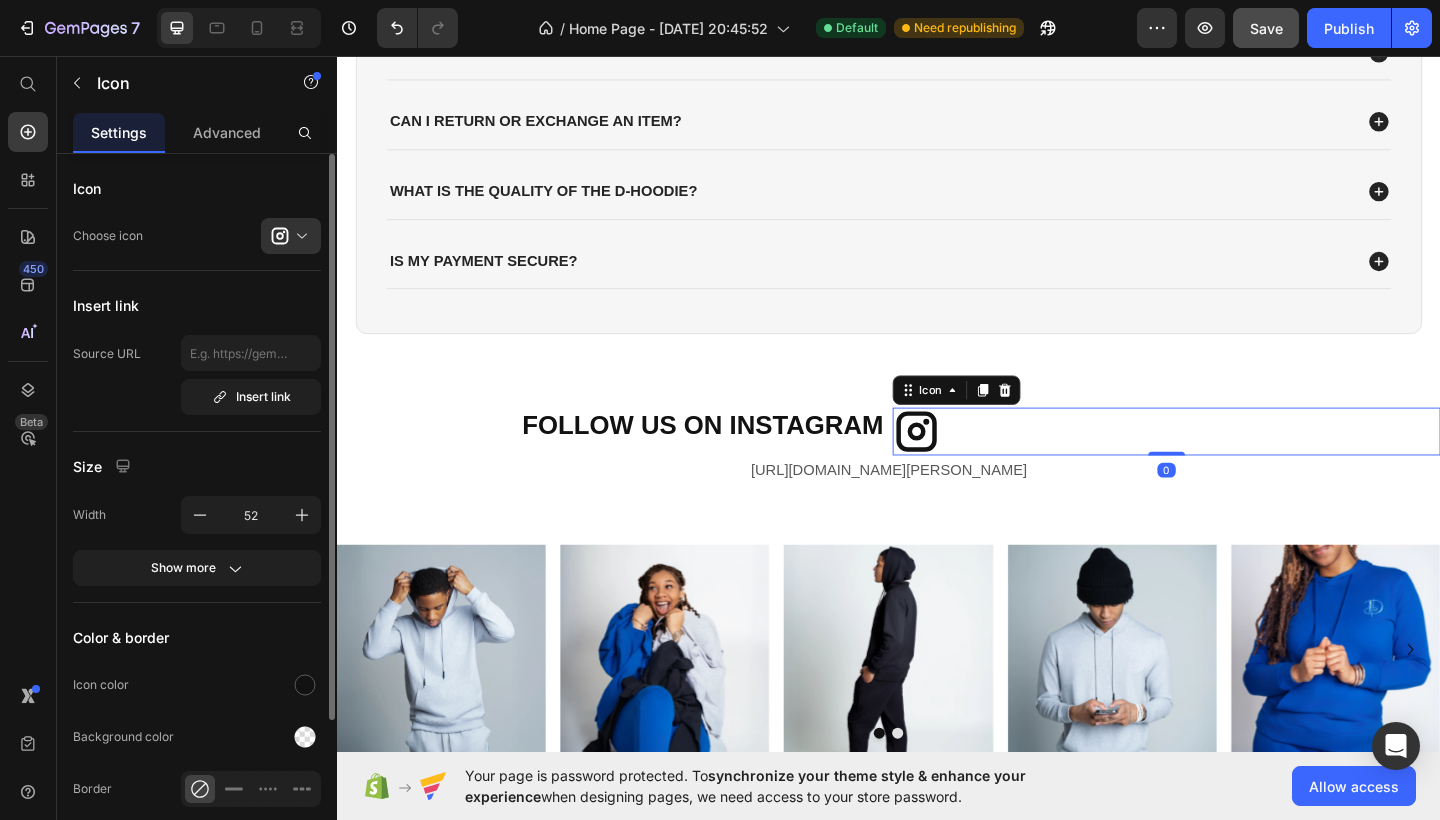 click 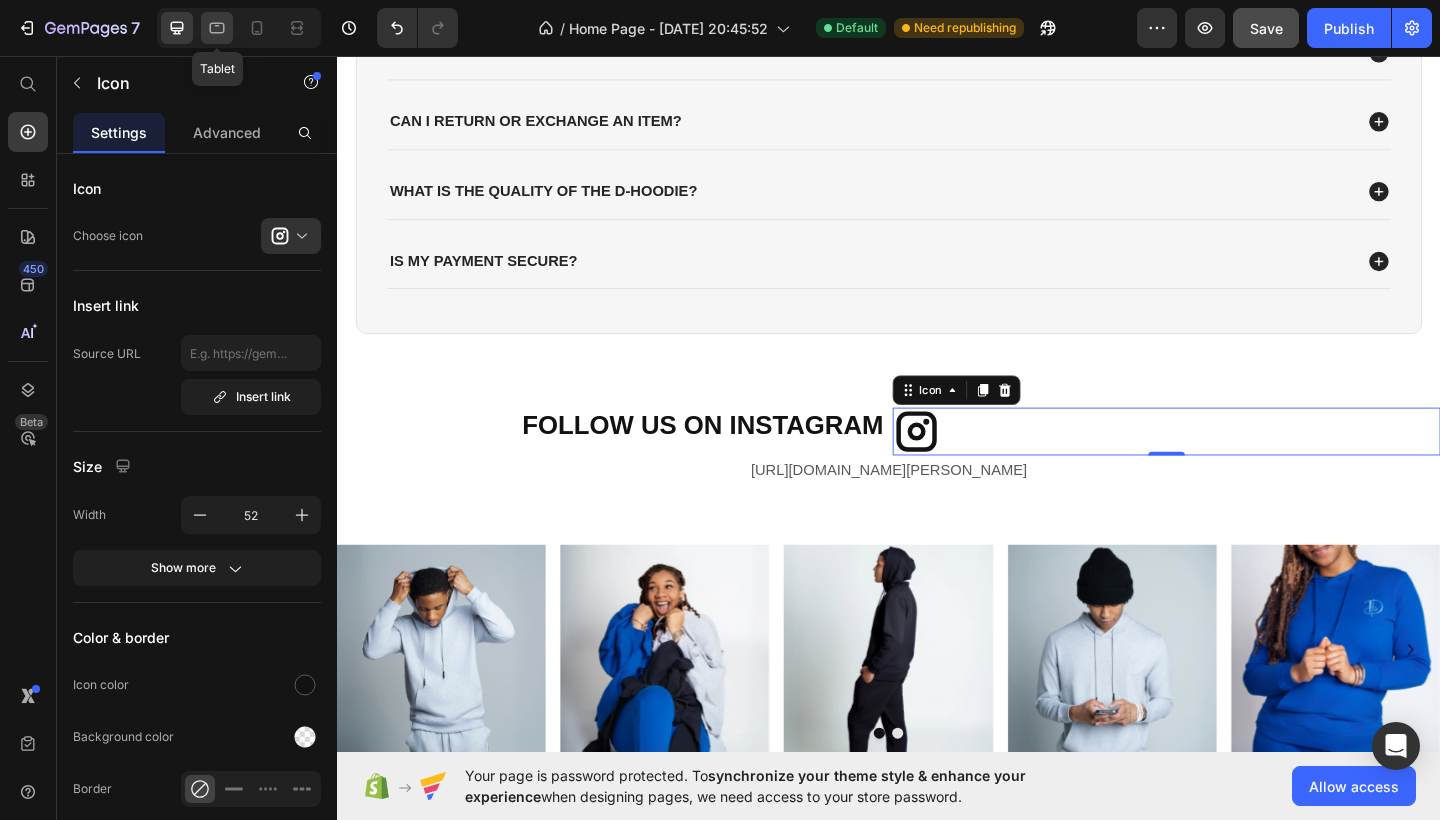 click 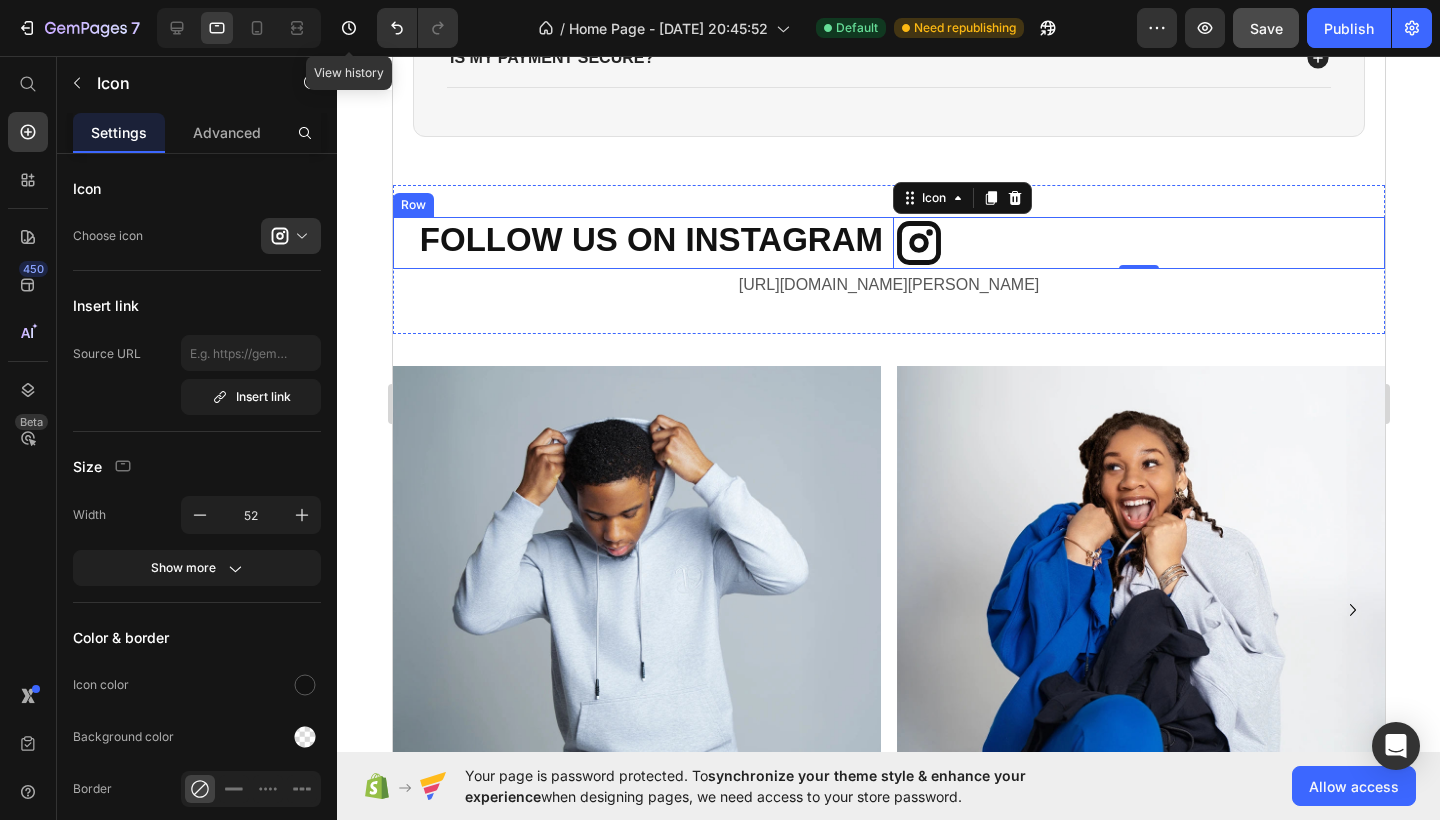 scroll, scrollTop: 2991, scrollLeft: 0, axis: vertical 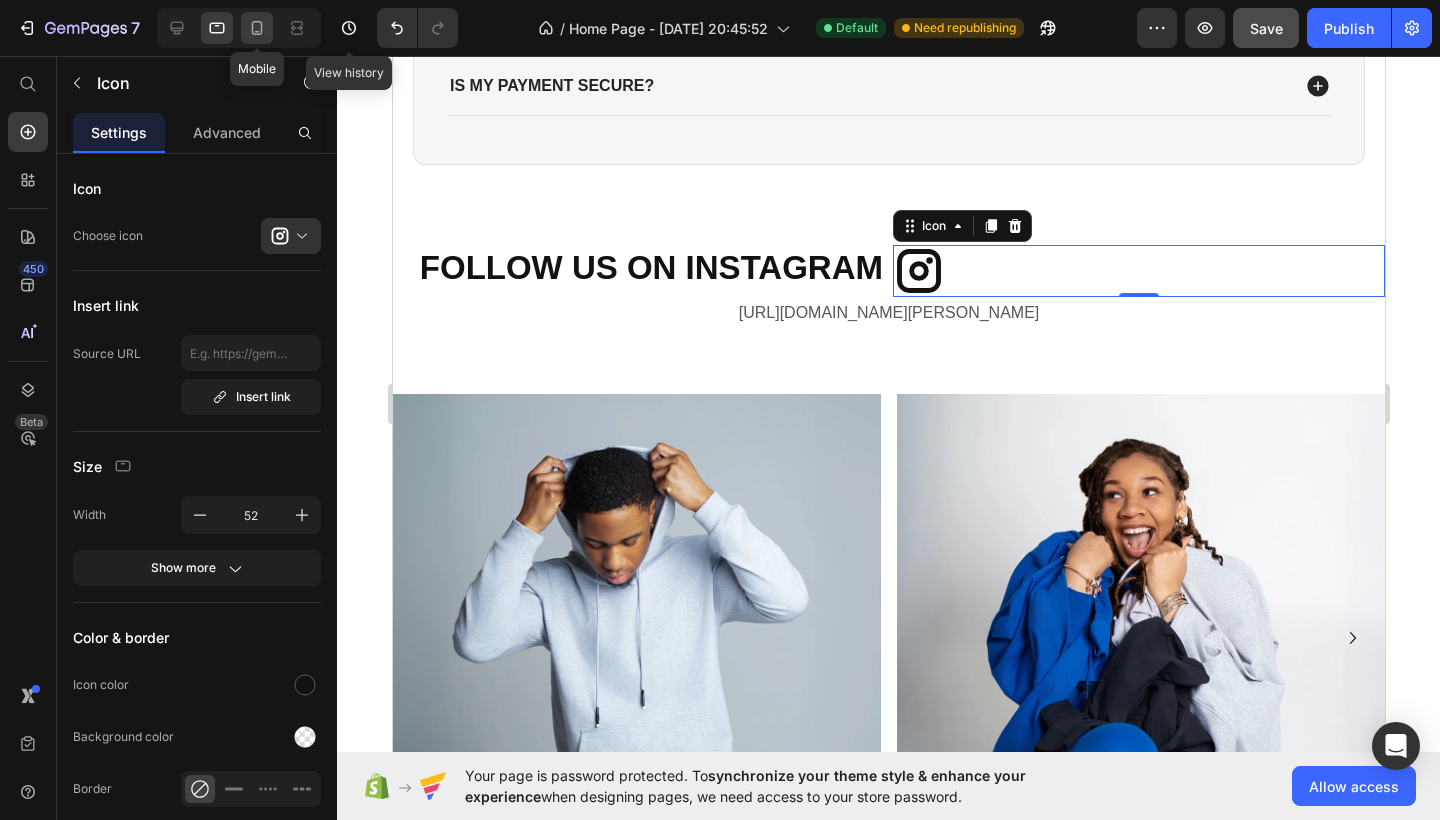 click 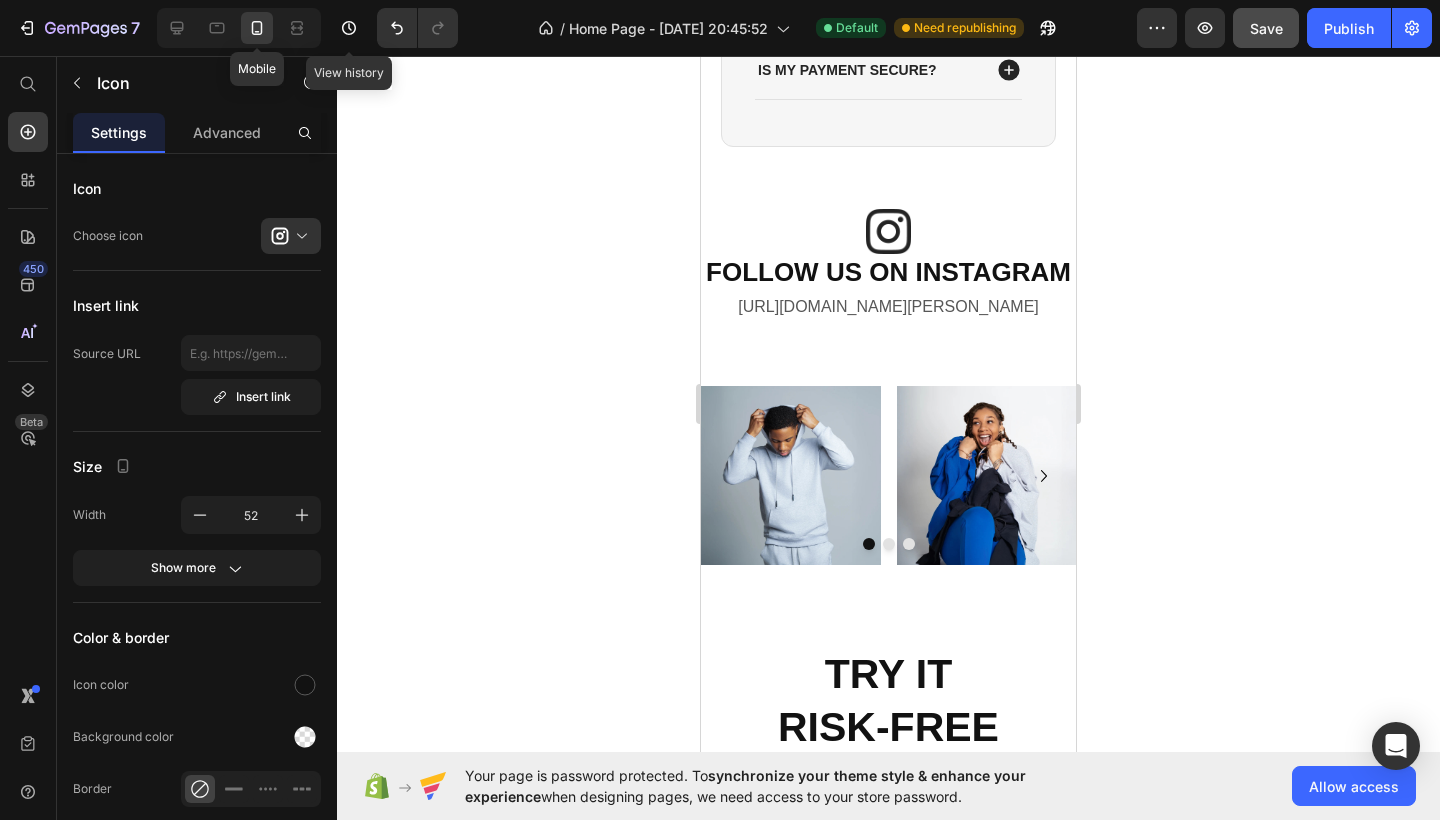 scroll, scrollTop: 2921, scrollLeft: 0, axis: vertical 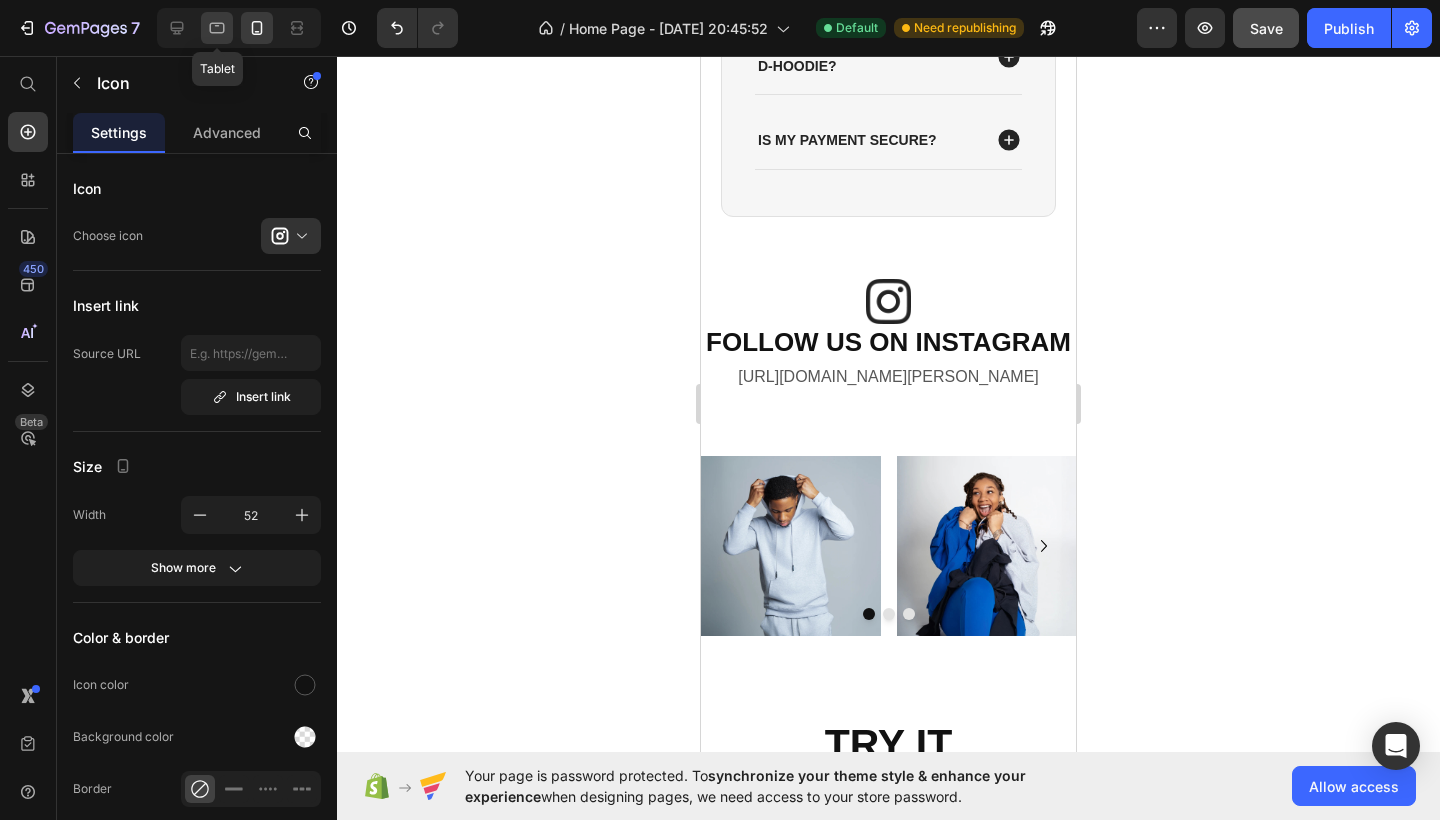 click 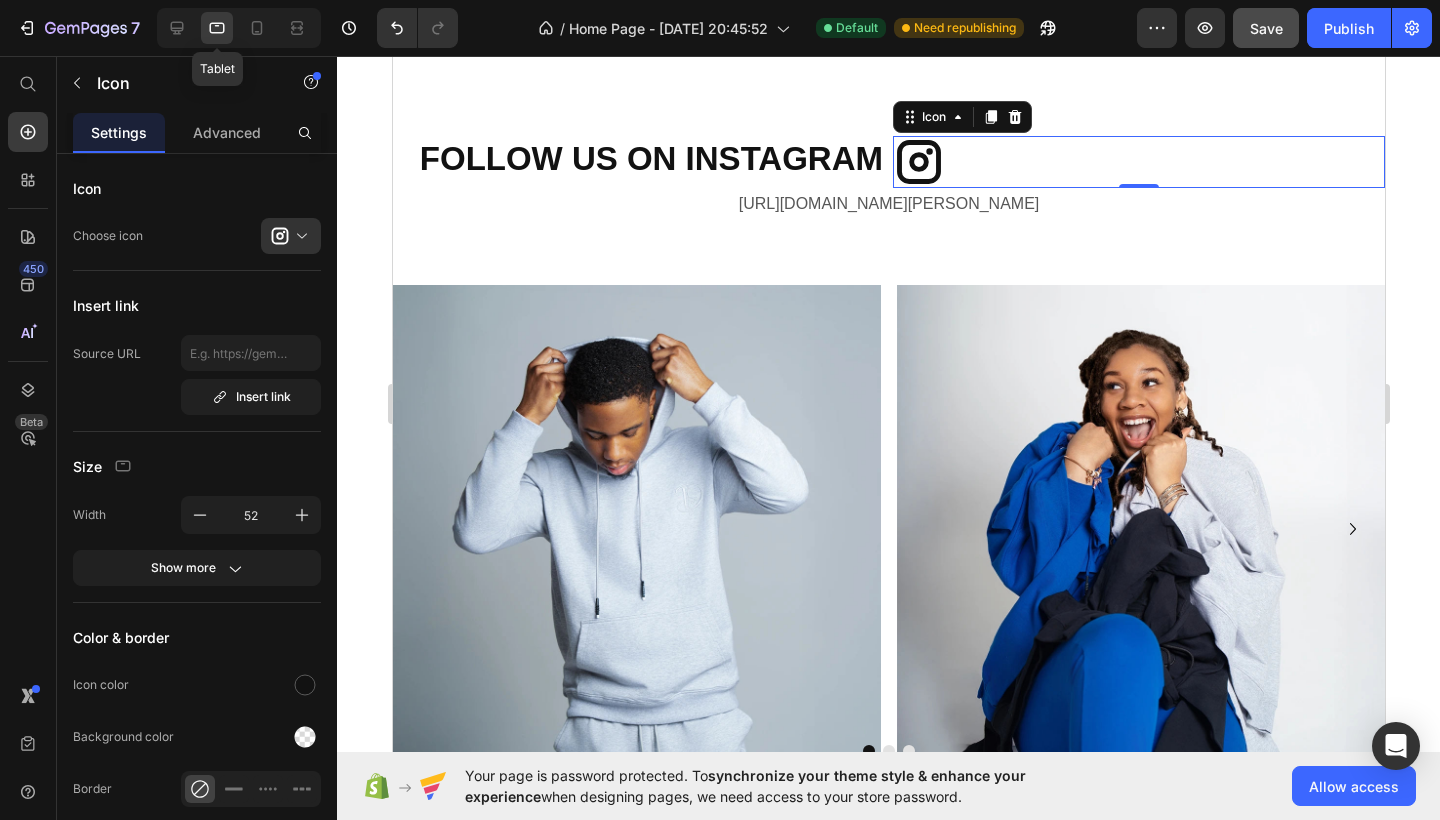 scroll, scrollTop: 3043, scrollLeft: 0, axis: vertical 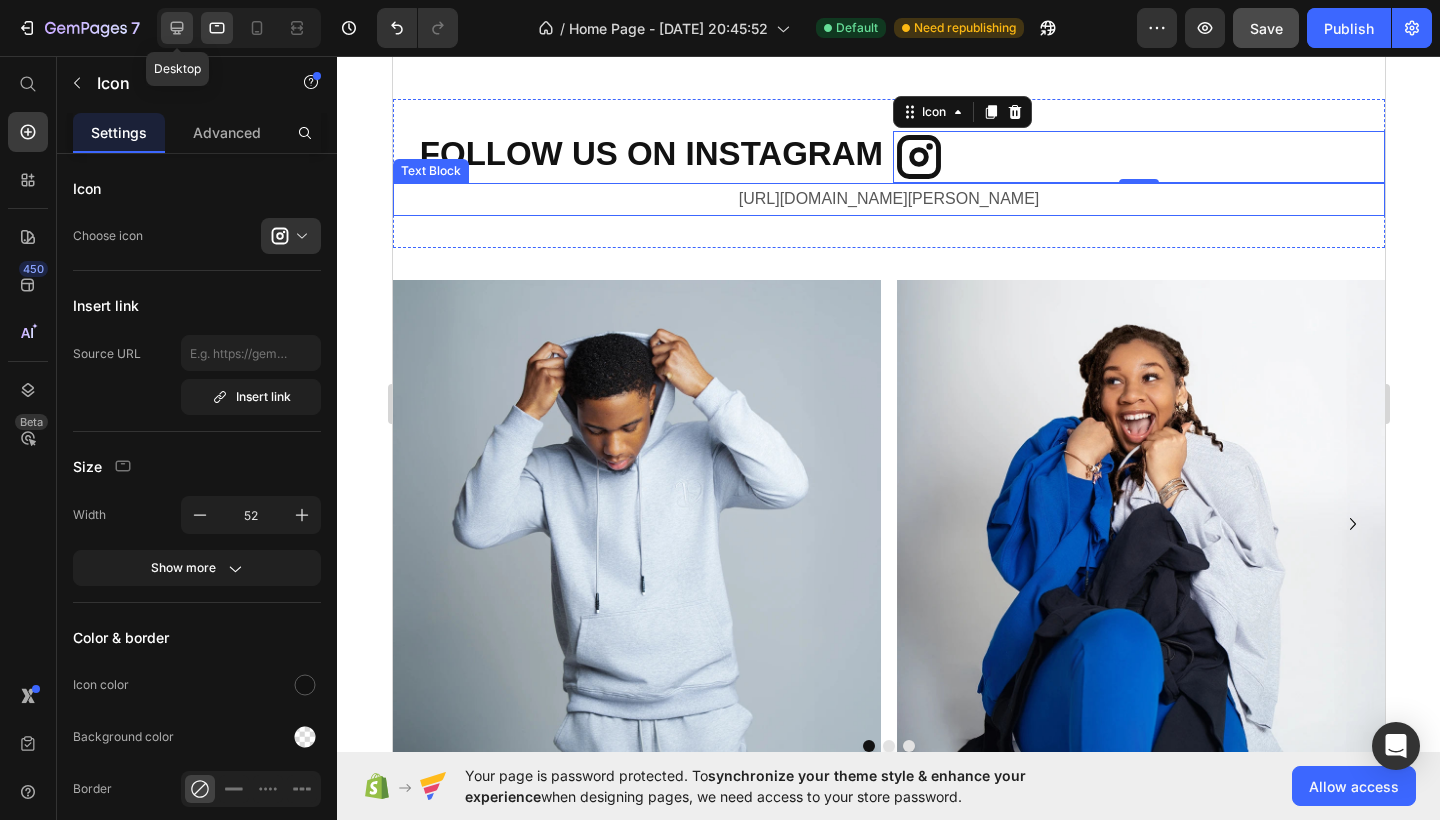 click 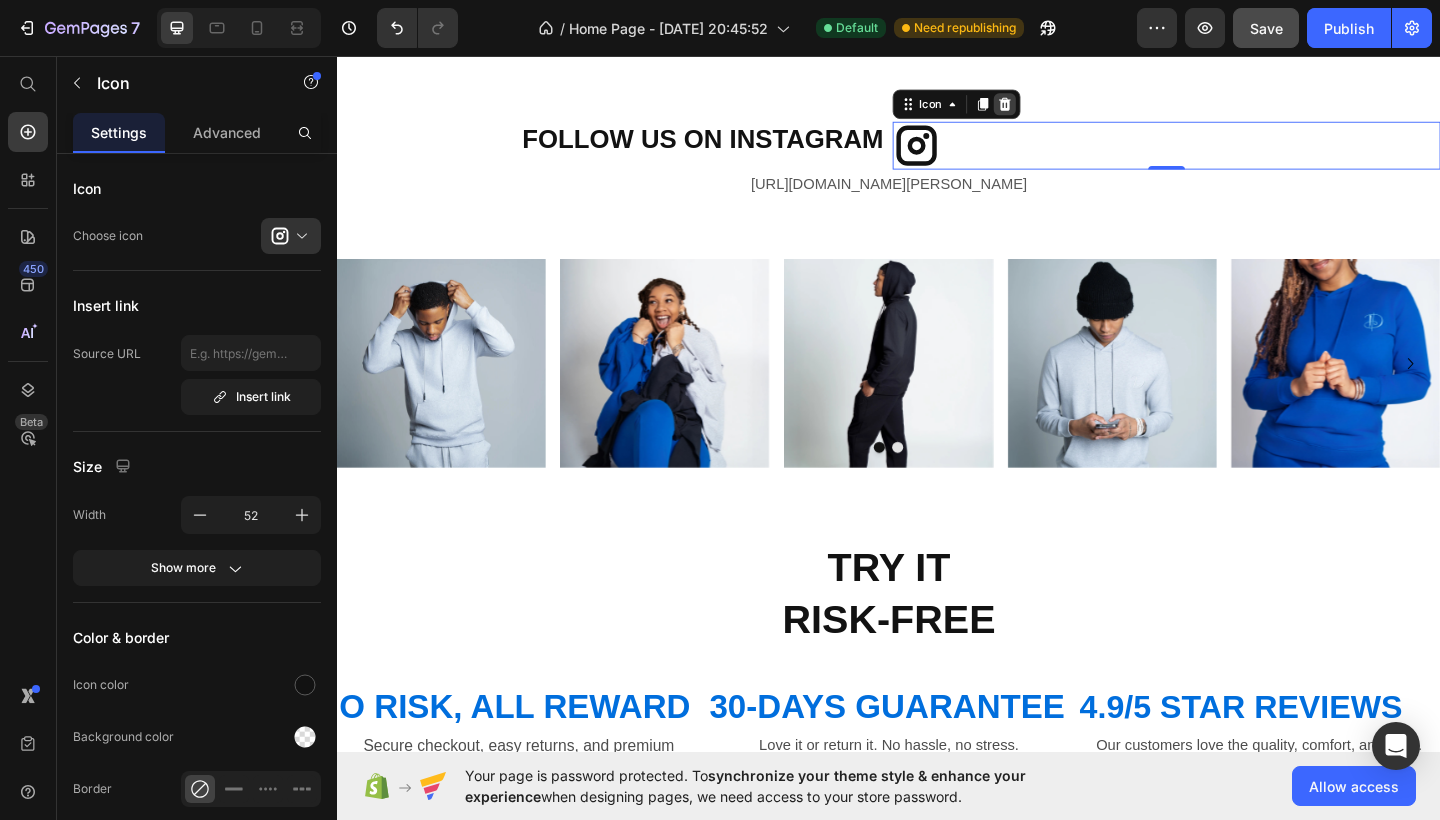 click 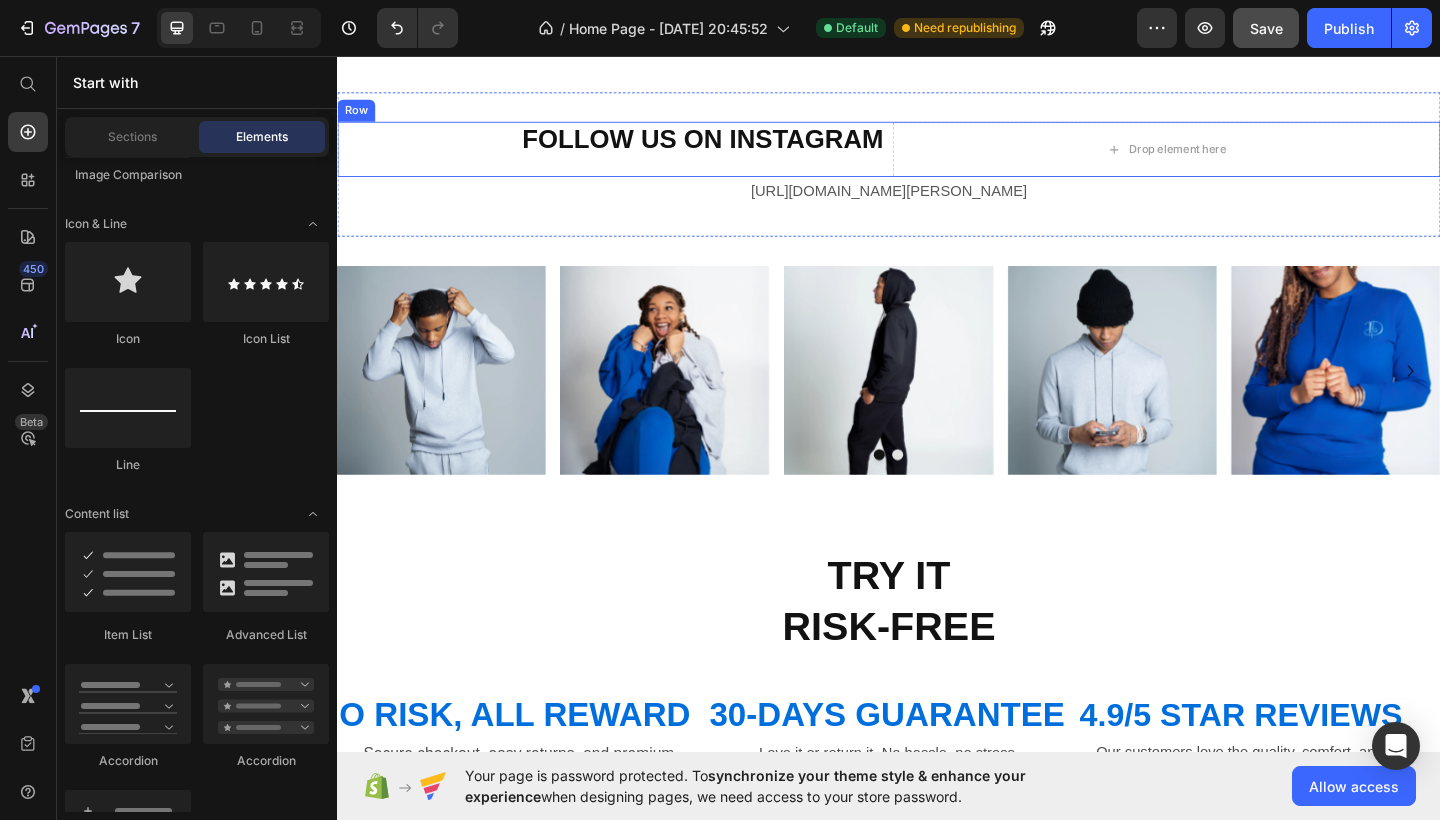 click on "FOLLOW US ON INSTAGRAM Heading" at bounding box center [635, 158] 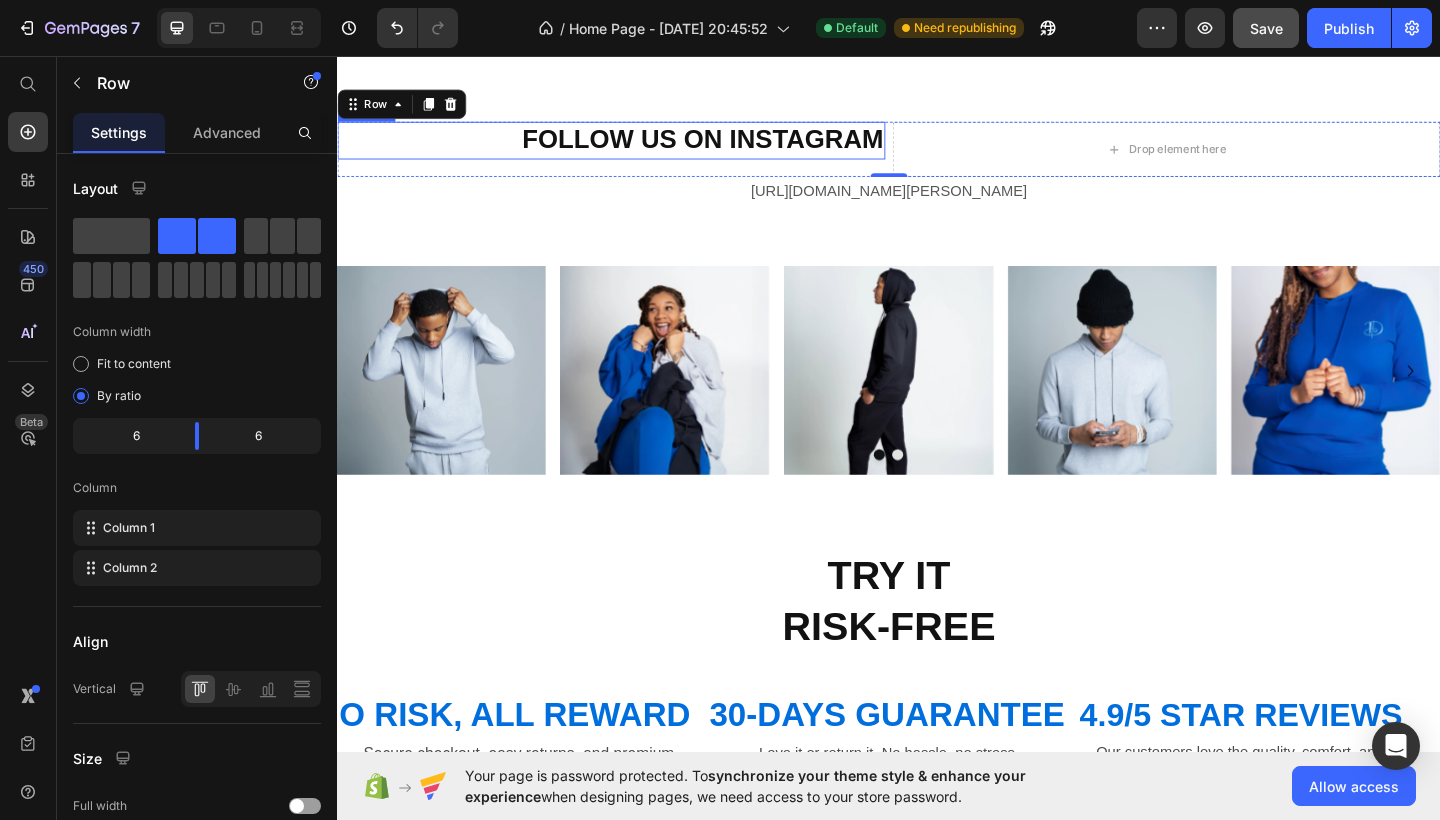 click on "FOLLOW US ON INSTAGRAM" at bounding box center (635, 148) 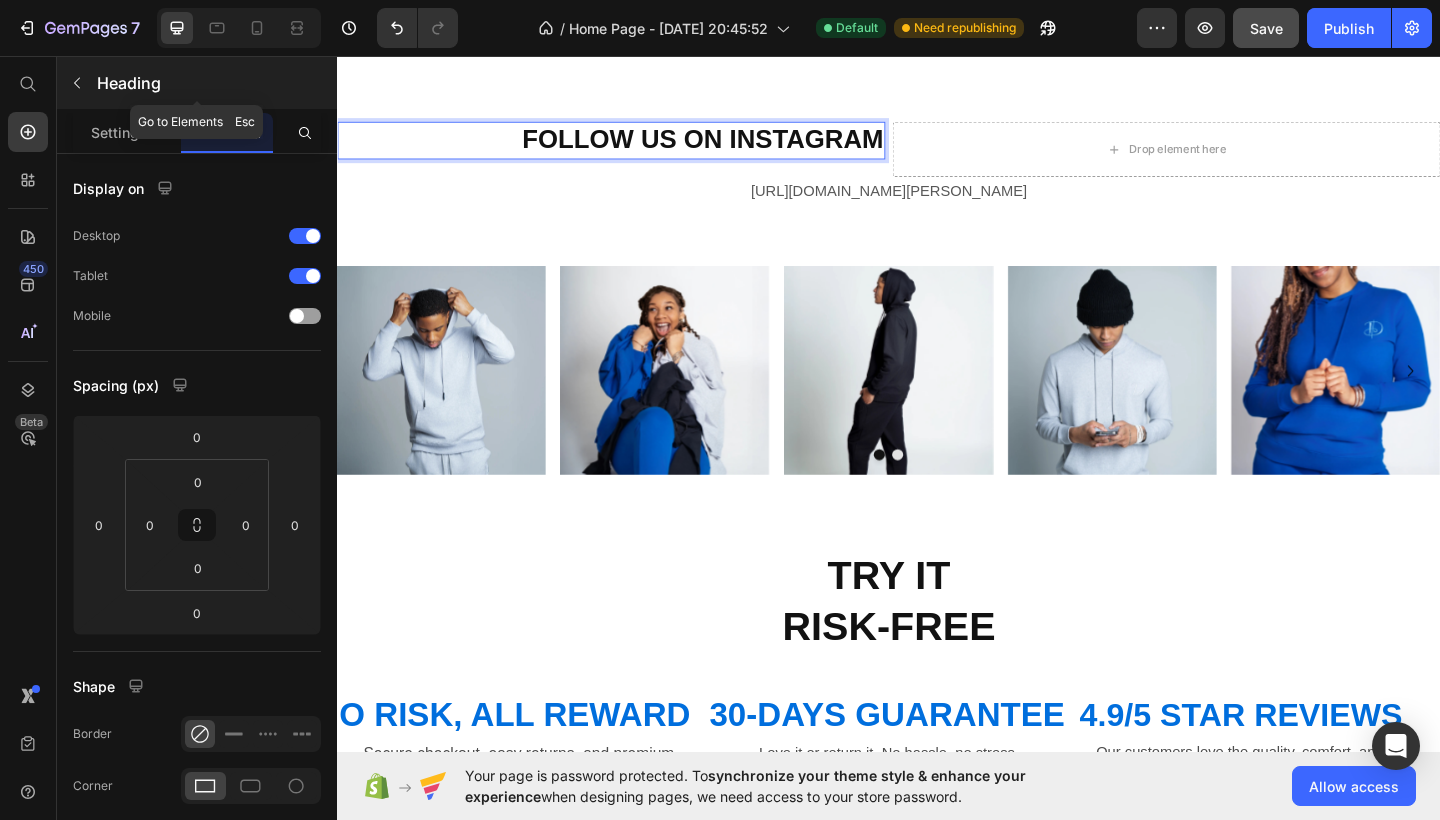 click at bounding box center (77, 83) 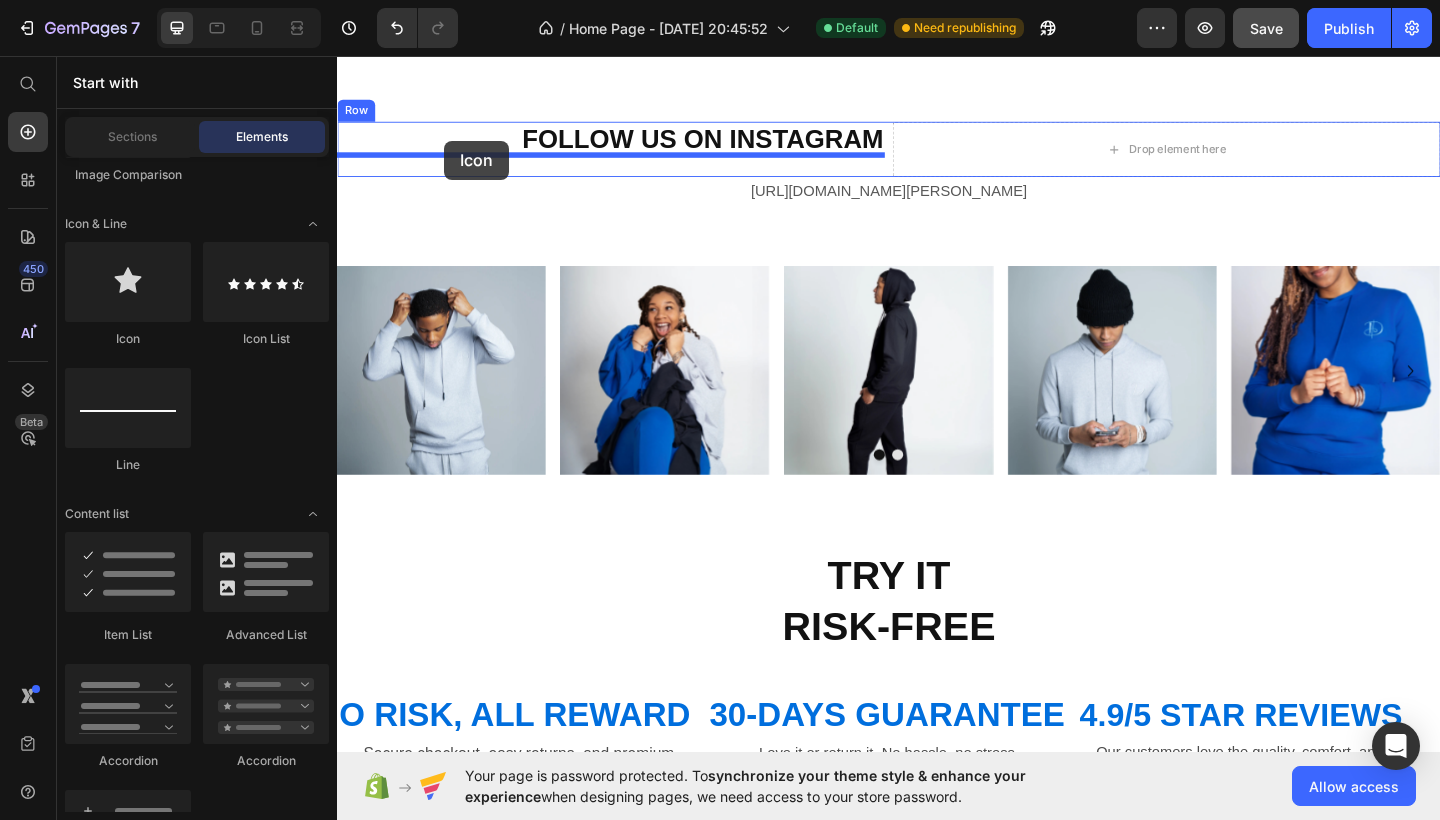 drag, startPoint x: 482, startPoint y: 345, endPoint x: 453, endPoint y: 151, distance: 196.15555 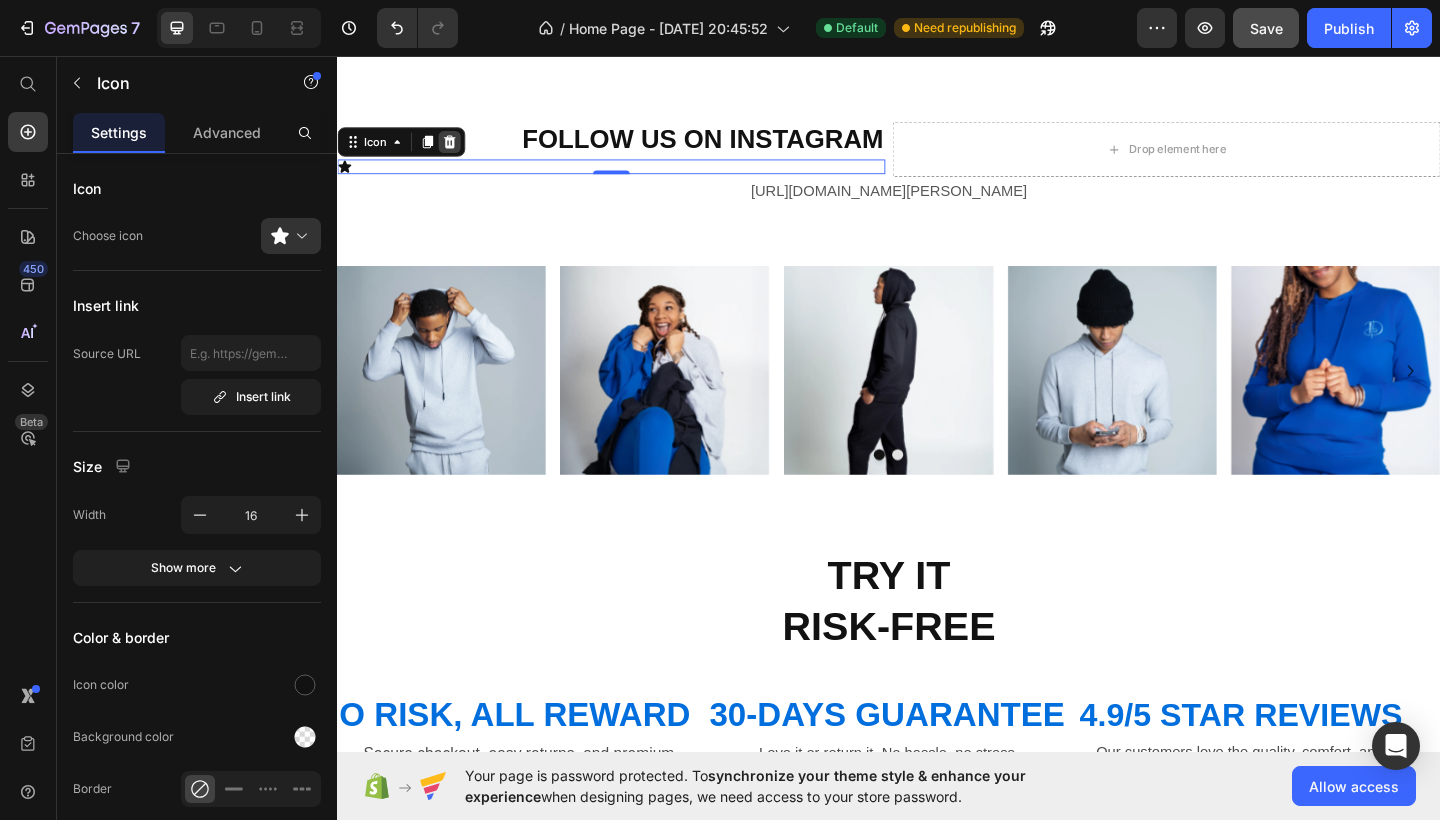 click 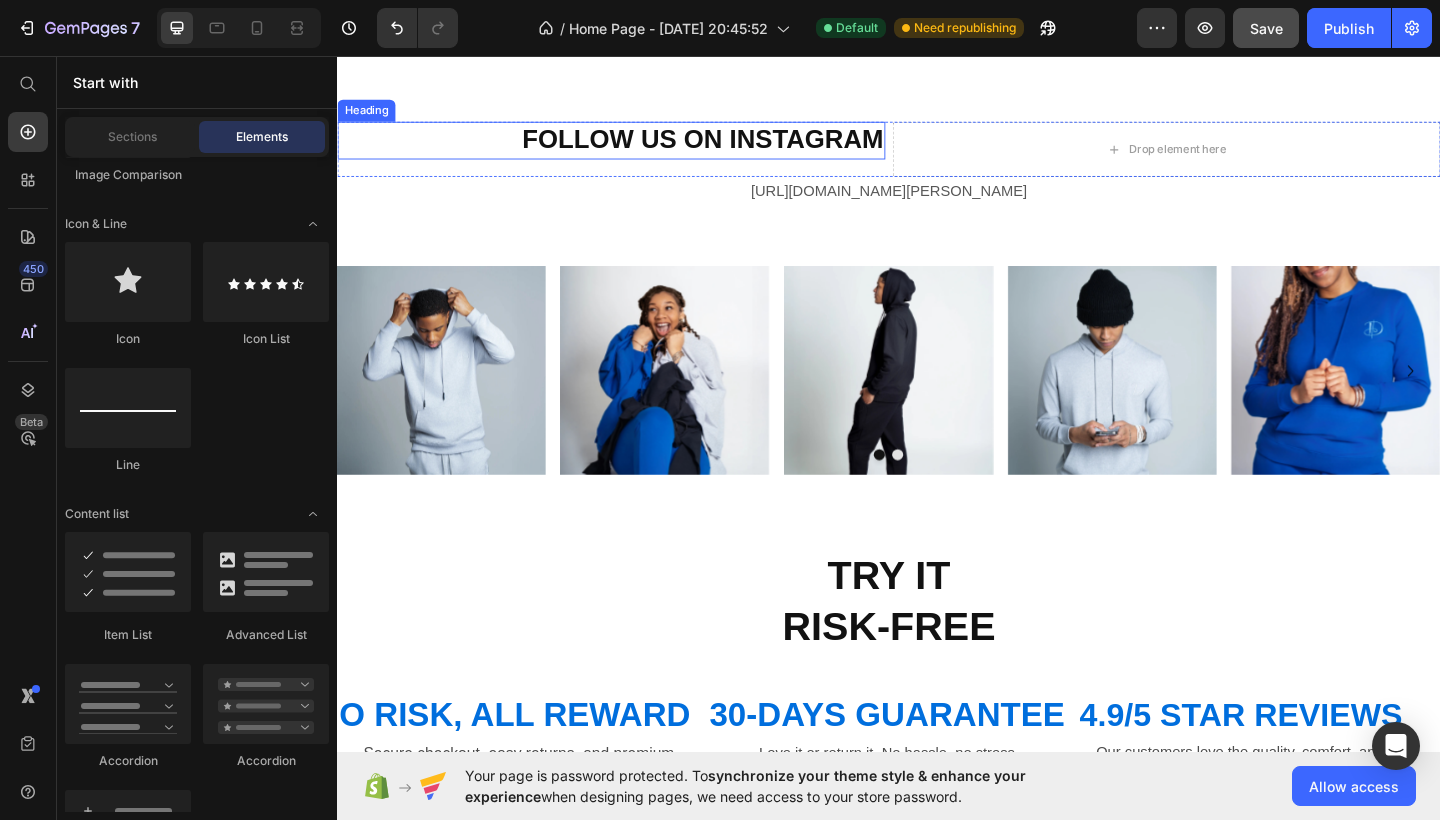 click on "FOLLOW US ON INSTAGRAM" at bounding box center [635, 148] 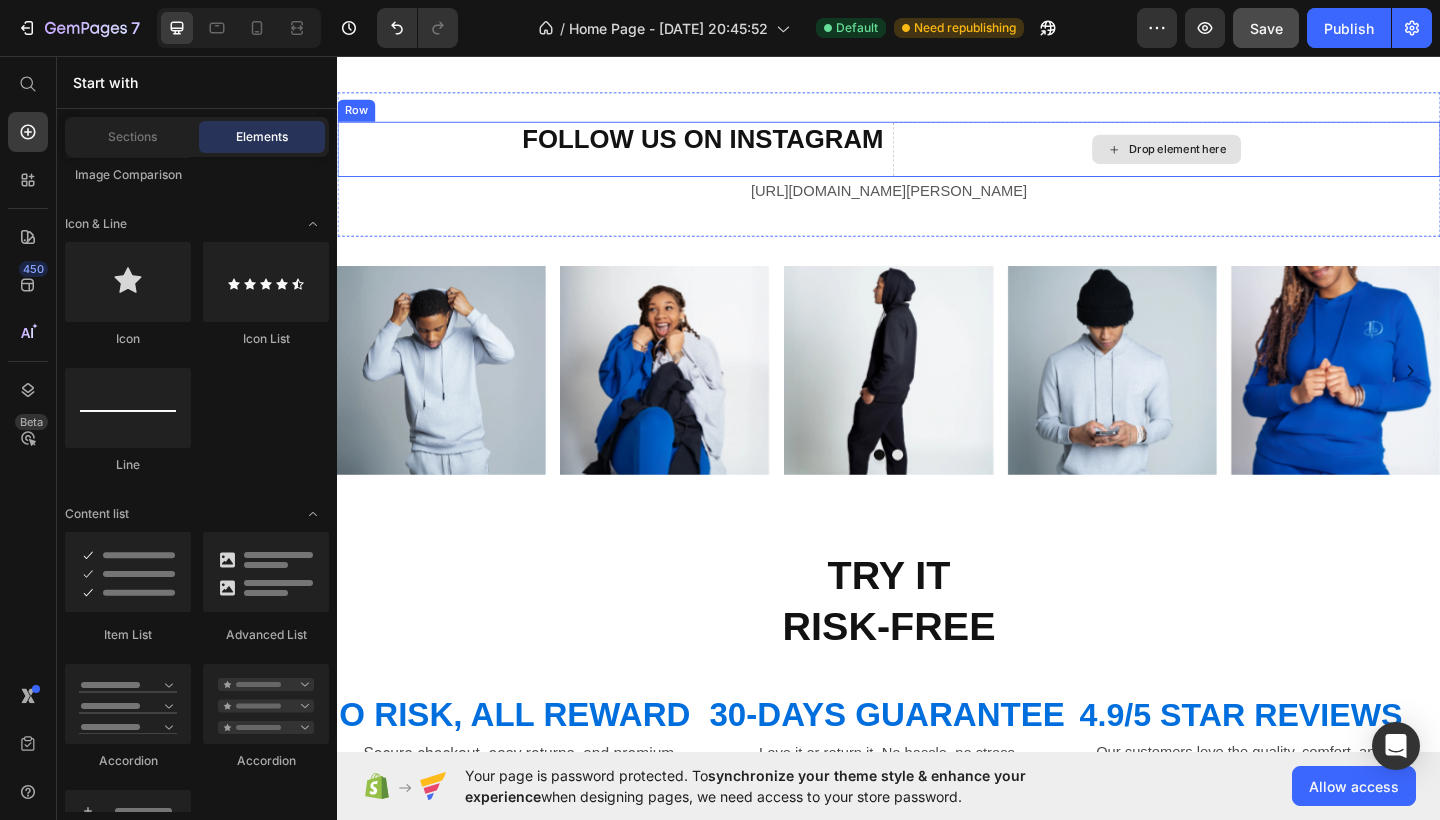 click 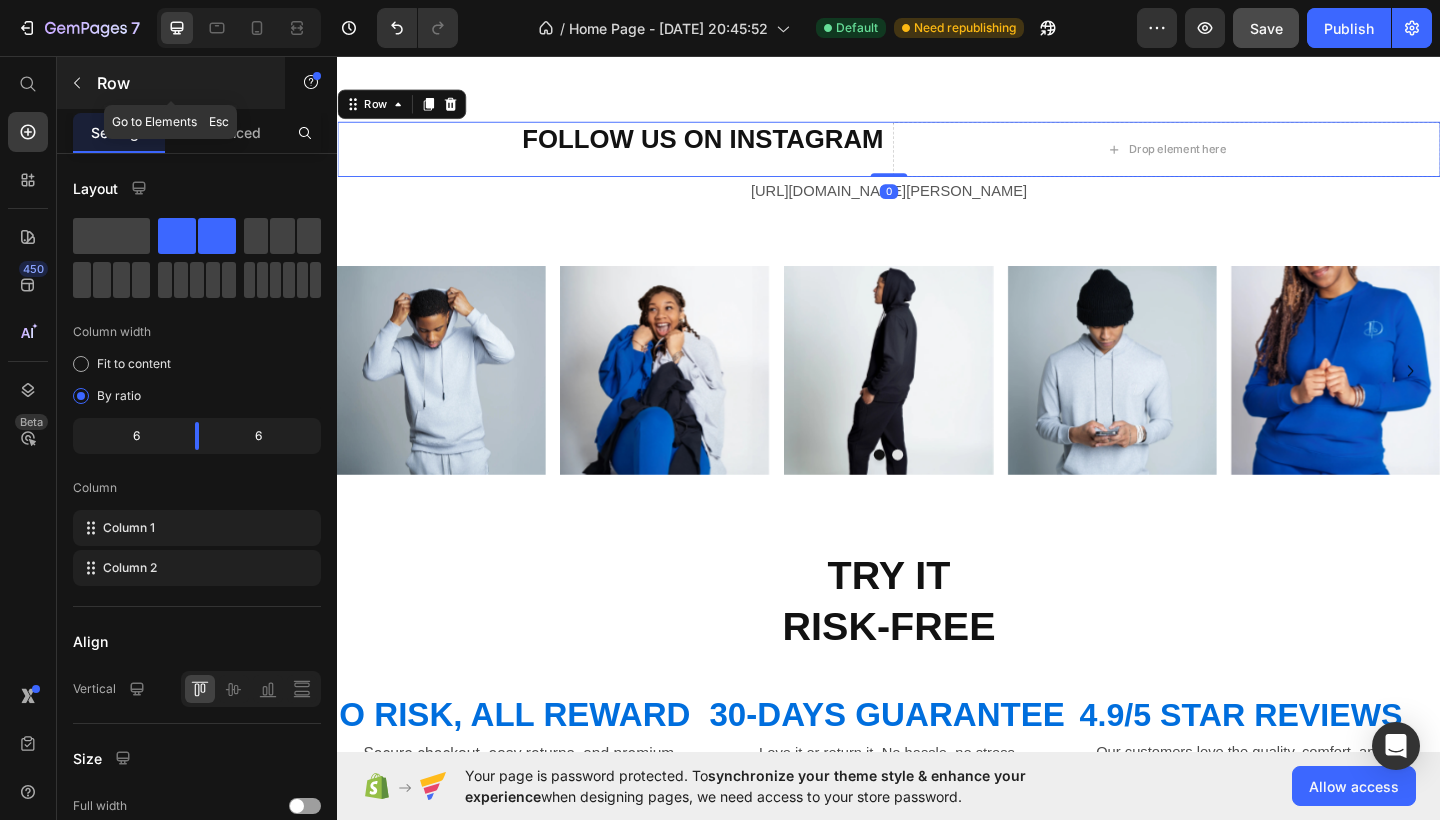 click 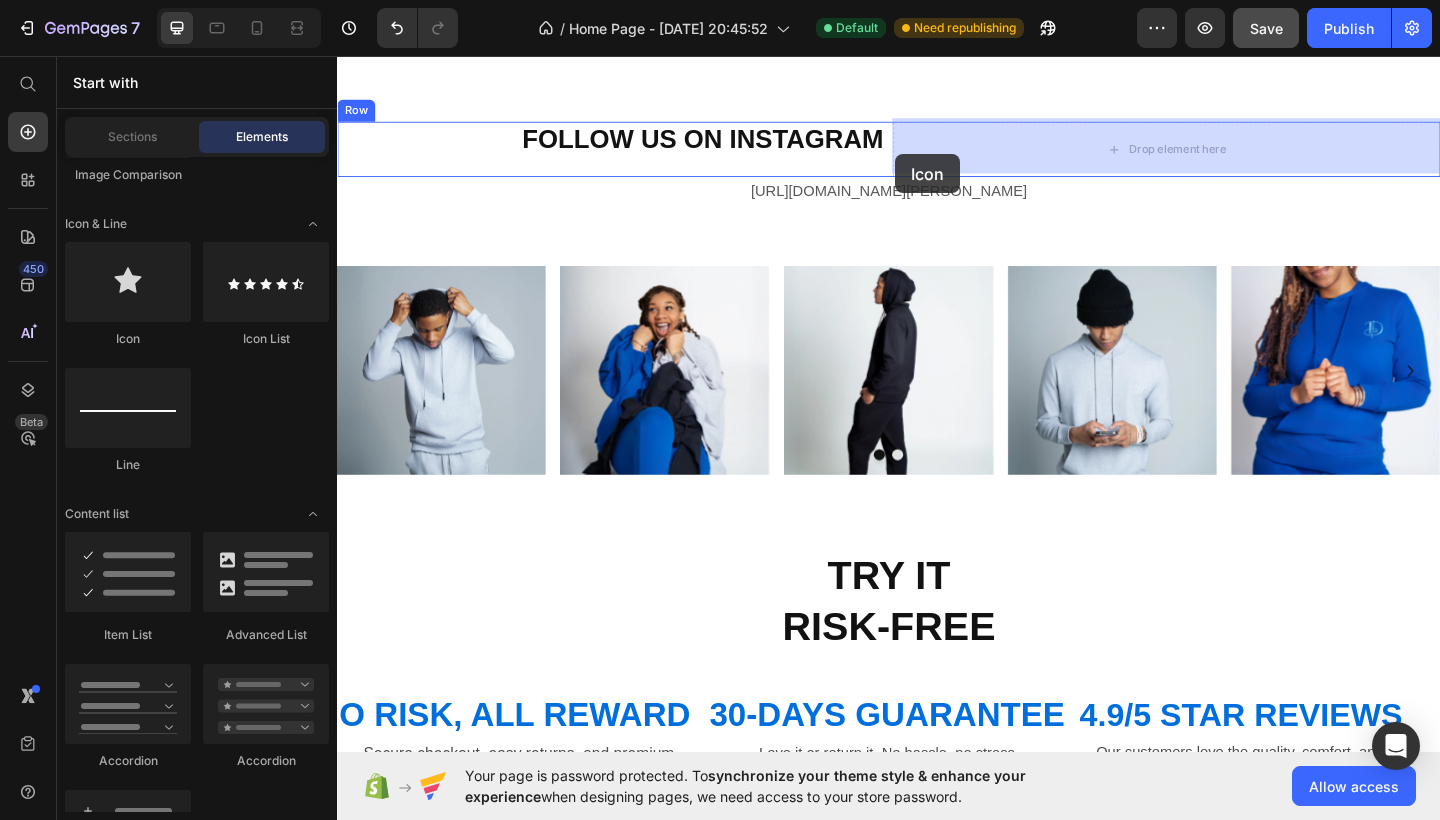 drag, startPoint x: 459, startPoint y: 362, endPoint x: 944, endPoint y: 163, distance: 524.2385 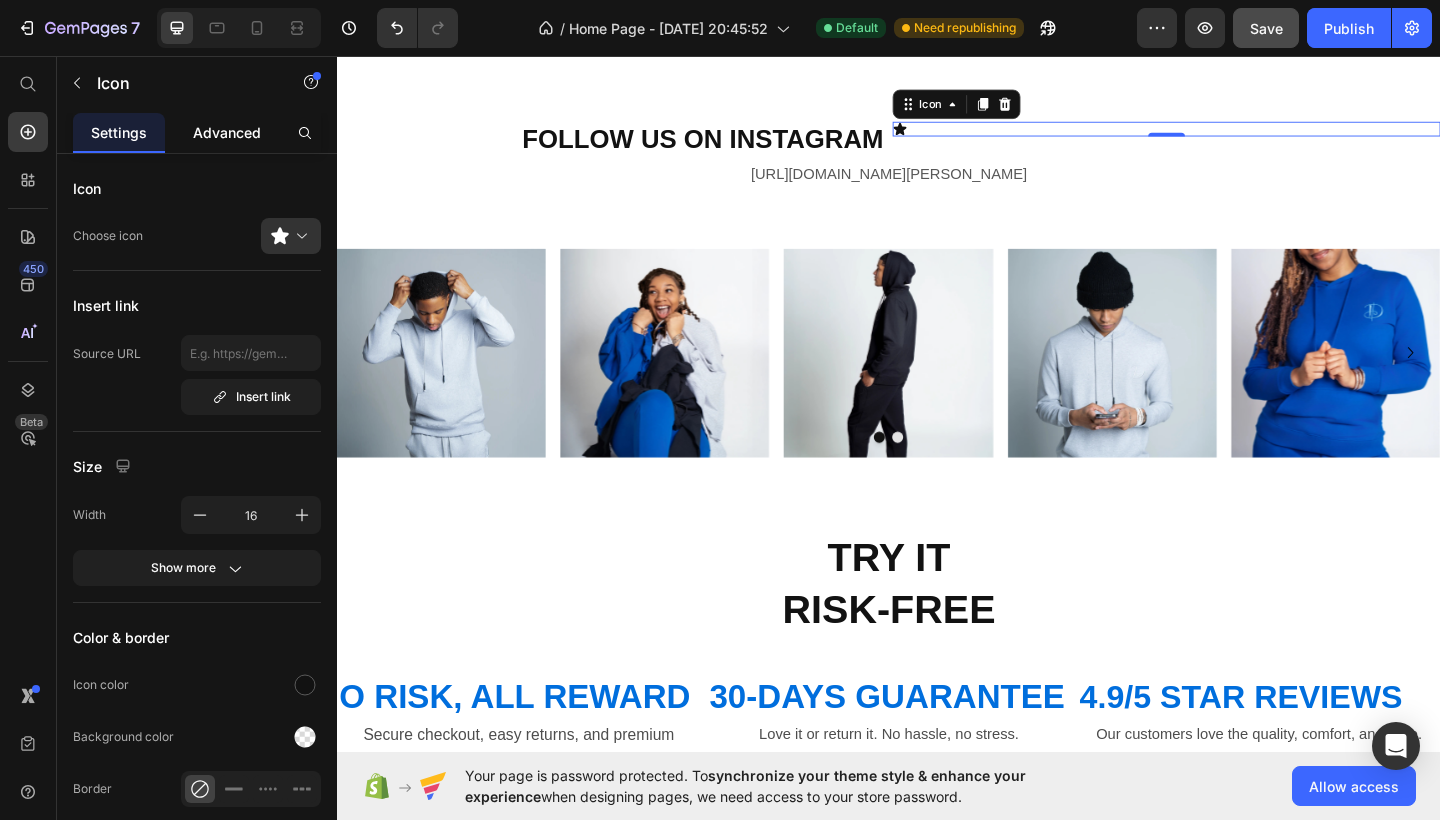 click on "Advanced" at bounding box center (227, 132) 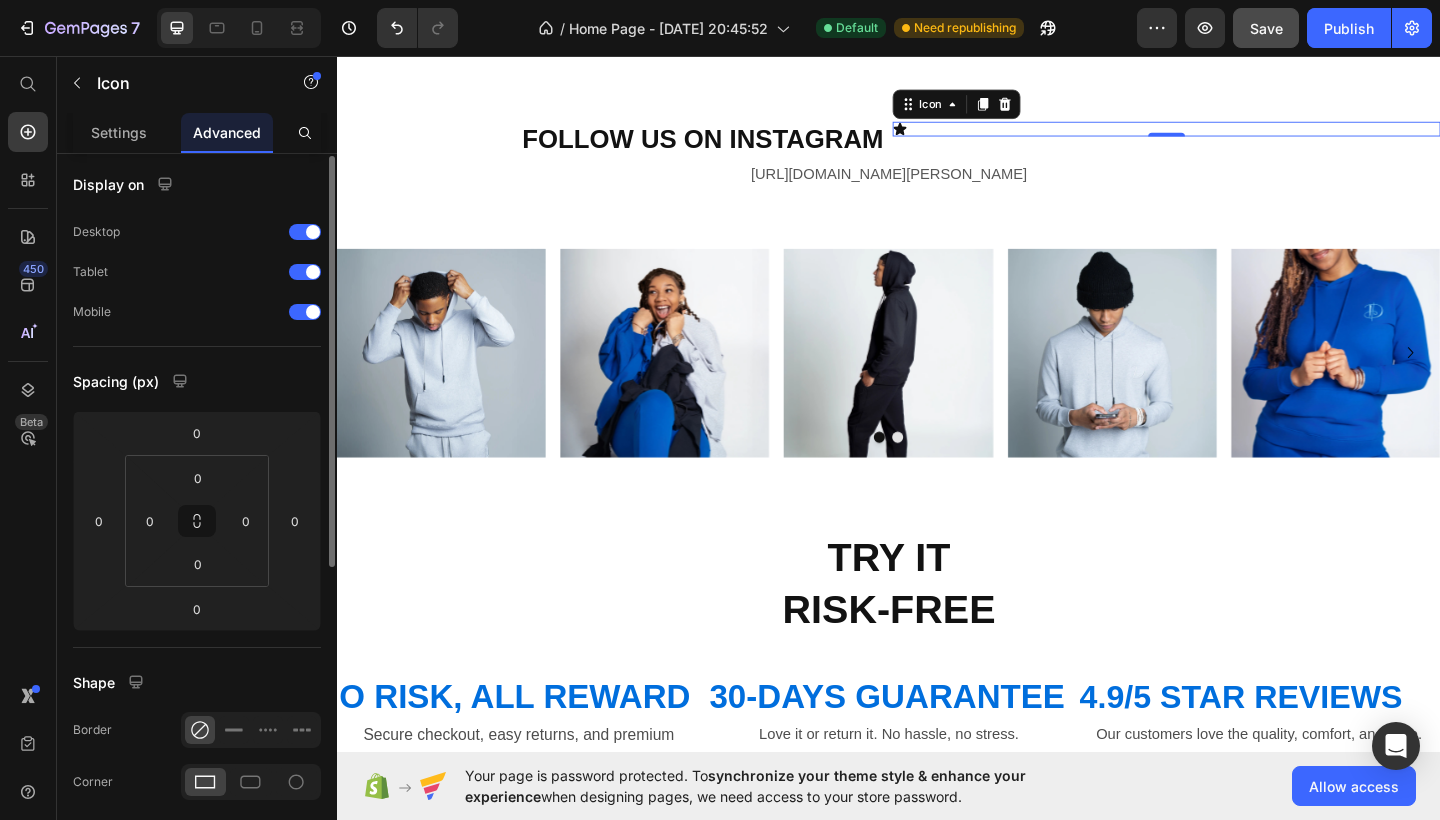 scroll, scrollTop: 0, scrollLeft: 0, axis: both 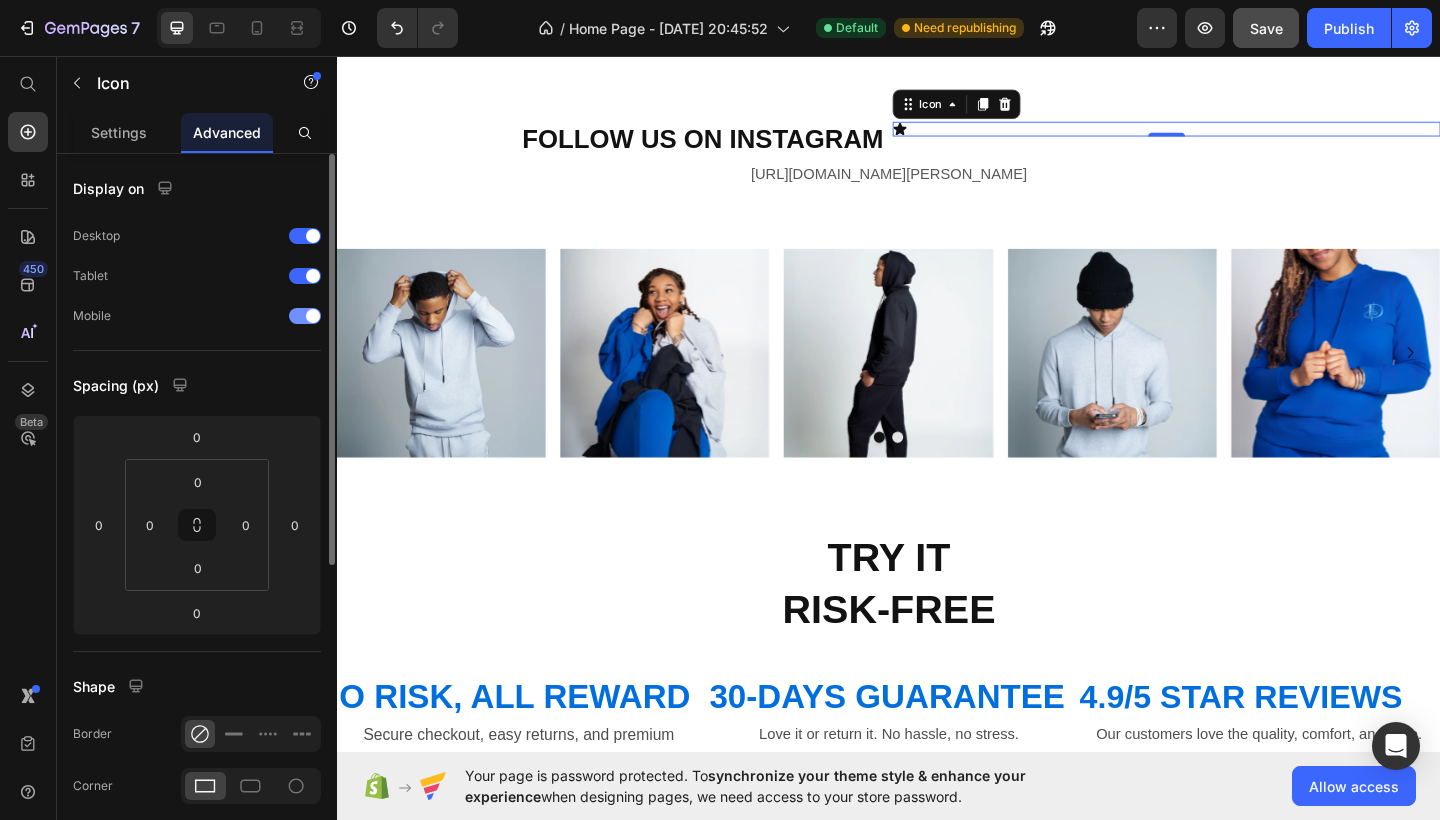 click at bounding box center (313, 316) 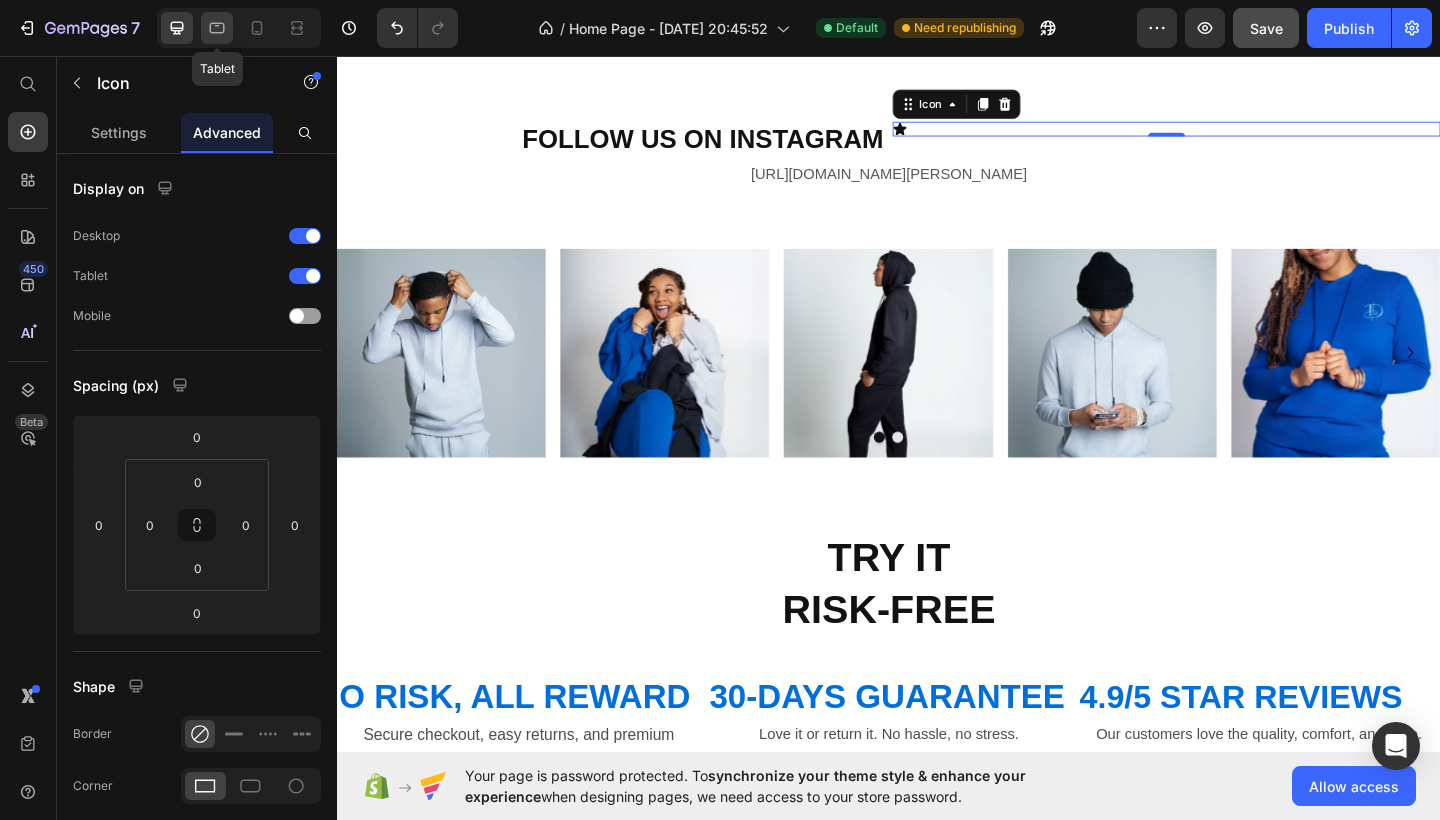 click 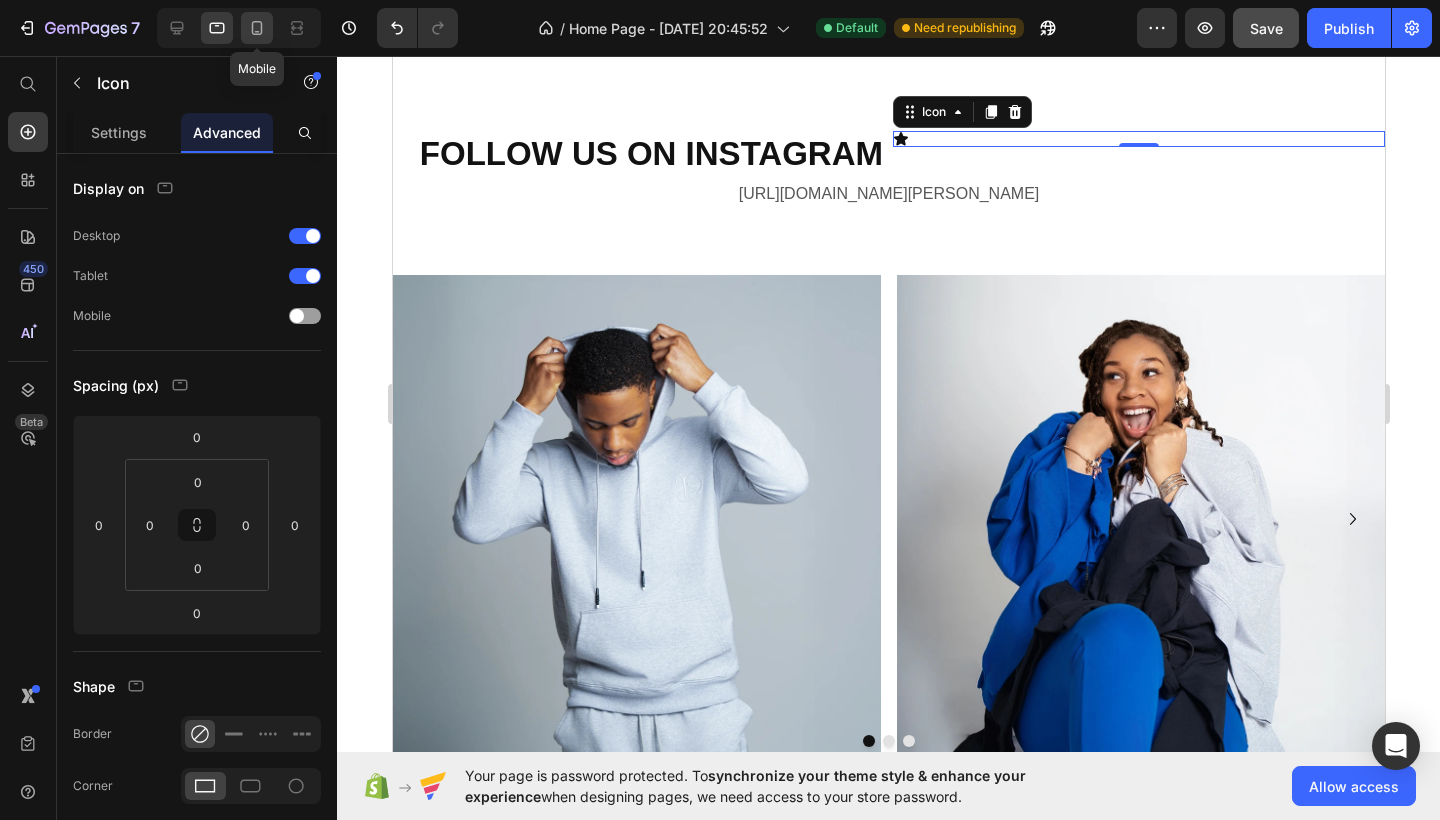 click 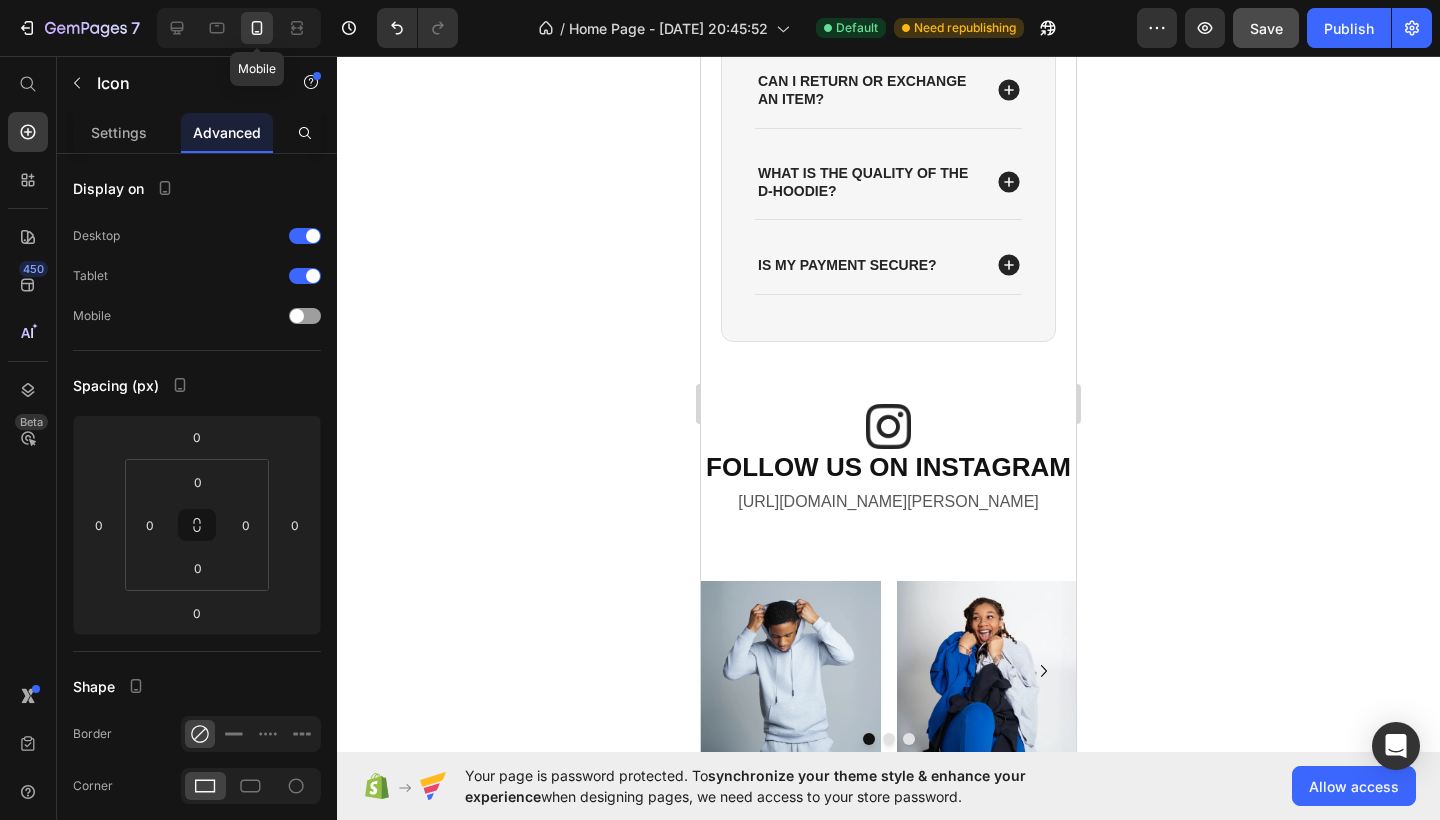 scroll, scrollTop: 2973, scrollLeft: 0, axis: vertical 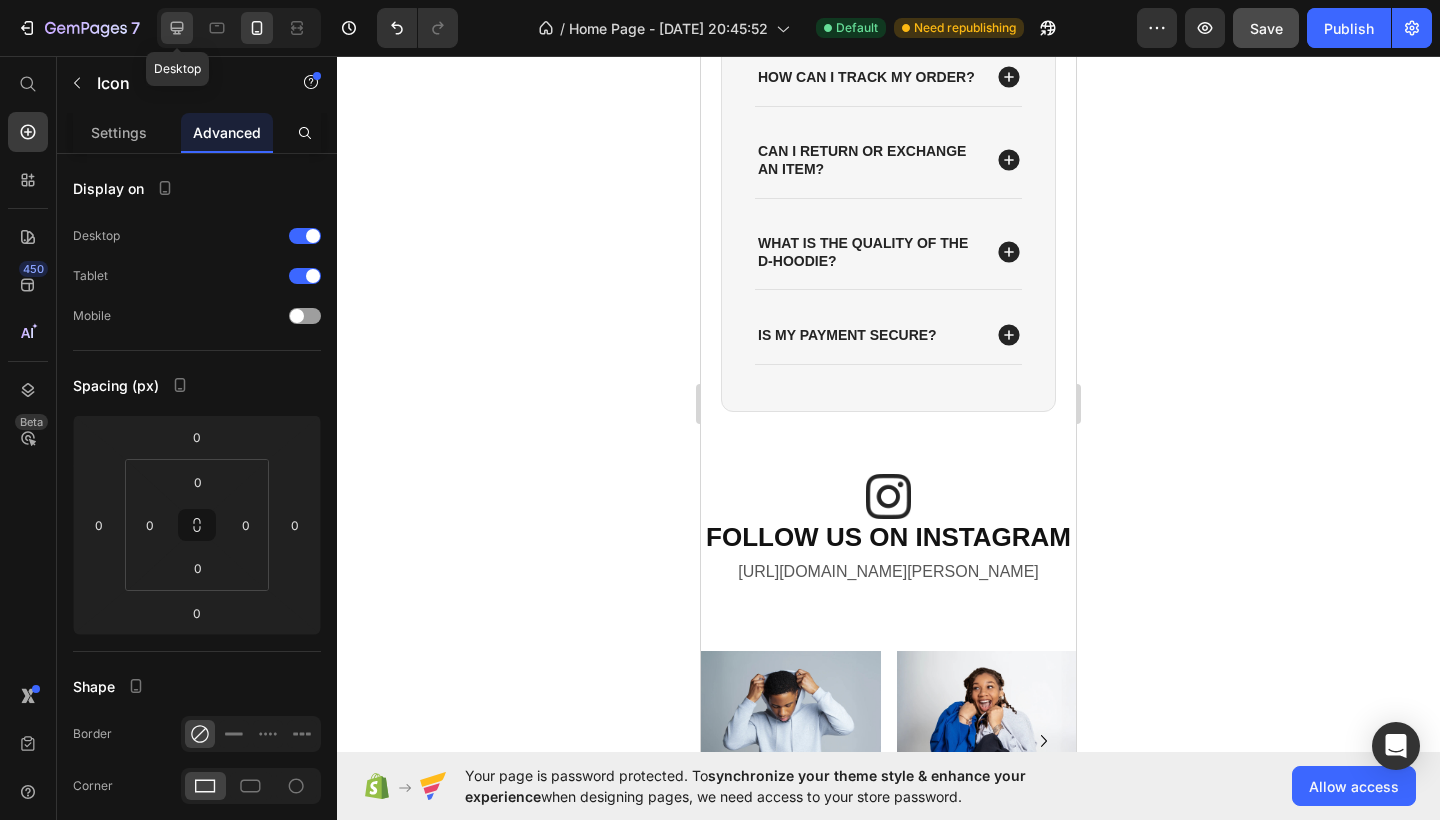 click 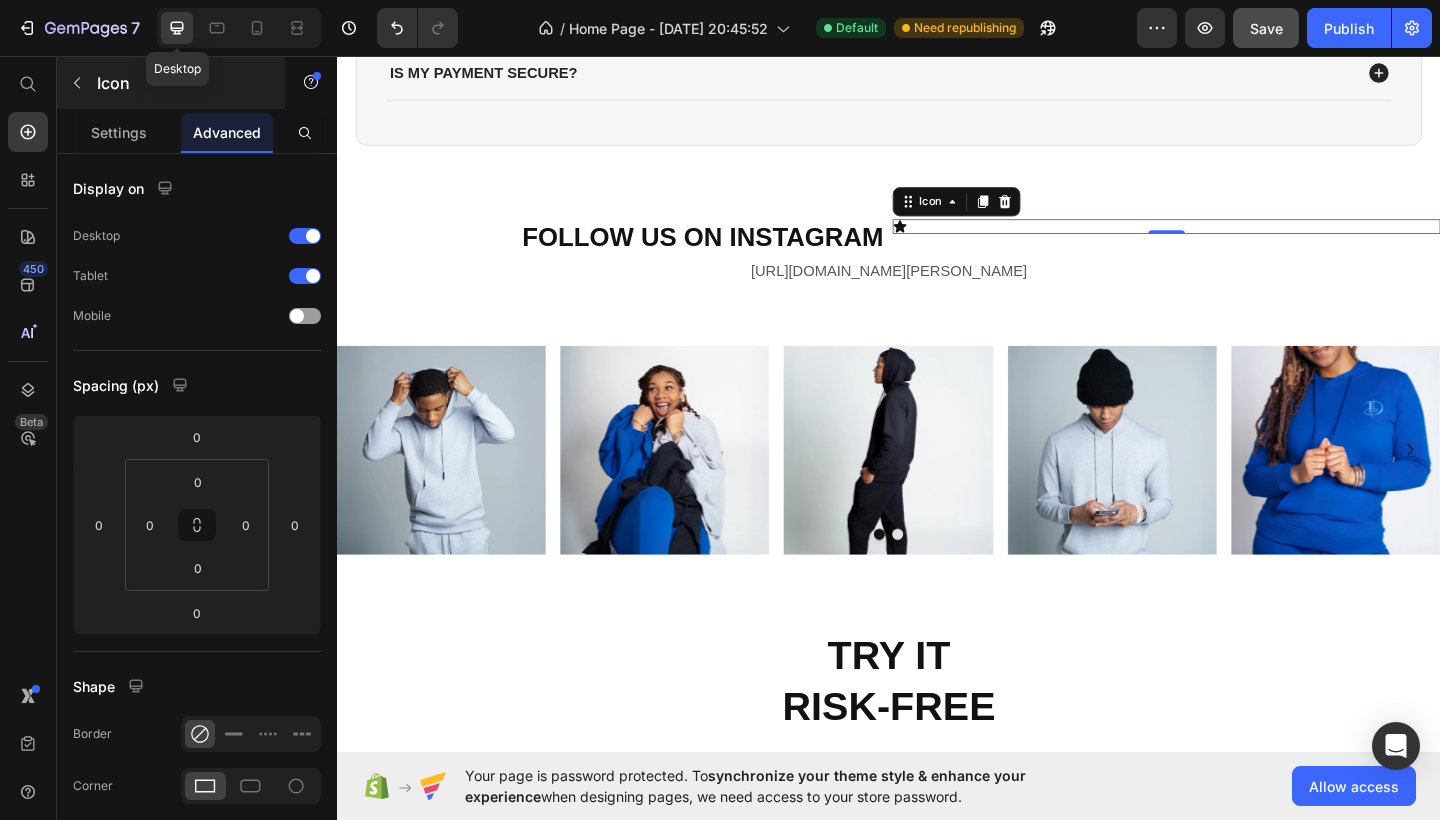 scroll, scrollTop: 3079, scrollLeft: 0, axis: vertical 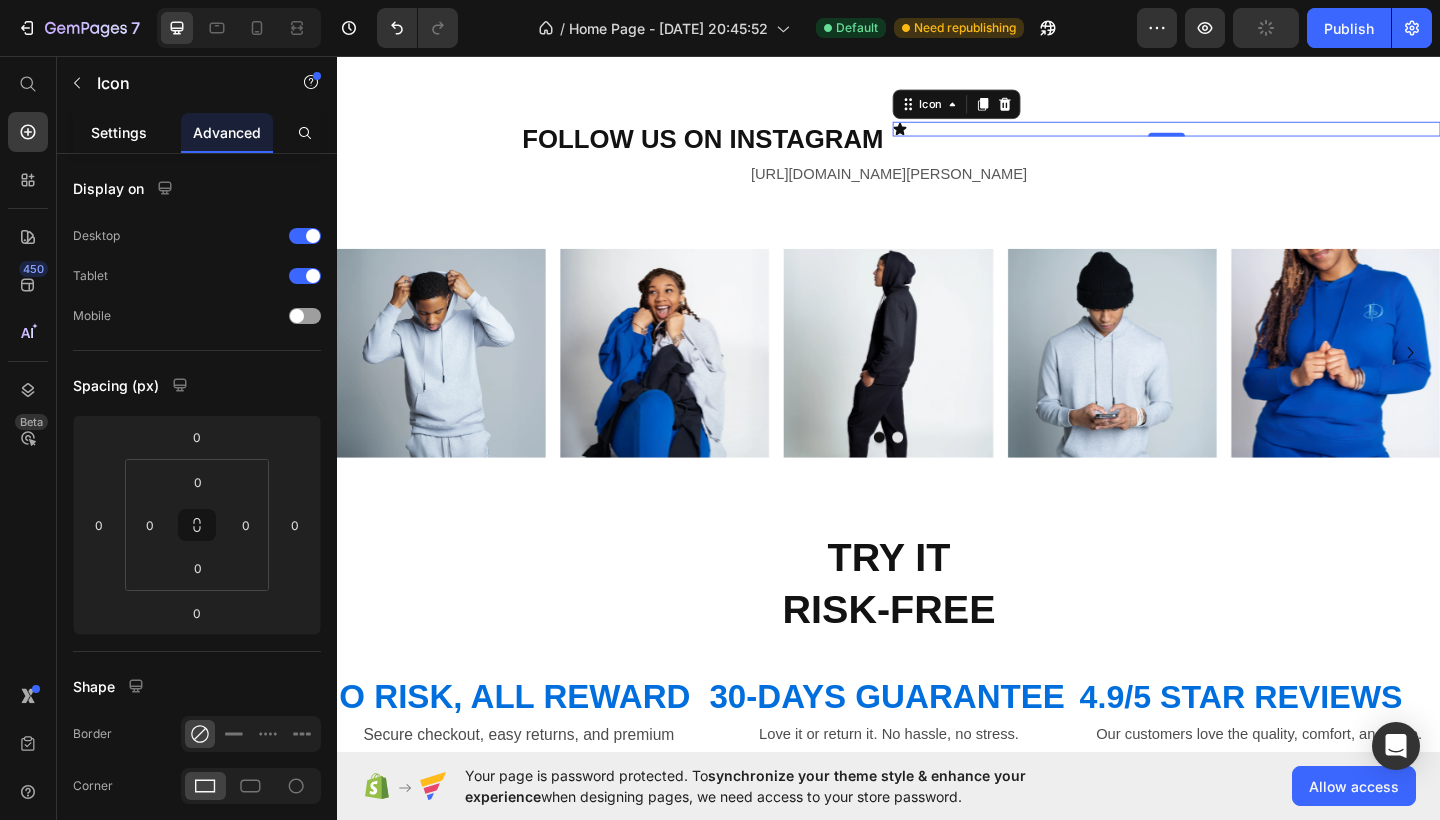click on "Settings" at bounding box center (119, 132) 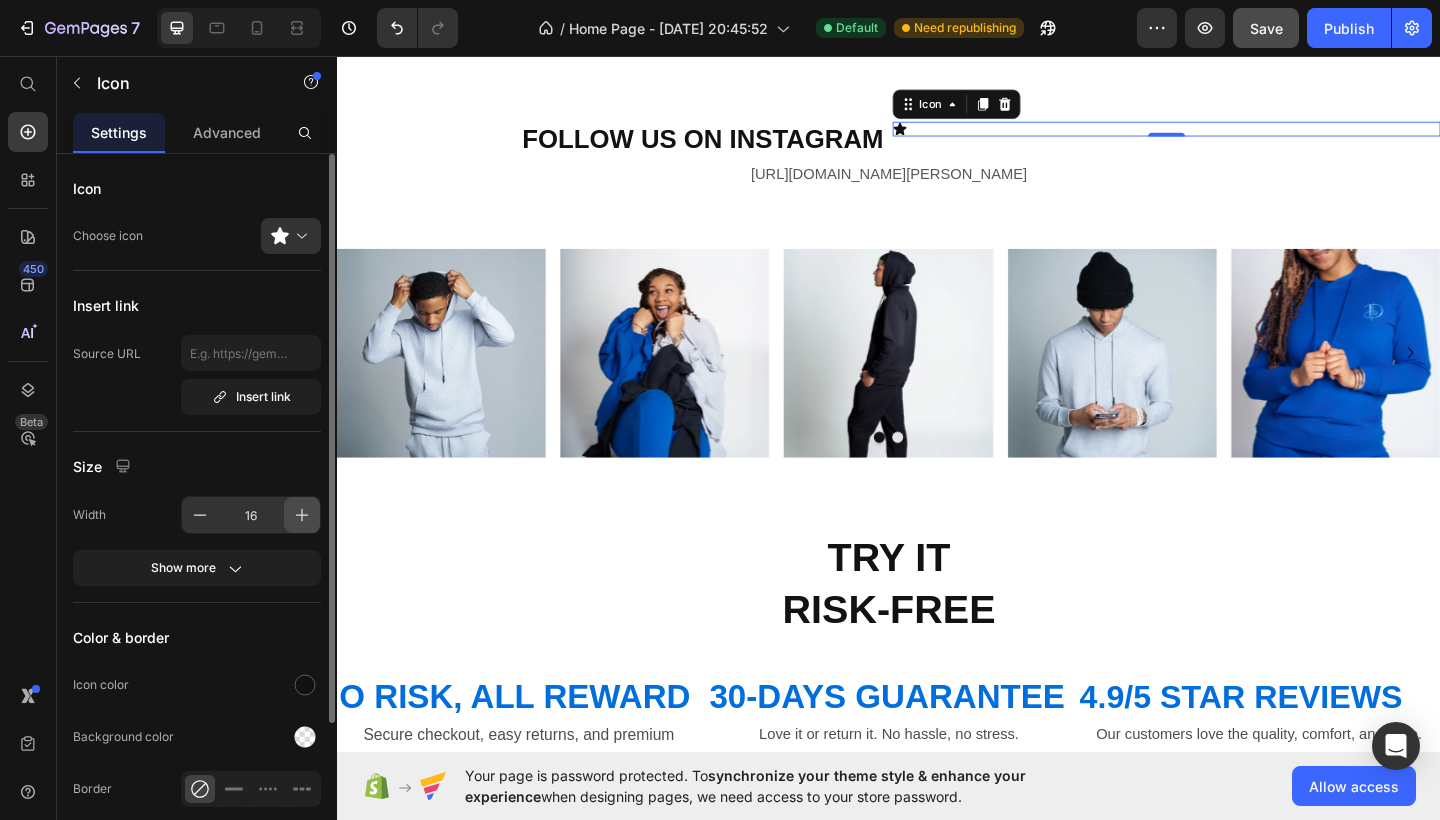 click 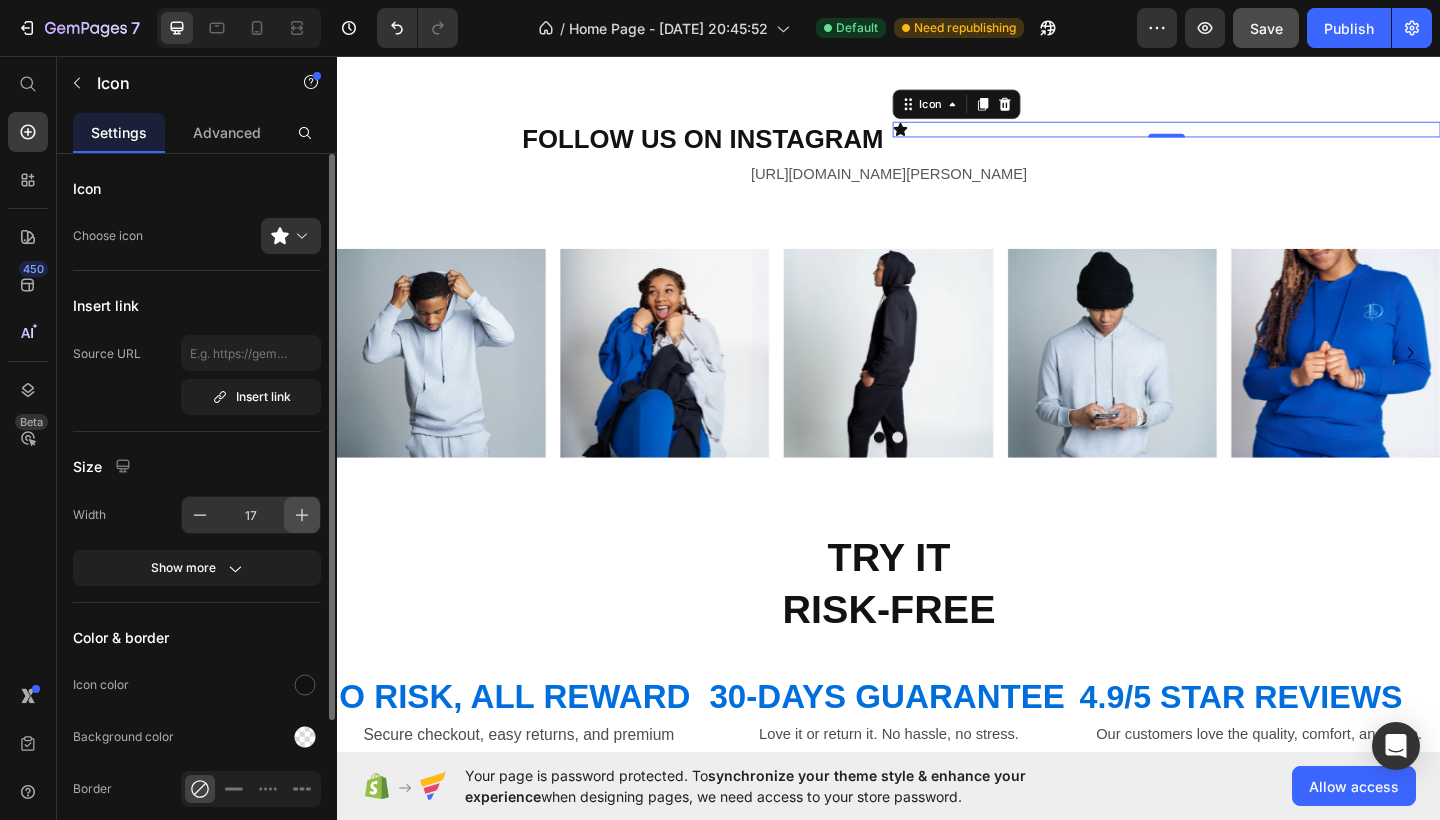click 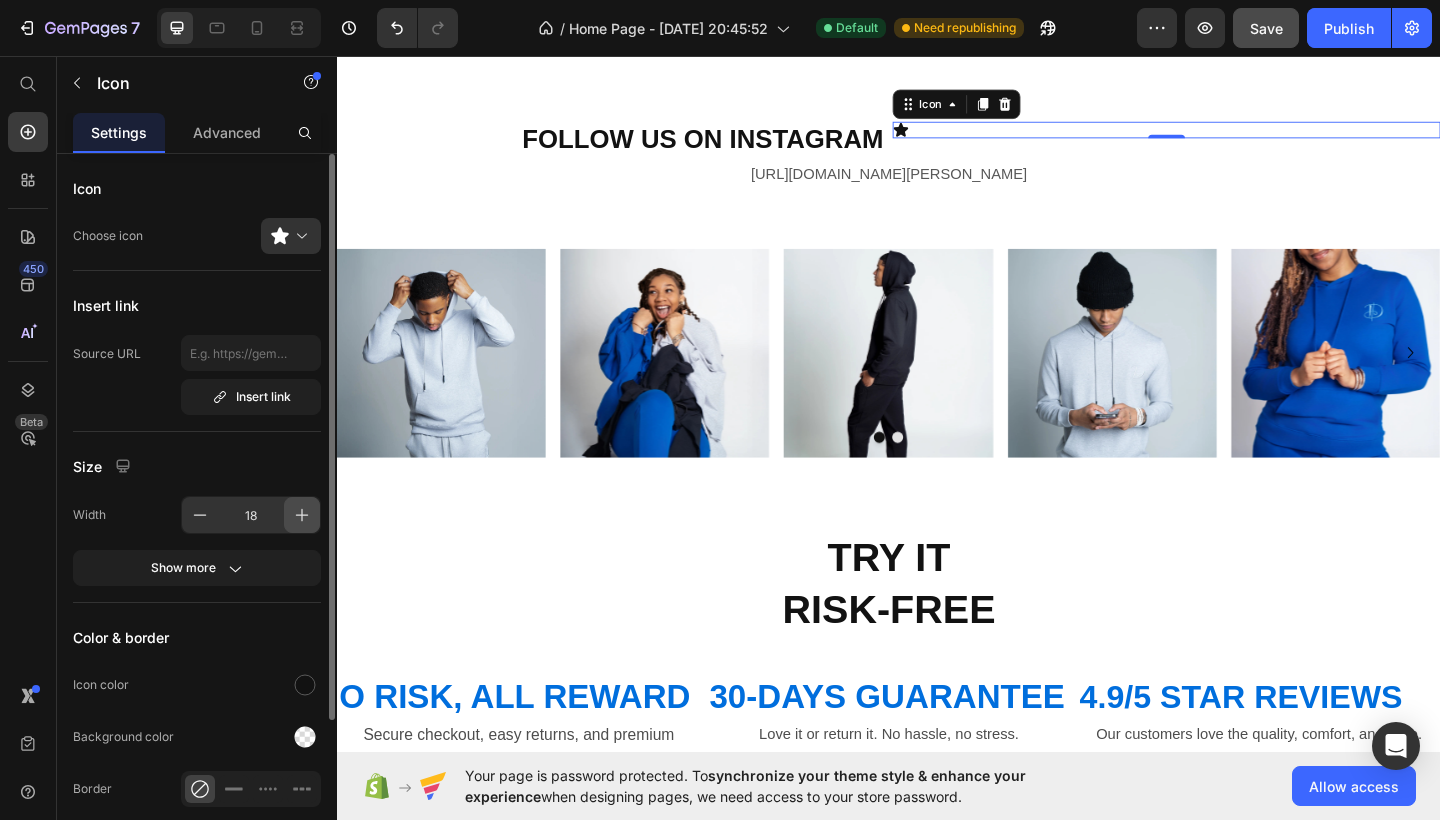 click 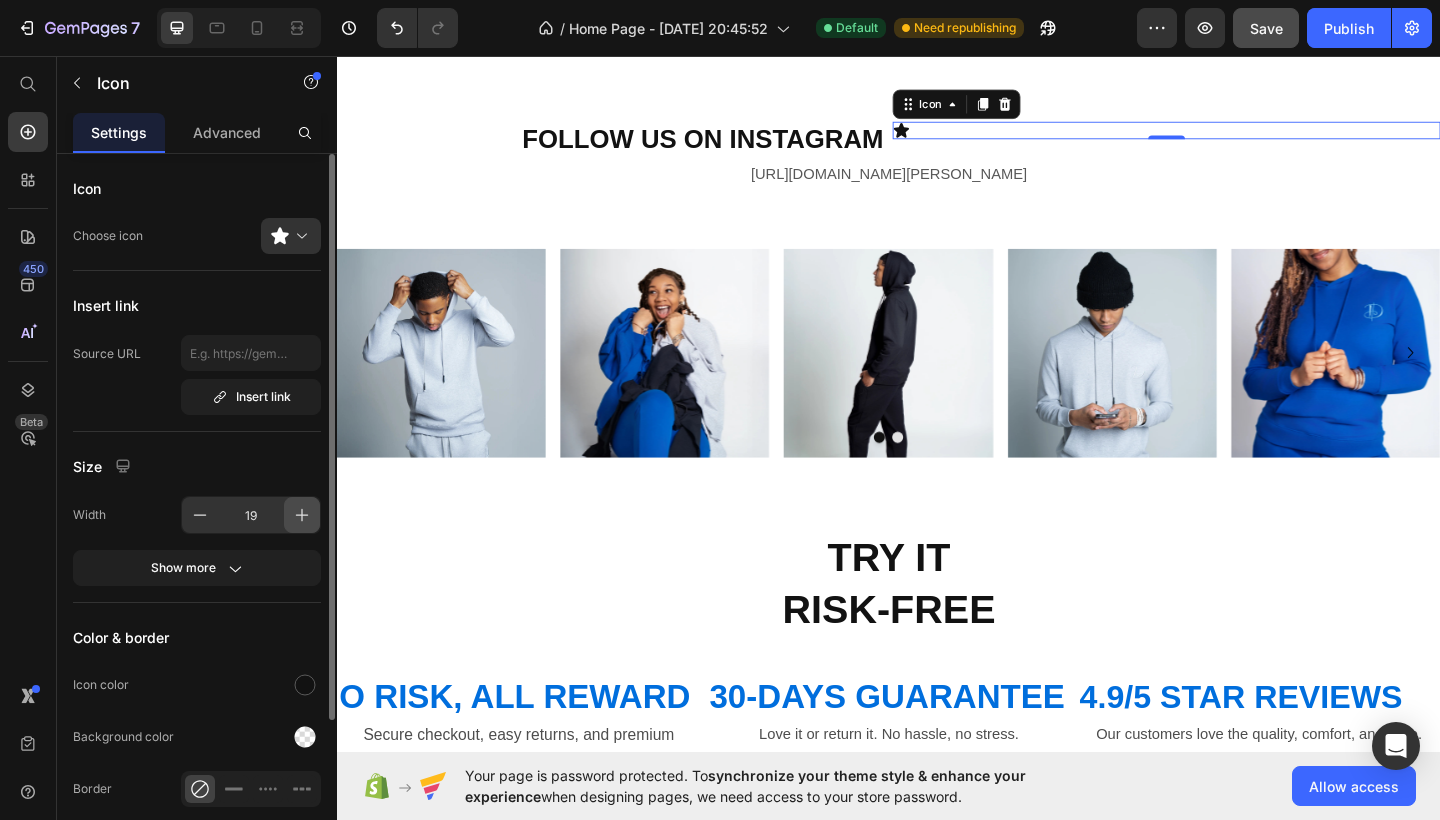 click 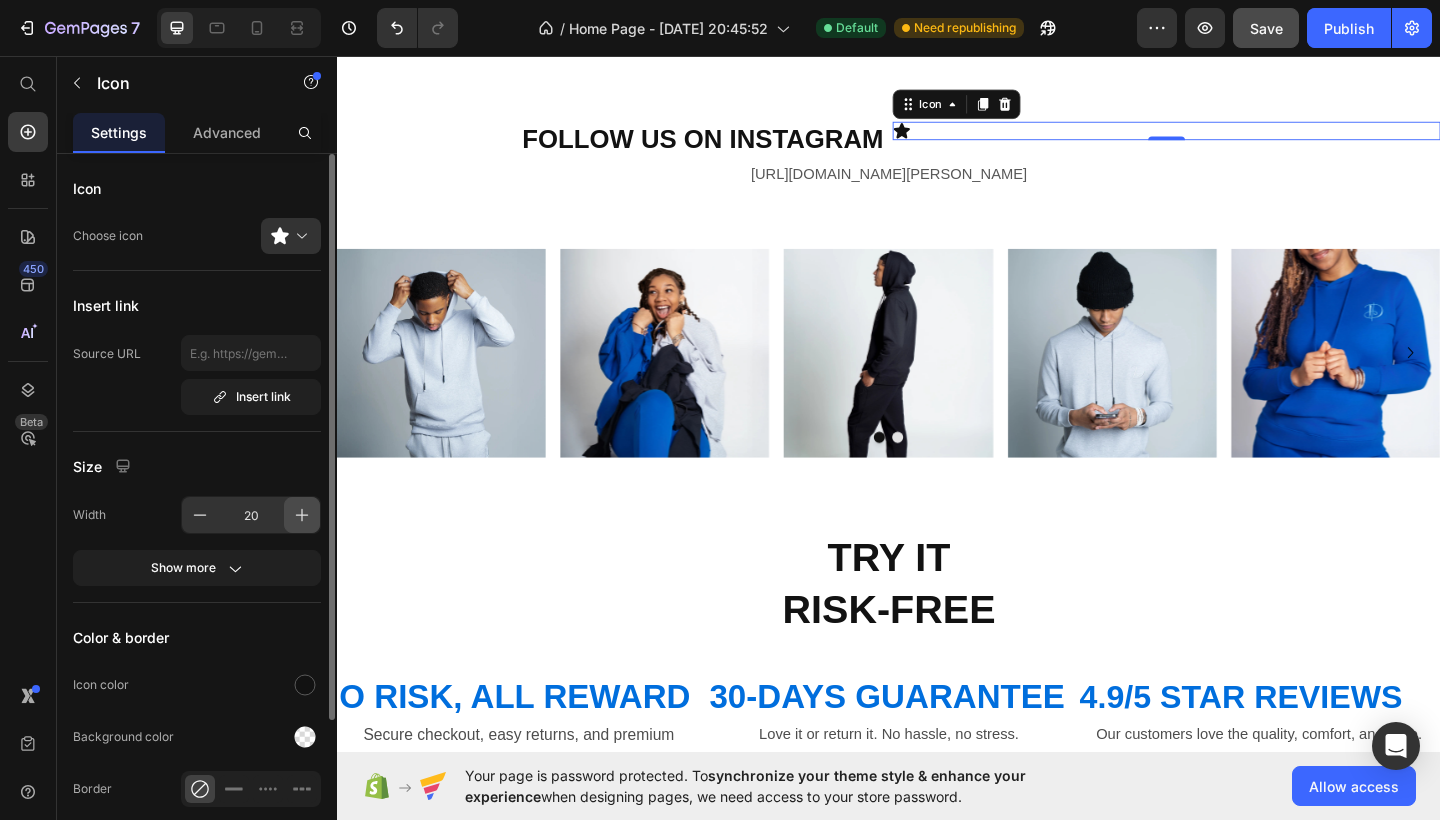 click 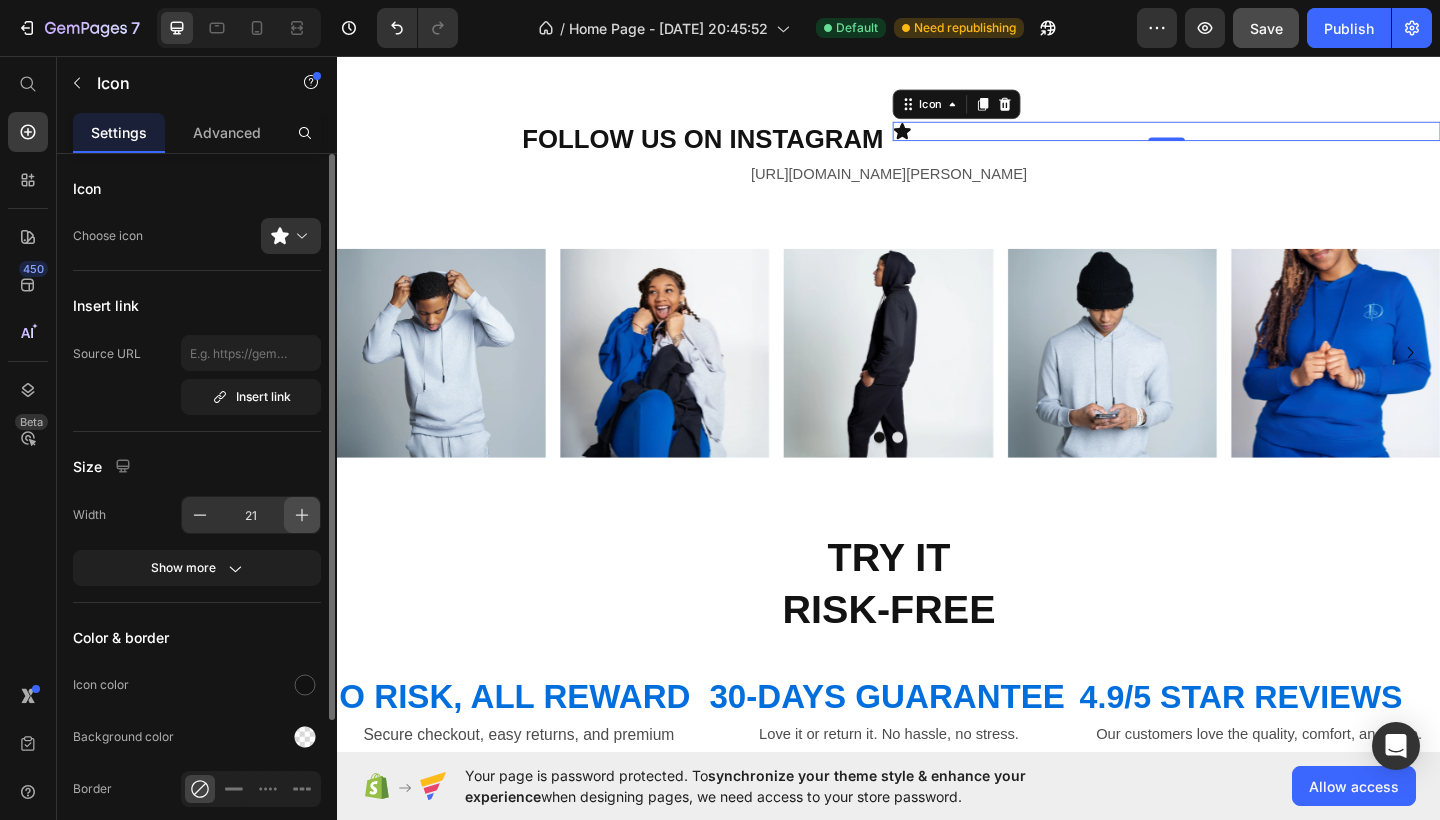 click 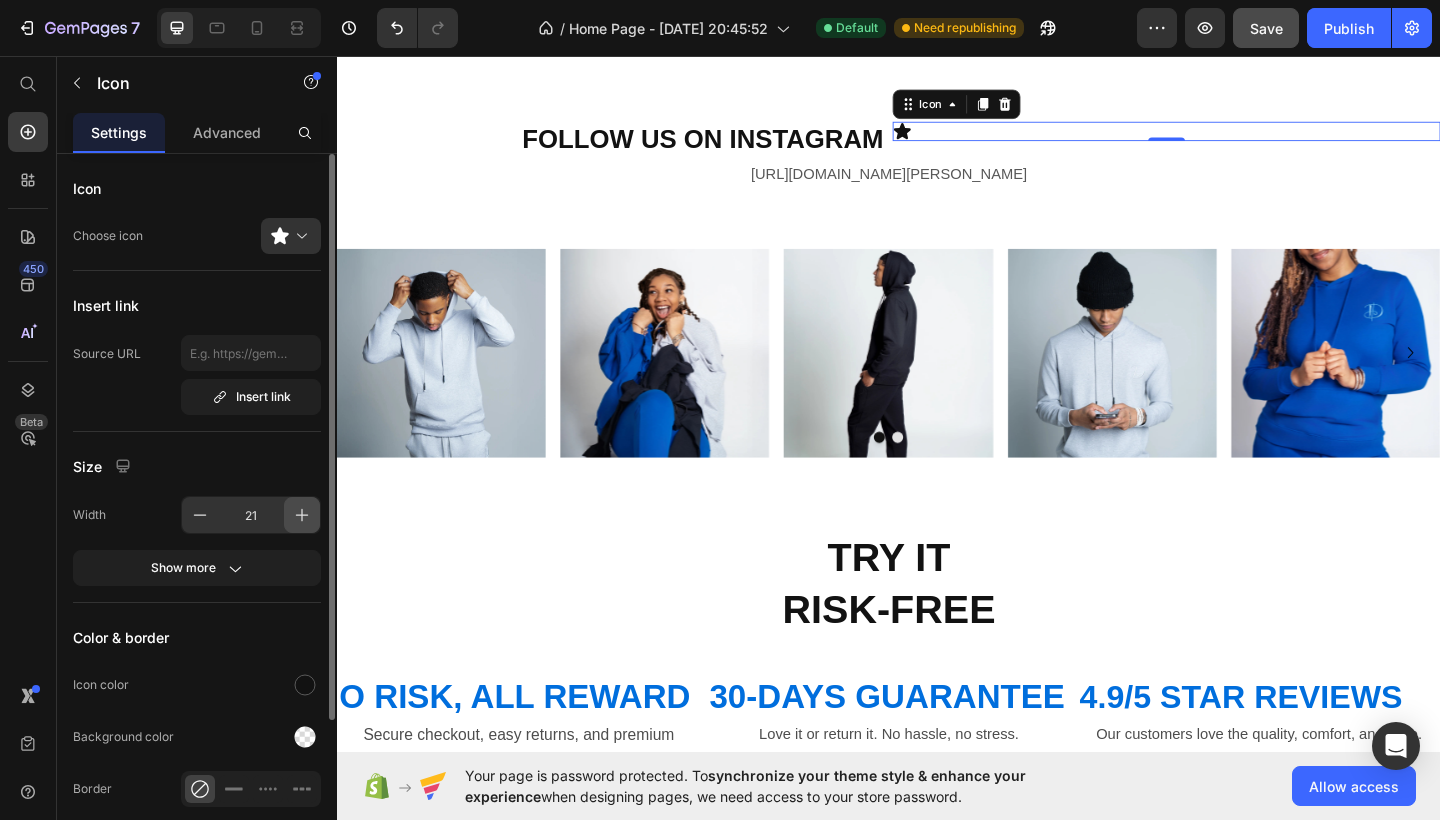 type on "22" 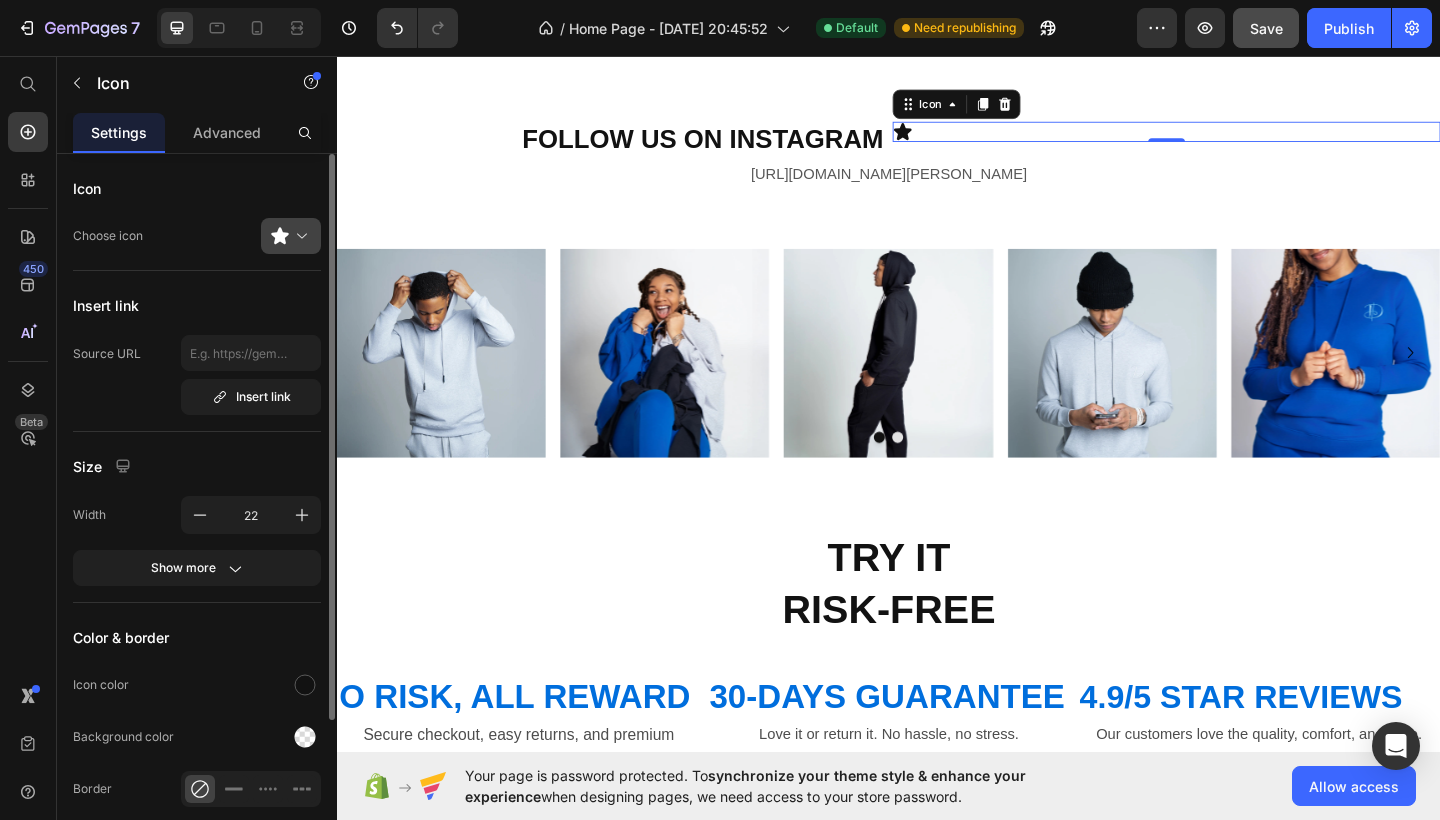 click at bounding box center [299, 236] 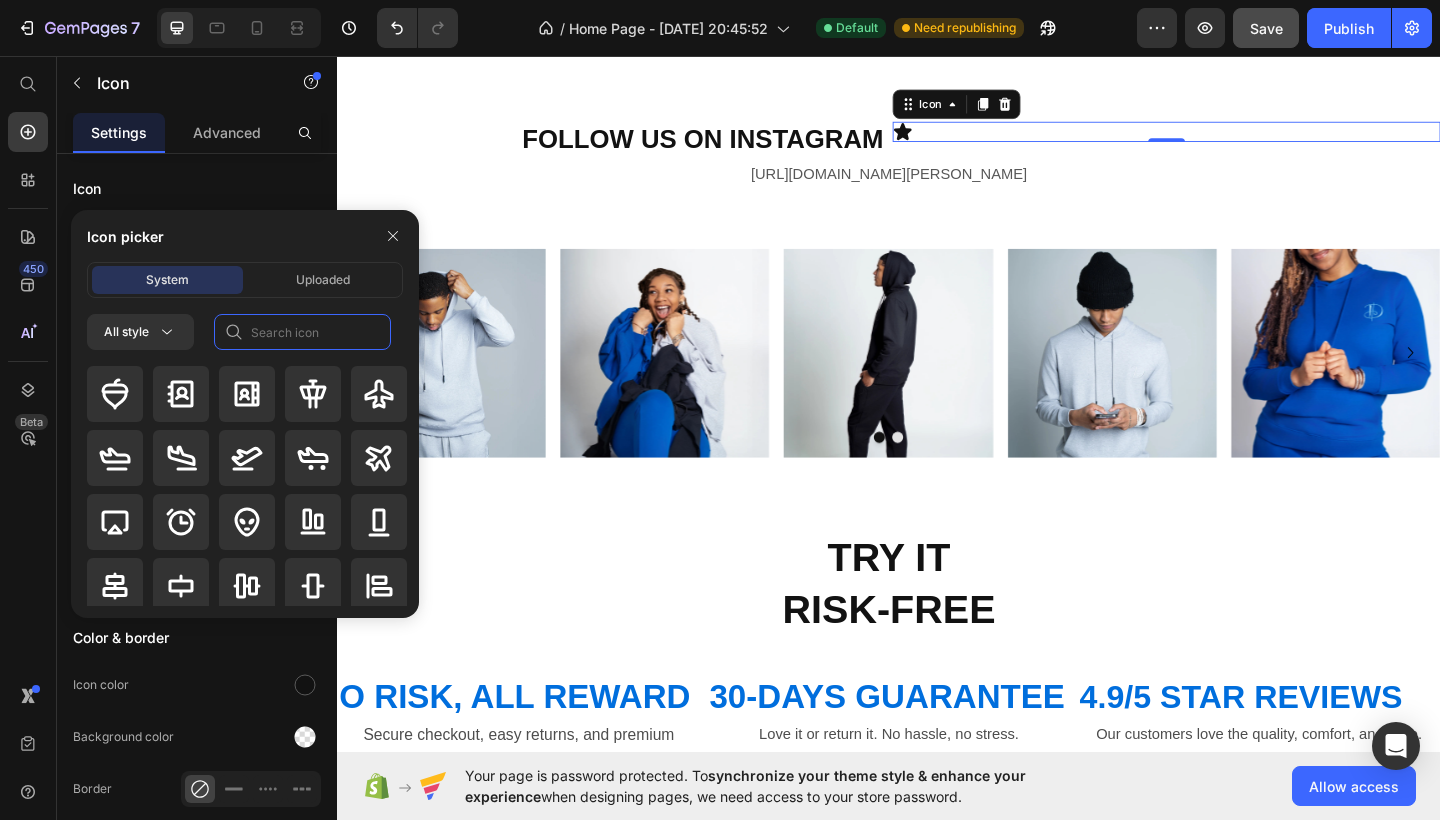 click 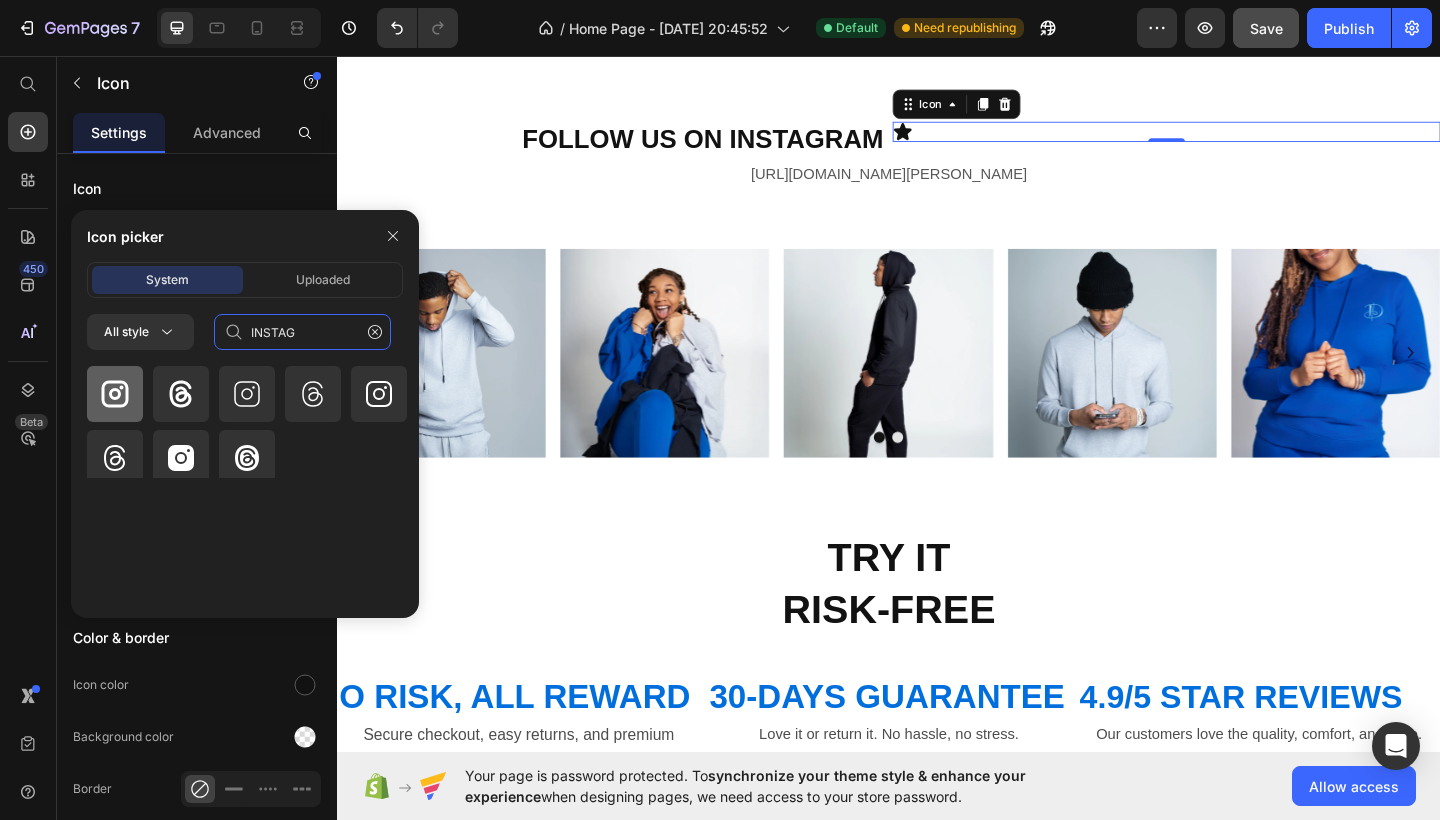 type on "INSTAG" 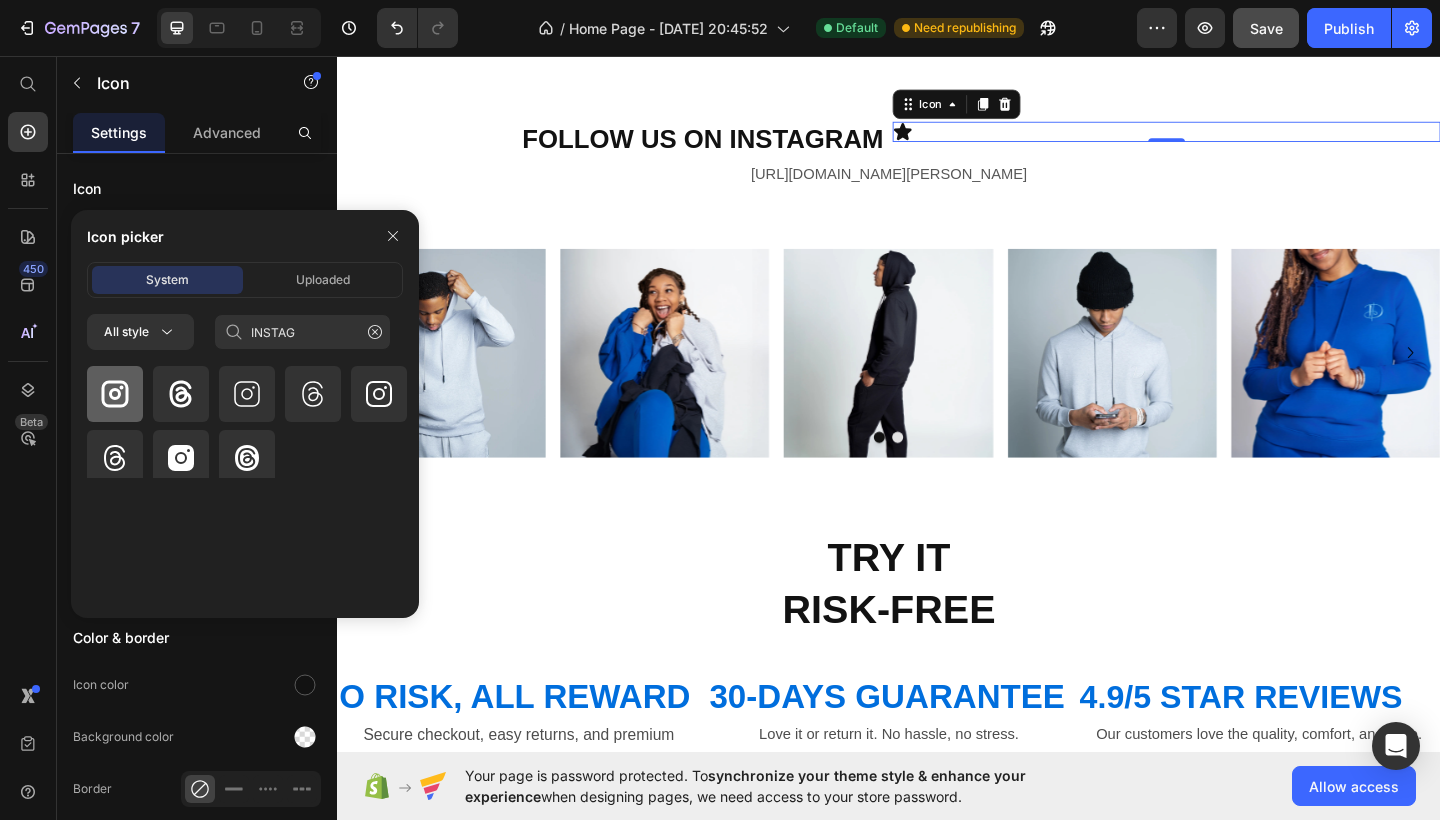 click 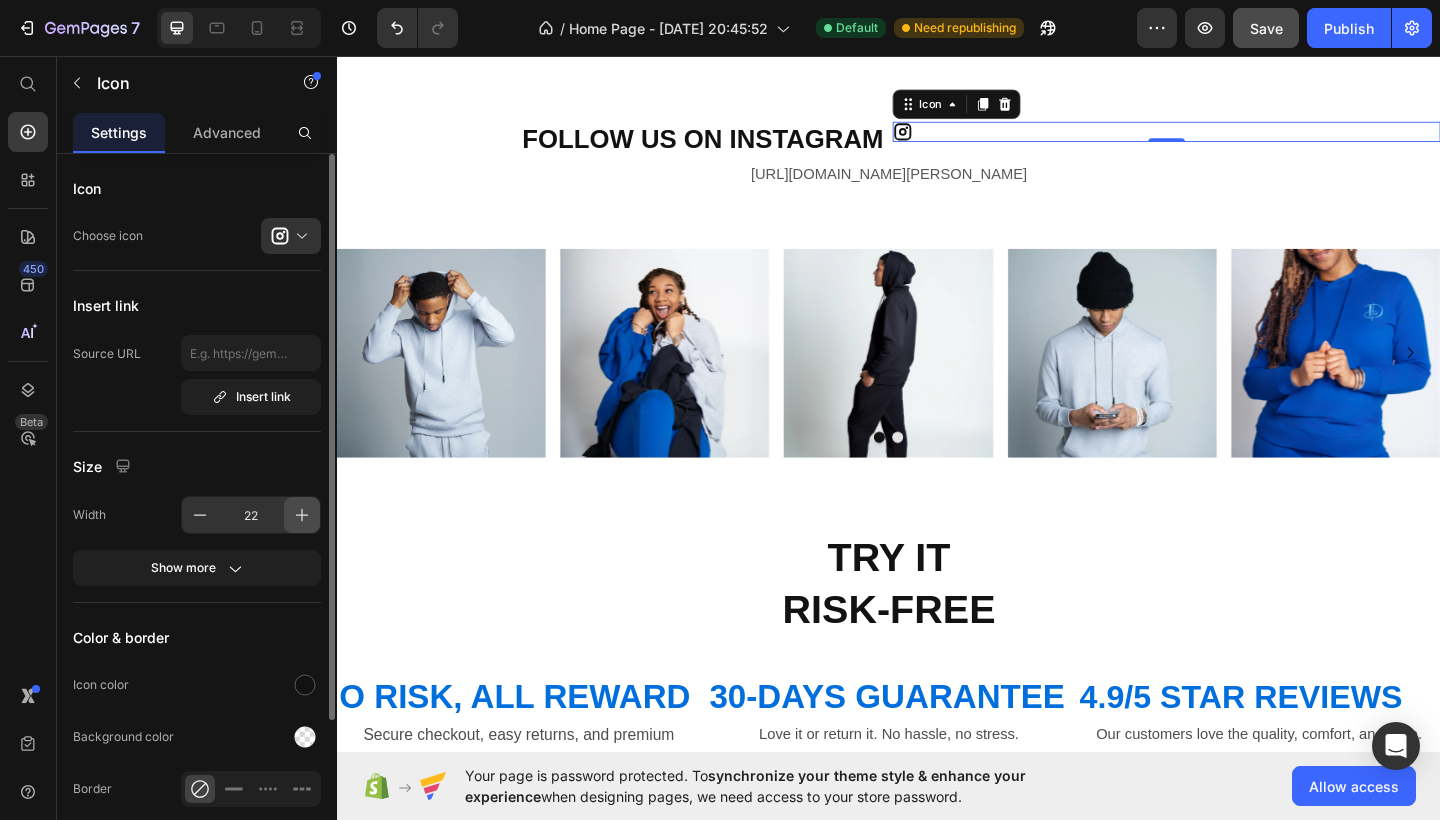 click 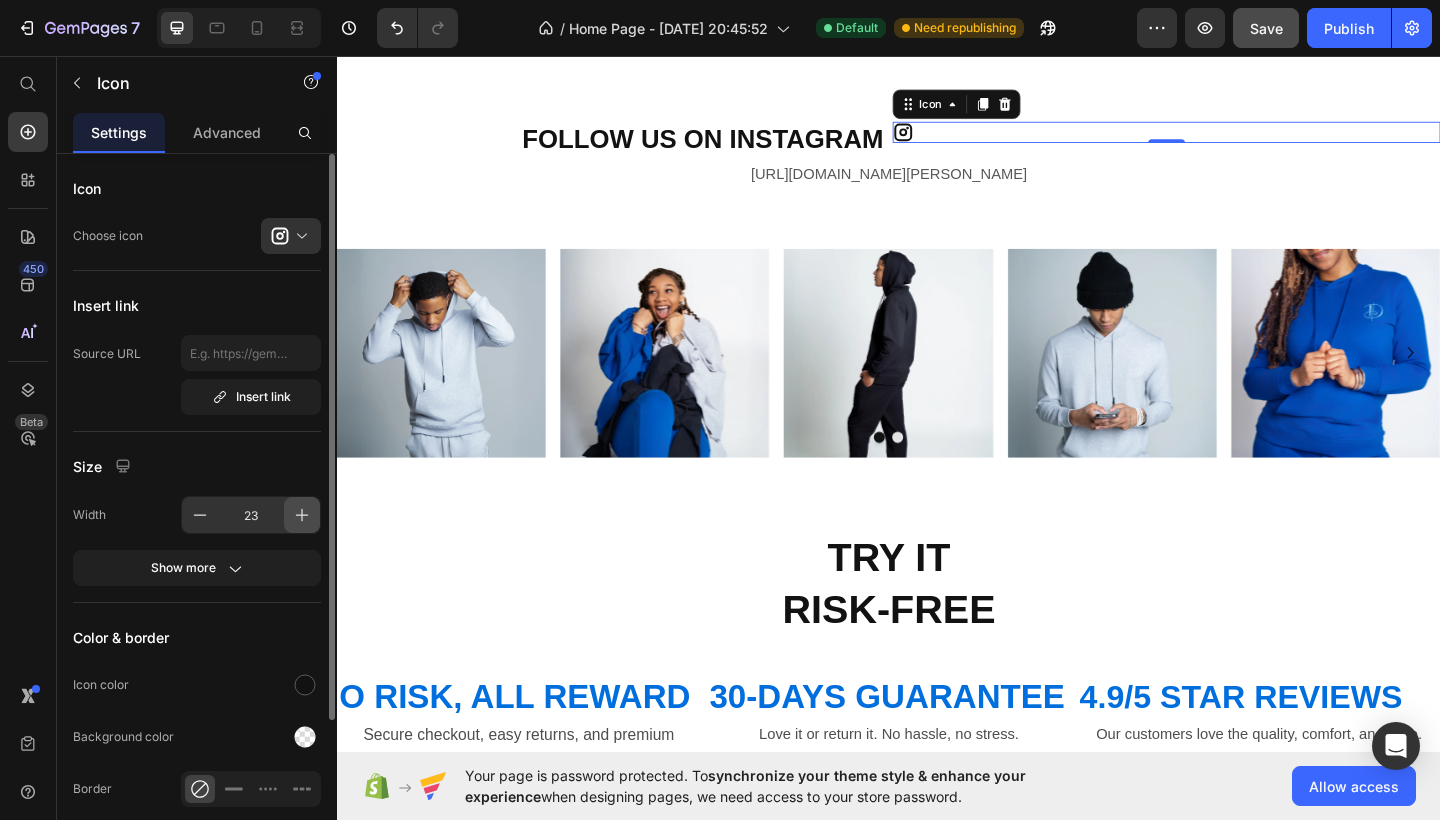 click 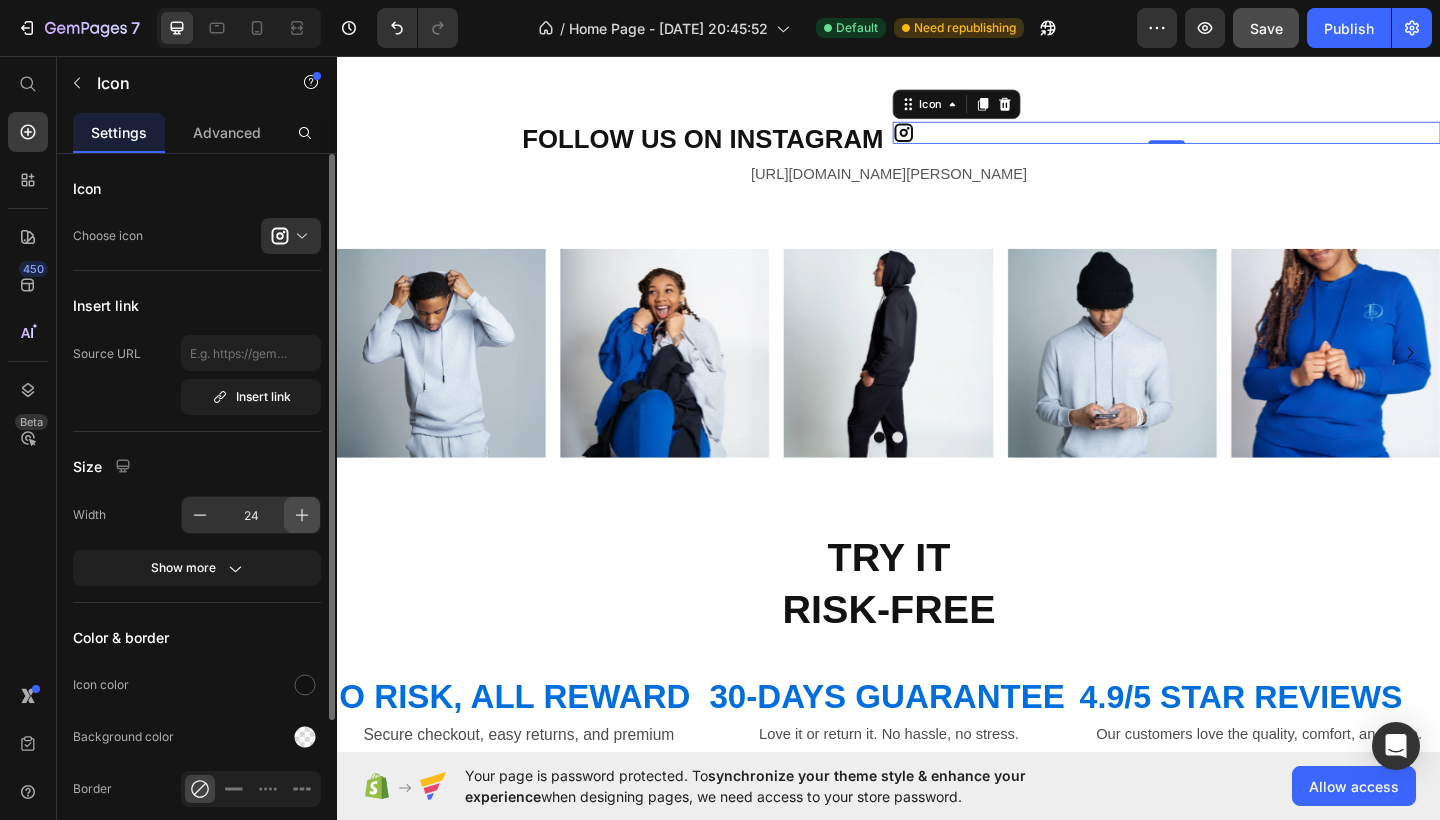 click 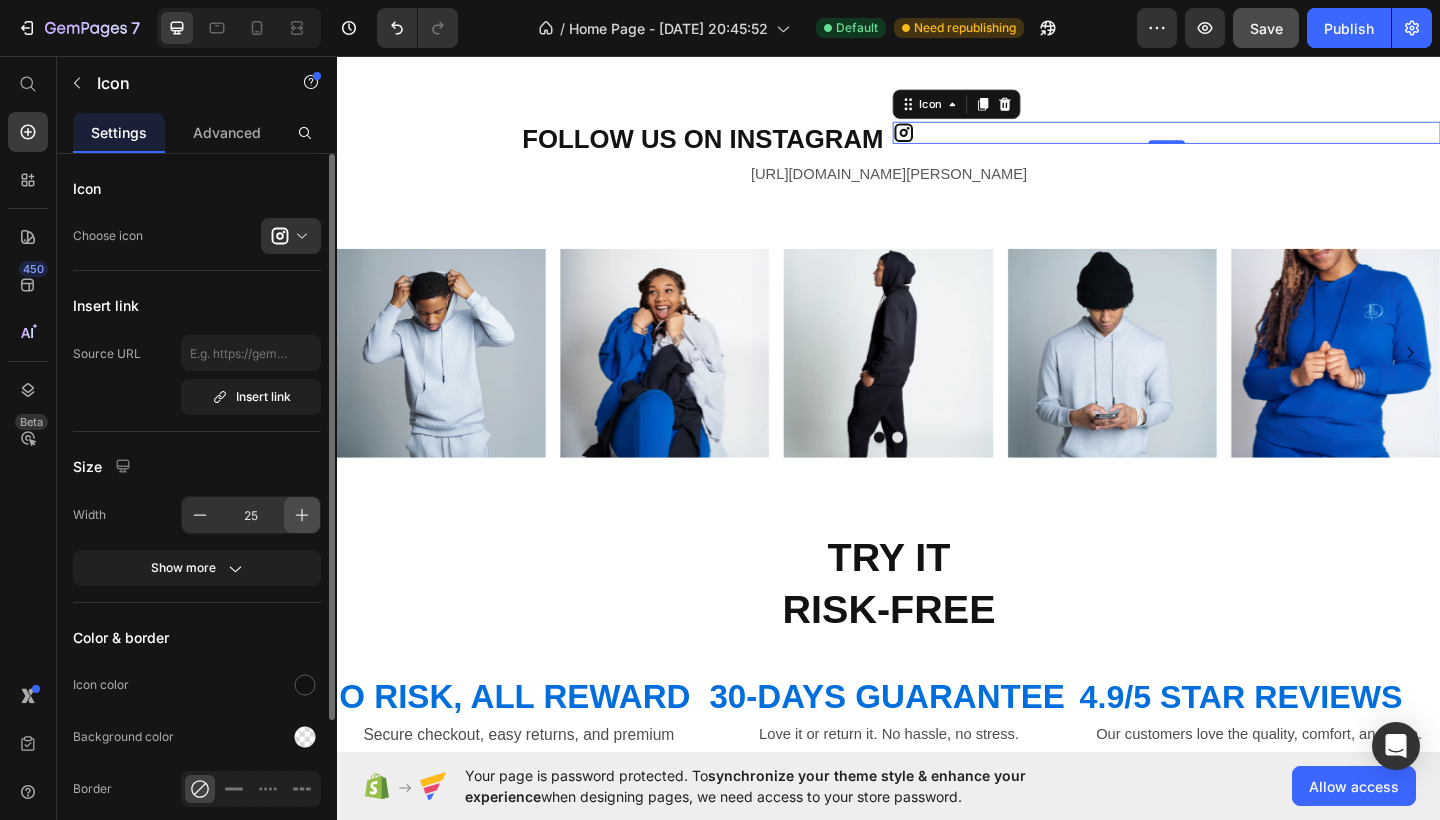 click 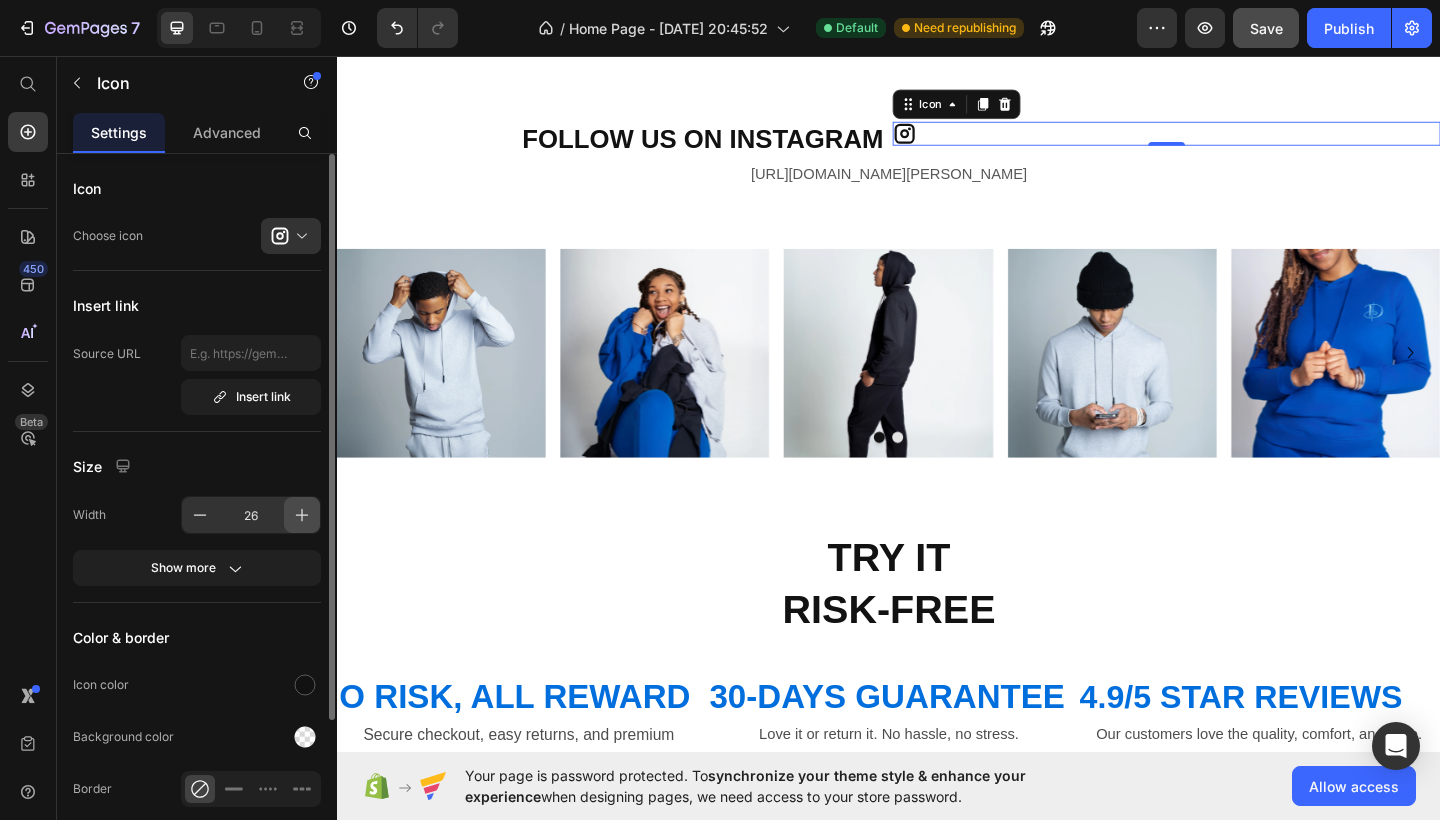 click 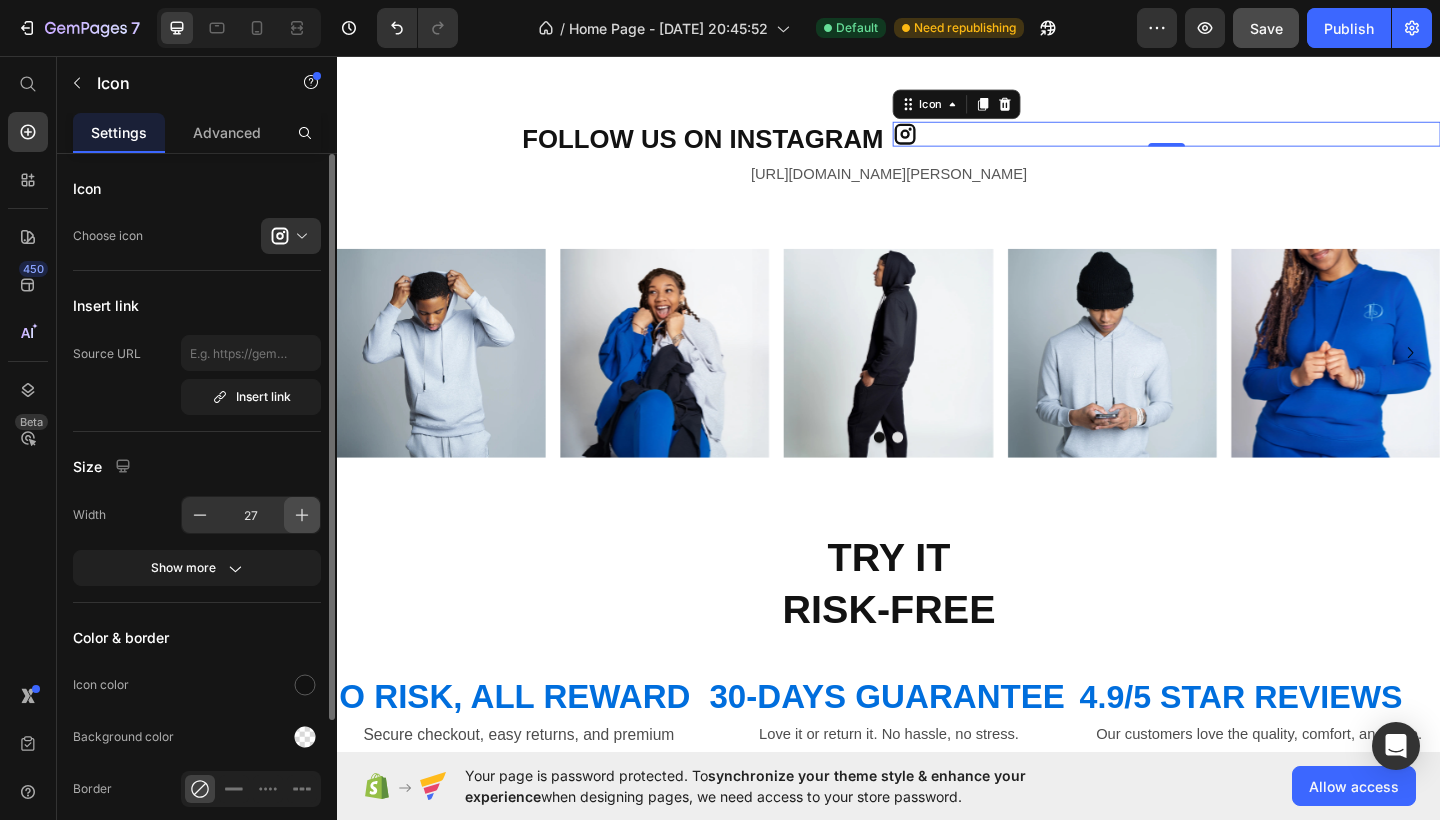 click 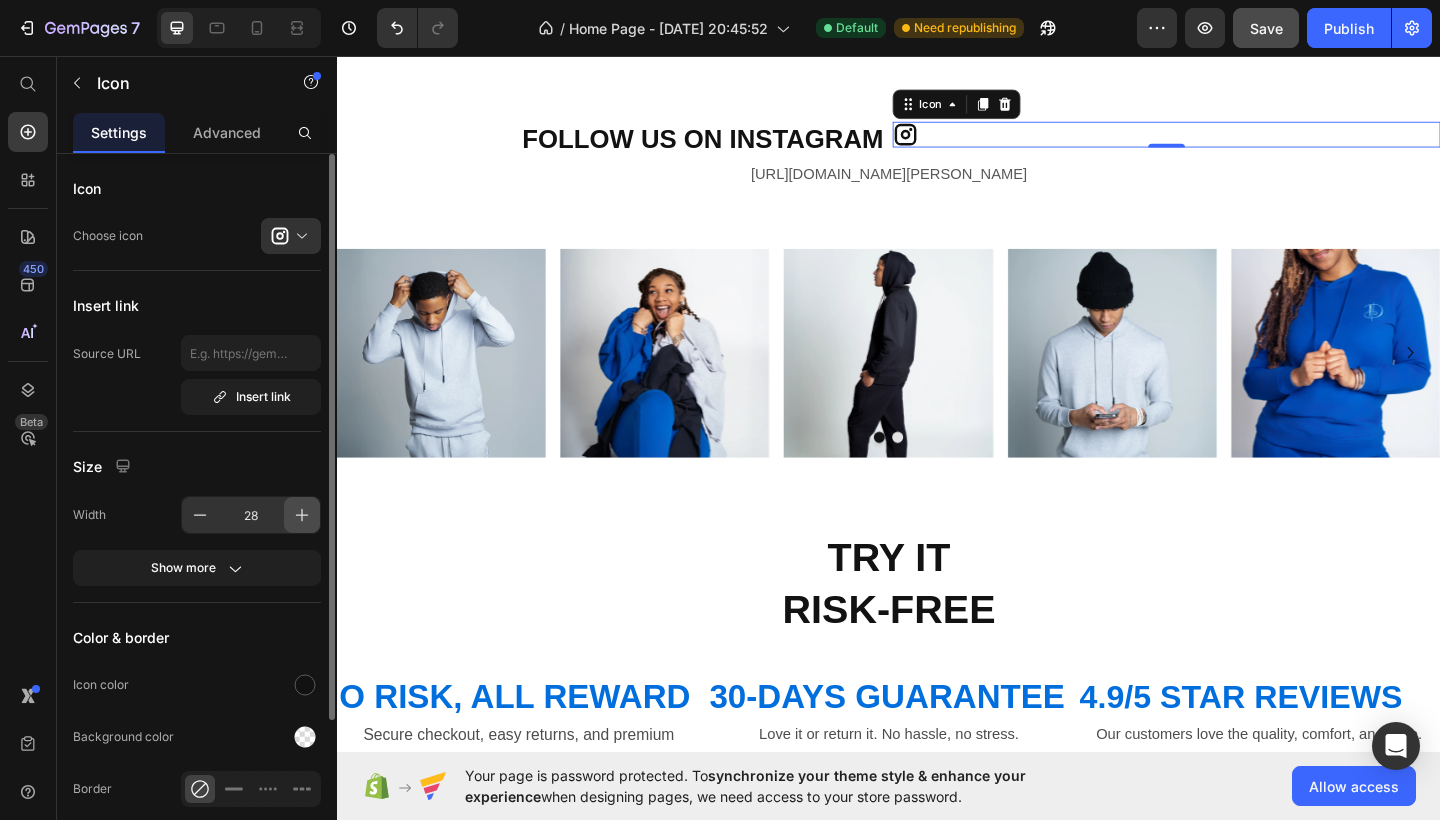 click 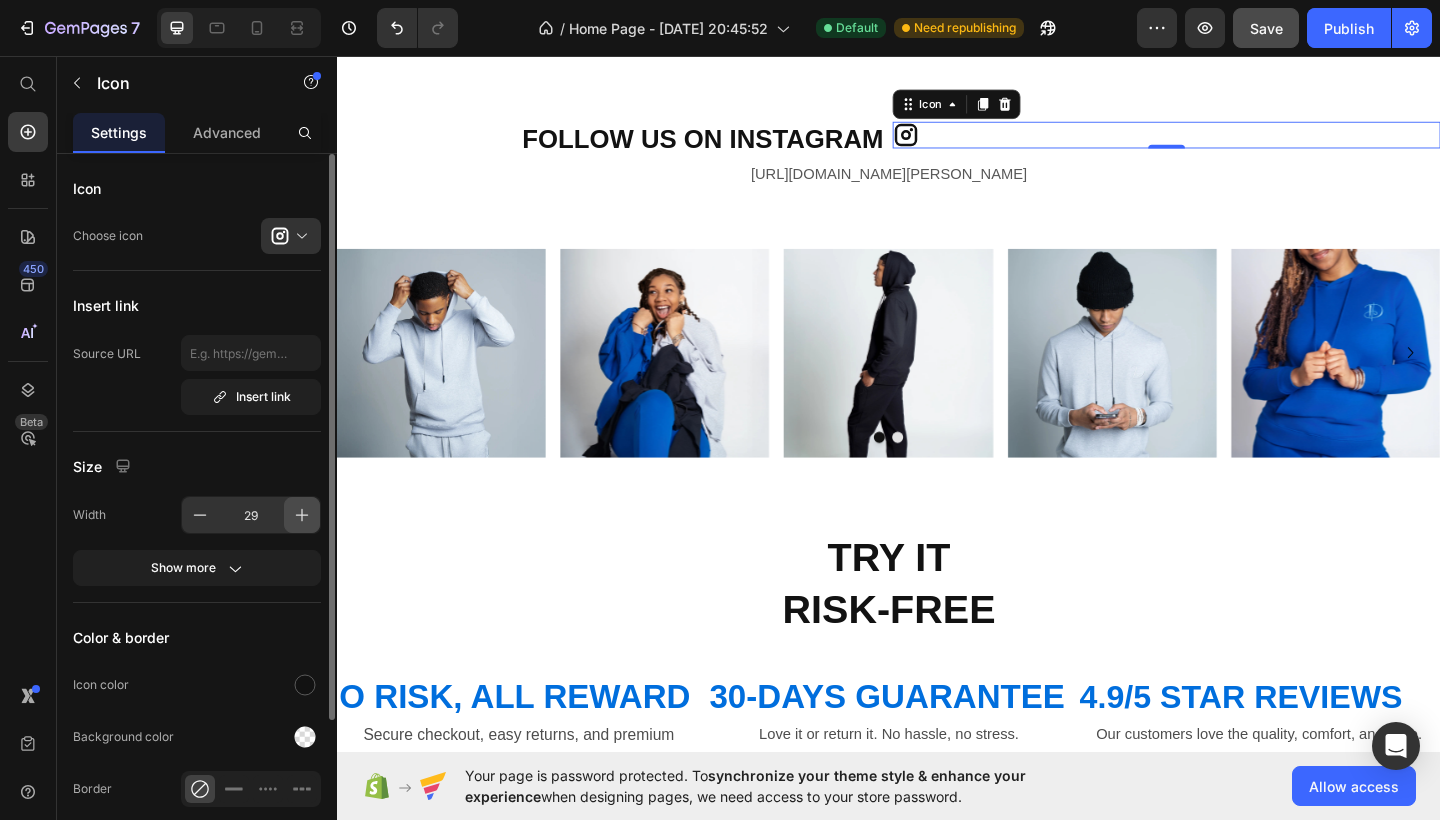 click 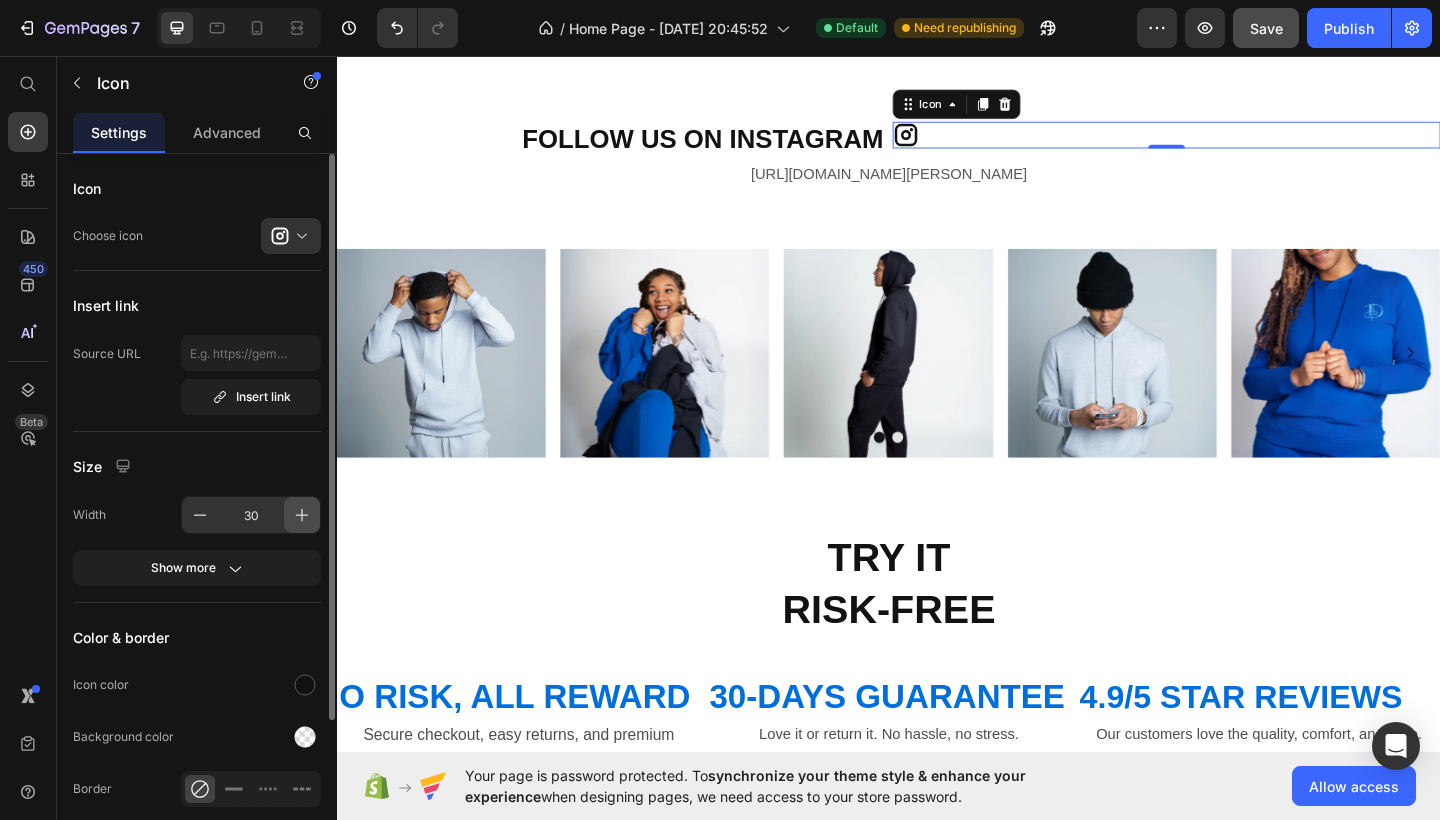 click 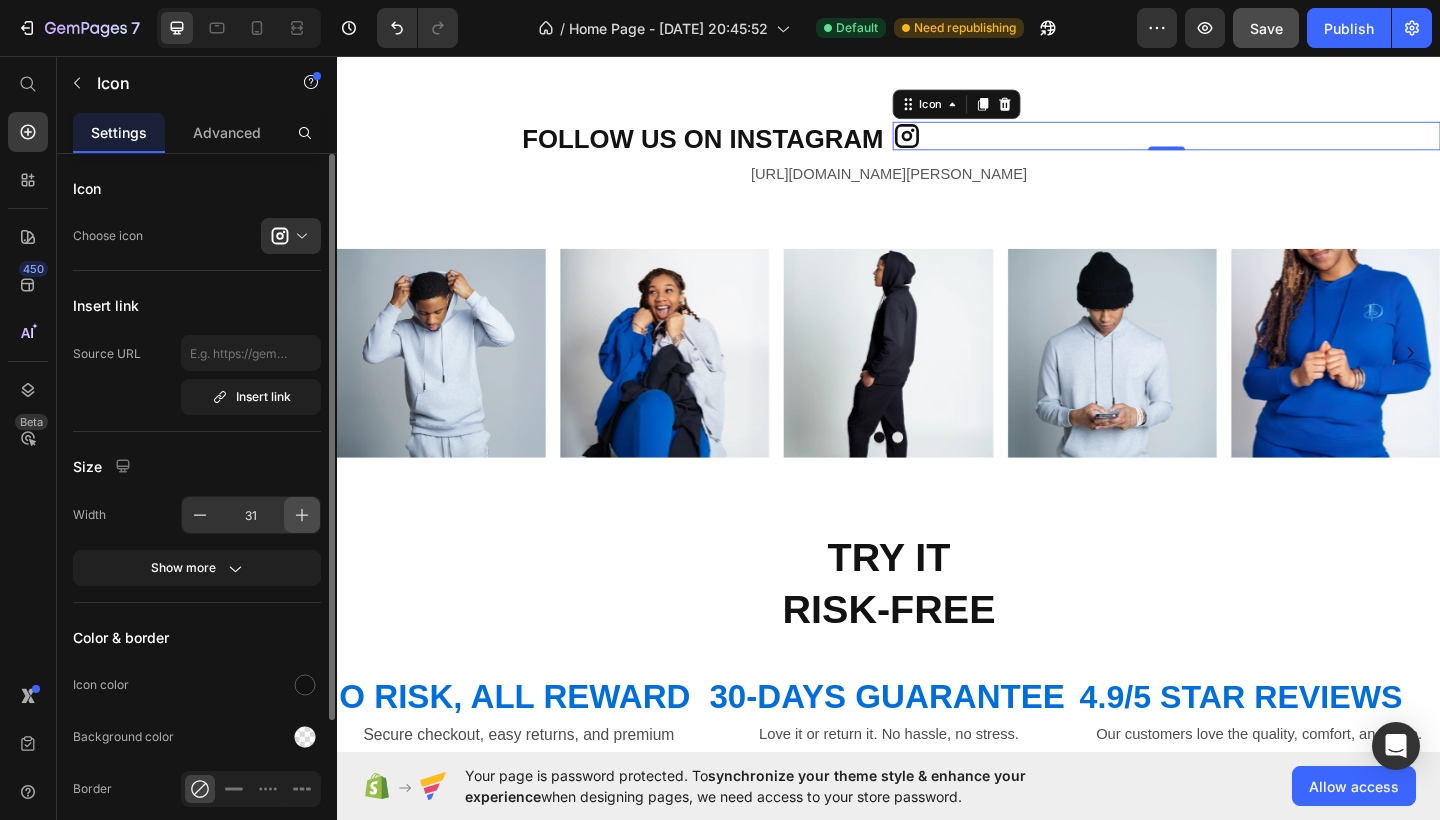 click 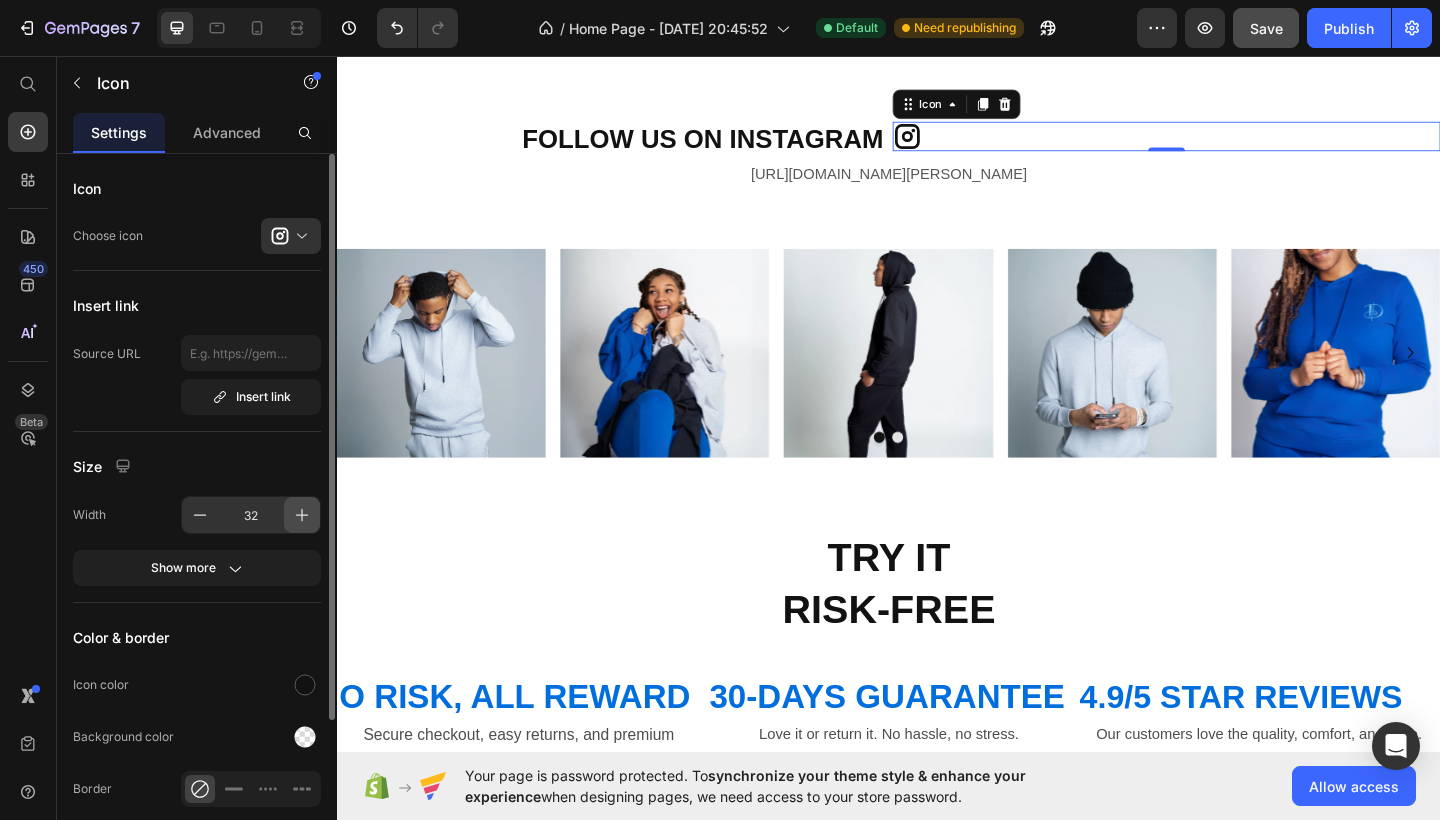 click 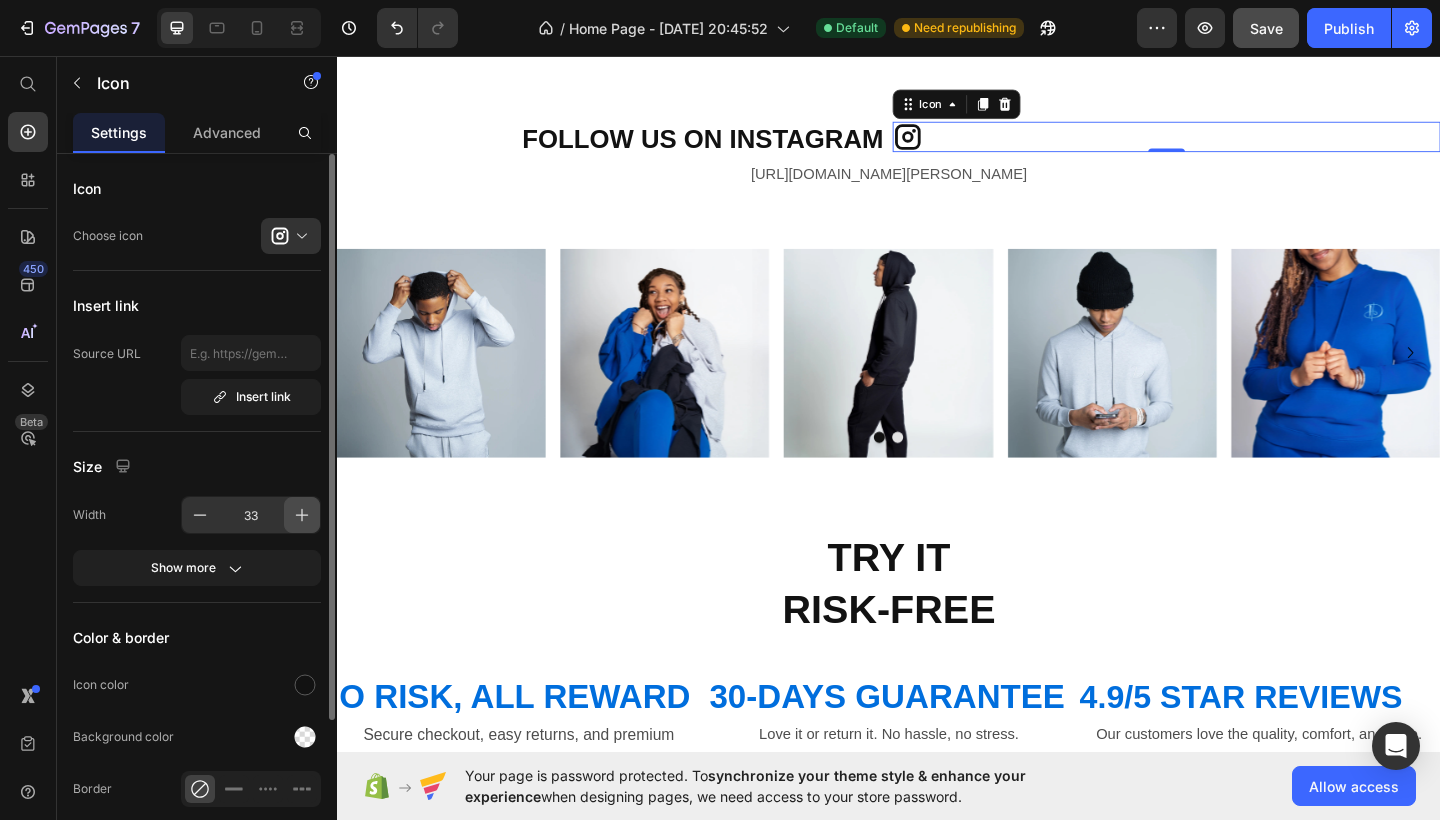 click 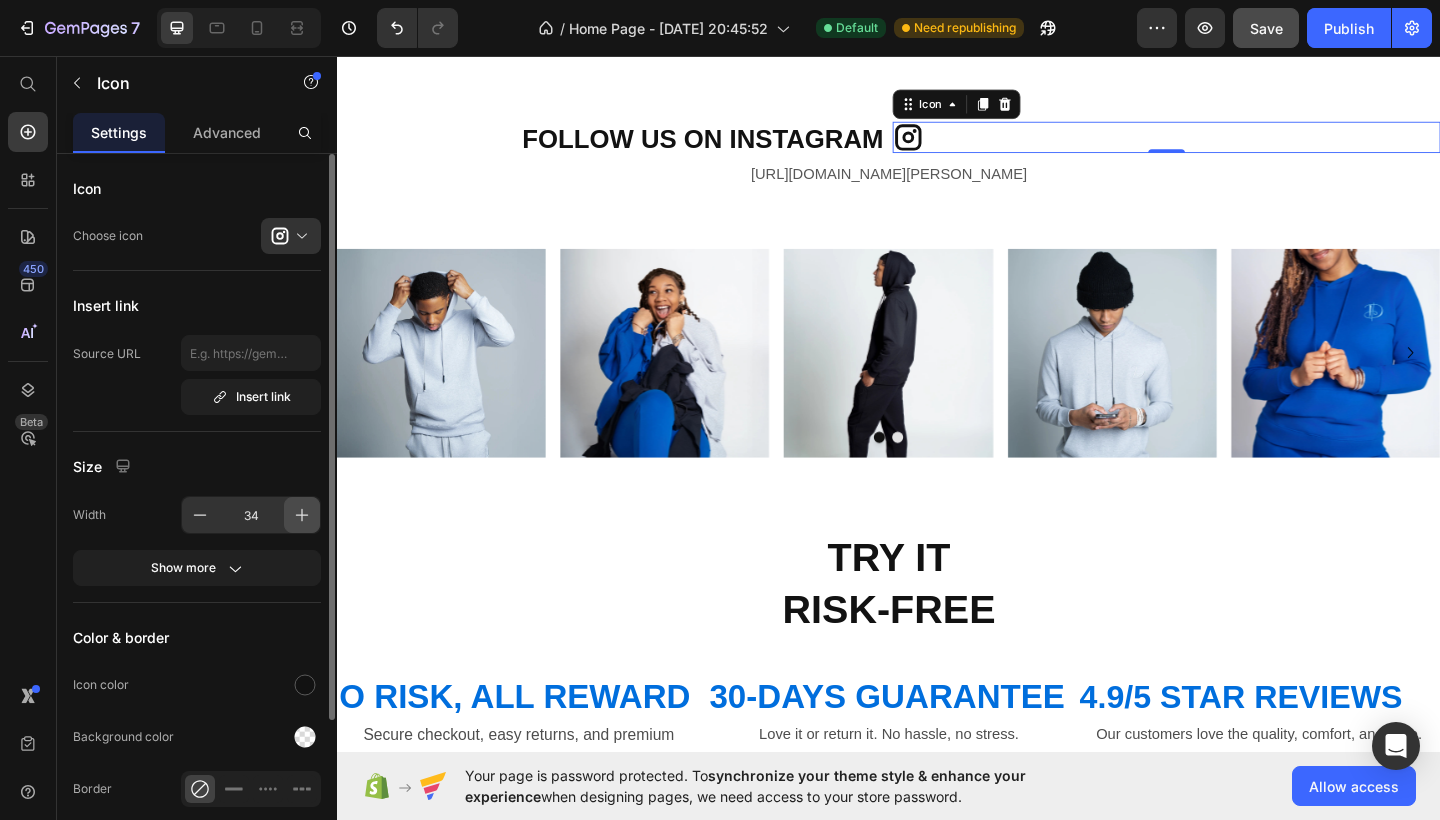 click 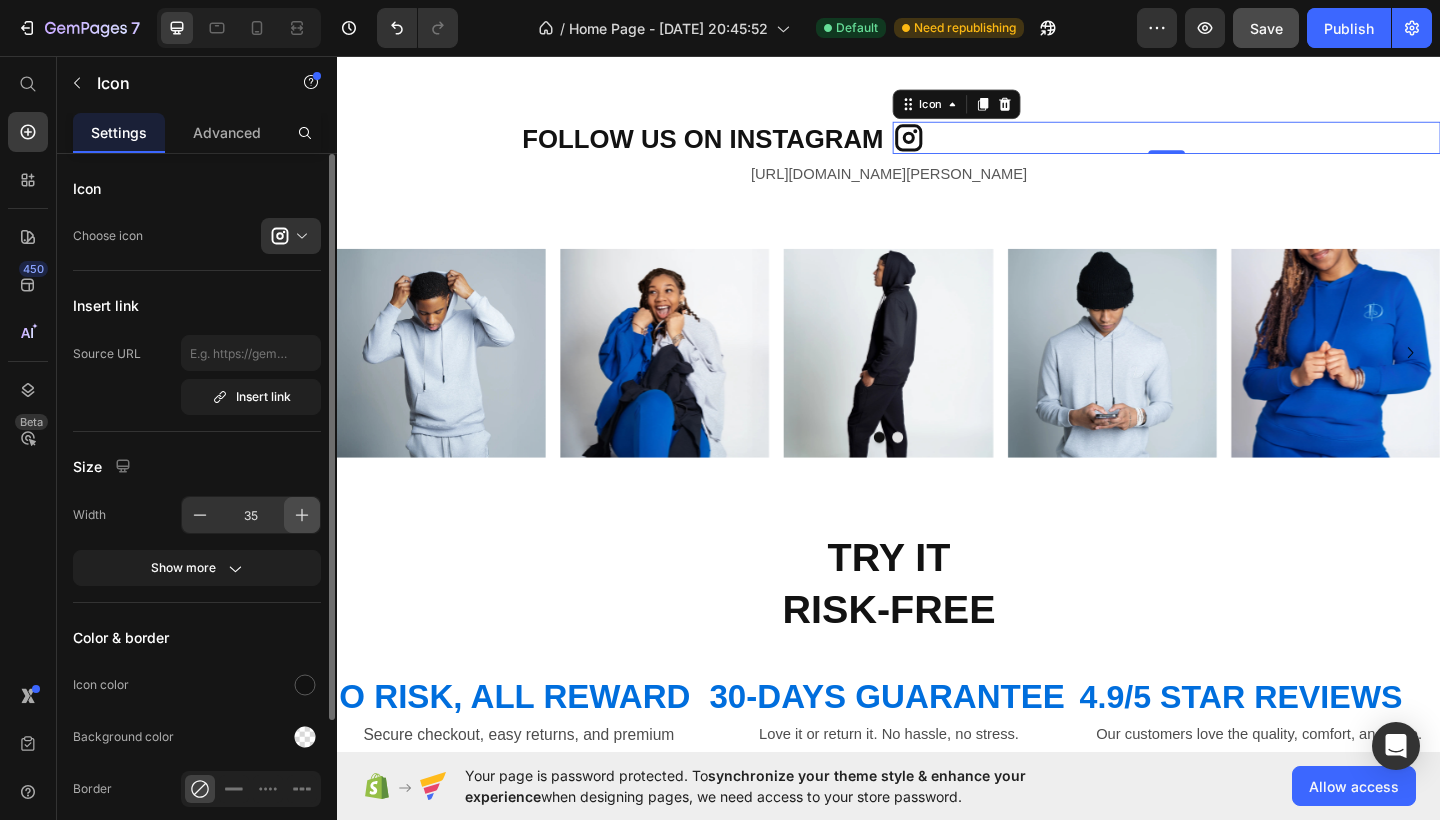 click 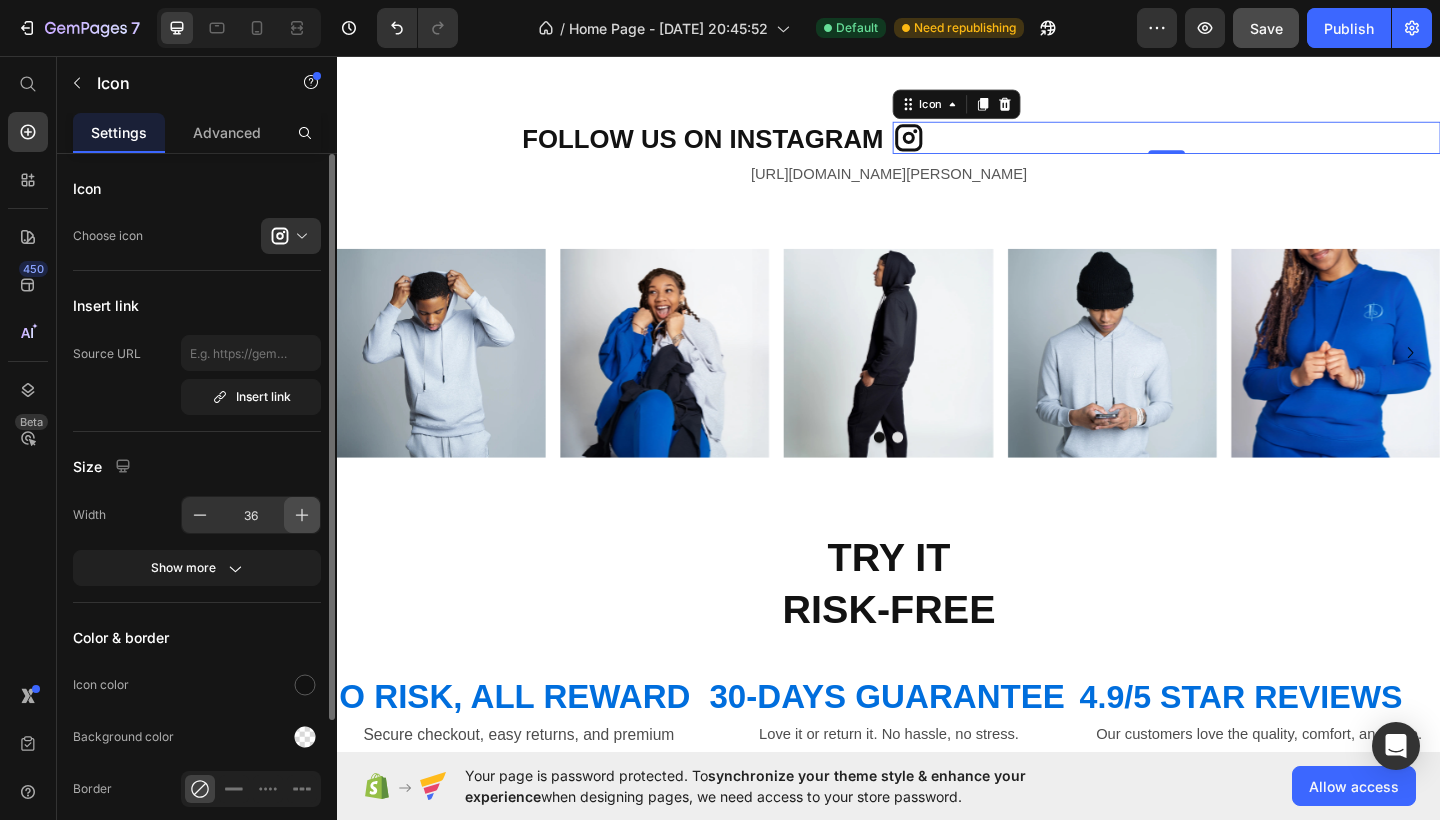 click 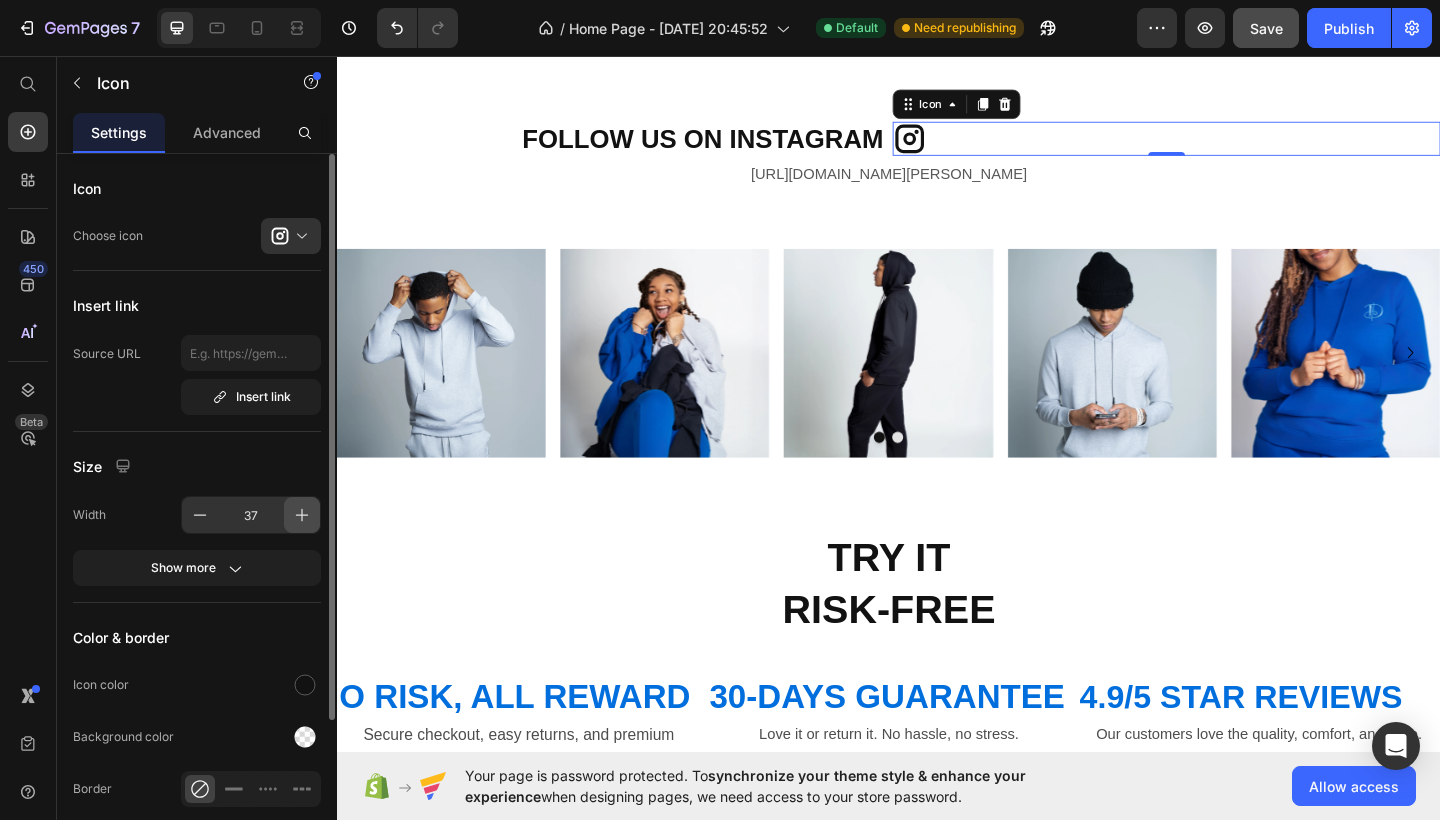 click 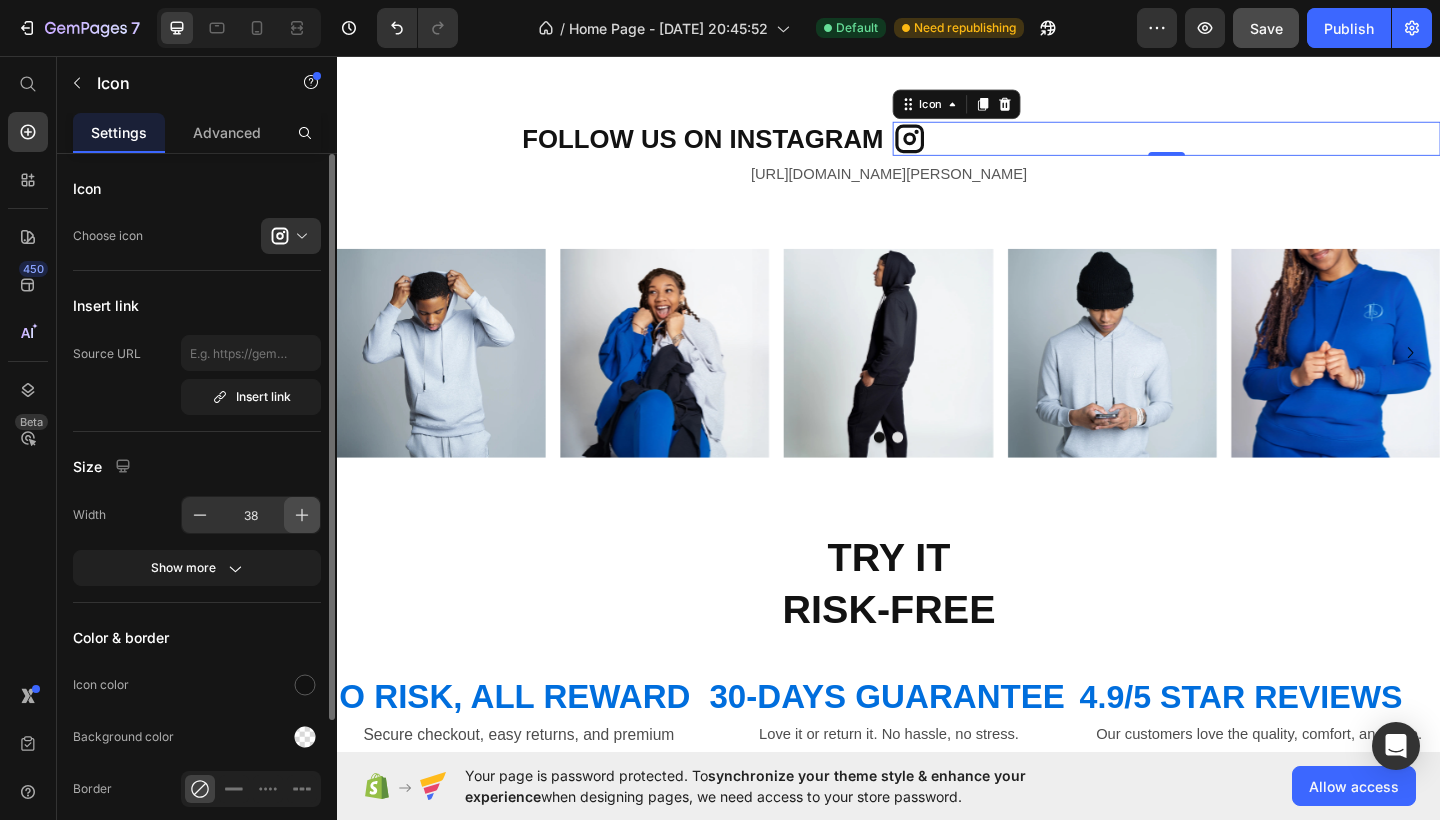 click 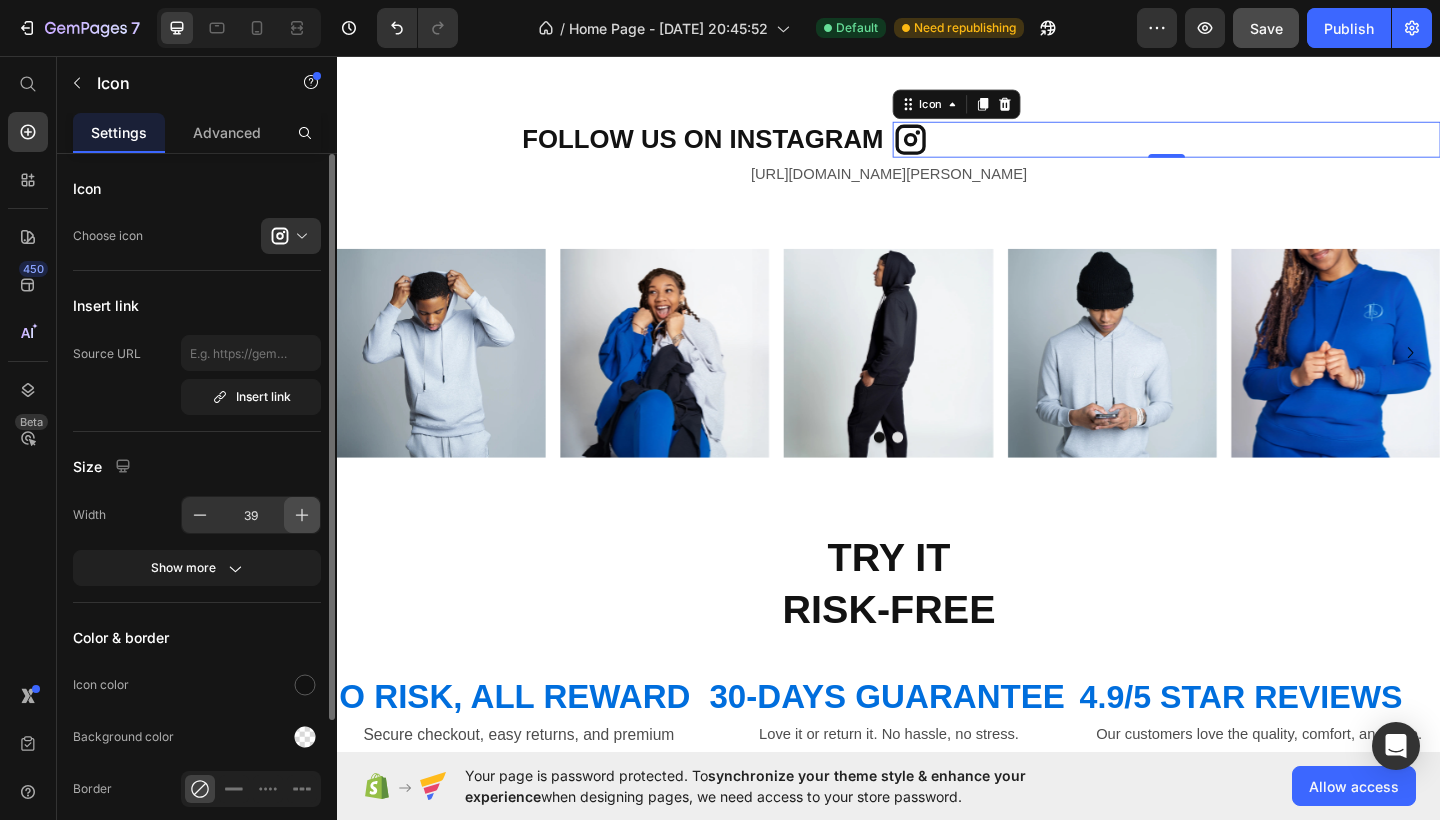 click 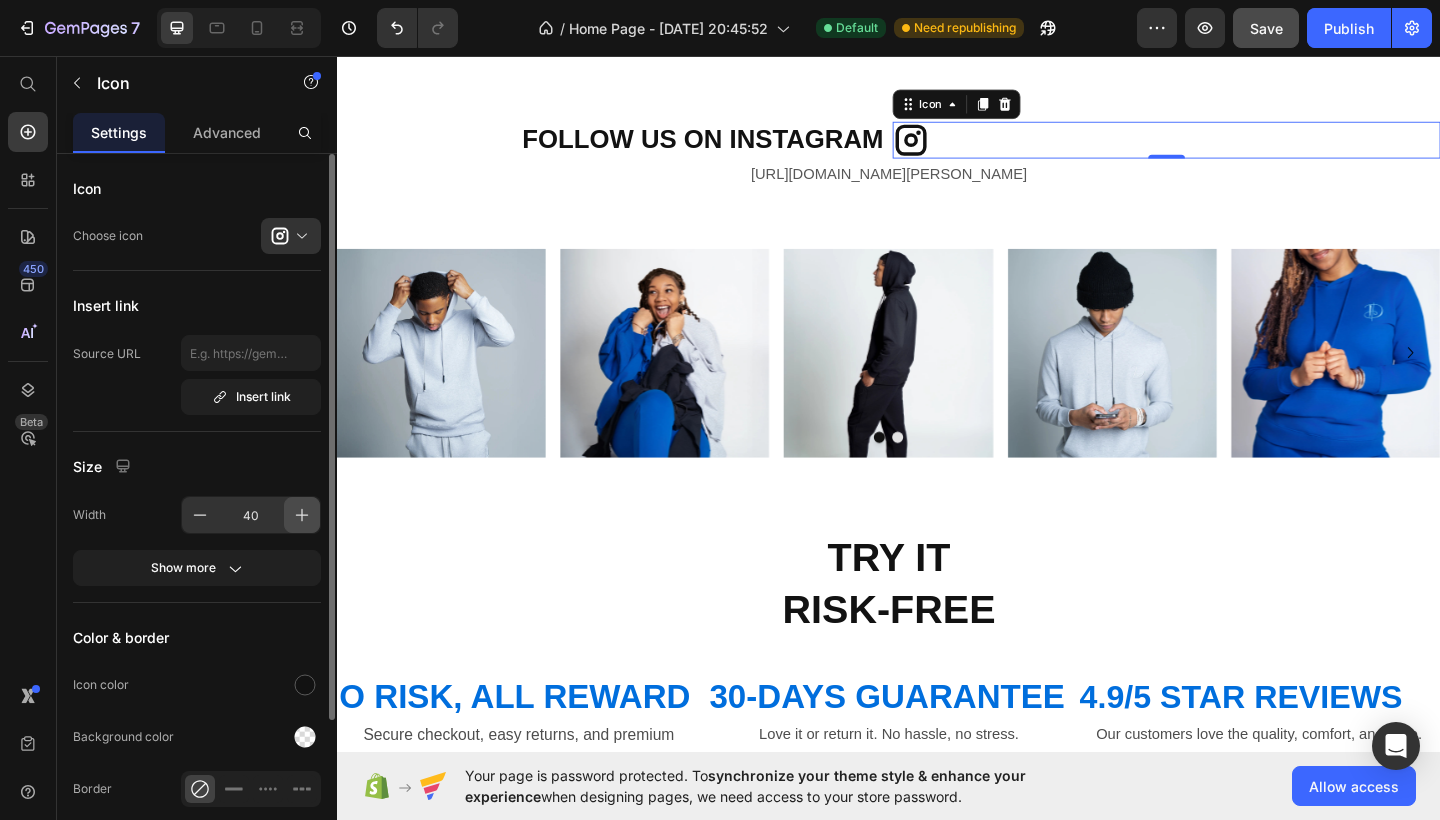 click 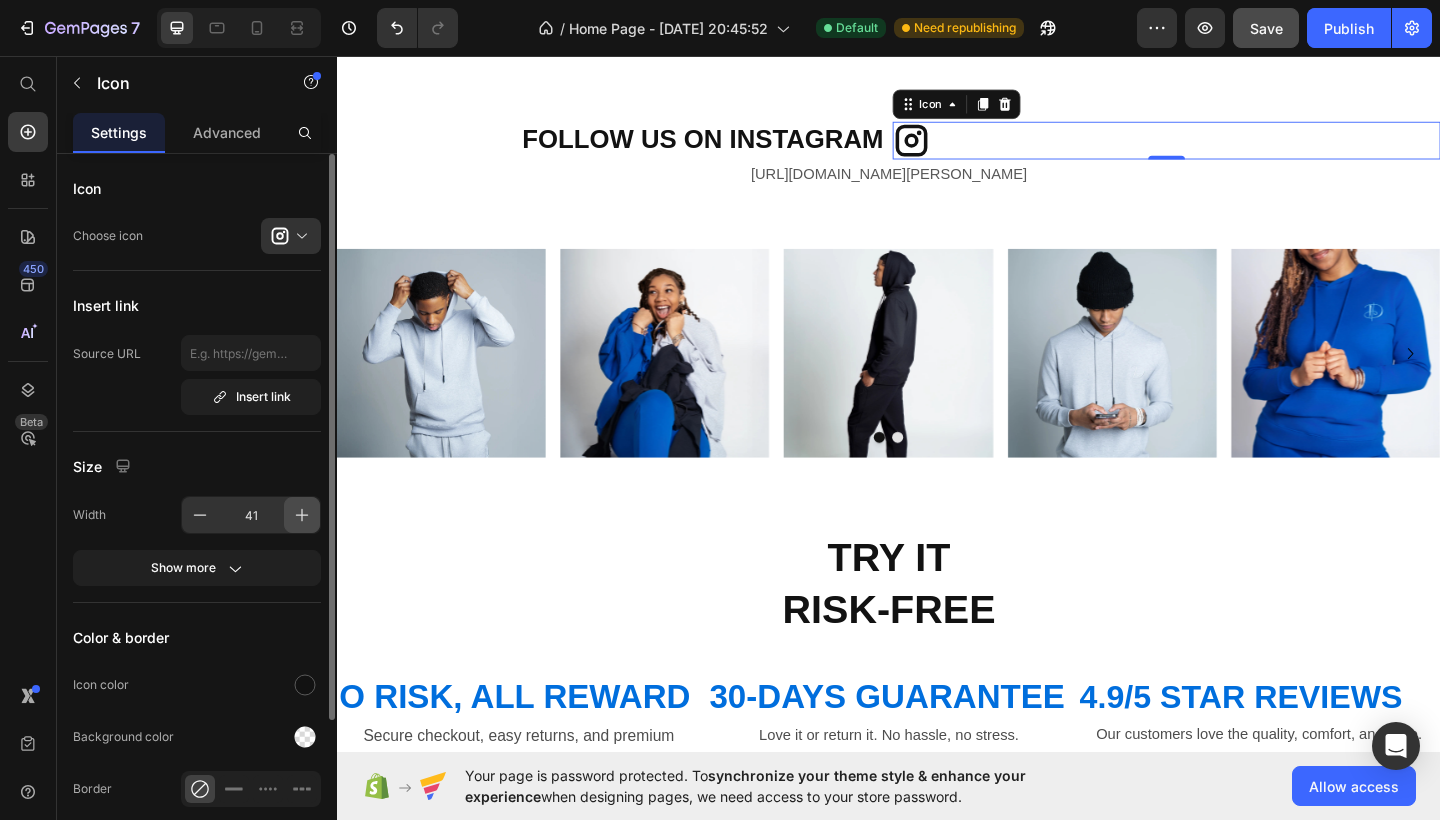 click 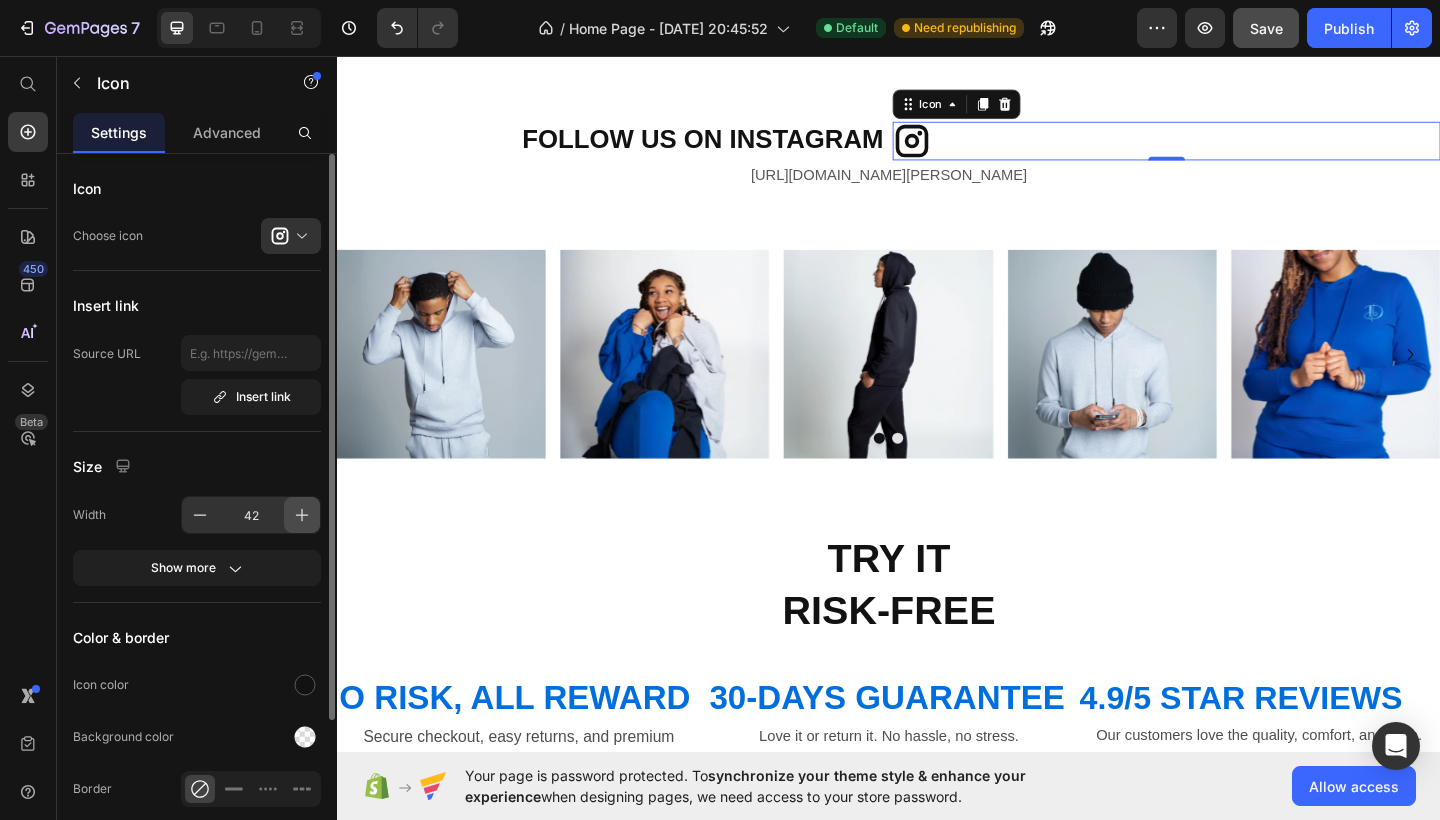 click 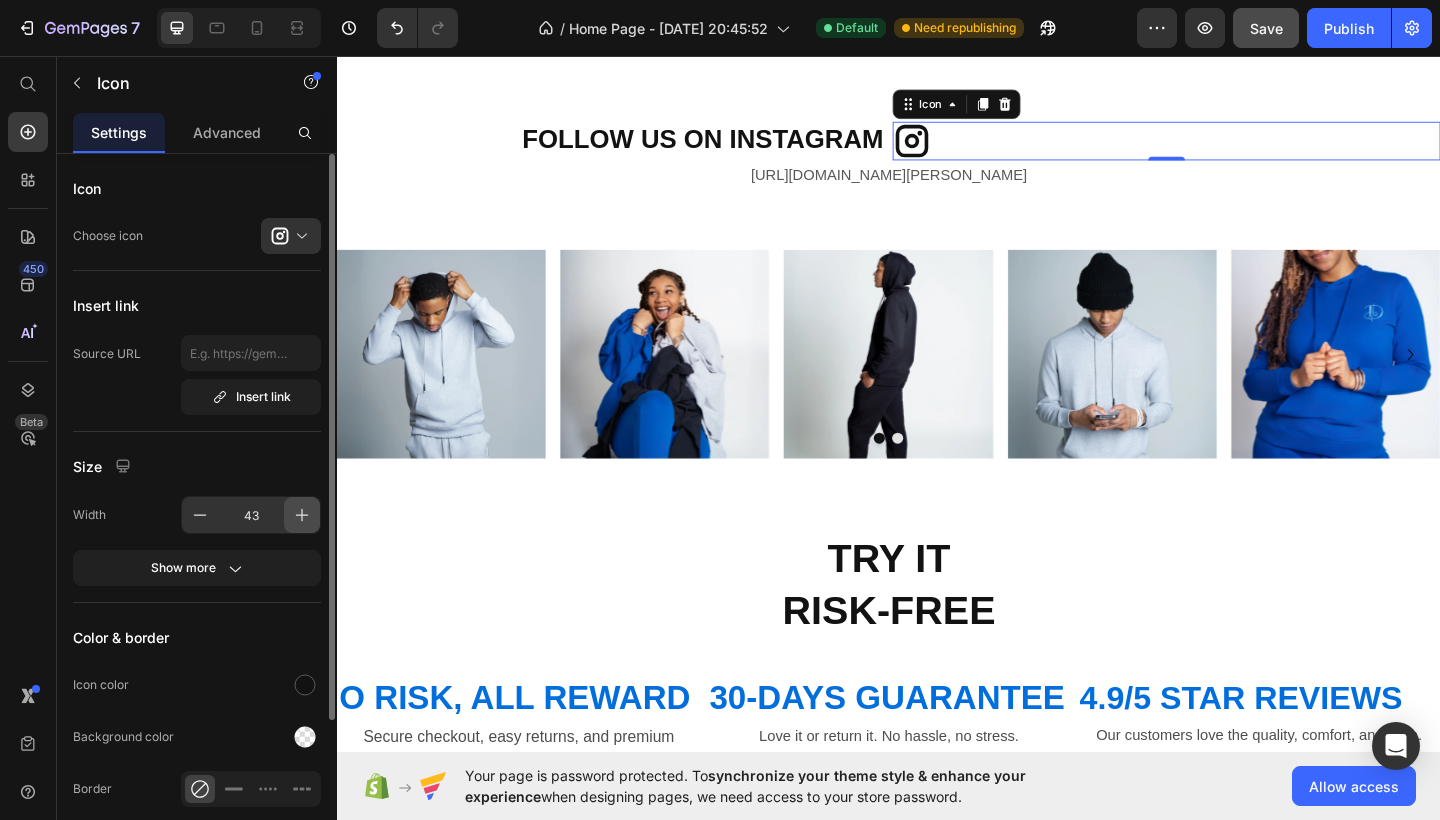 click 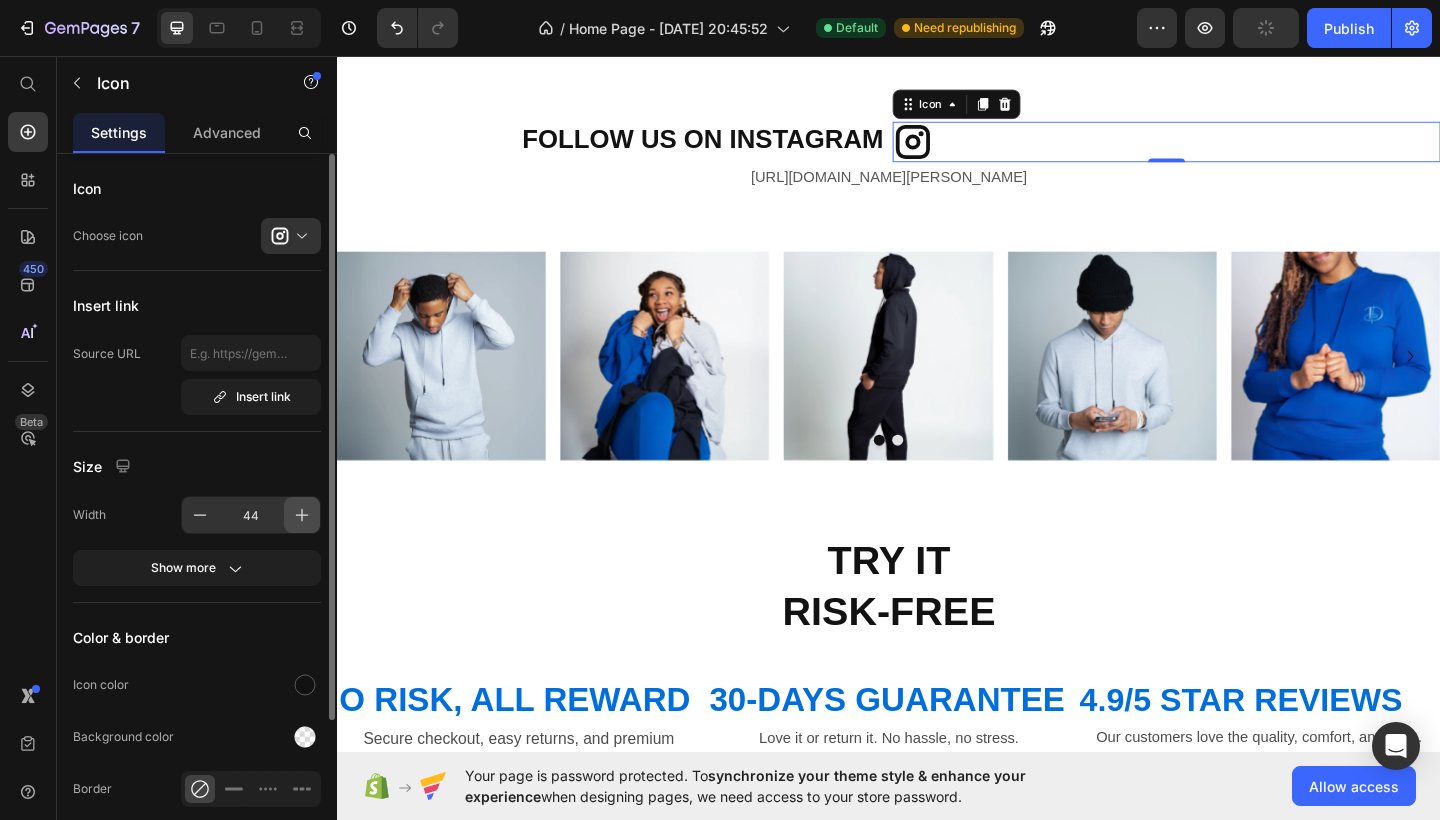 click 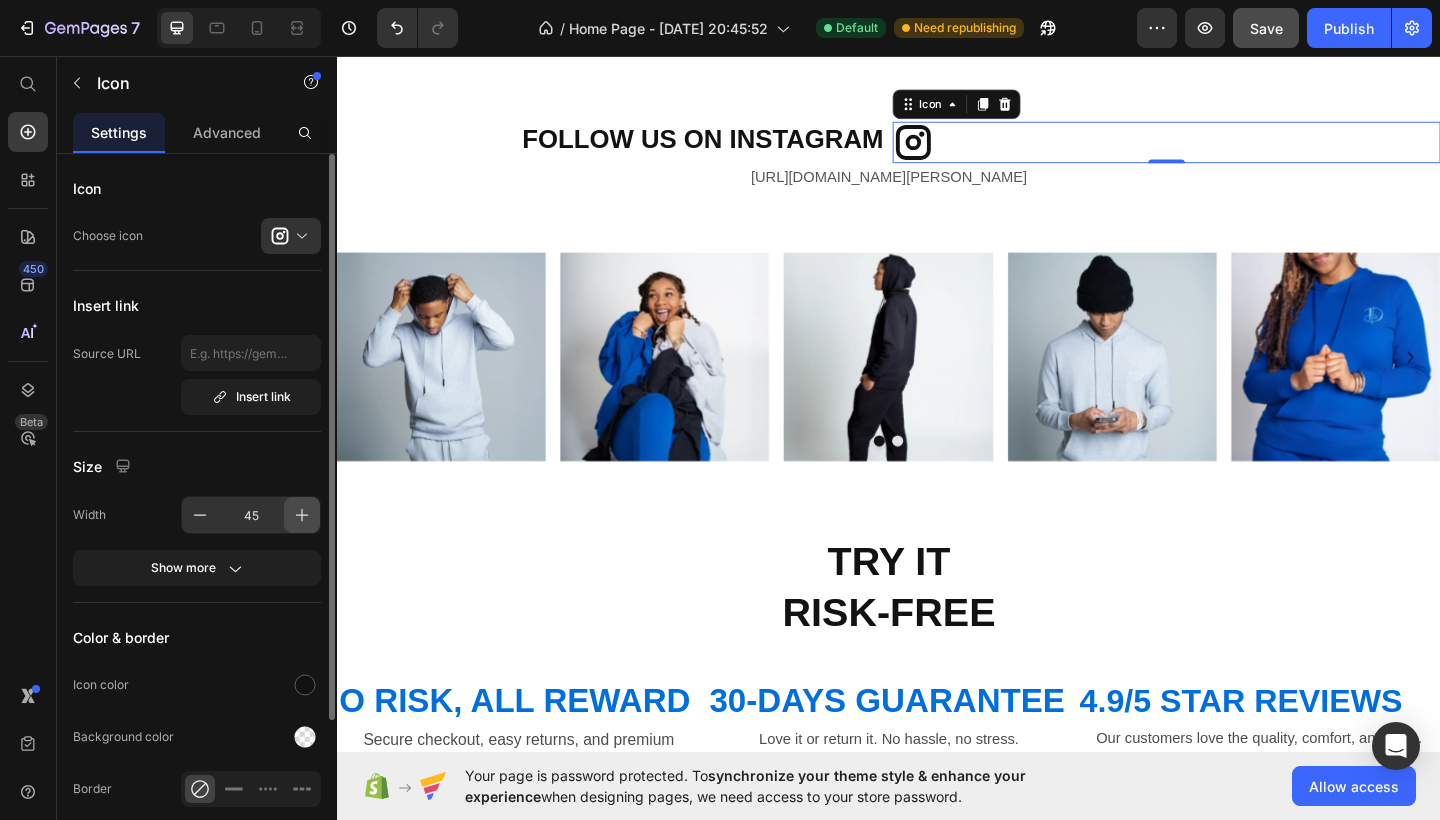 click 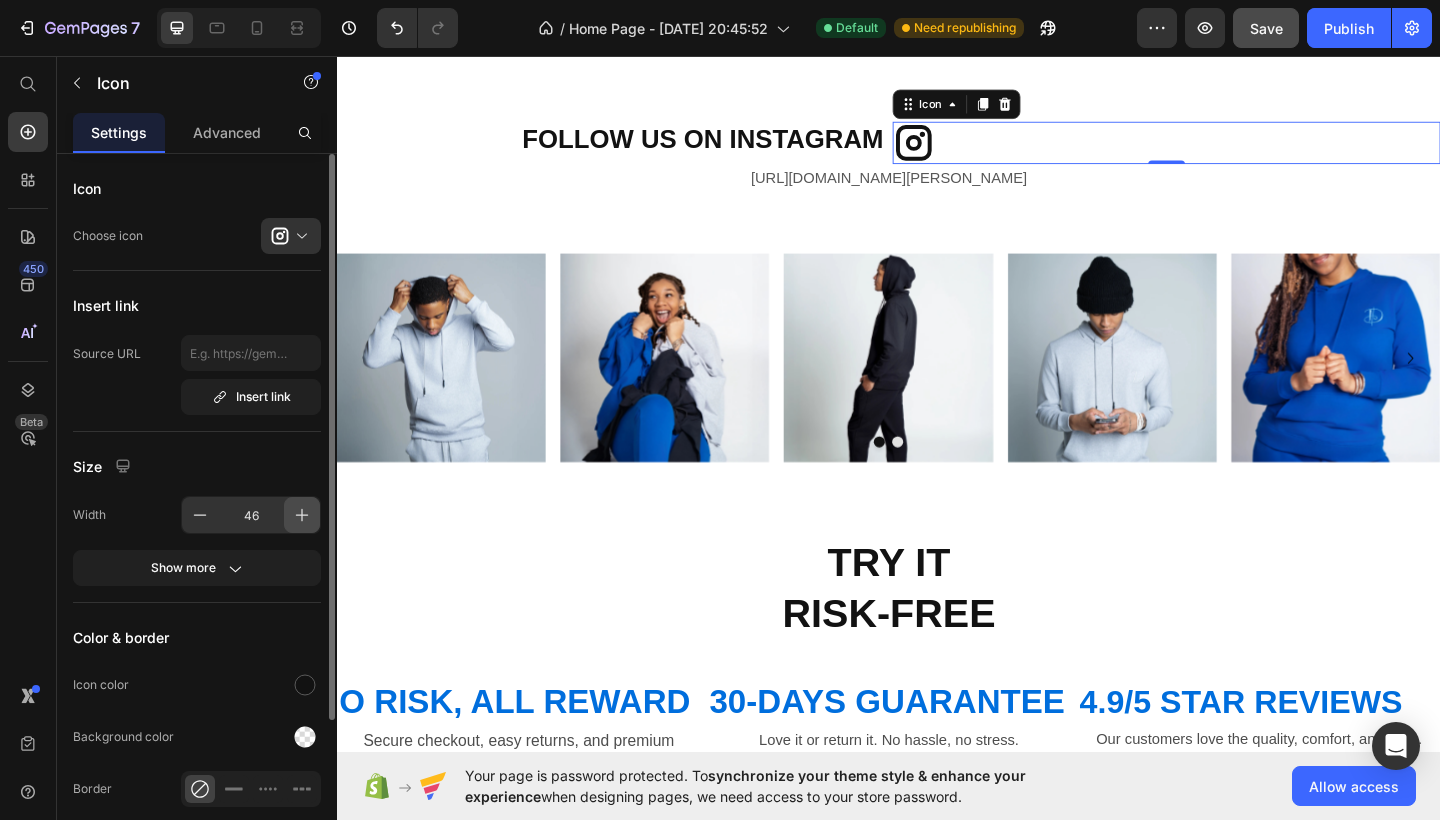 click 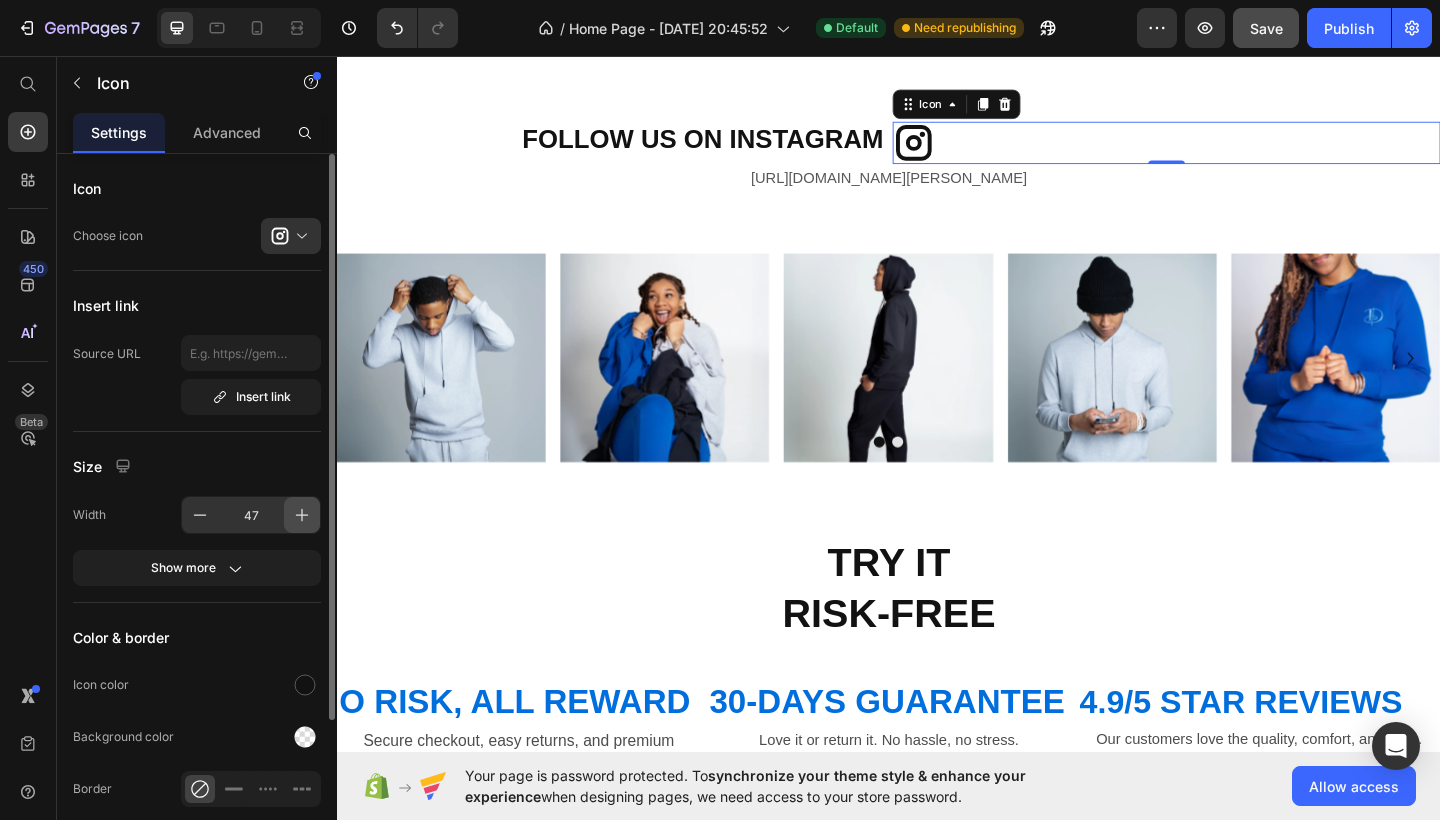 click 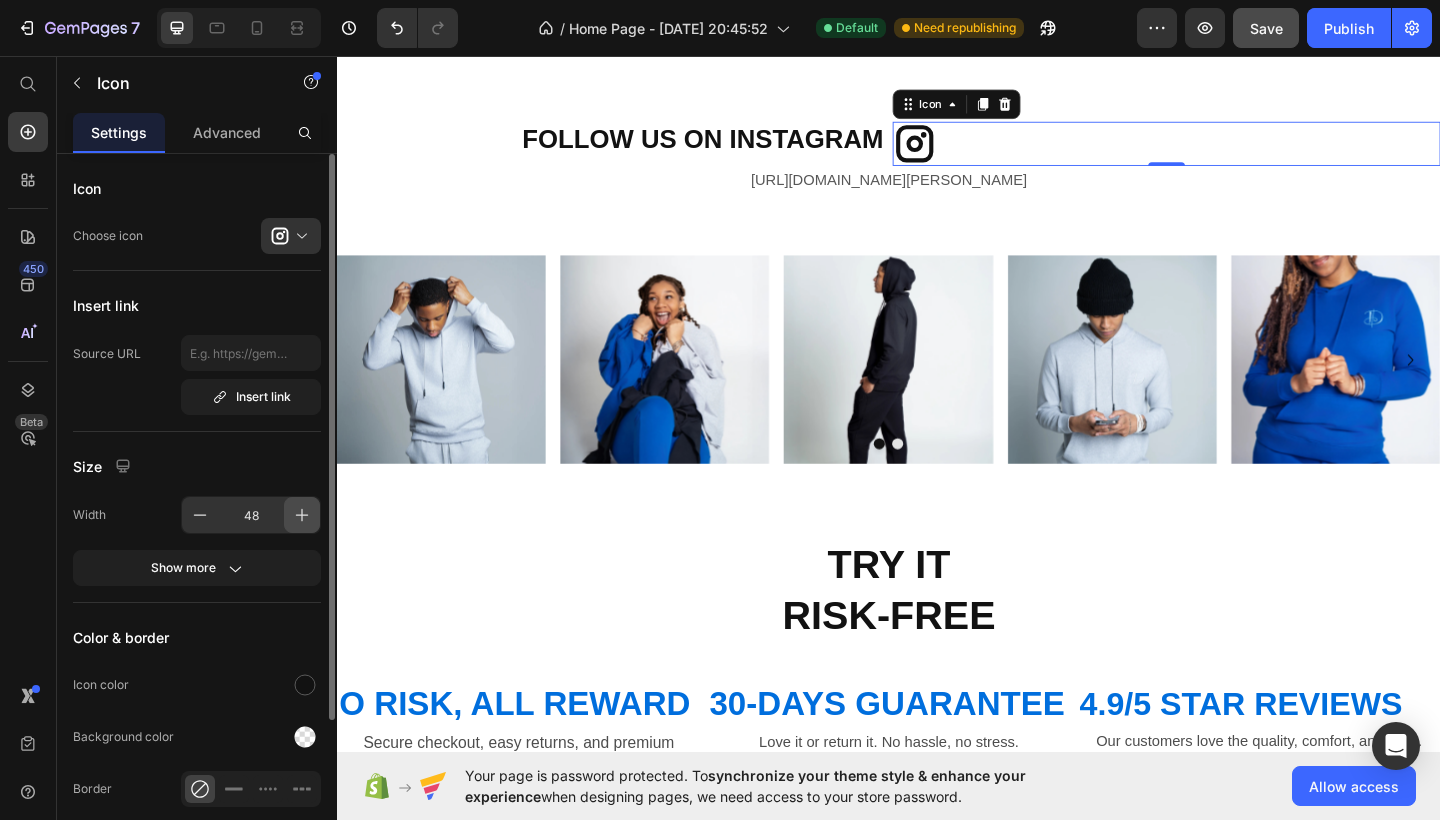 click 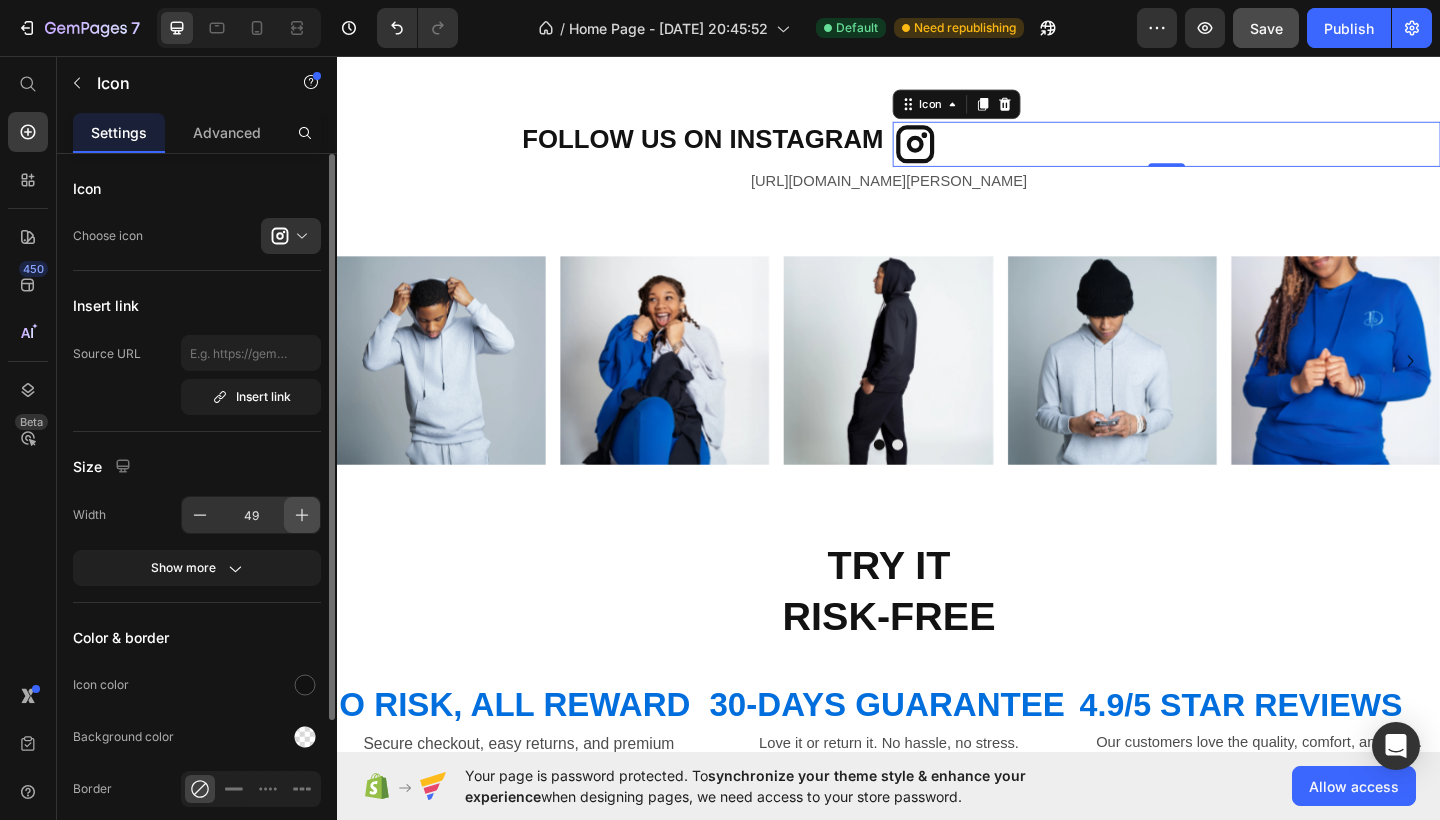click 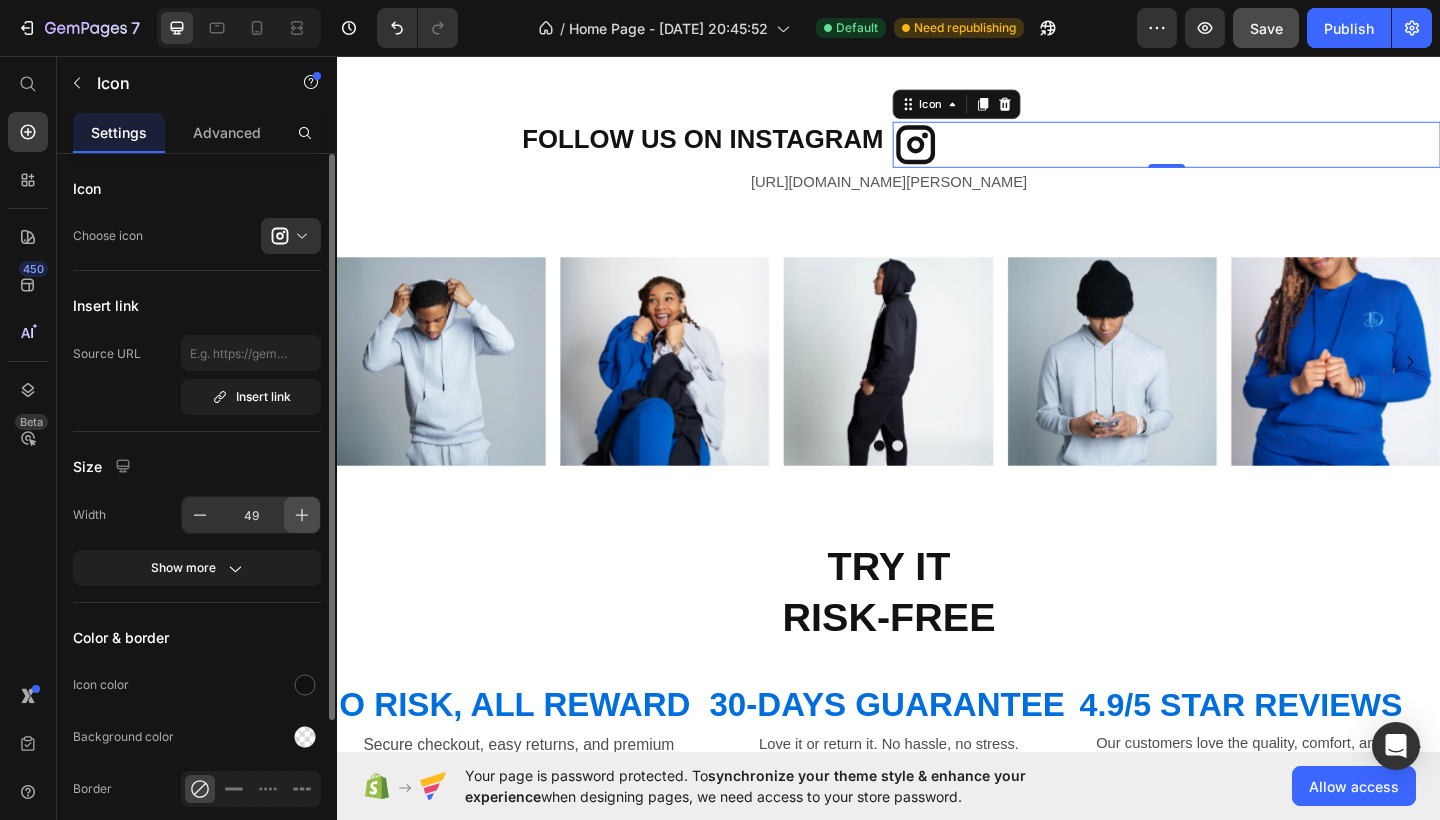 type on "50" 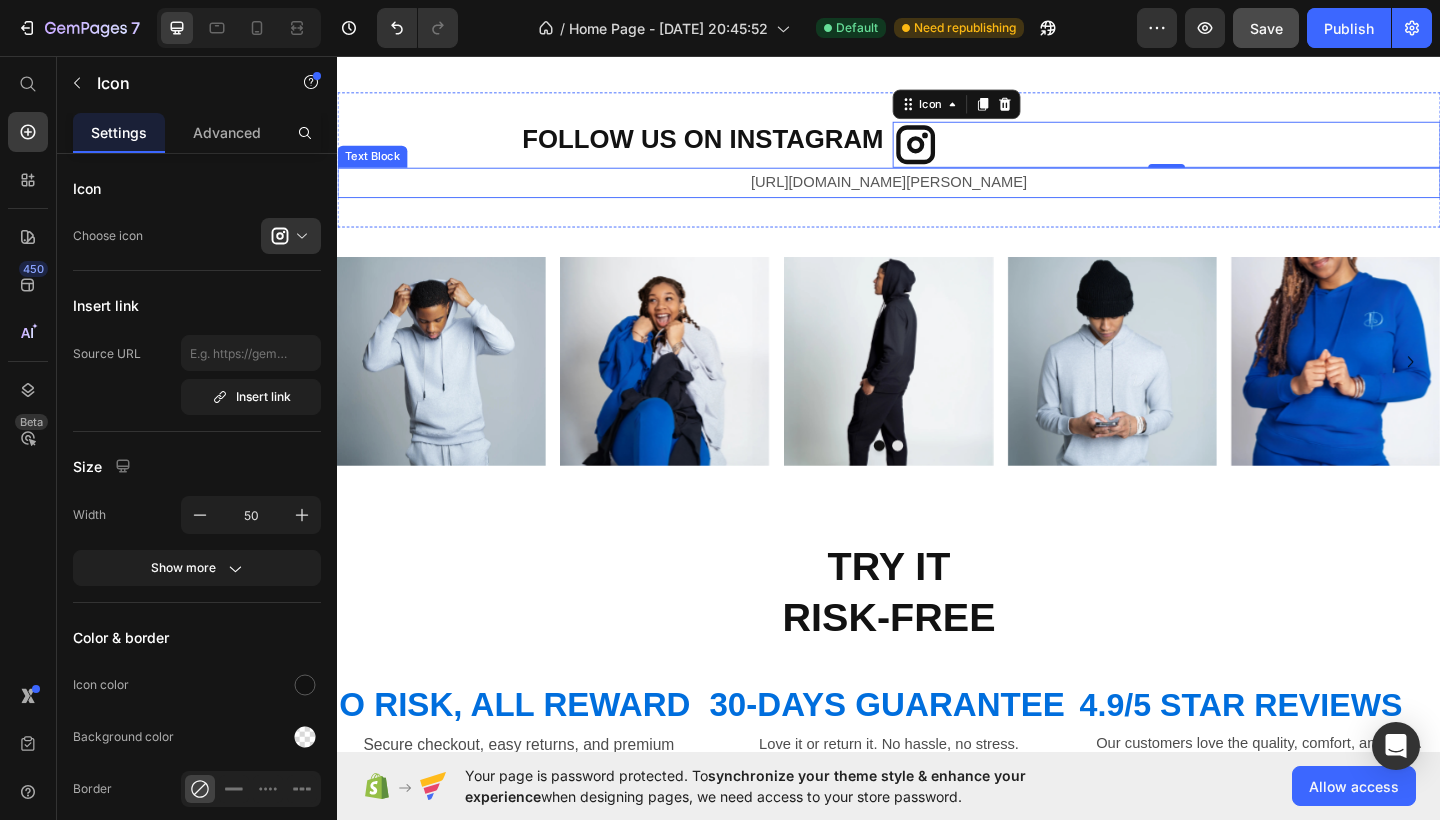 click on "[URL][DOMAIN_NAME][PERSON_NAME]" at bounding box center (937, 193) 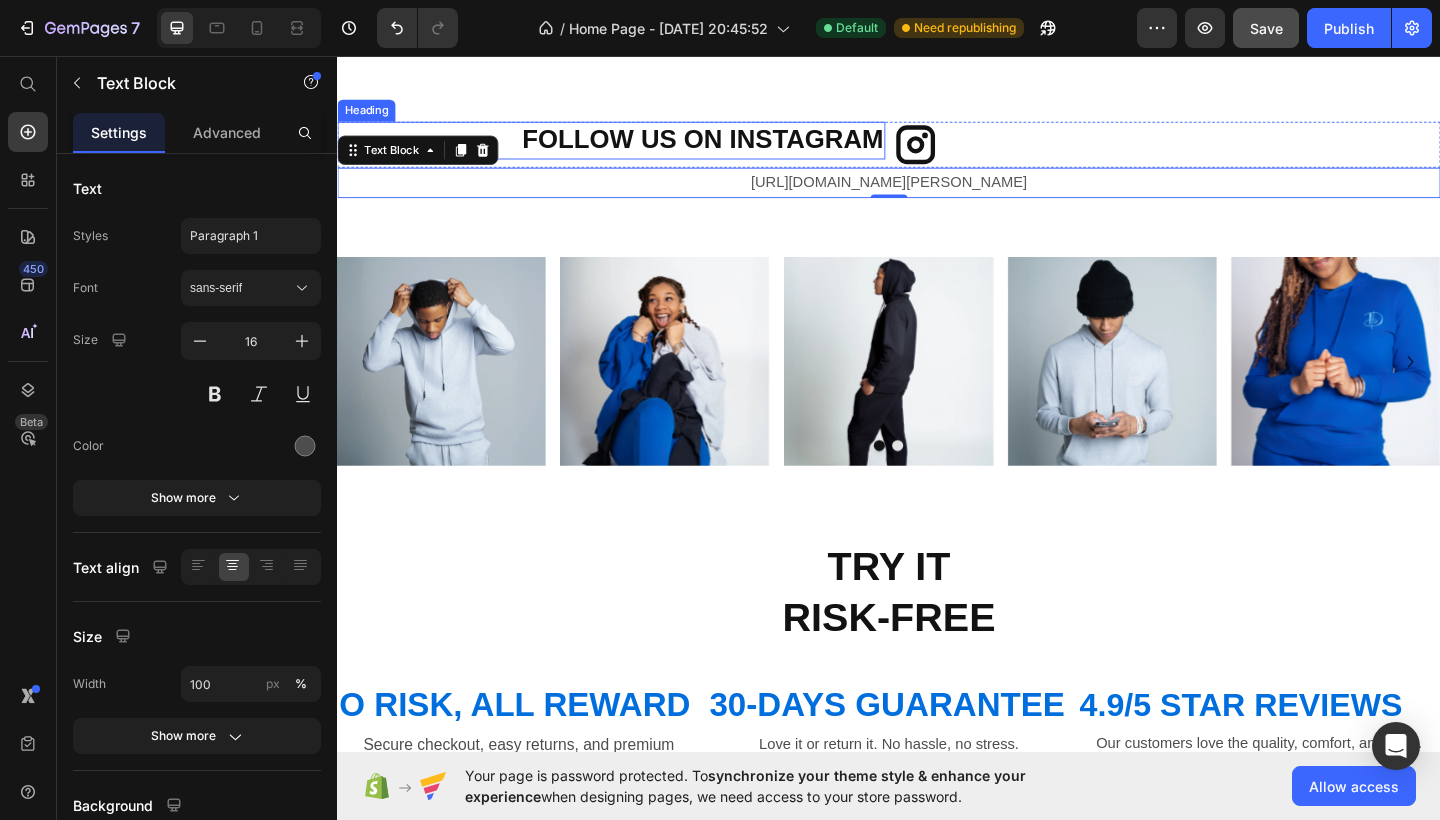 click on "FOLLOW US ON INSTAGRAM" at bounding box center [635, 148] 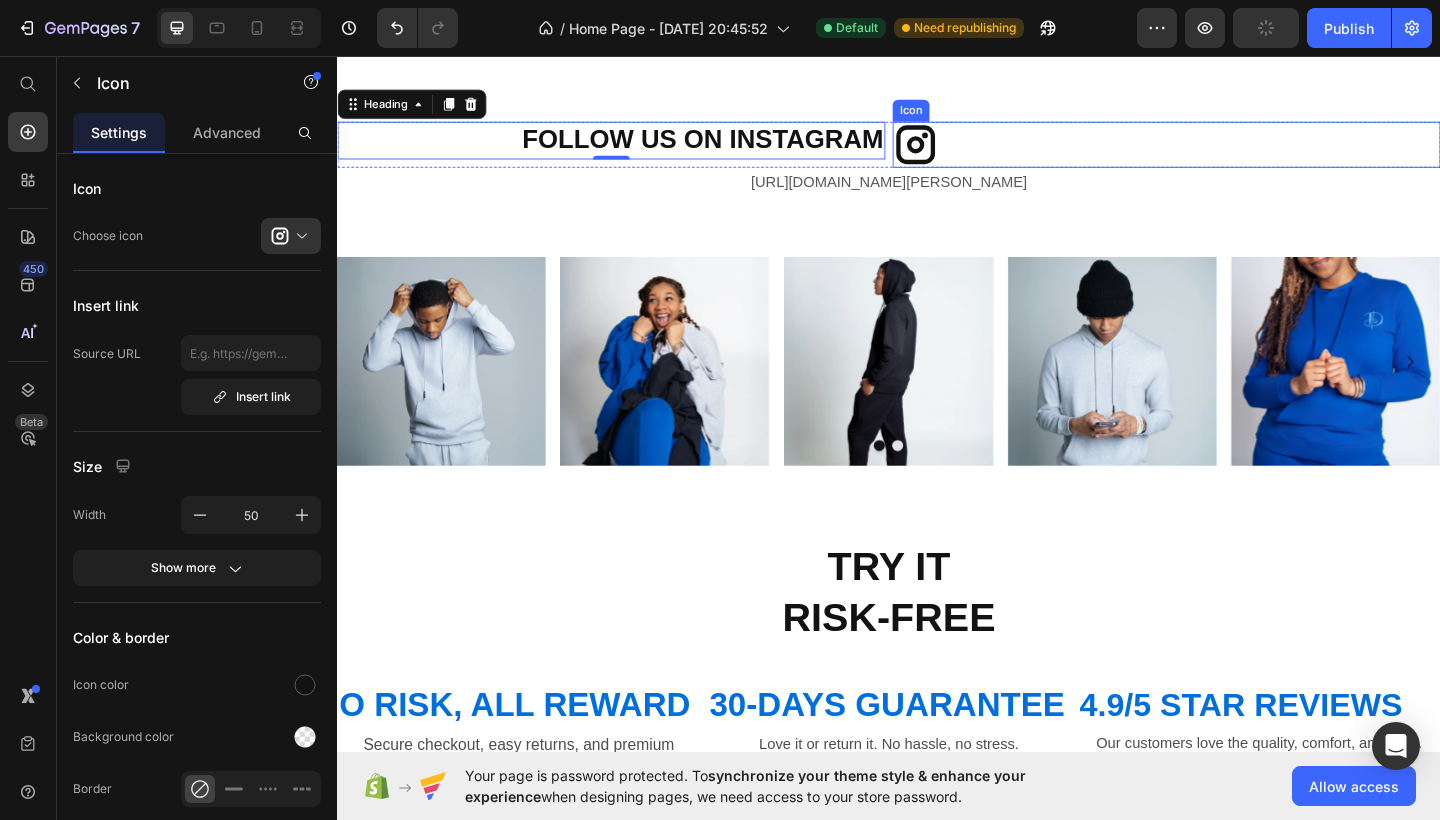 click on "Icon" at bounding box center (1239, 153) 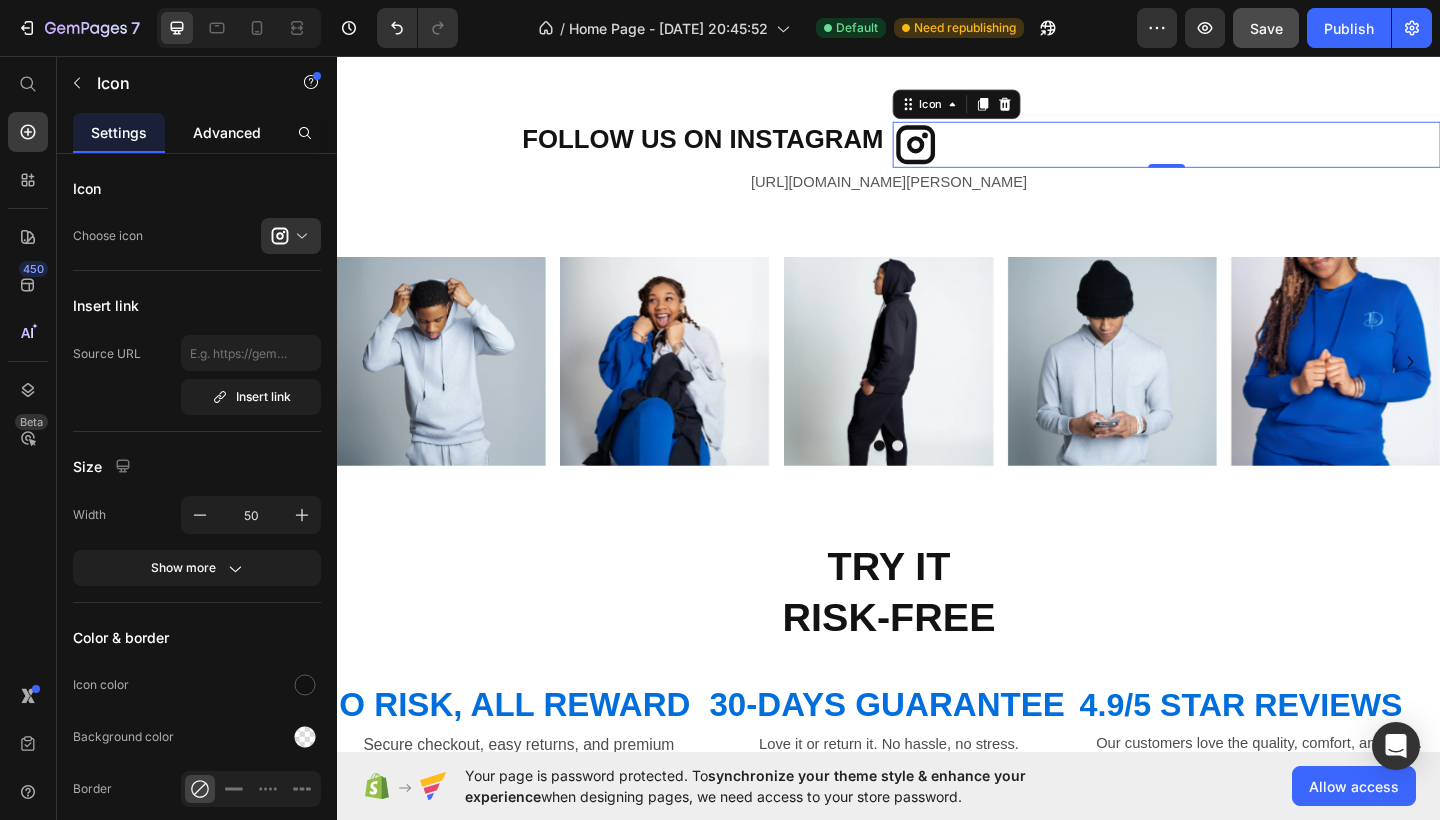 click on "Advanced" at bounding box center [227, 132] 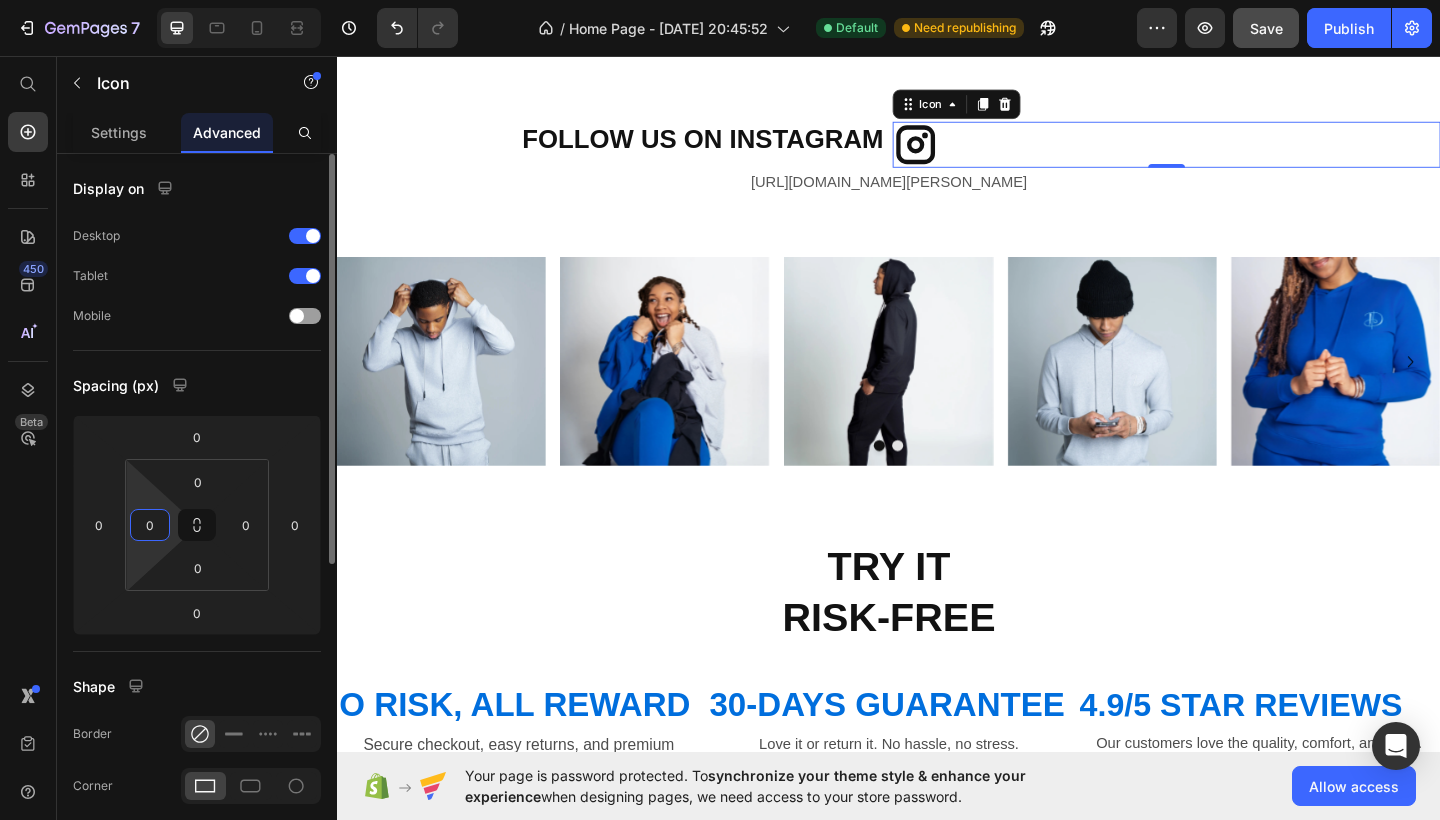 click on "0" at bounding box center (150, 525) 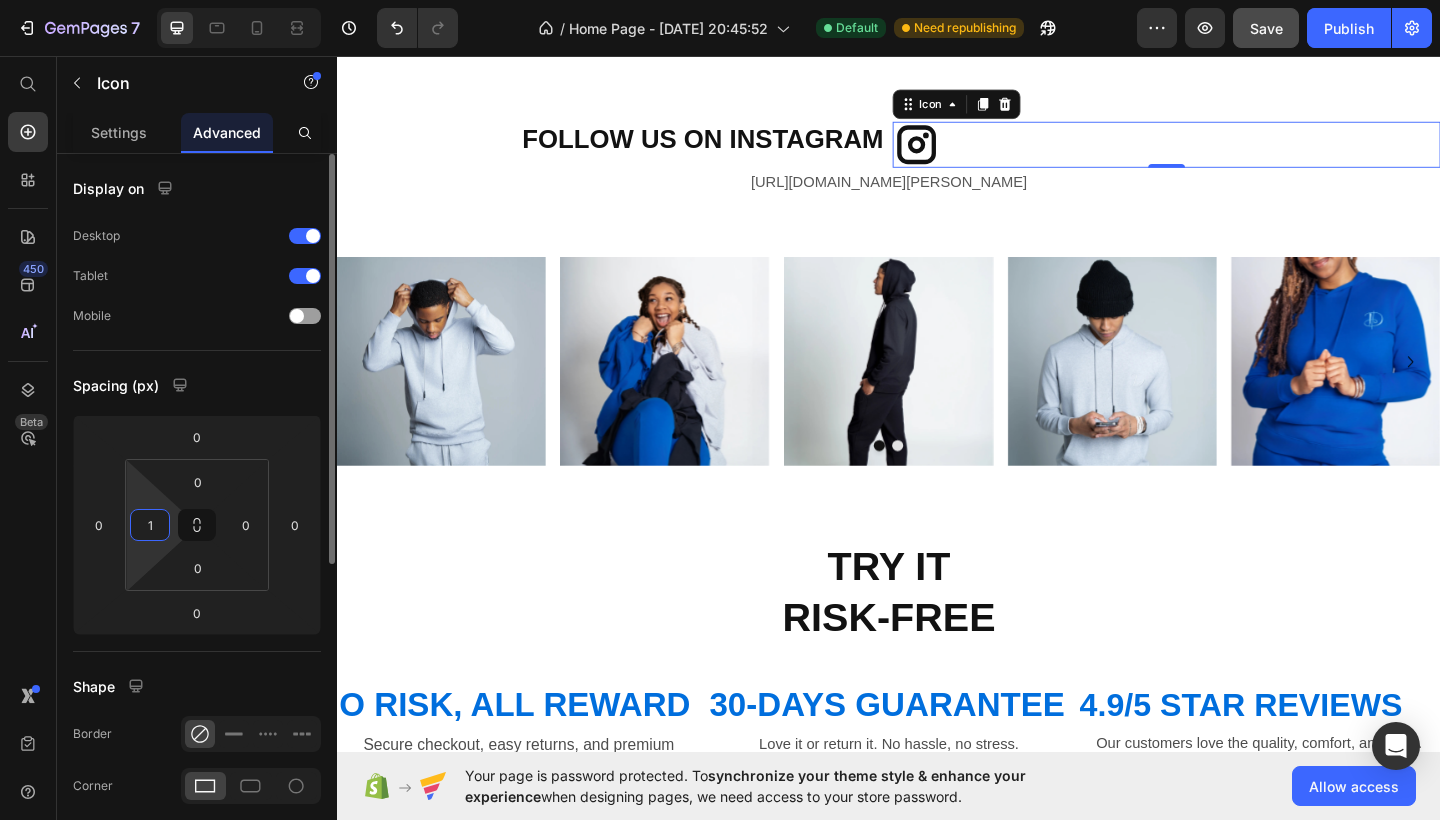 type on "10" 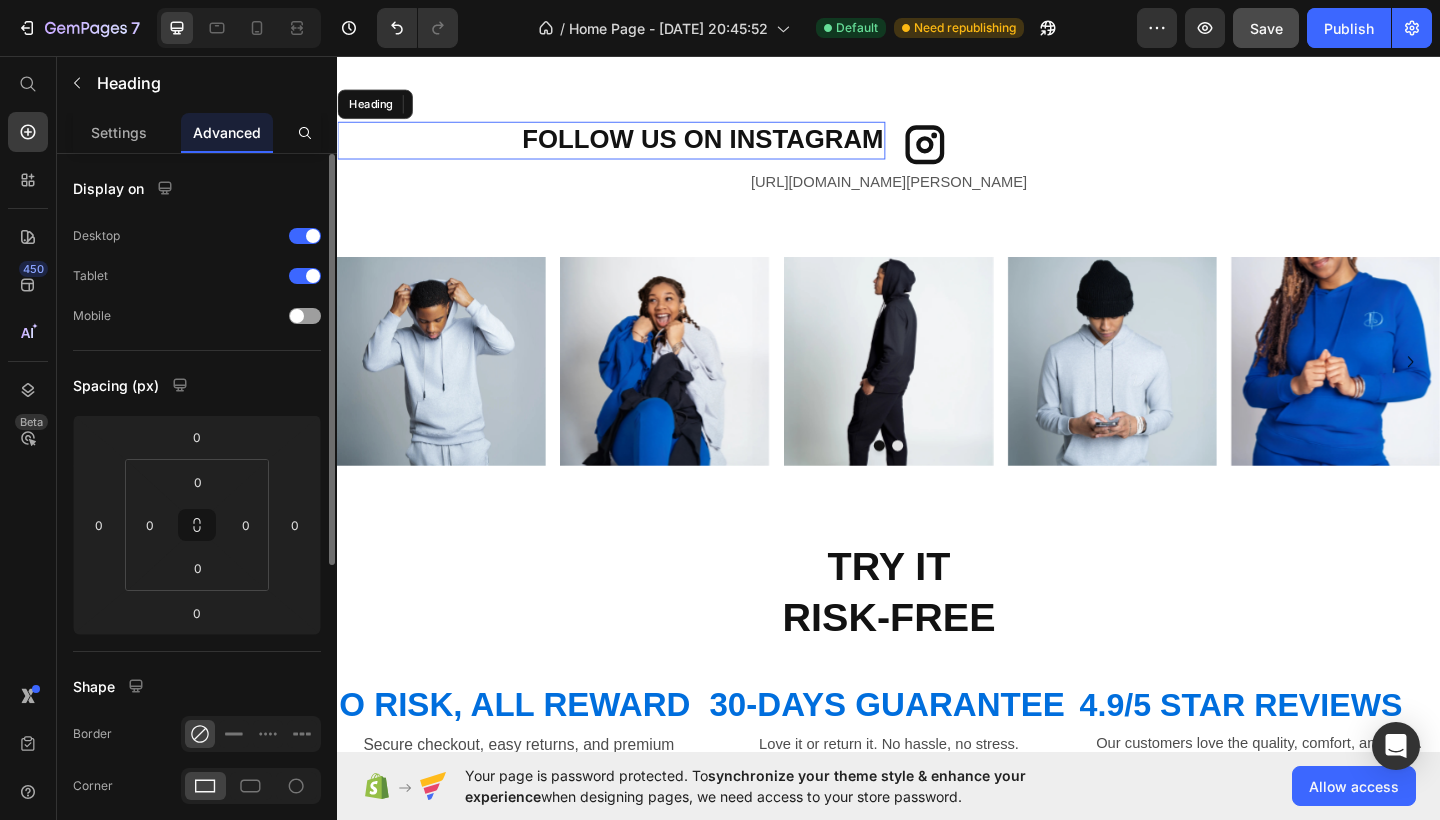 click on "FOLLOW US ON INSTAGRAM" at bounding box center (635, 148) 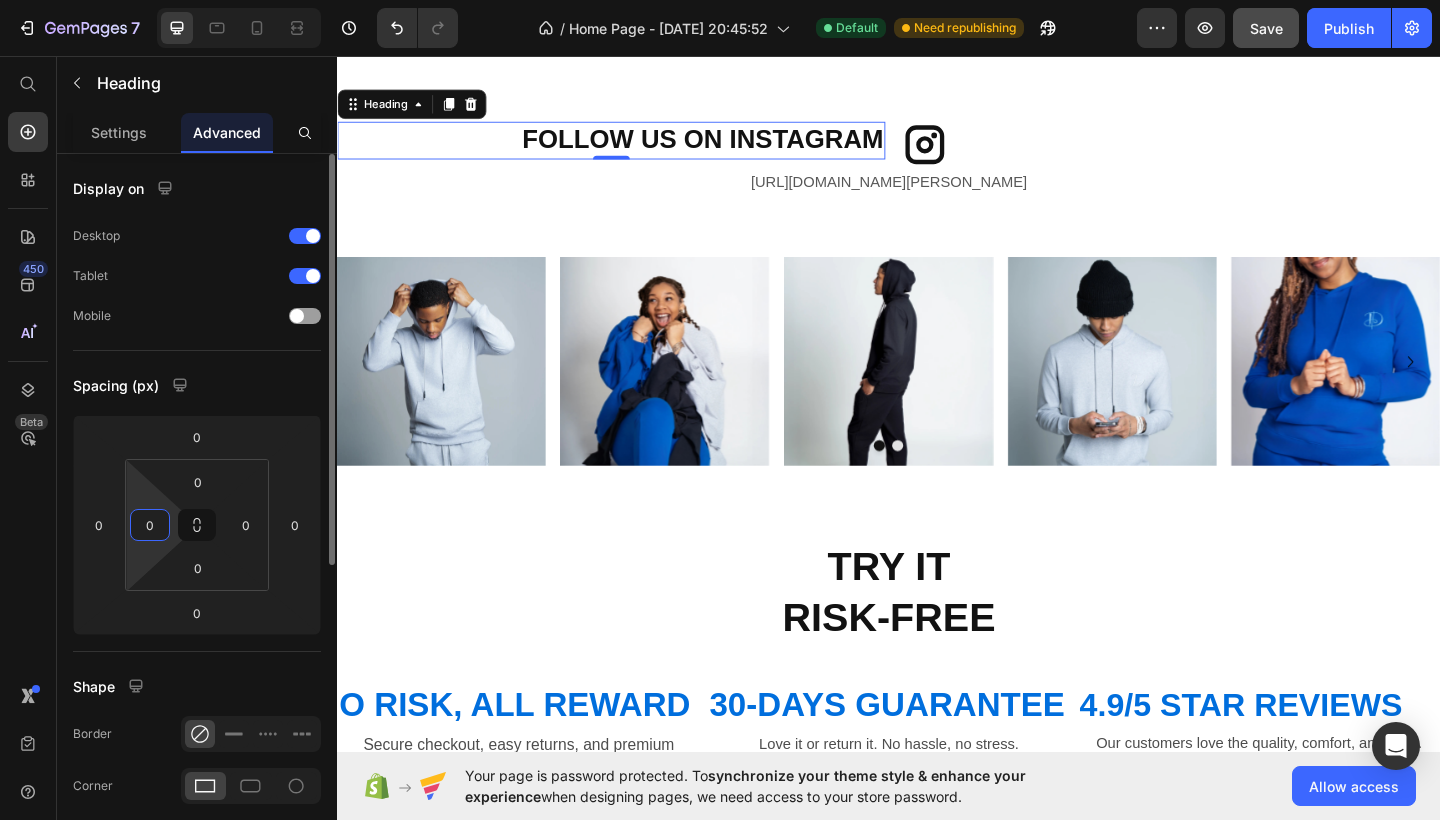 click on "0" at bounding box center (150, 525) 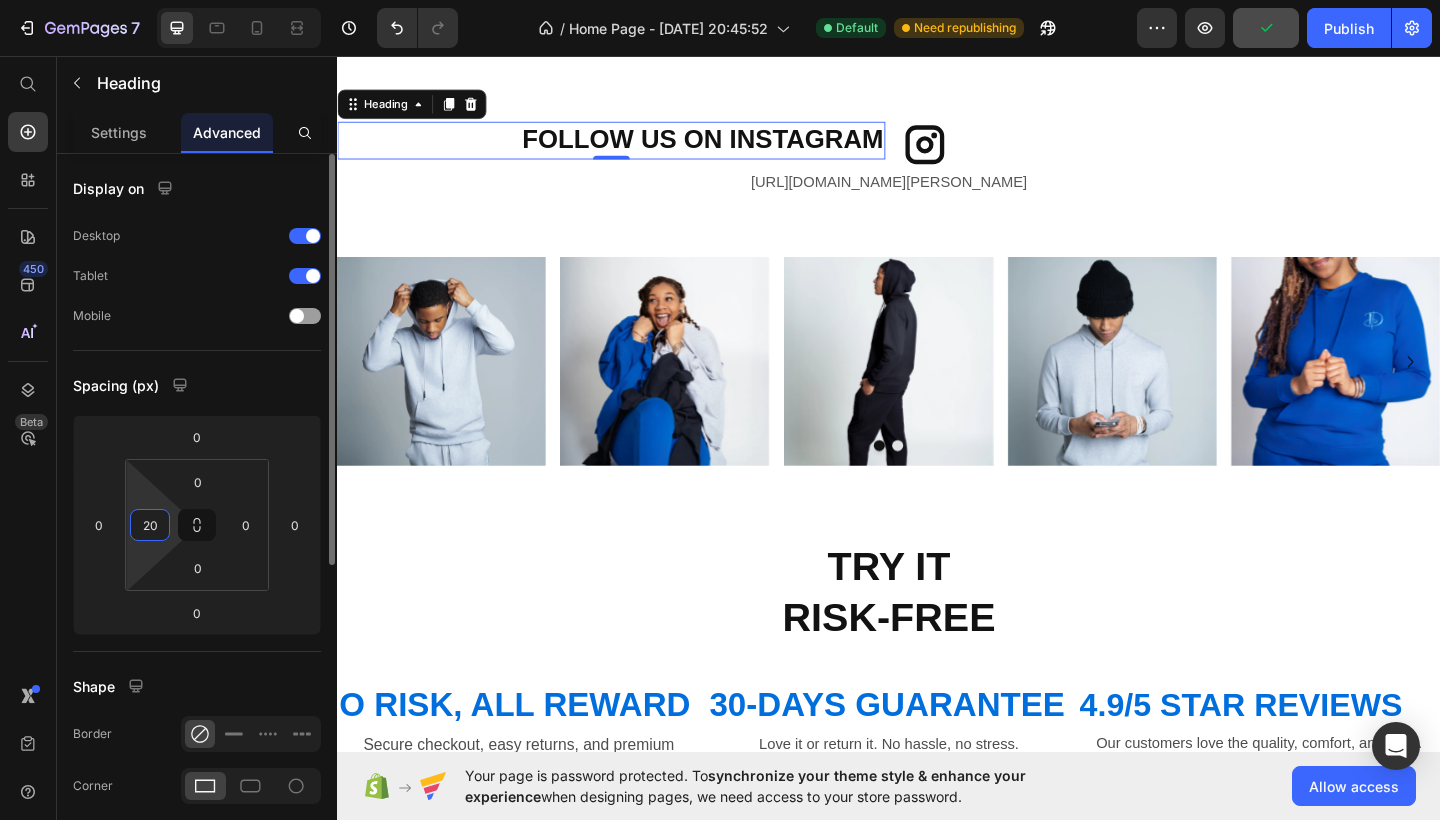 type on "2" 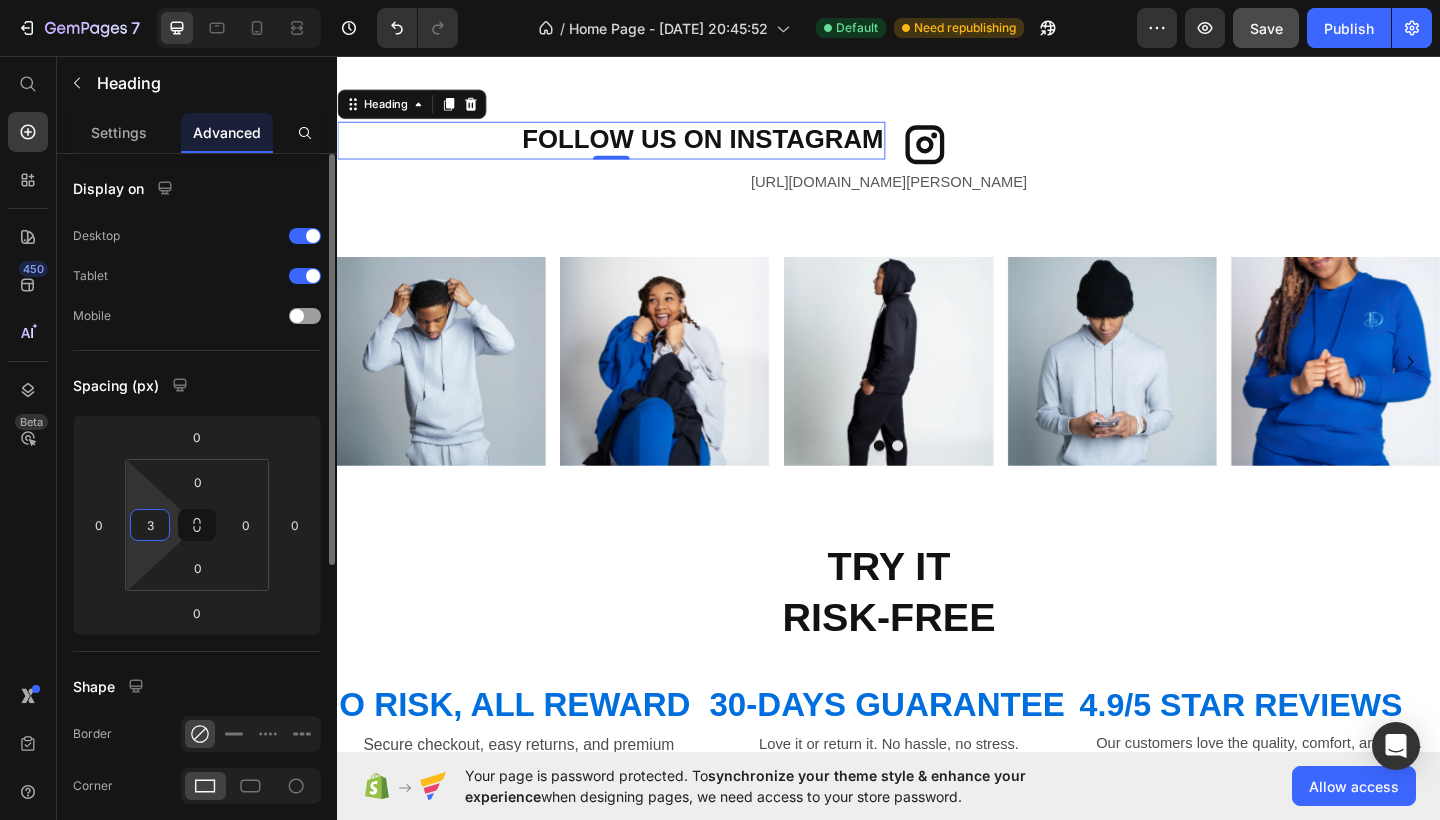 type on "30" 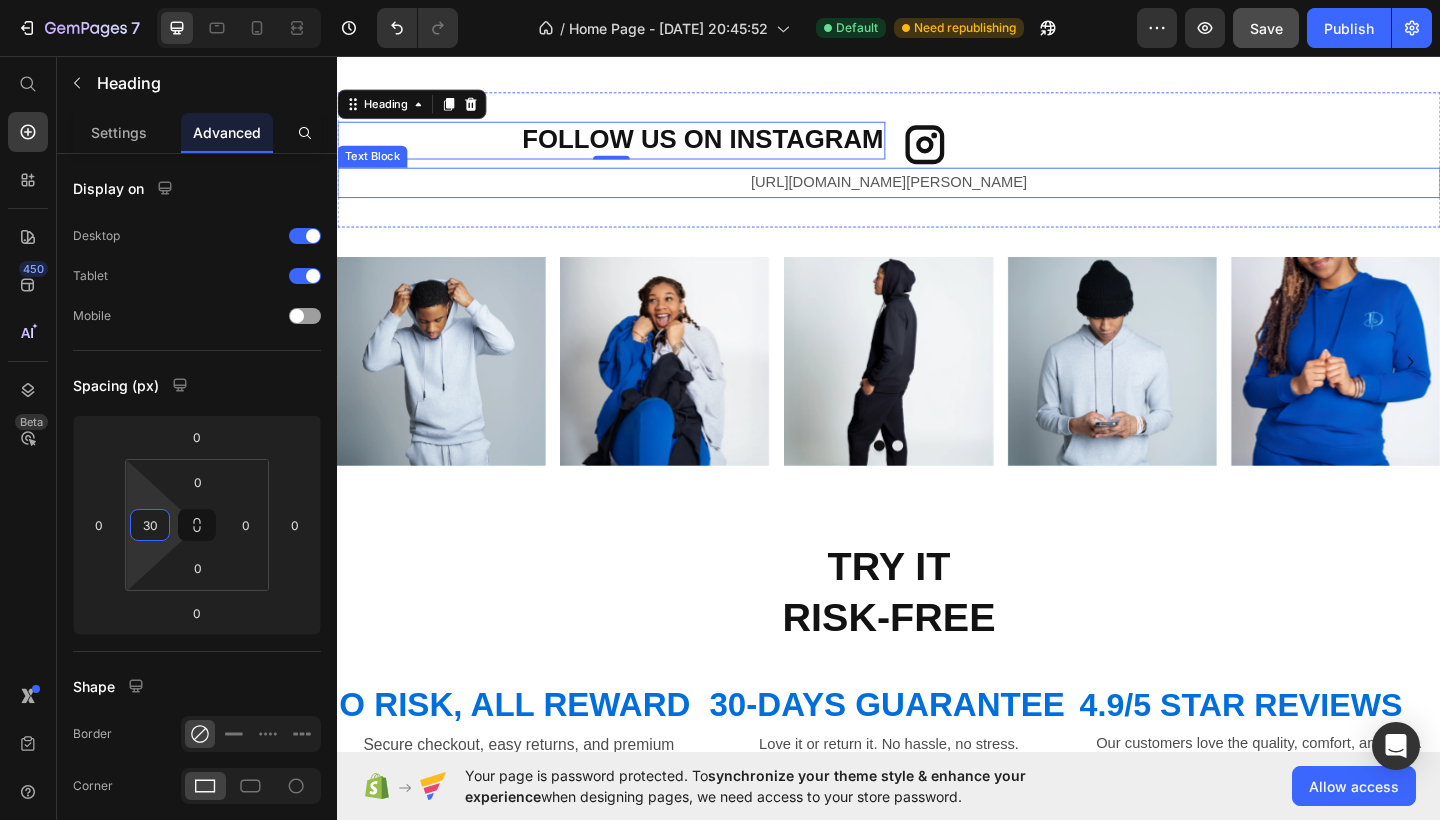 click on "[URL][DOMAIN_NAME][PERSON_NAME]" at bounding box center [937, 194] 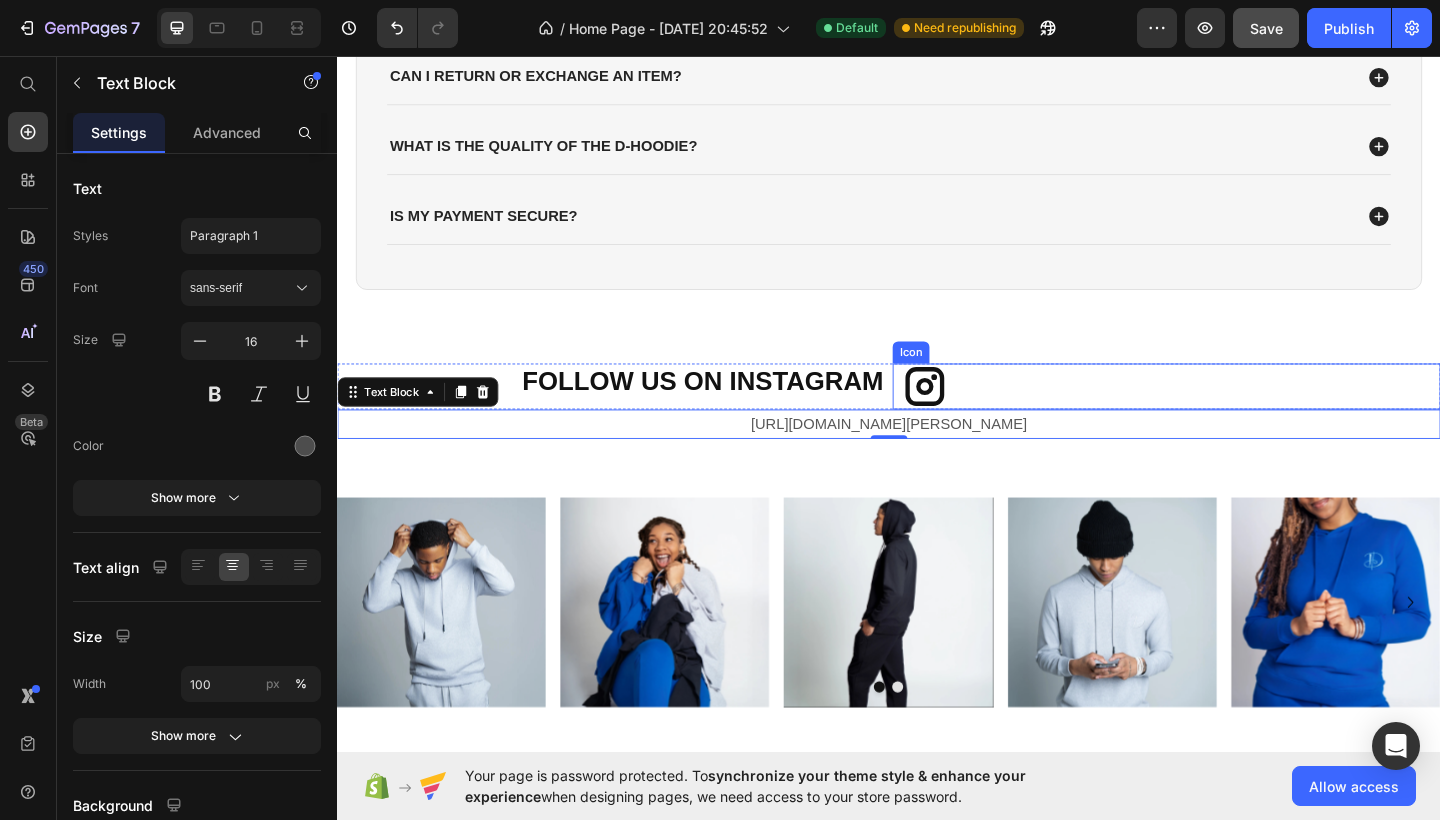 scroll, scrollTop: 2162, scrollLeft: 0, axis: vertical 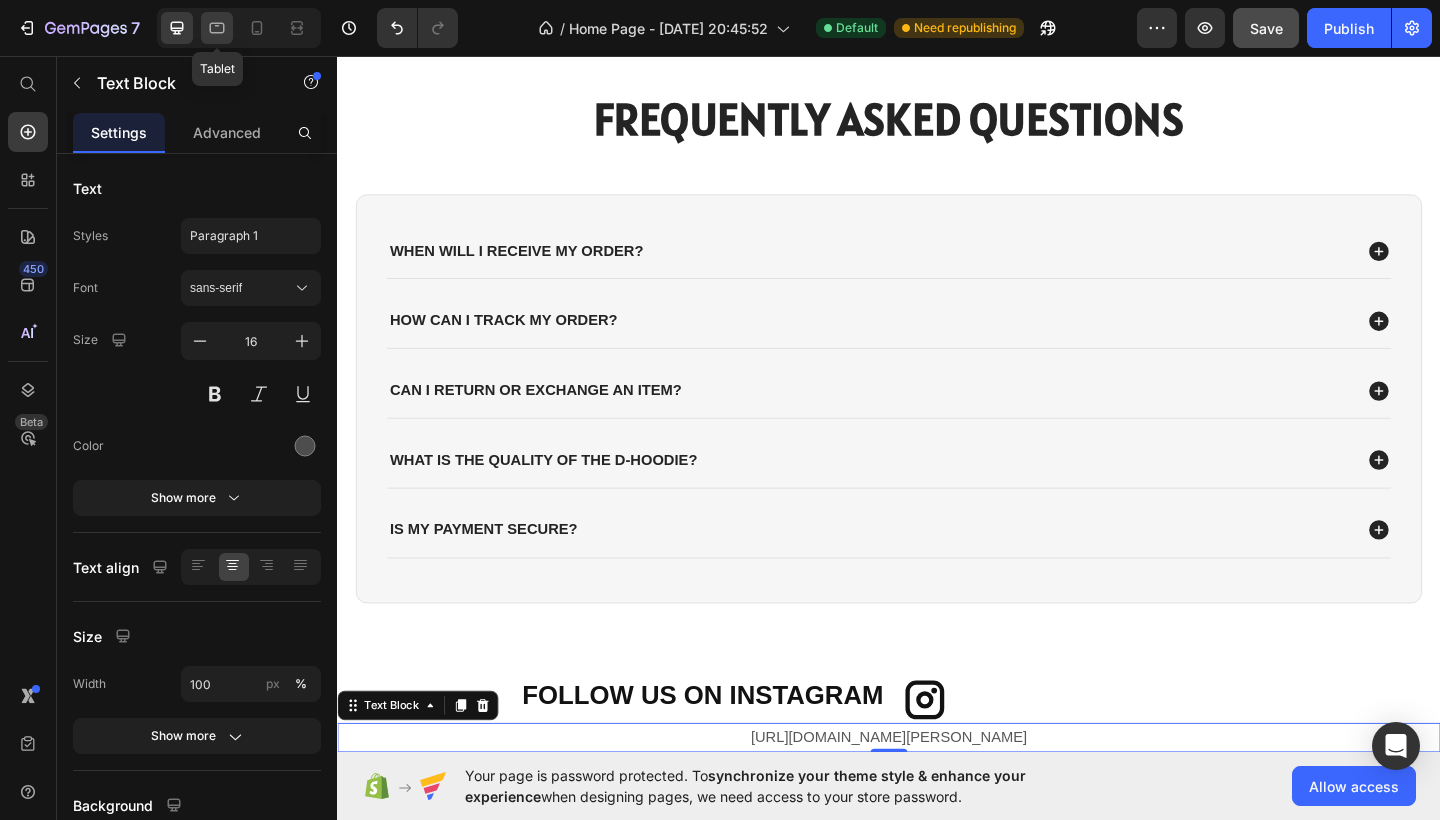 click 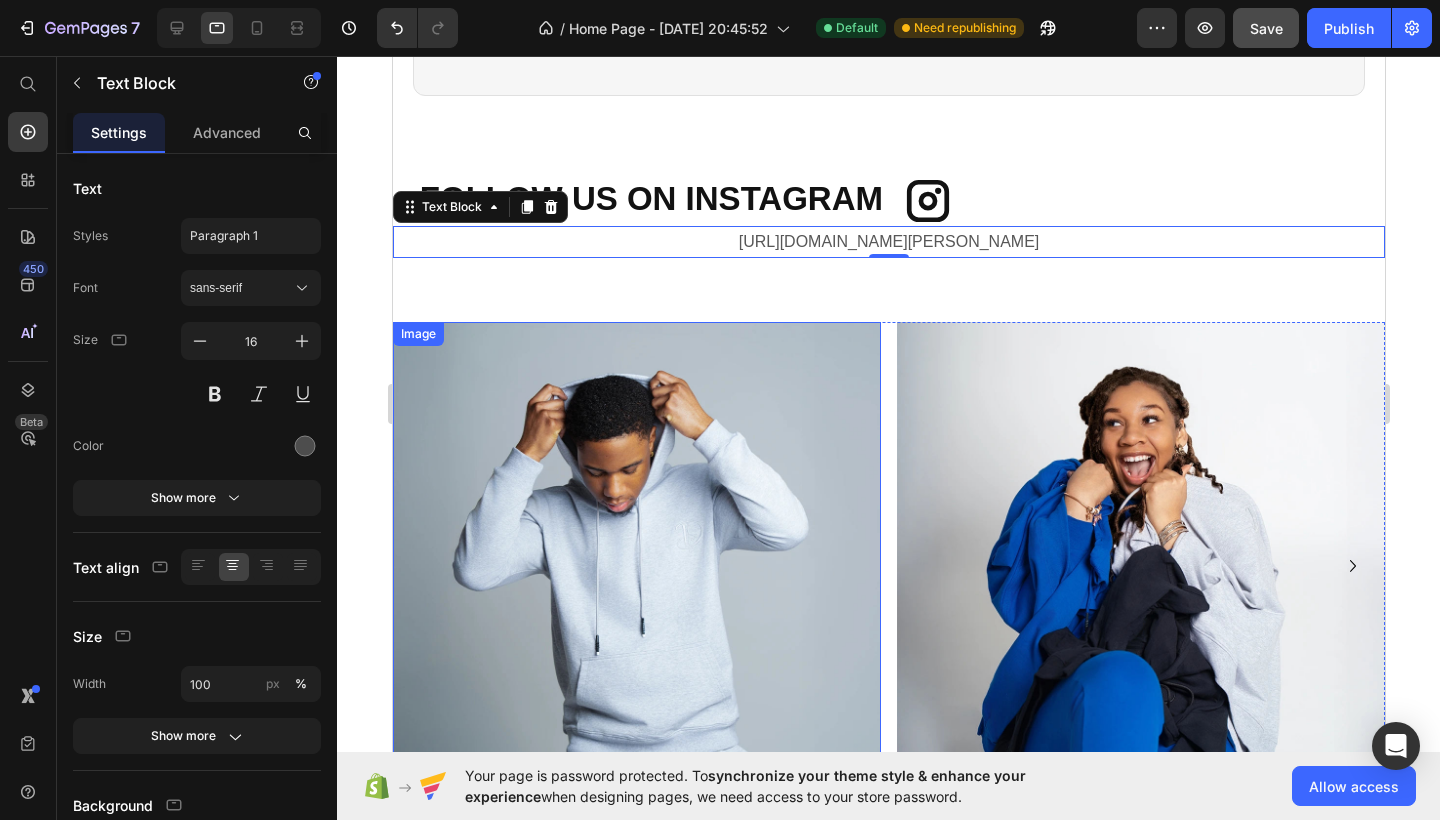 scroll, scrollTop: 2631, scrollLeft: 0, axis: vertical 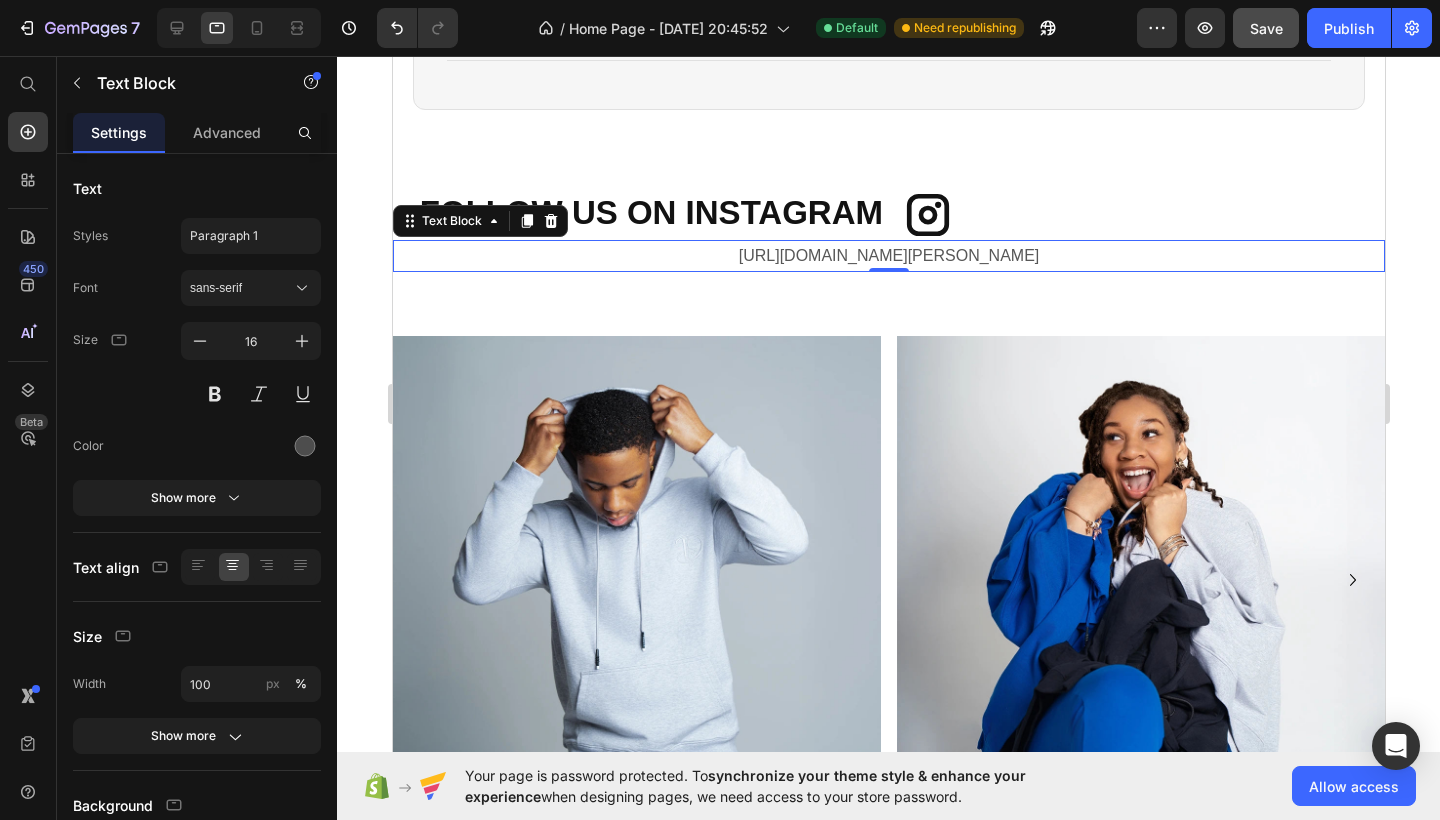 click on "[URL][DOMAIN_NAME][PERSON_NAME]" at bounding box center (888, 256) 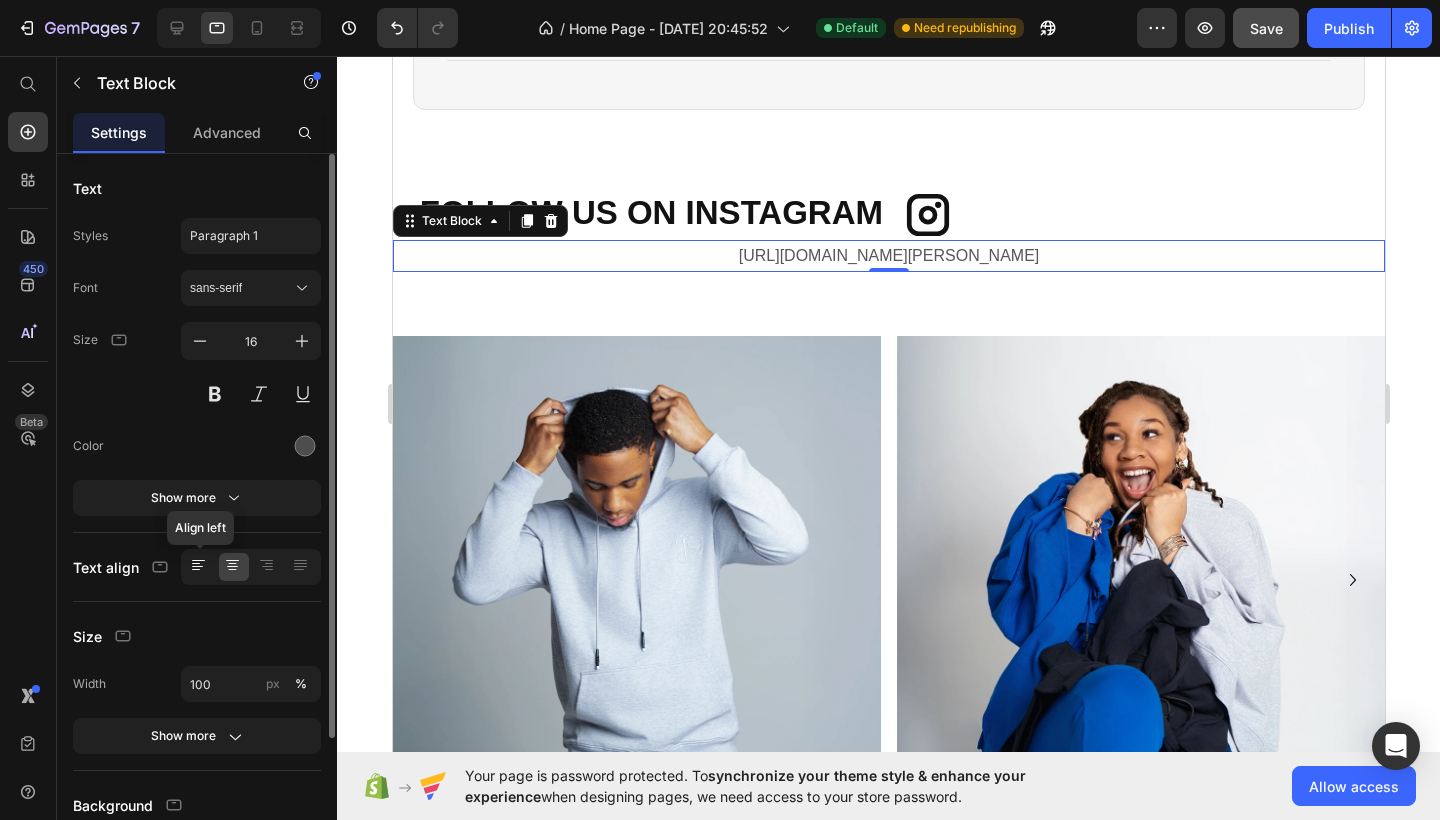 click 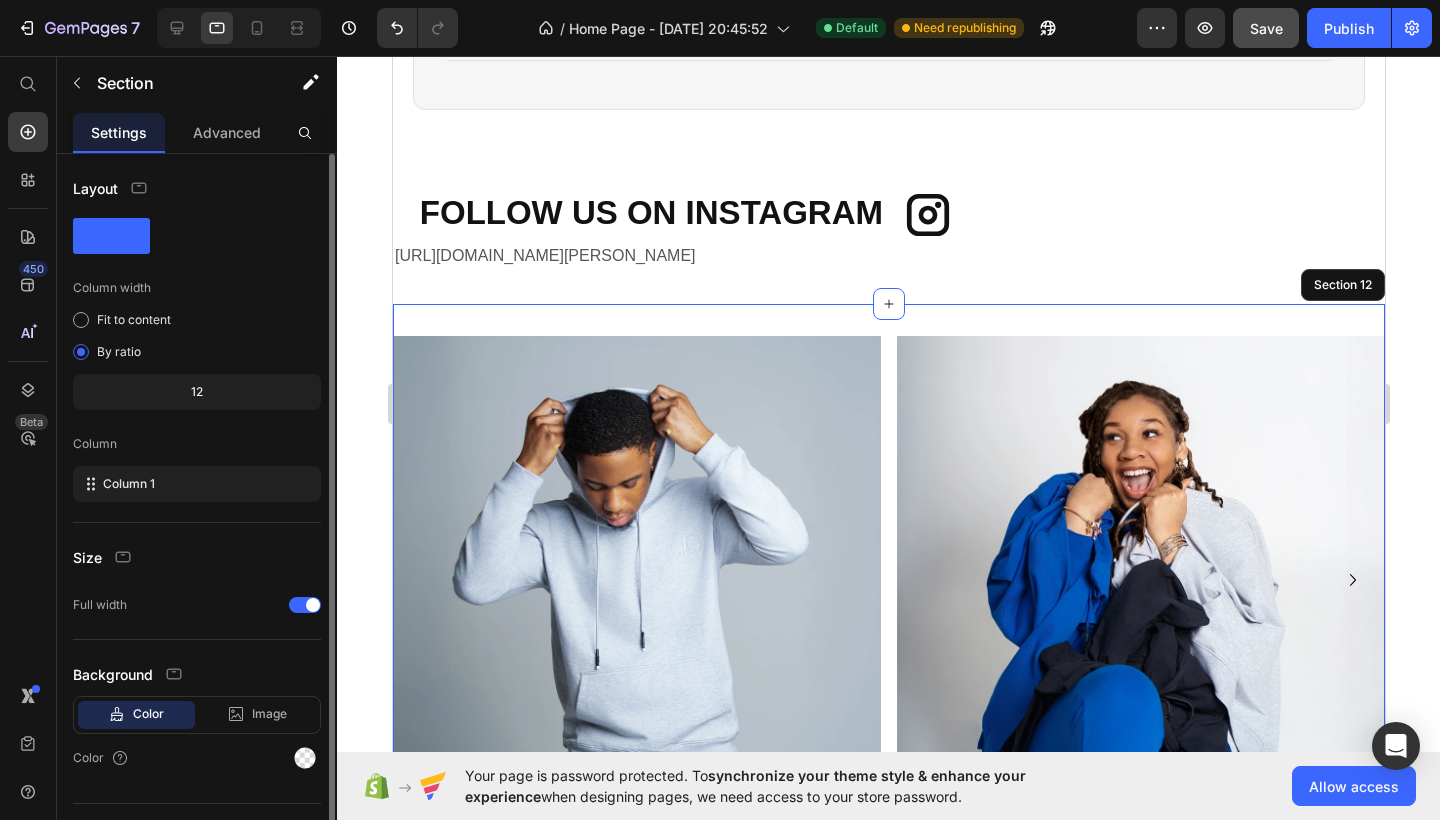 click on "Image Image Image Image Image Image
Carousel Section 12" at bounding box center [888, 588] 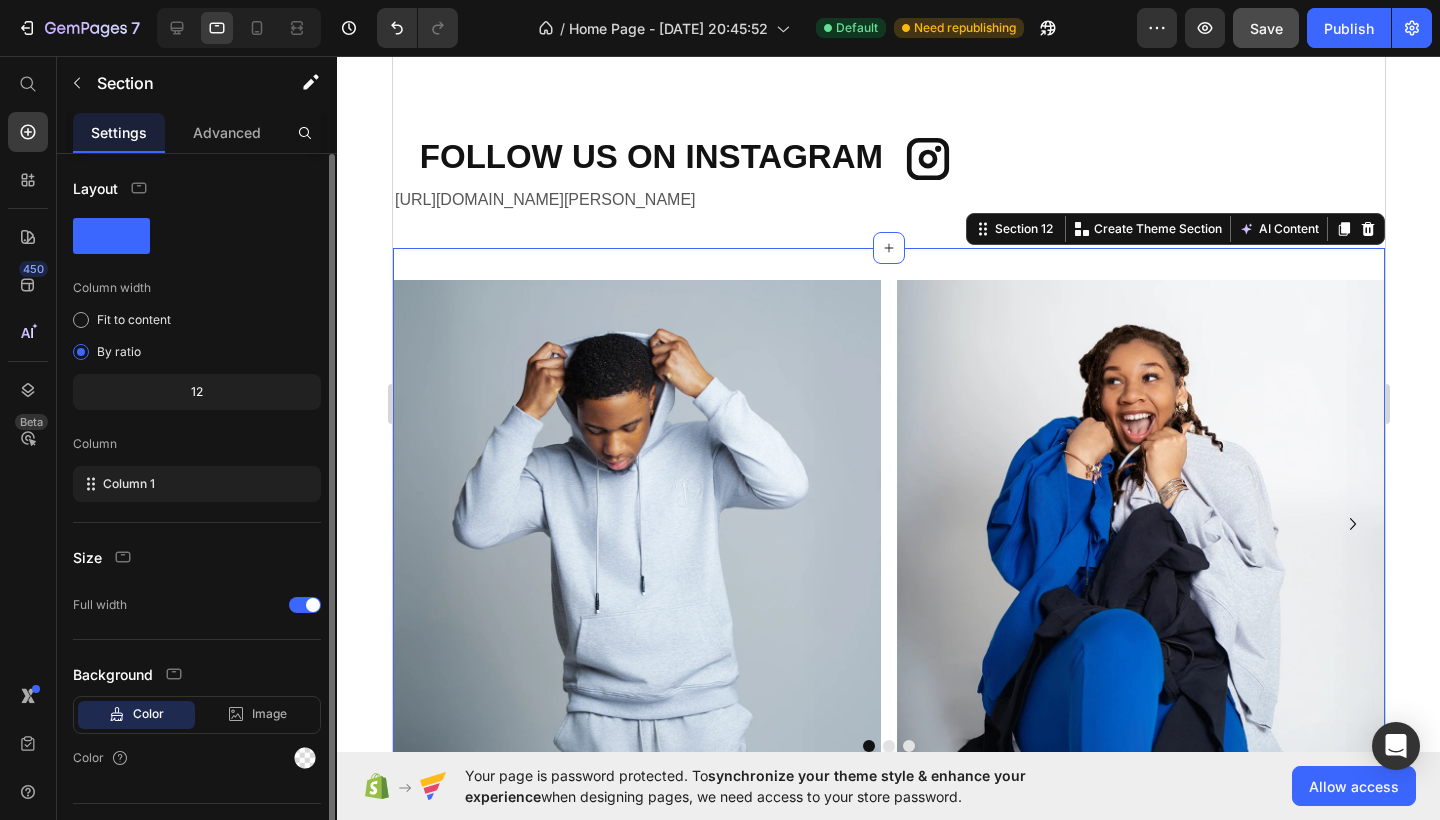 scroll, scrollTop: 2680, scrollLeft: 0, axis: vertical 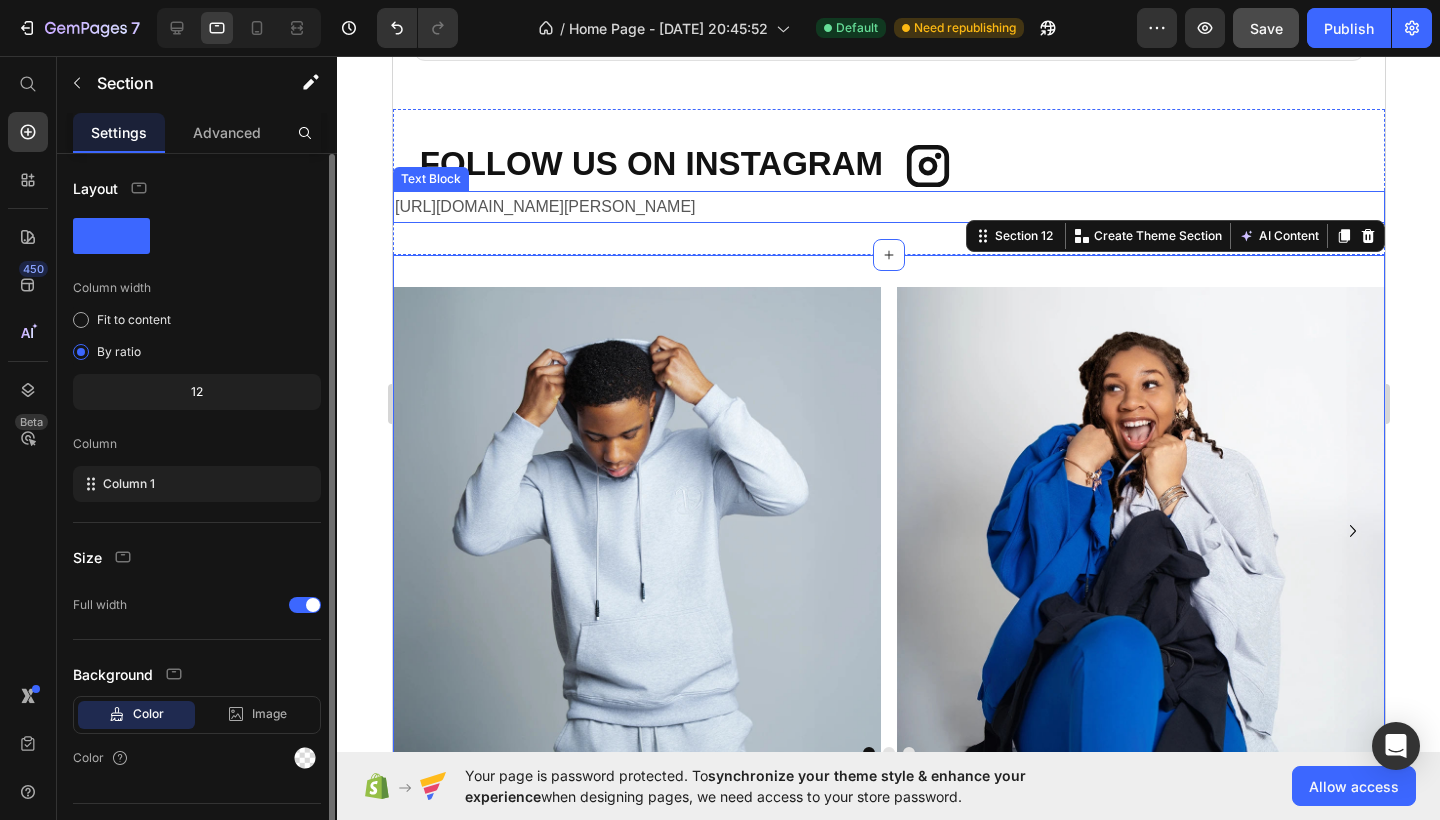 click on "[URL][DOMAIN_NAME][PERSON_NAME]" at bounding box center (544, 206) 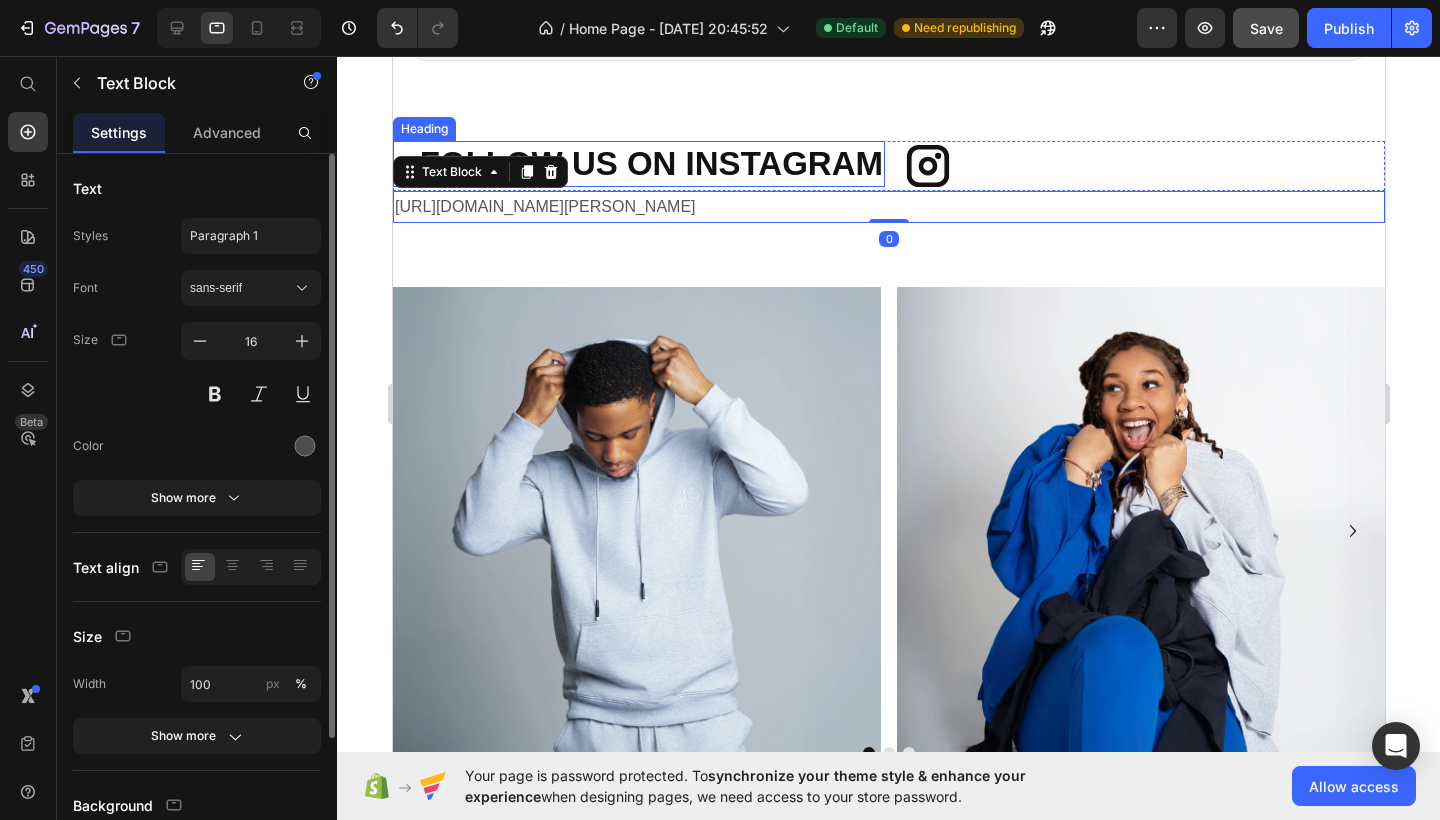 click on "FOLLOW US ON INSTAGRAM" at bounding box center [638, 164] 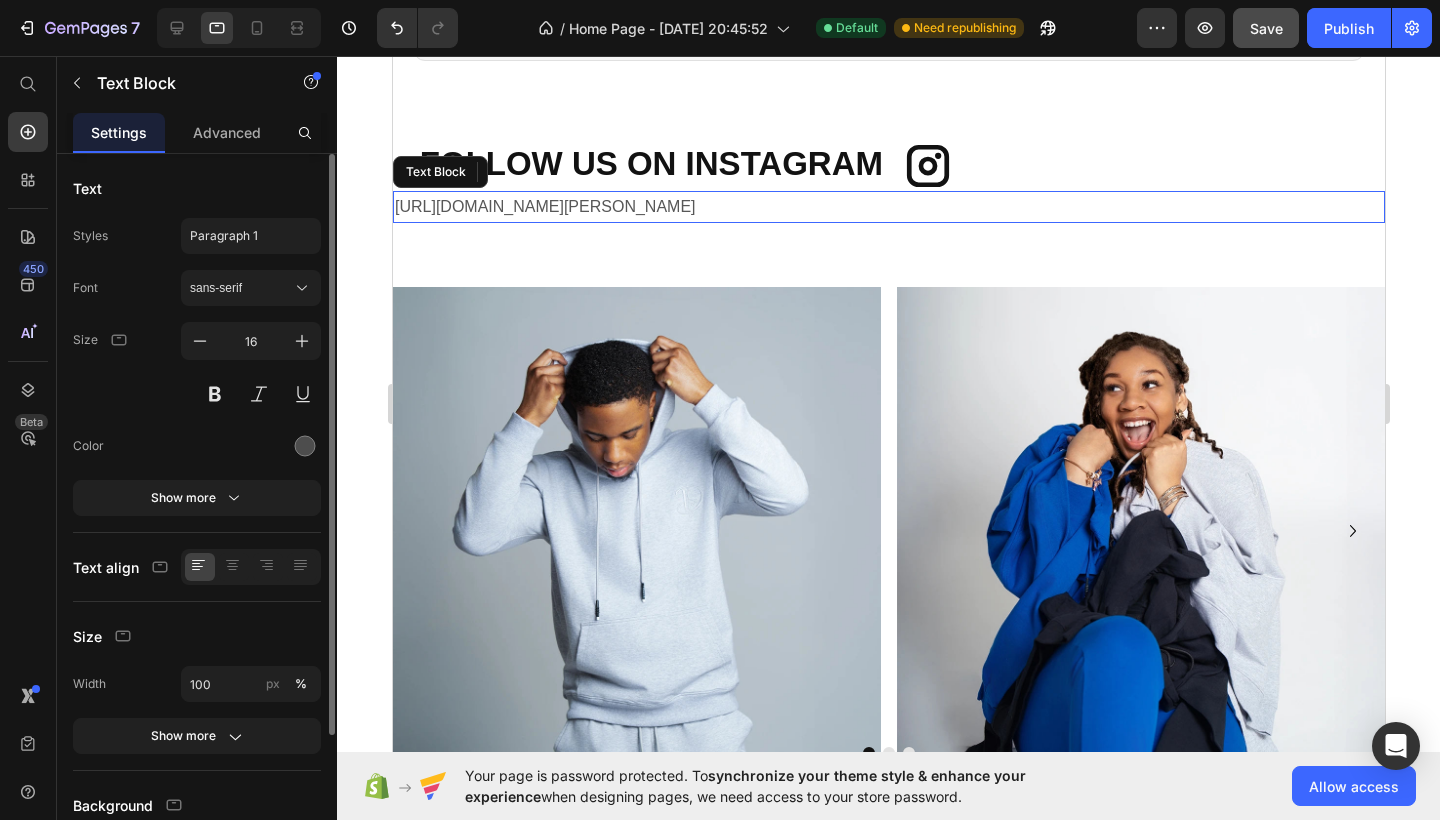 click on "[URL][DOMAIN_NAME][PERSON_NAME]" at bounding box center (544, 206) 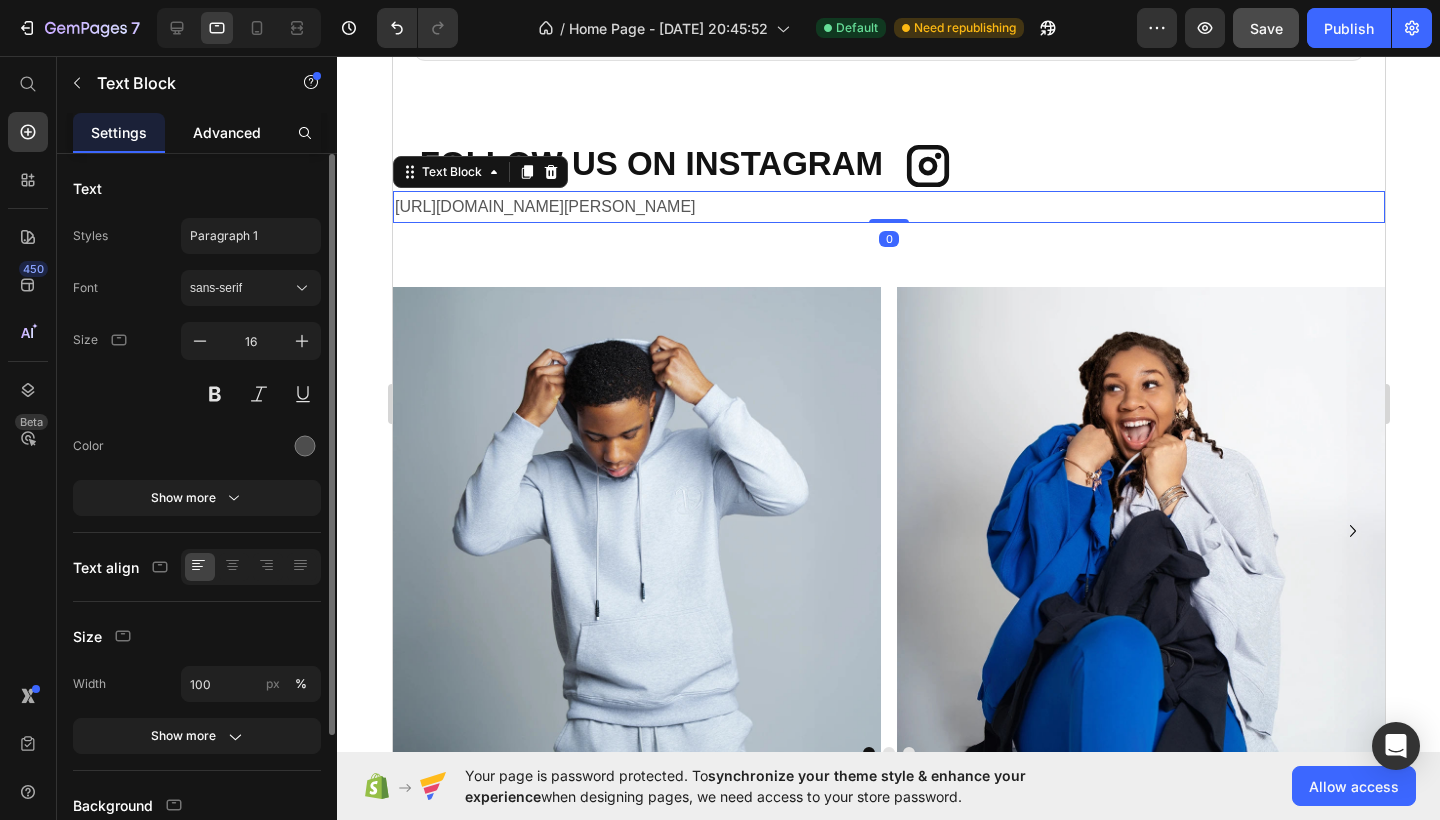 click on "Advanced" at bounding box center (227, 132) 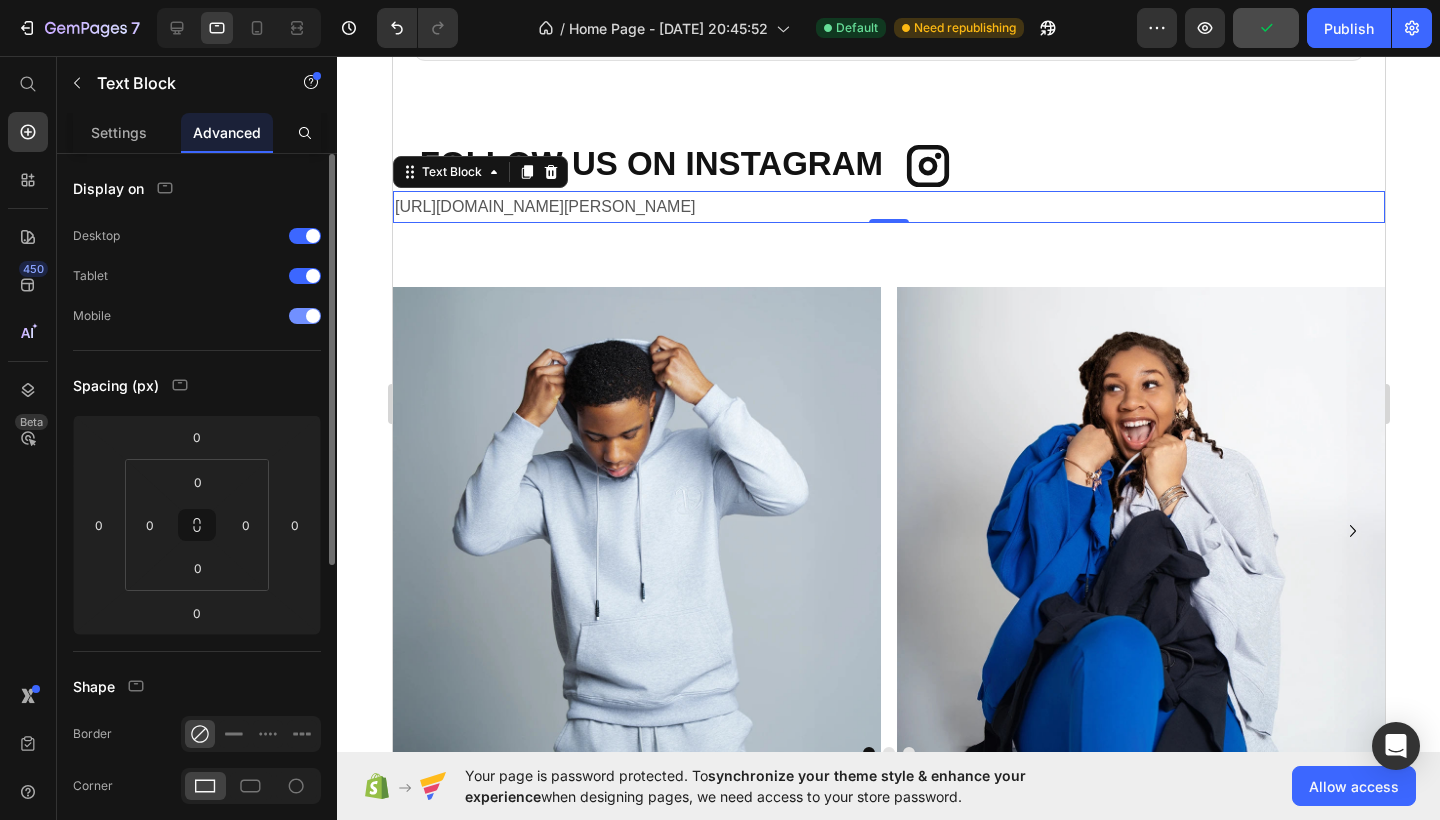 click at bounding box center [313, 316] 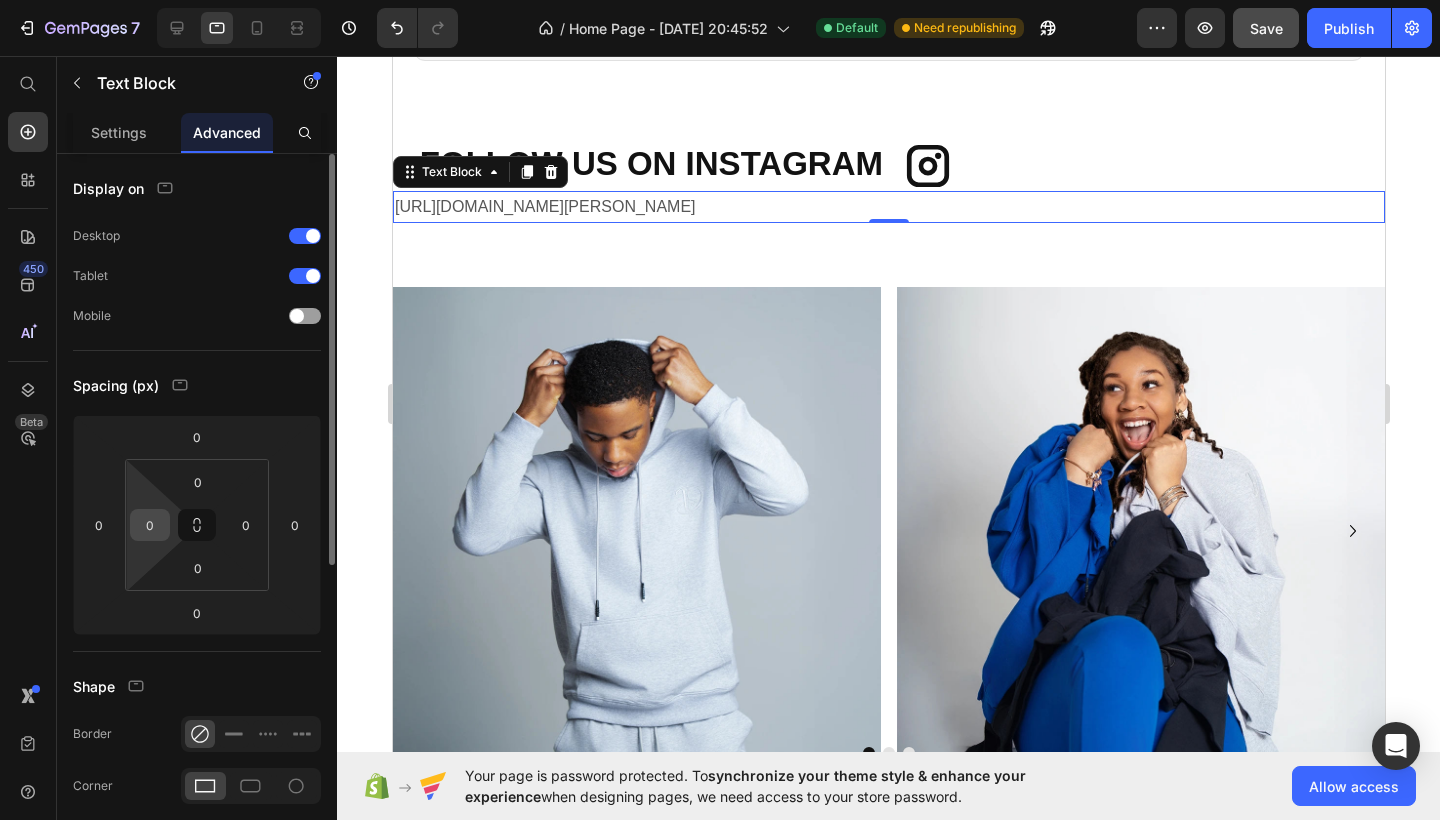 click on "0" at bounding box center (150, 525) 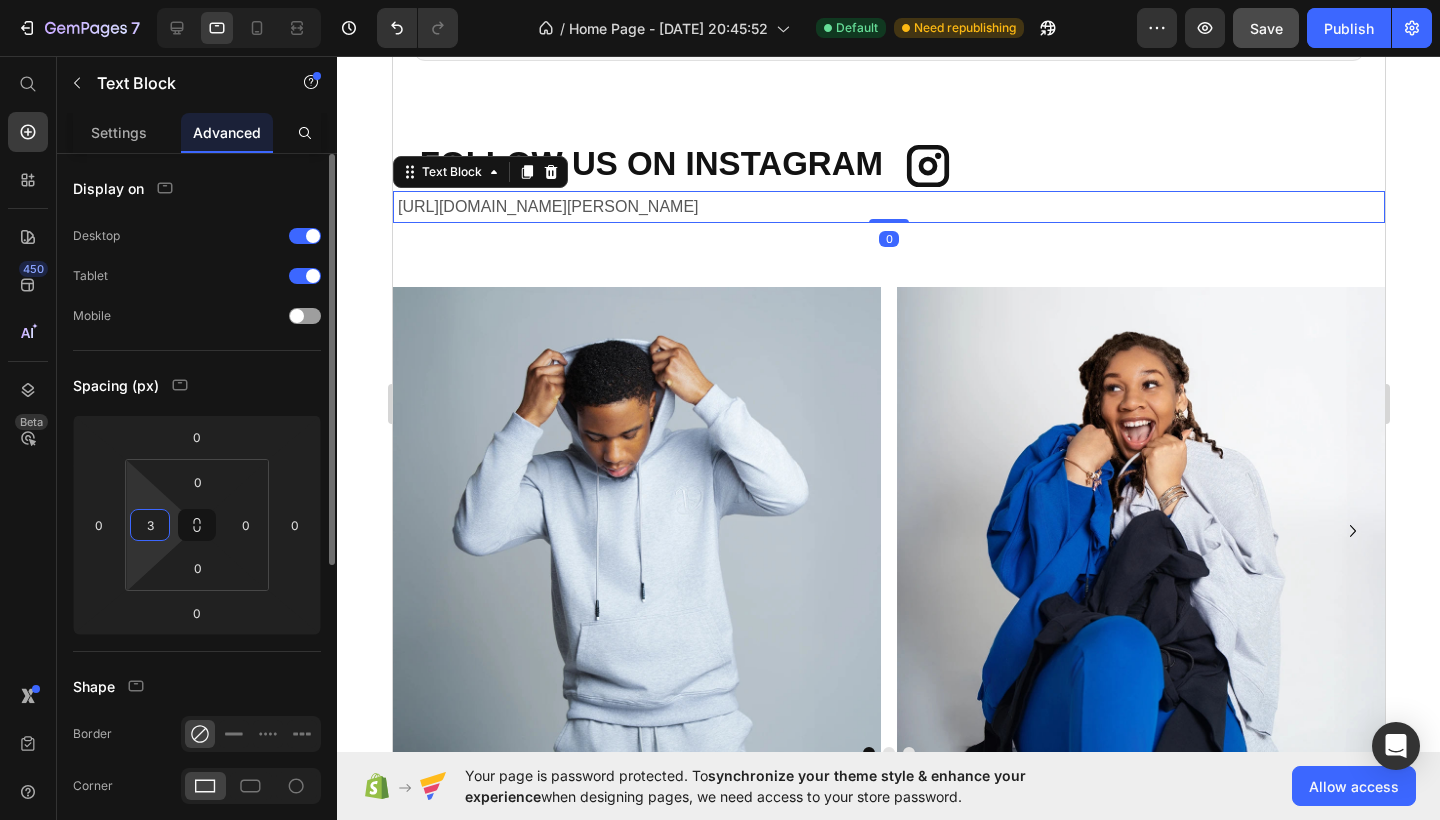 type on "30" 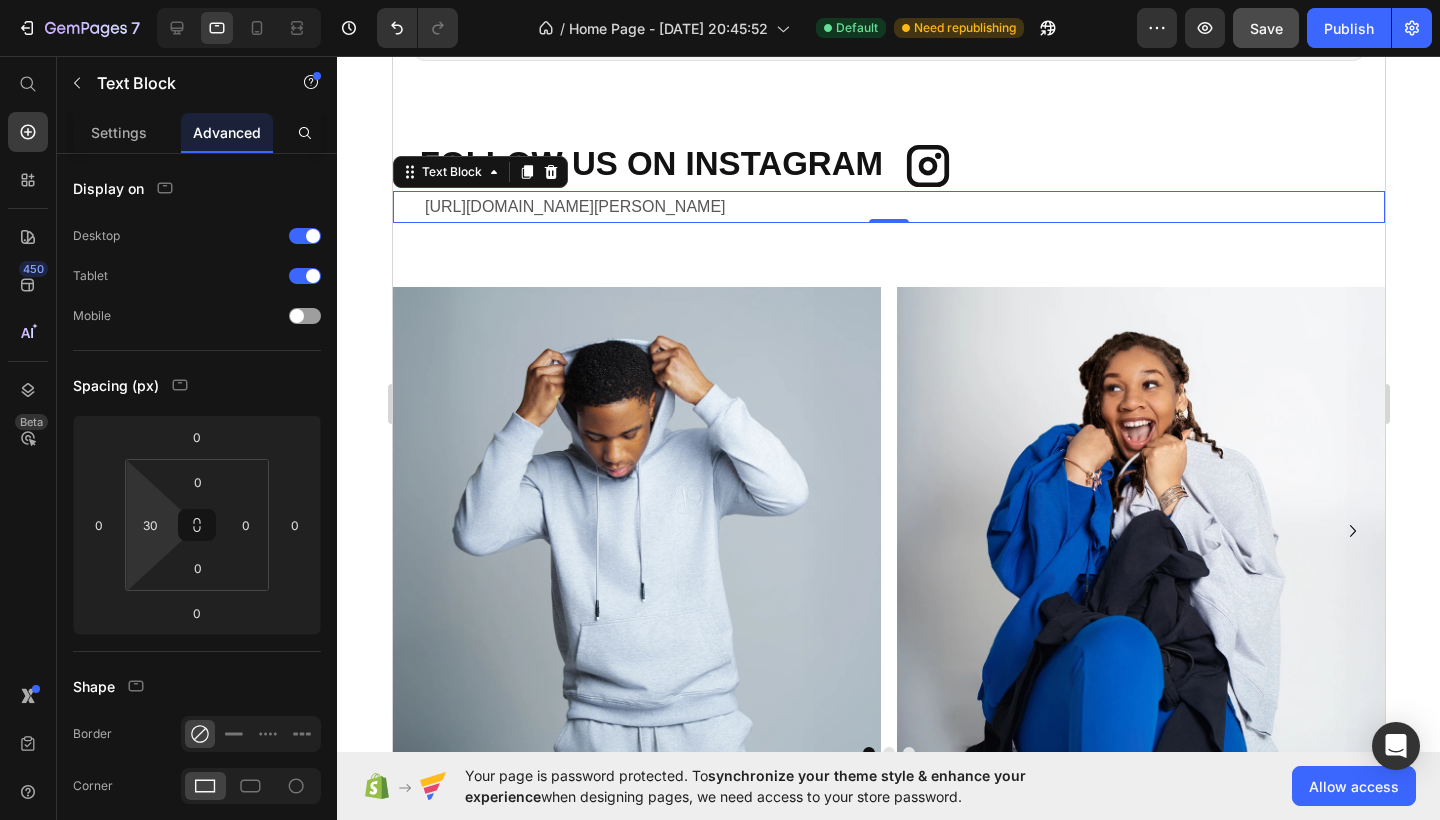 click 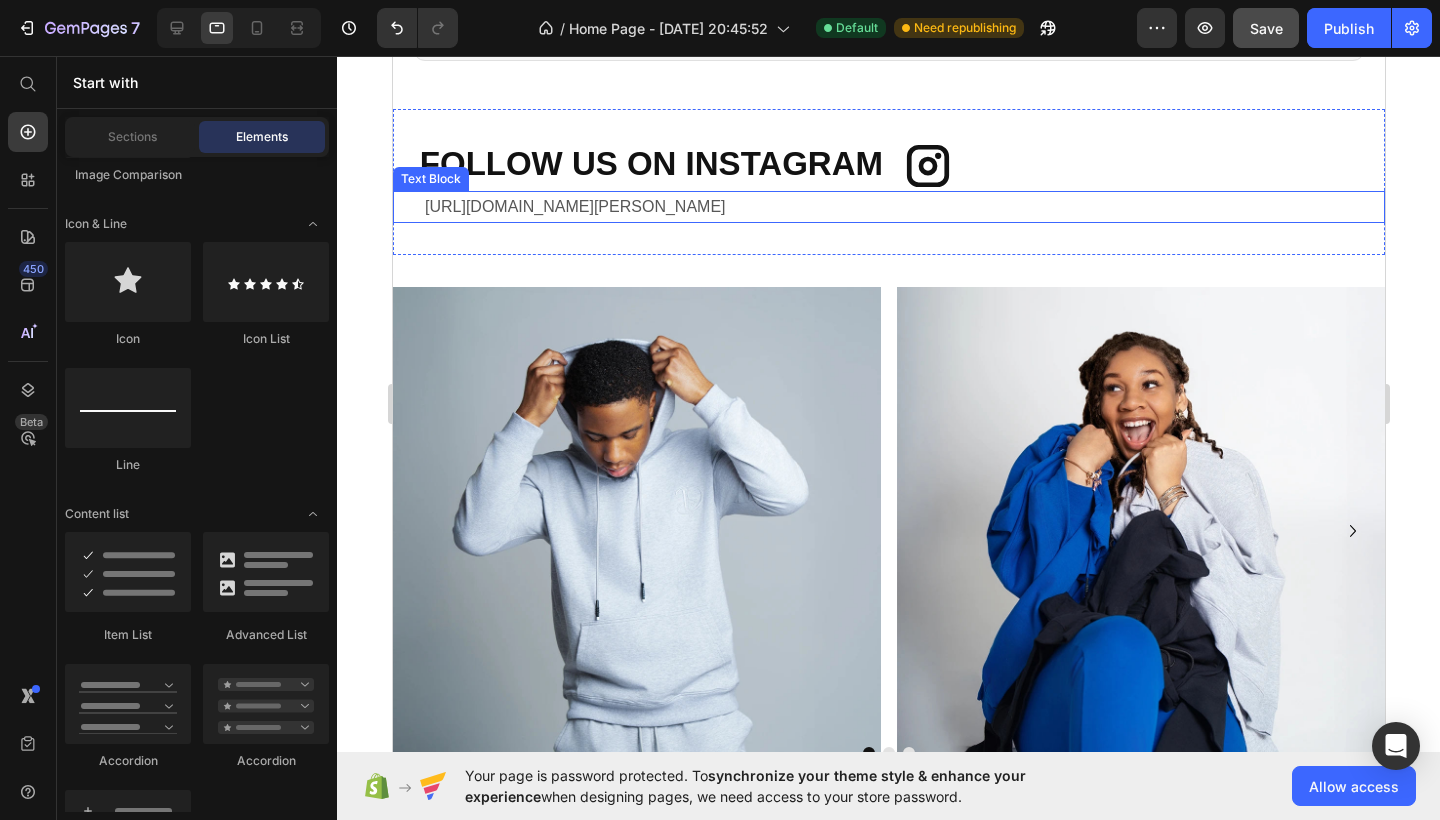 click on "[URL][DOMAIN_NAME][PERSON_NAME]" at bounding box center (574, 206) 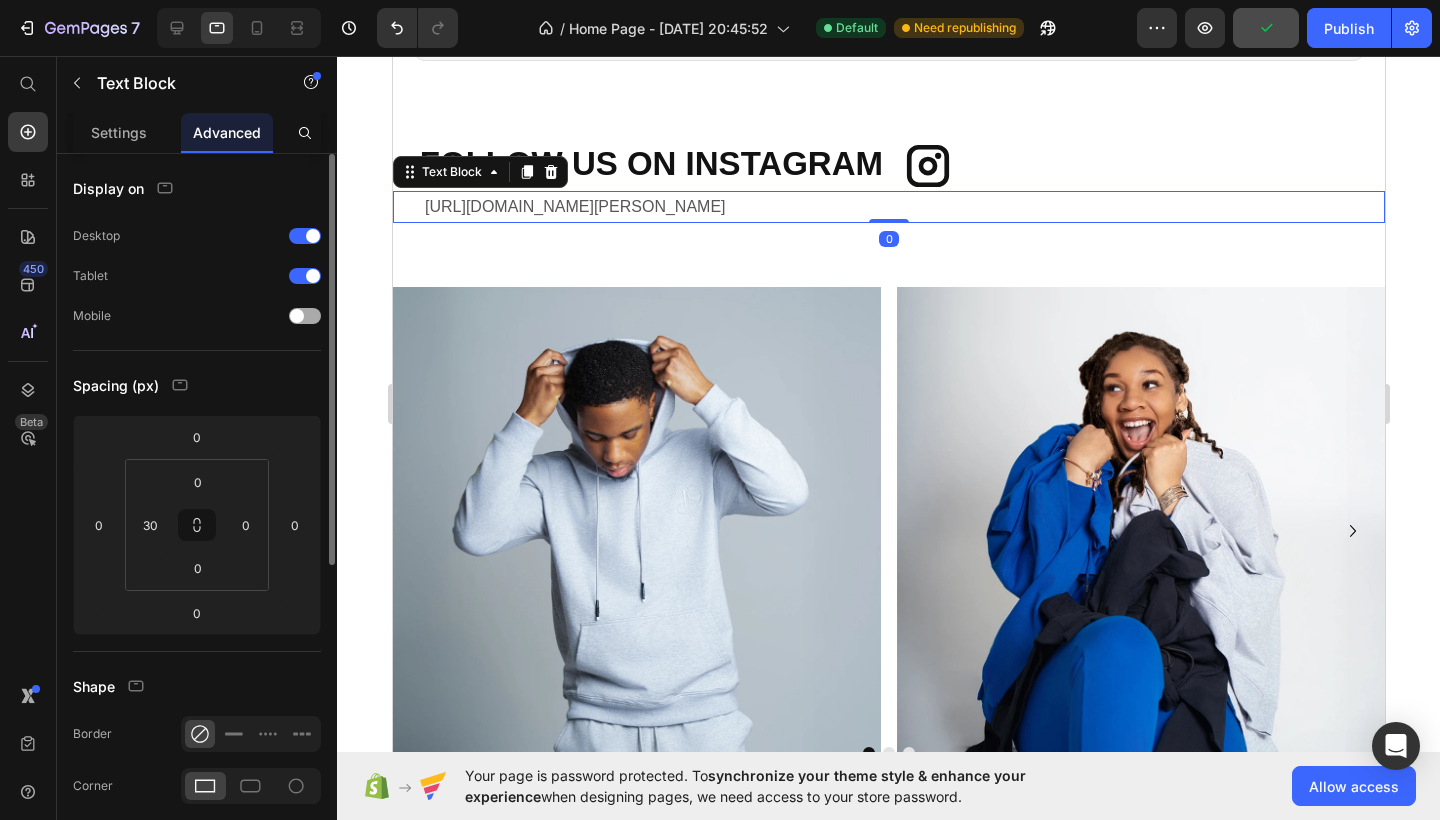 click at bounding box center [297, 316] 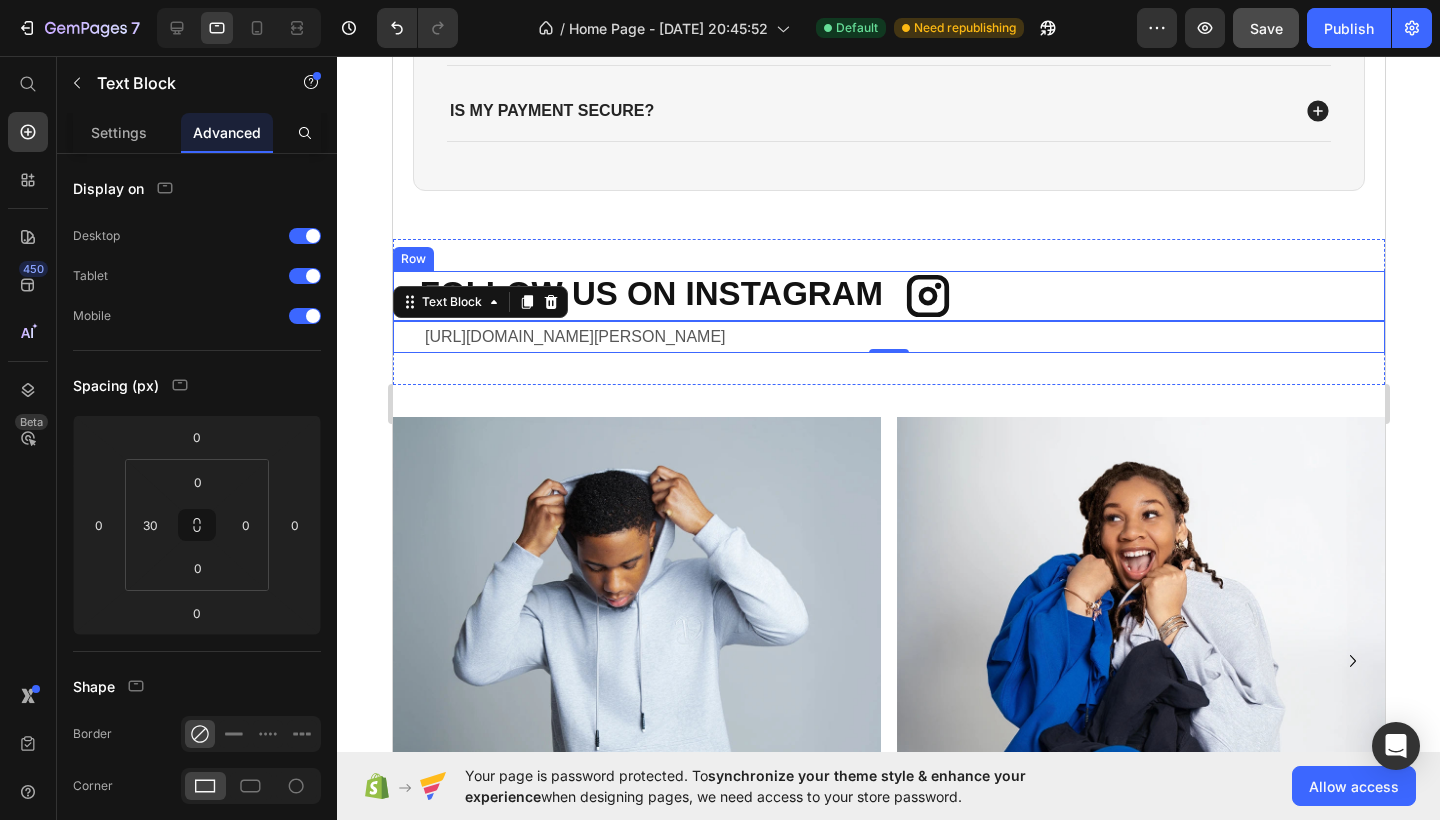 scroll, scrollTop: 2543, scrollLeft: 0, axis: vertical 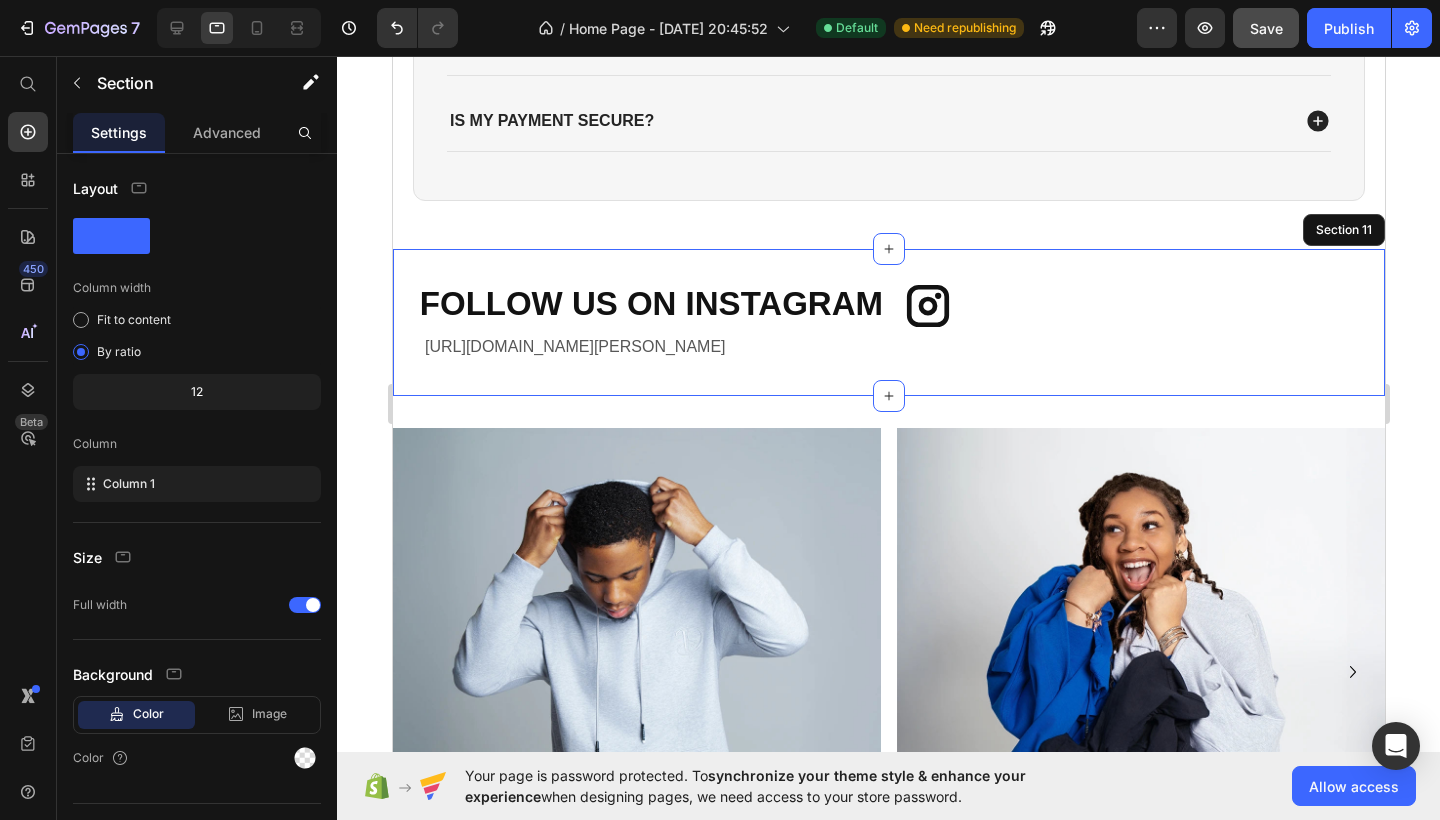 click on "Image FOLLOW US ON INSTAGRAM Heading Row FOLLOW US ON INSTAGRAM Heading
Icon Row [URL][DOMAIN_NAME][PERSON_NAME] Text Block   0 Section 11" at bounding box center [888, 322] 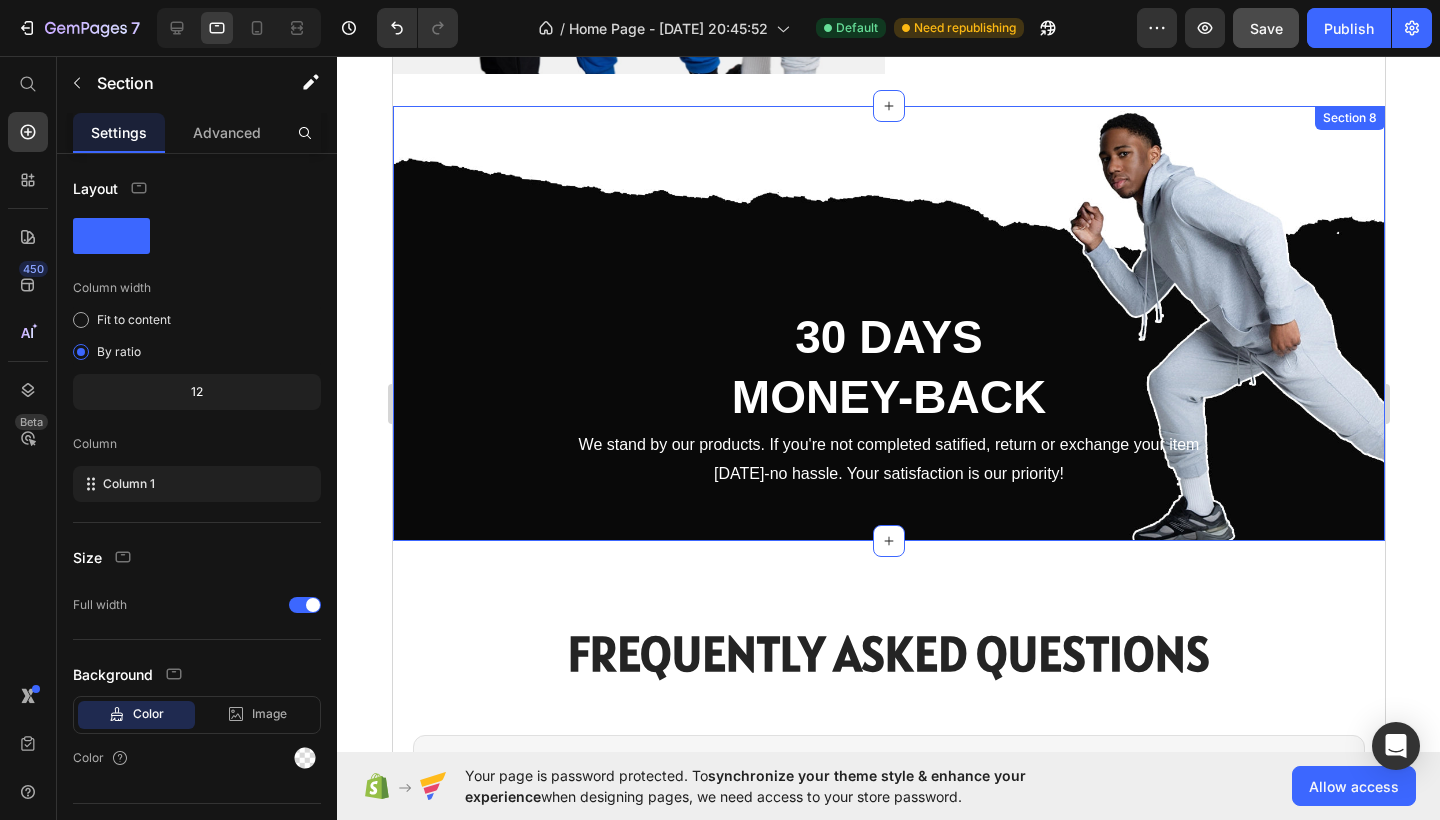 scroll, scrollTop: 1617, scrollLeft: 0, axis: vertical 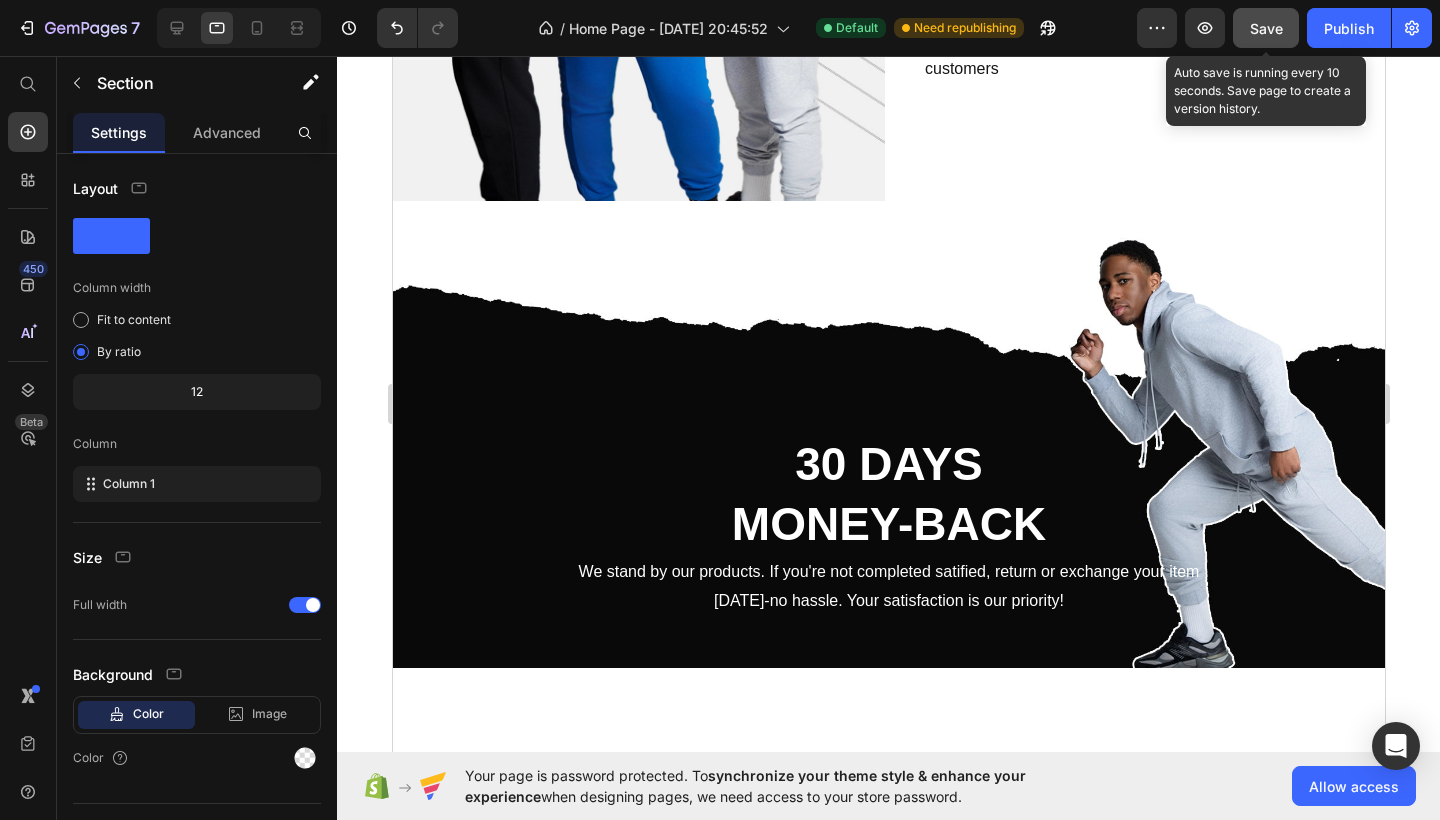 click on "Save" 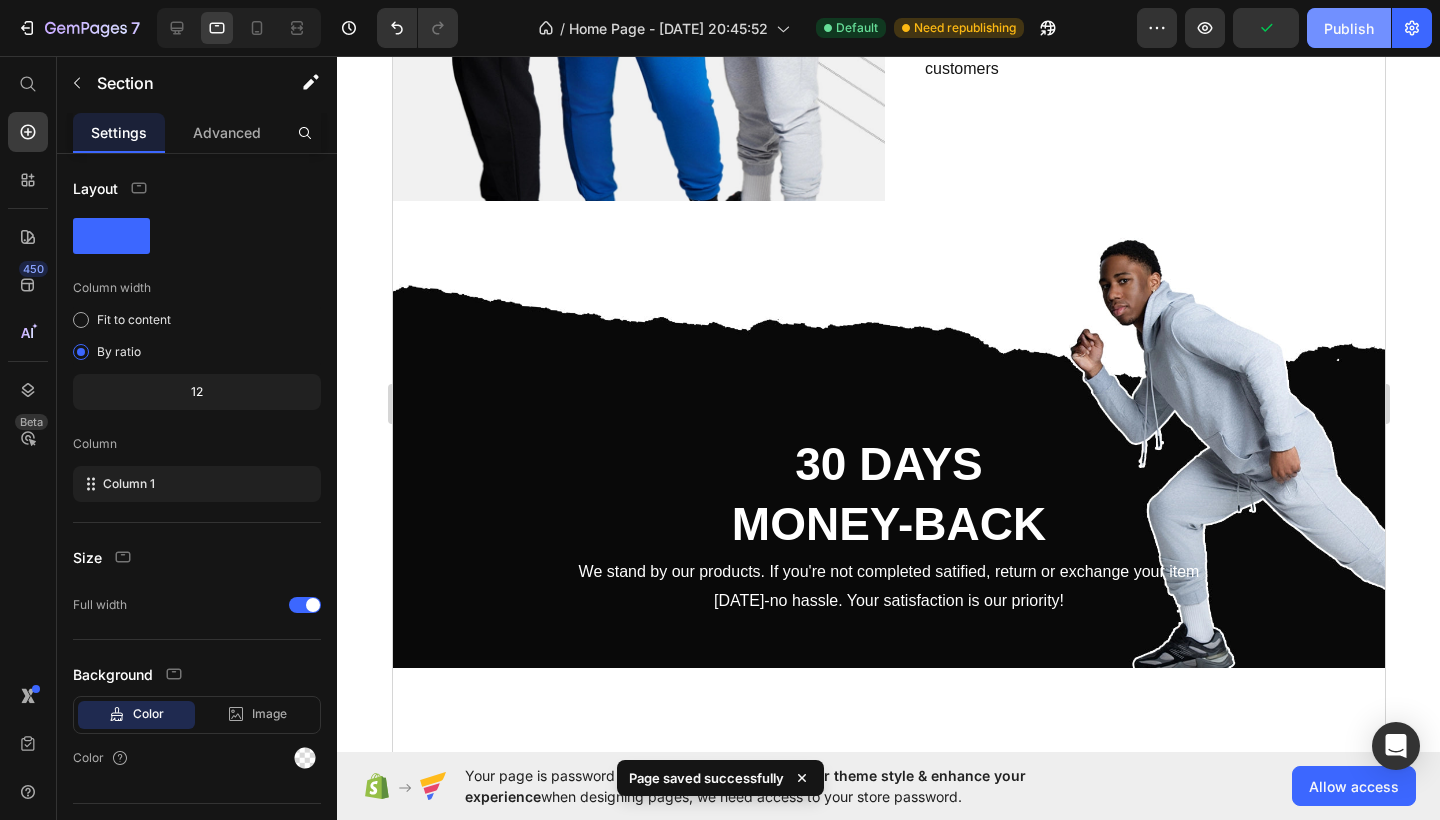 click on "Publish" at bounding box center (1349, 28) 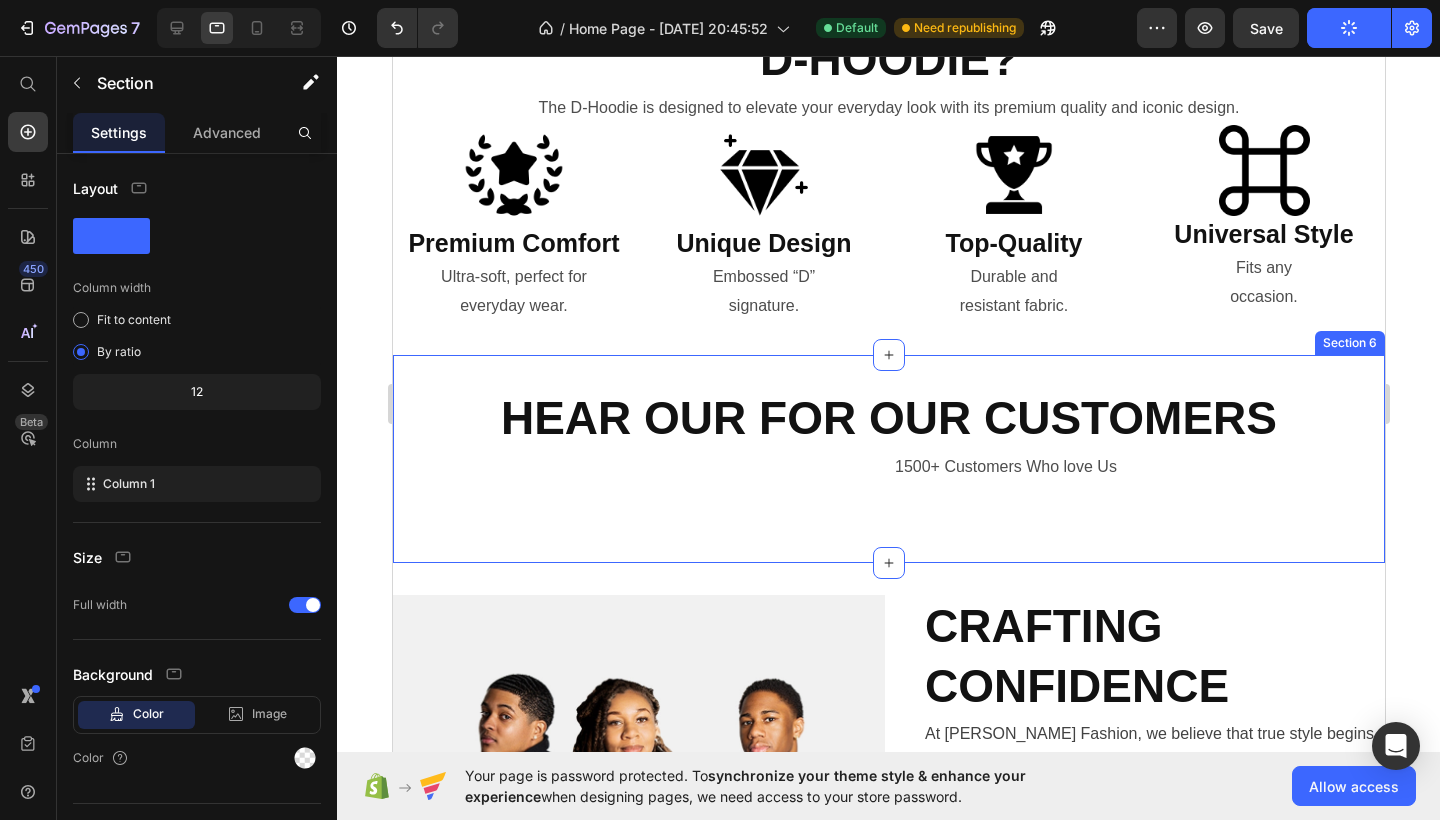 scroll, scrollTop: 659, scrollLeft: 0, axis: vertical 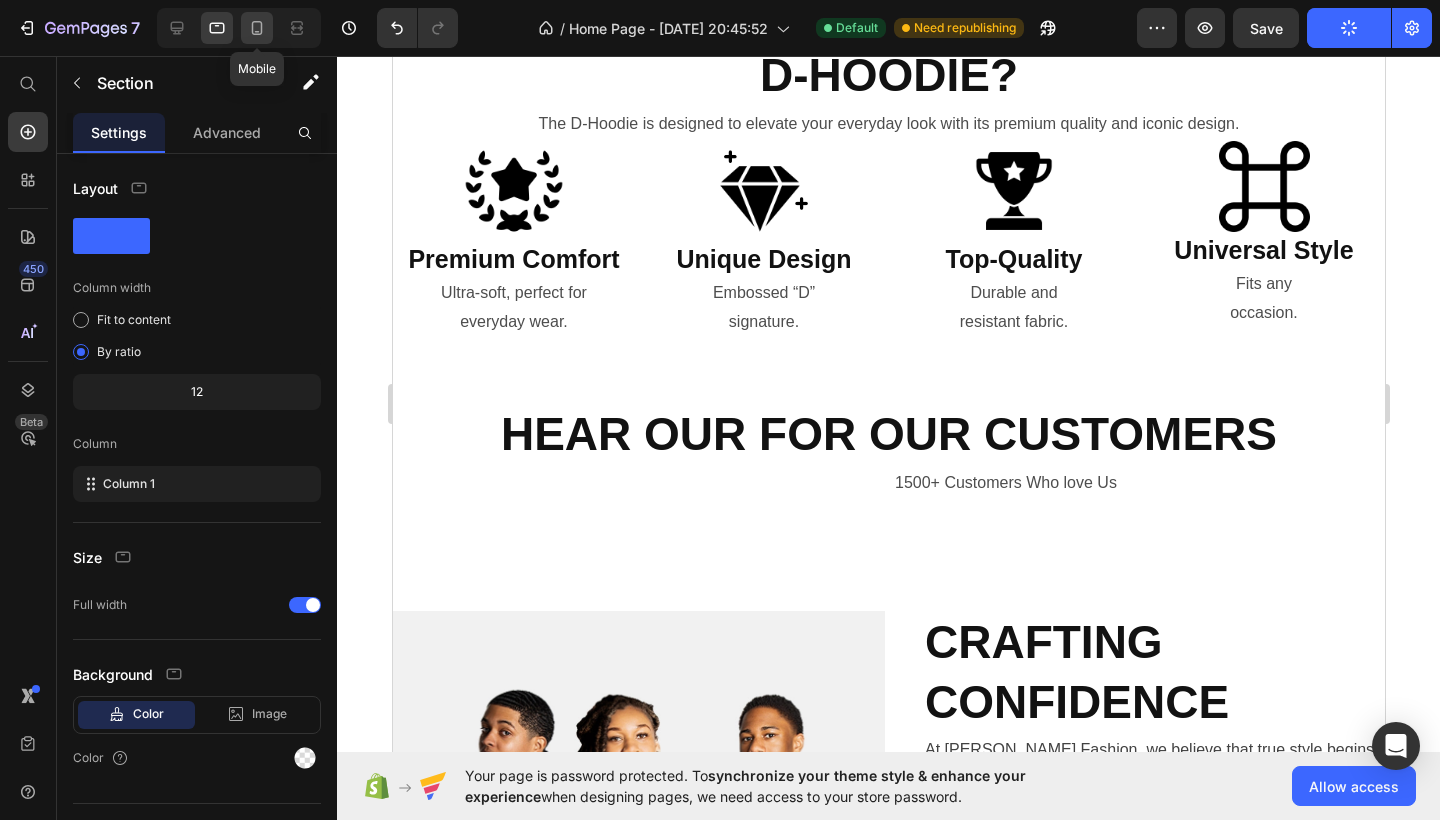 click 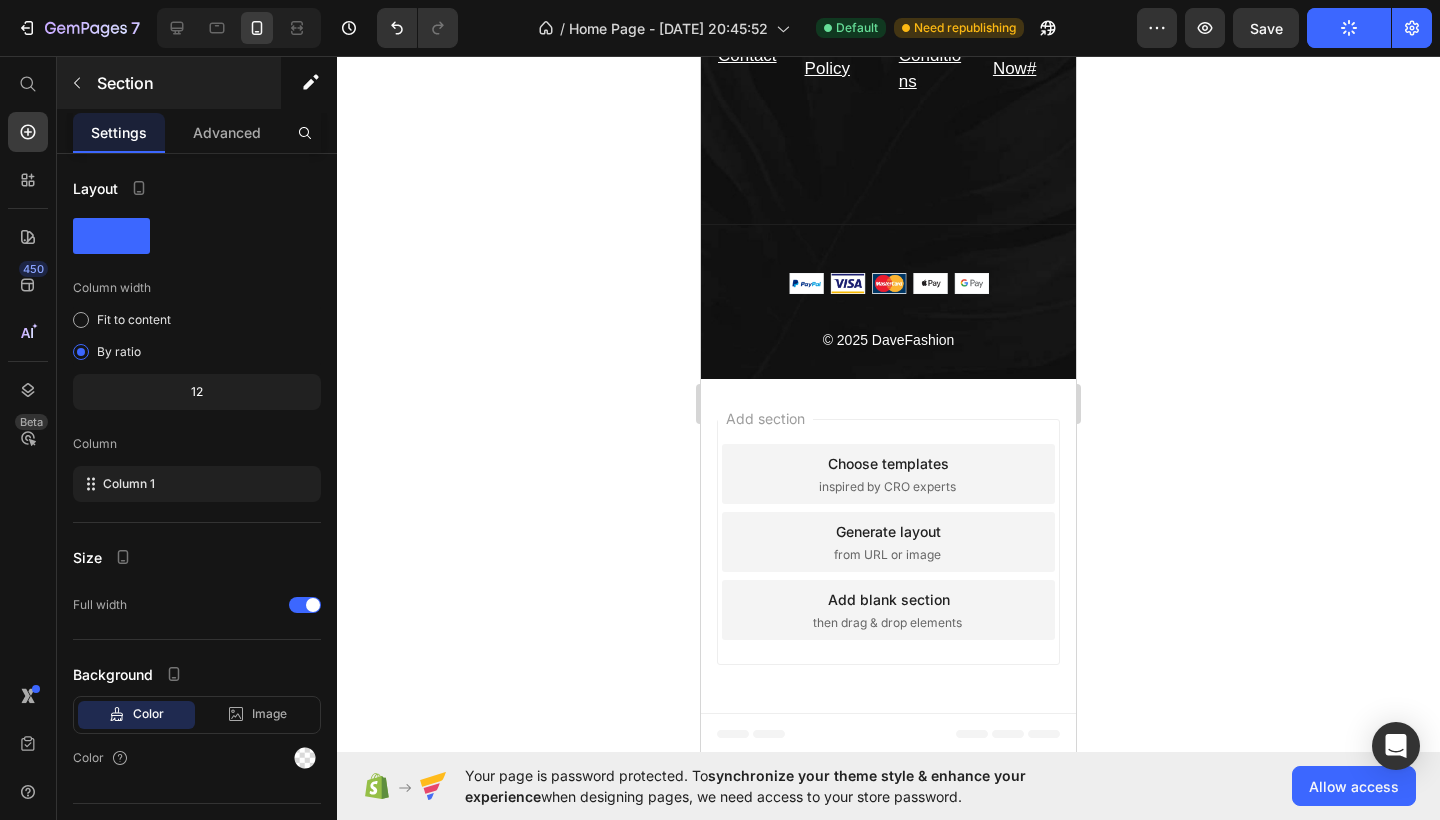 scroll, scrollTop: 5055, scrollLeft: 0, axis: vertical 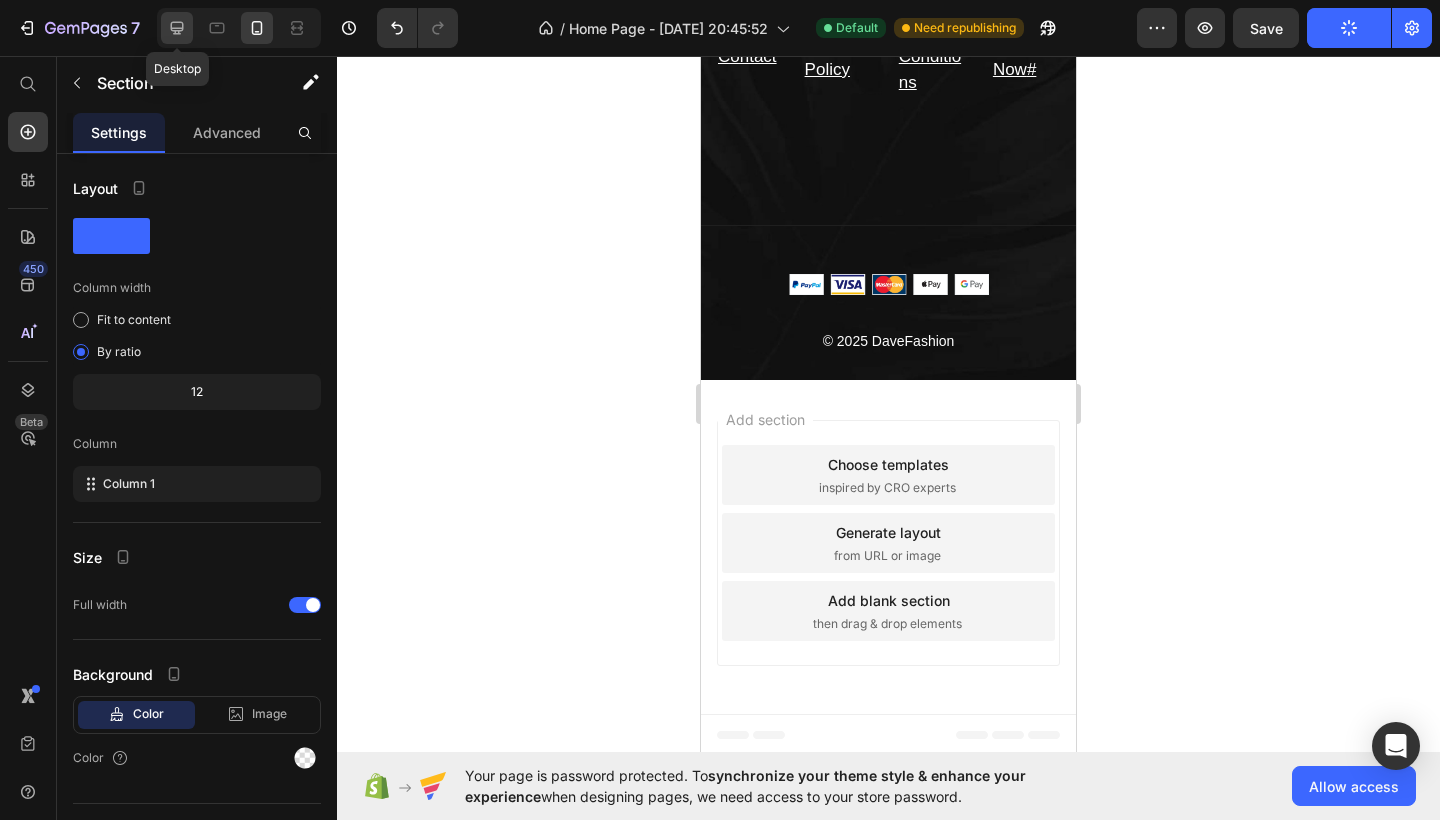 click 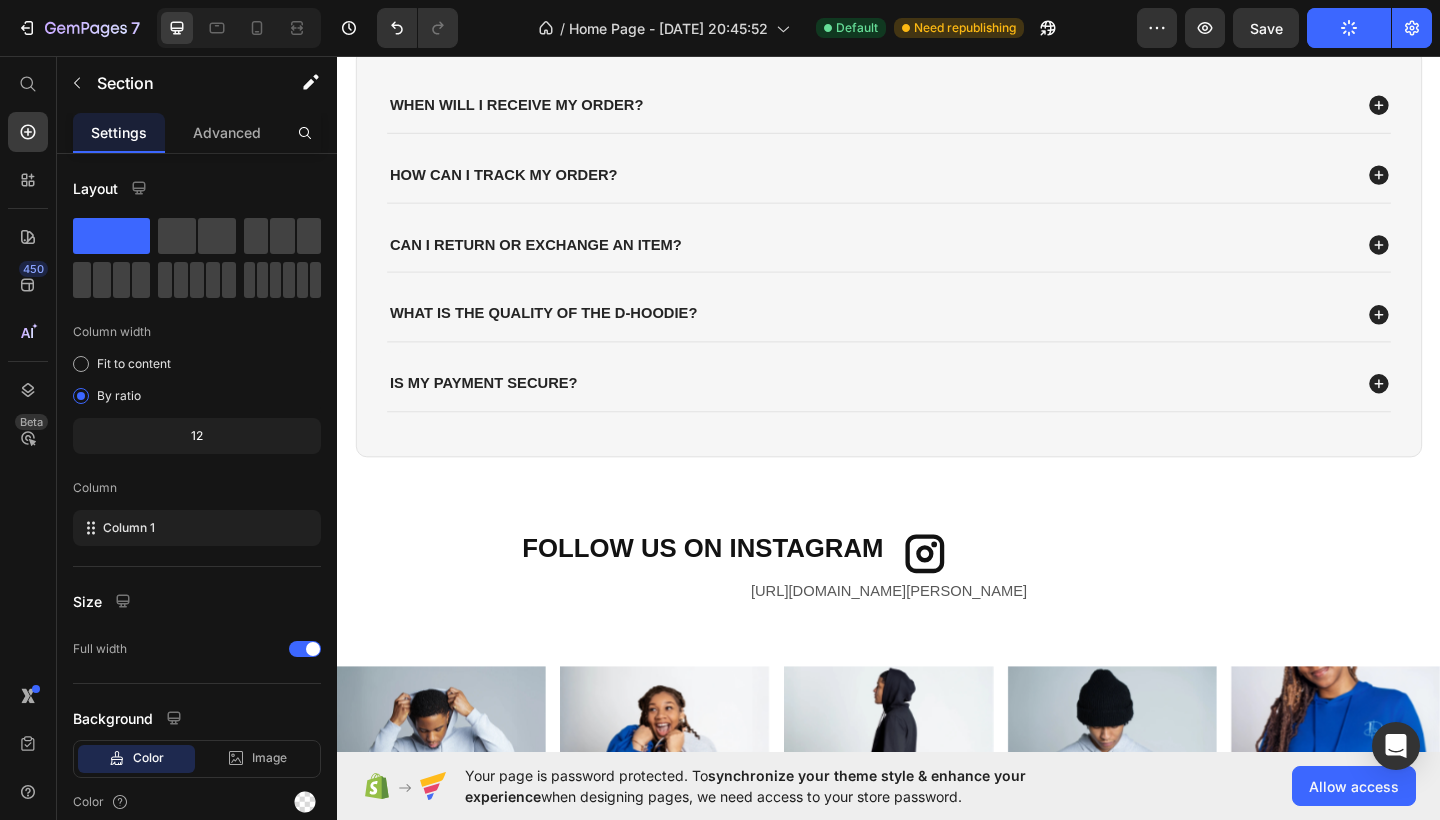 scroll, scrollTop: 3661, scrollLeft: 0, axis: vertical 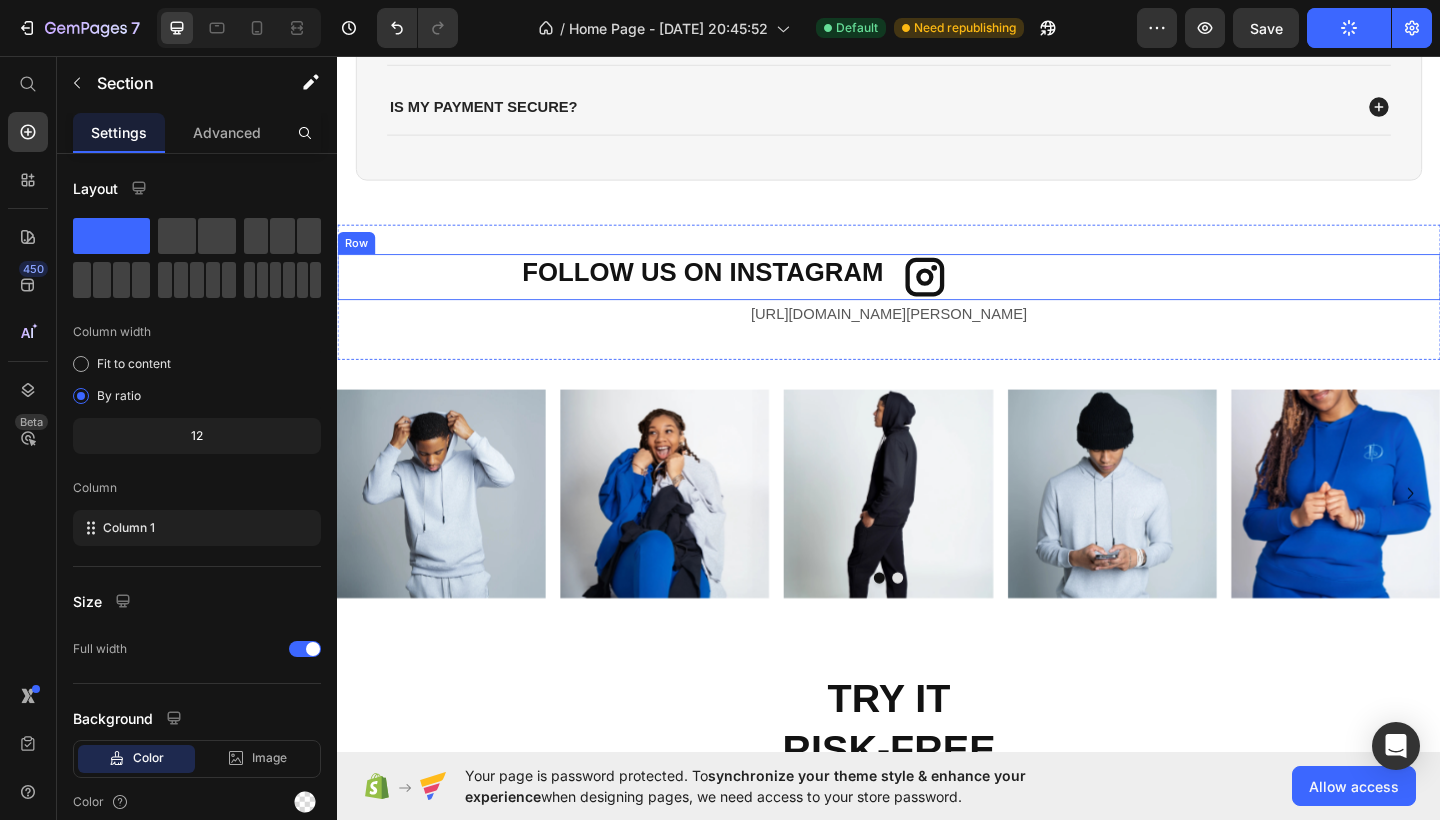 click on "FOLLOW US ON INSTAGRAM Heading" at bounding box center [635, 297] 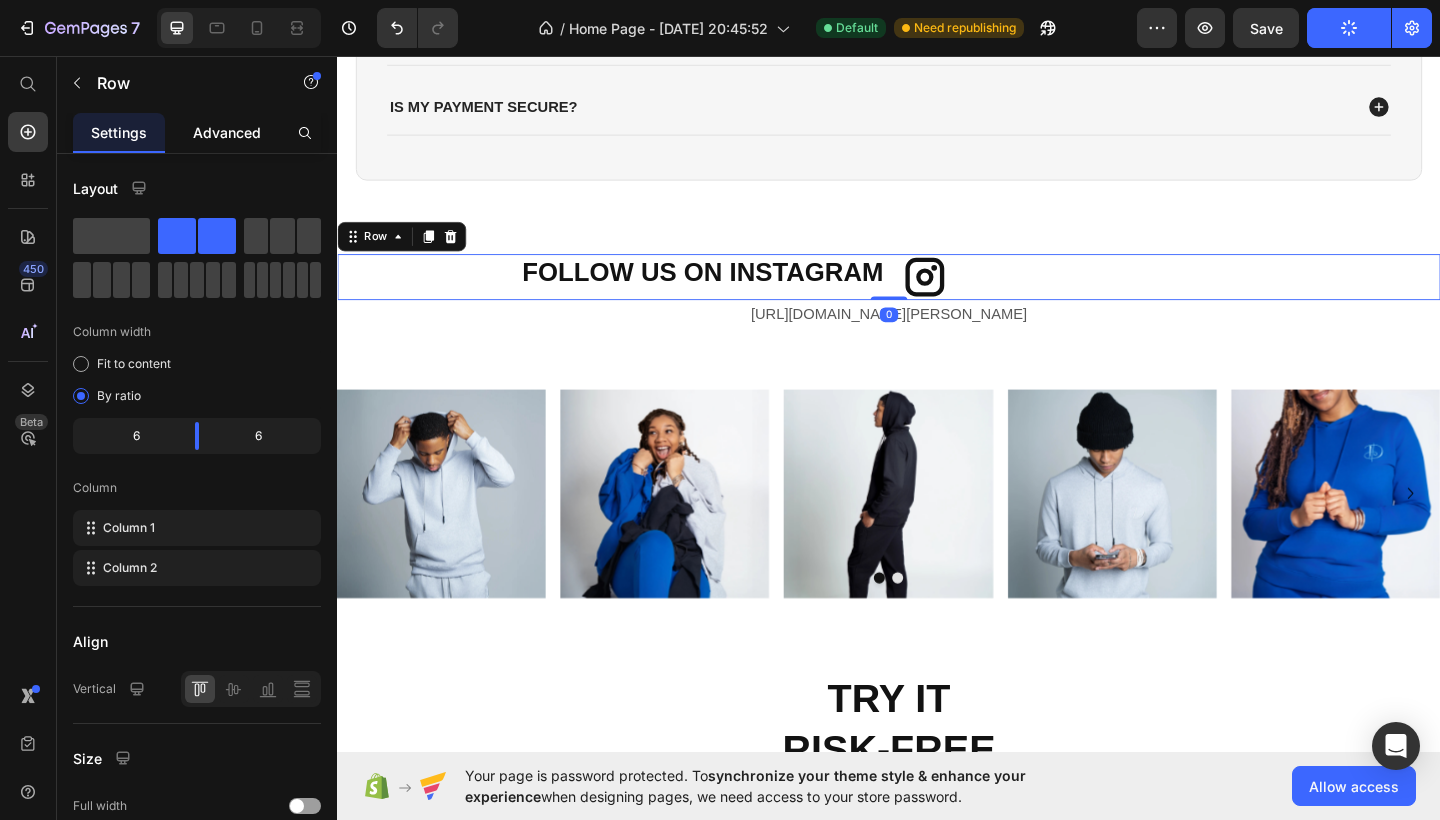 click on "Advanced" at bounding box center (227, 132) 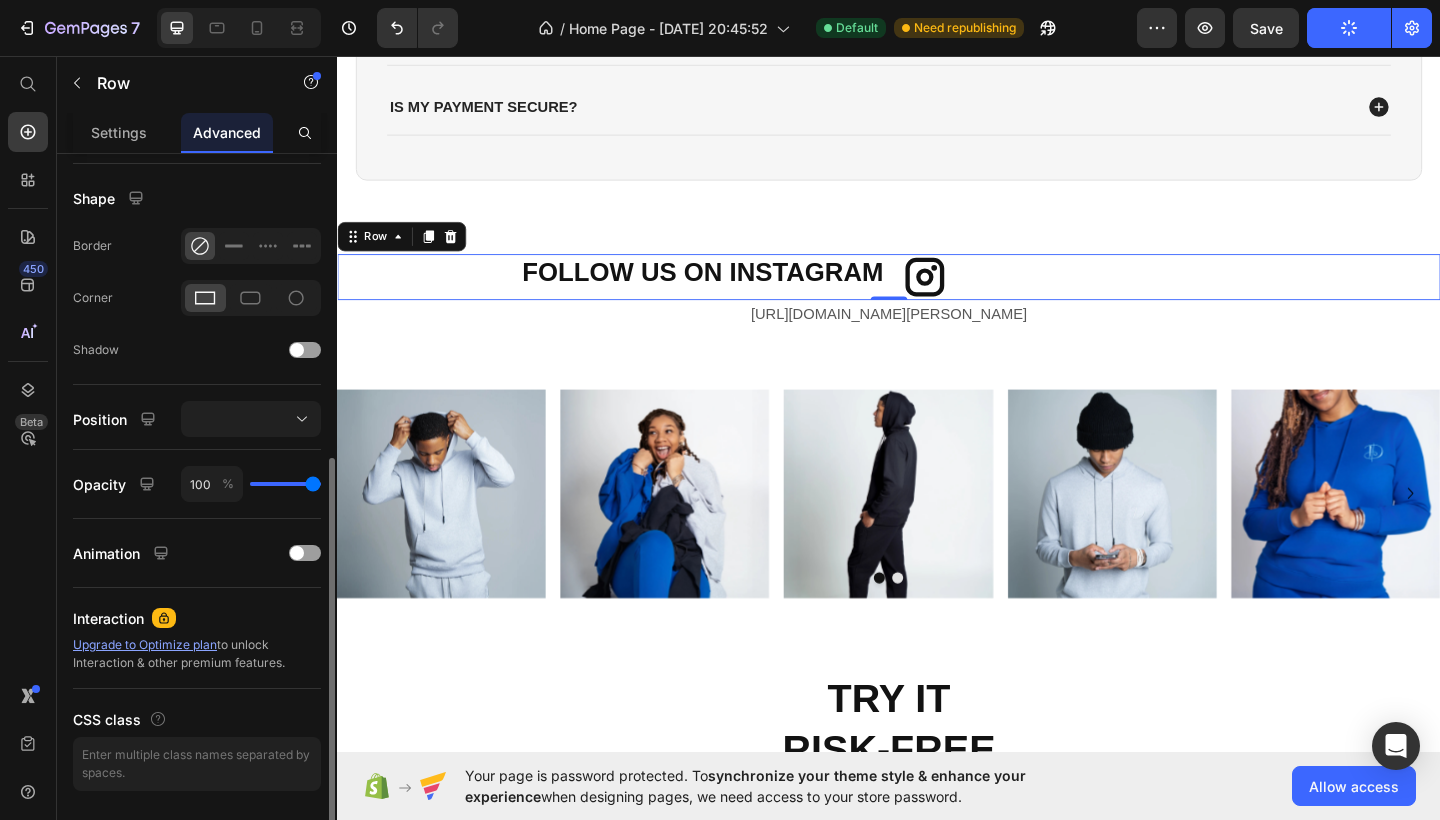 scroll, scrollTop: 546, scrollLeft: 0, axis: vertical 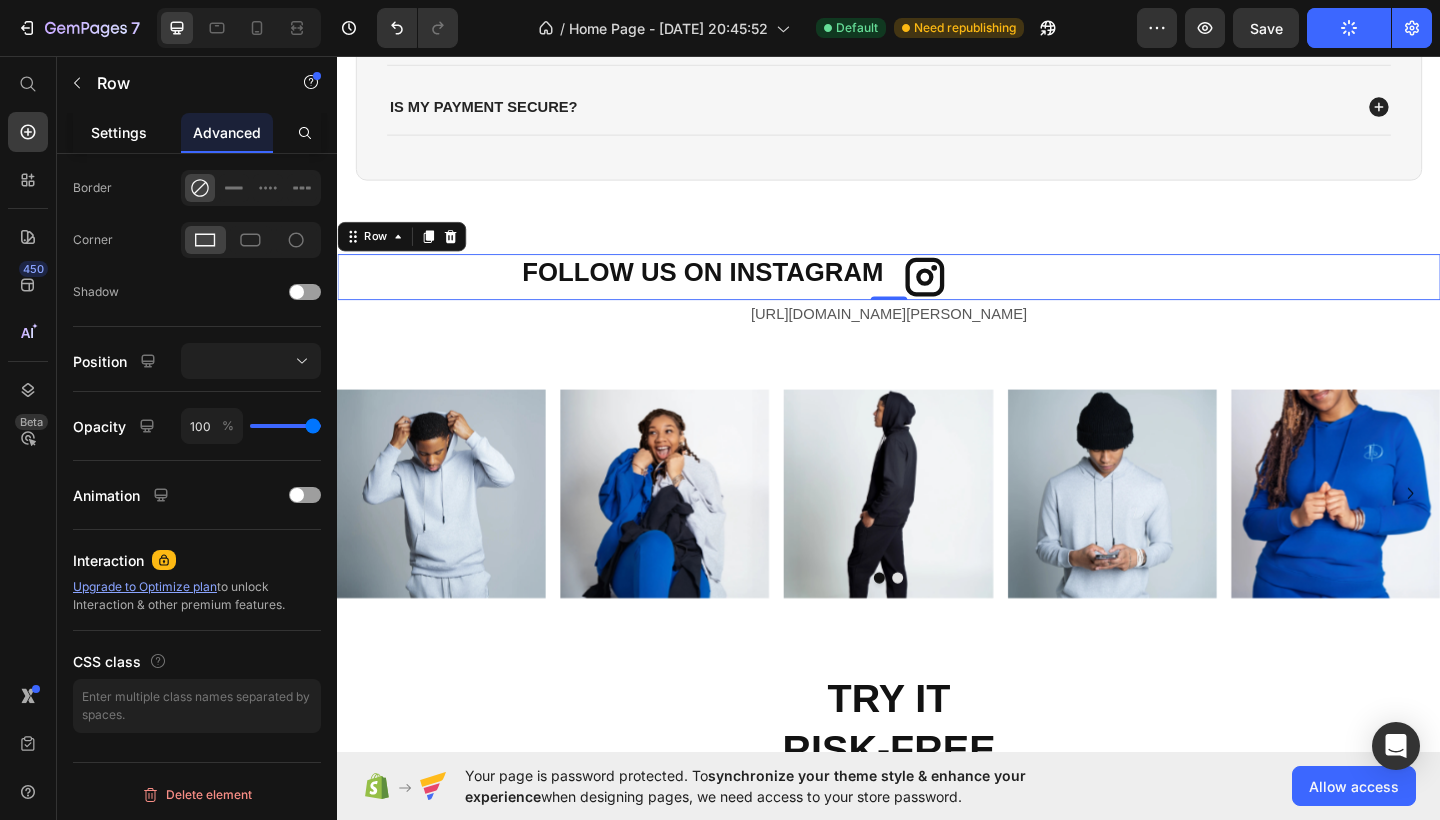 click on "Settings" at bounding box center [119, 132] 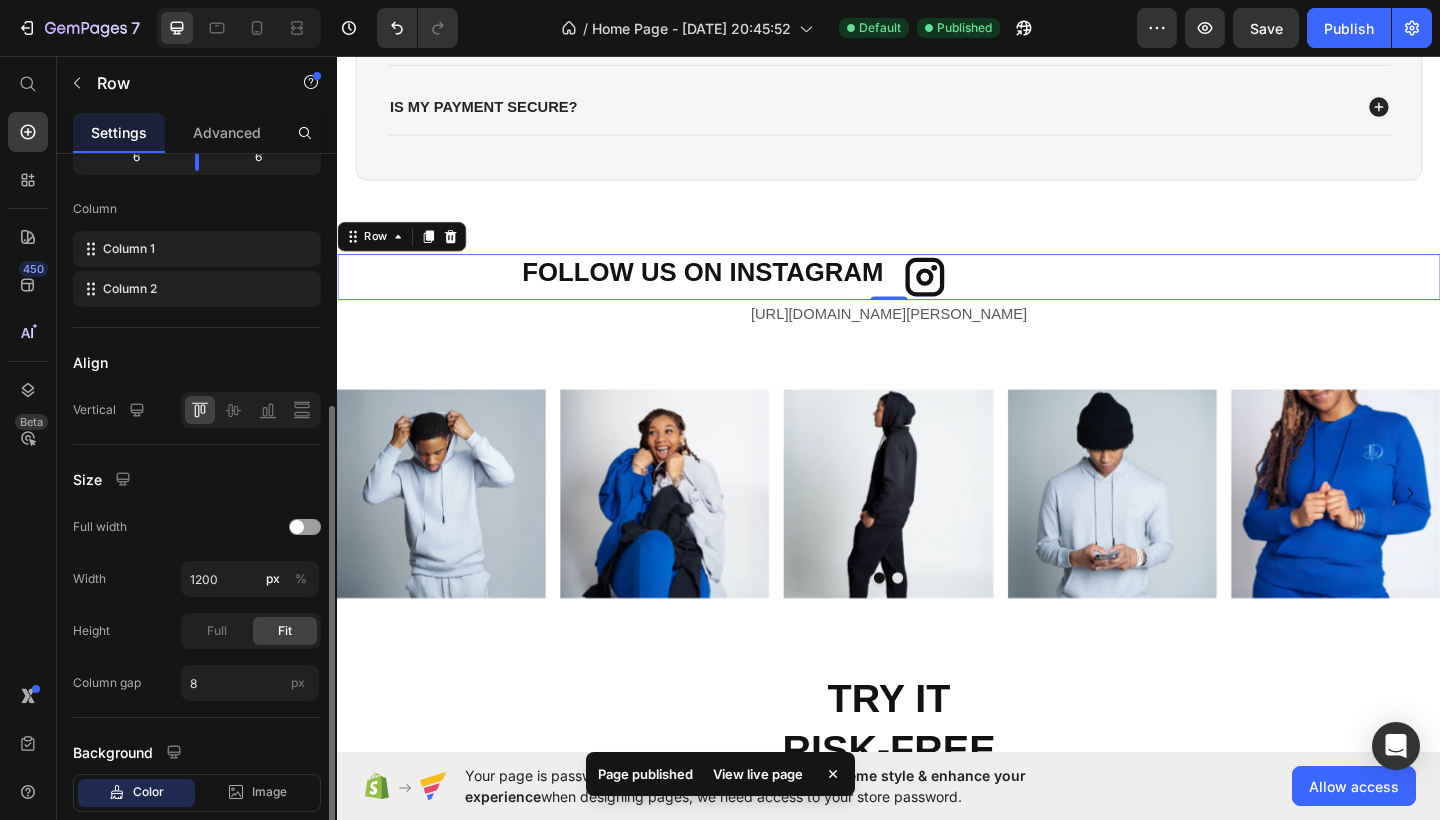 scroll, scrollTop: 398, scrollLeft: 0, axis: vertical 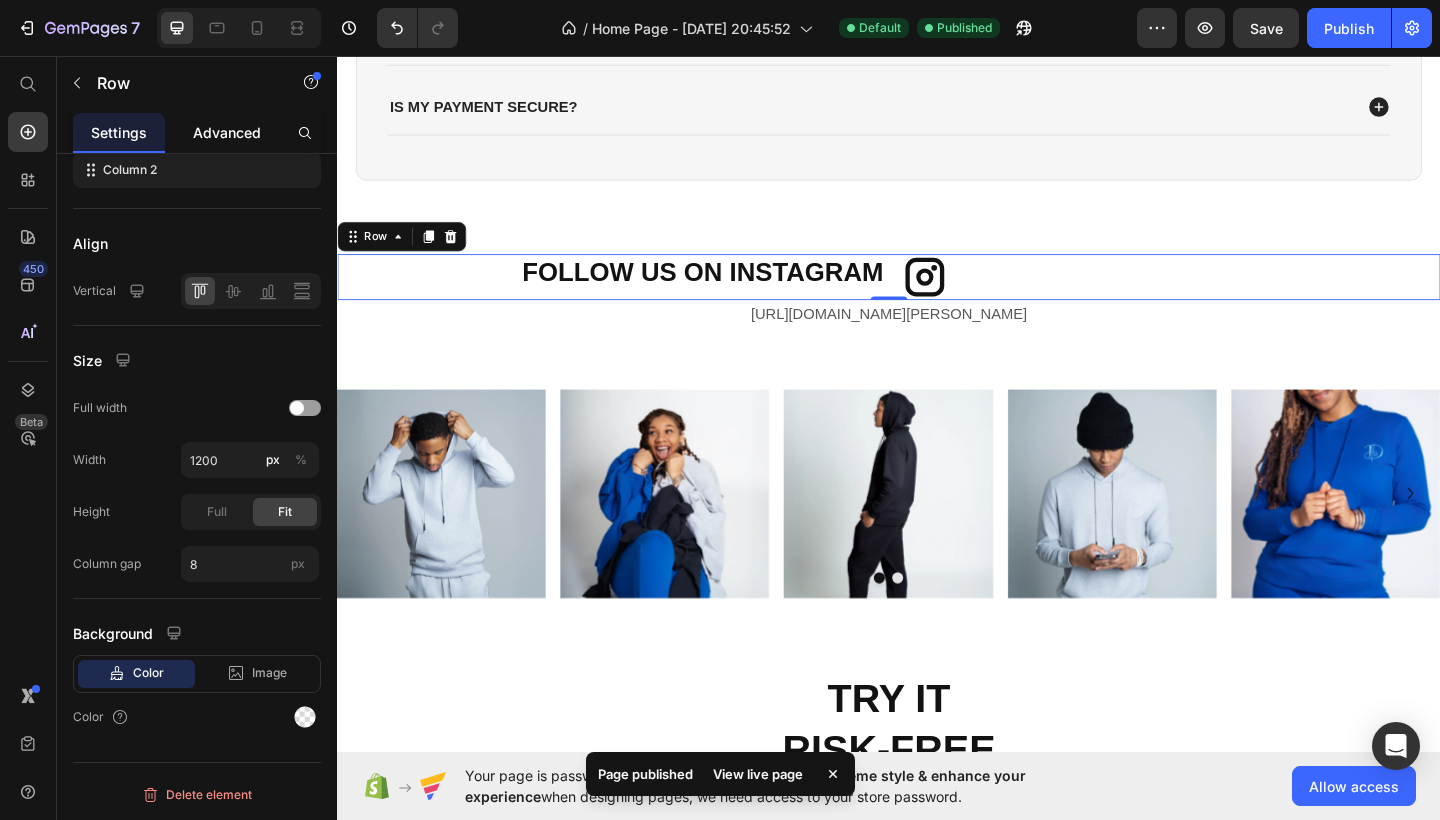 click on "Advanced" 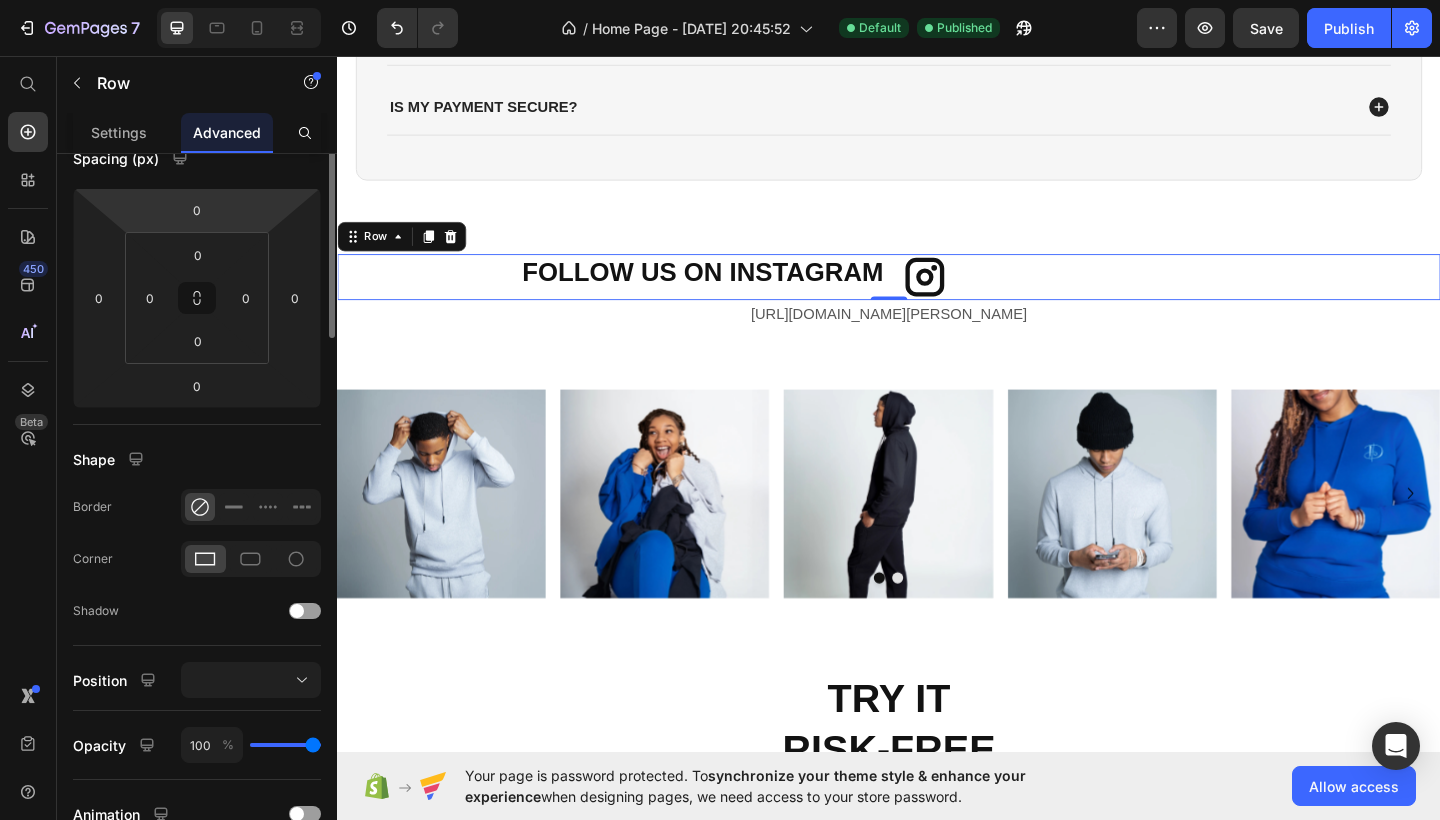 scroll, scrollTop: 0, scrollLeft: 0, axis: both 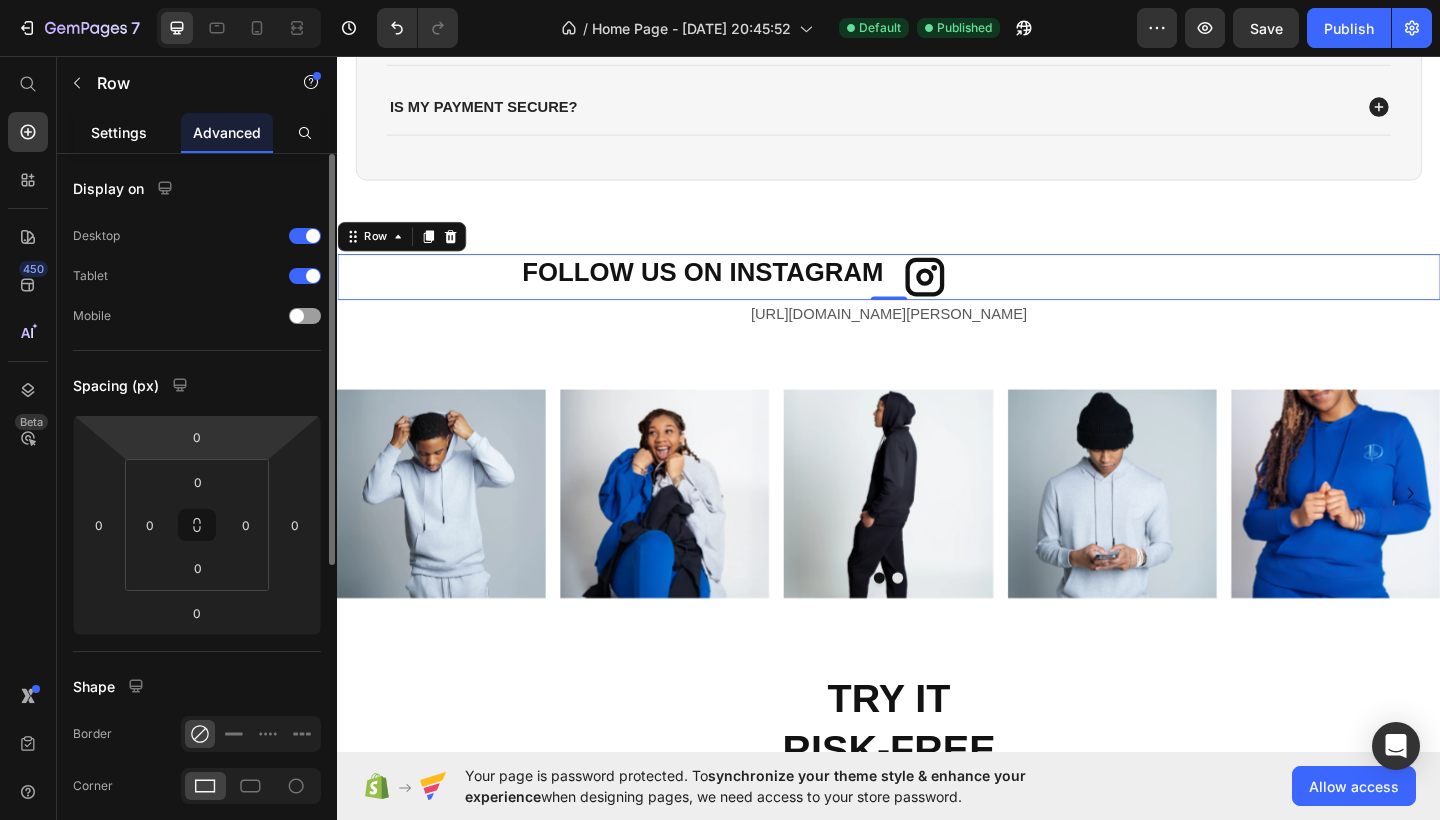 click on "Settings" at bounding box center (119, 132) 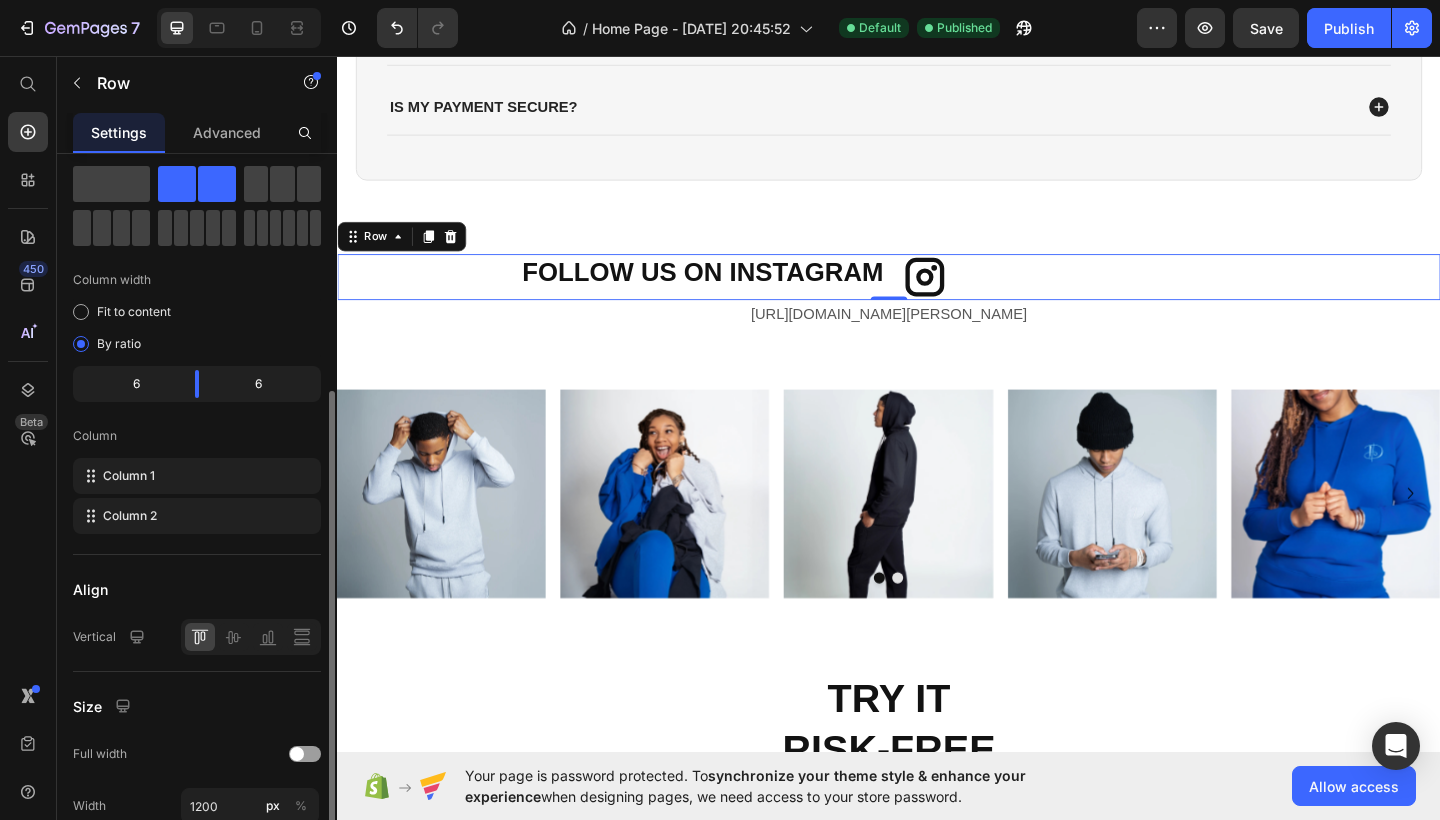 scroll, scrollTop: 0, scrollLeft: 0, axis: both 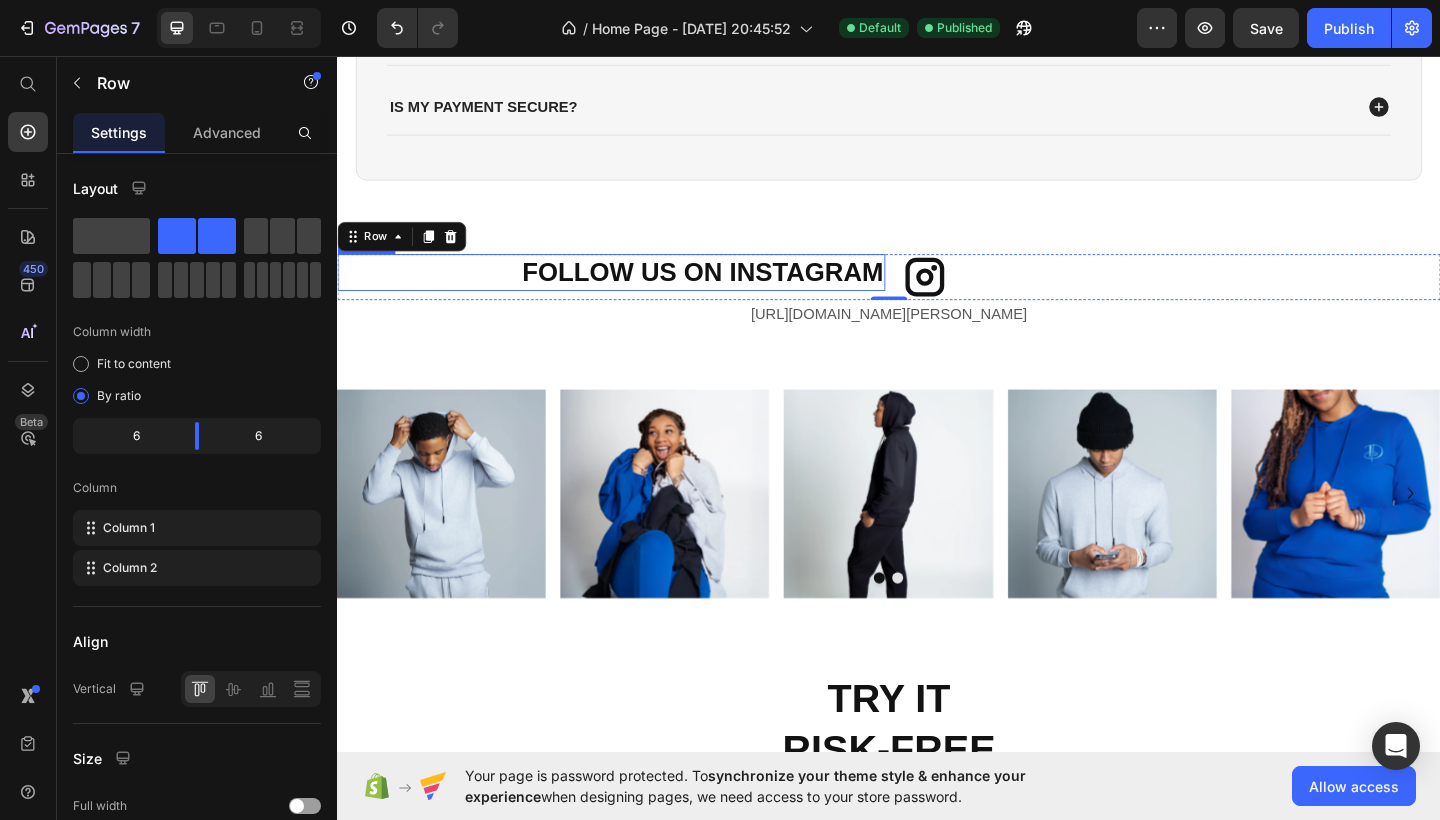 click on "FOLLOW US ON INSTAGRAM" at bounding box center (650, 292) 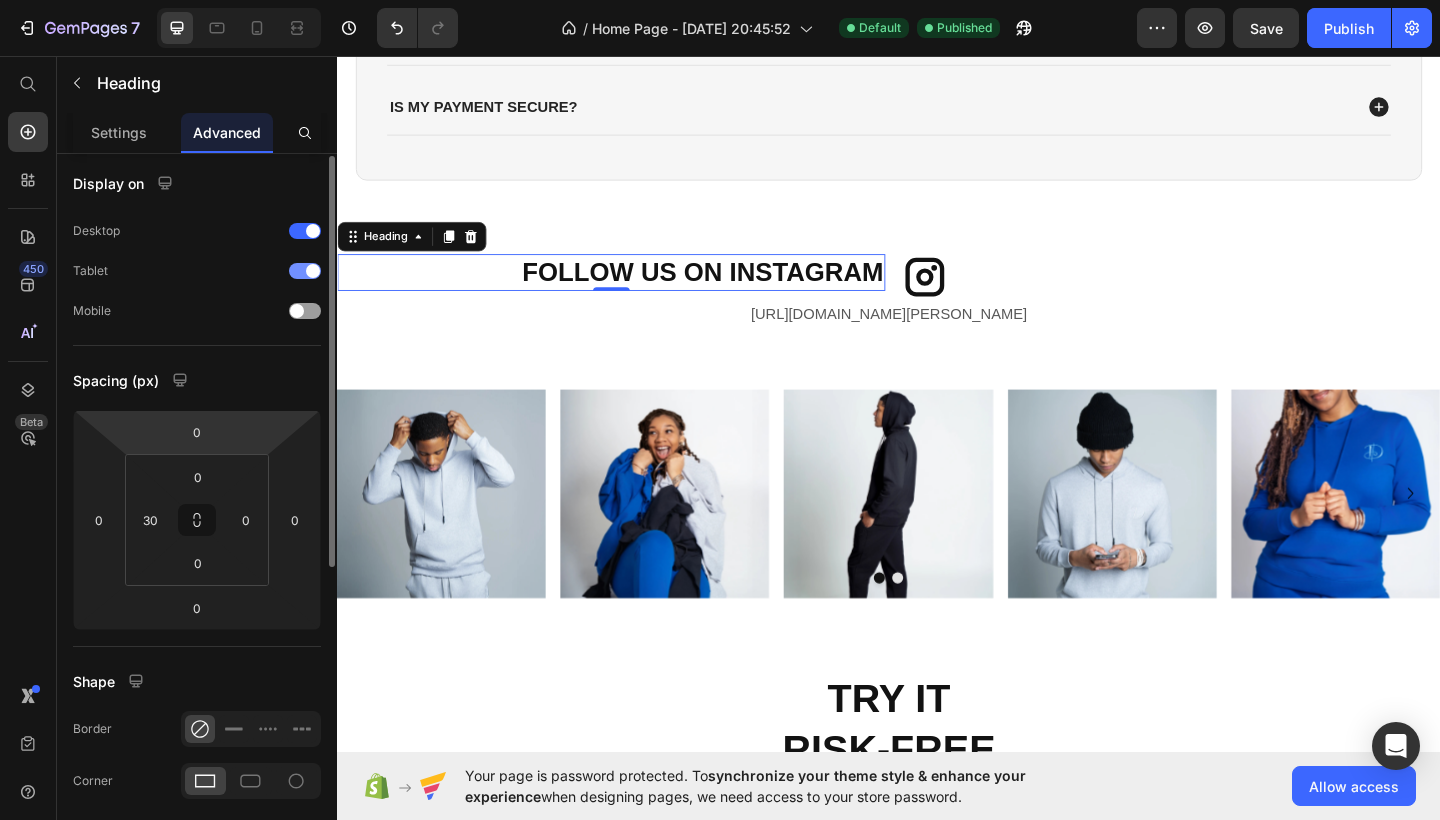 scroll, scrollTop: 0, scrollLeft: 0, axis: both 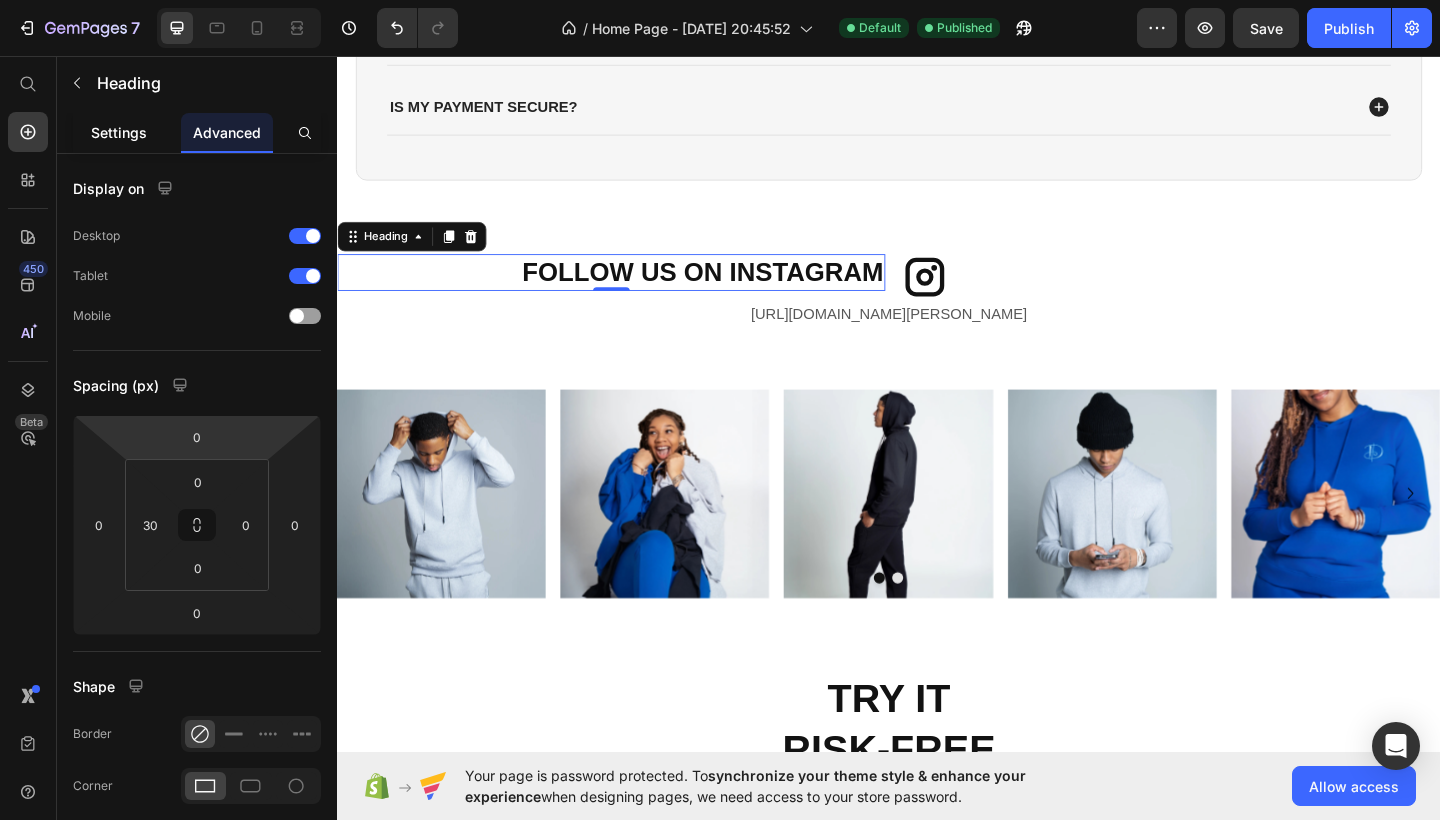 click on "Settings" at bounding box center [119, 132] 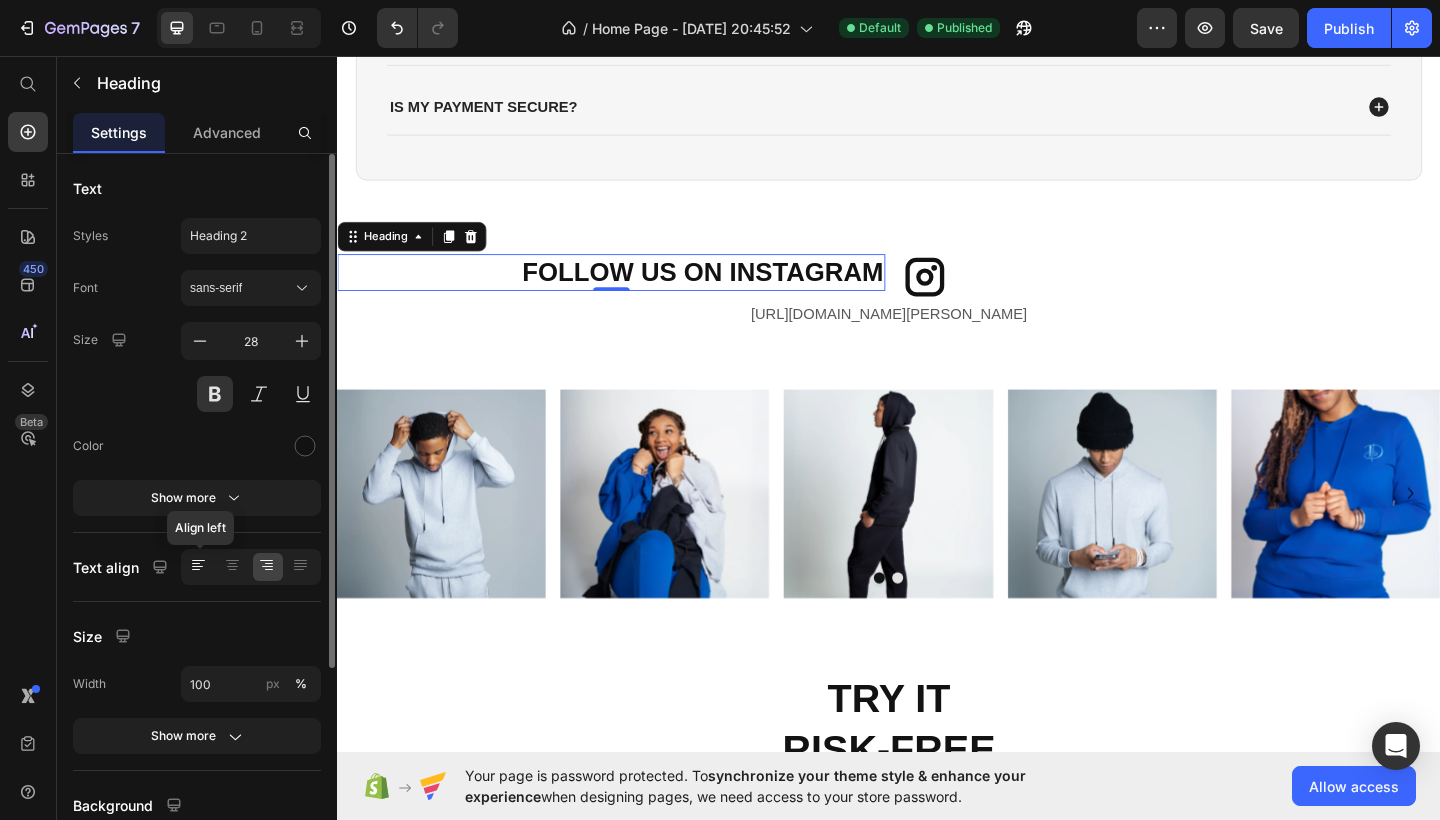 click 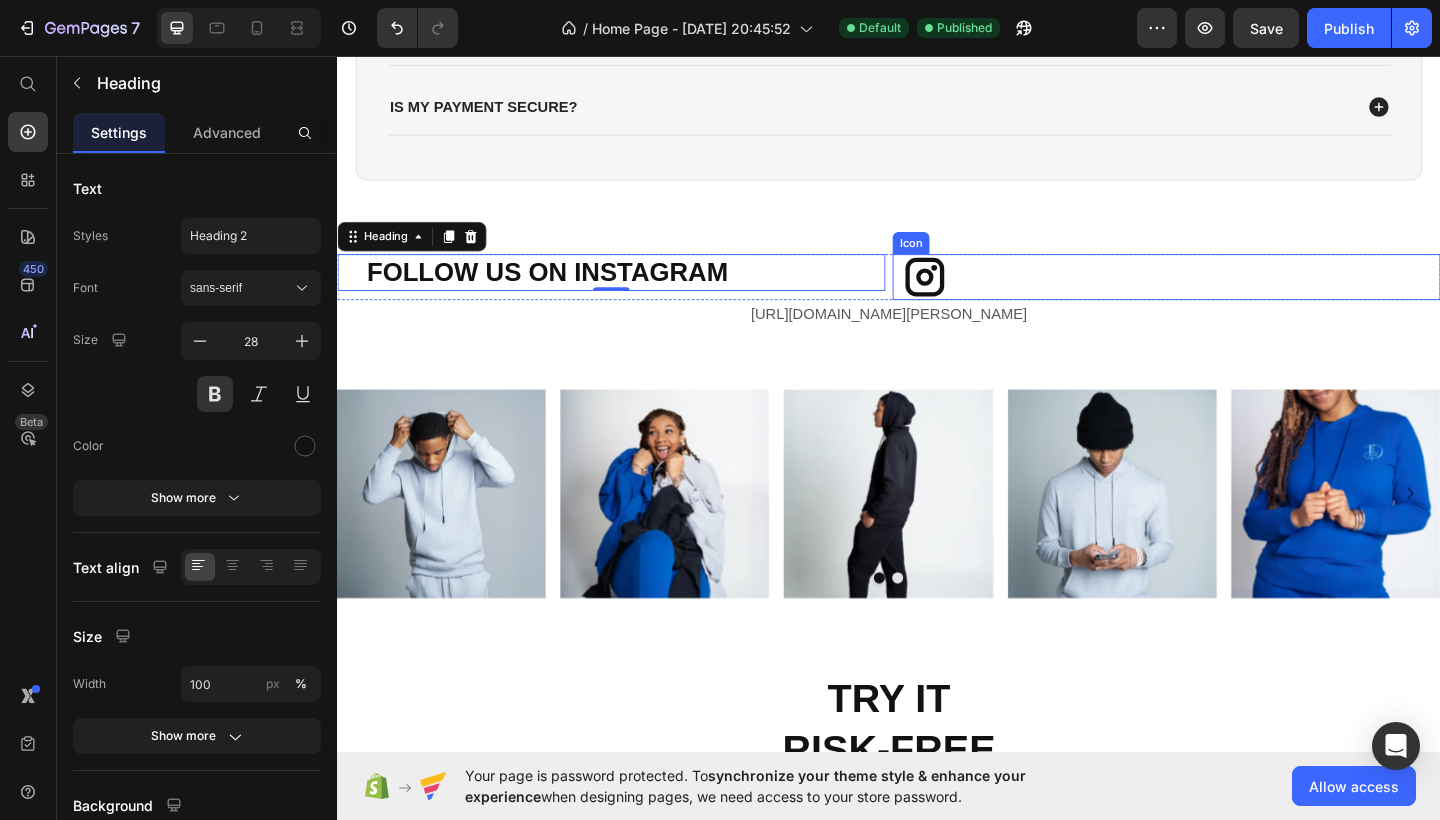 click 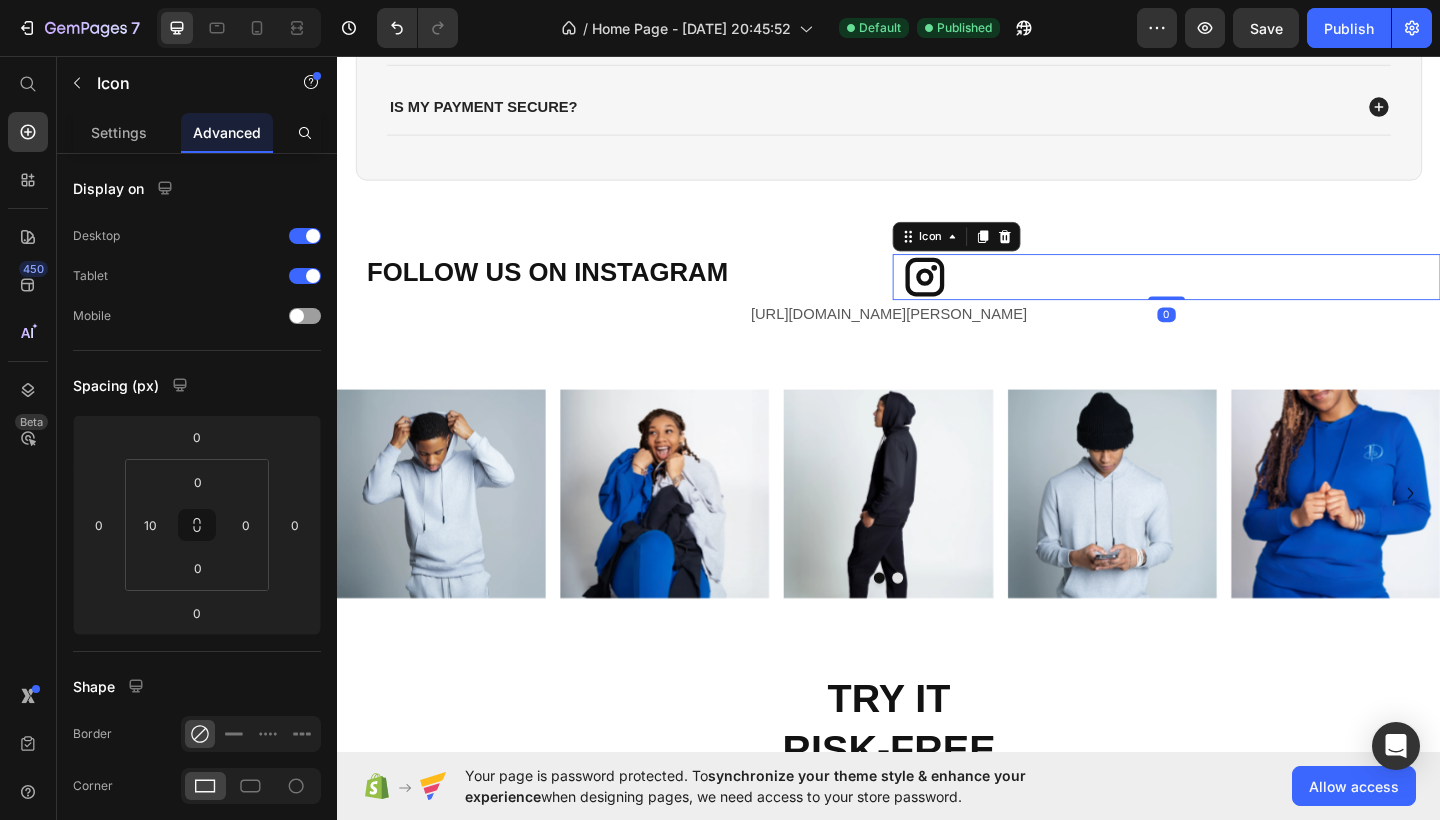 click at bounding box center [239, 28] 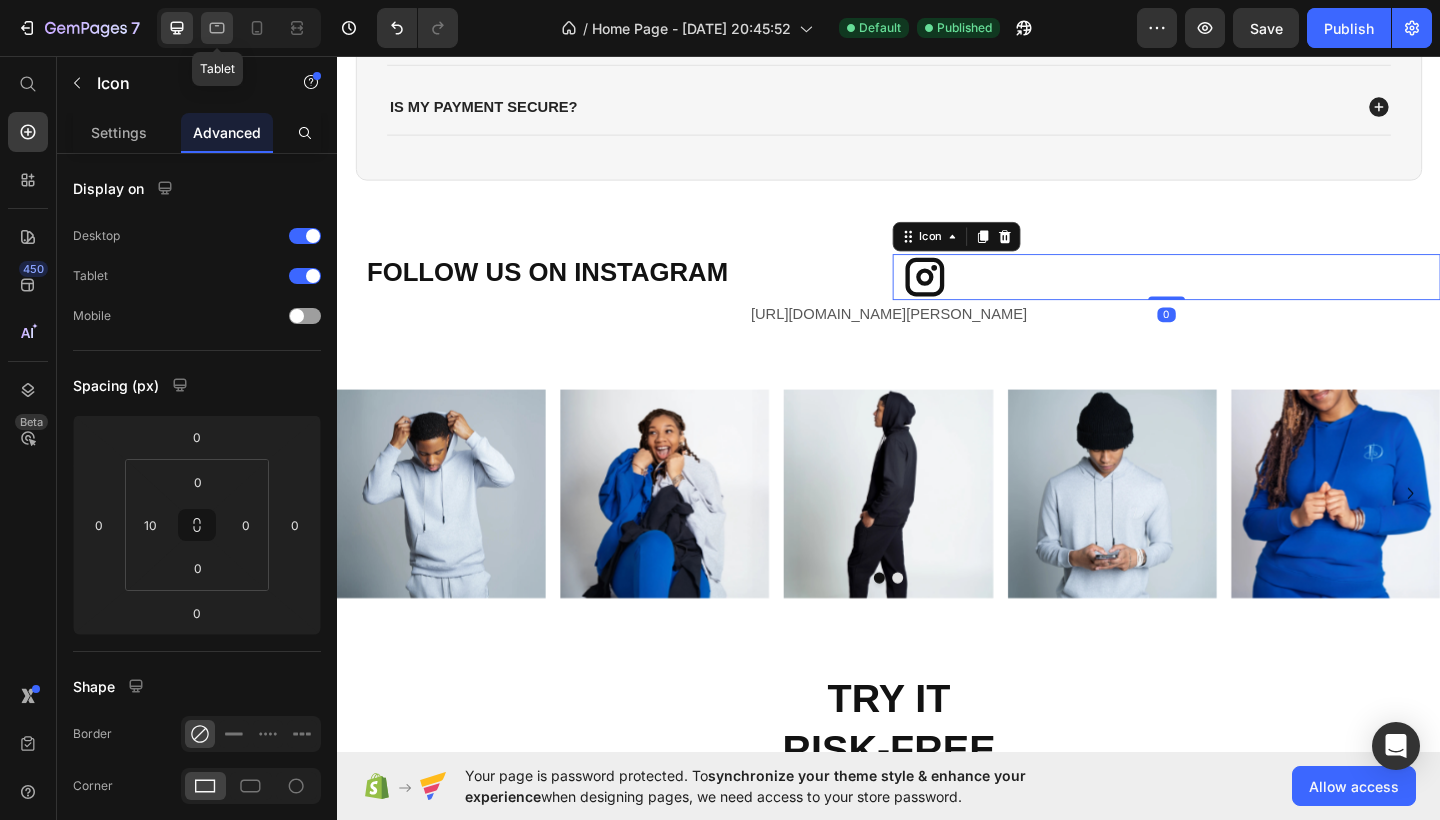 click 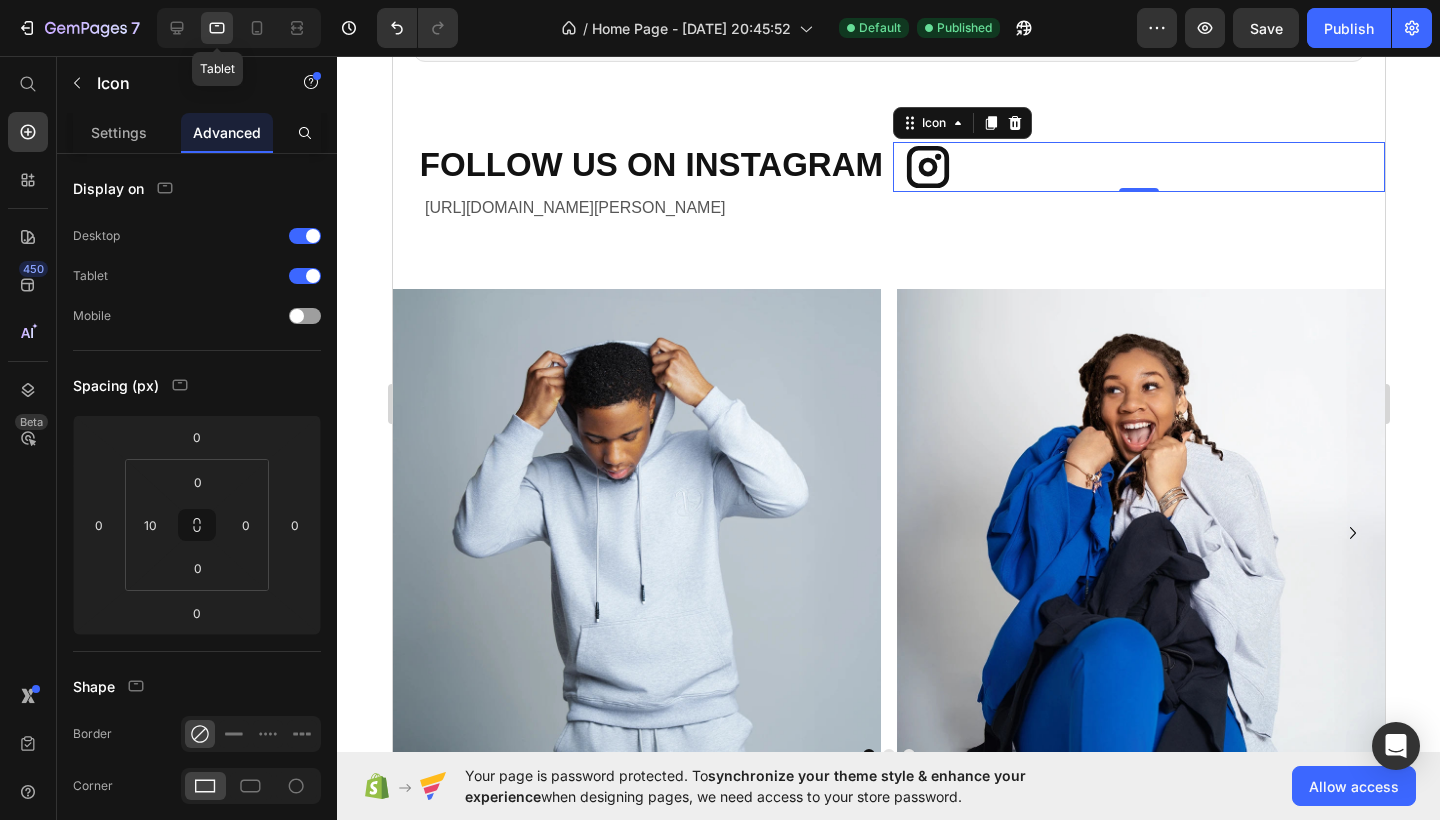 scroll, scrollTop: 3805, scrollLeft: 0, axis: vertical 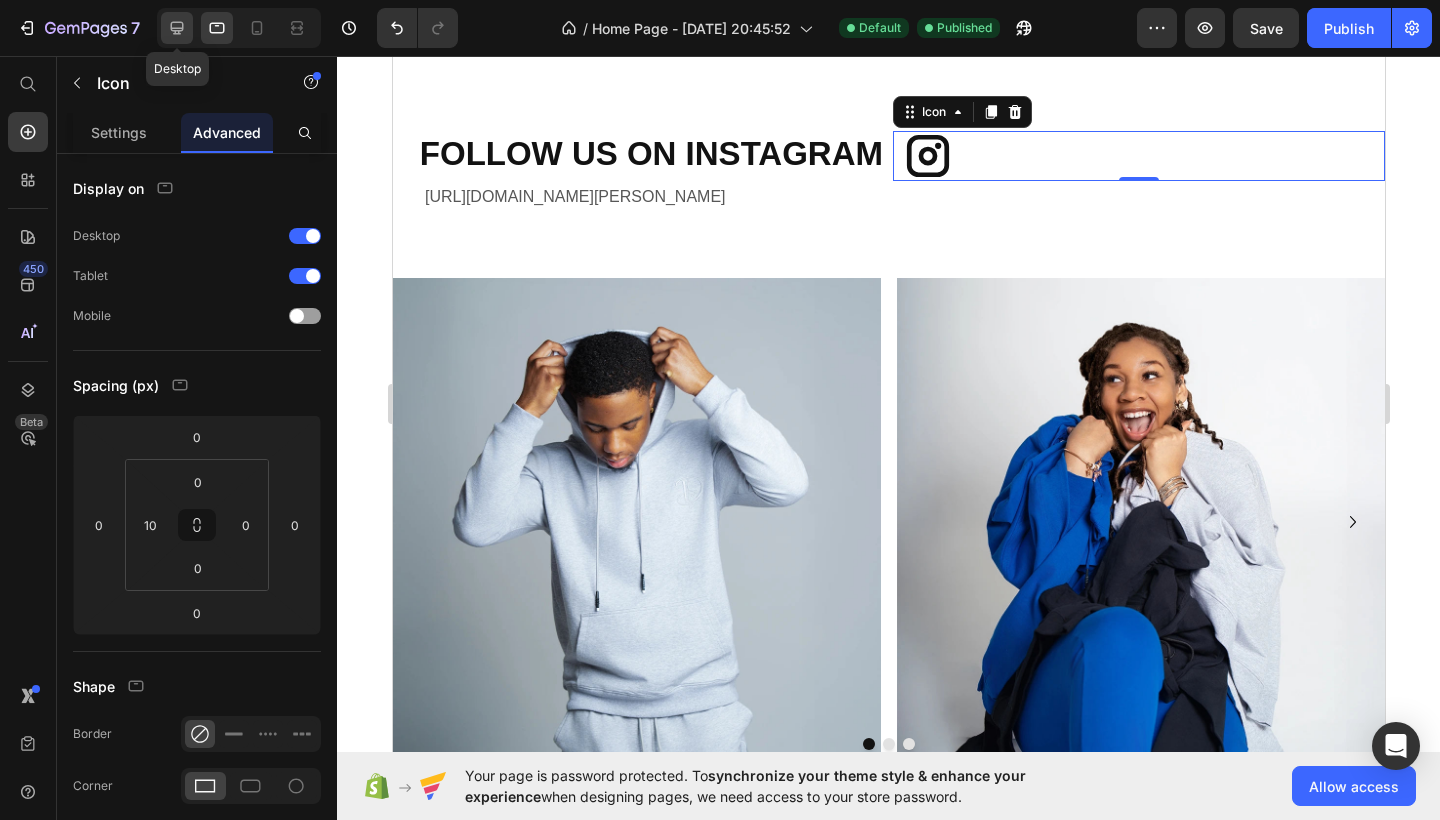 click 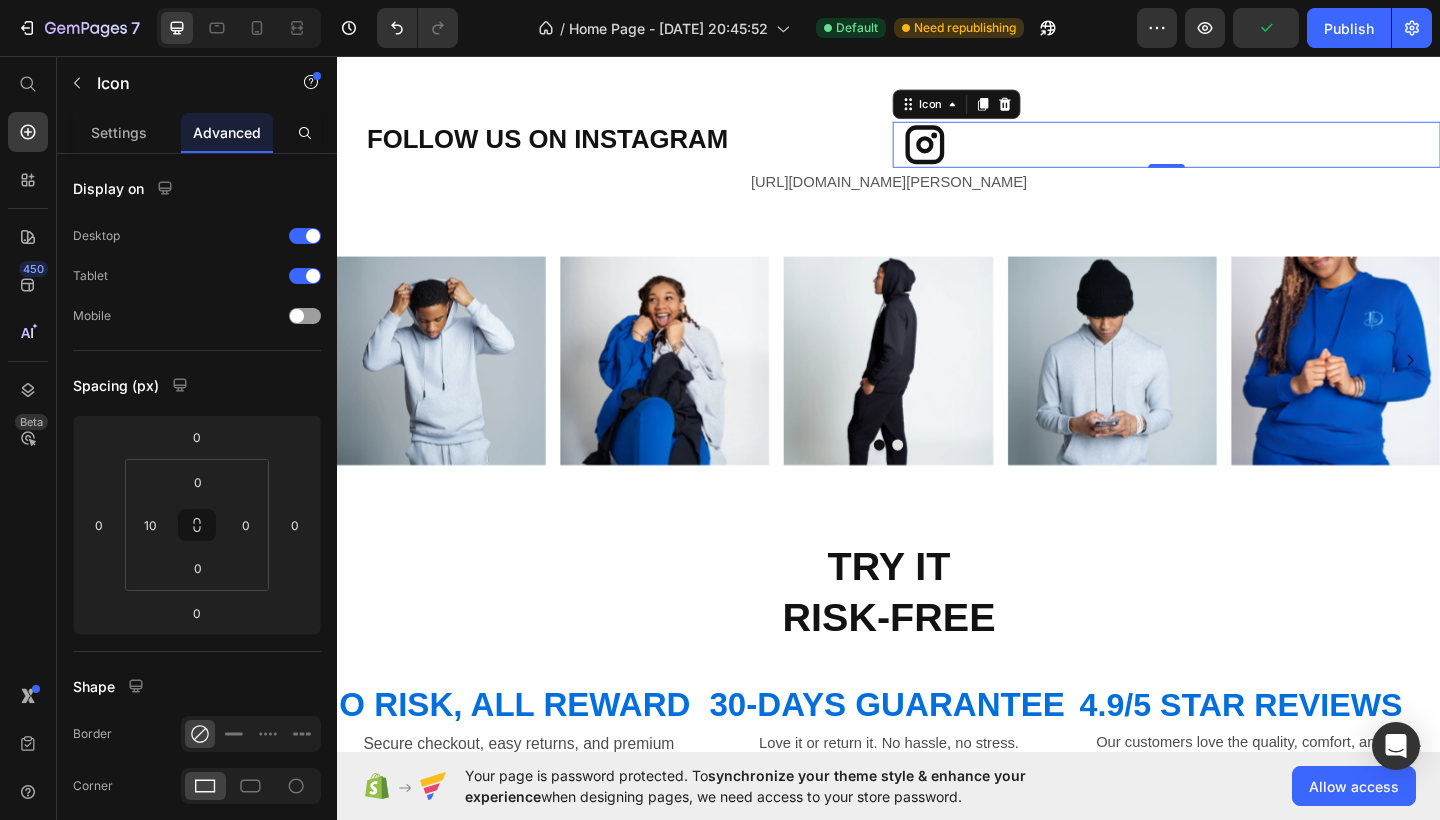 click on "Icon   0" at bounding box center (1239, 153) 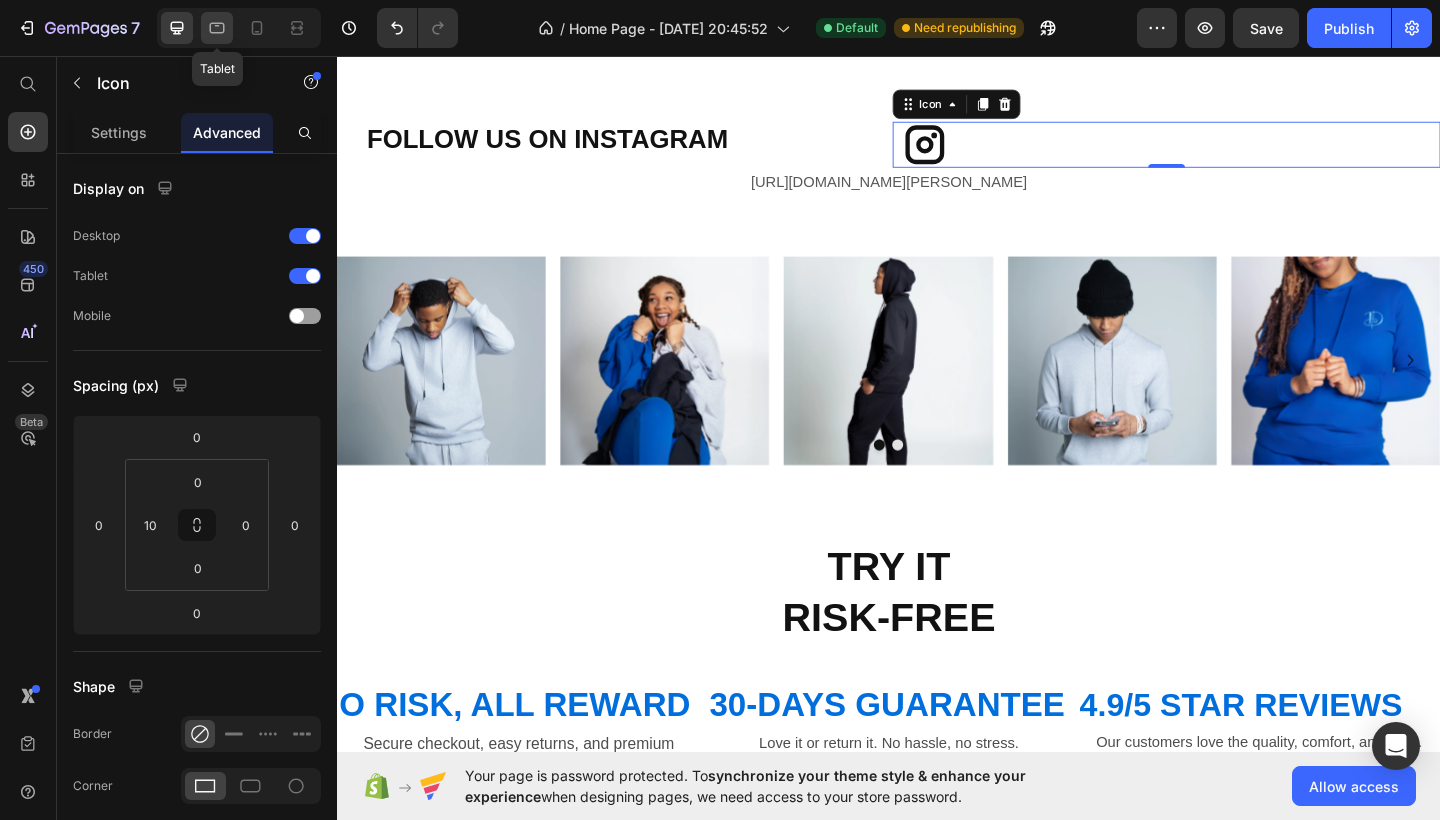 click 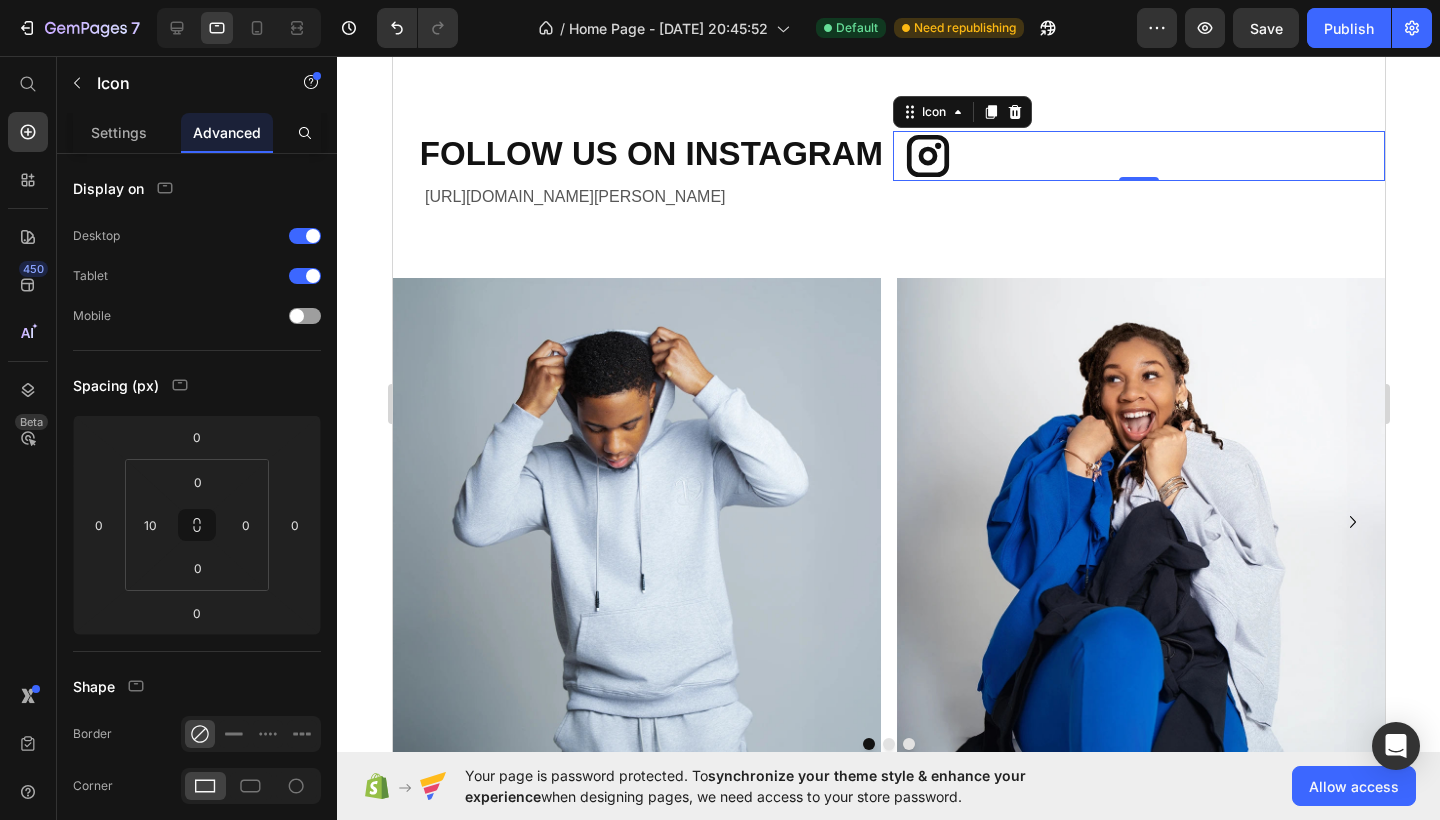 click on "Icon   0" at bounding box center (1138, 156) 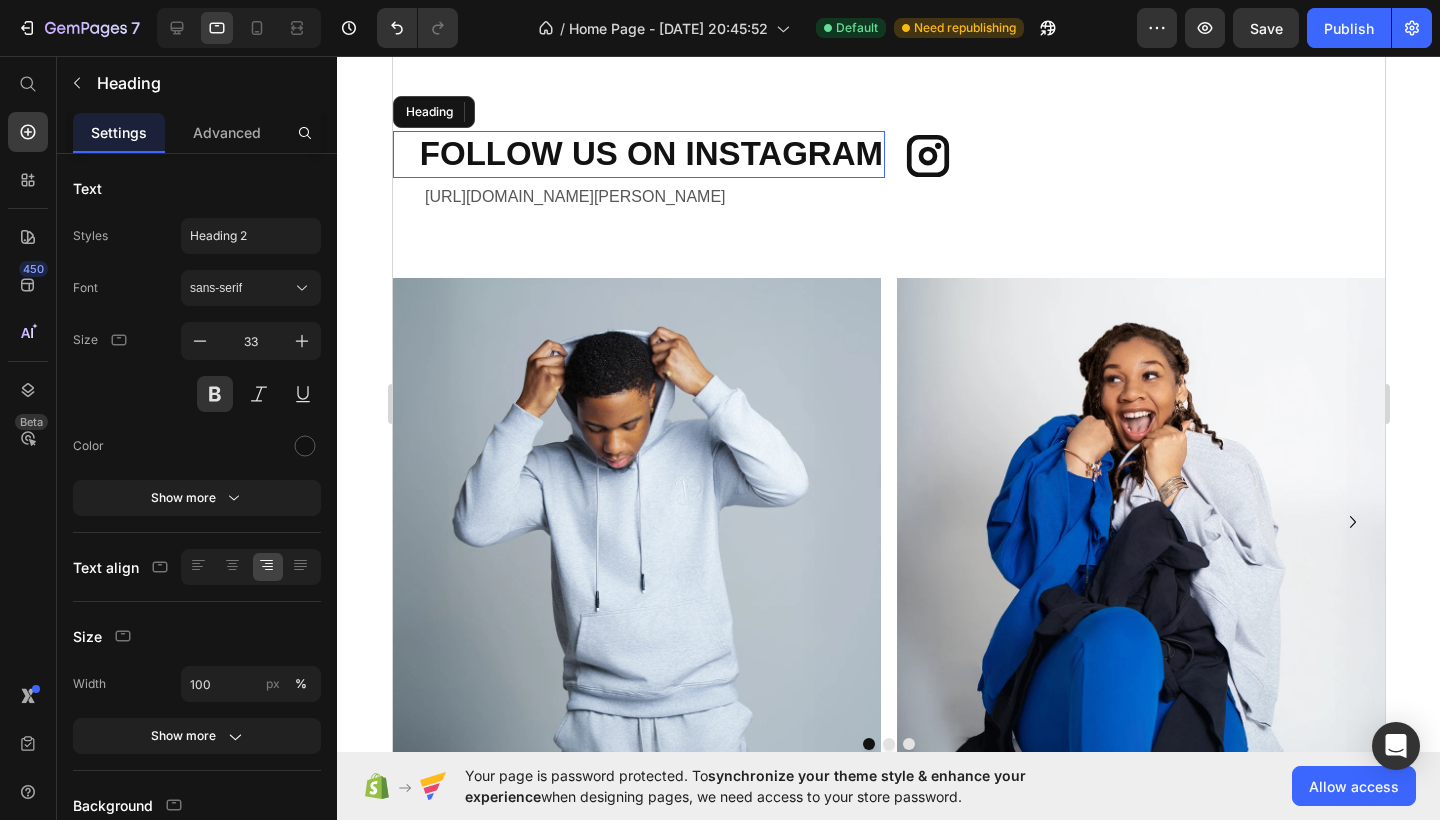 click on "FOLLOW US ON INSTAGRAM" at bounding box center (638, 154) 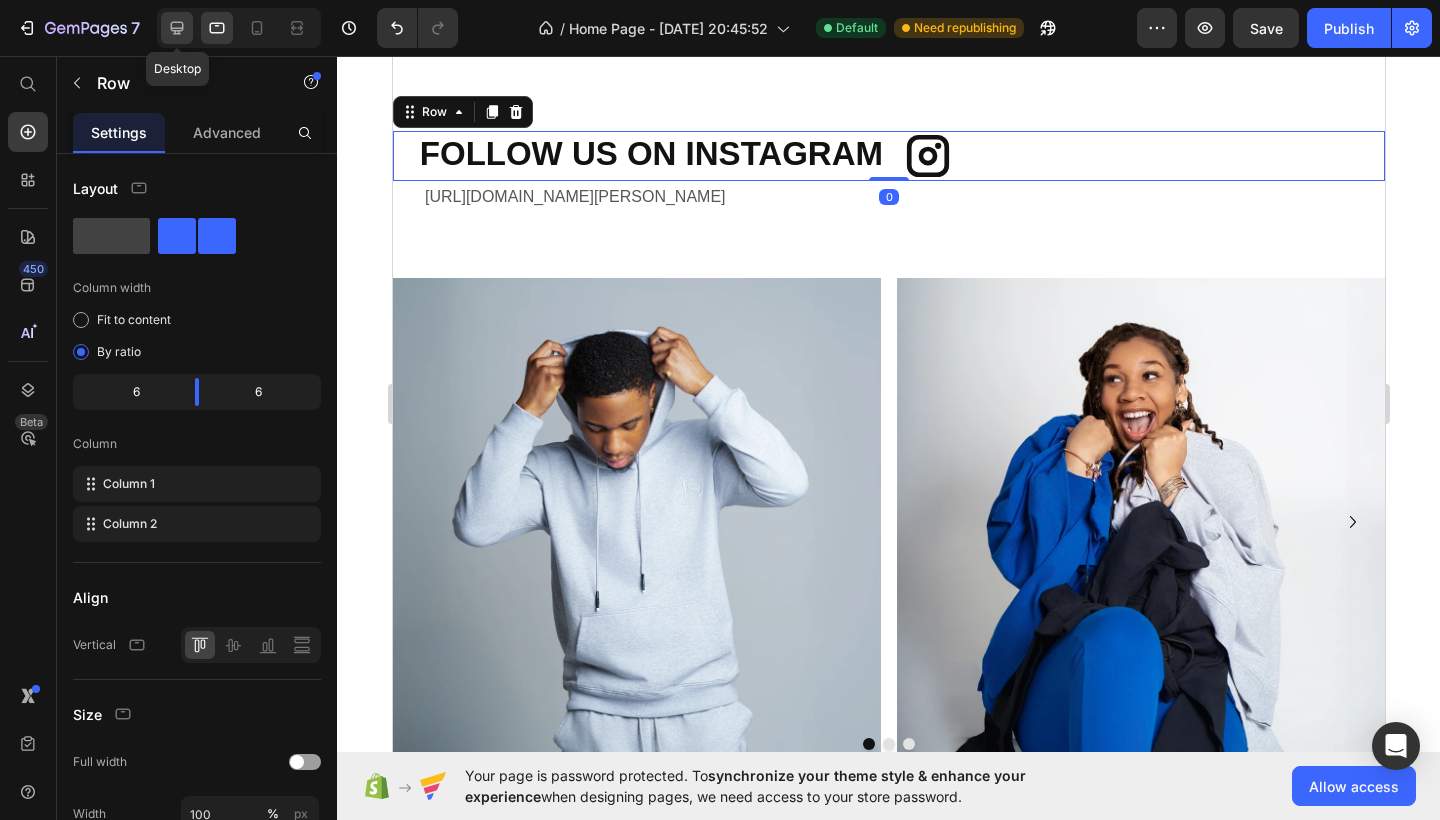 click 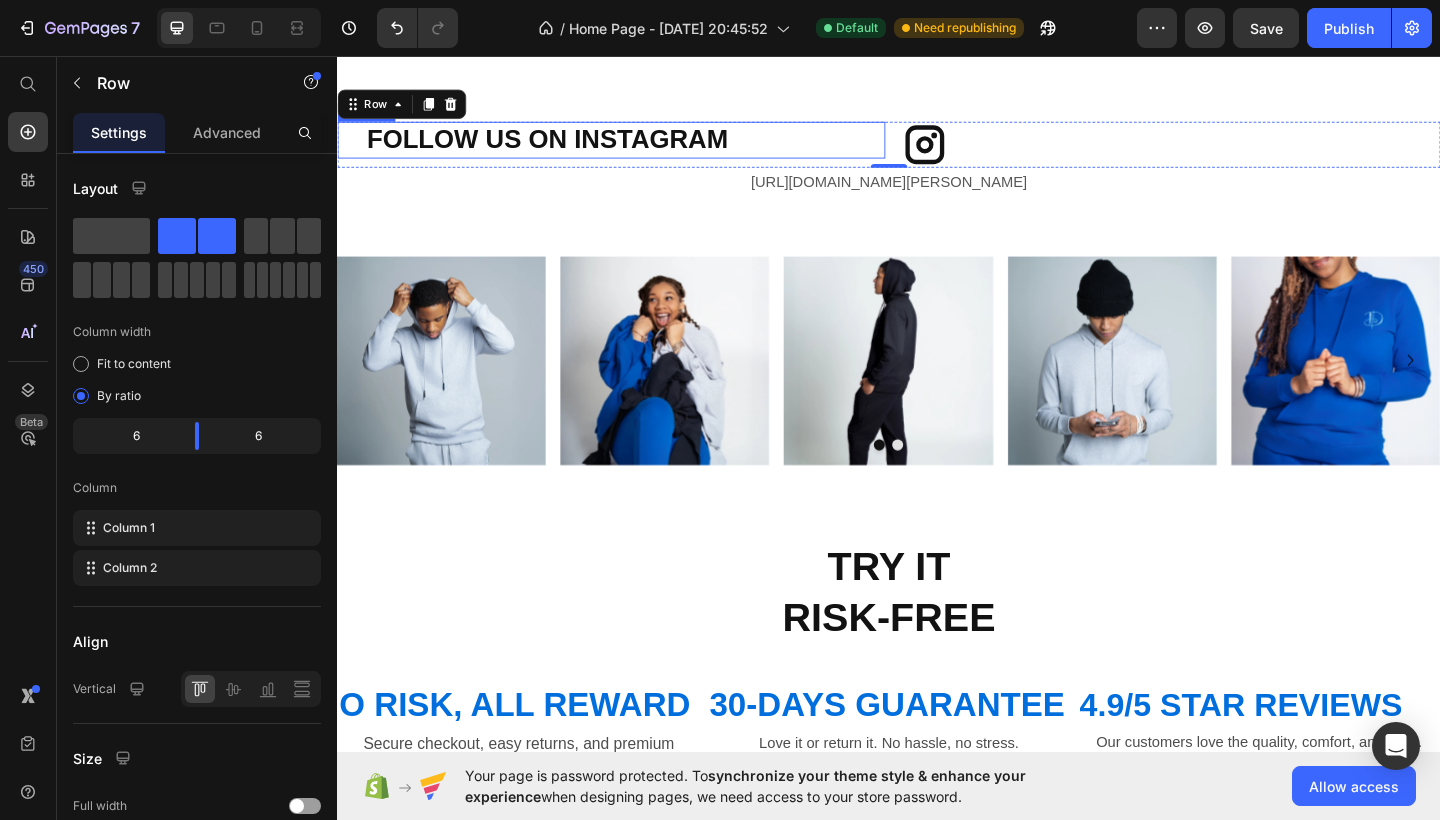 click on "FOLLOW US ON INSTAGRAM" at bounding box center (650, 148) 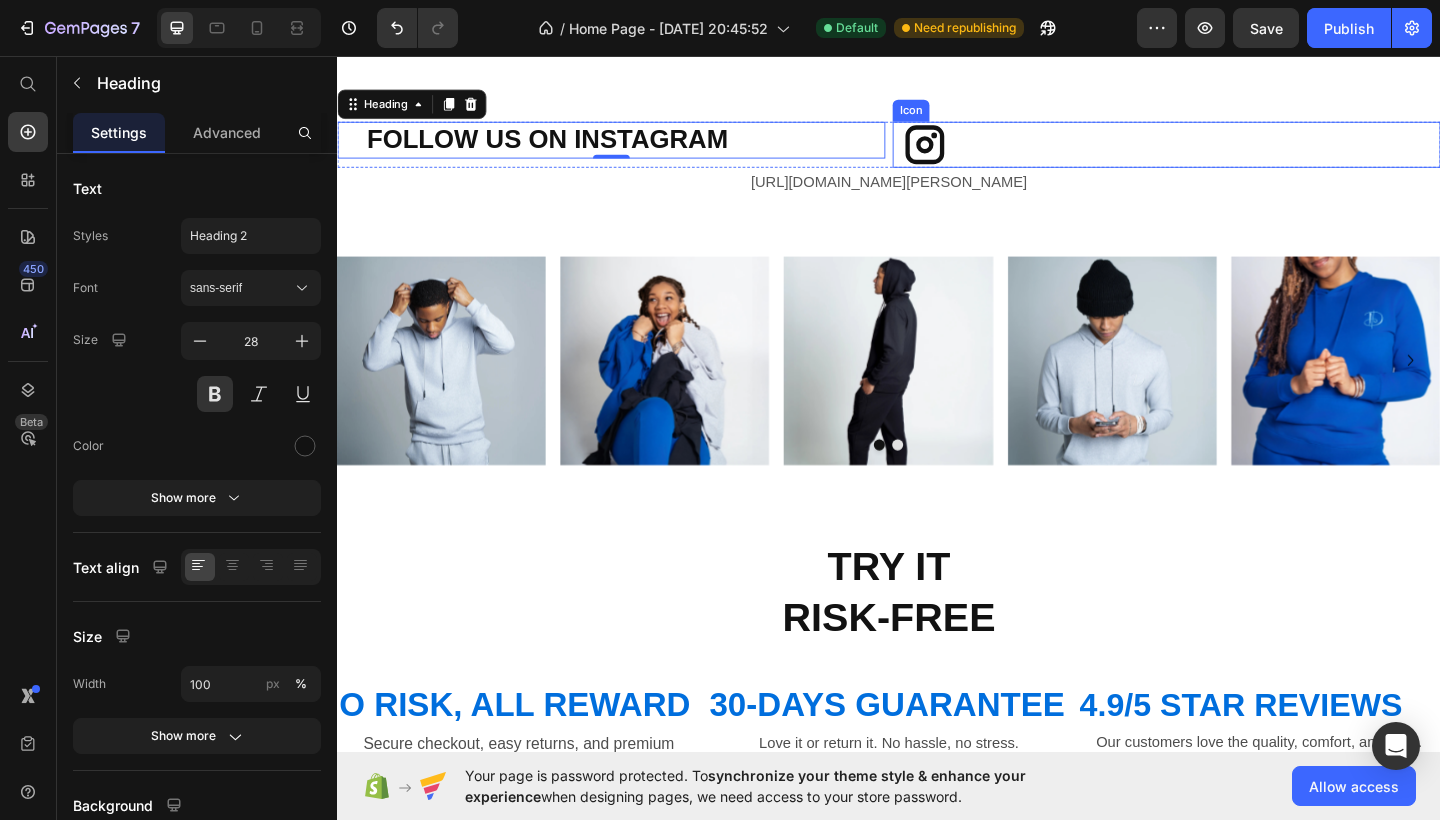 click on "Icon" at bounding box center [1239, 153] 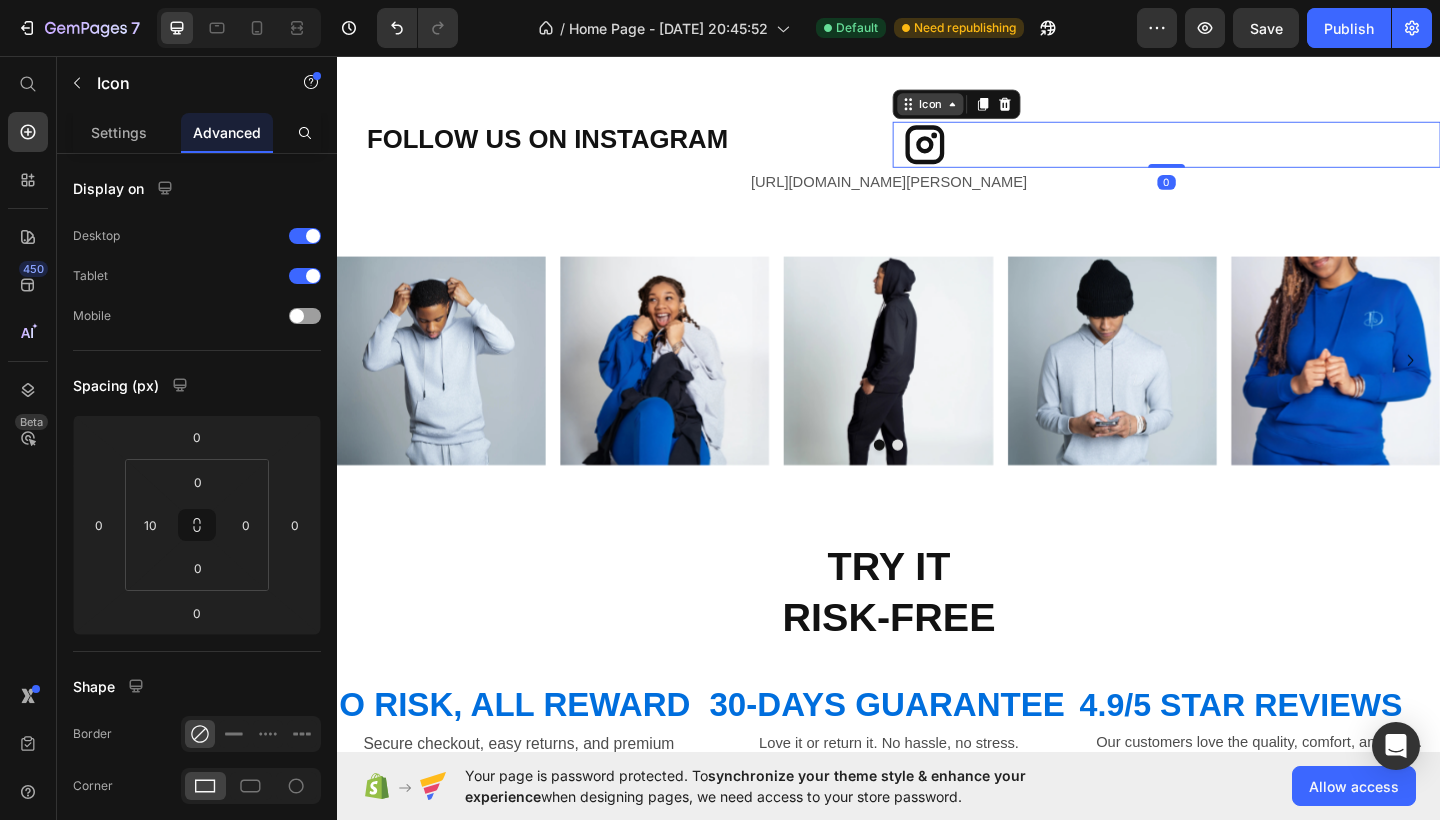 click on "Icon" at bounding box center (982, 109) 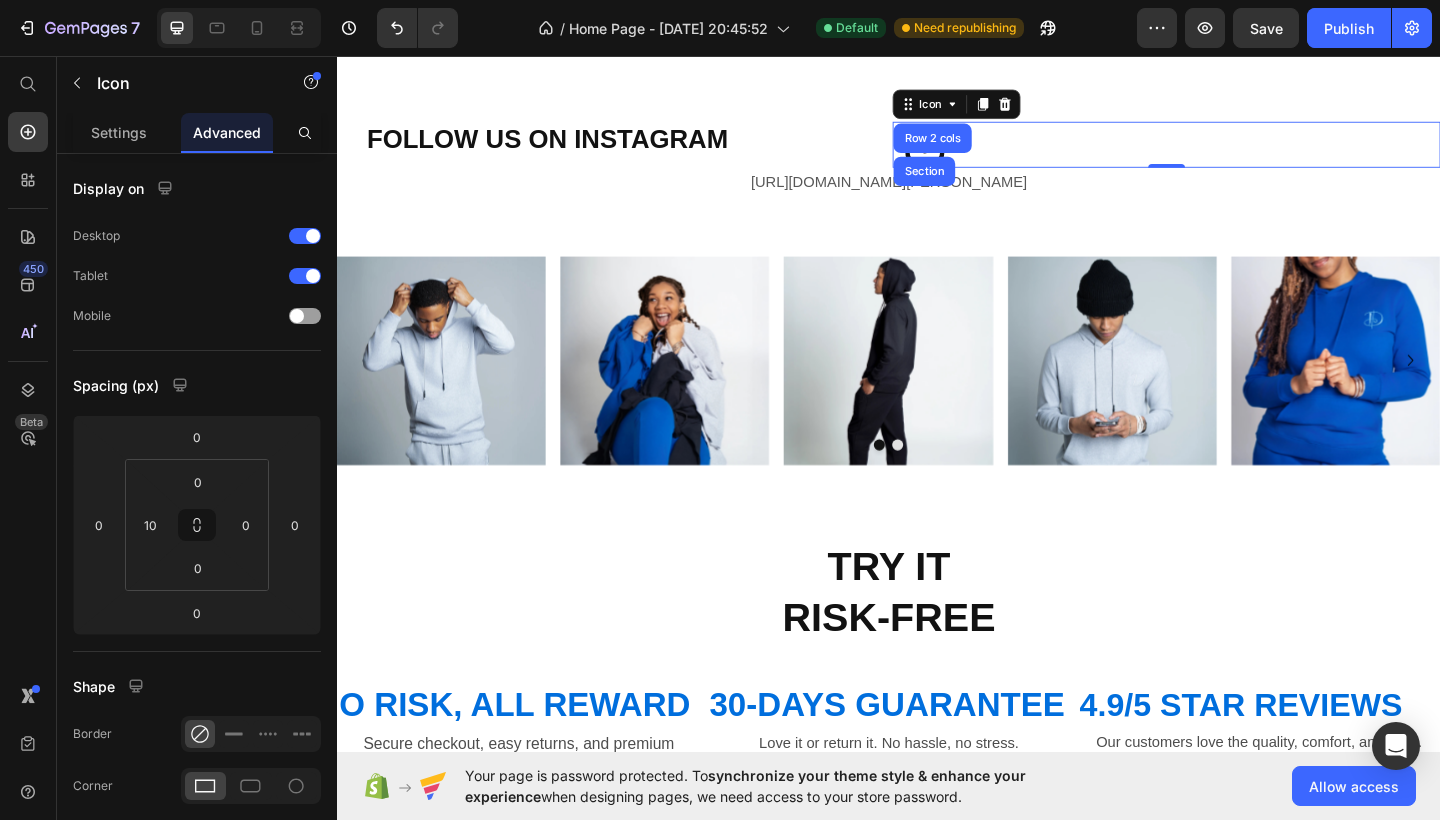 click on "Icon Row 2 cols Section   0" at bounding box center (1239, 153) 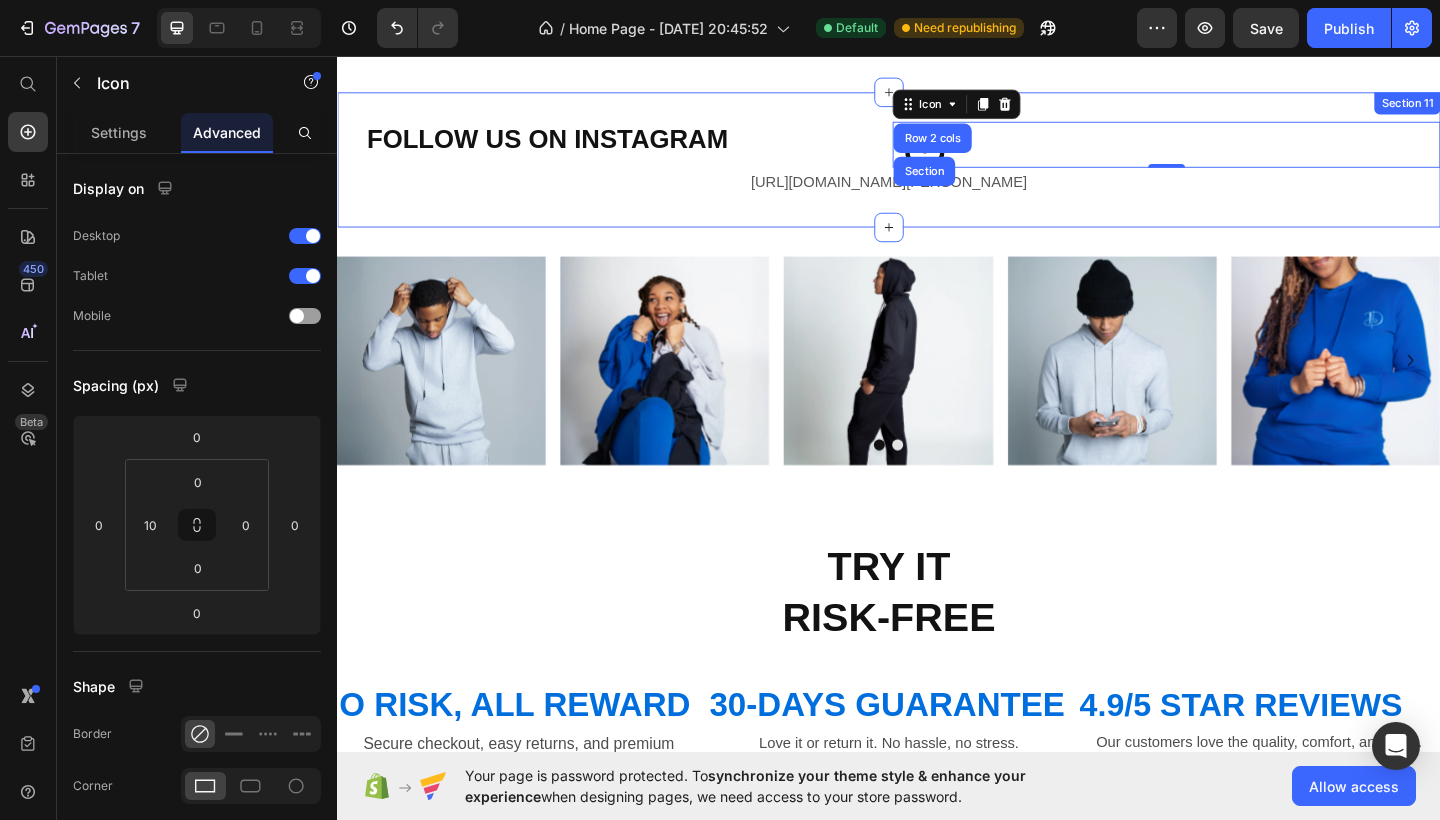 click on "Image FOLLOW US ON INSTAGRAM Heading Row FOLLOW US ON INSTAGRAM Heading
Icon Row 2 cols Section   0 Row [URL][DOMAIN_NAME][PERSON_NAME] Text Block Section 11" at bounding box center (937, 169) 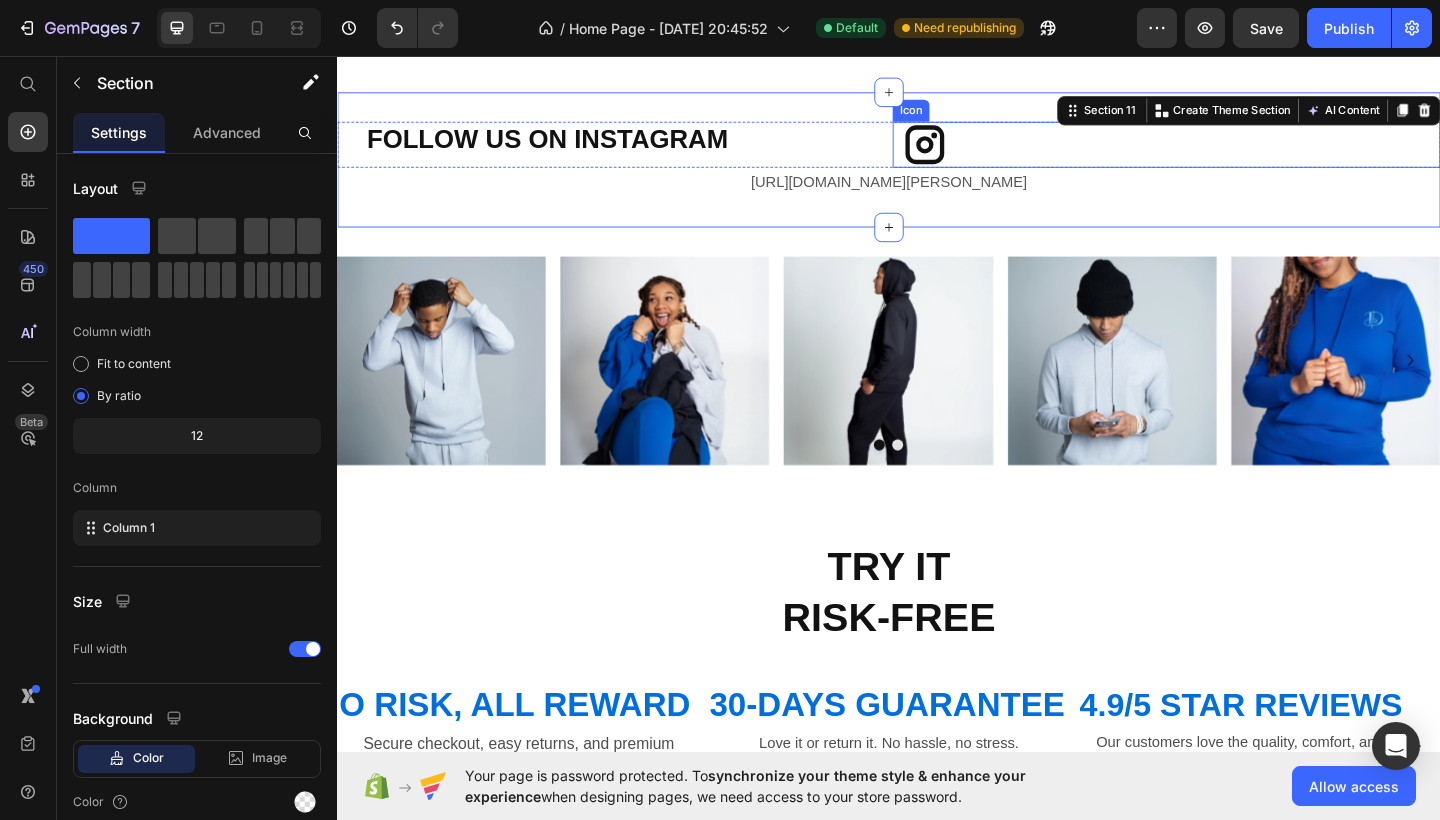 click 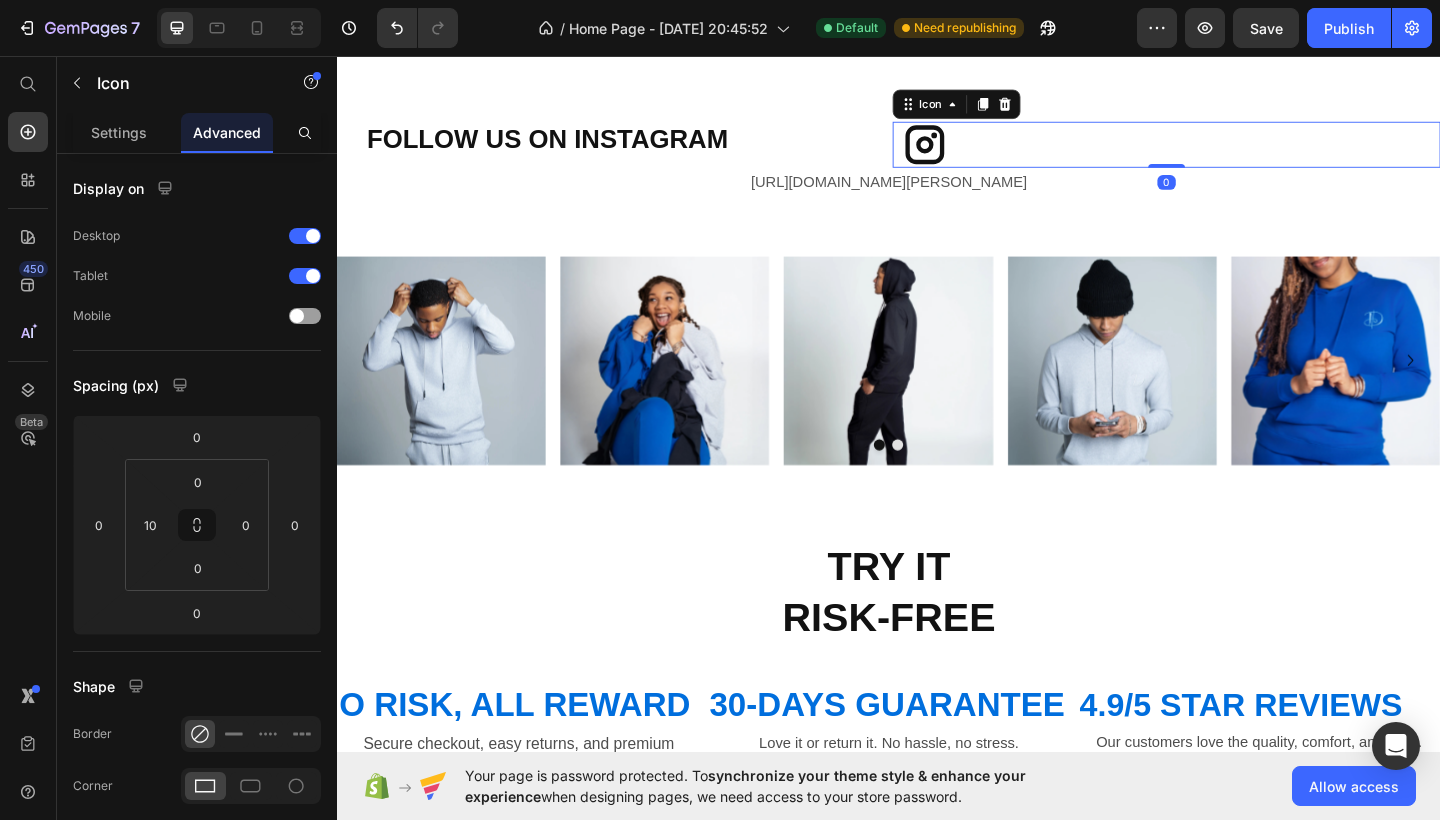 click 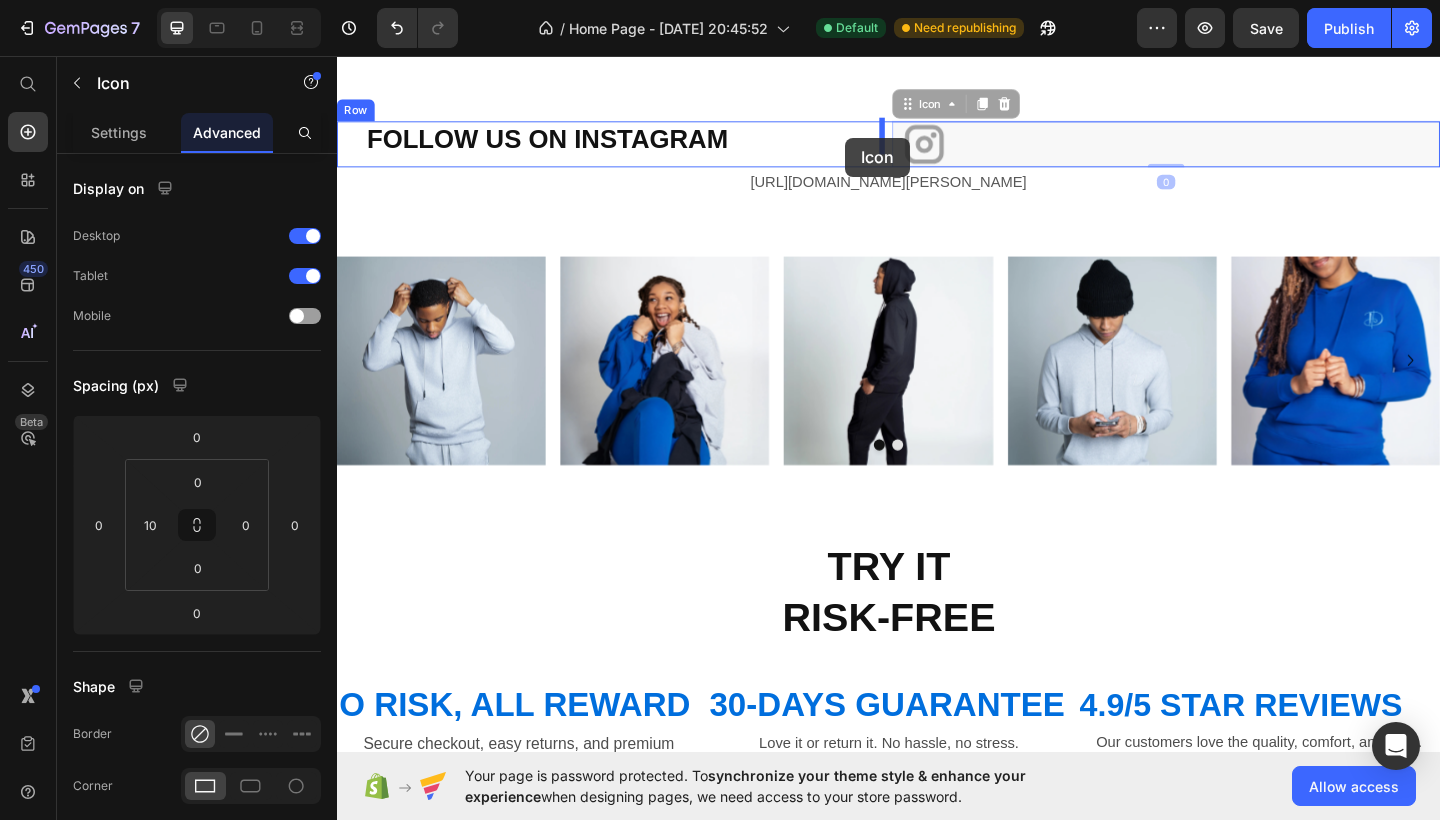 drag, startPoint x: 967, startPoint y: 145, endPoint x: 890, endPoint y: 145, distance: 77 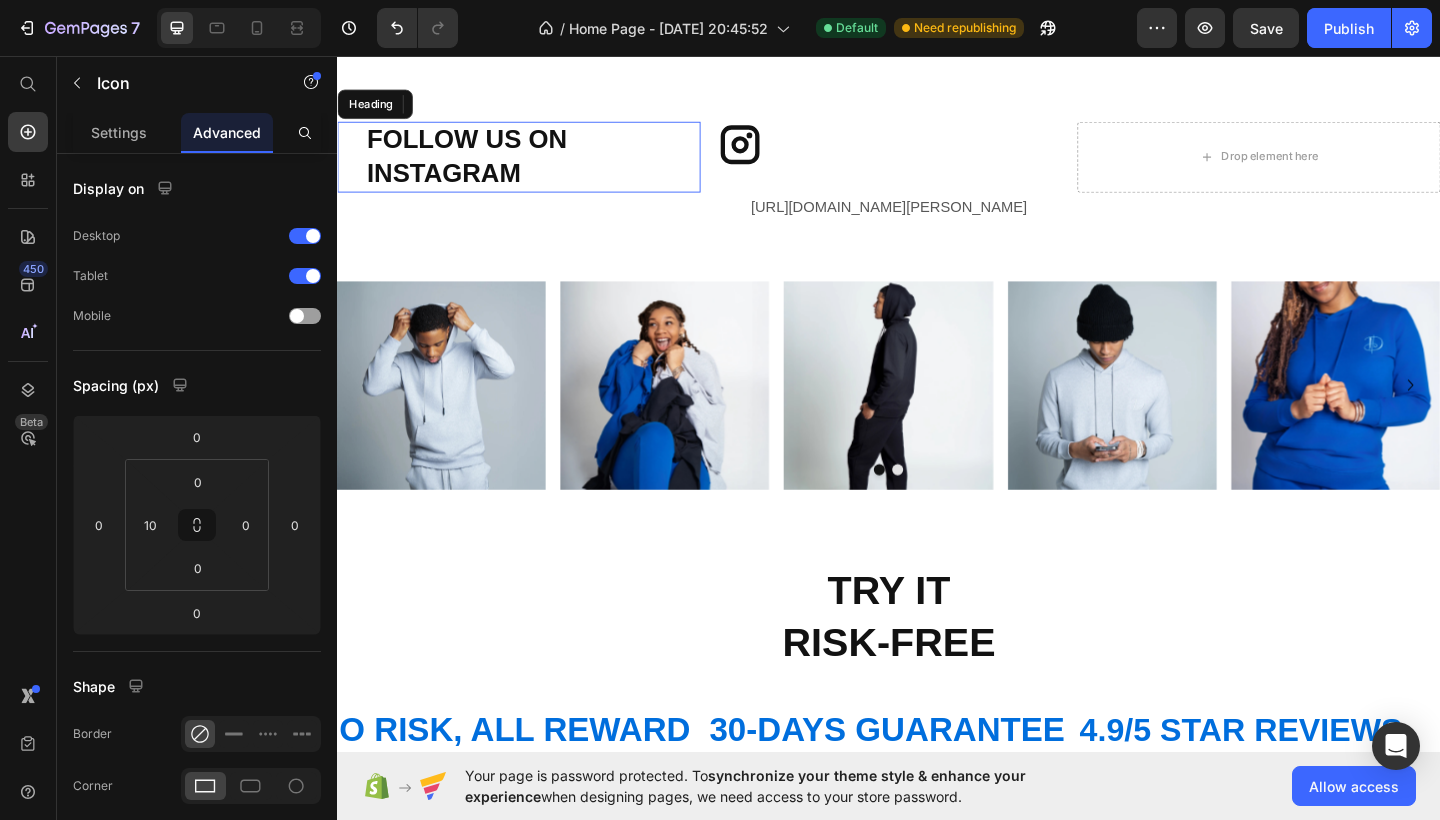 click on "FOLLOW US ON INSTAGRAM" at bounding box center (549, 166) 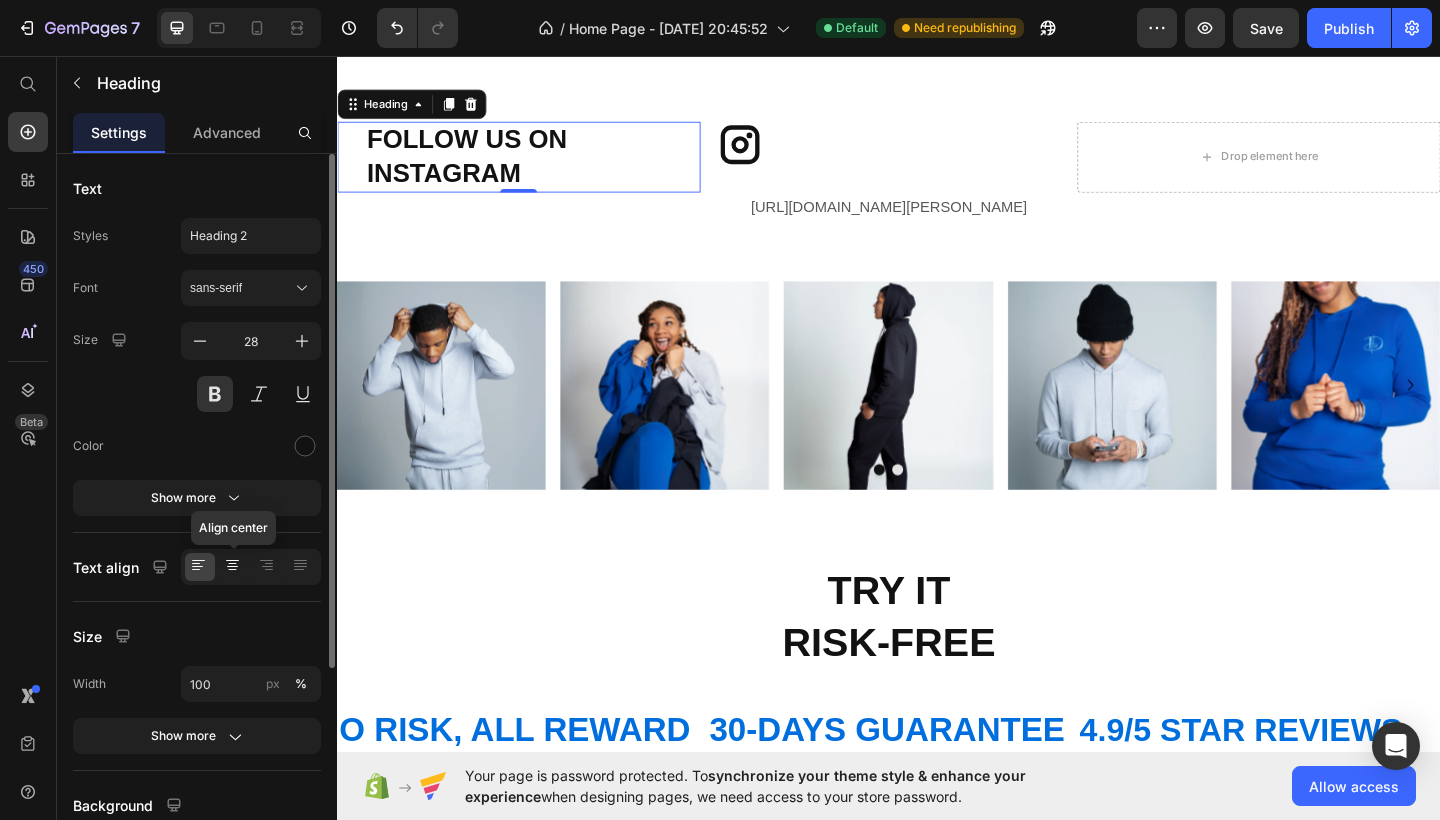 click 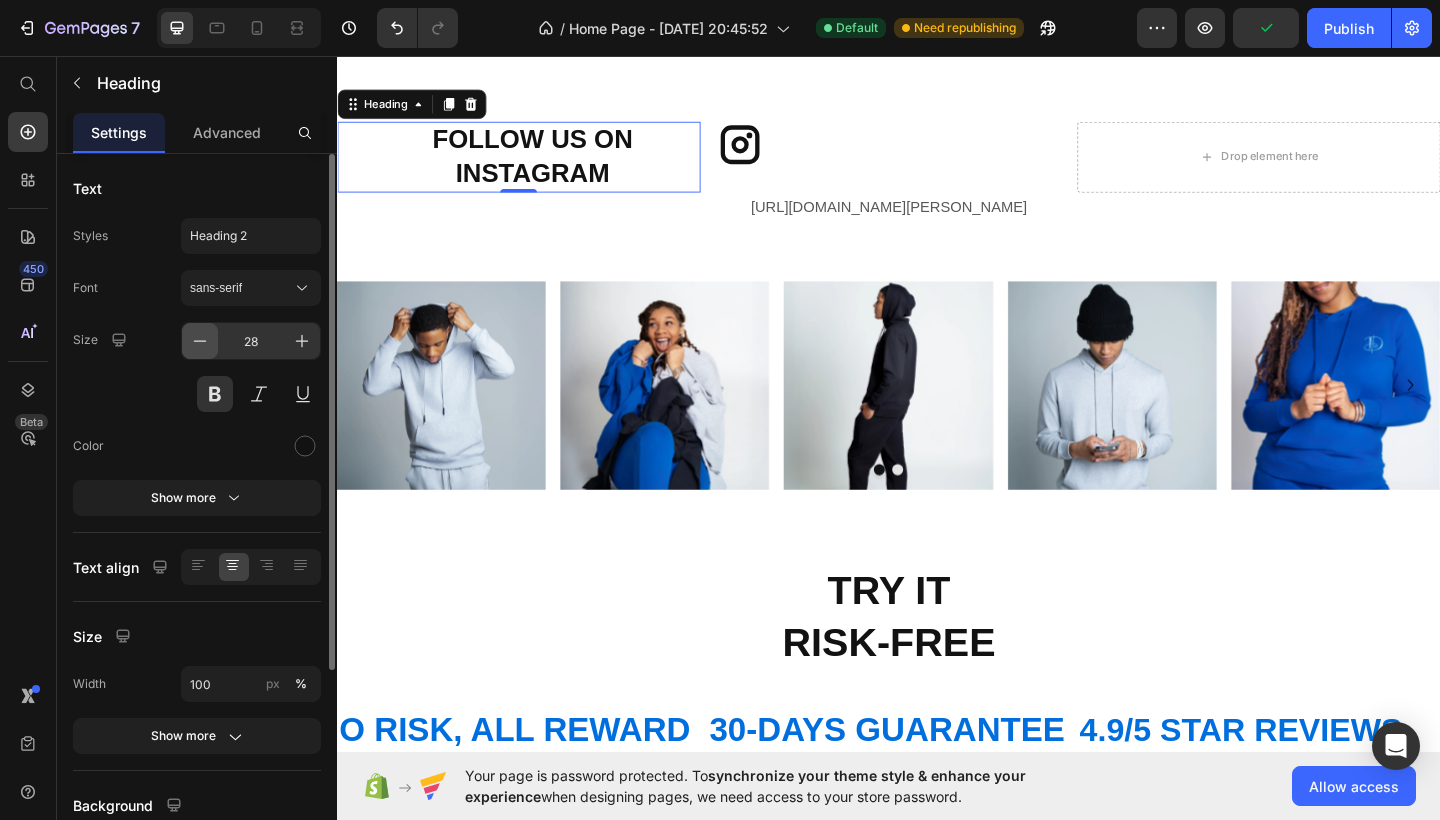 click 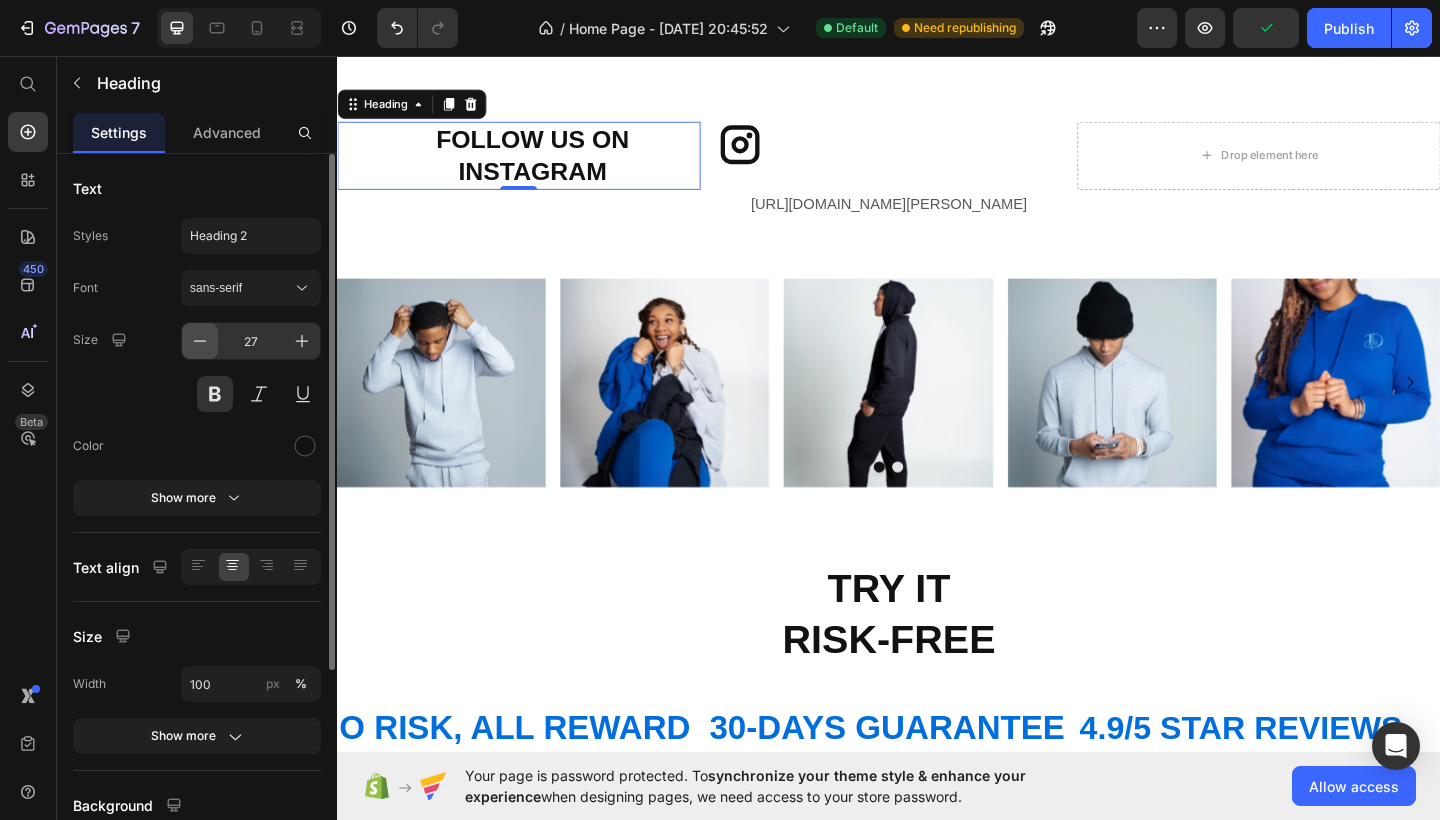 click 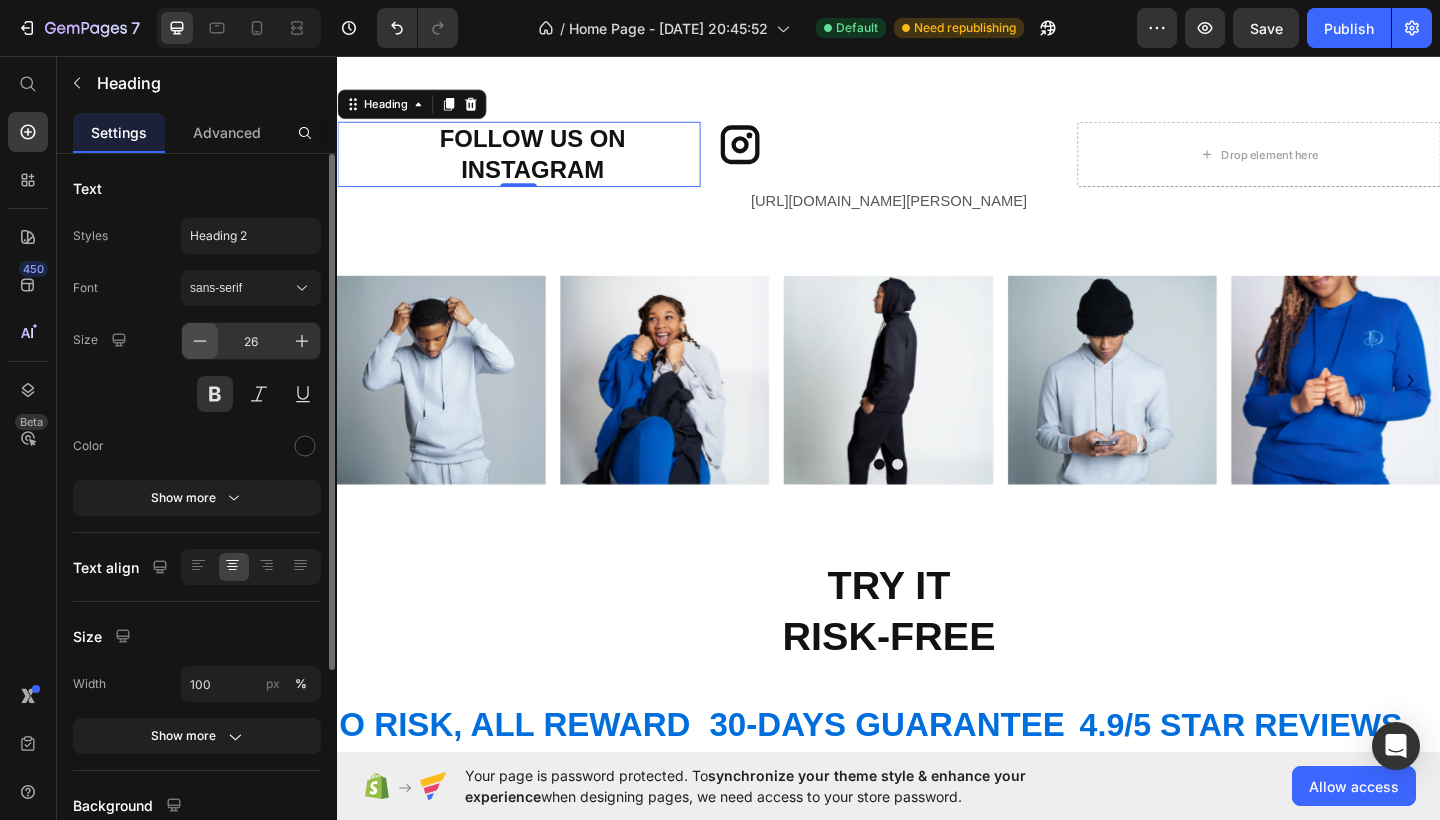 click 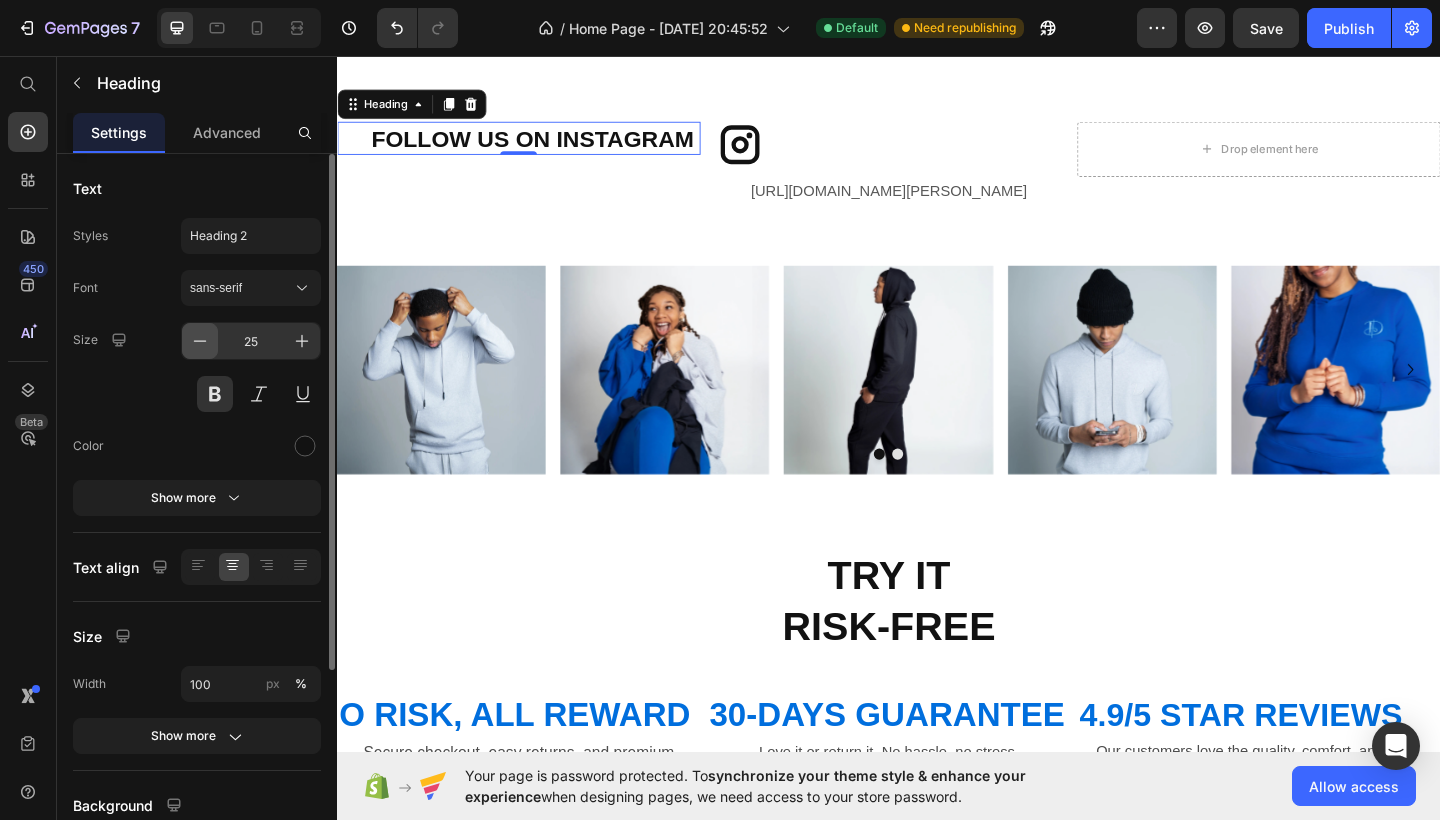 click 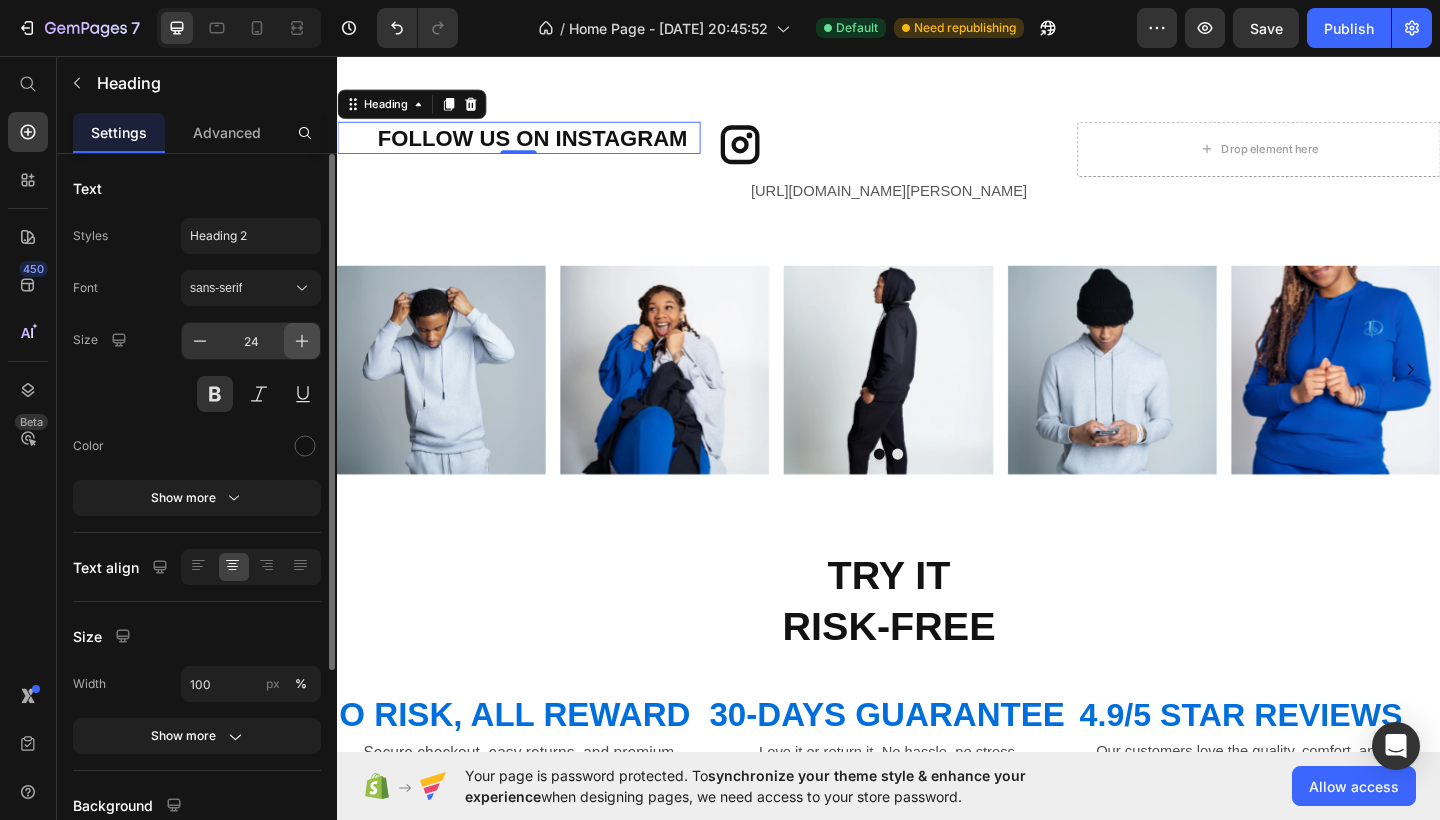 click 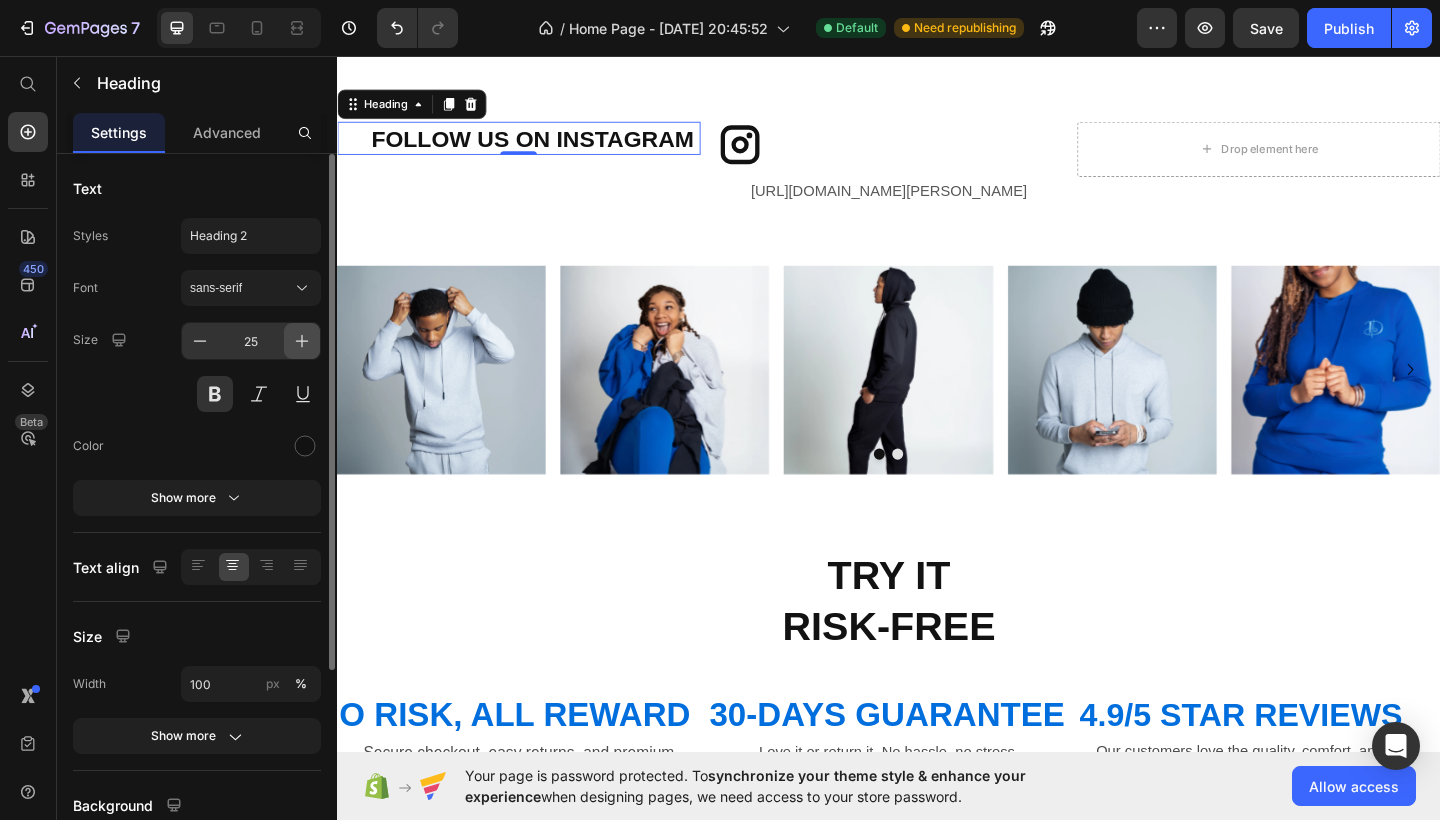 click 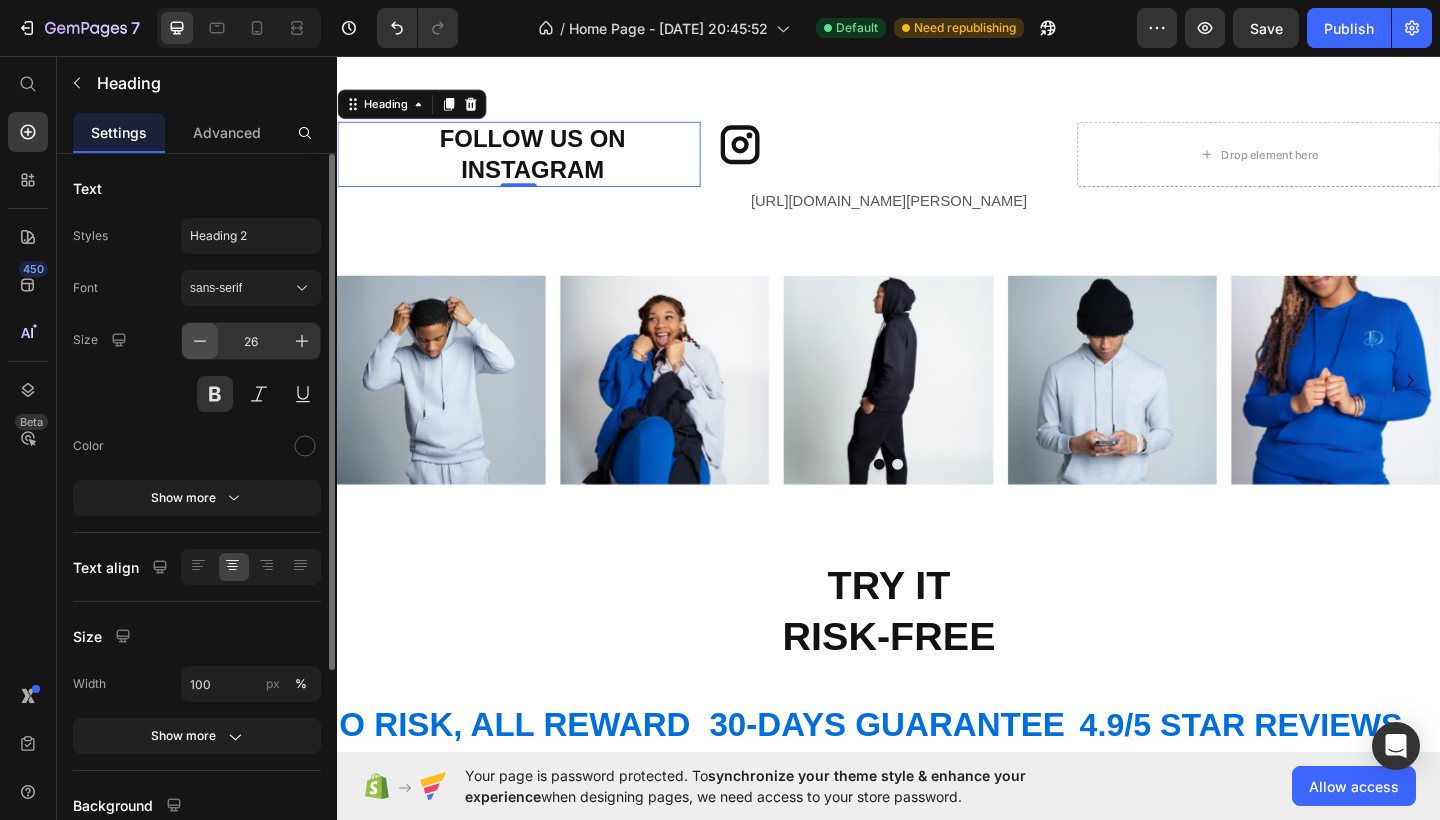 click at bounding box center (200, 341) 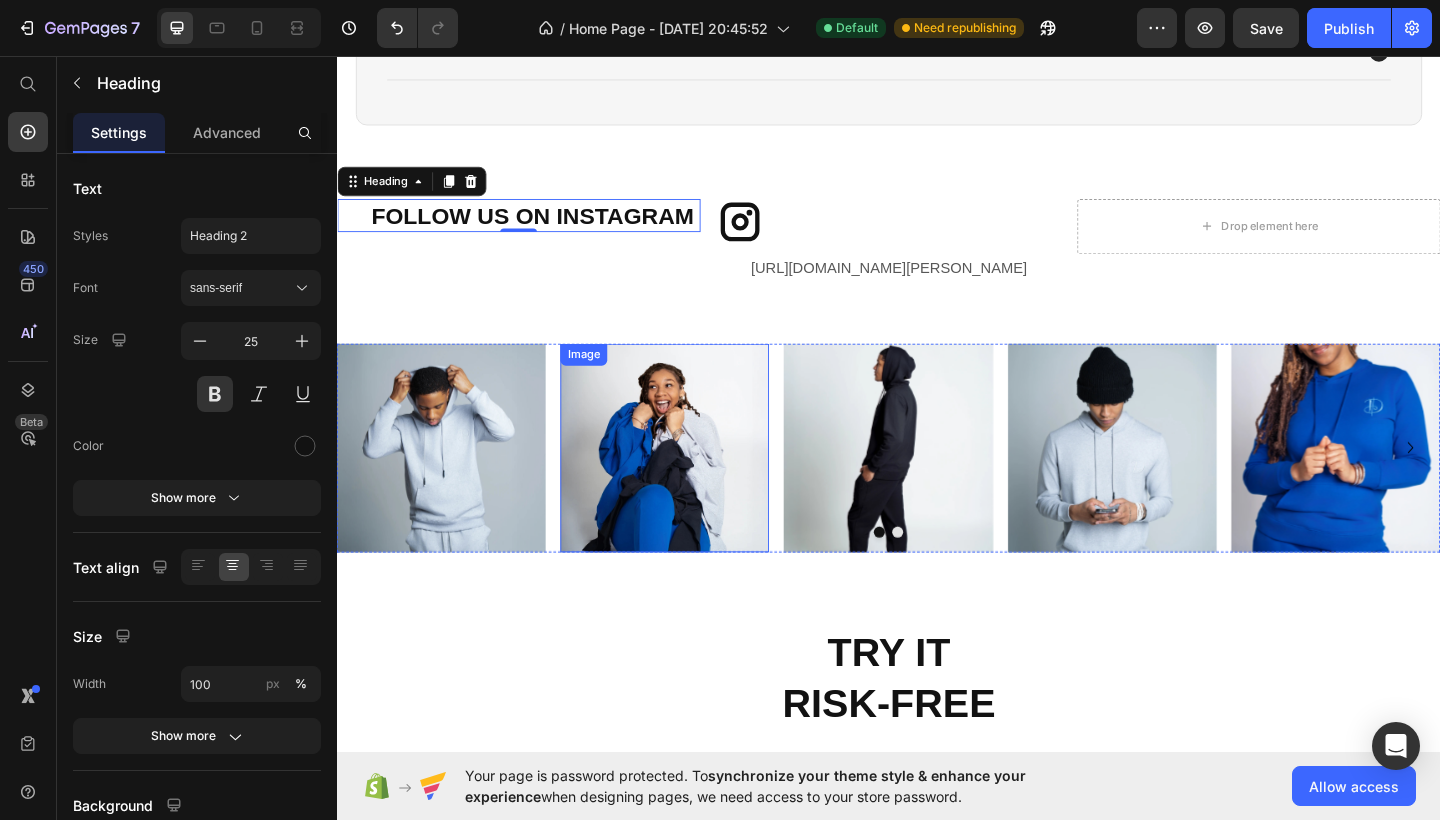 scroll, scrollTop: 3710, scrollLeft: 0, axis: vertical 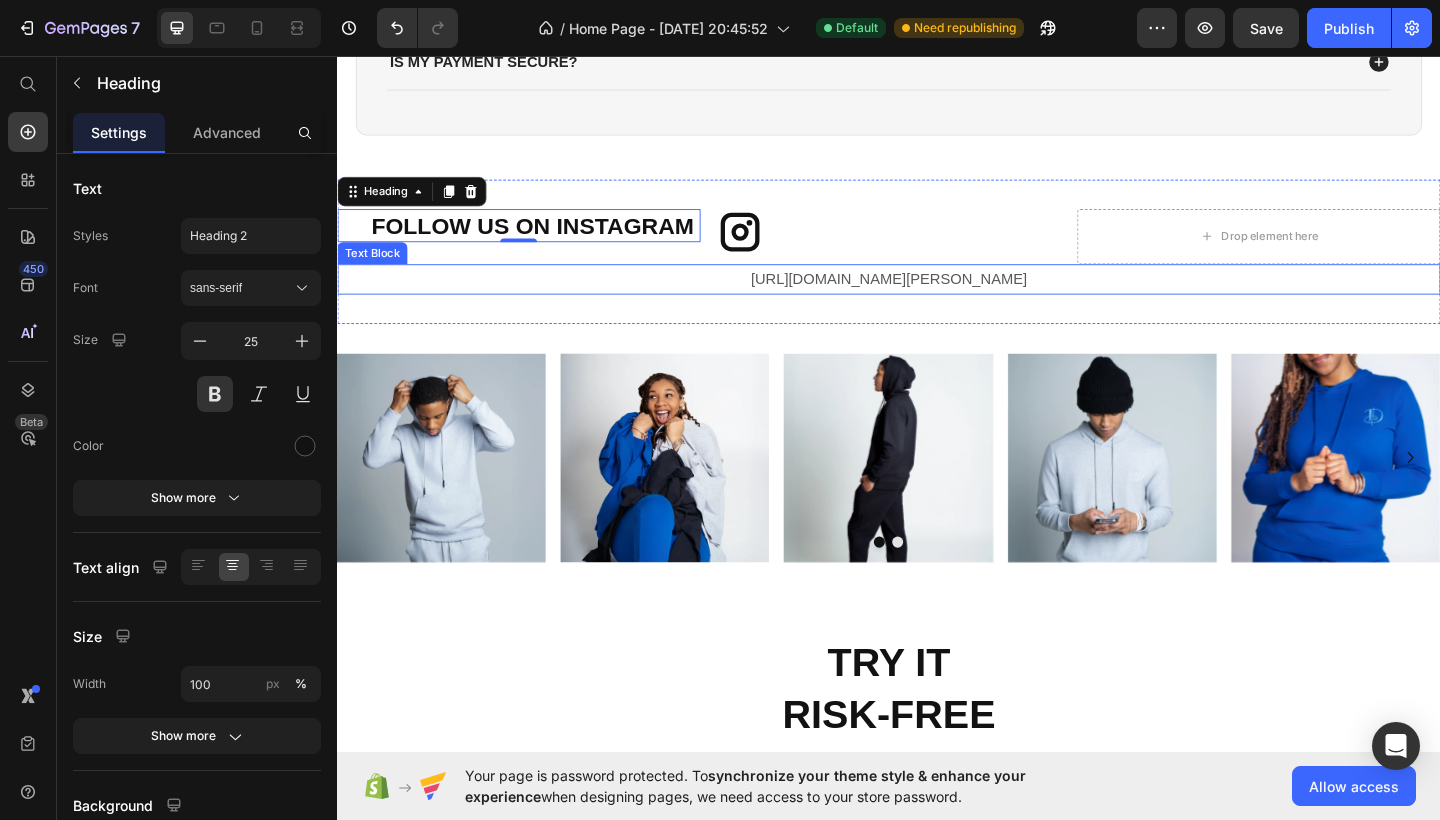 click on "[URL][DOMAIN_NAME][PERSON_NAME]" at bounding box center (937, 298) 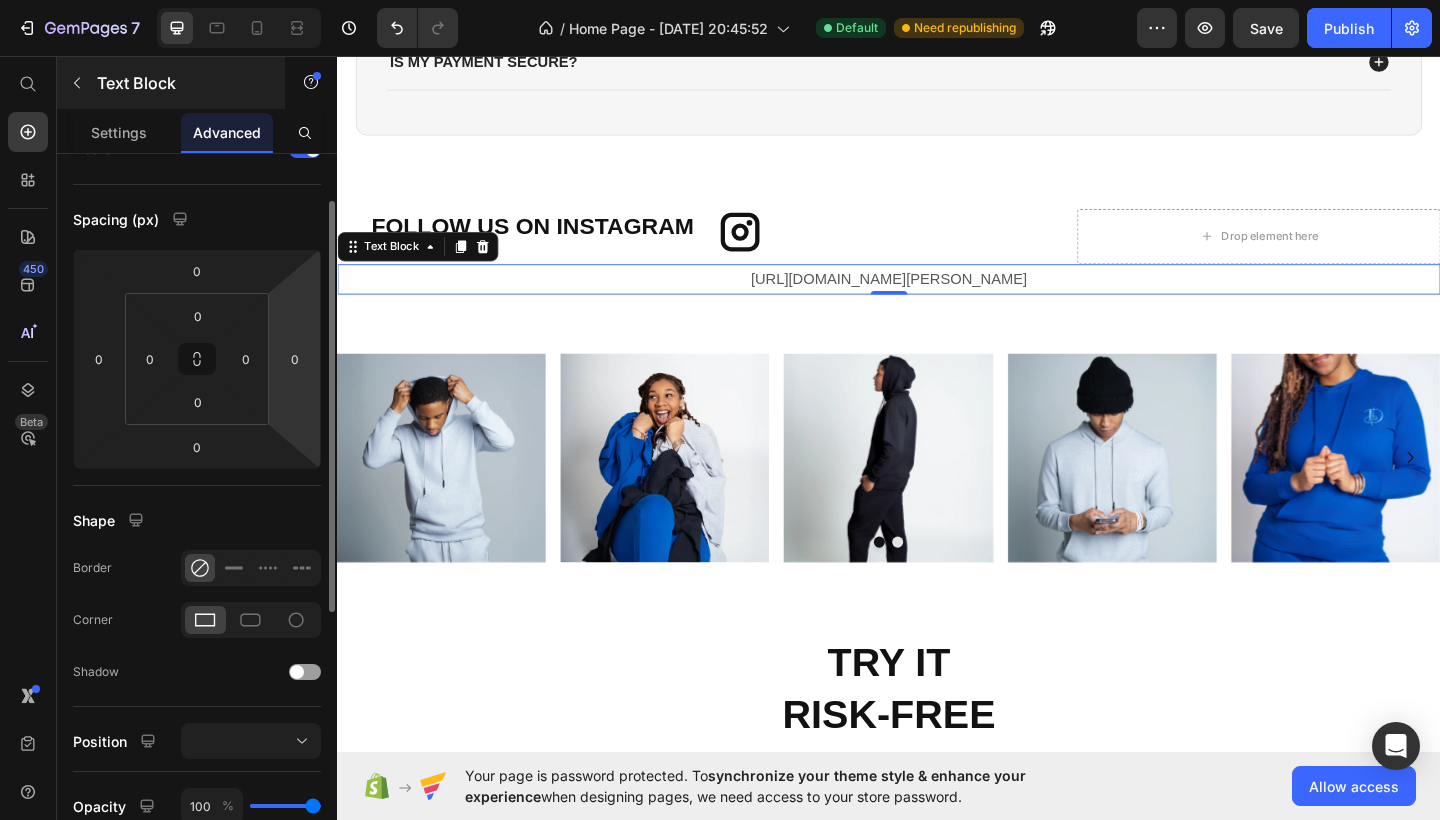 scroll, scrollTop: 136, scrollLeft: 0, axis: vertical 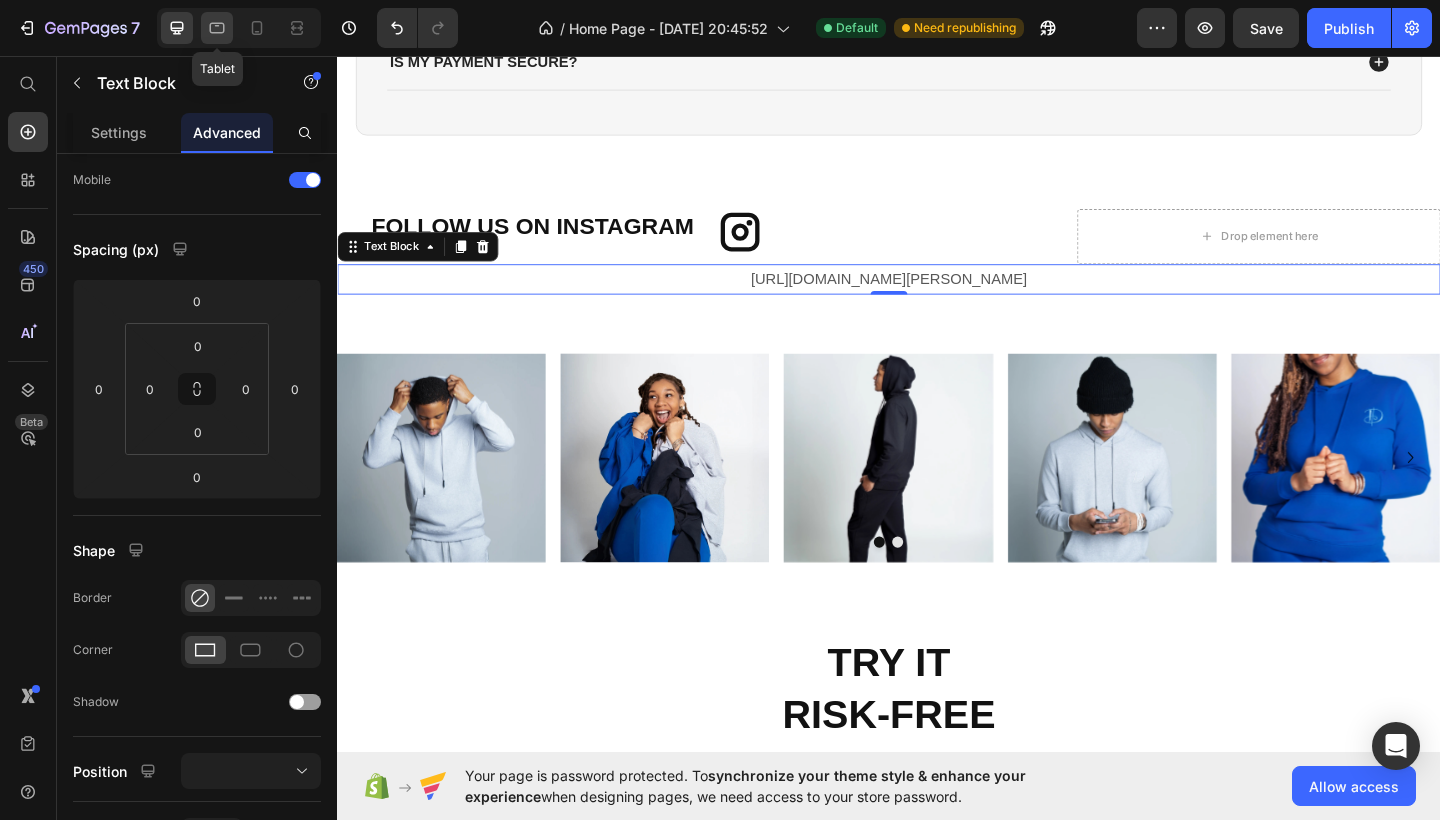 click 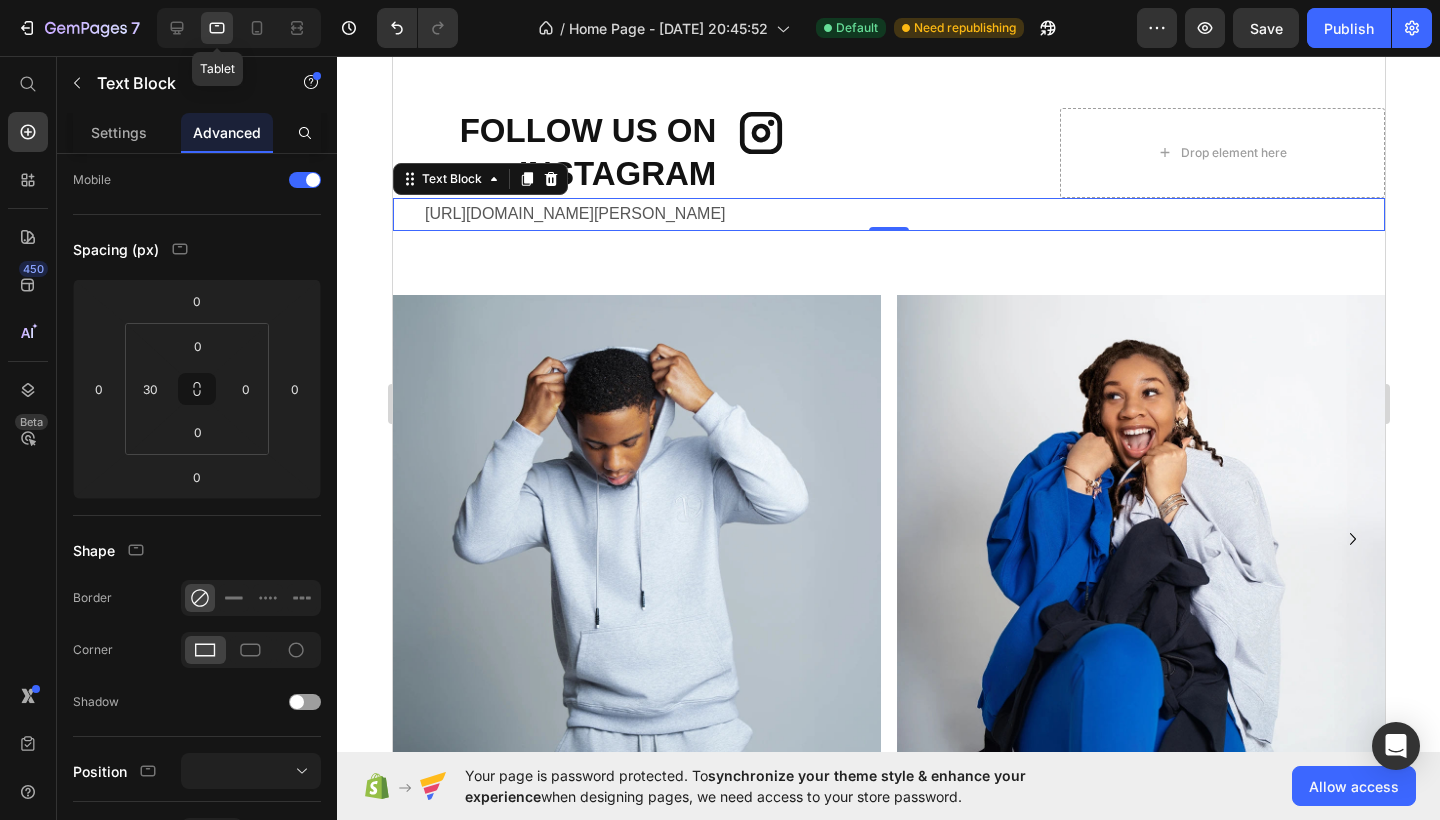 scroll, scrollTop: 3893, scrollLeft: 0, axis: vertical 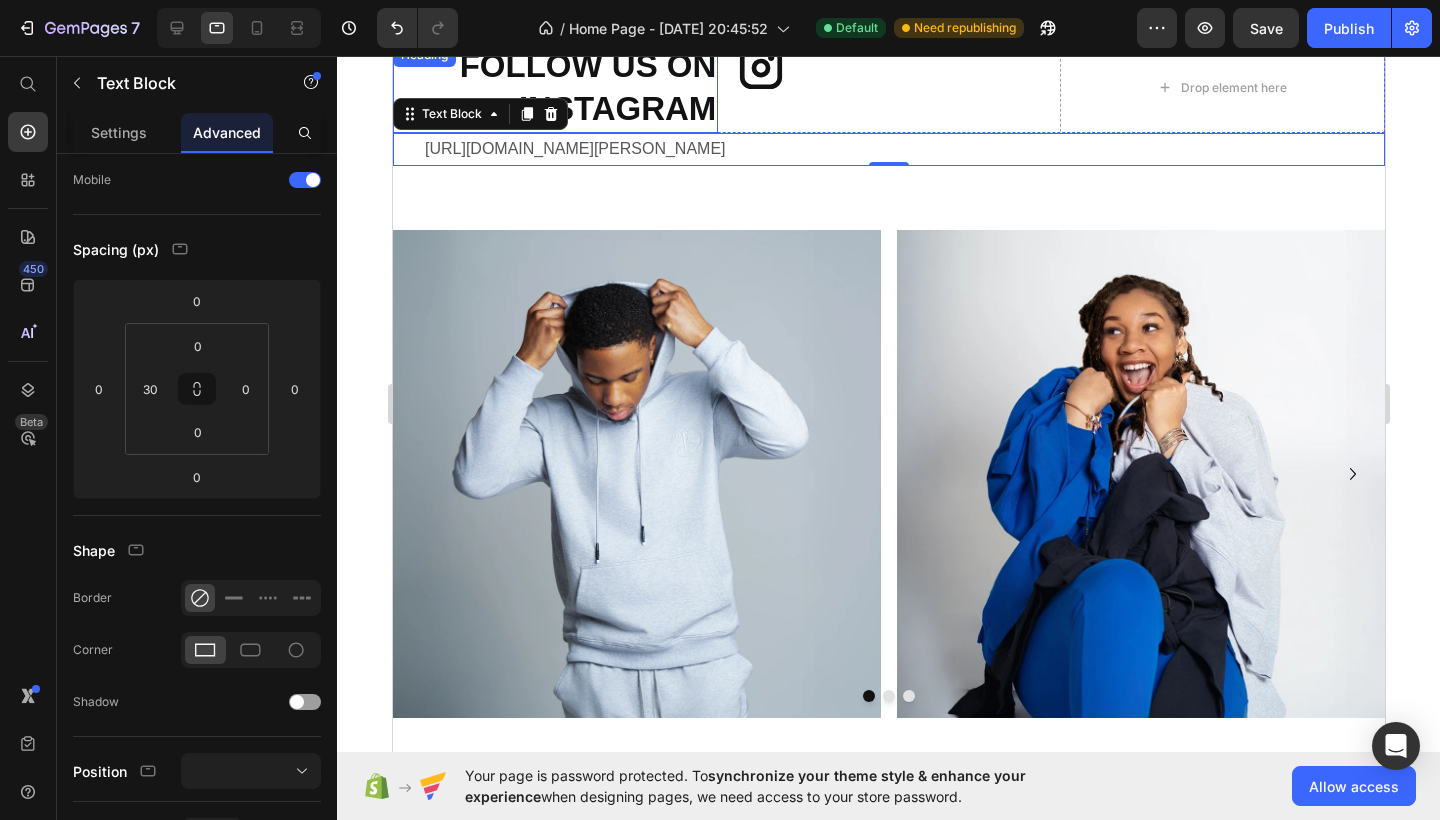 click on "FOLLOW US ON INSTAGRAM" at bounding box center [554, 88] 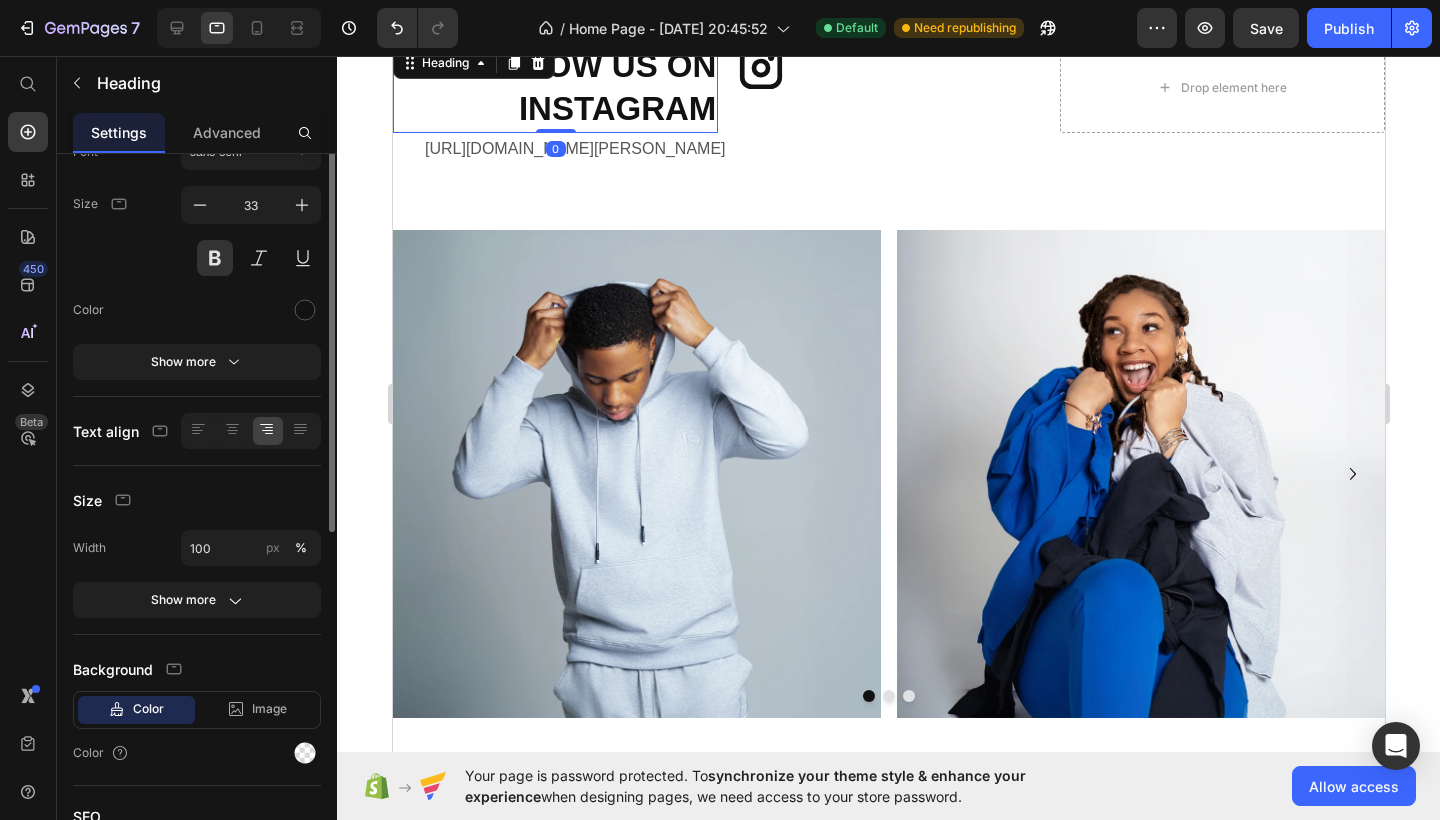scroll, scrollTop: 0, scrollLeft: 0, axis: both 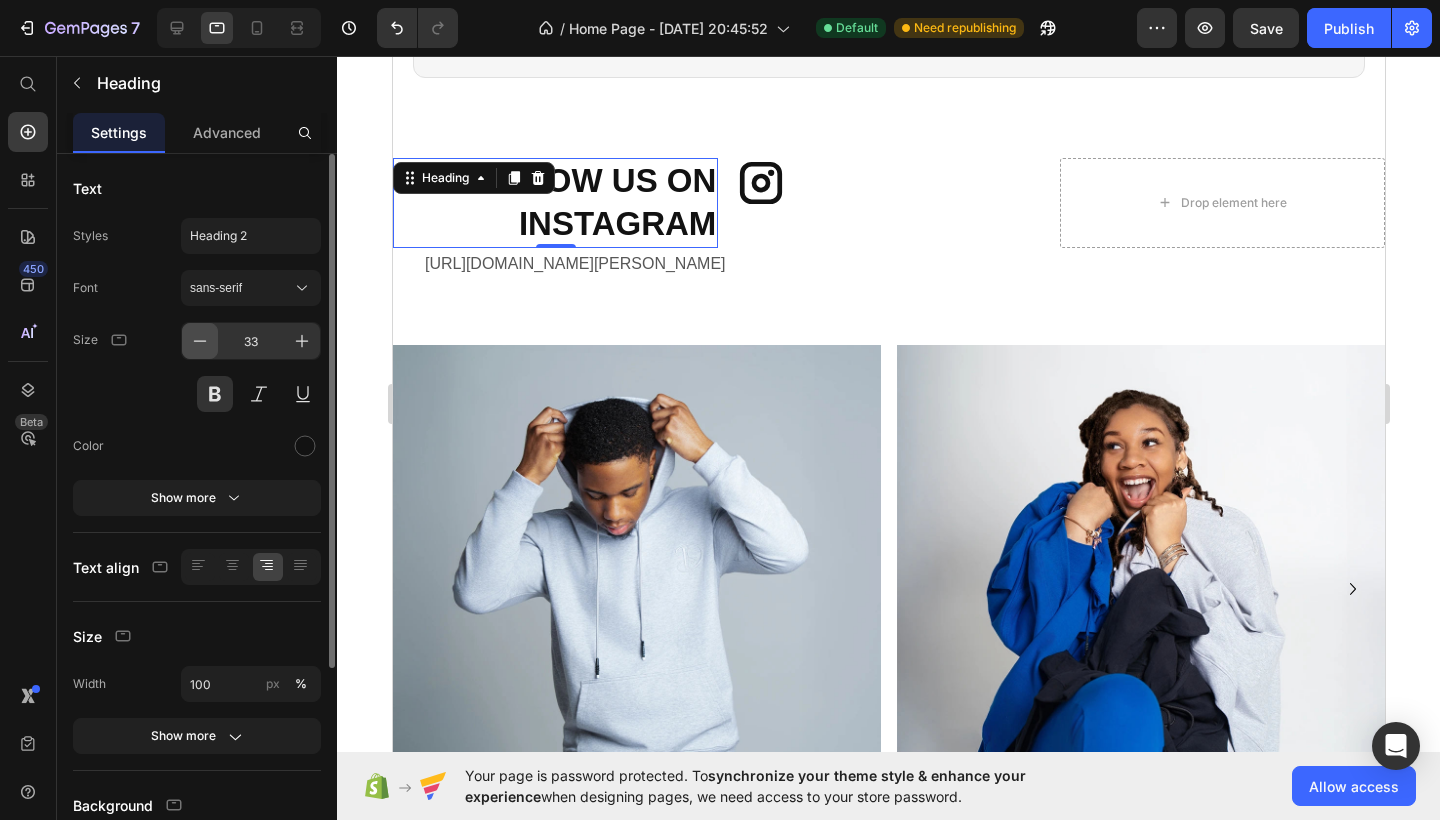 click 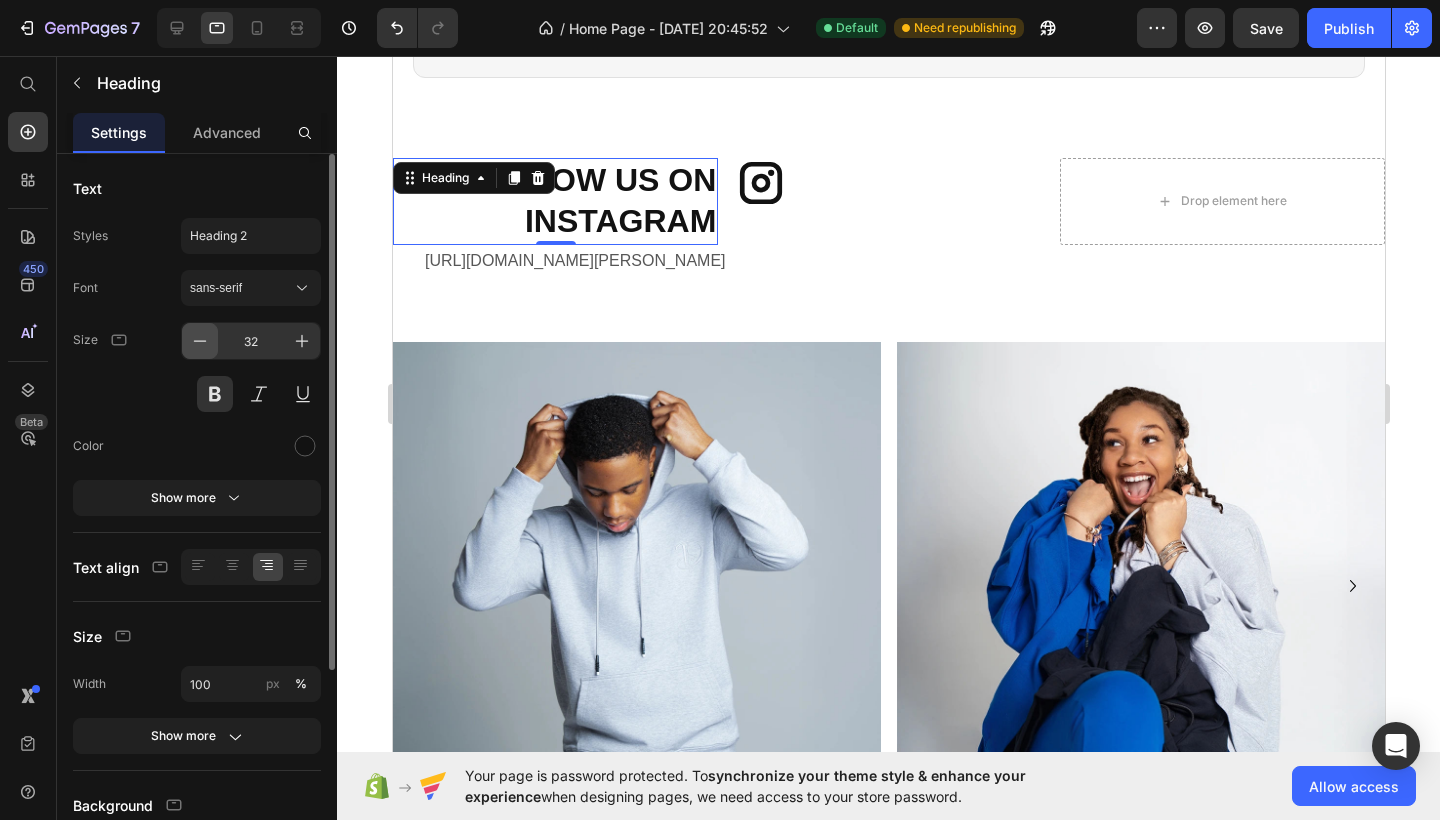 click 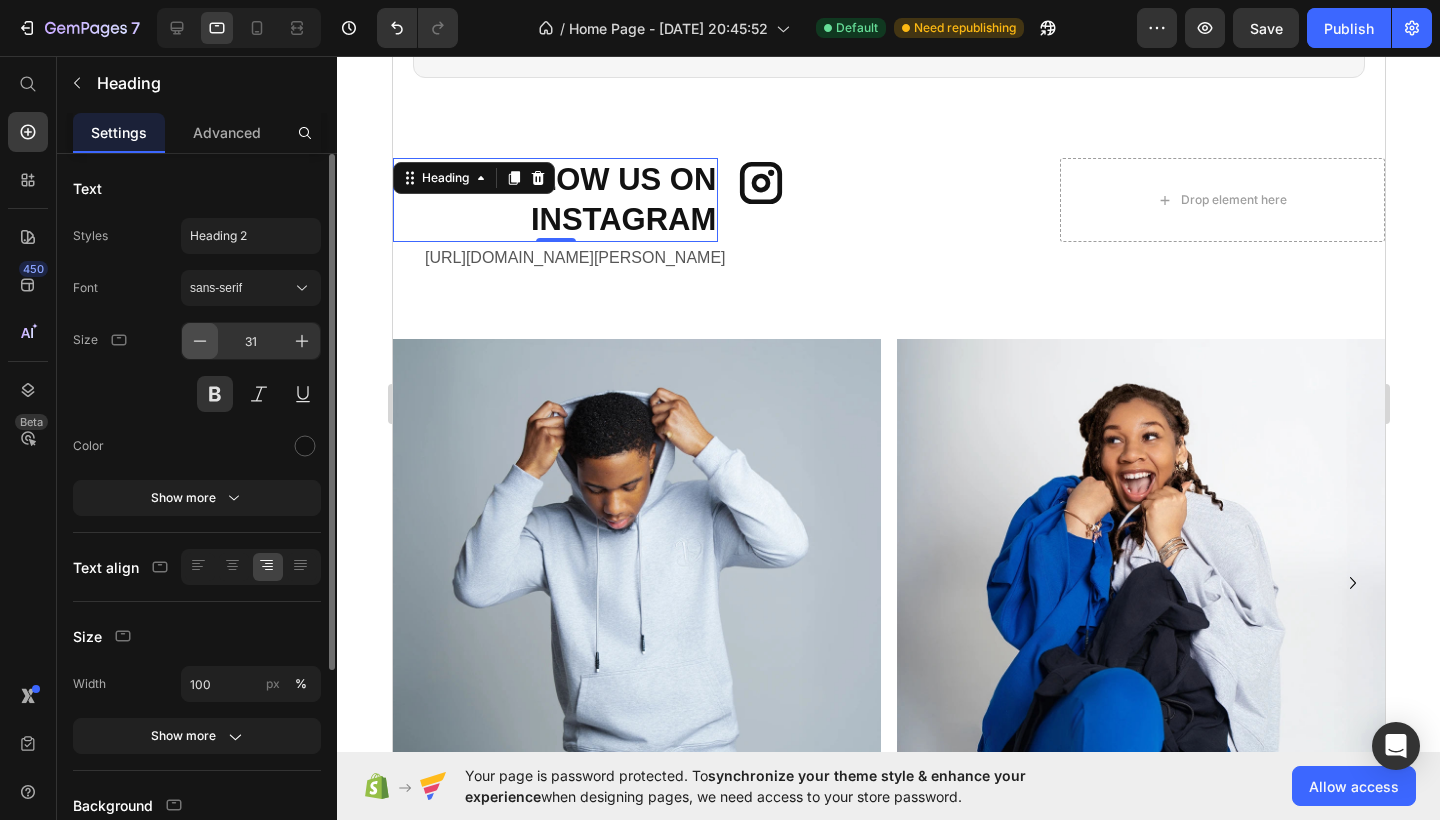 click 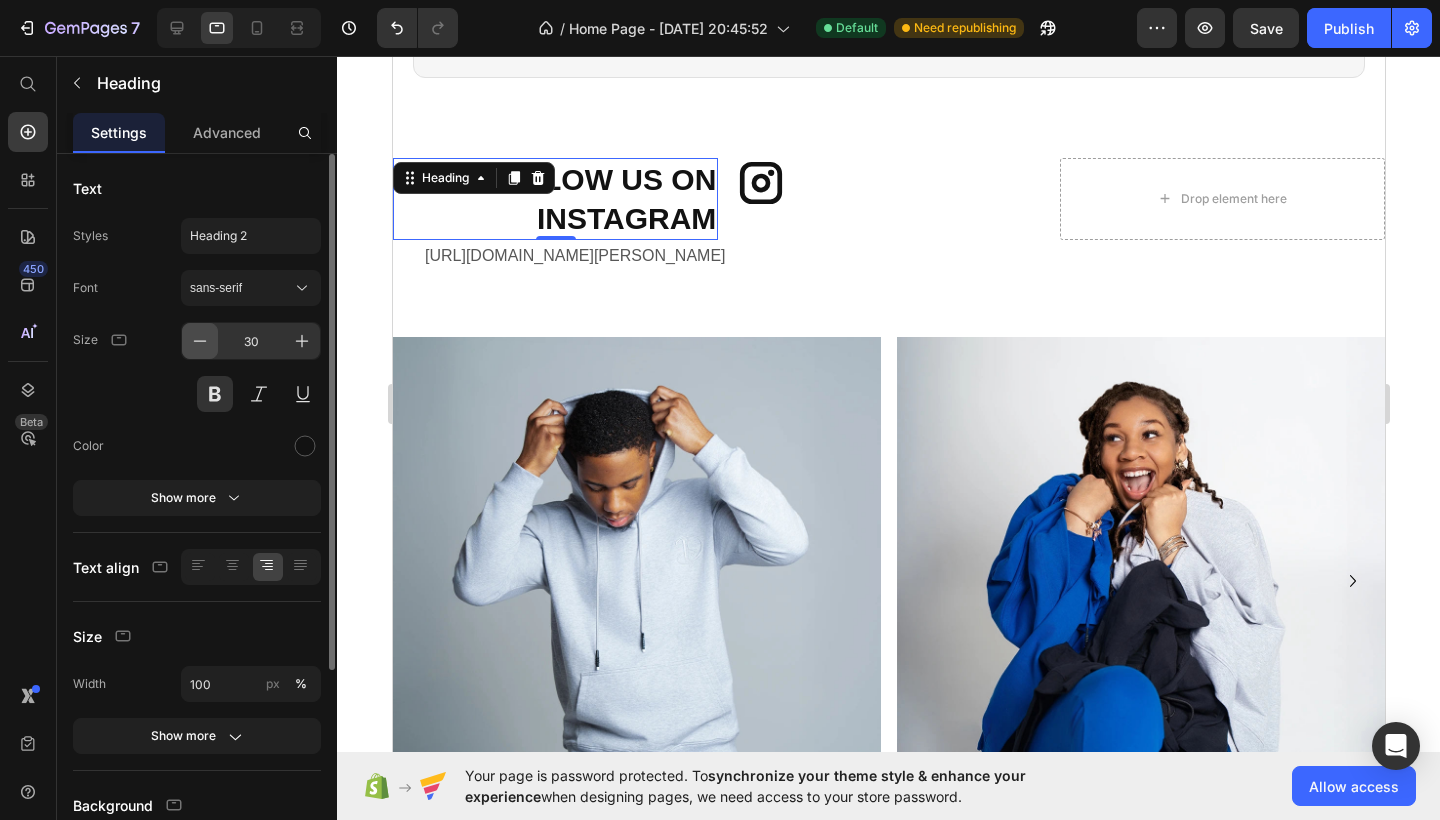 click 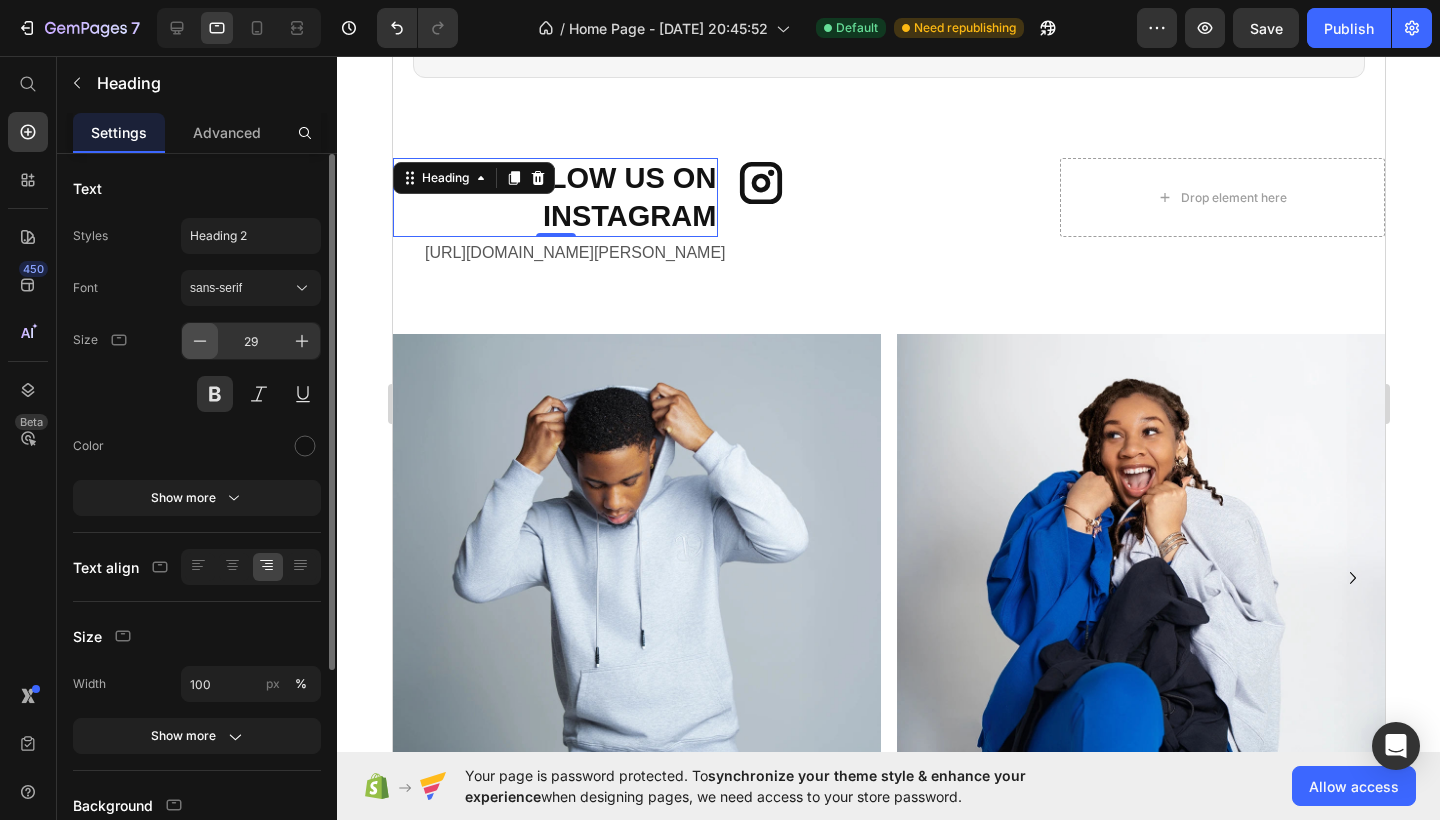 click 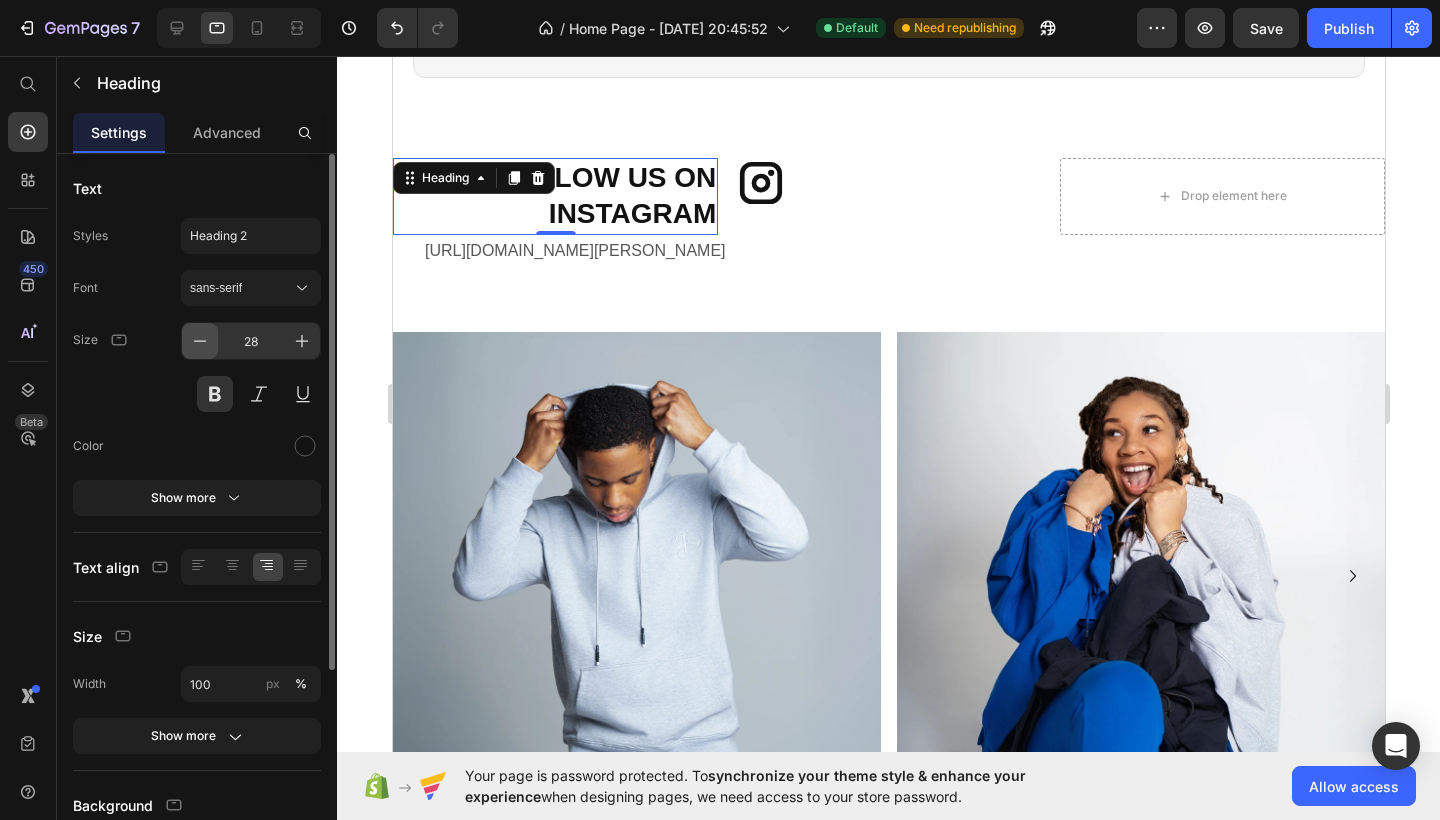 click 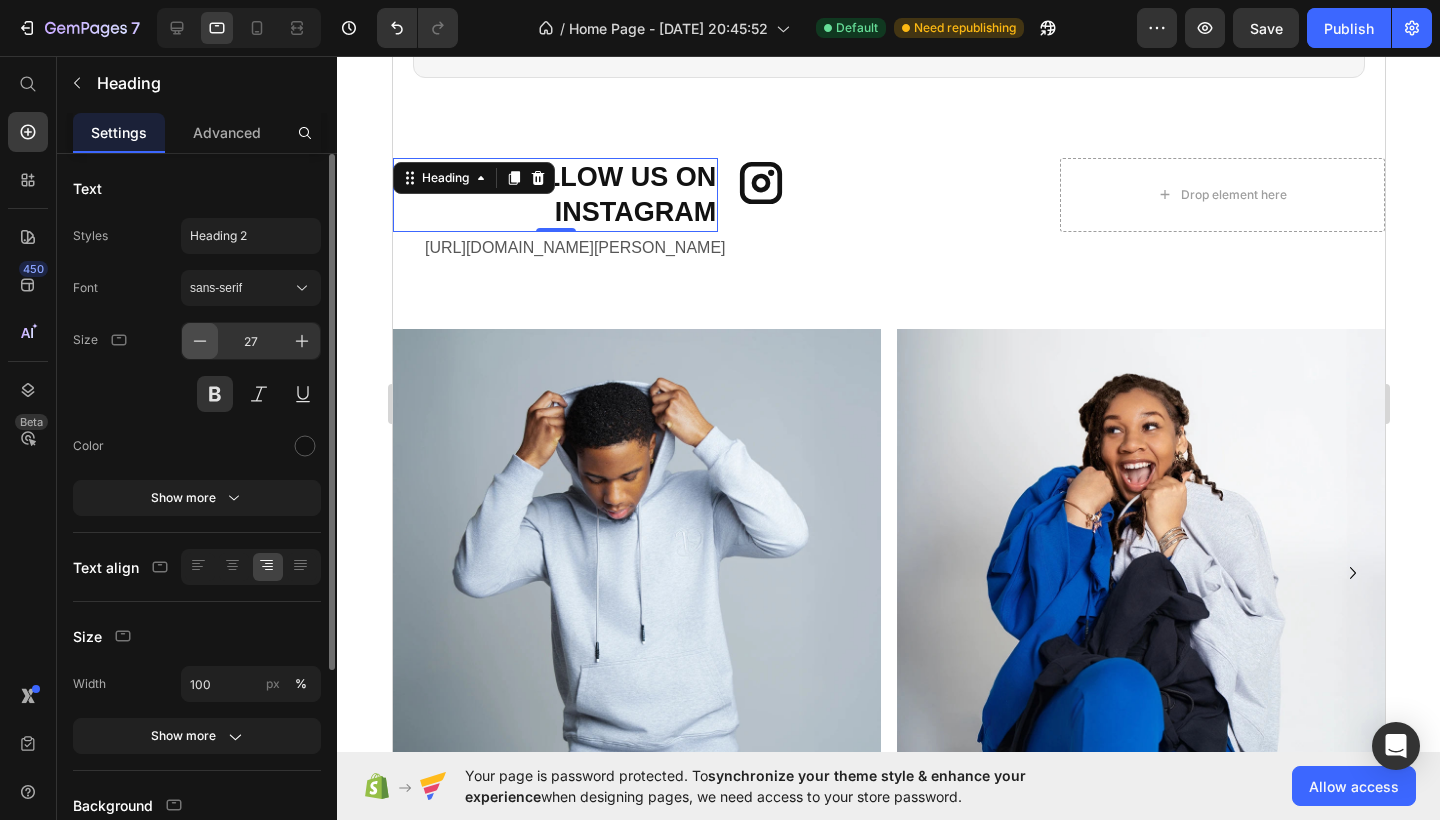 click 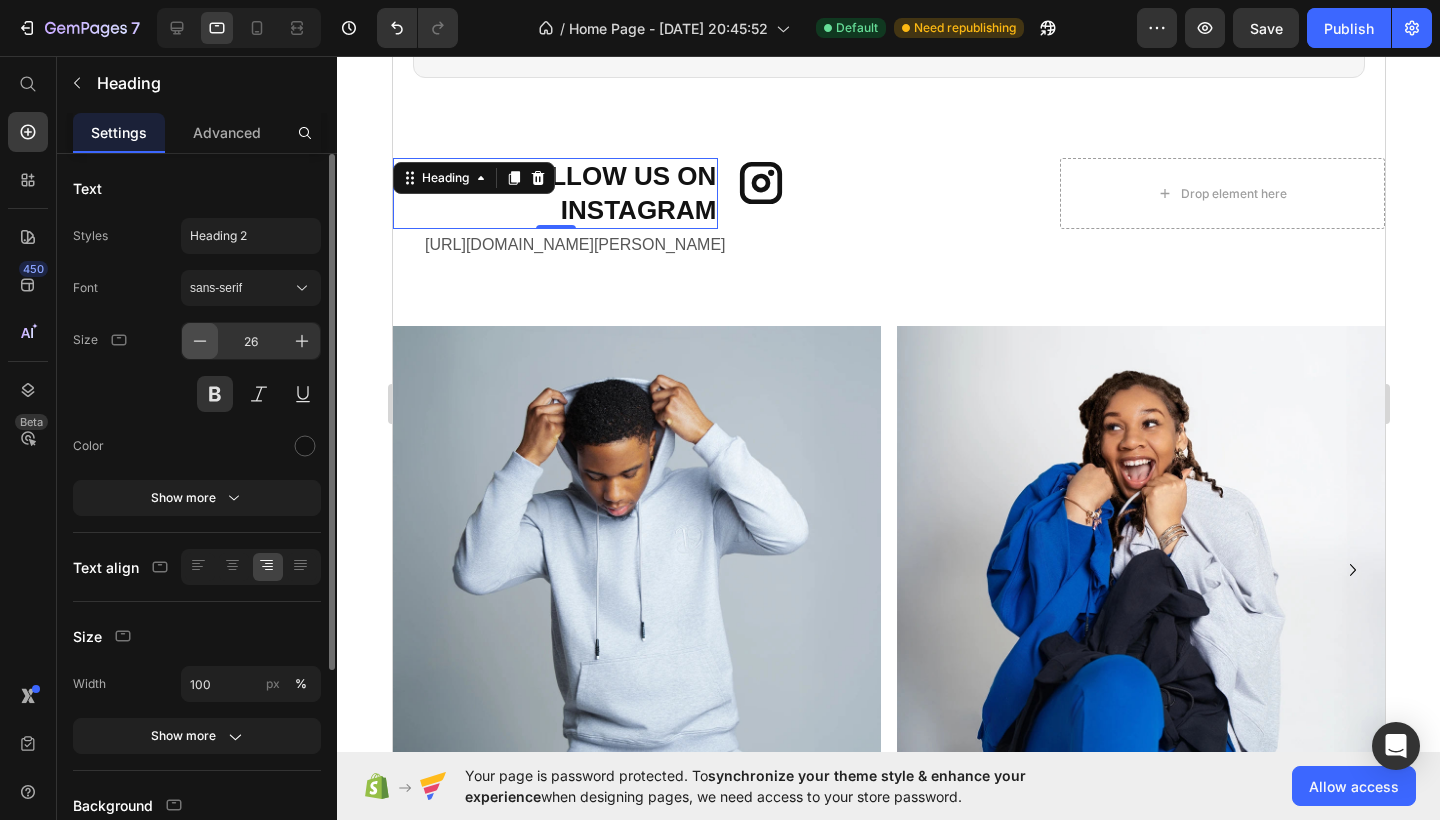click 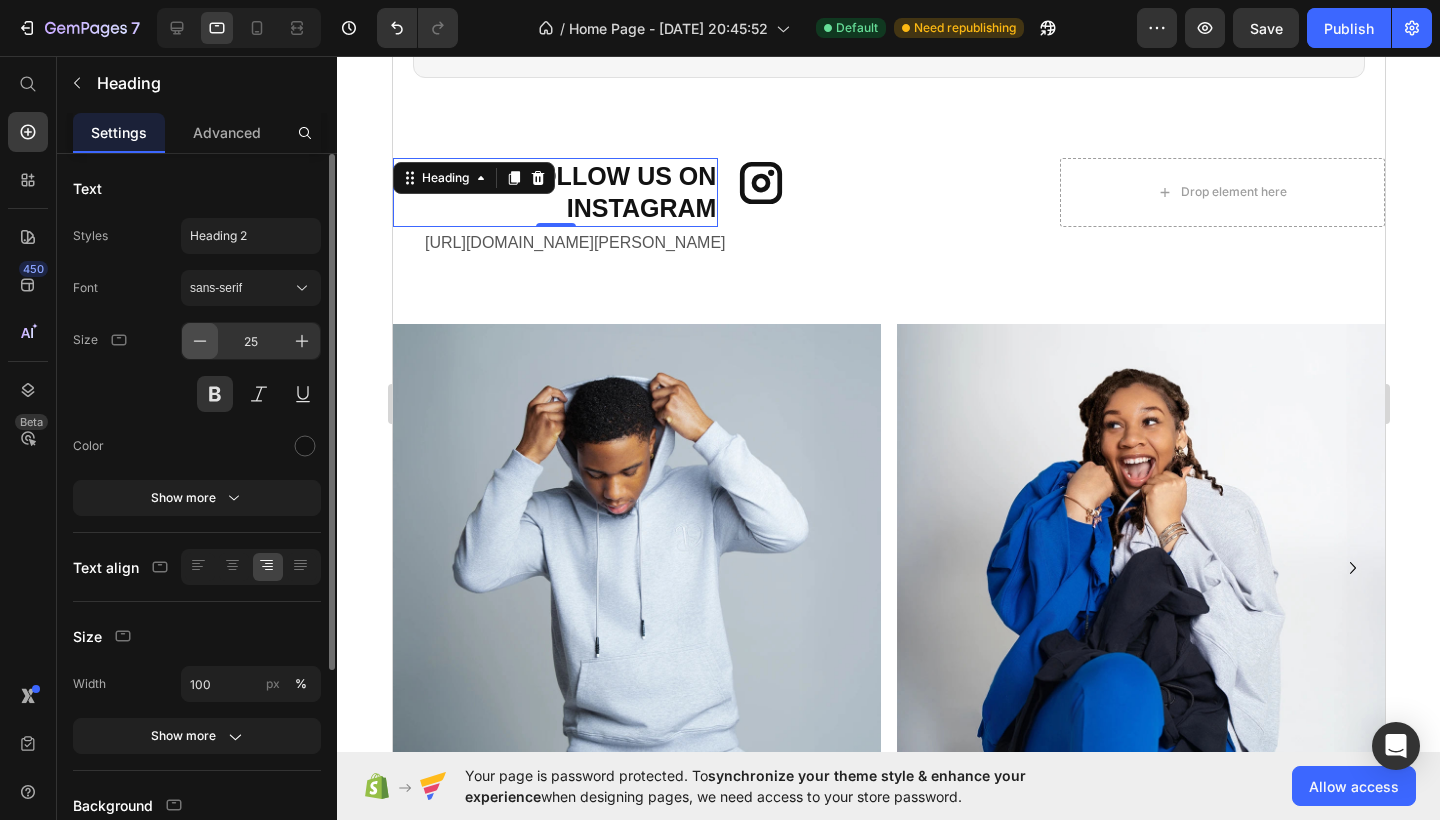 click 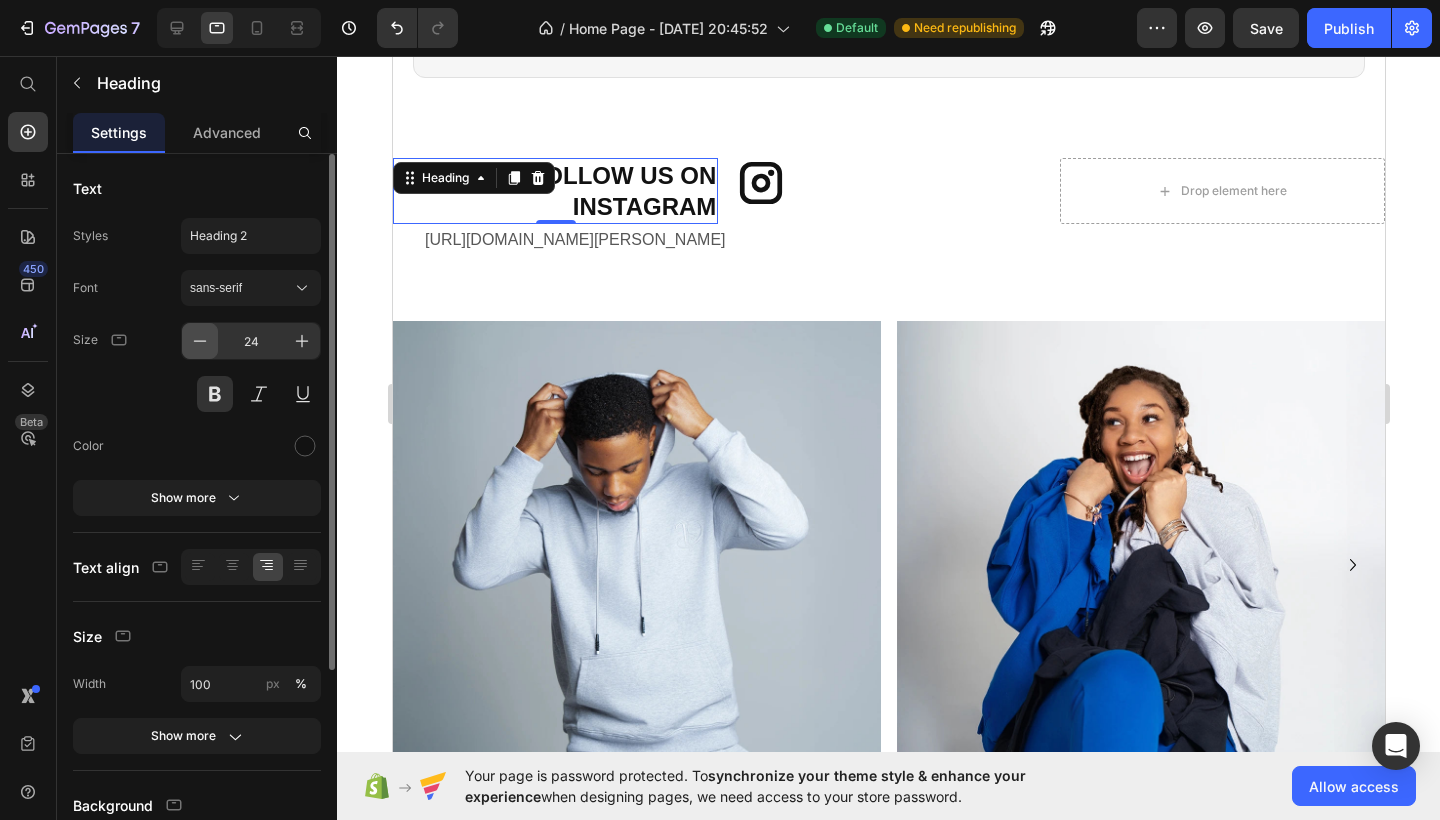 click 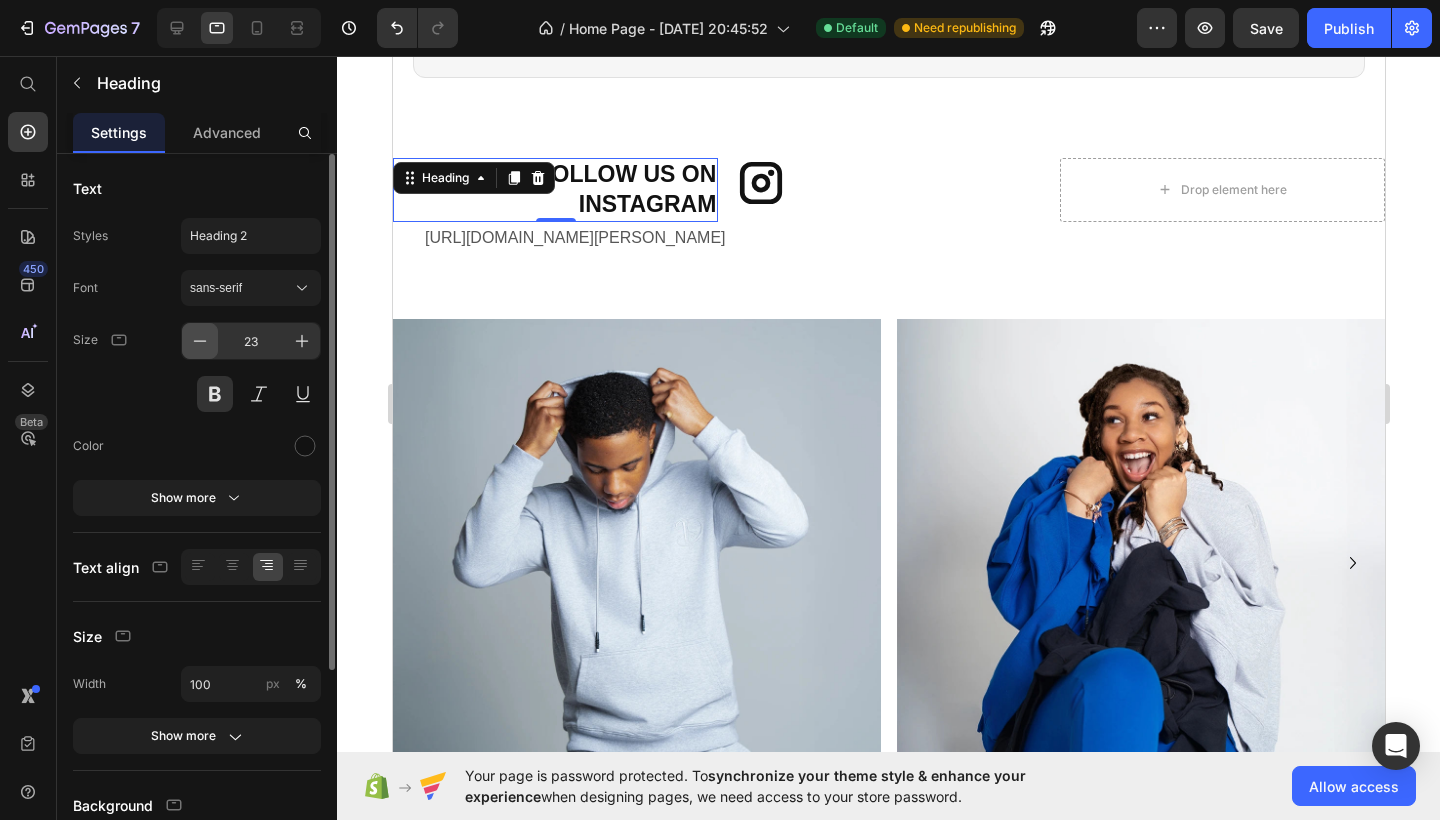 click 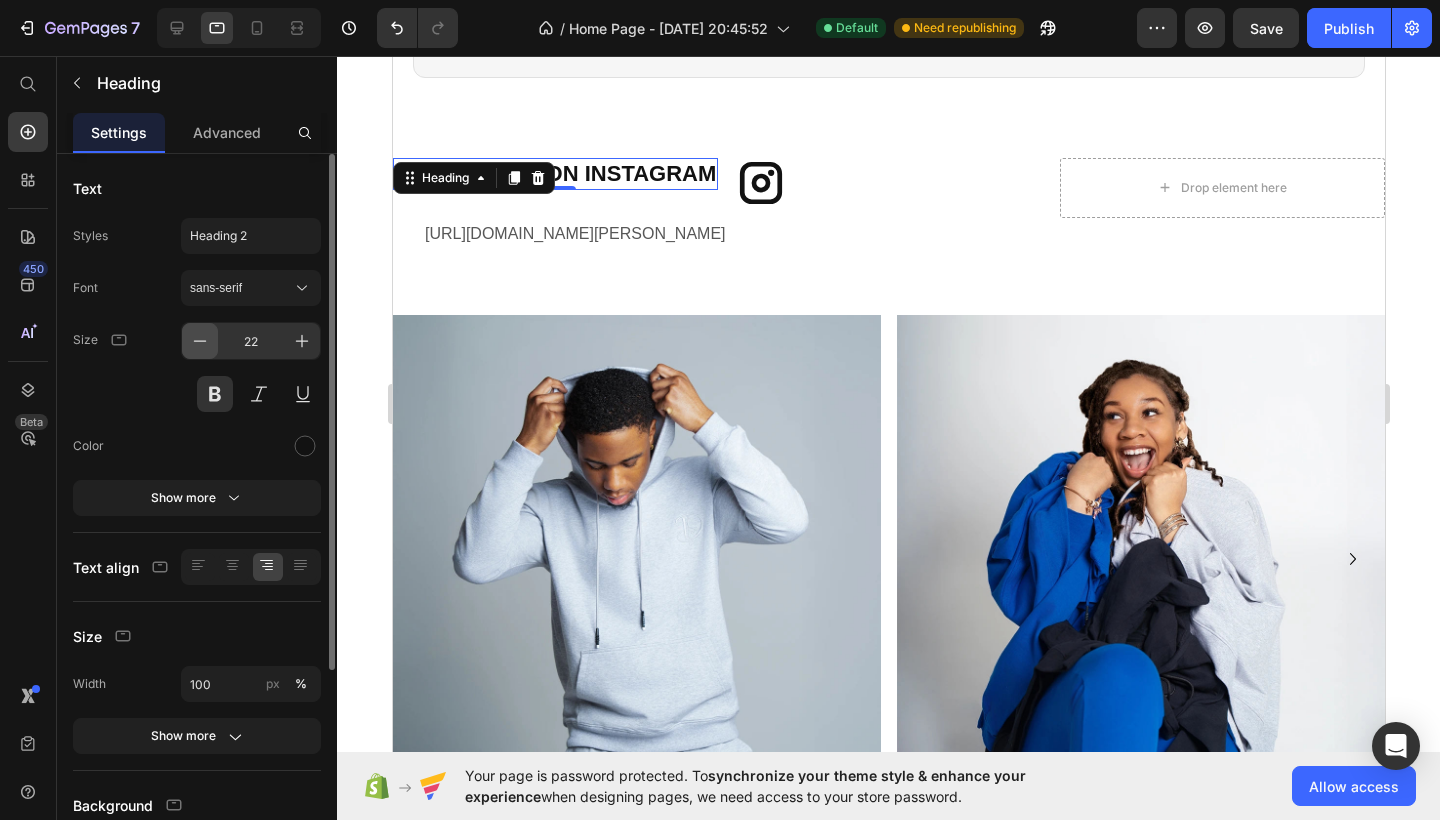 click 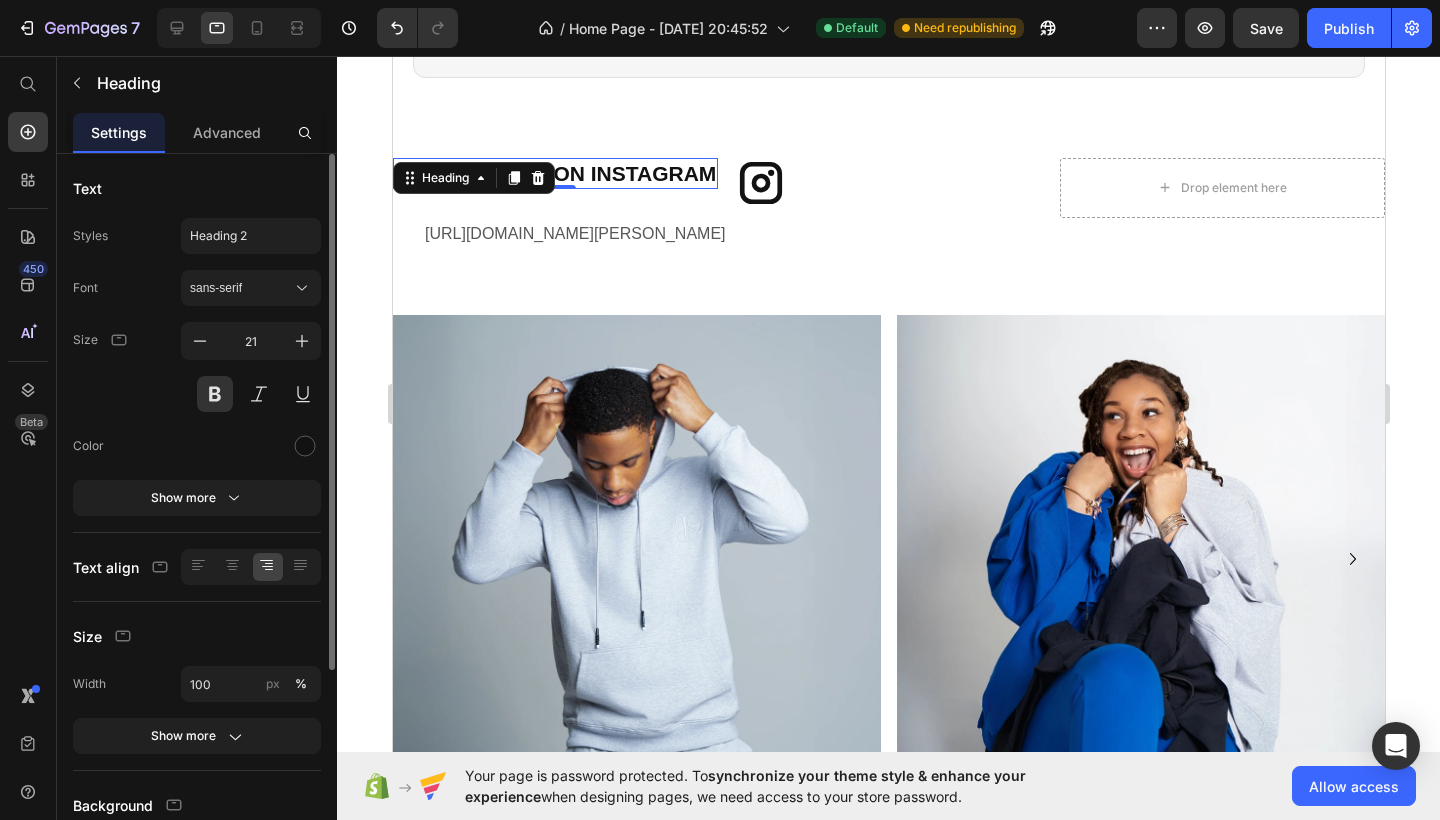 click 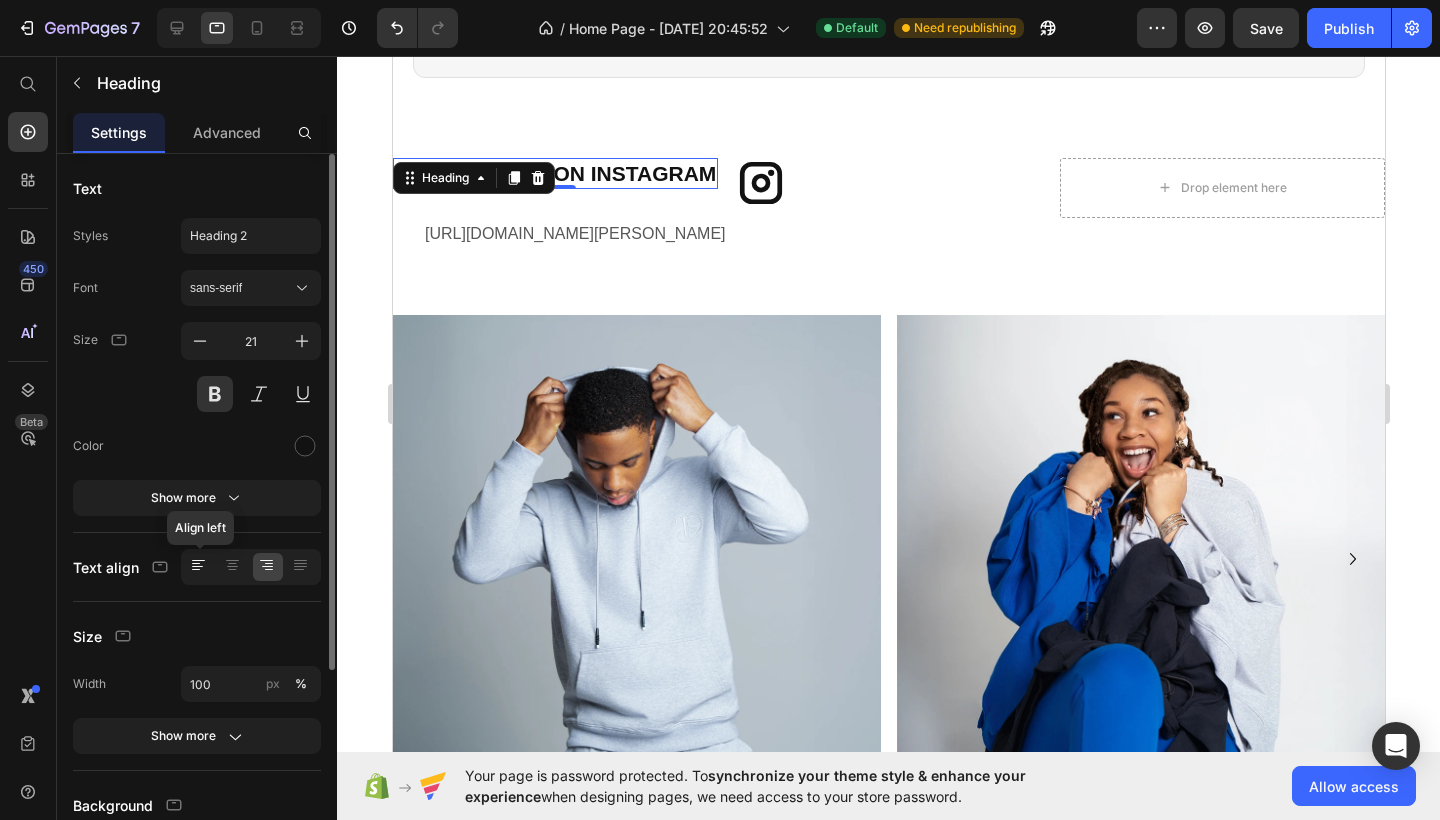 click 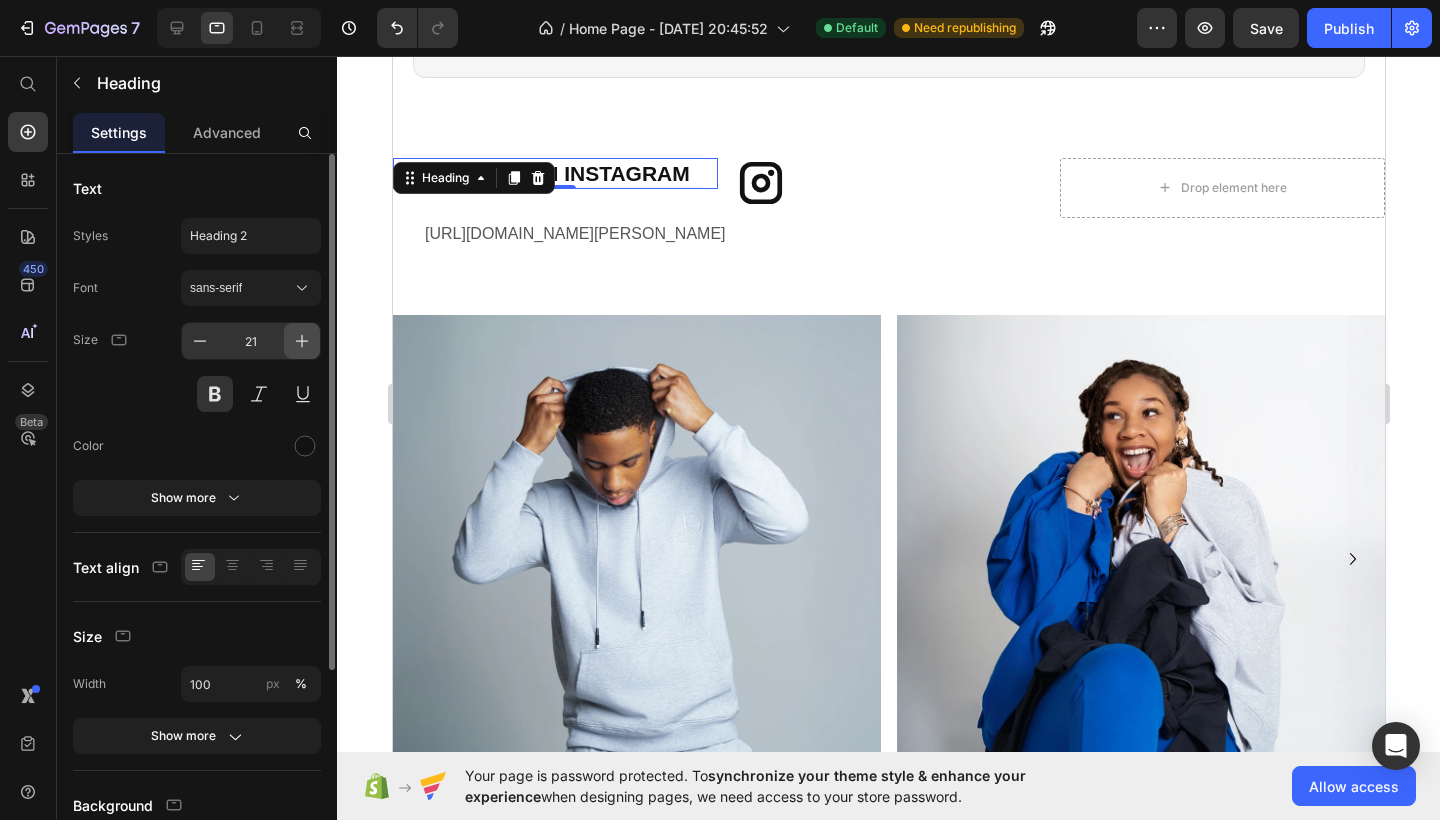 click at bounding box center [302, 341] 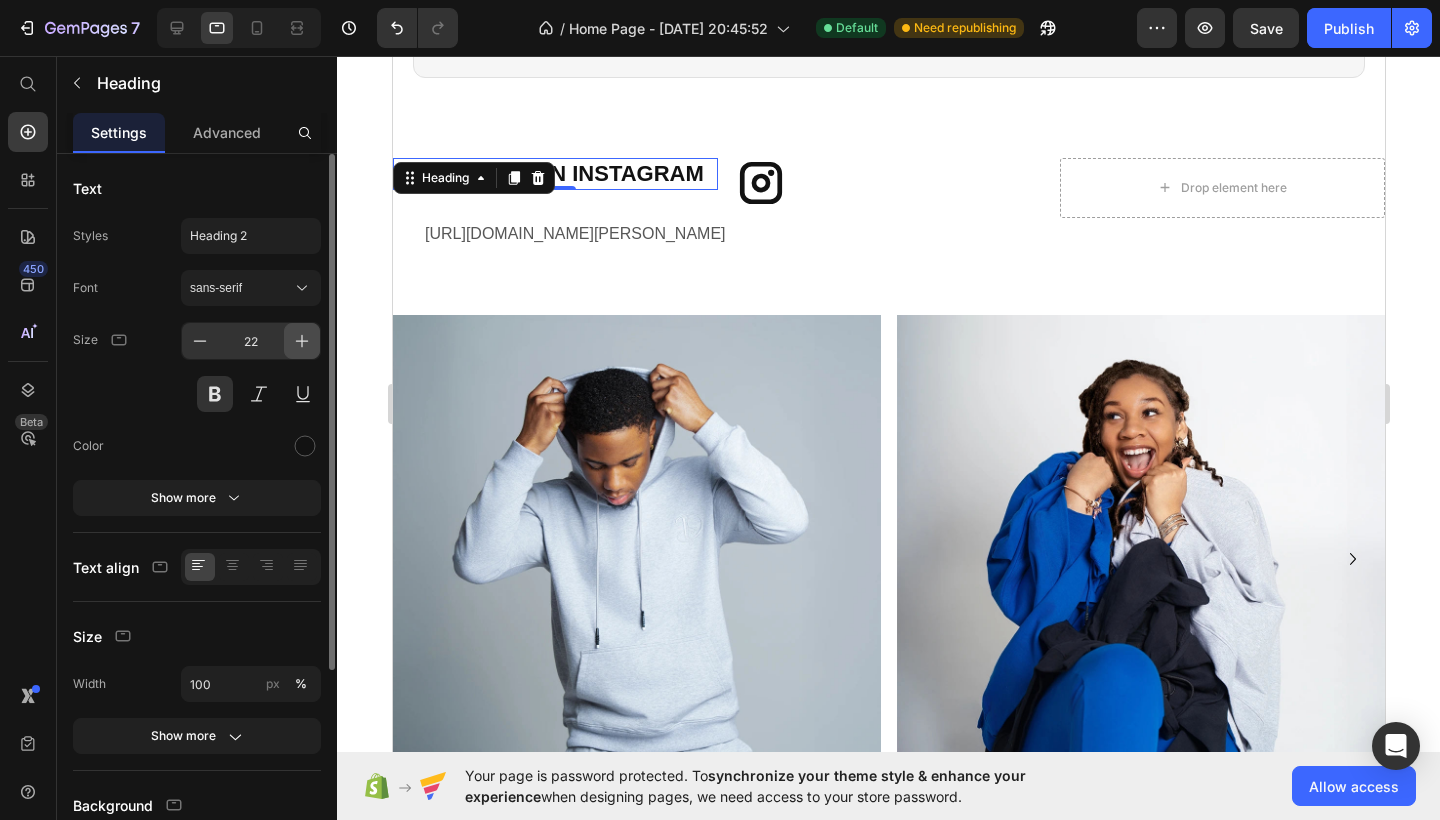 click at bounding box center [302, 341] 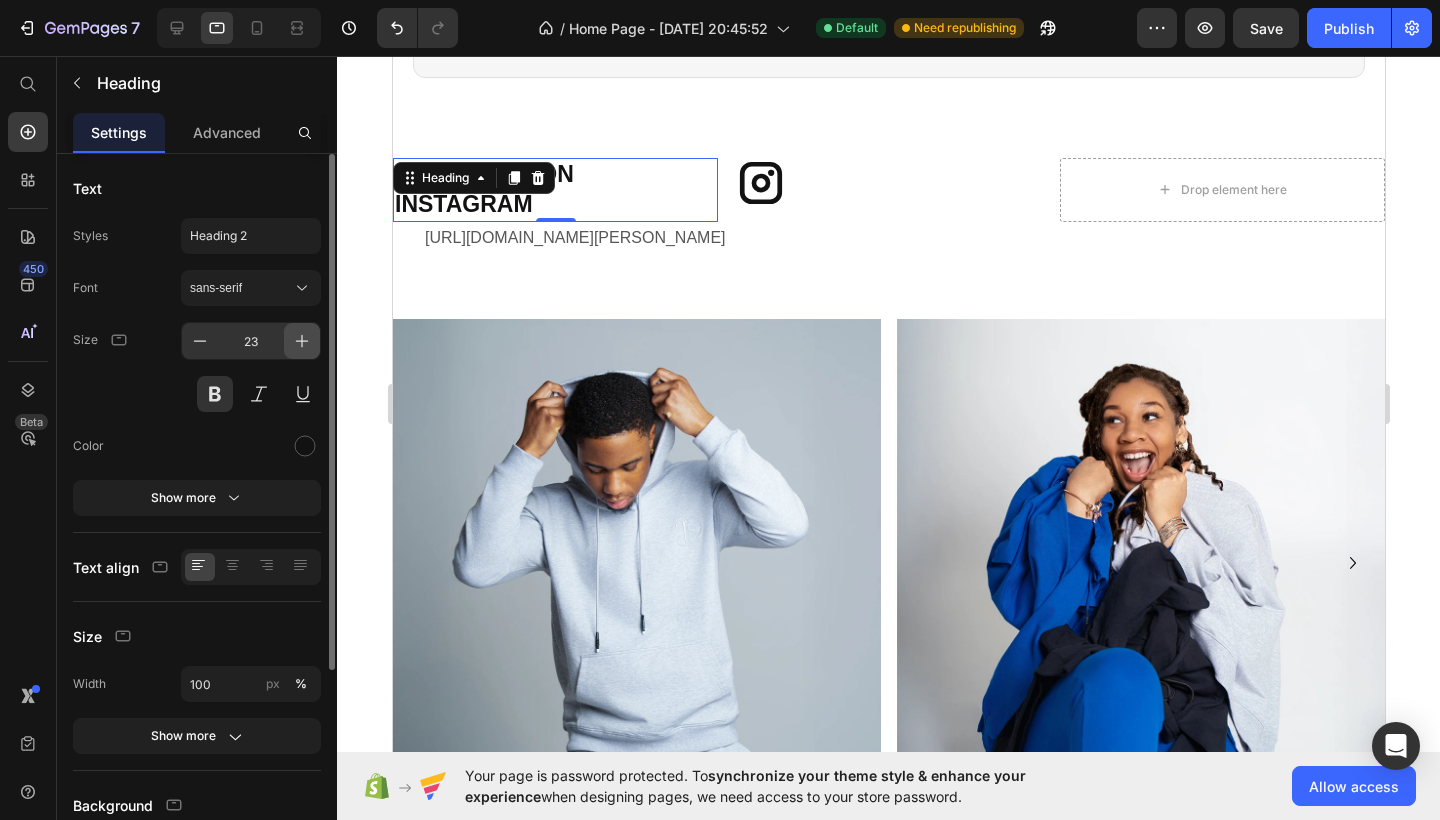 click at bounding box center [302, 341] 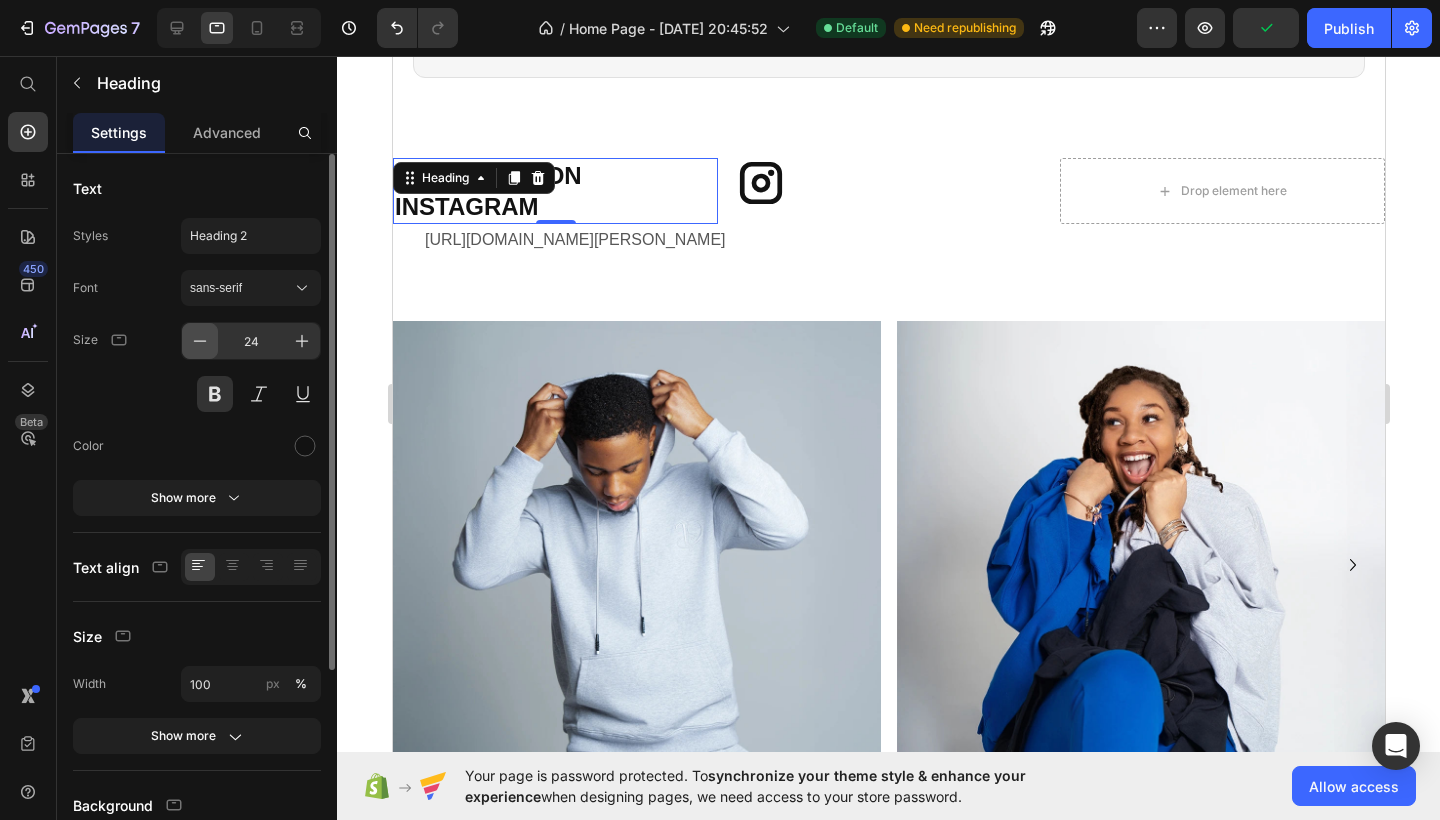 click at bounding box center [200, 341] 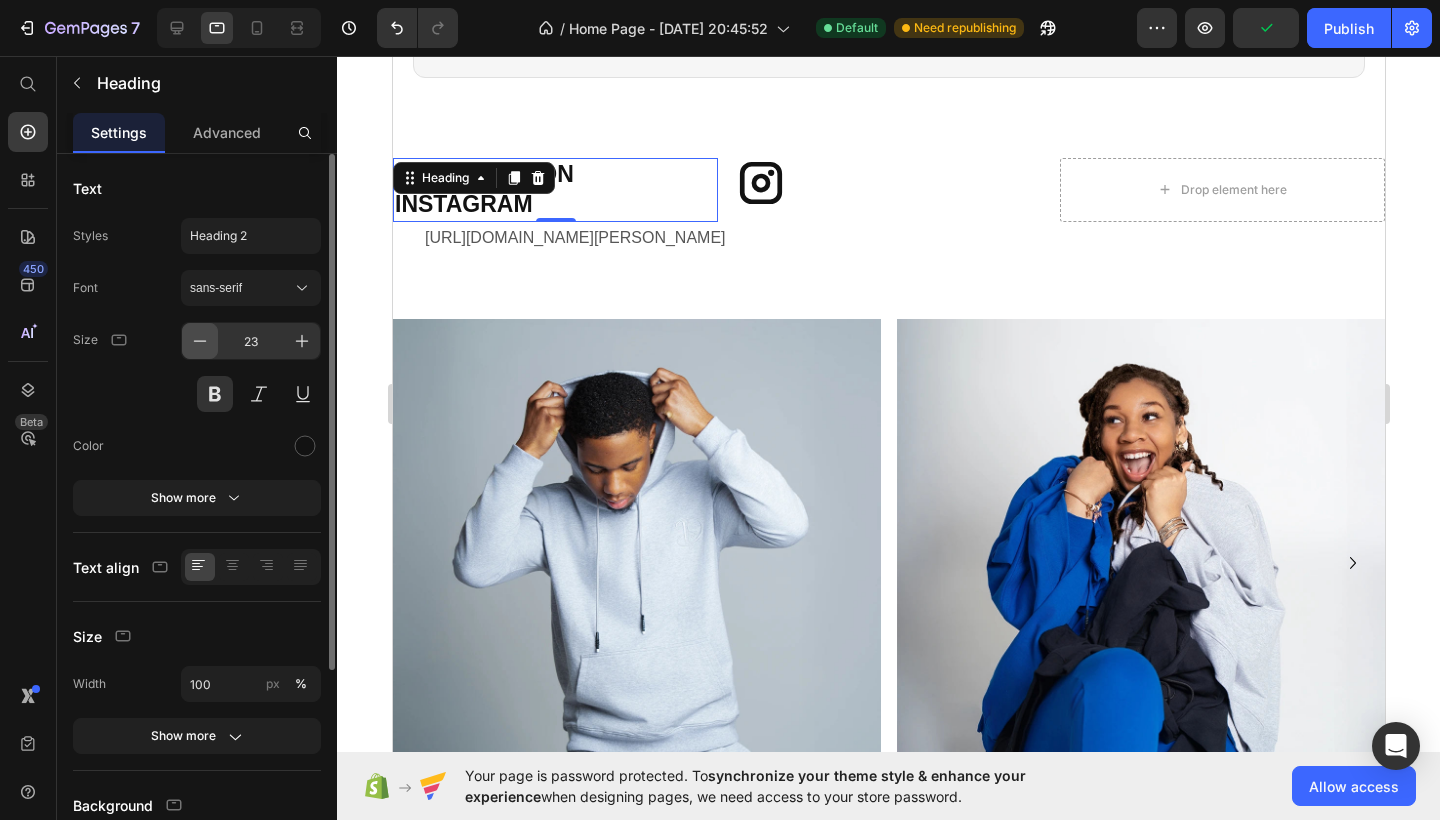 click at bounding box center [200, 341] 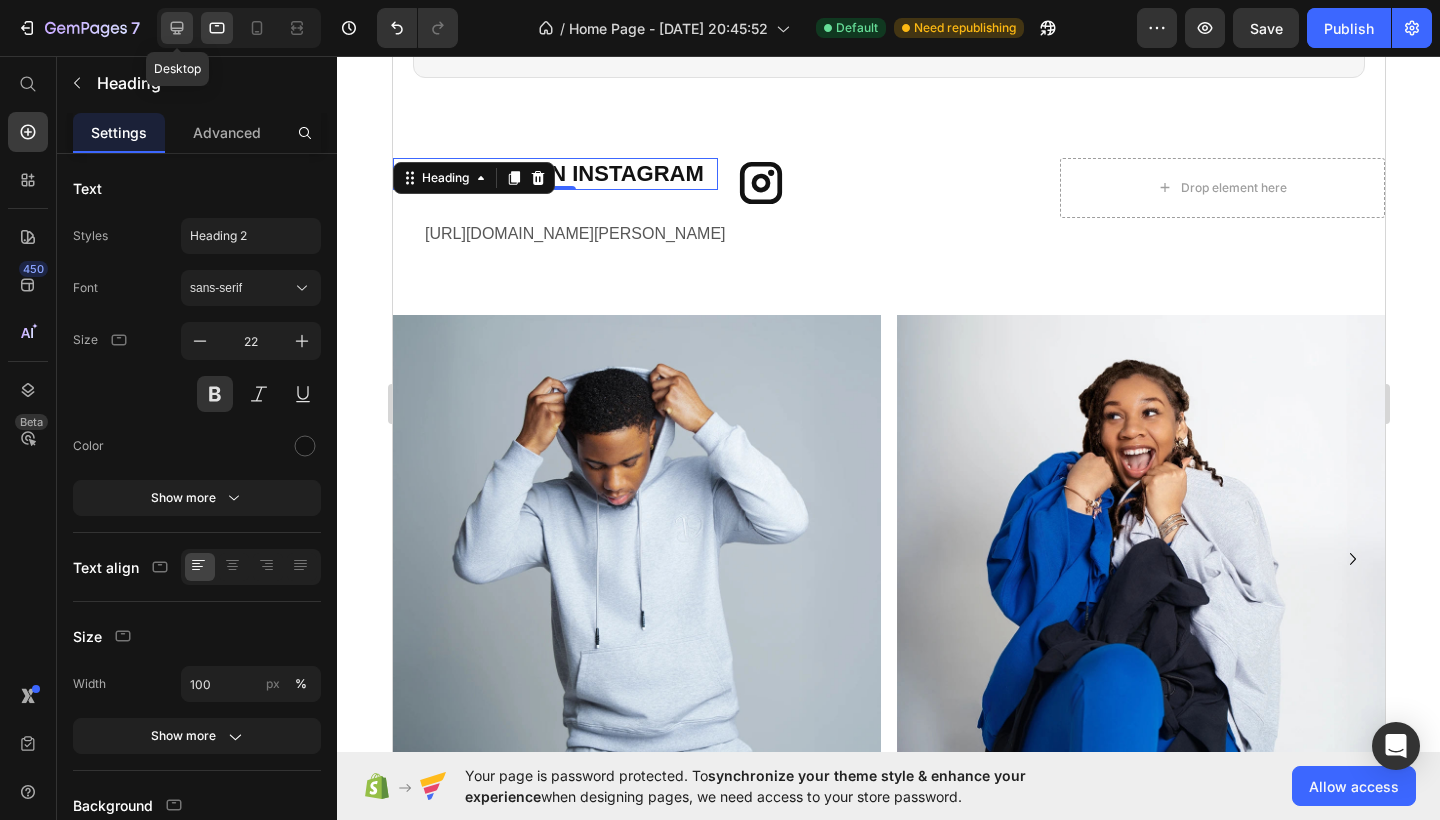 click 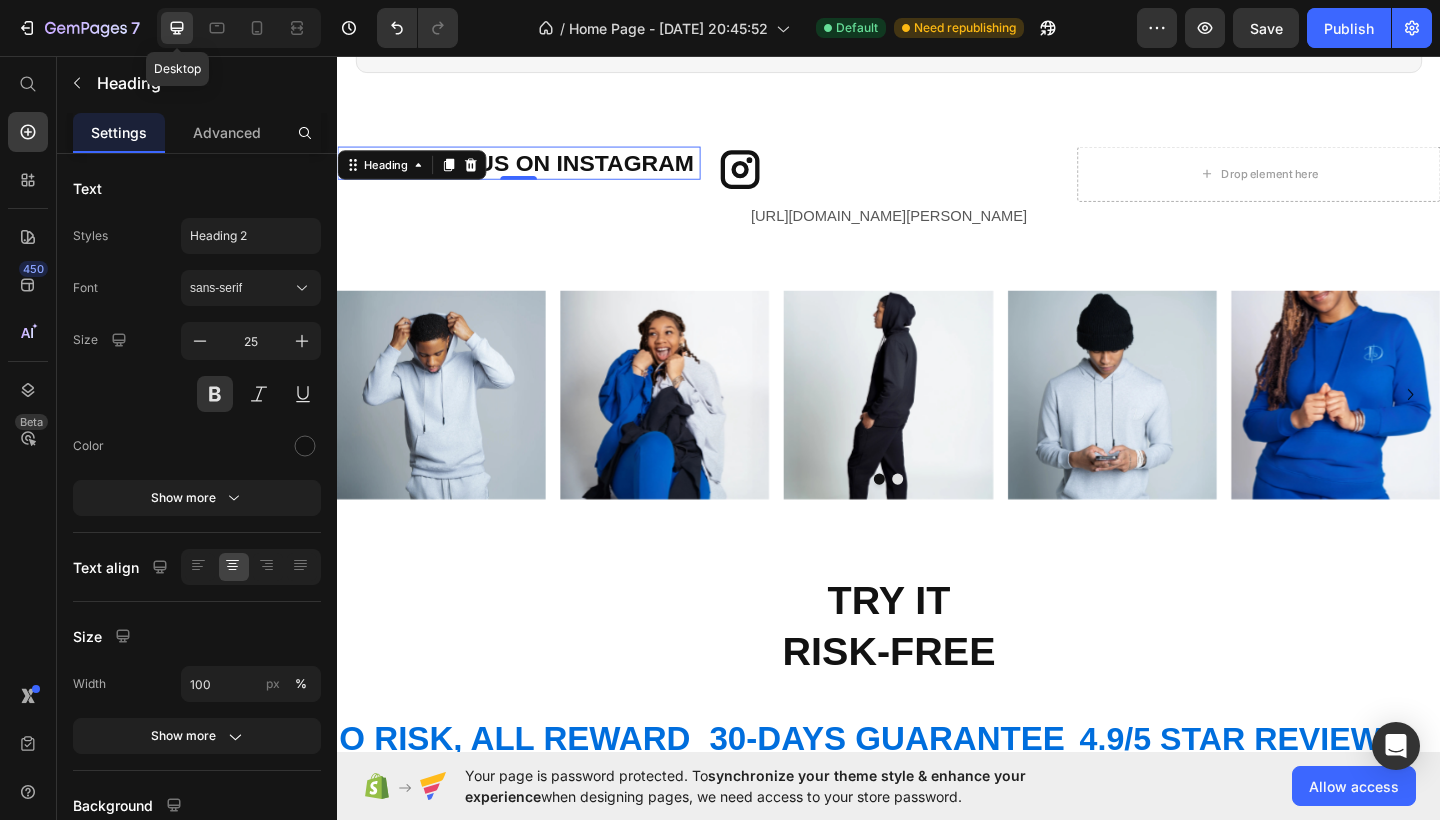 scroll, scrollTop: 3805, scrollLeft: 0, axis: vertical 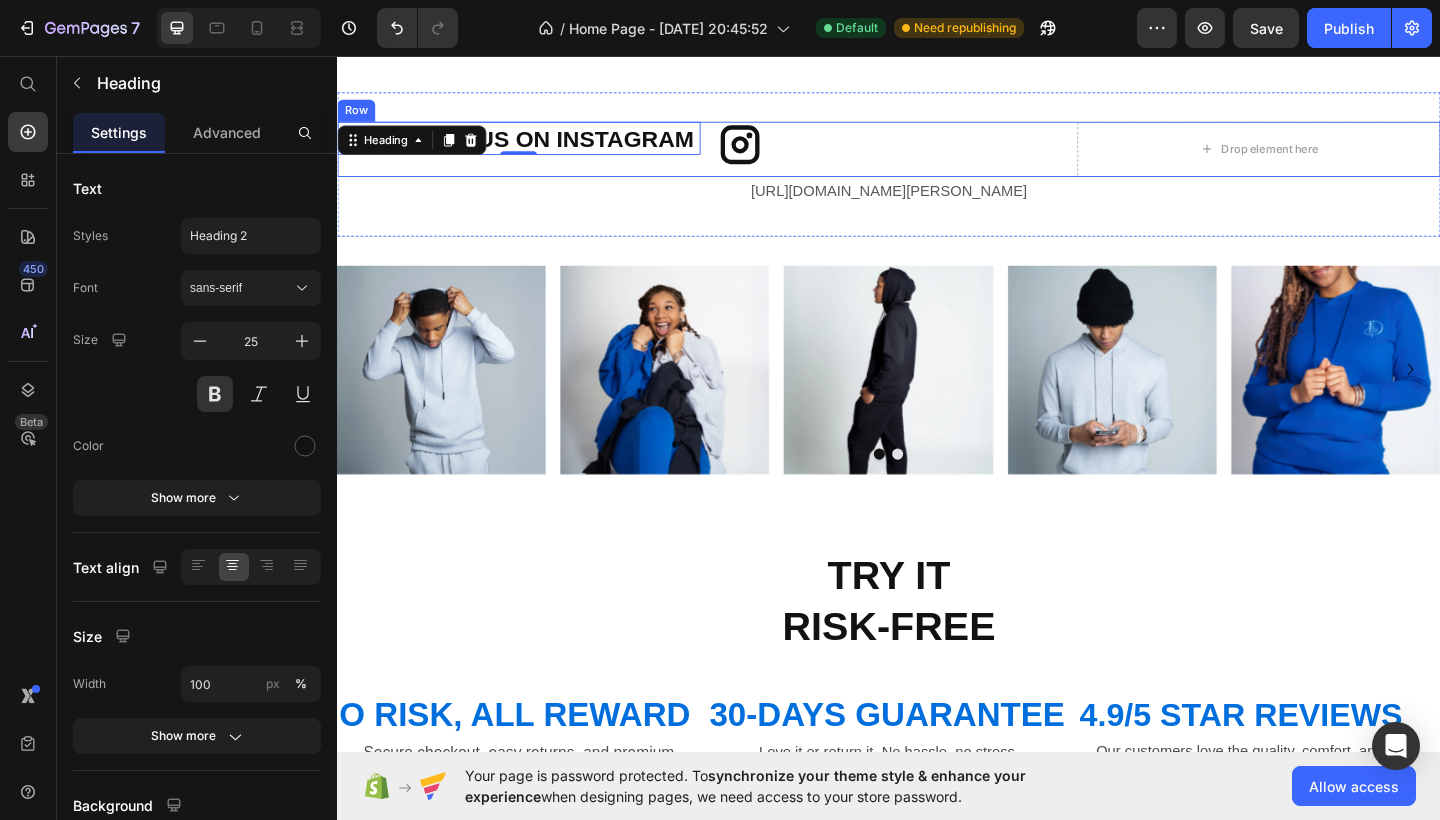 click on "Icon" at bounding box center (937, 158) 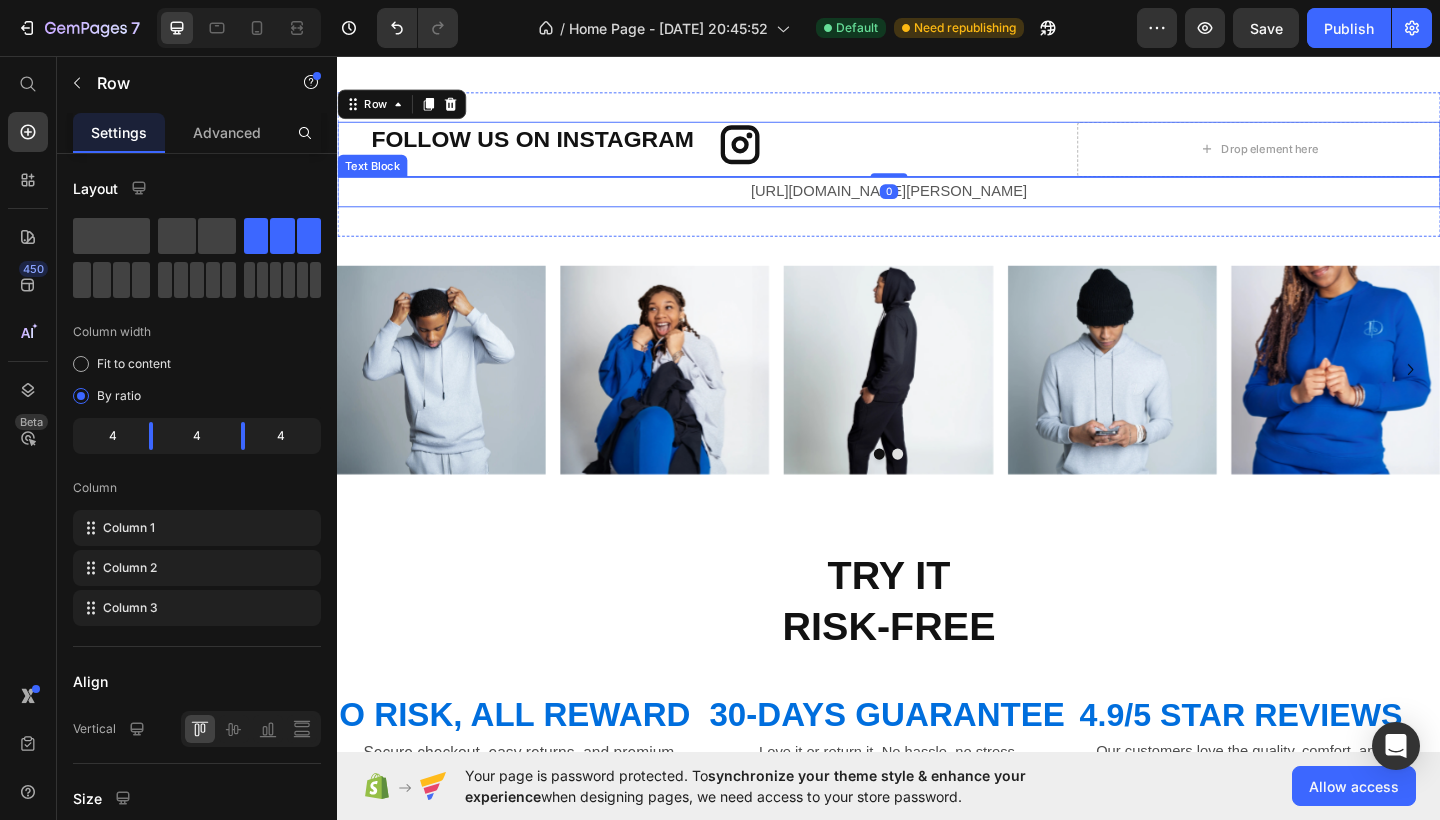 click on "[URL][DOMAIN_NAME][PERSON_NAME]" at bounding box center [937, 204] 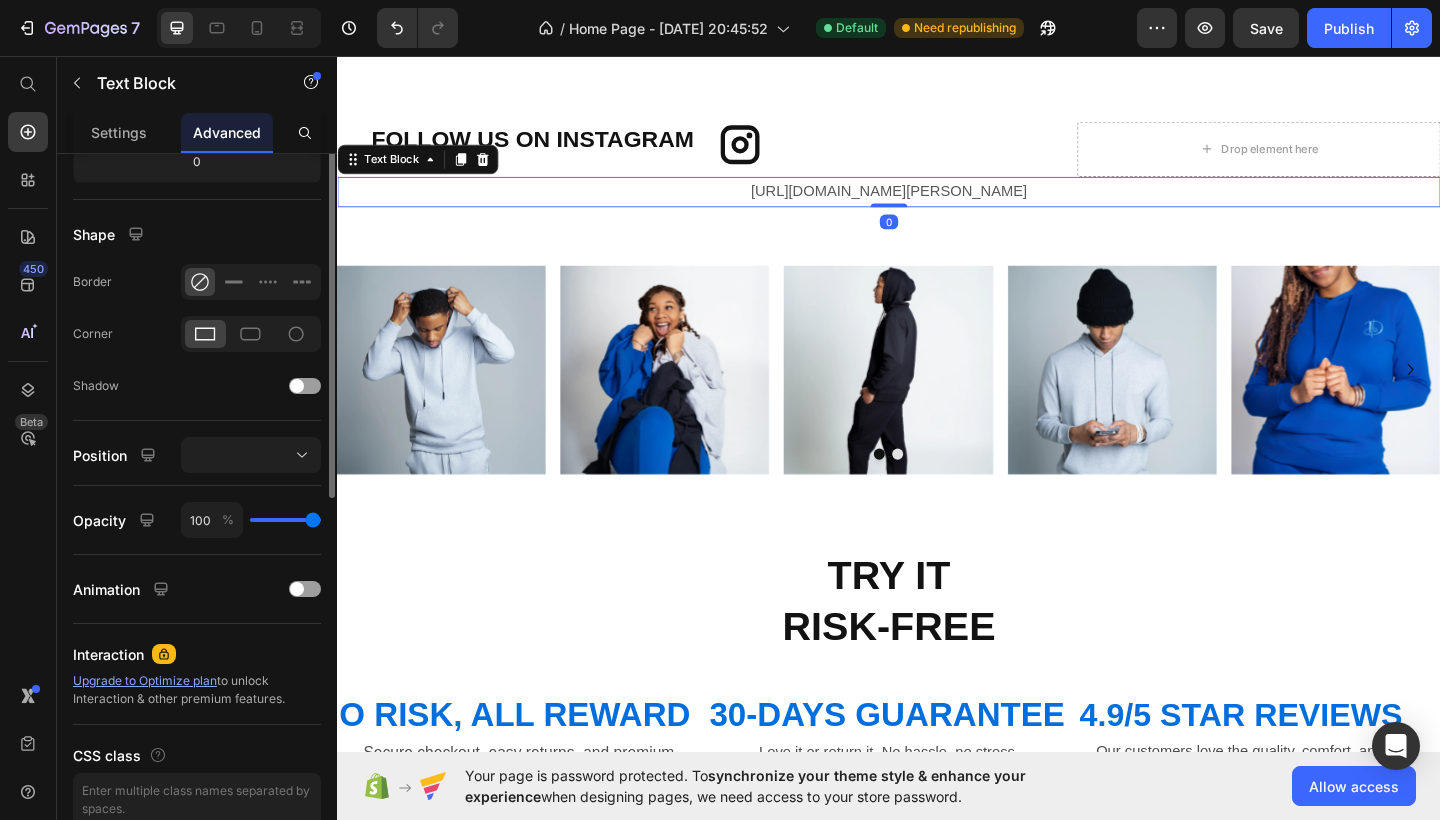 scroll, scrollTop: 546, scrollLeft: 0, axis: vertical 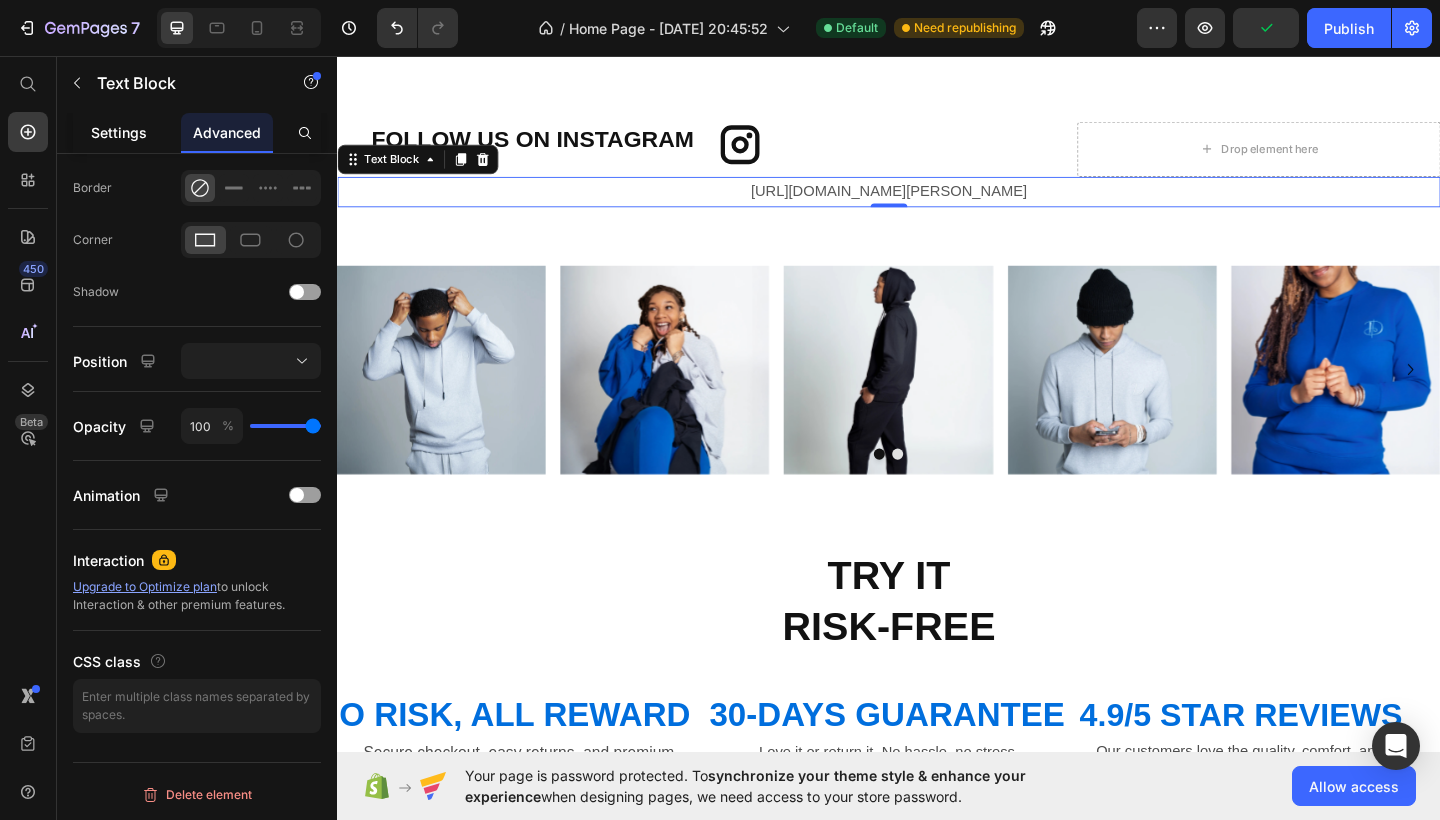 click on "Settings" at bounding box center [119, 132] 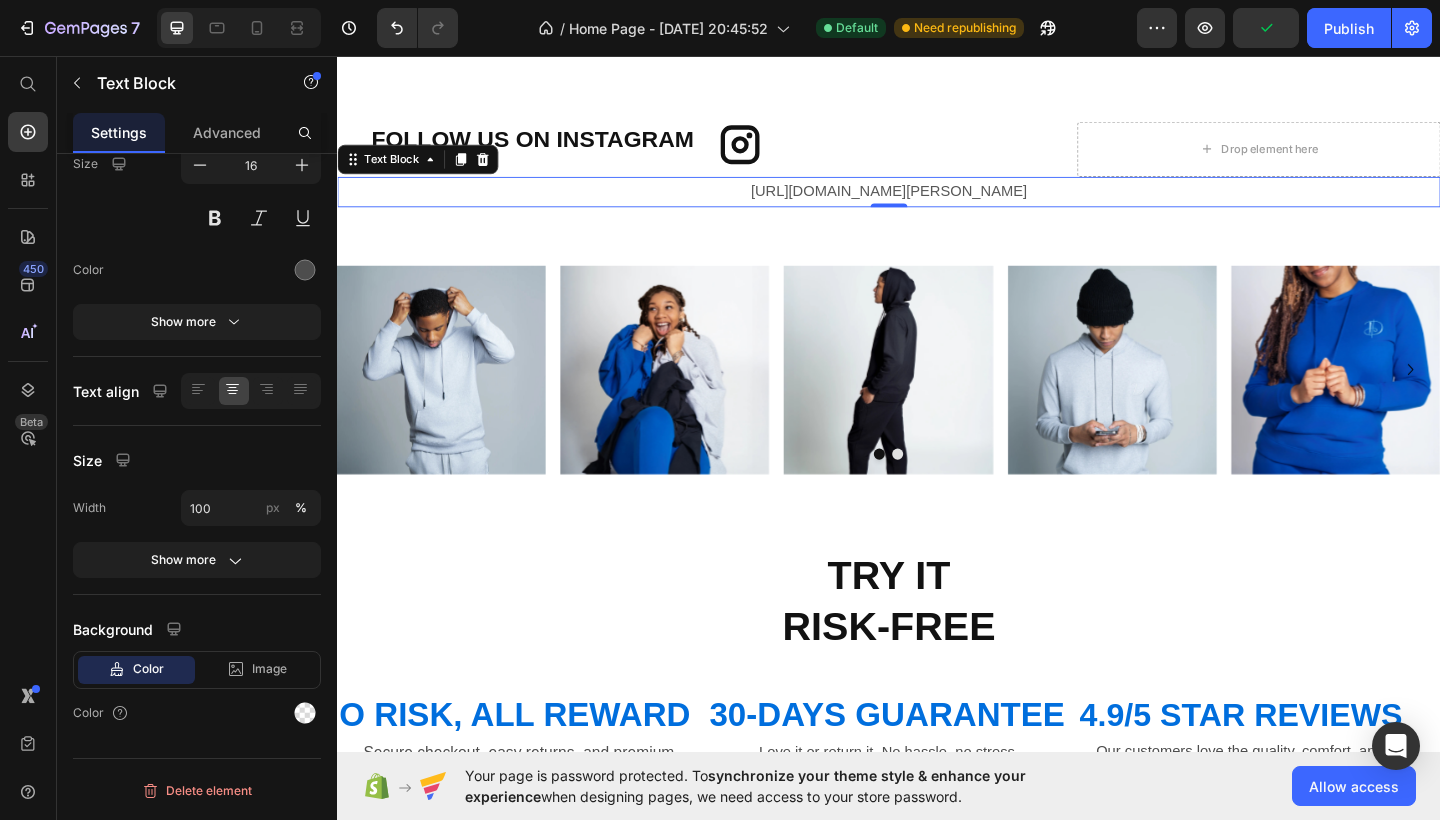 scroll, scrollTop: 0, scrollLeft: 0, axis: both 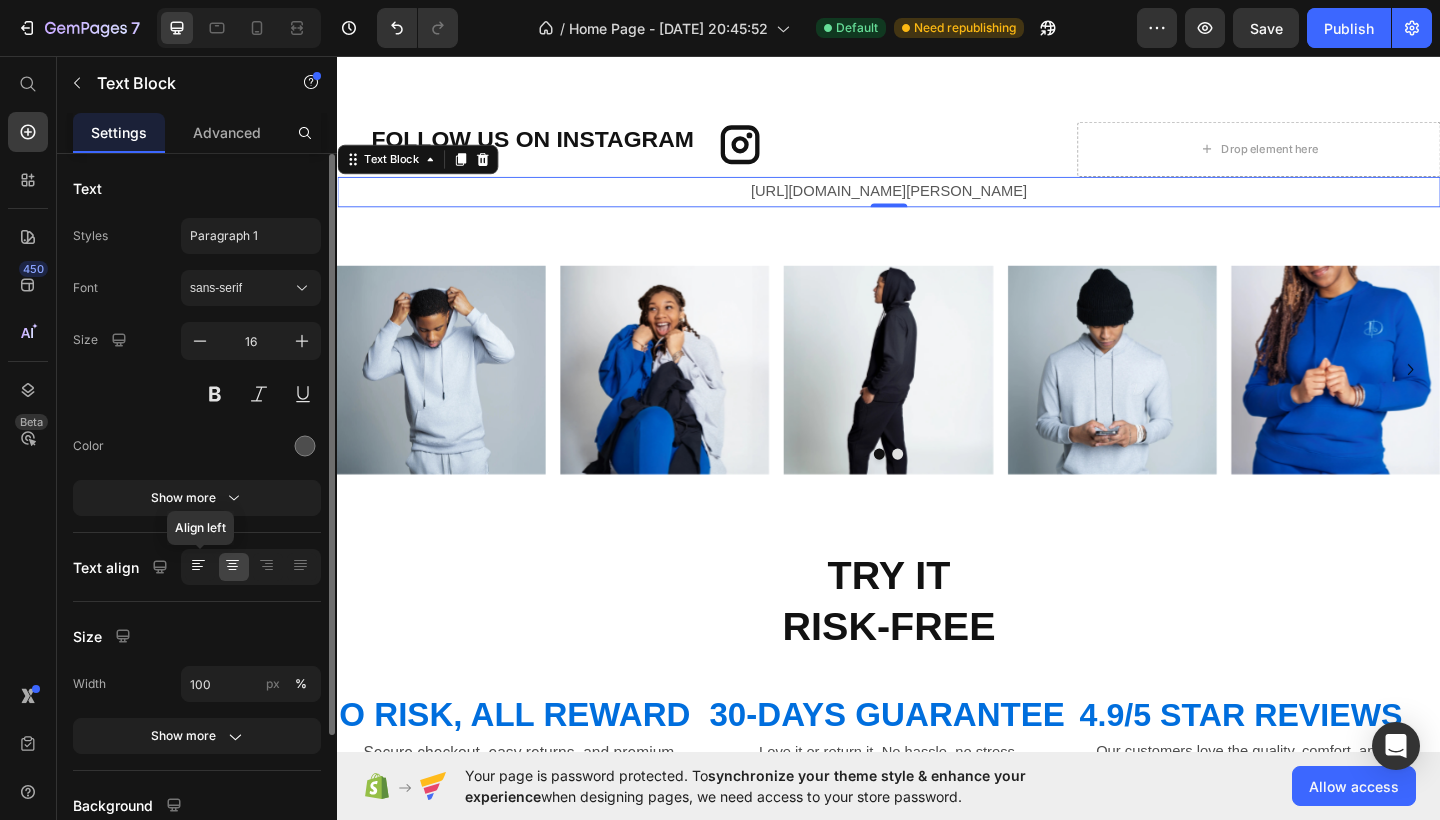 click 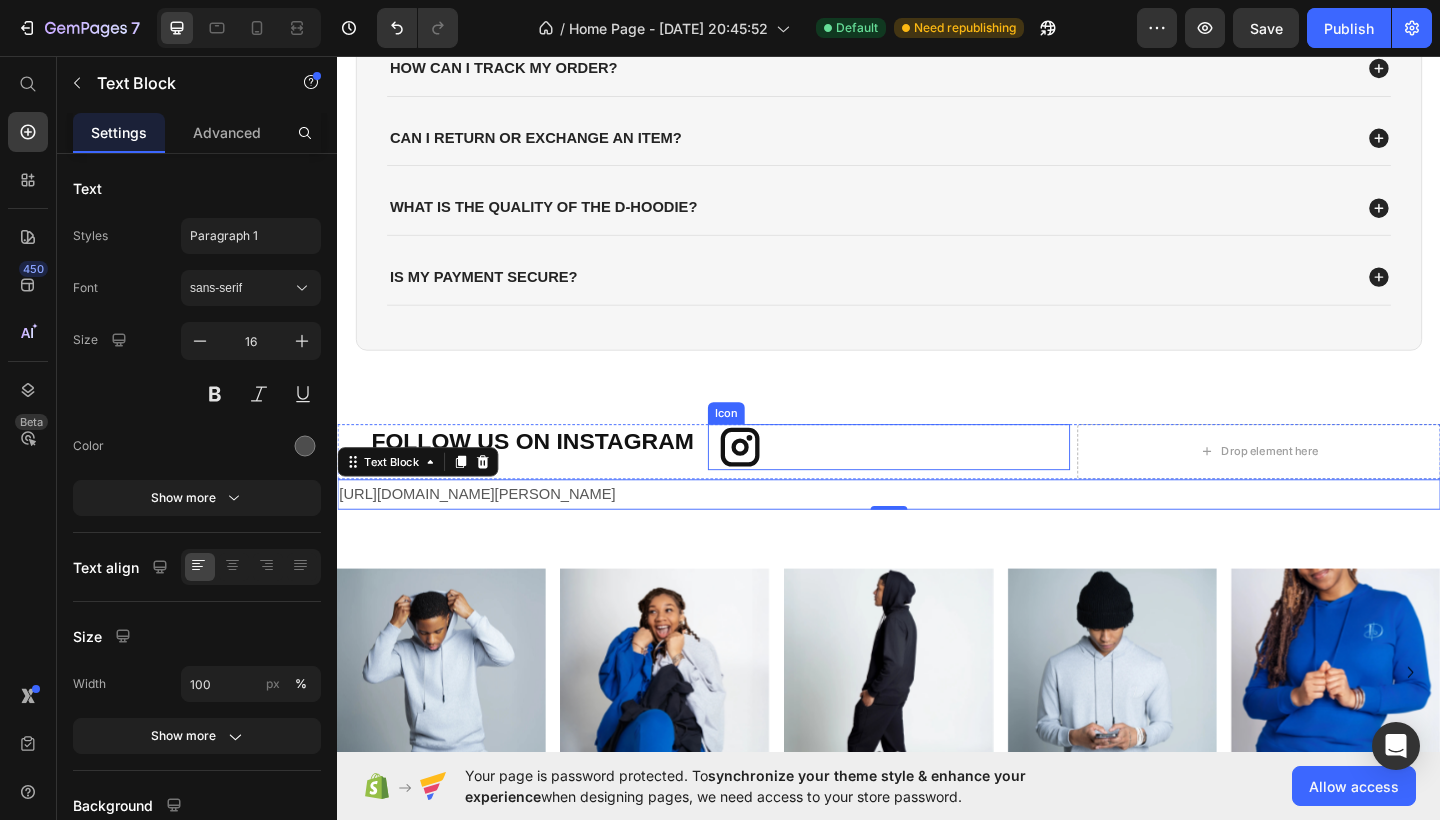 scroll, scrollTop: 3468, scrollLeft: 0, axis: vertical 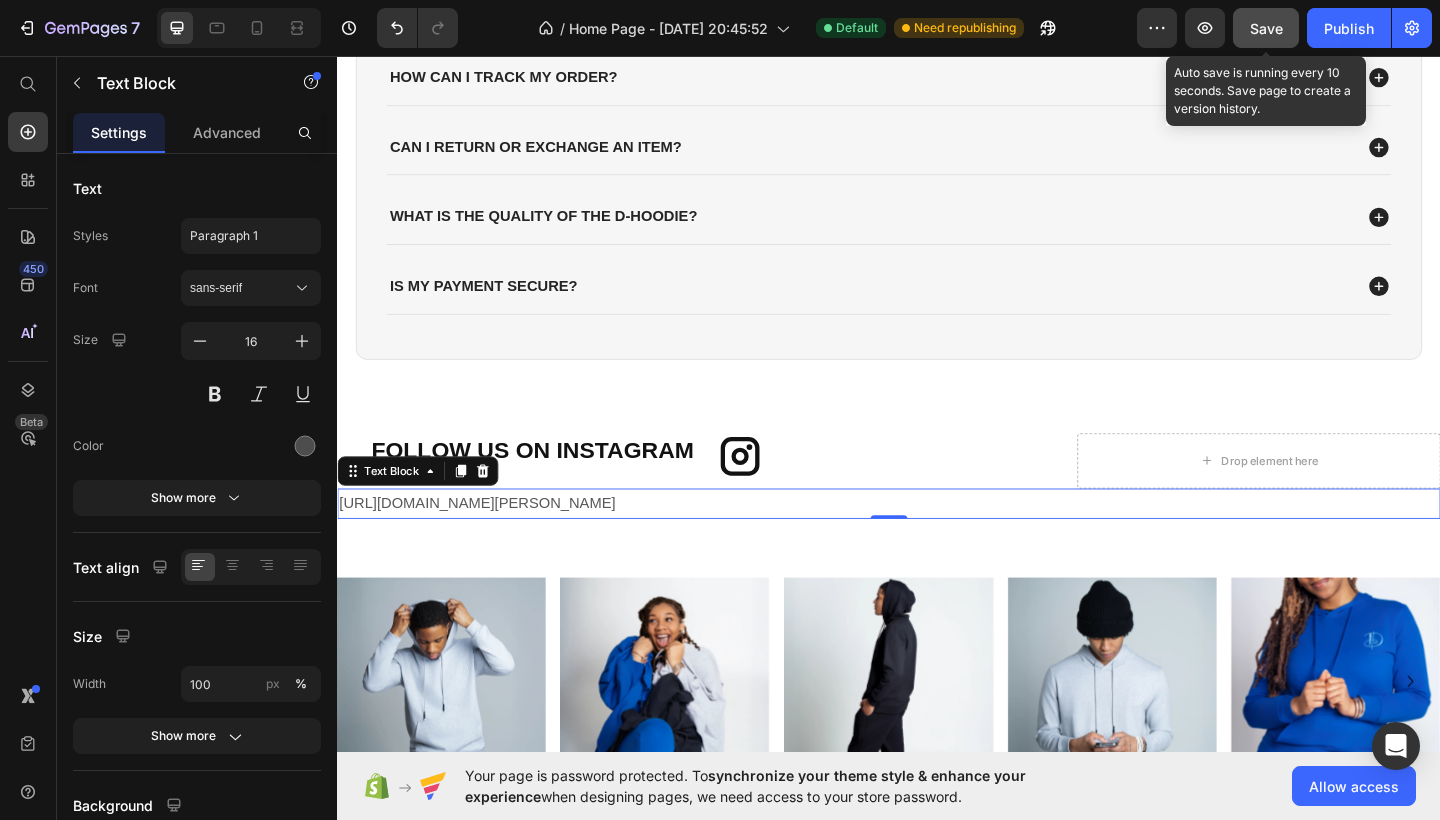 click on "Save" 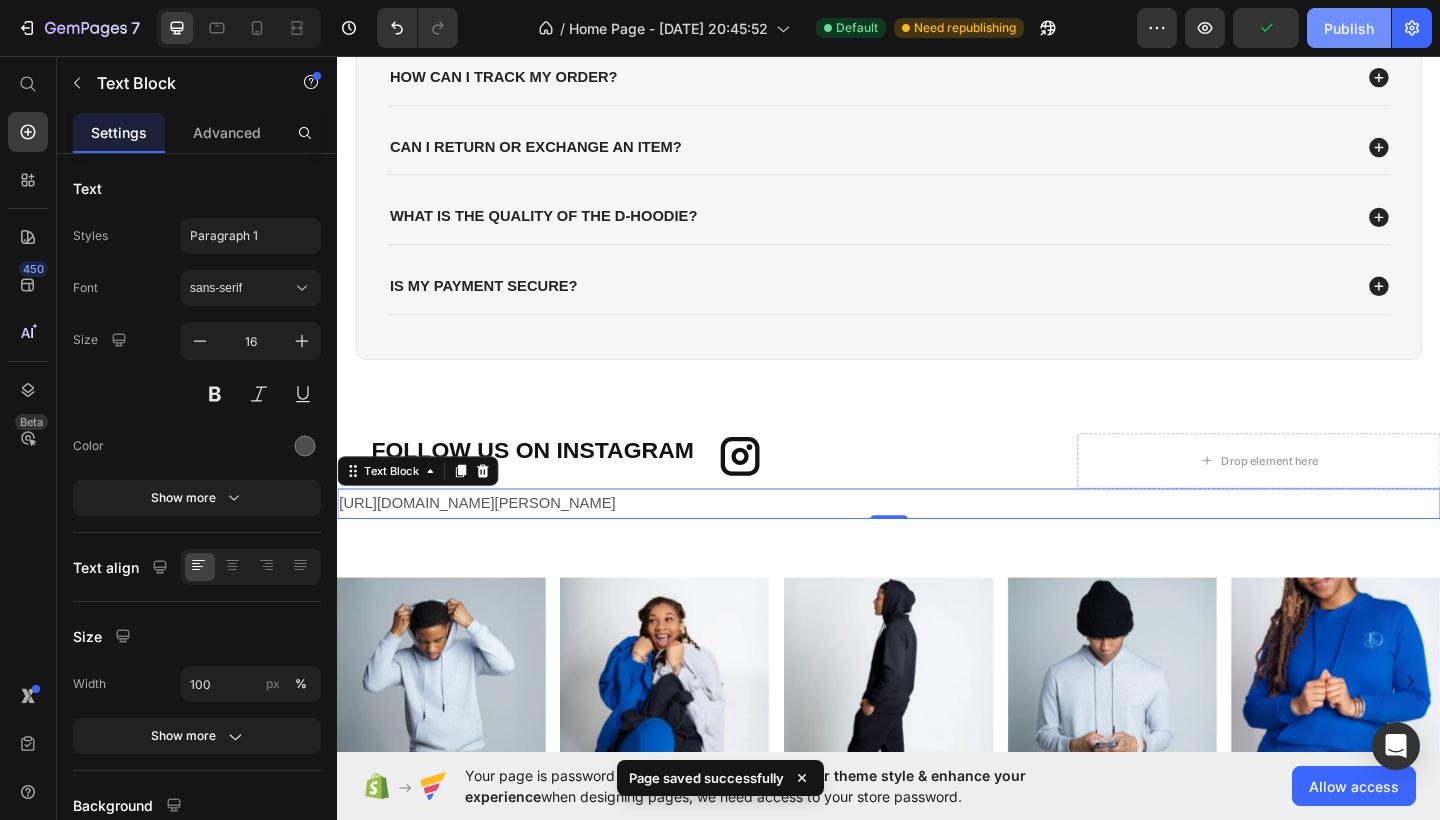 click on "Publish" 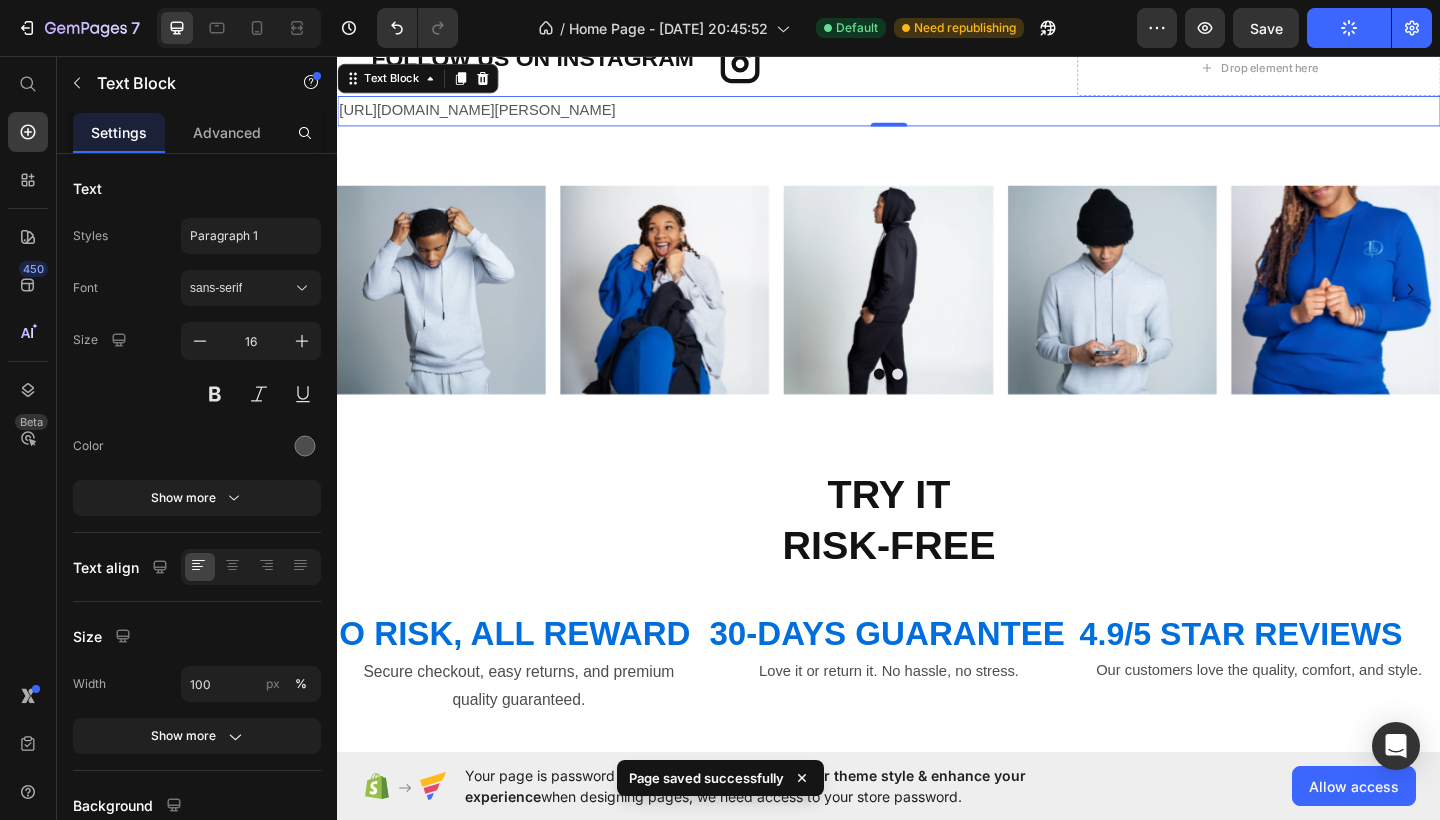 scroll, scrollTop: 3721, scrollLeft: 0, axis: vertical 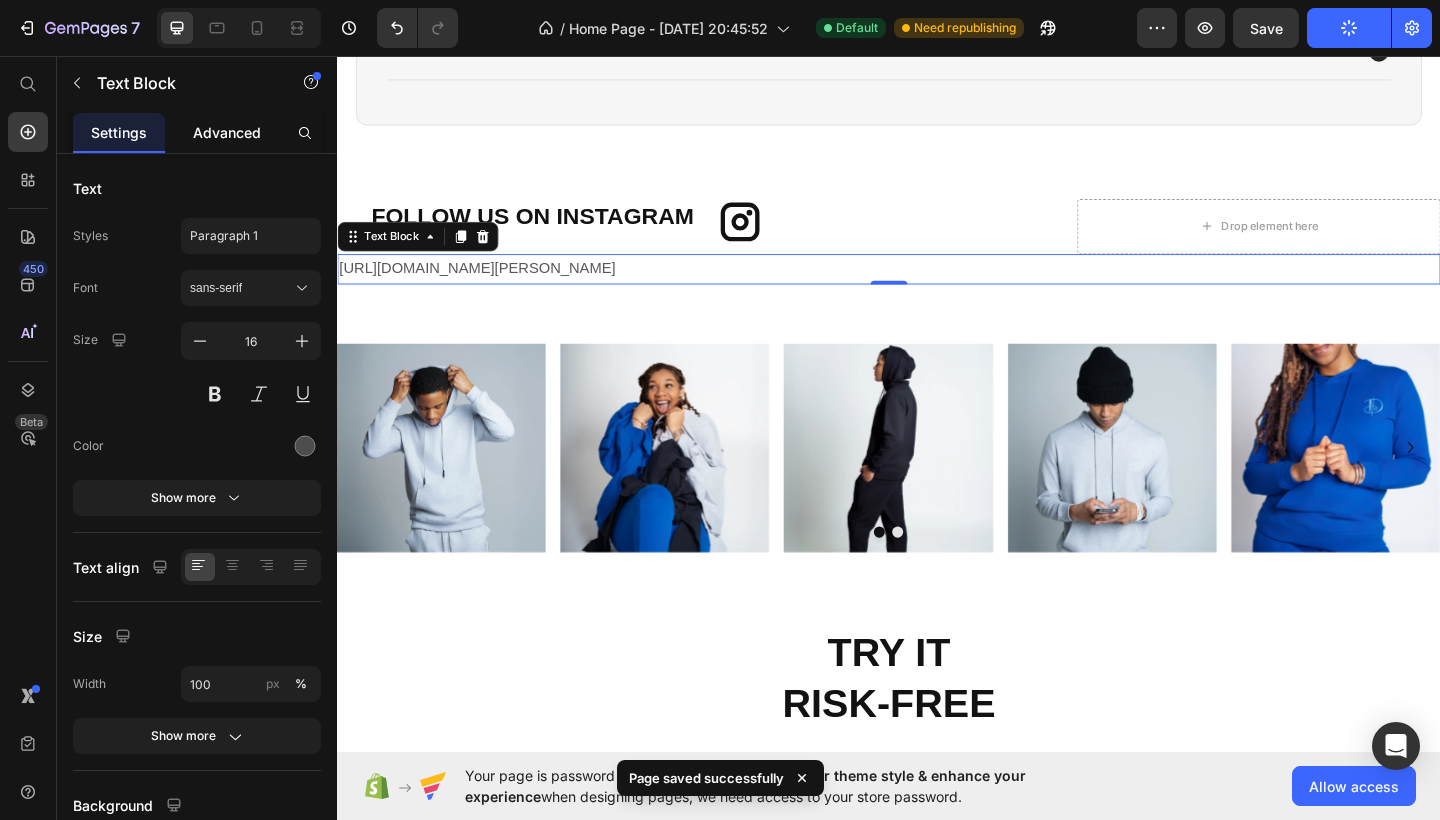 click on "Advanced" at bounding box center (227, 132) 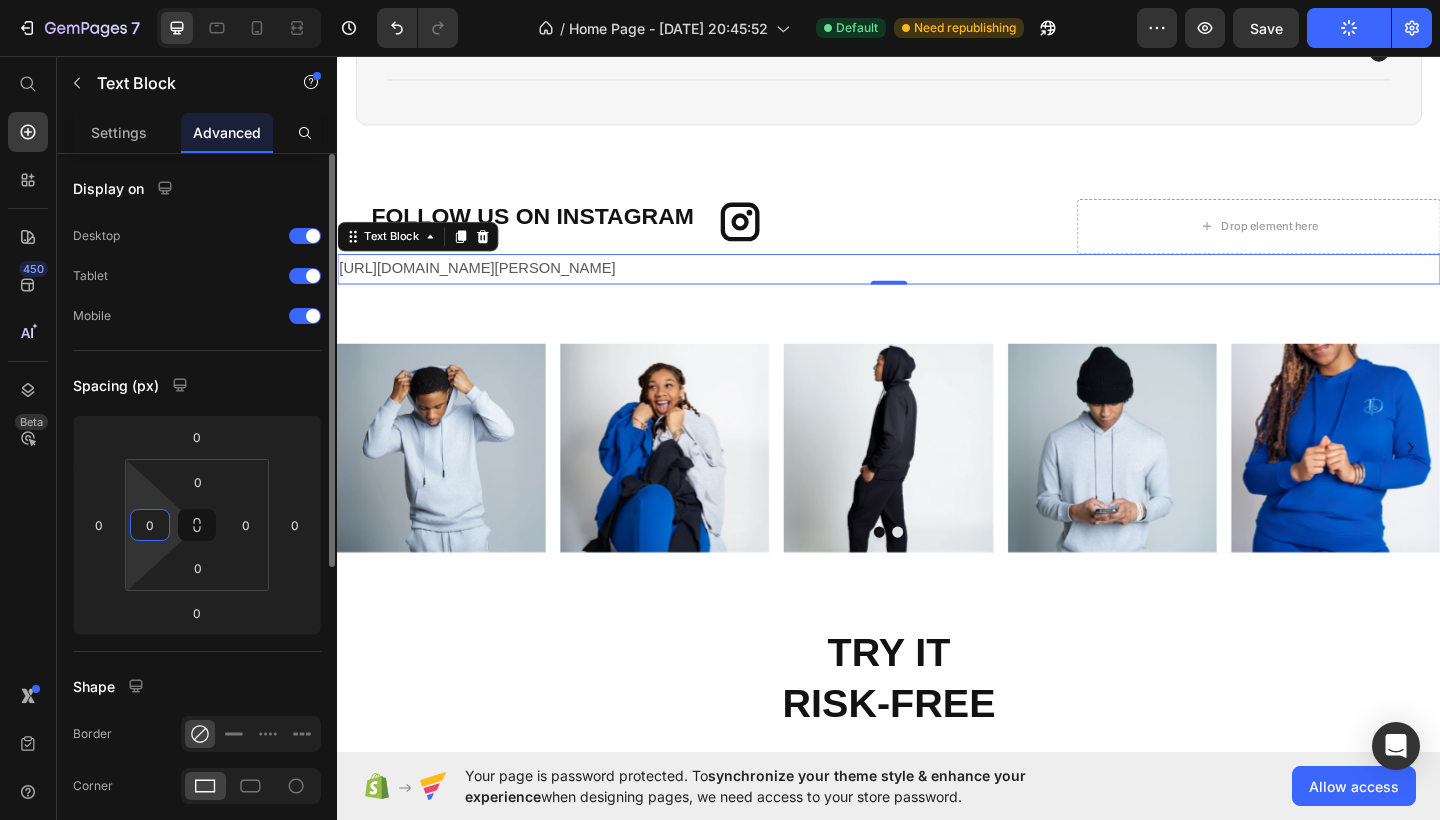 click on "0" at bounding box center [150, 525] 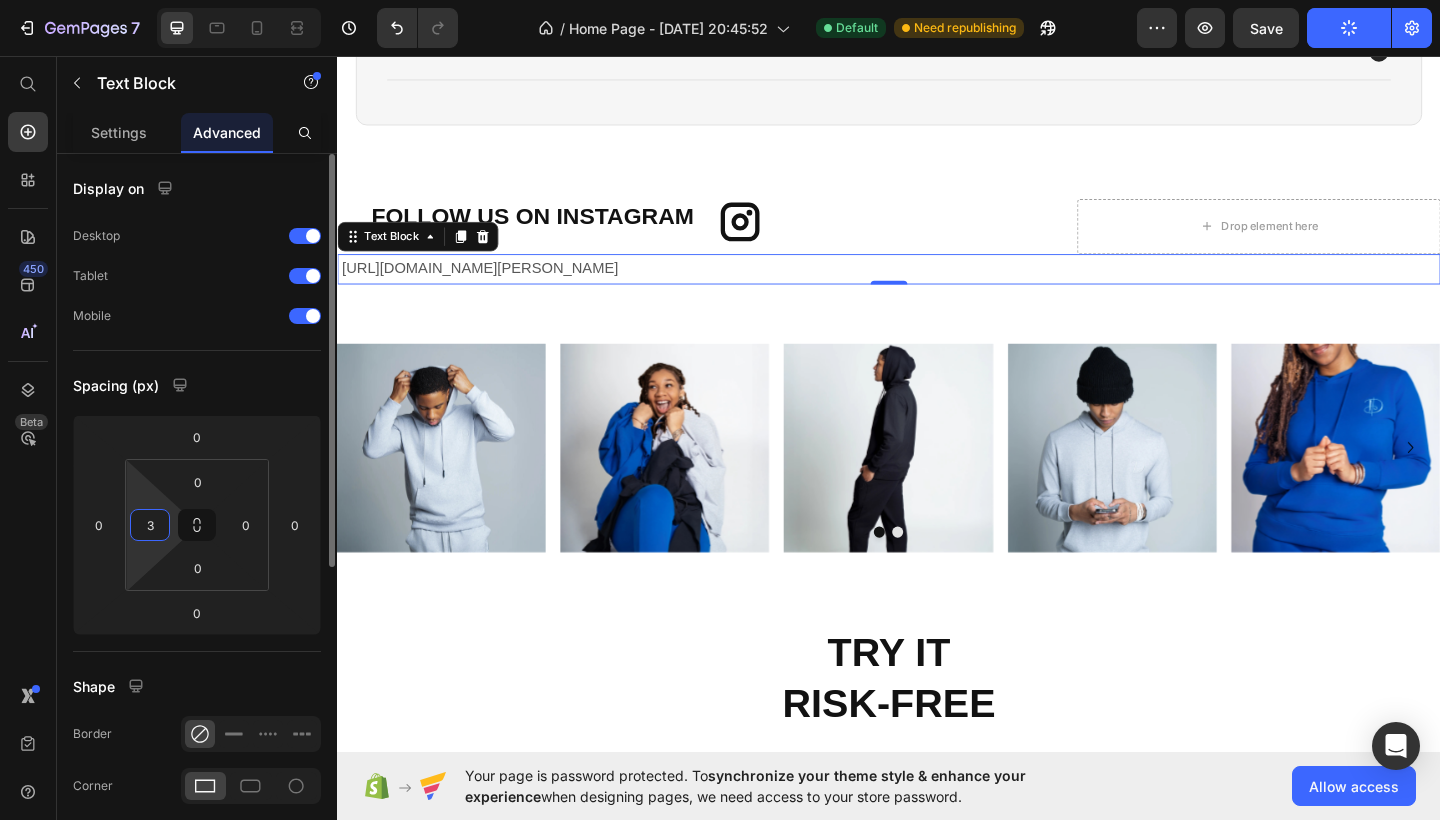type on "30" 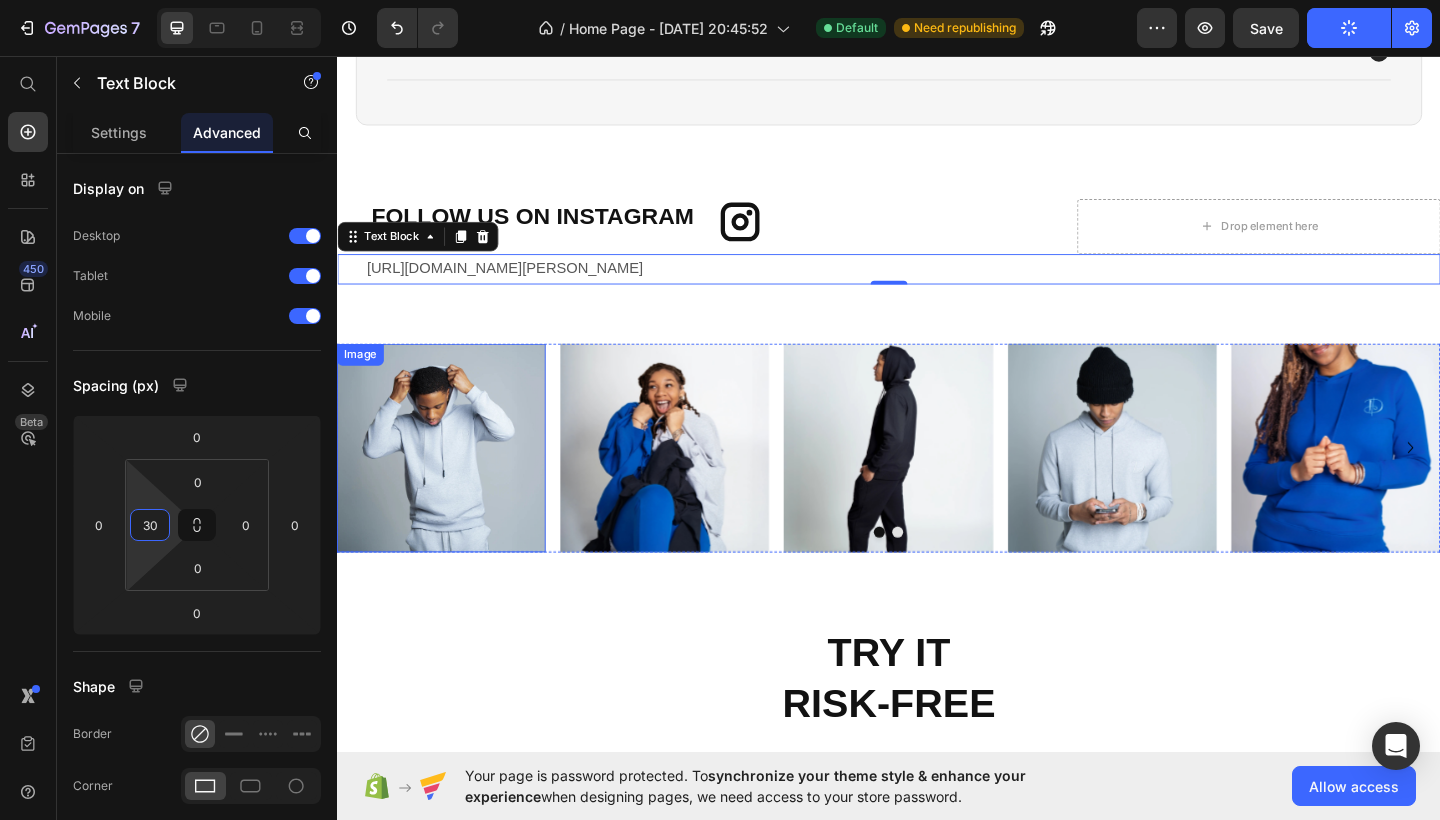 click at bounding box center [450, 482] 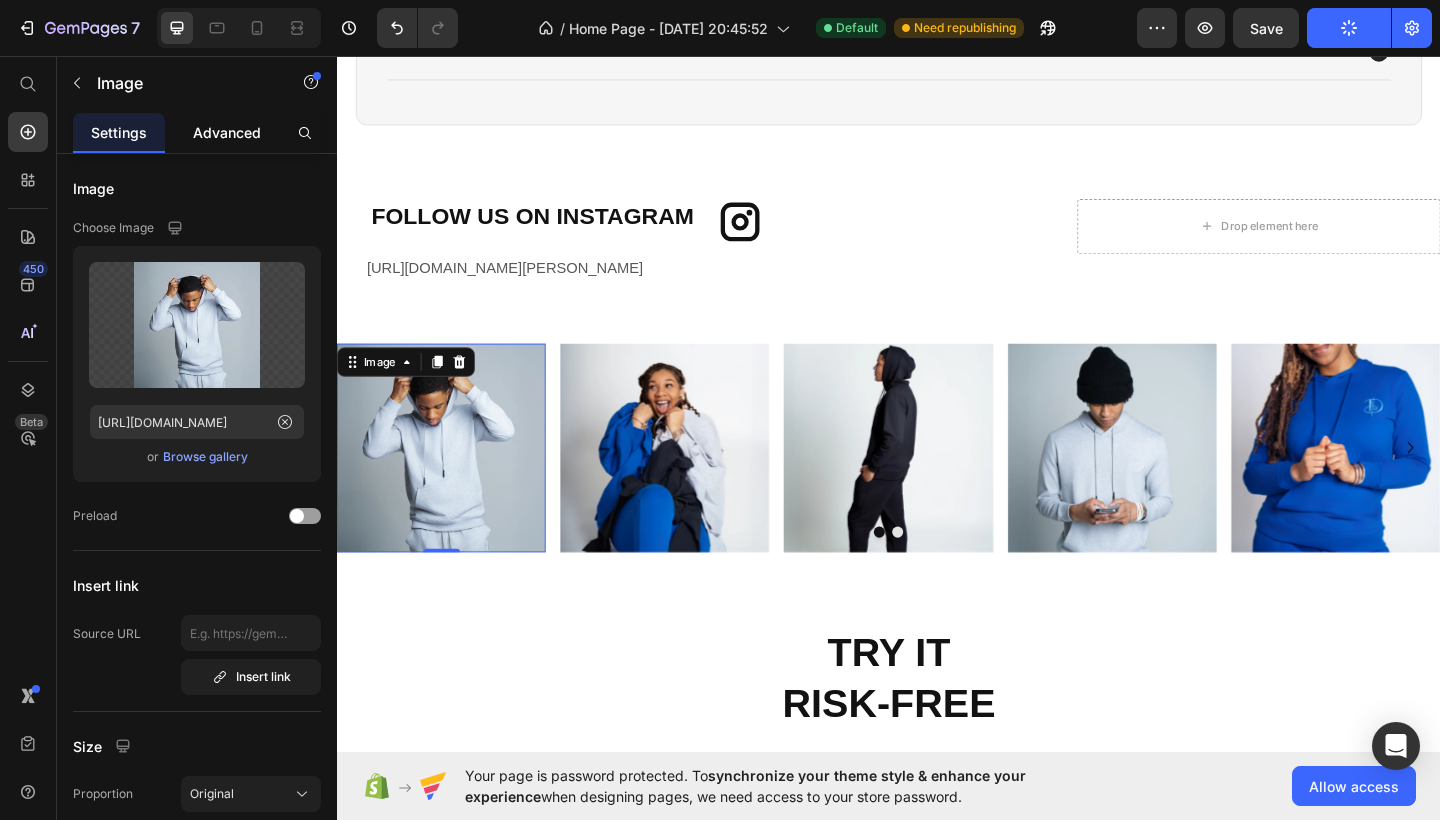 click on "Advanced" at bounding box center (227, 132) 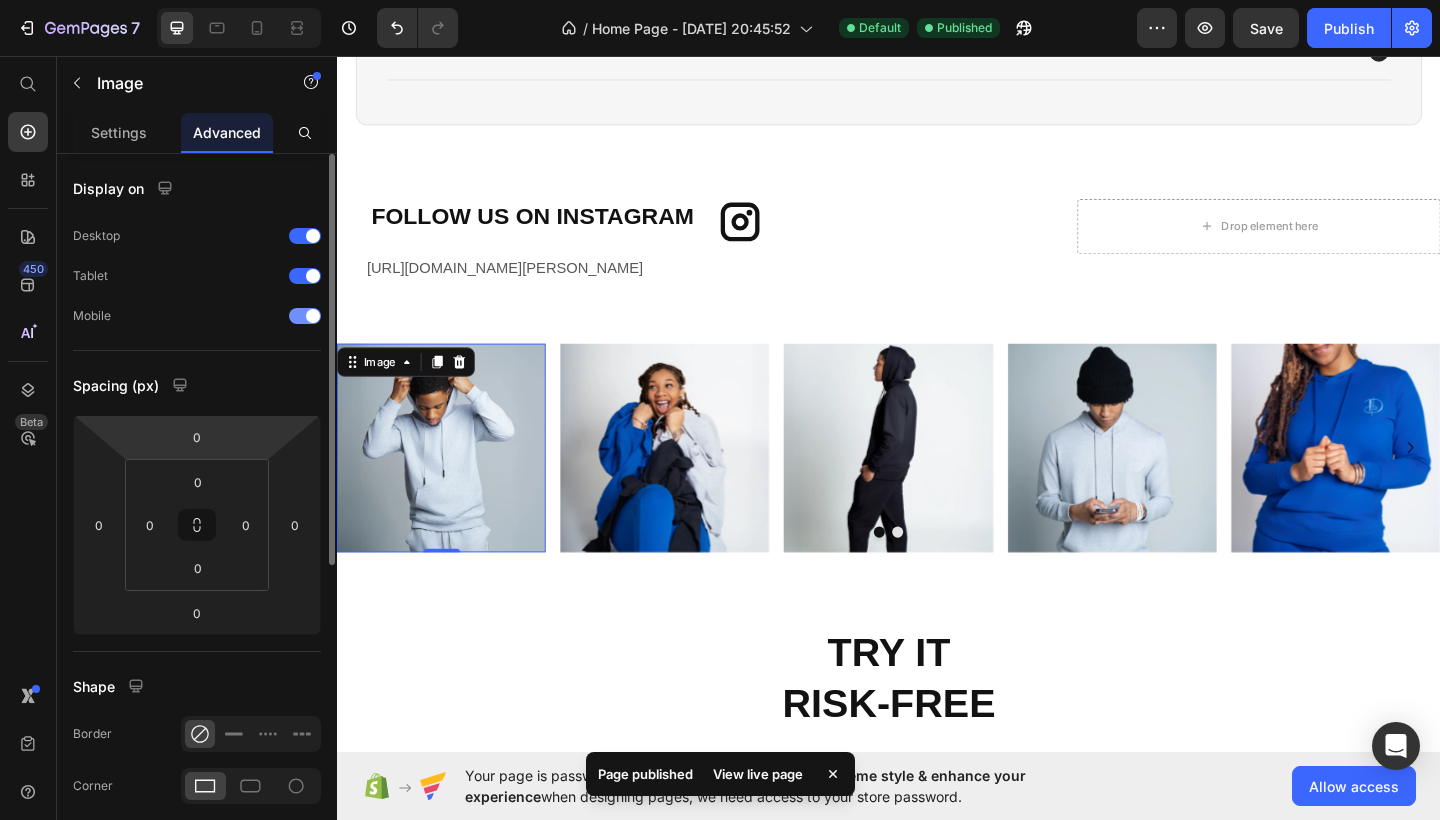 click at bounding box center (305, 316) 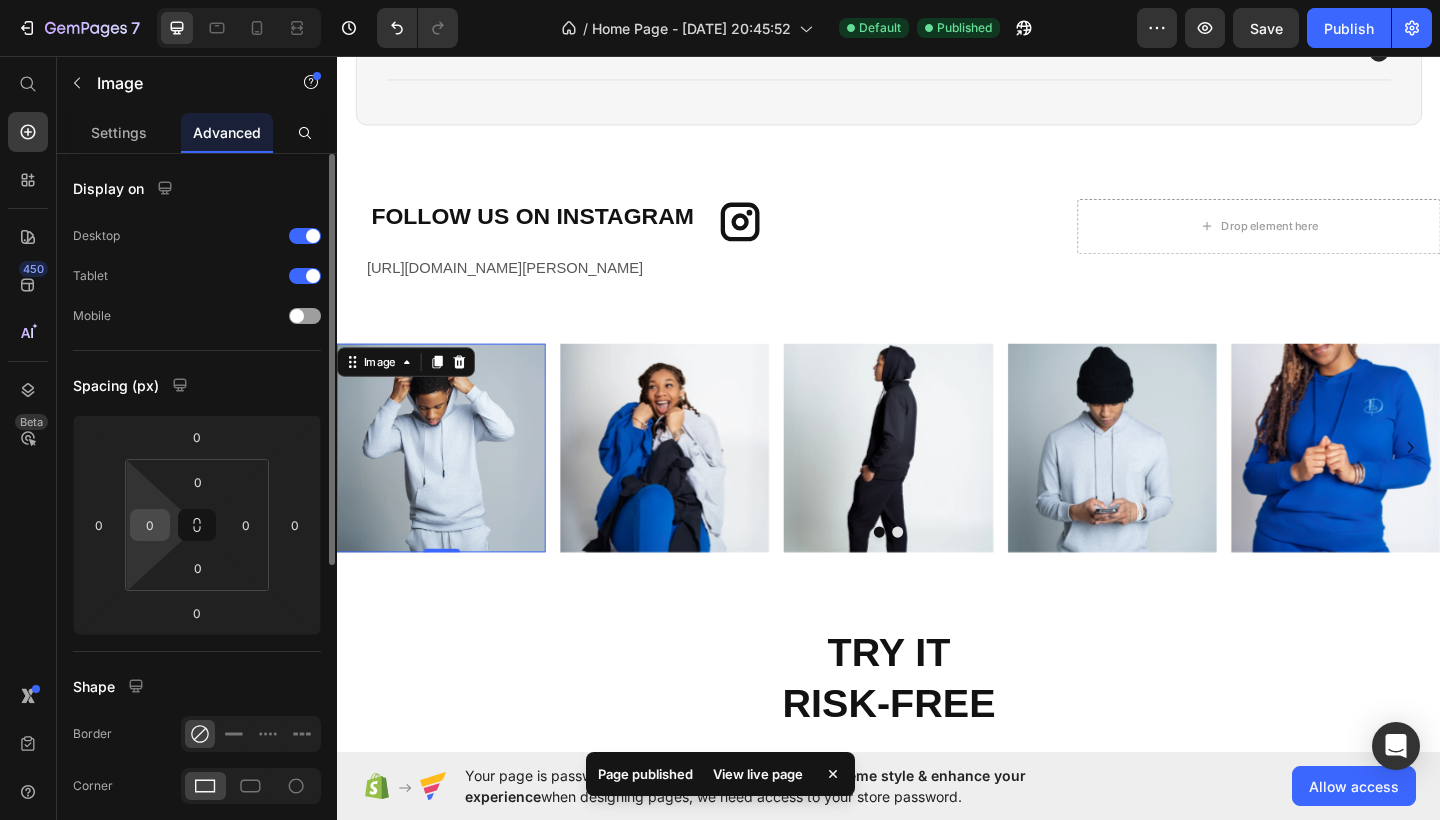 click on "0" at bounding box center [150, 525] 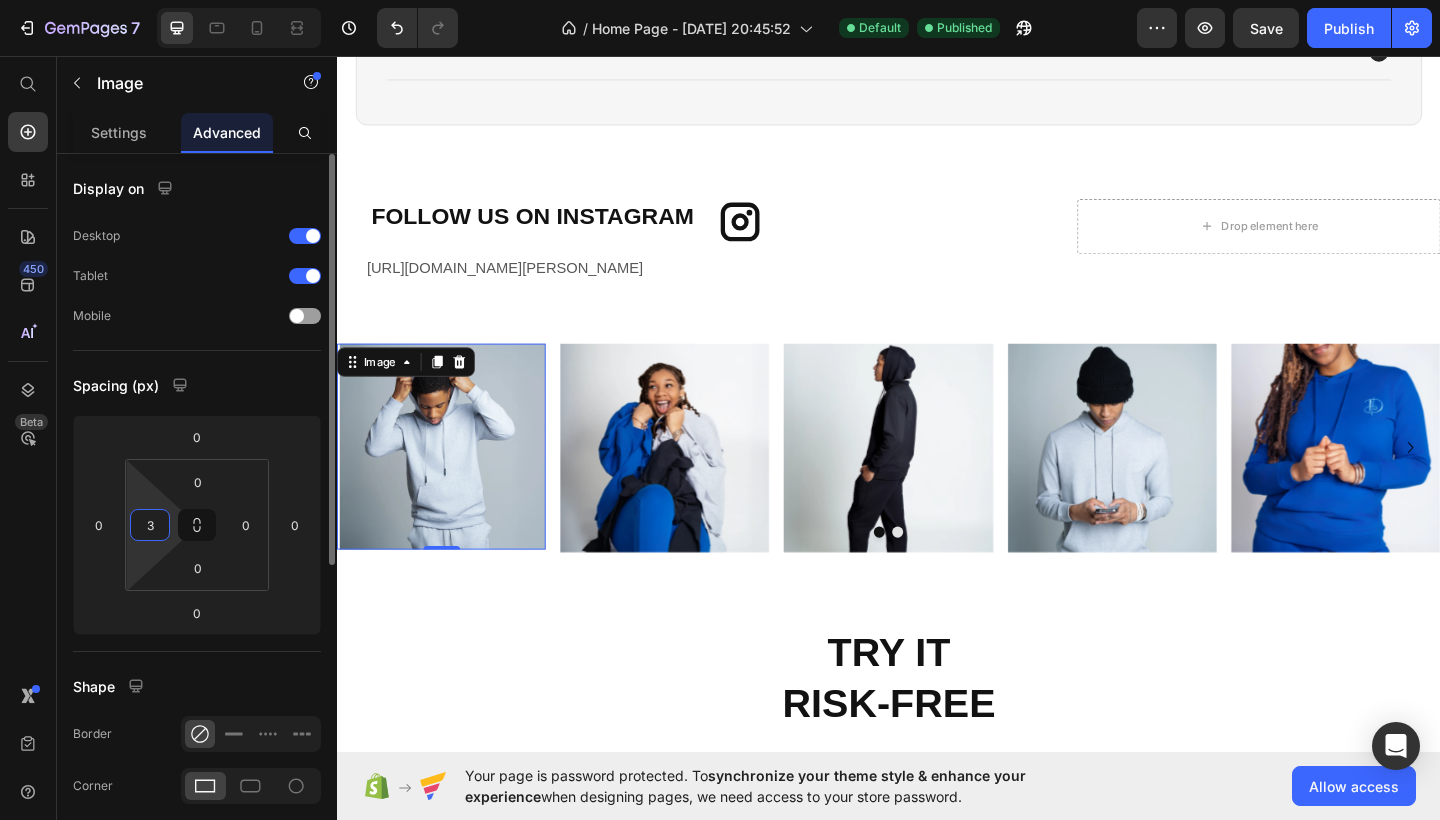 type on "30" 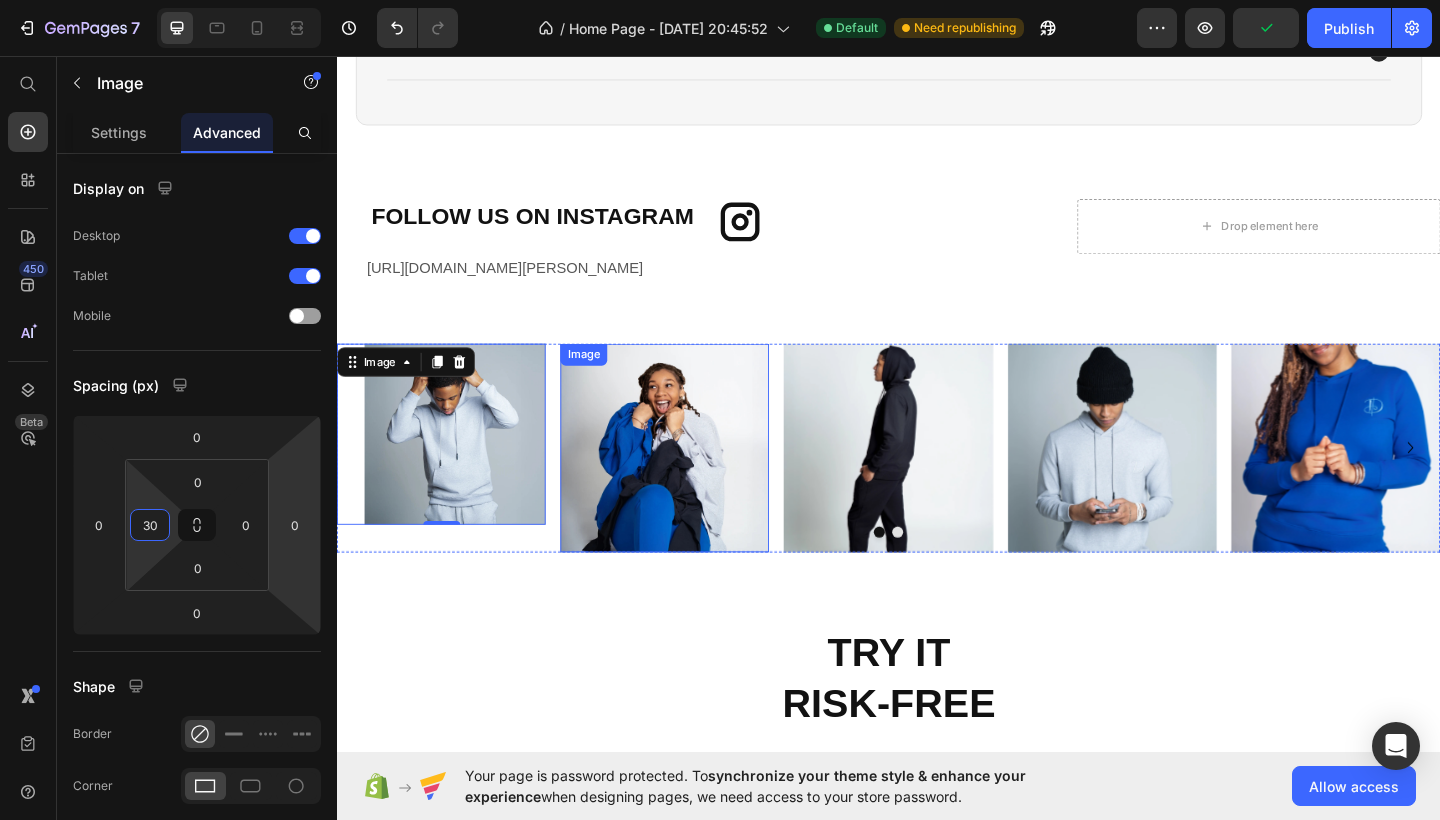 click at bounding box center [693, 482] 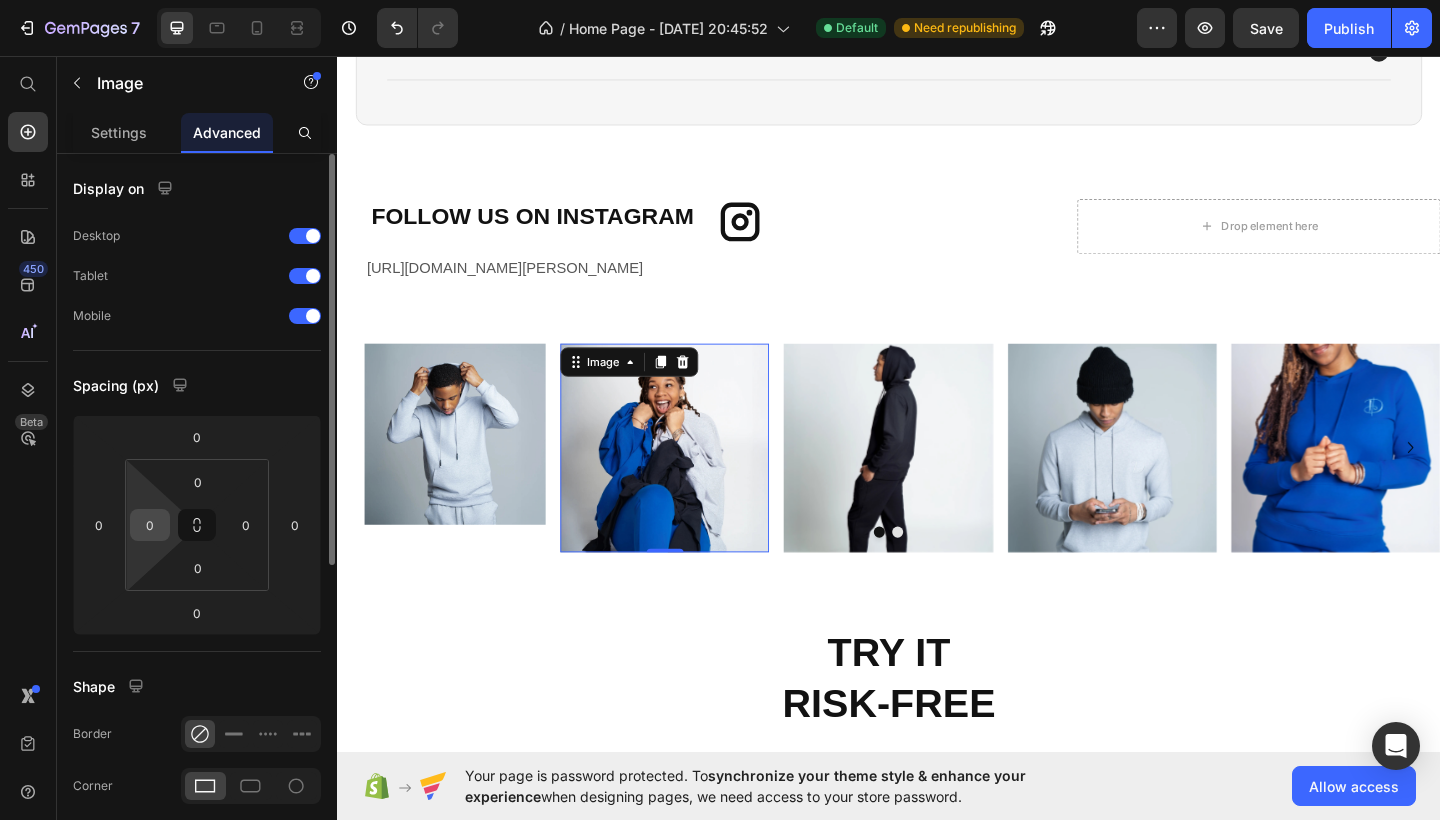 click on "0" at bounding box center [150, 525] 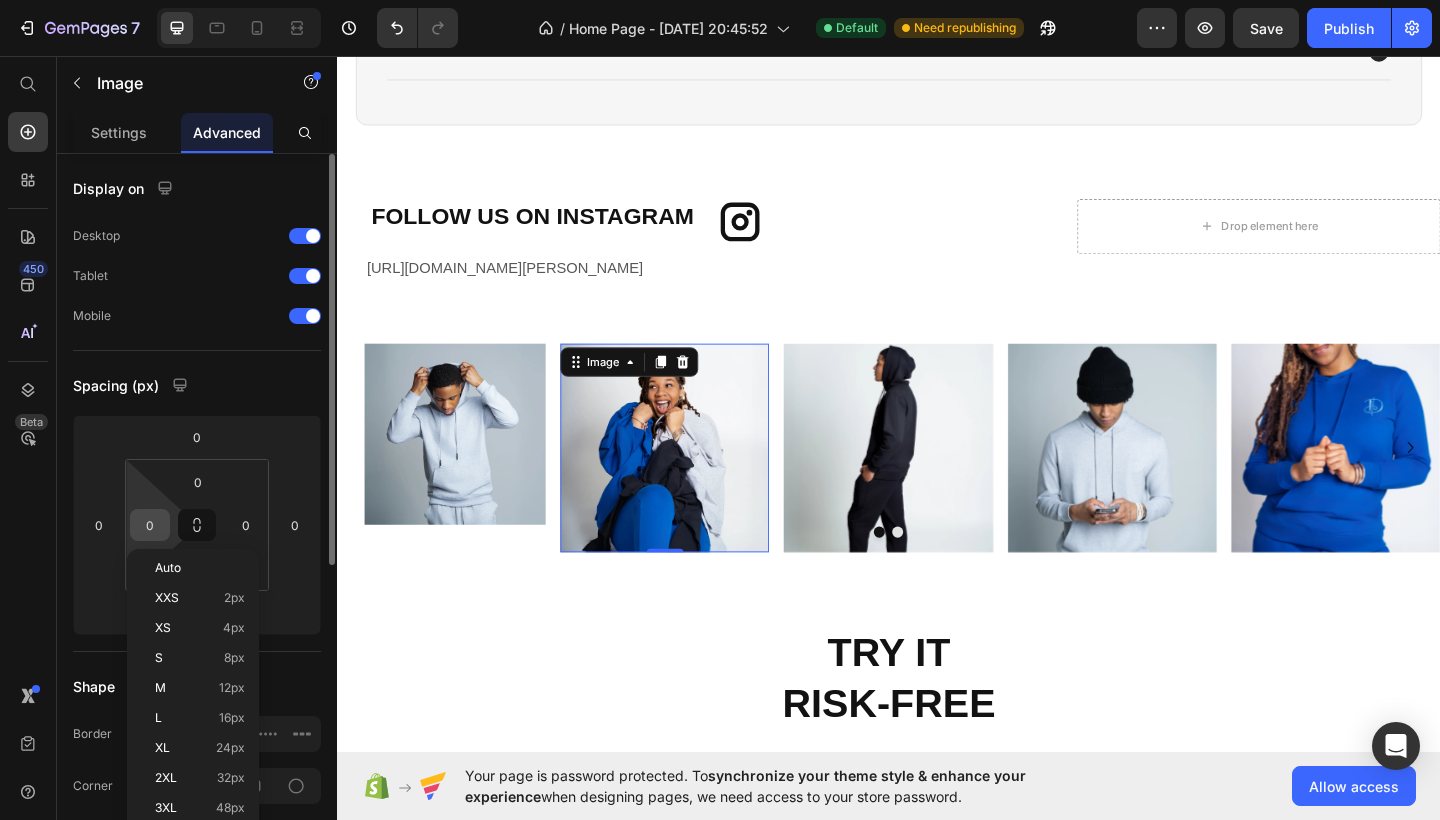 click on "0" at bounding box center (150, 525) 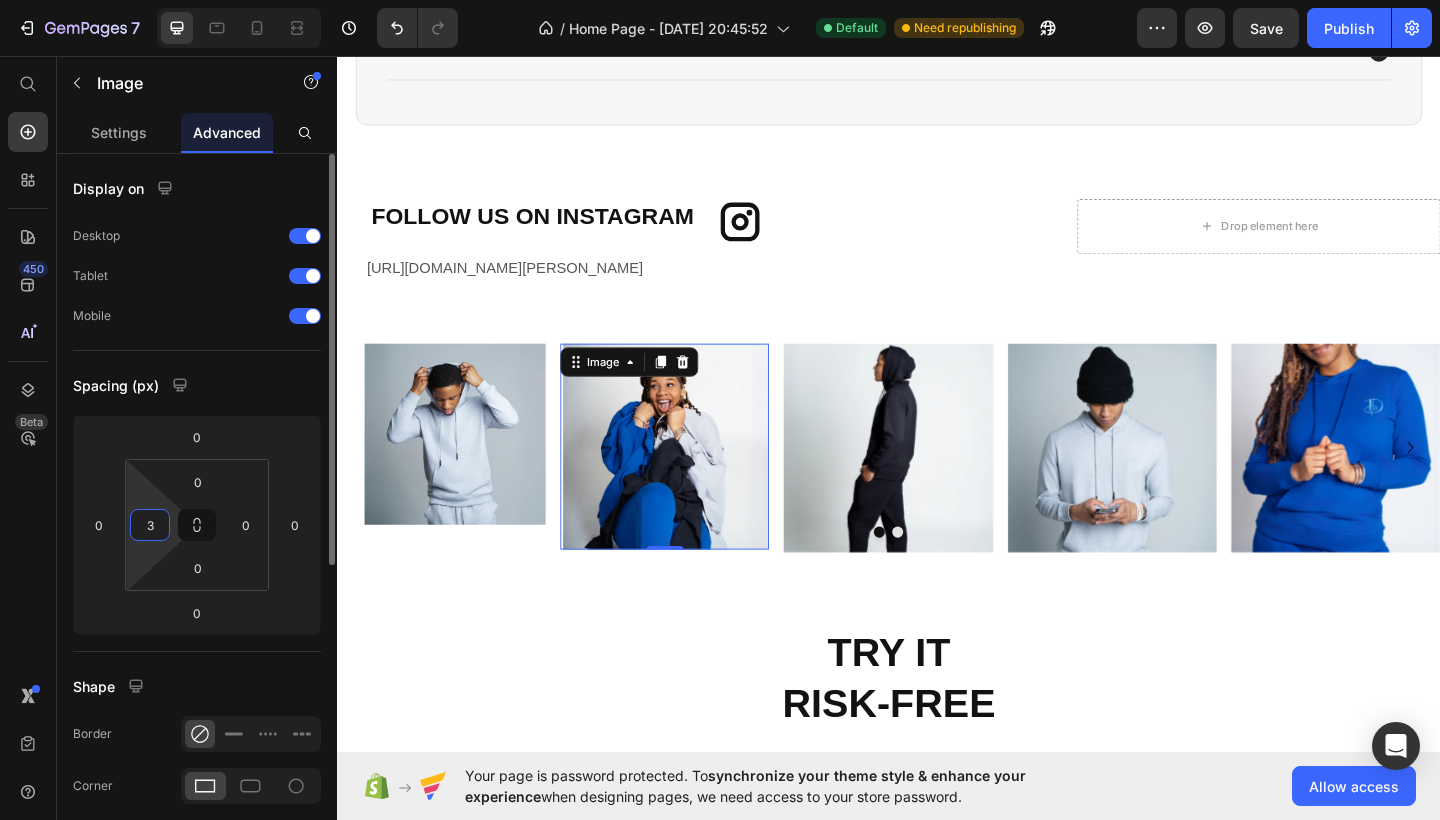 type on "30" 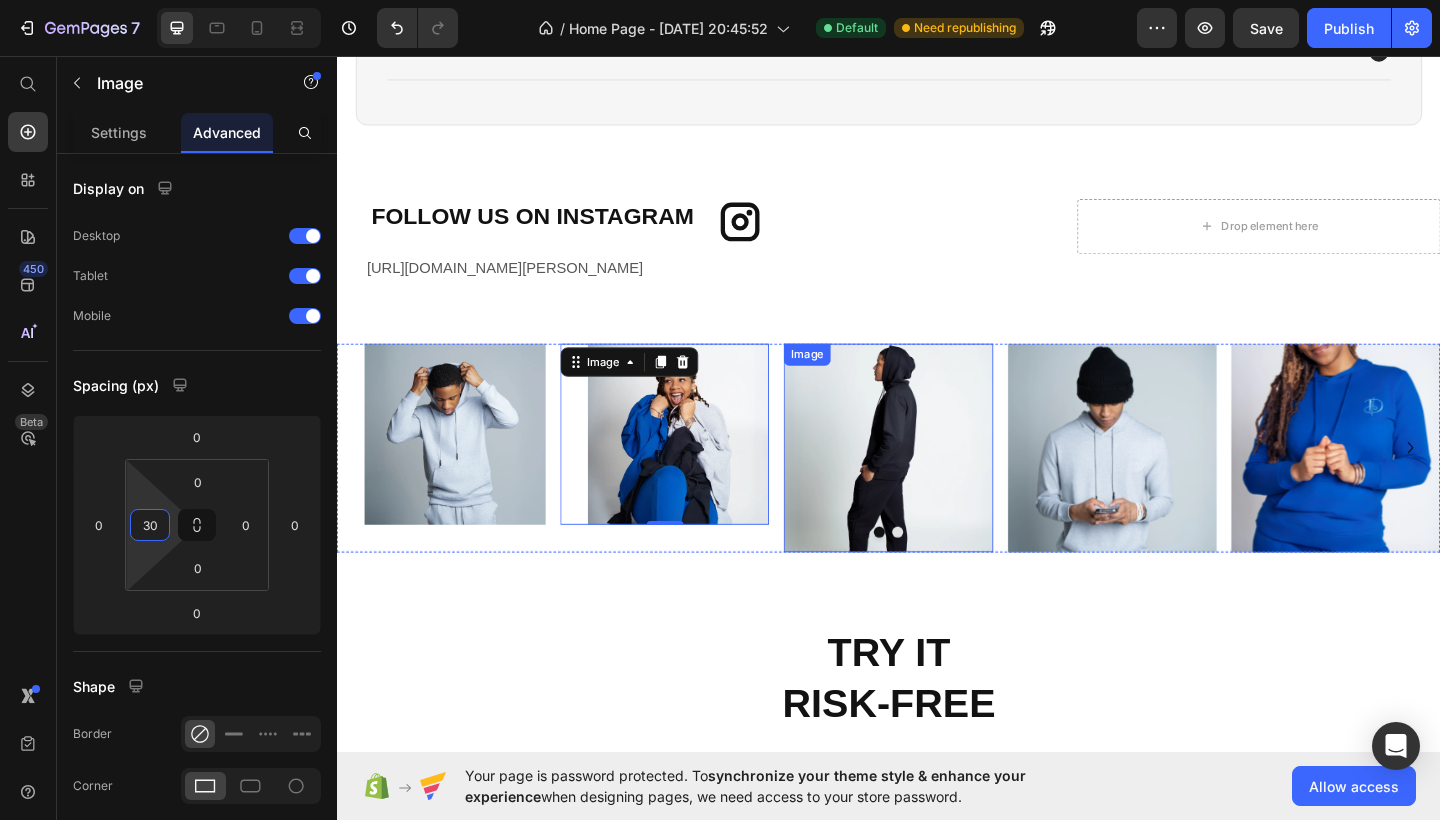 click at bounding box center [936, 482] 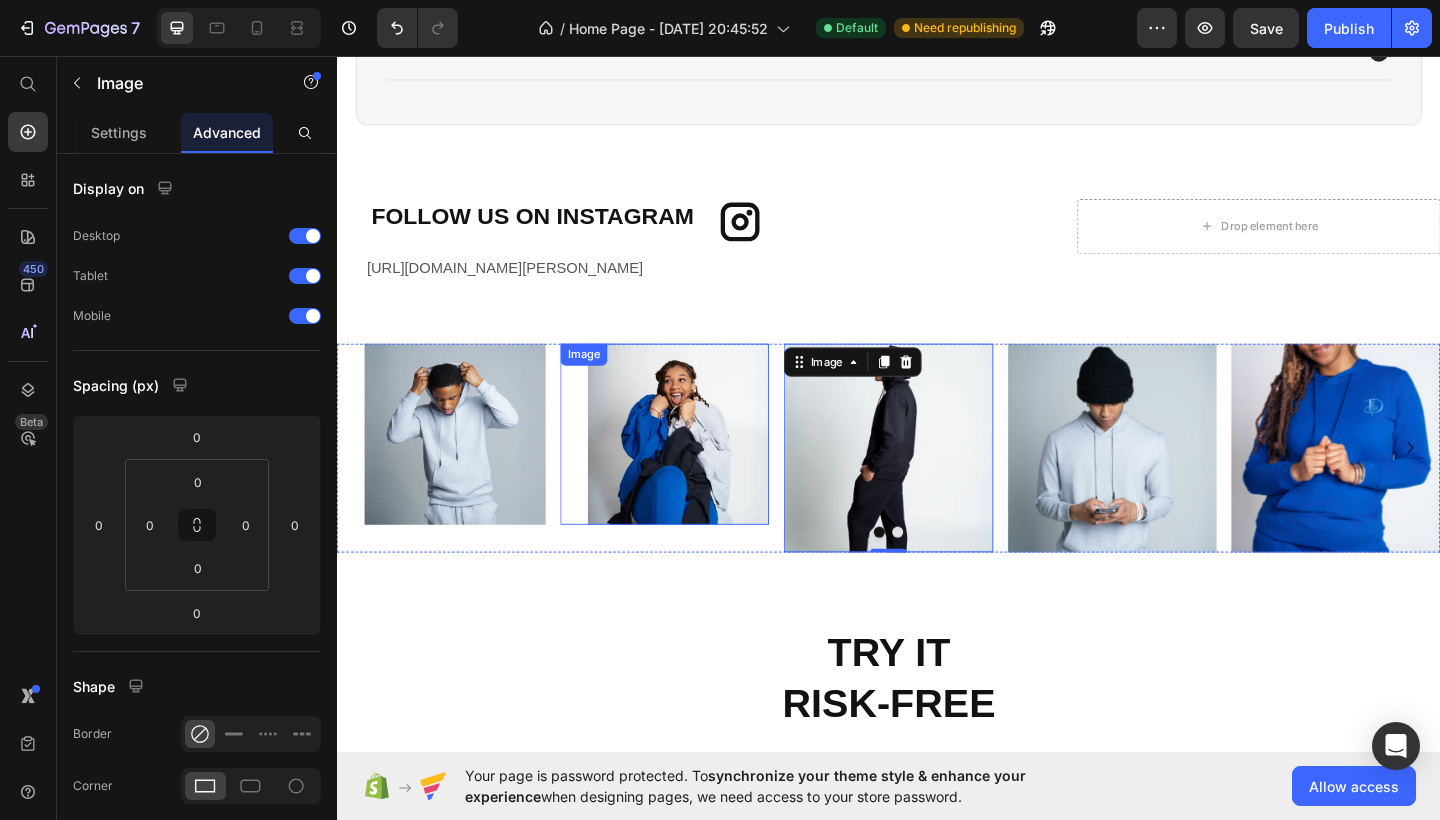 click at bounding box center [693, 467] 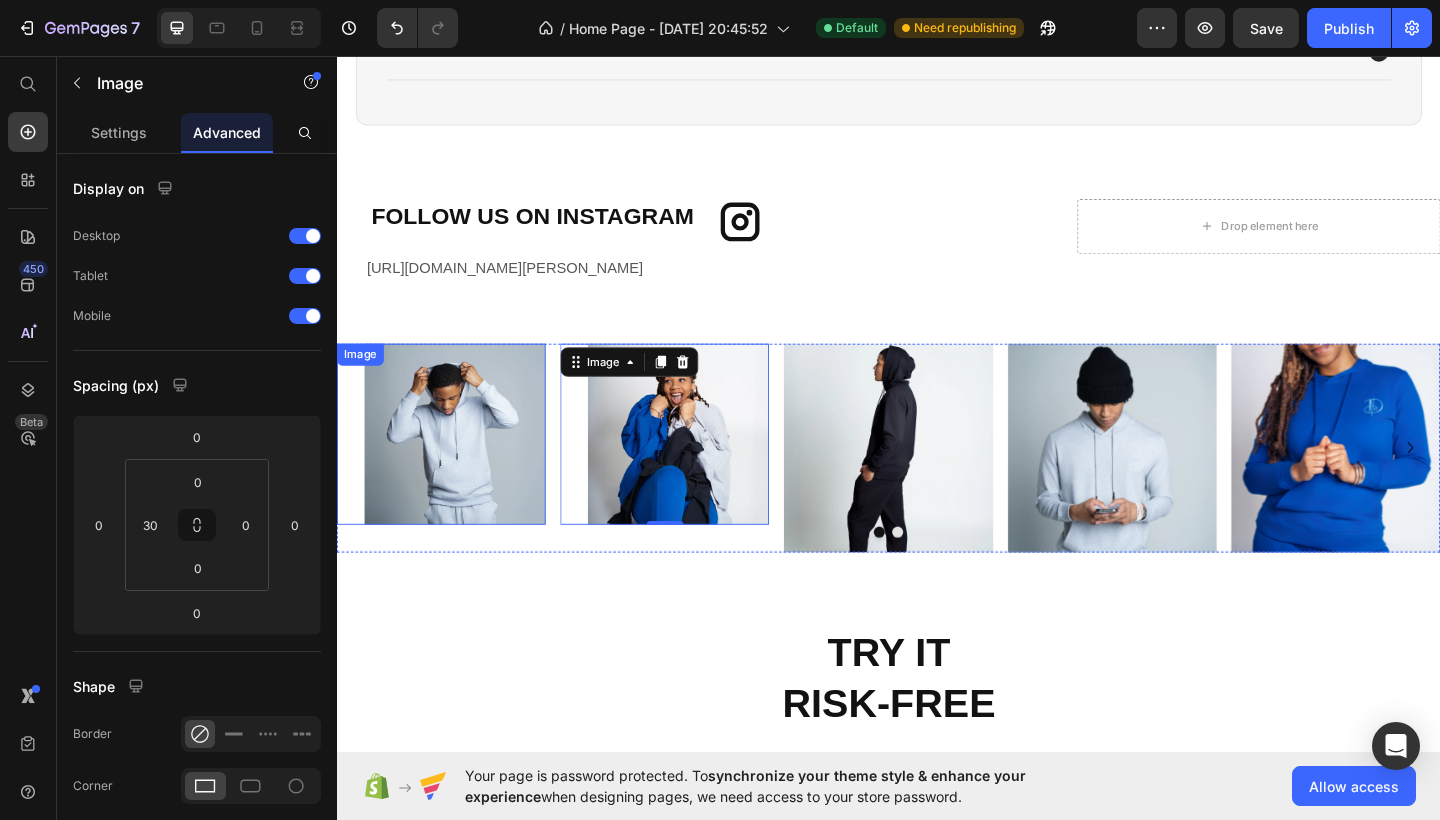 type on "0" 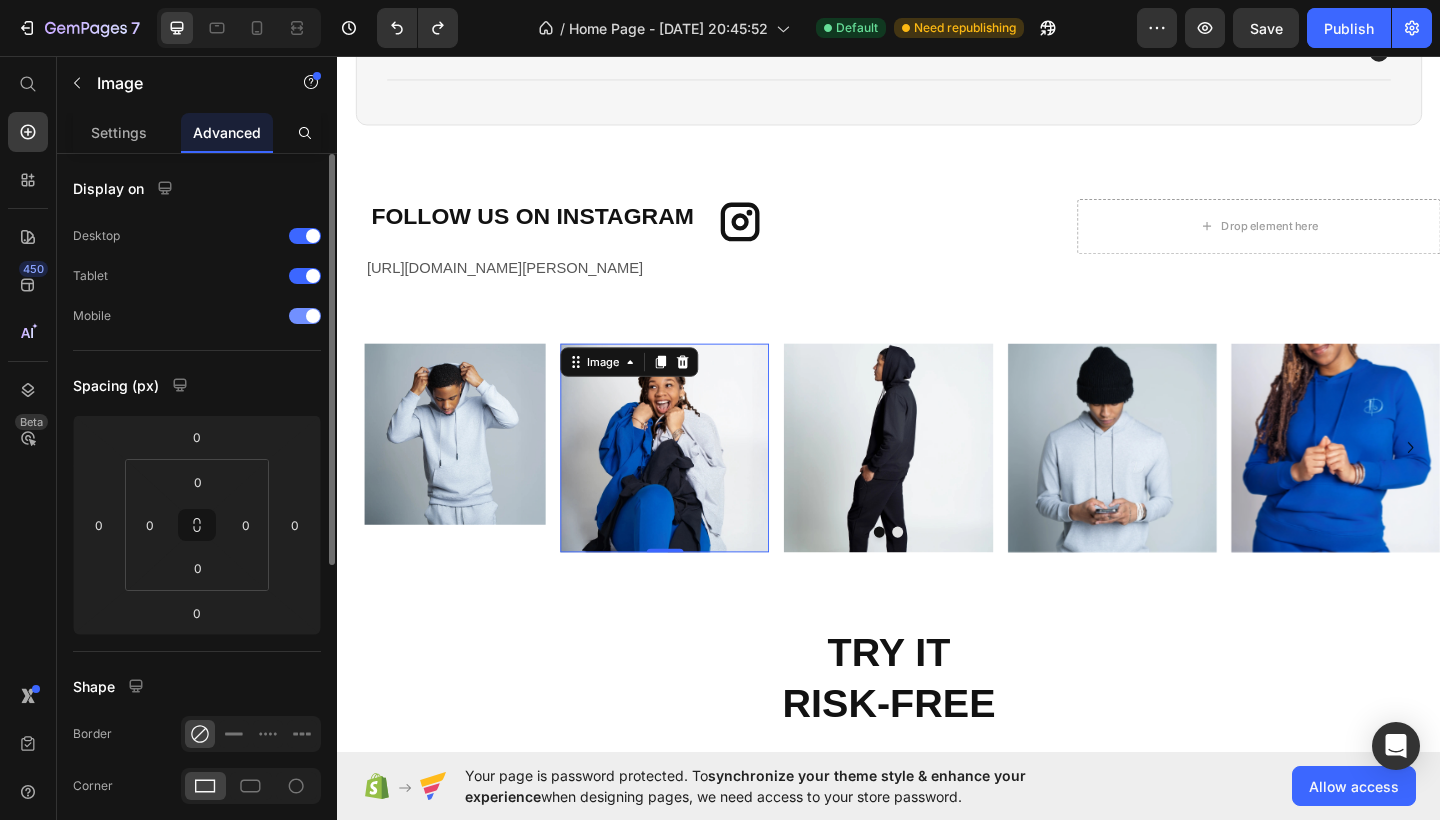 click at bounding box center [313, 316] 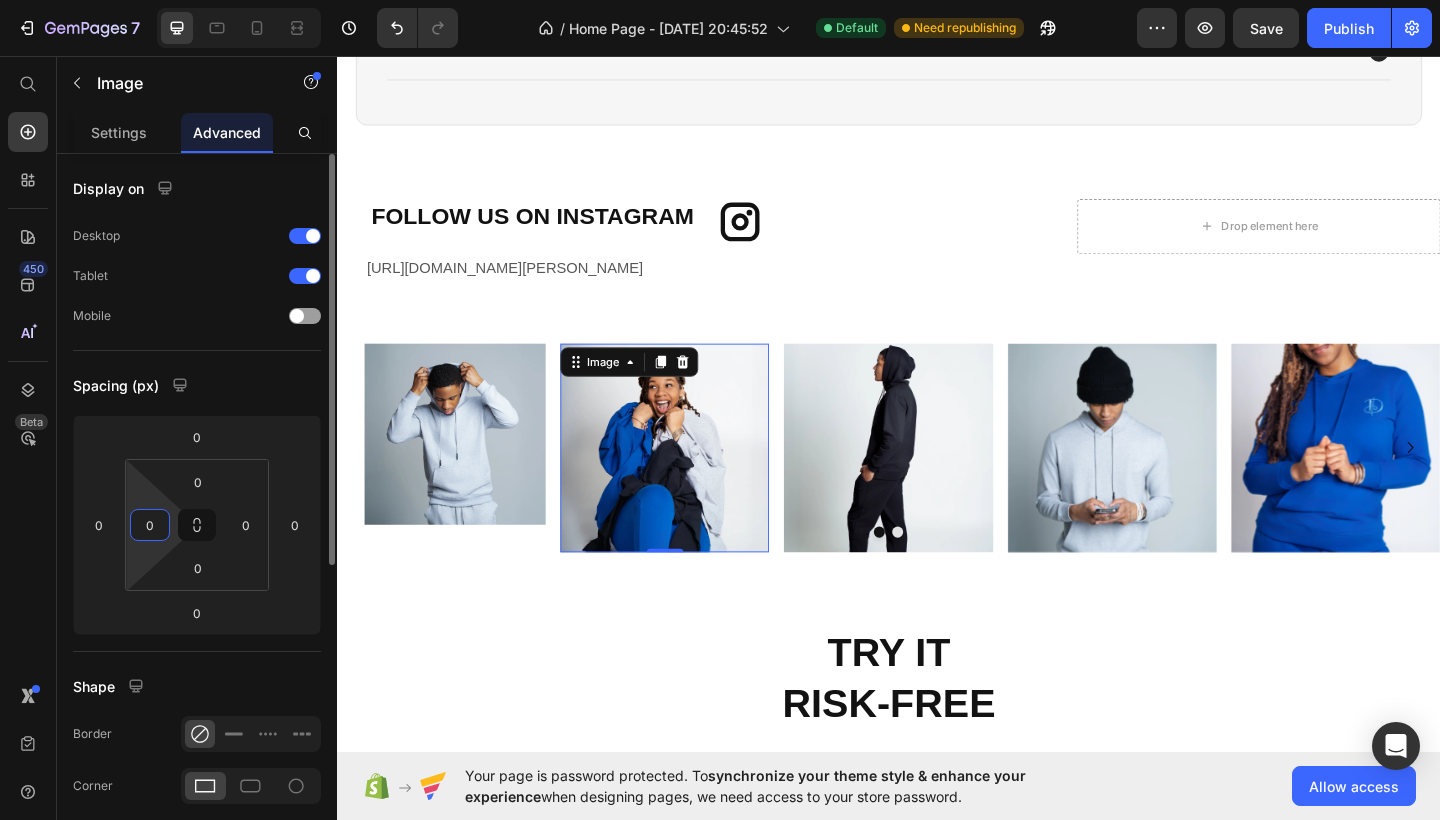 click on "0" at bounding box center (150, 525) 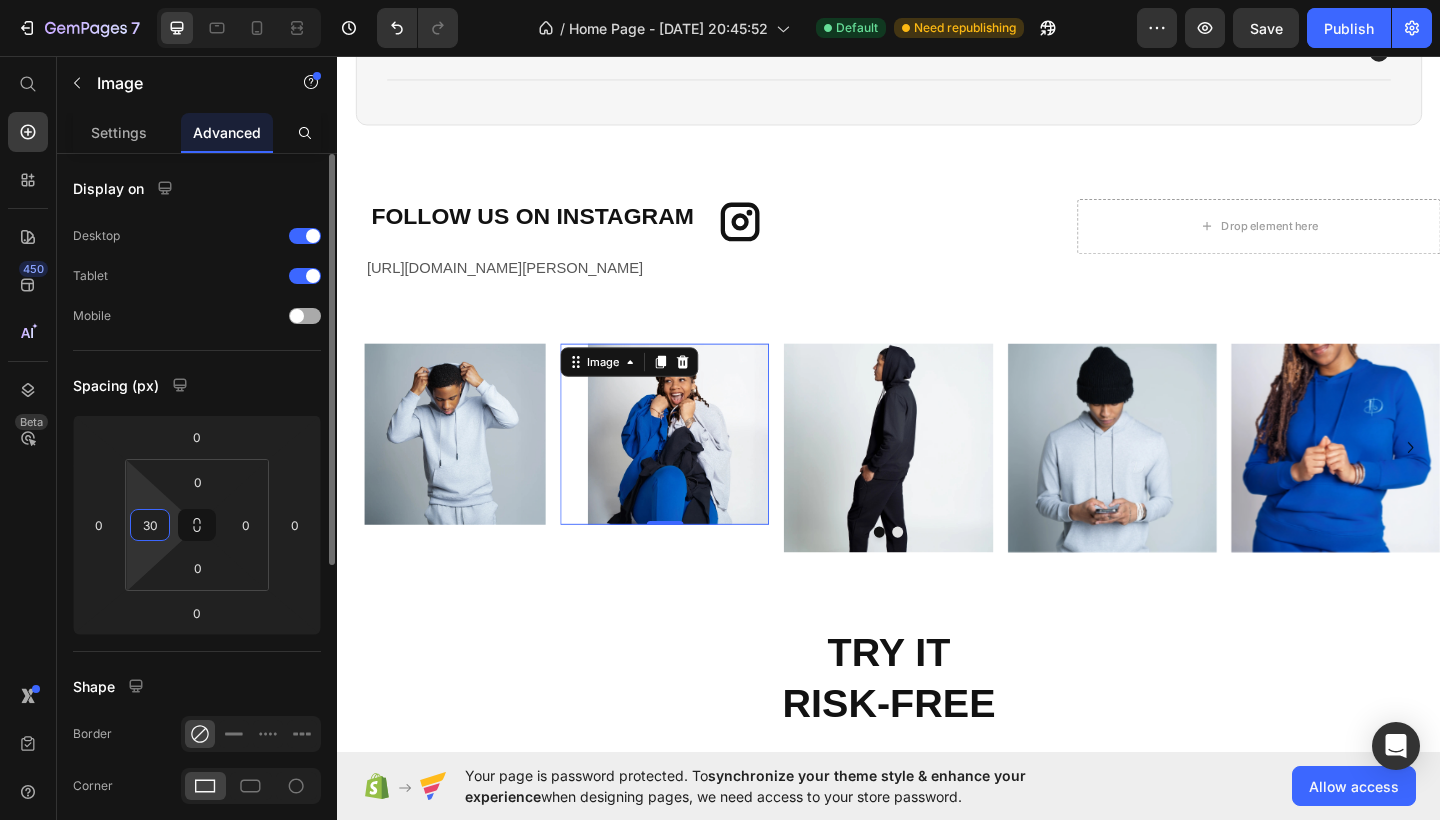 type on "30" 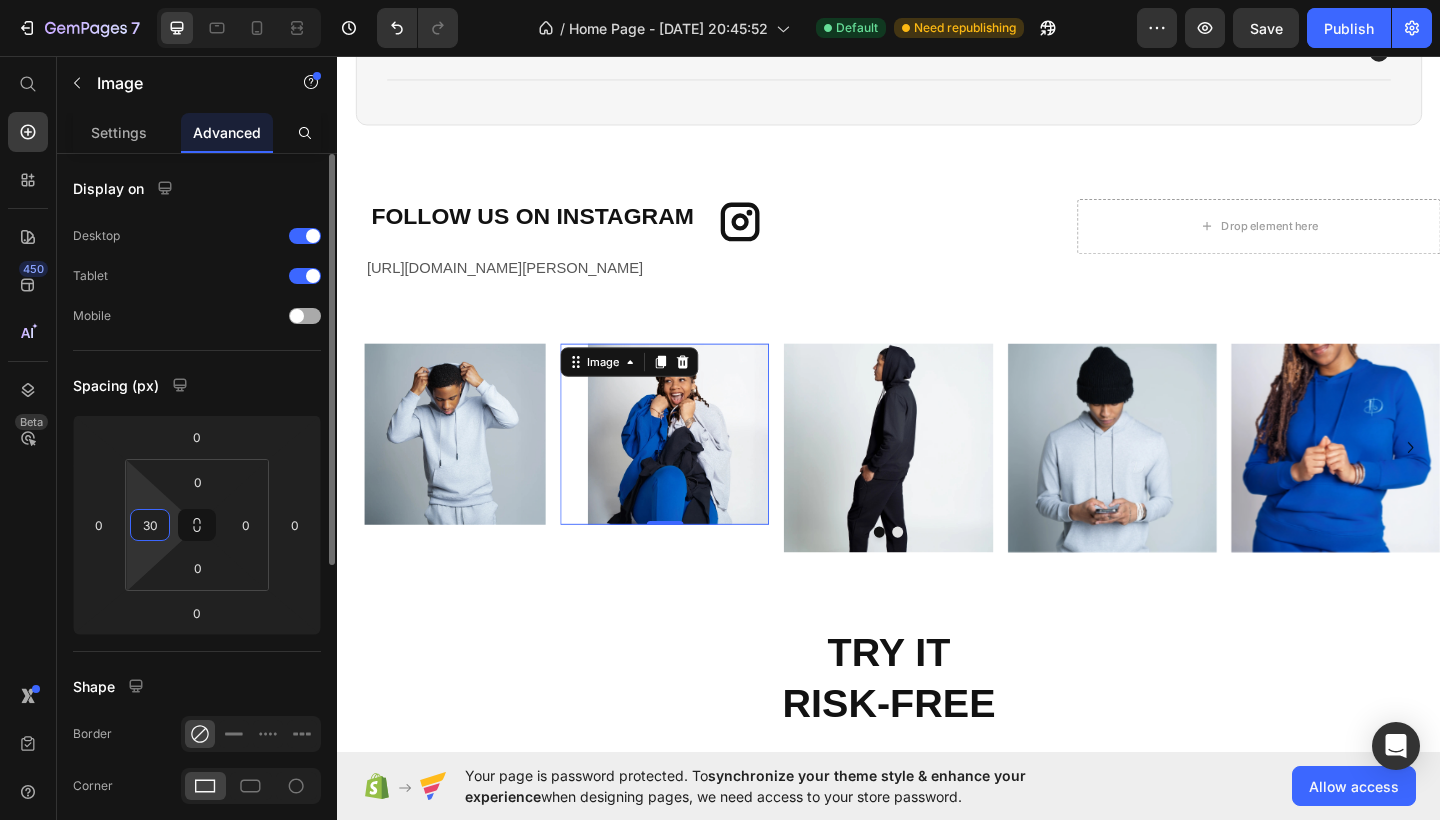 click at bounding box center [297, 316] 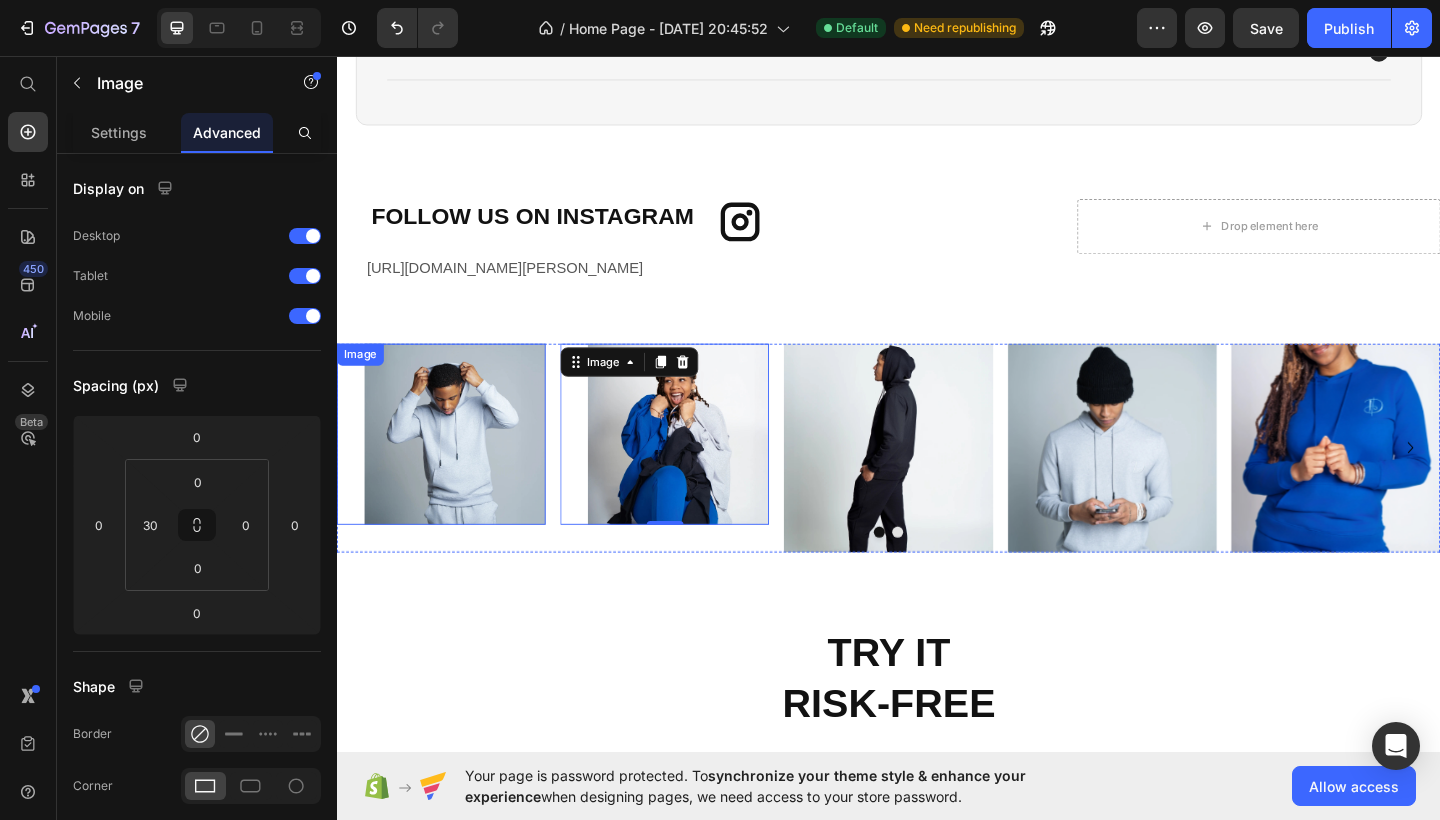 click at bounding box center [450, 467] 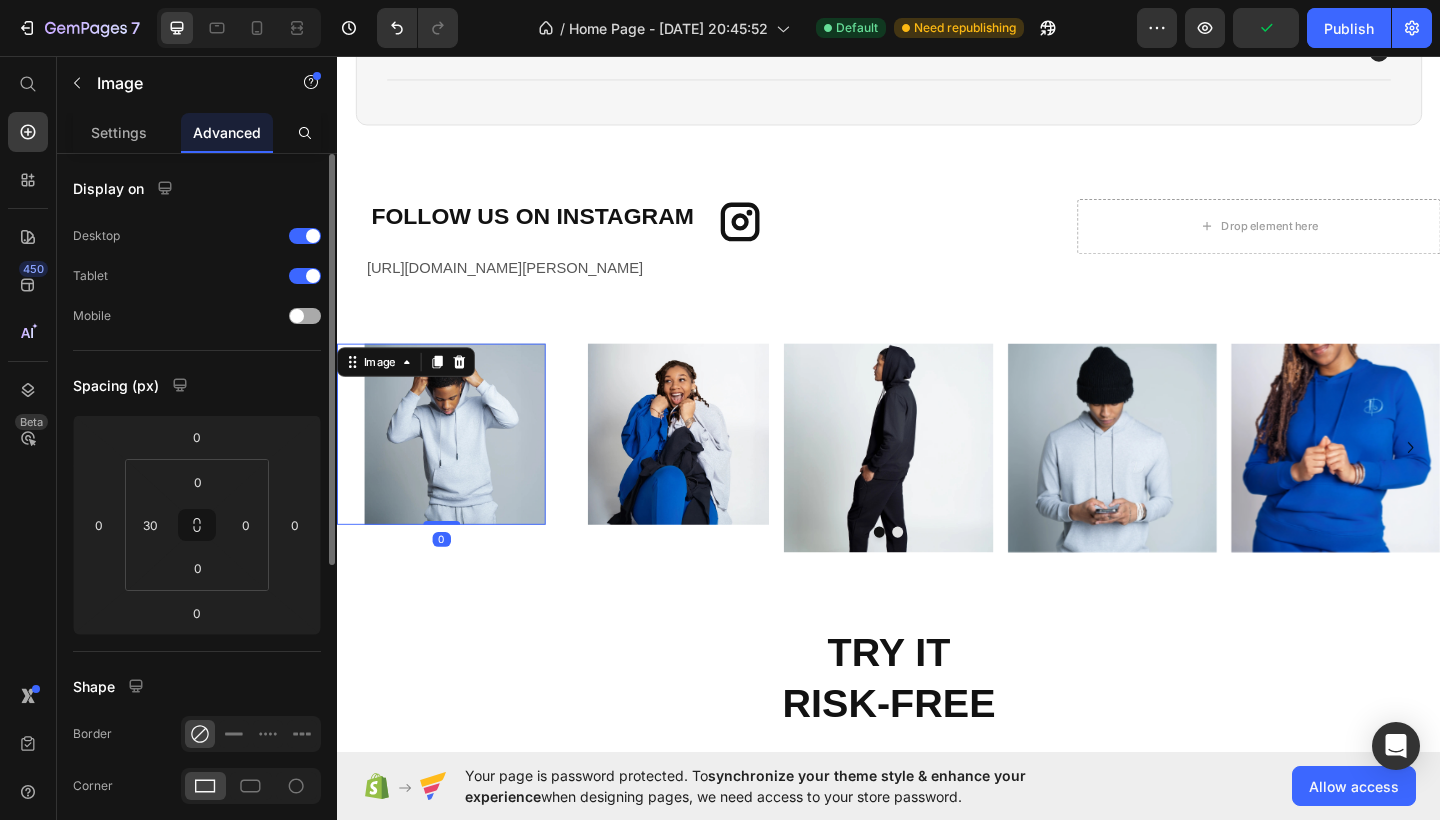 click at bounding box center (297, 316) 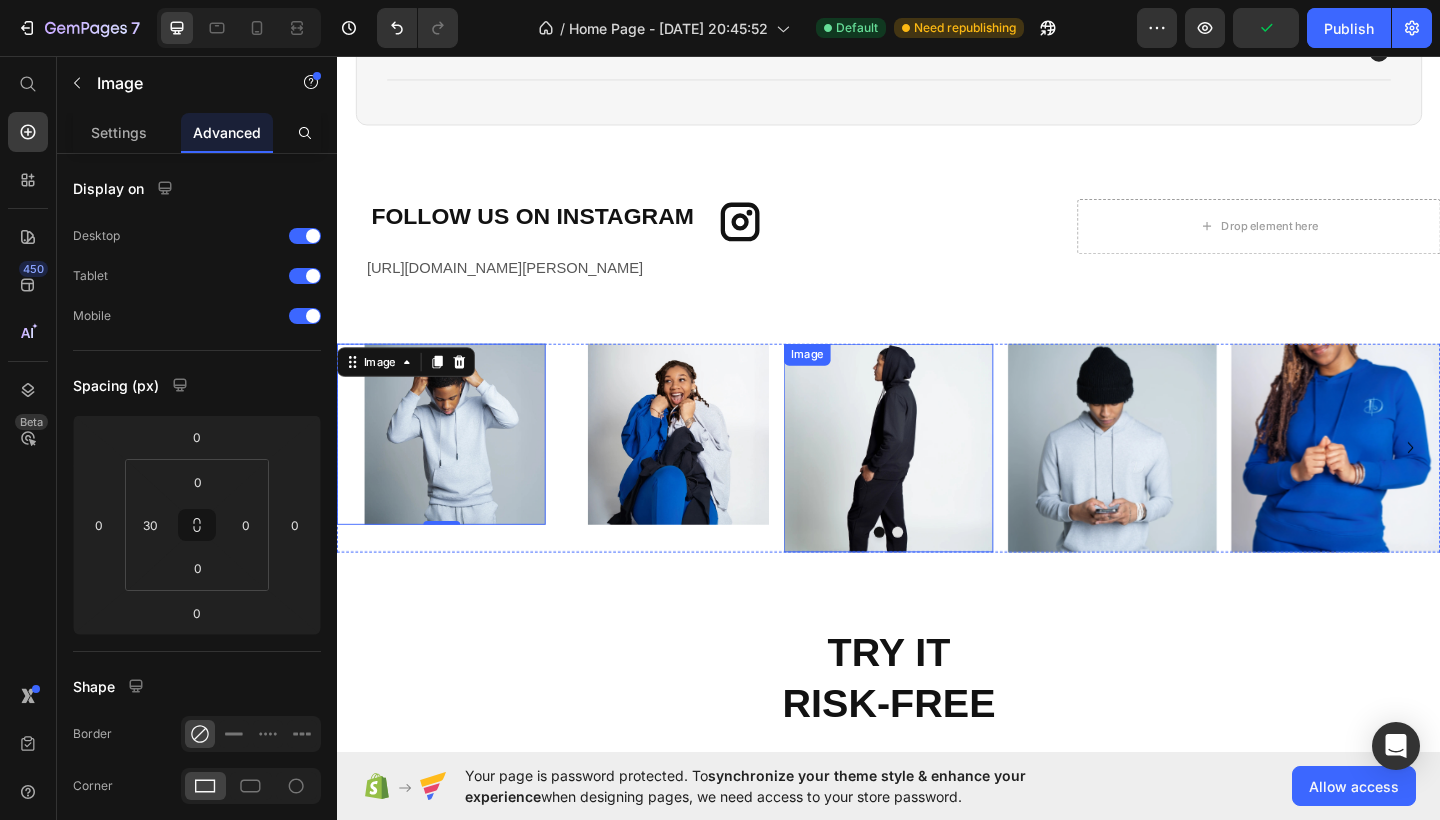click at bounding box center (936, 482) 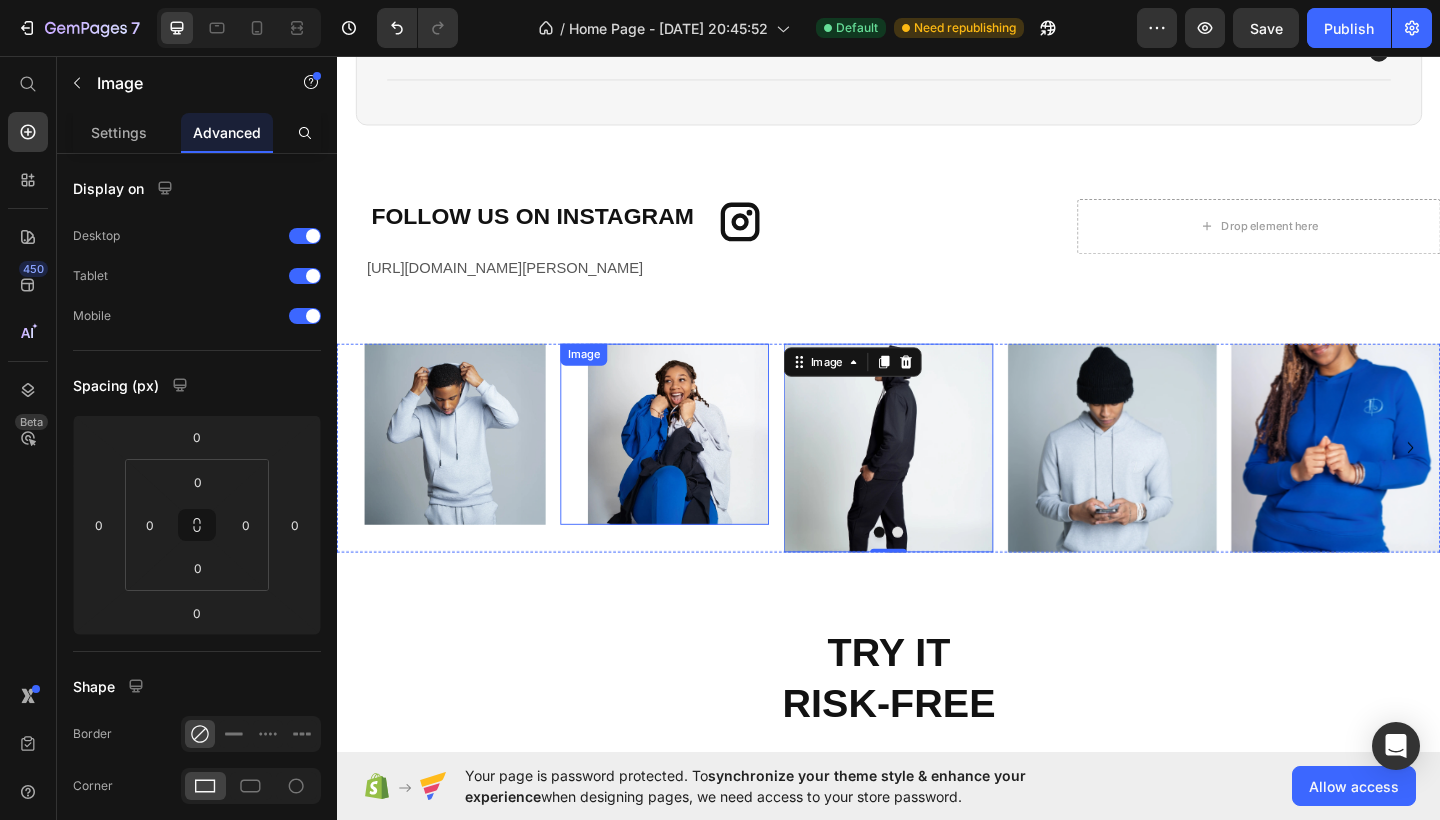click at bounding box center [693, 467] 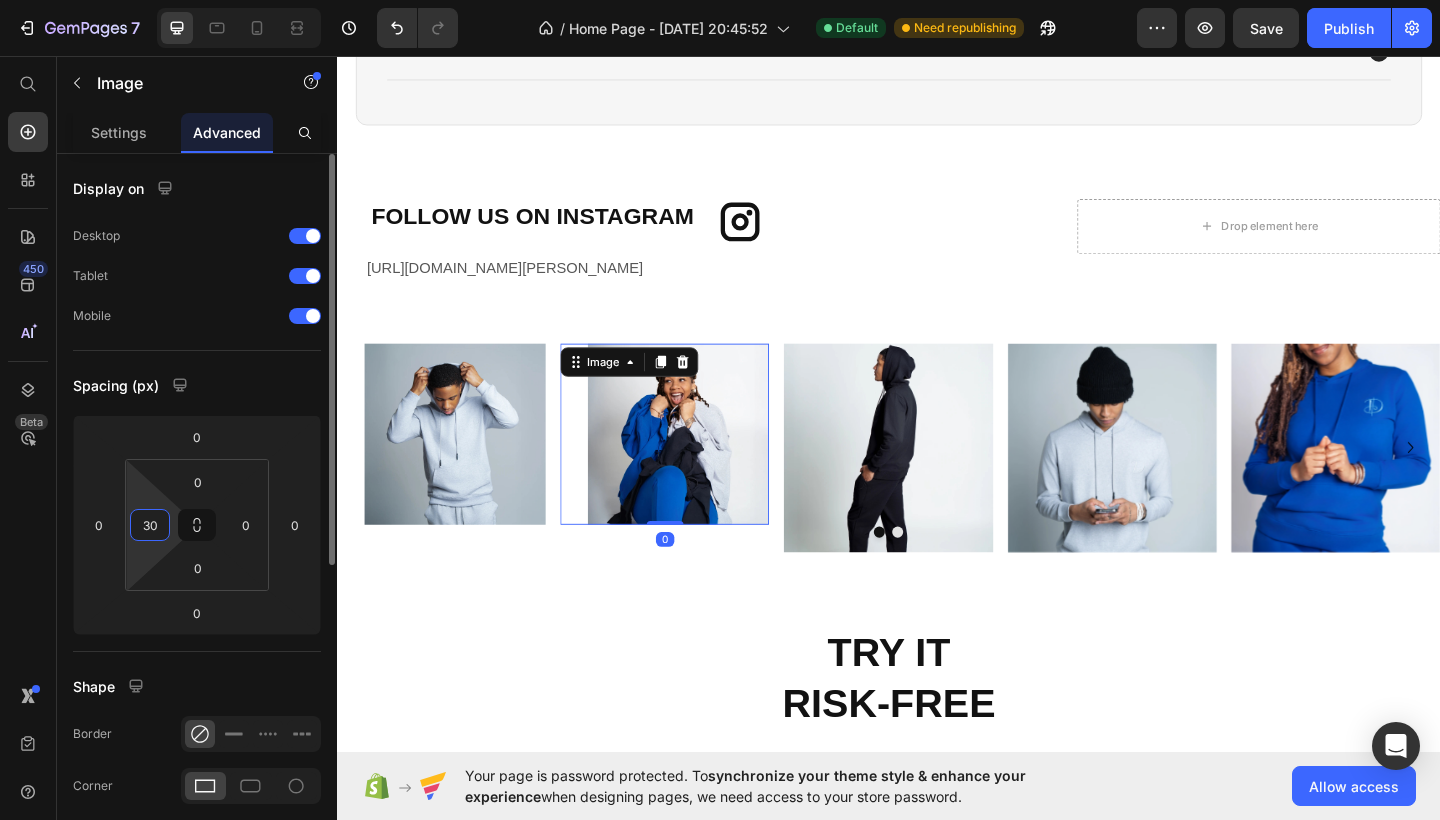 click on "30" at bounding box center [150, 525] 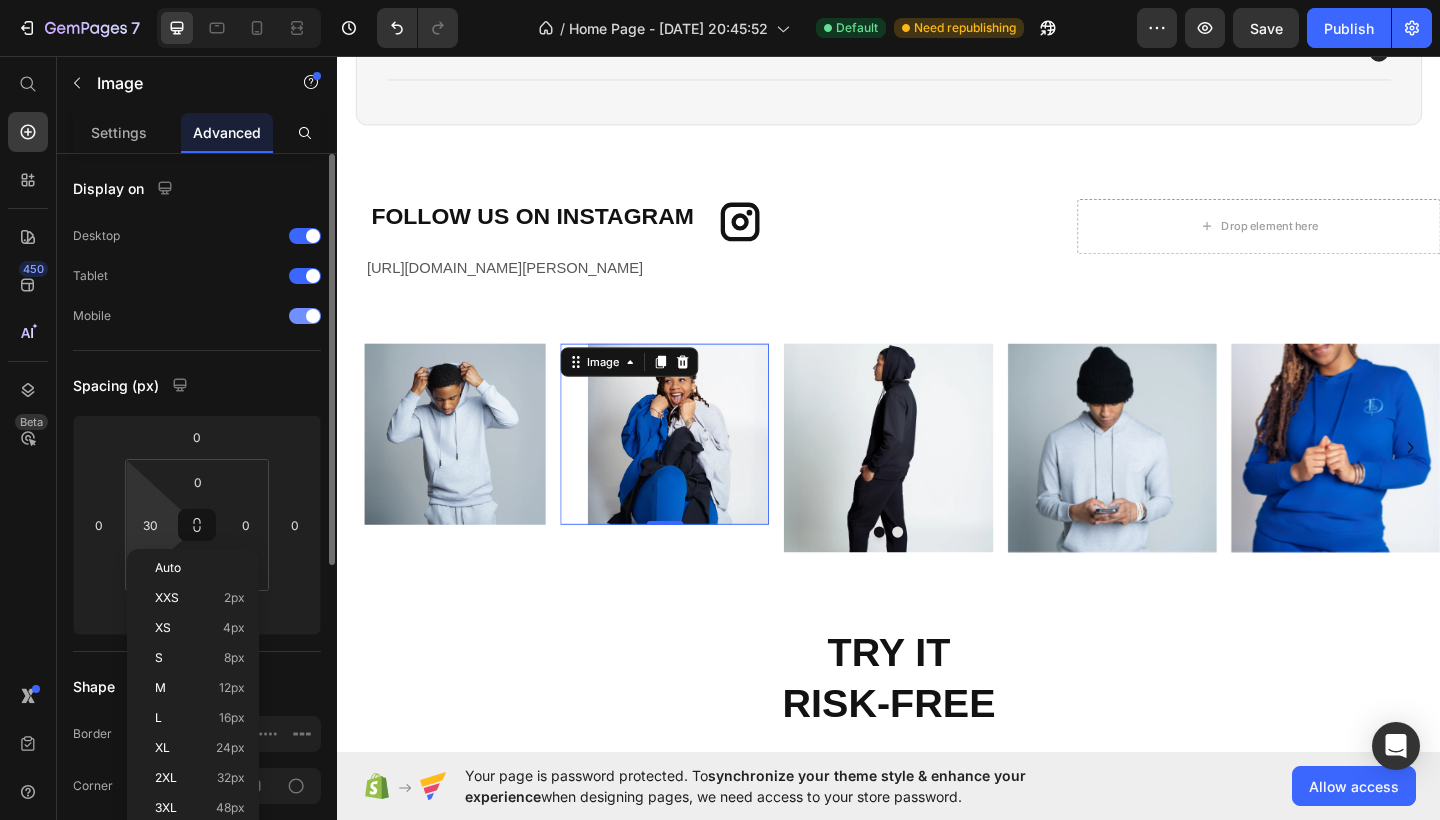 click at bounding box center [313, 316] 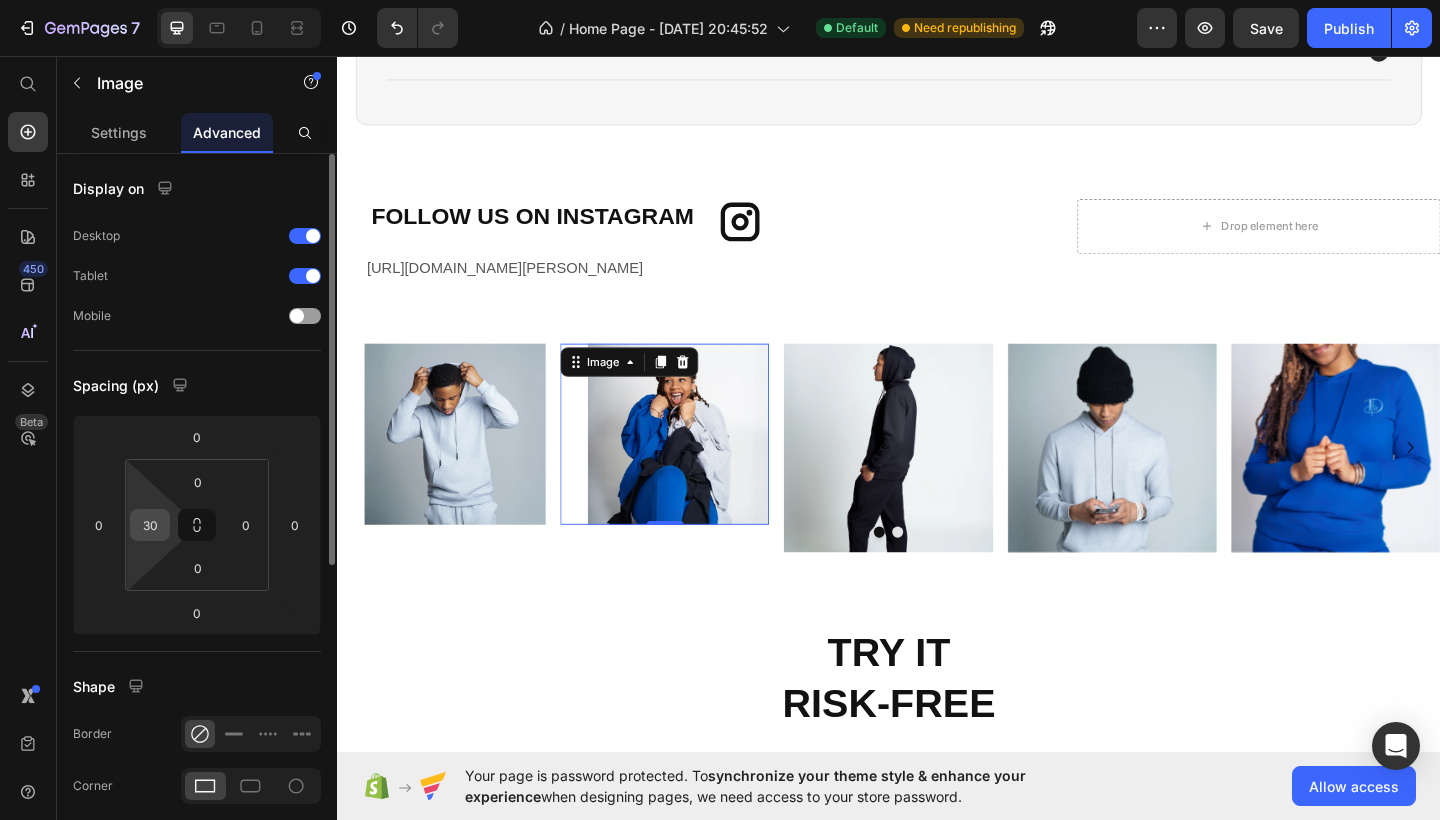 click on "30" at bounding box center [150, 525] 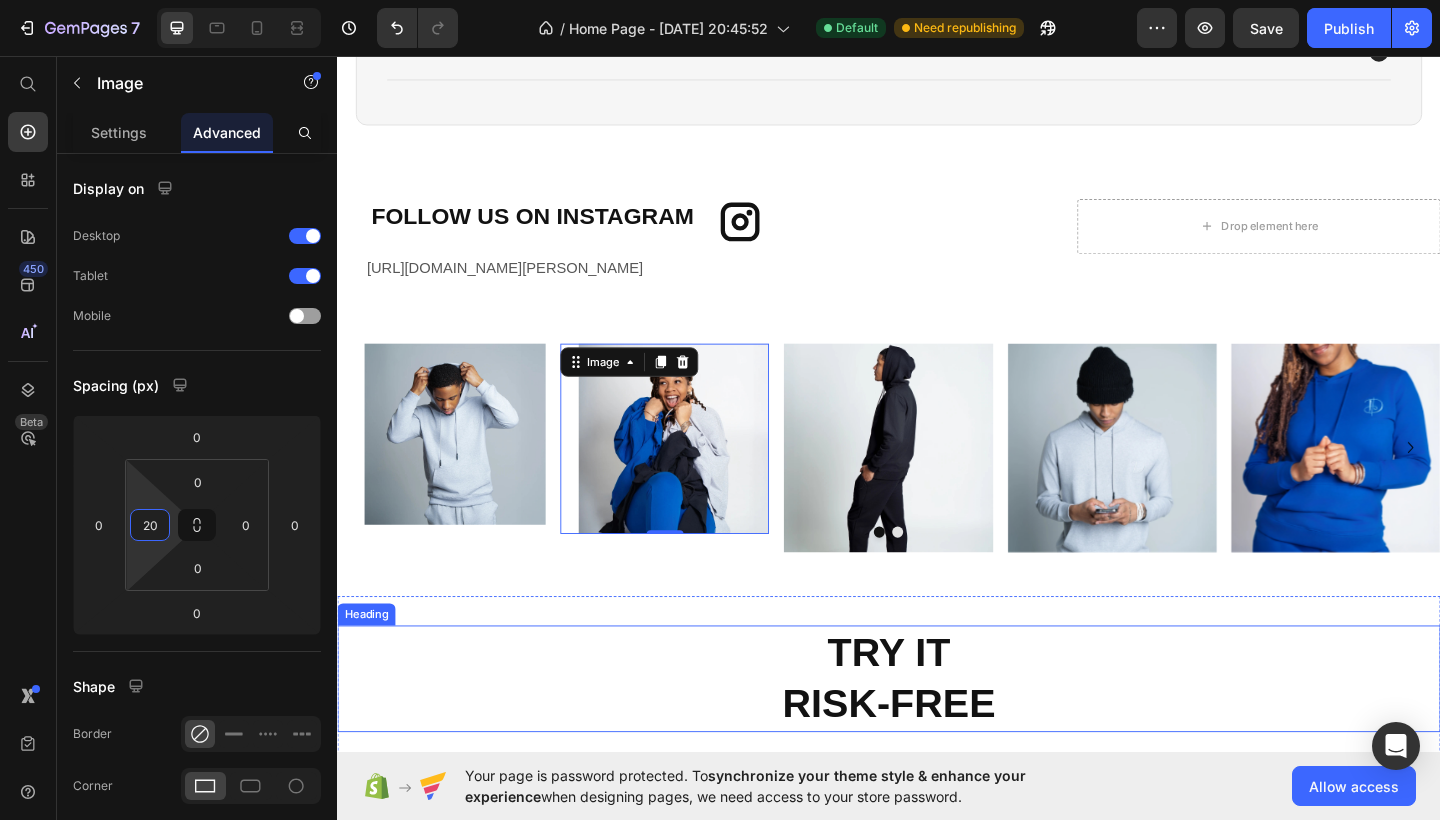 type on "2" 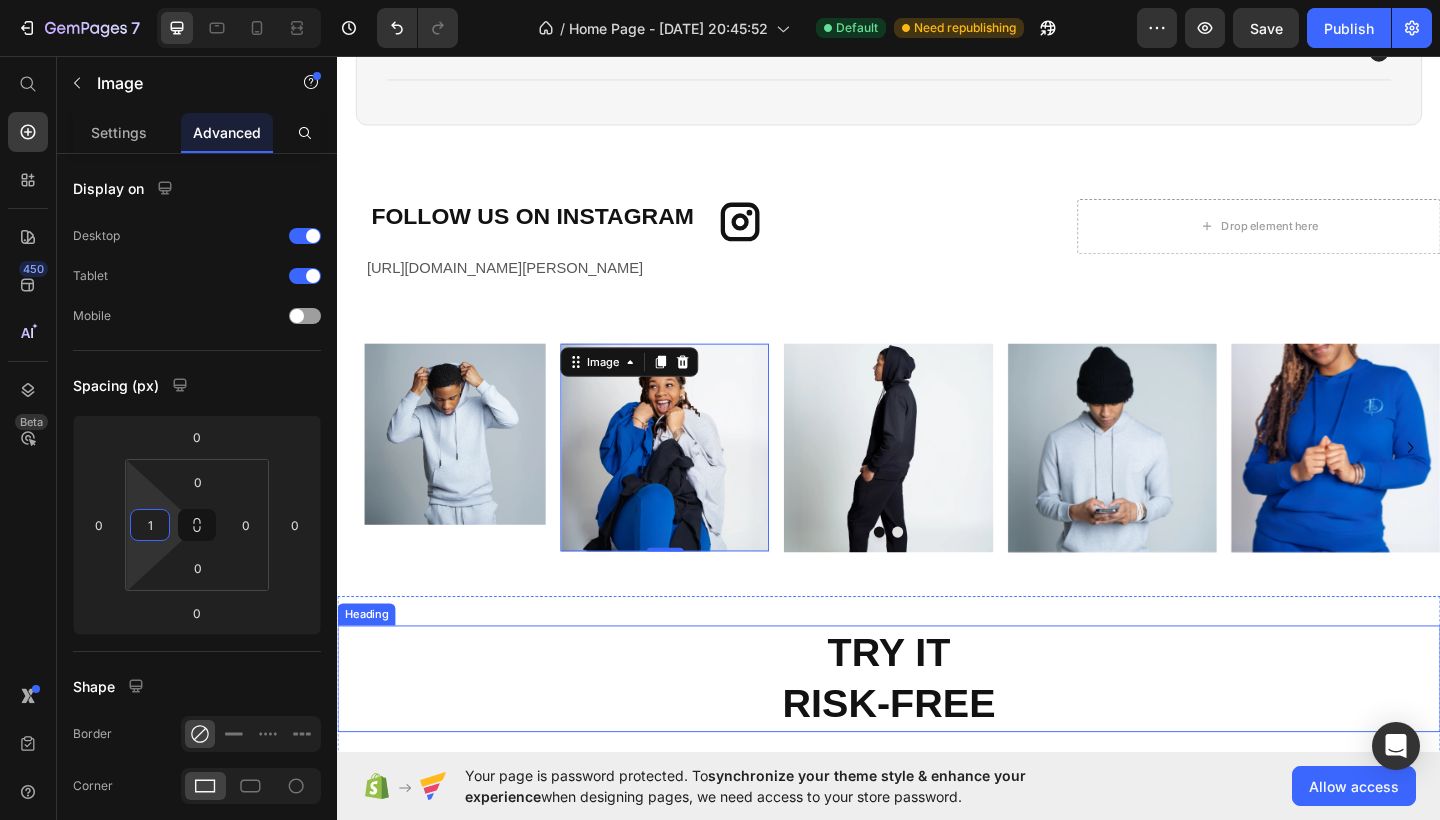 type on "10" 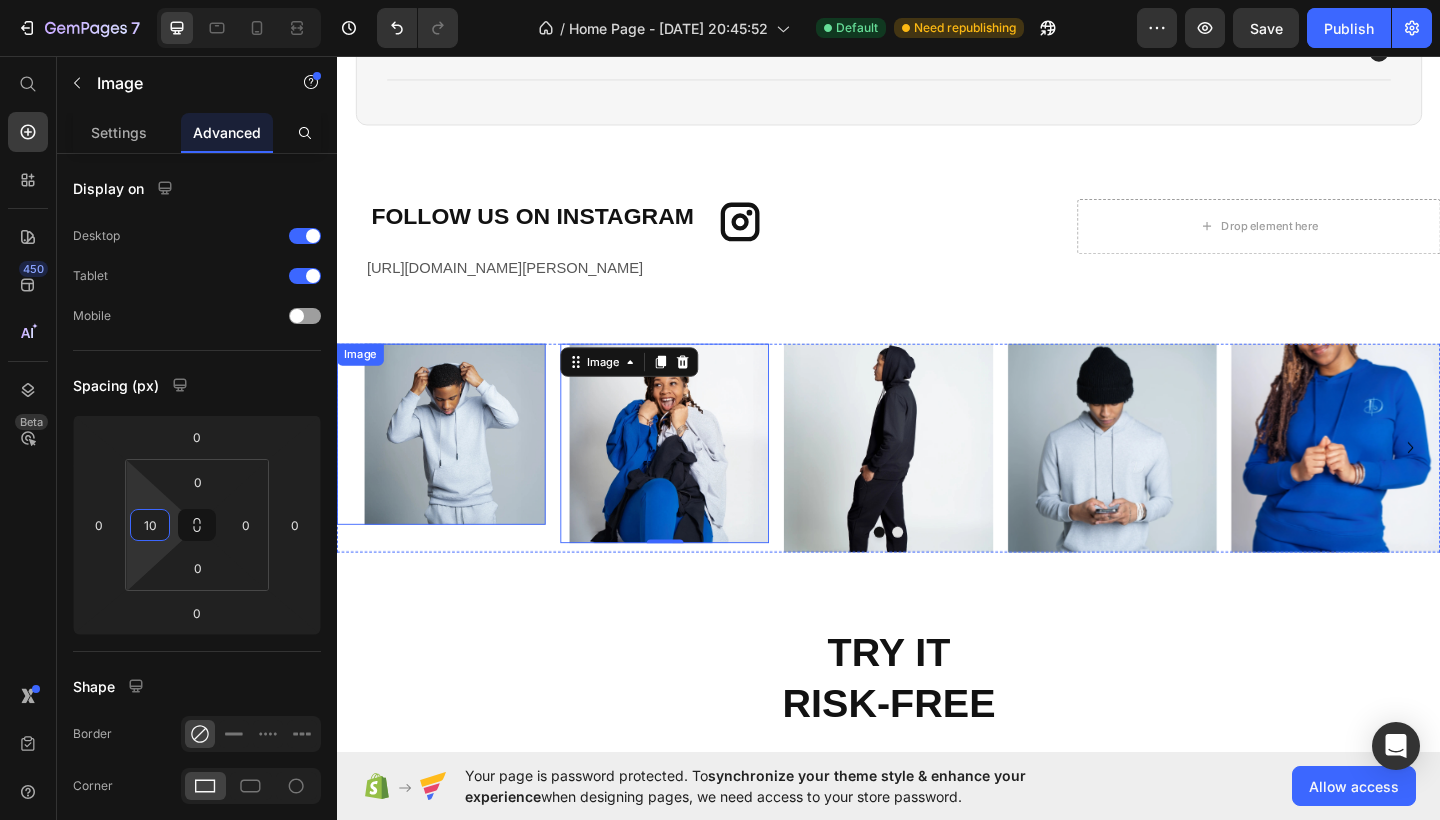 click at bounding box center [450, 467] 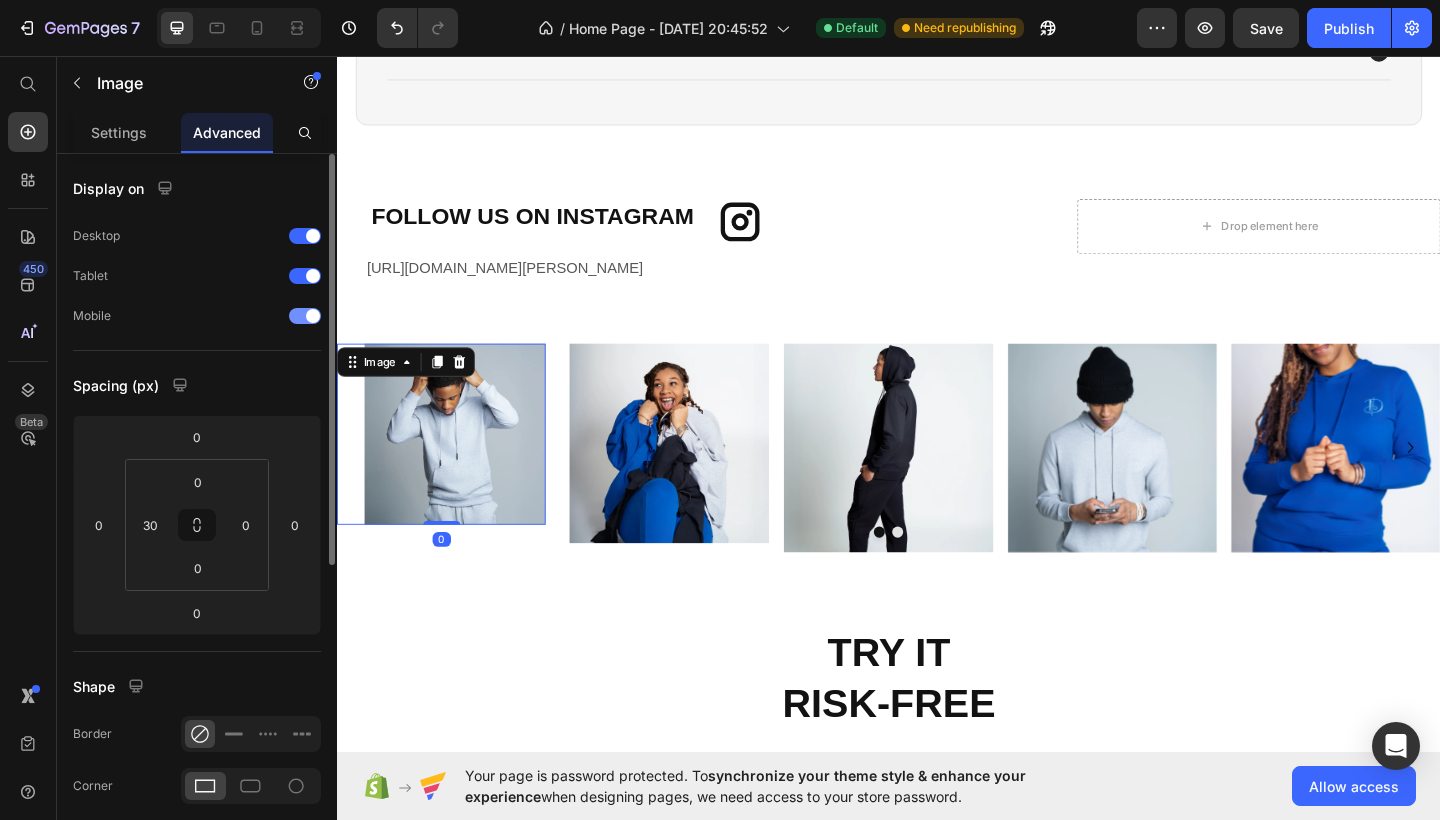 click at bounding box center (313, 316) 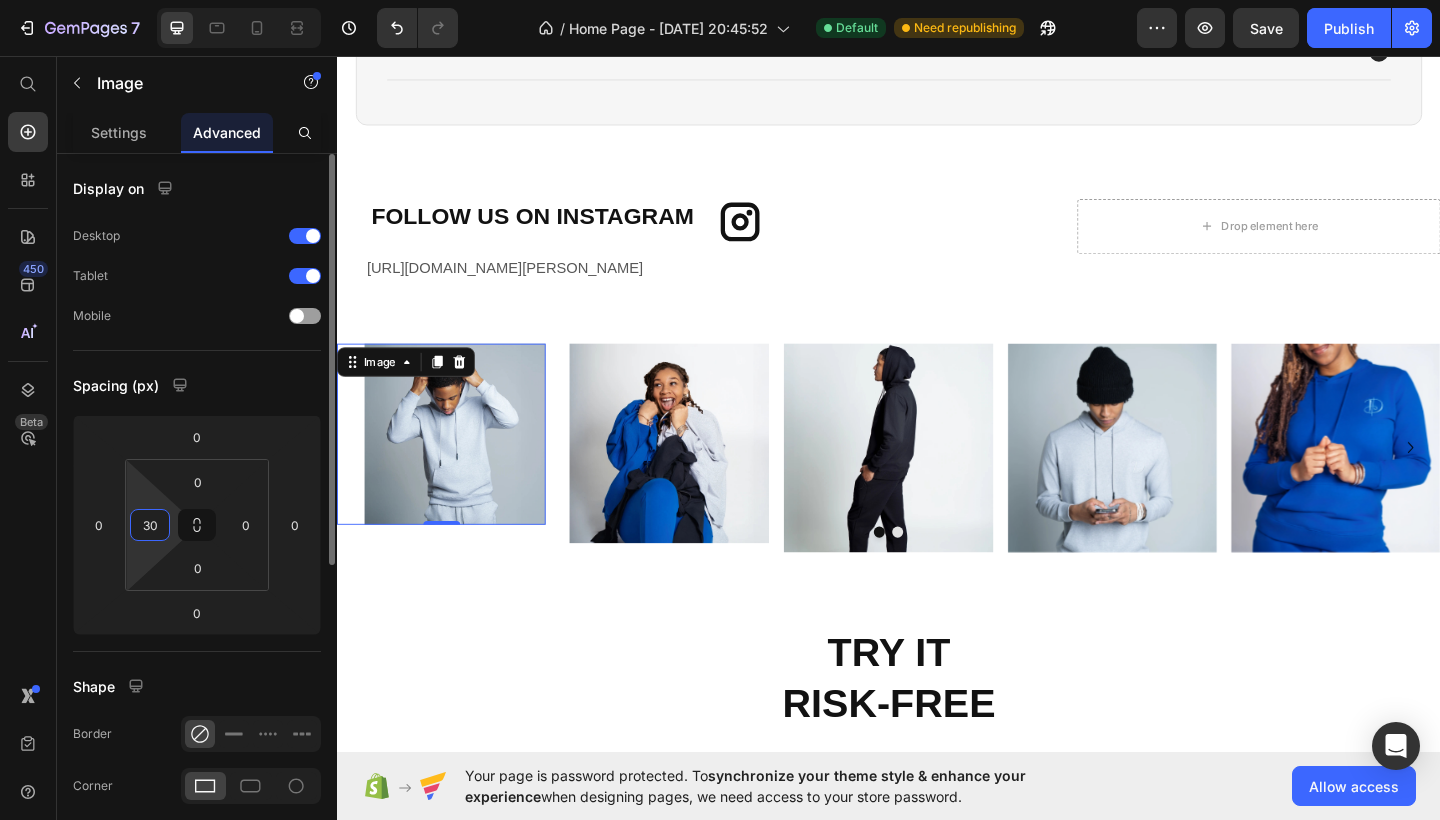 click on "30" at bounding box center (150, 525) 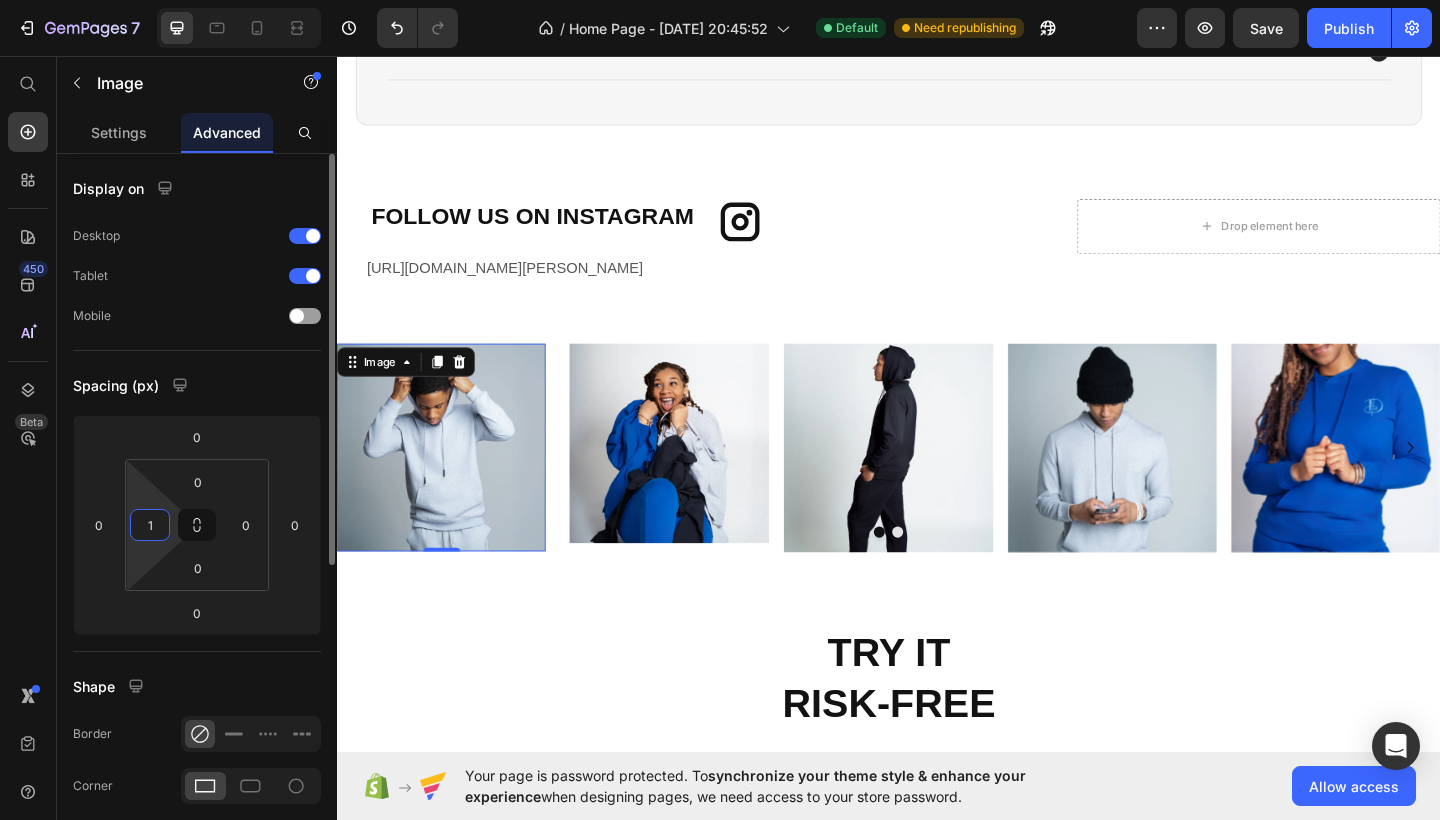 type on "10" 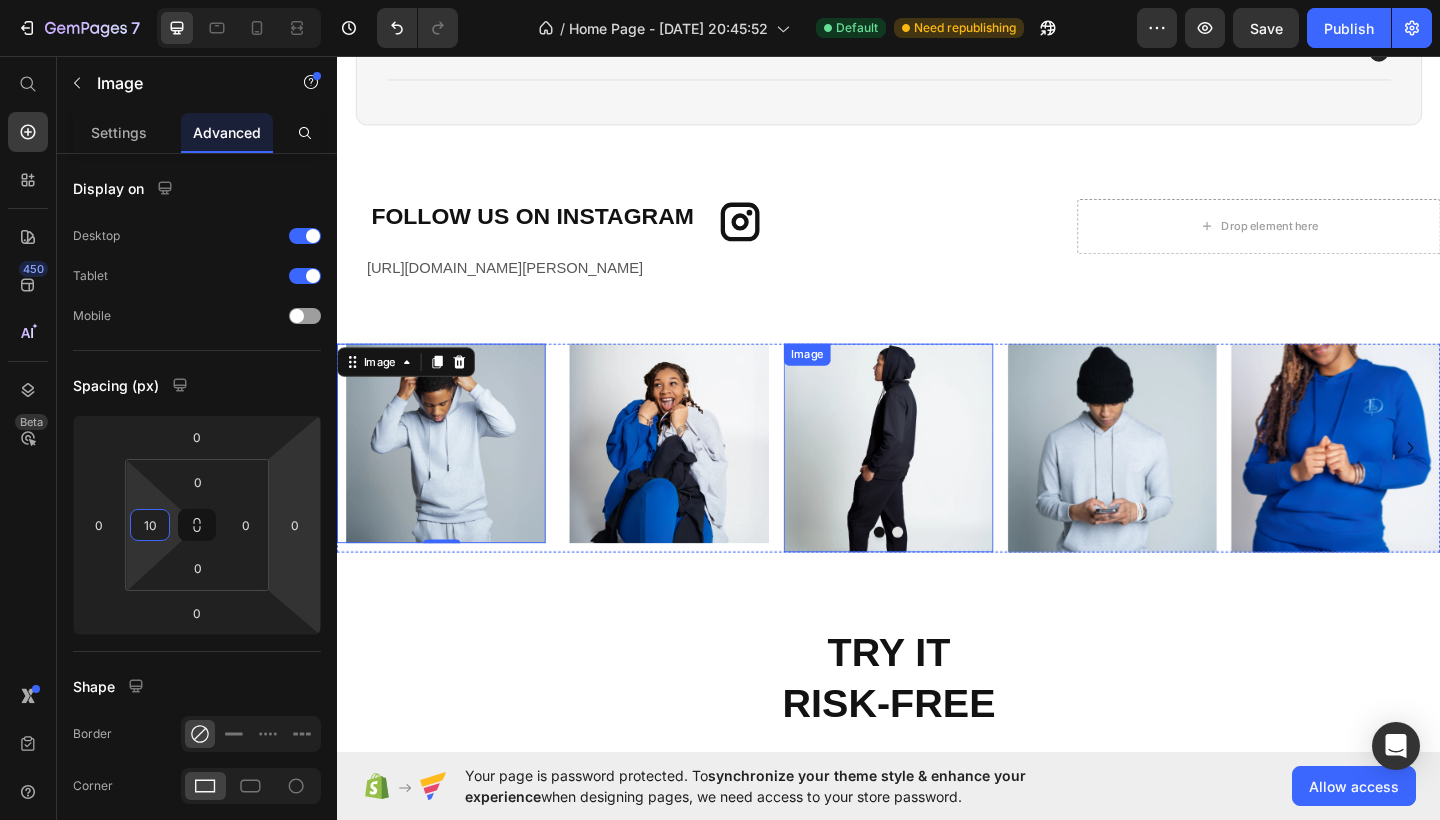 click at bounding box center [936, 482] 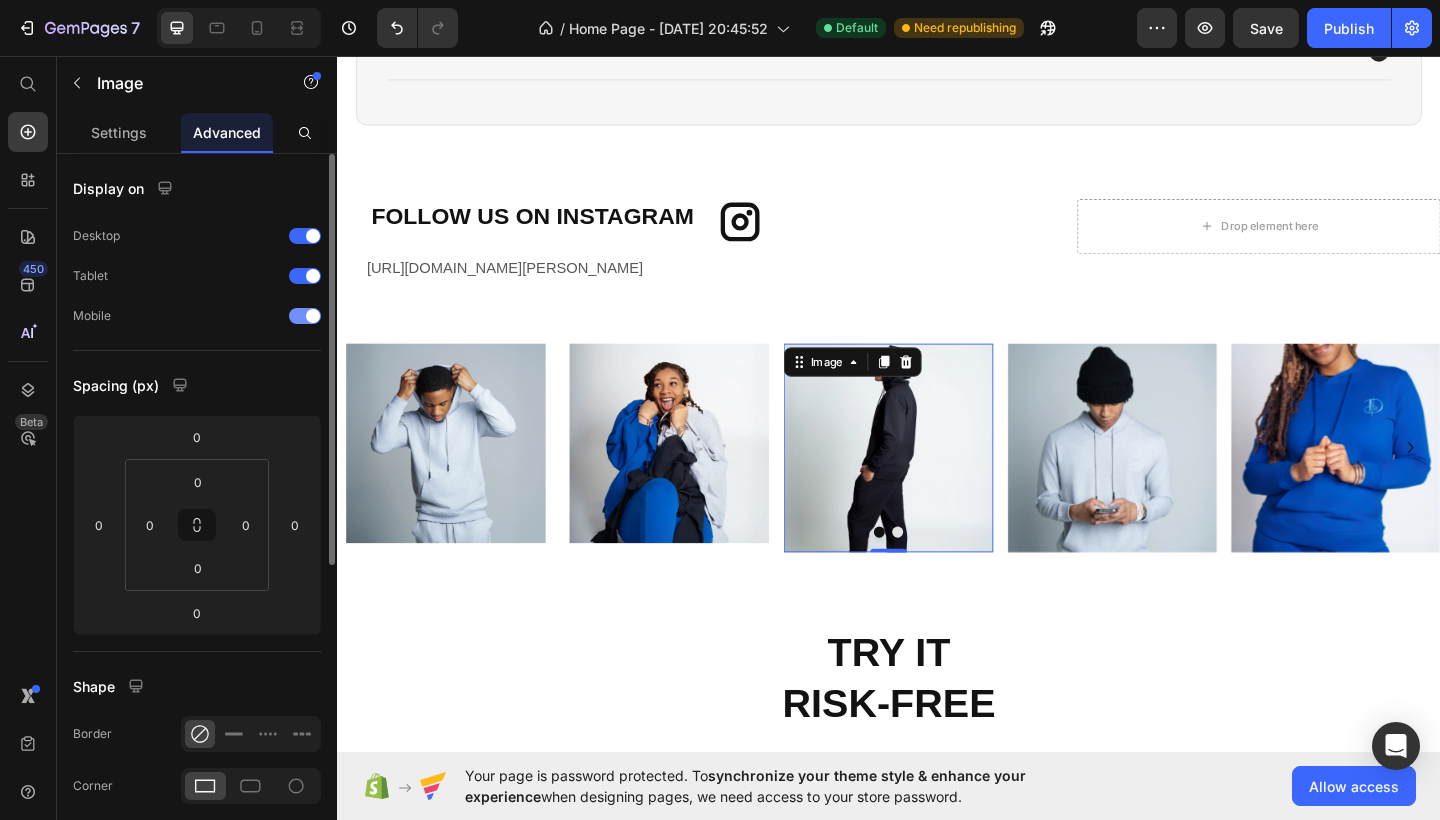 click at bounding box center [313, 316] 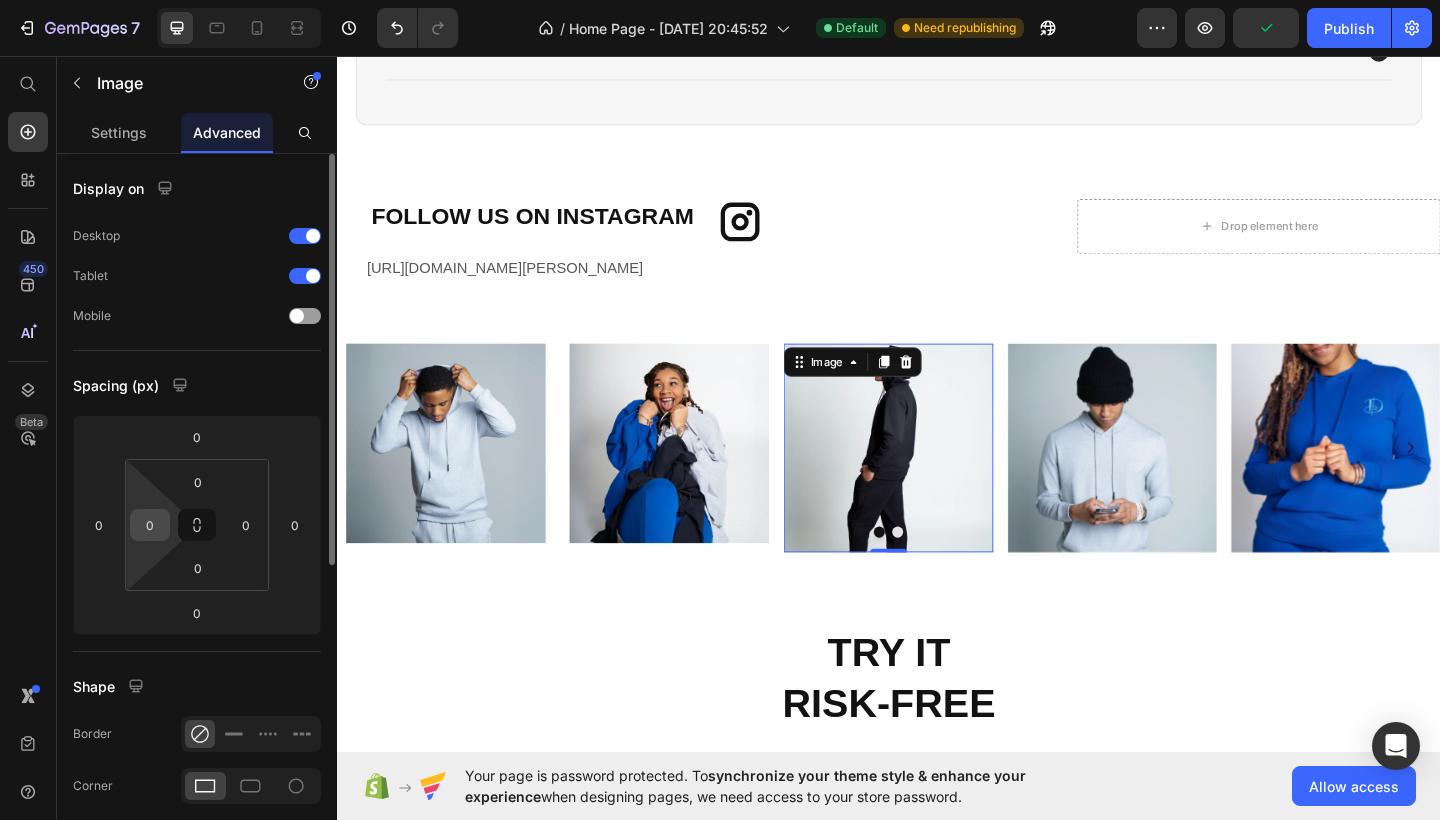 click on "0" at bounding box center (150, 525) 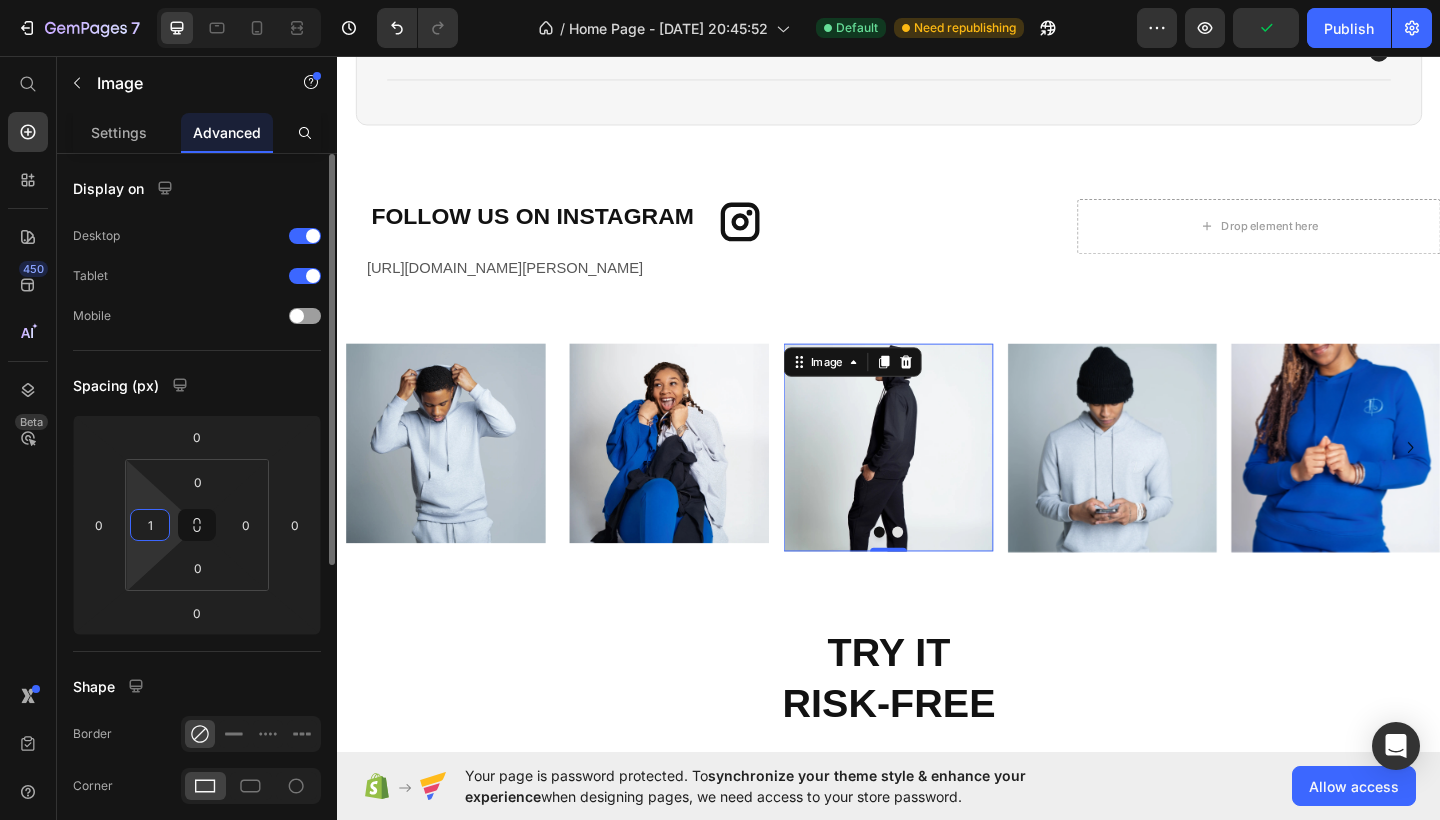 type on "10" 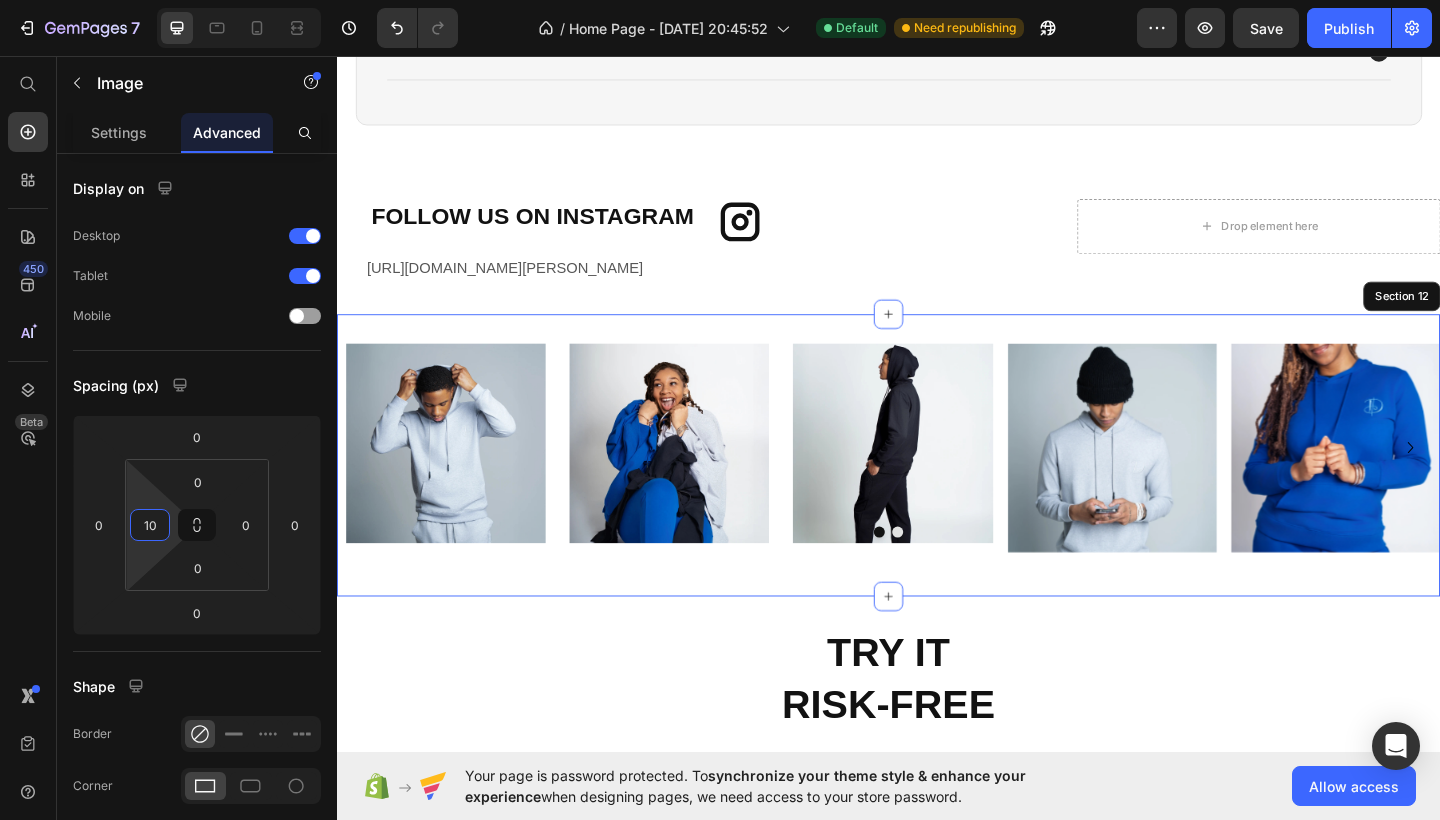 click on "Image Image Image   0 Image Image Image
[GEOGRAPHIC_DATA]" at bounding box center [937, 490] 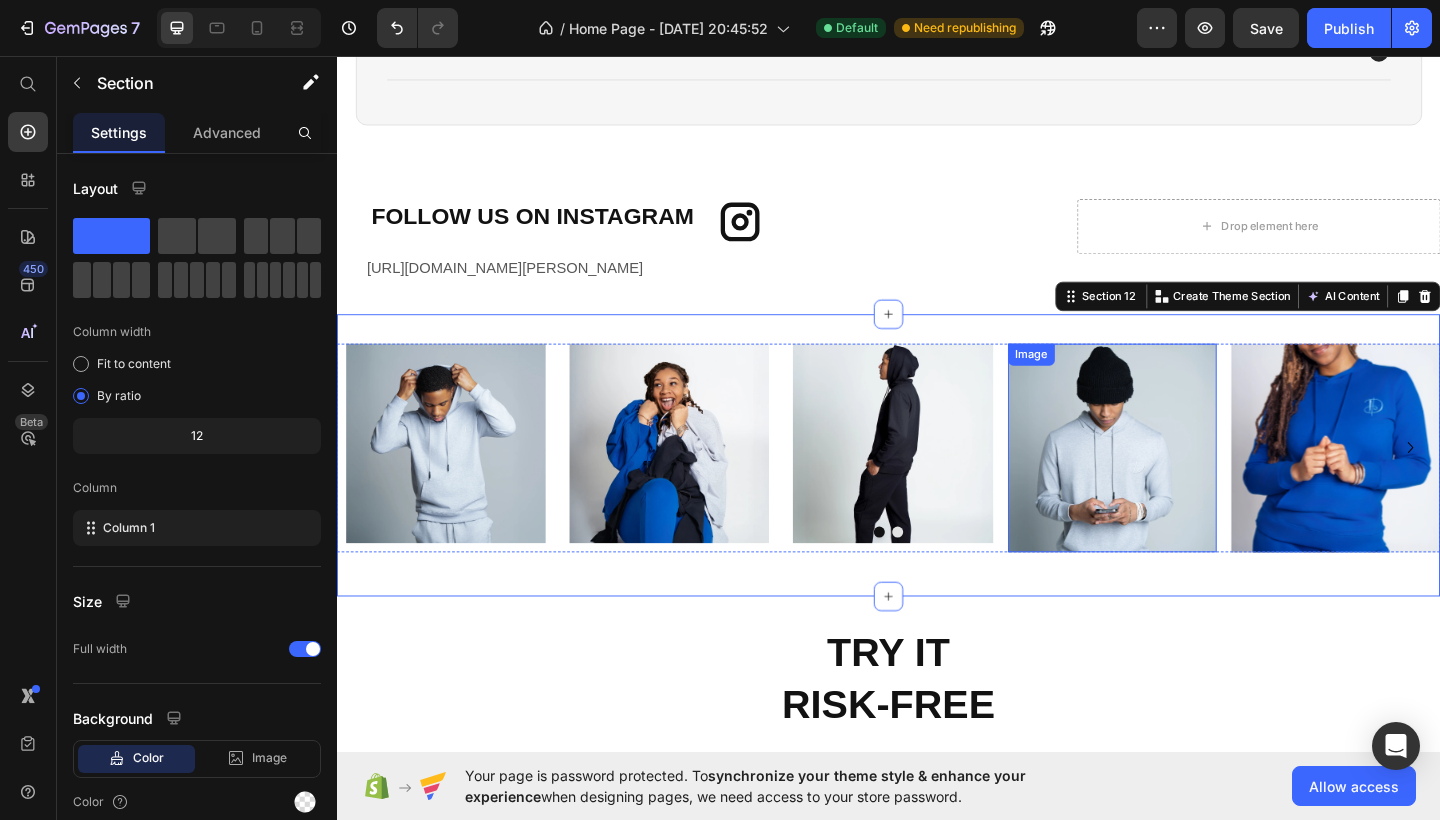 click at bounding box center [1180, 482] 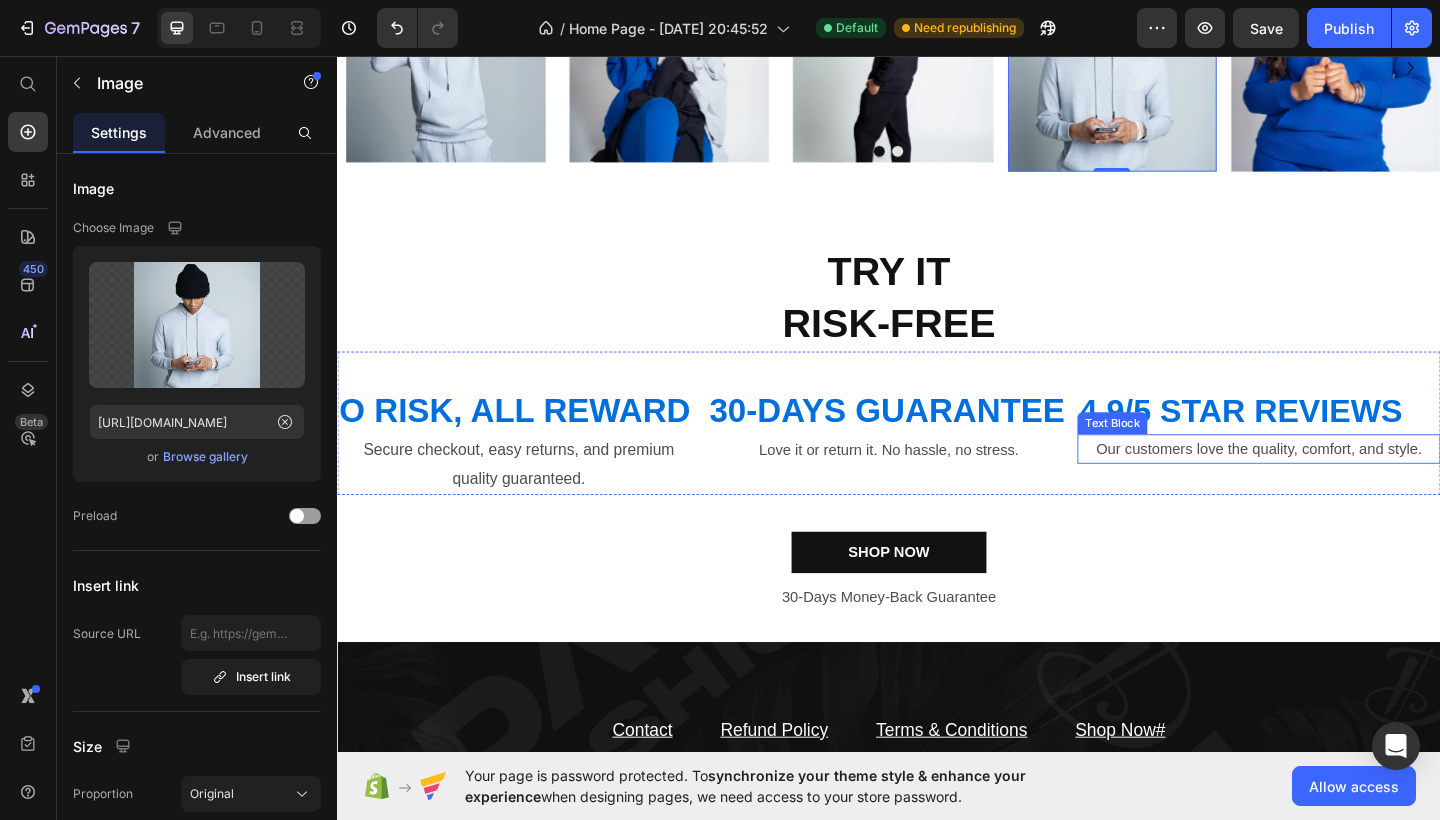 scroll, scrollTop: 3108, scrollLeft: 0, axis: vertical 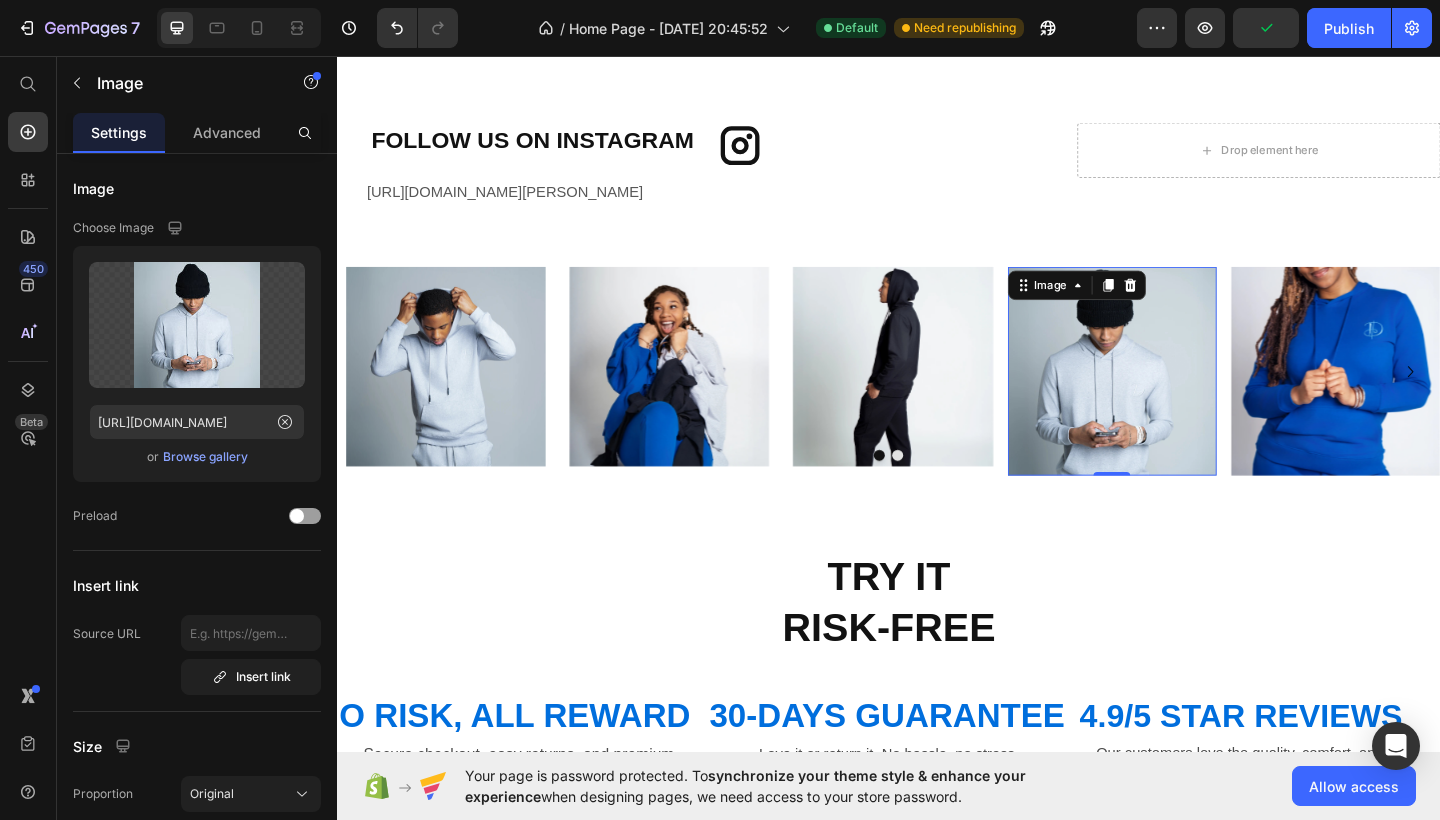 click at bounding box center [1180, 399] 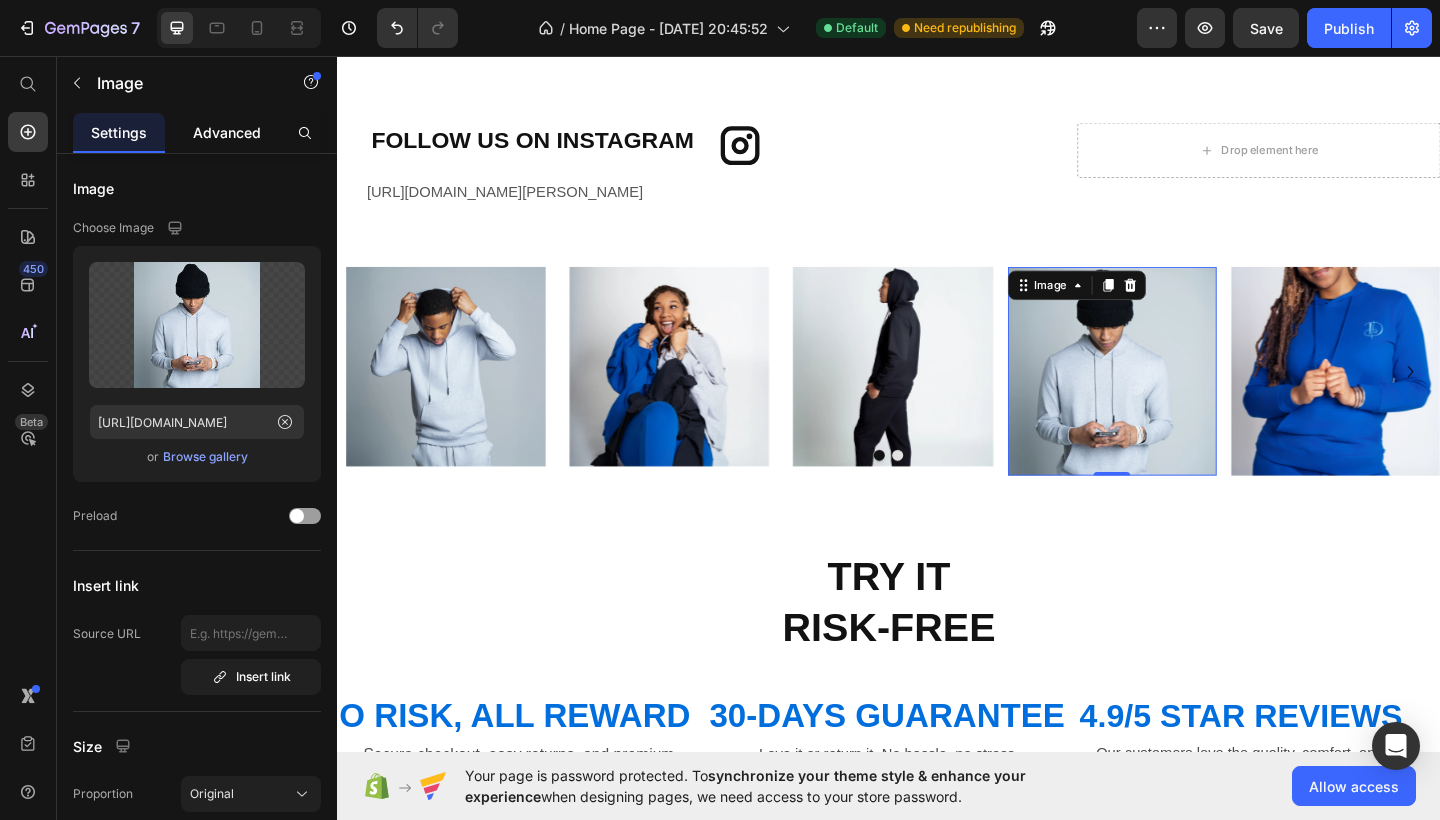click on "Advanced" at bounding box center (227, 132) 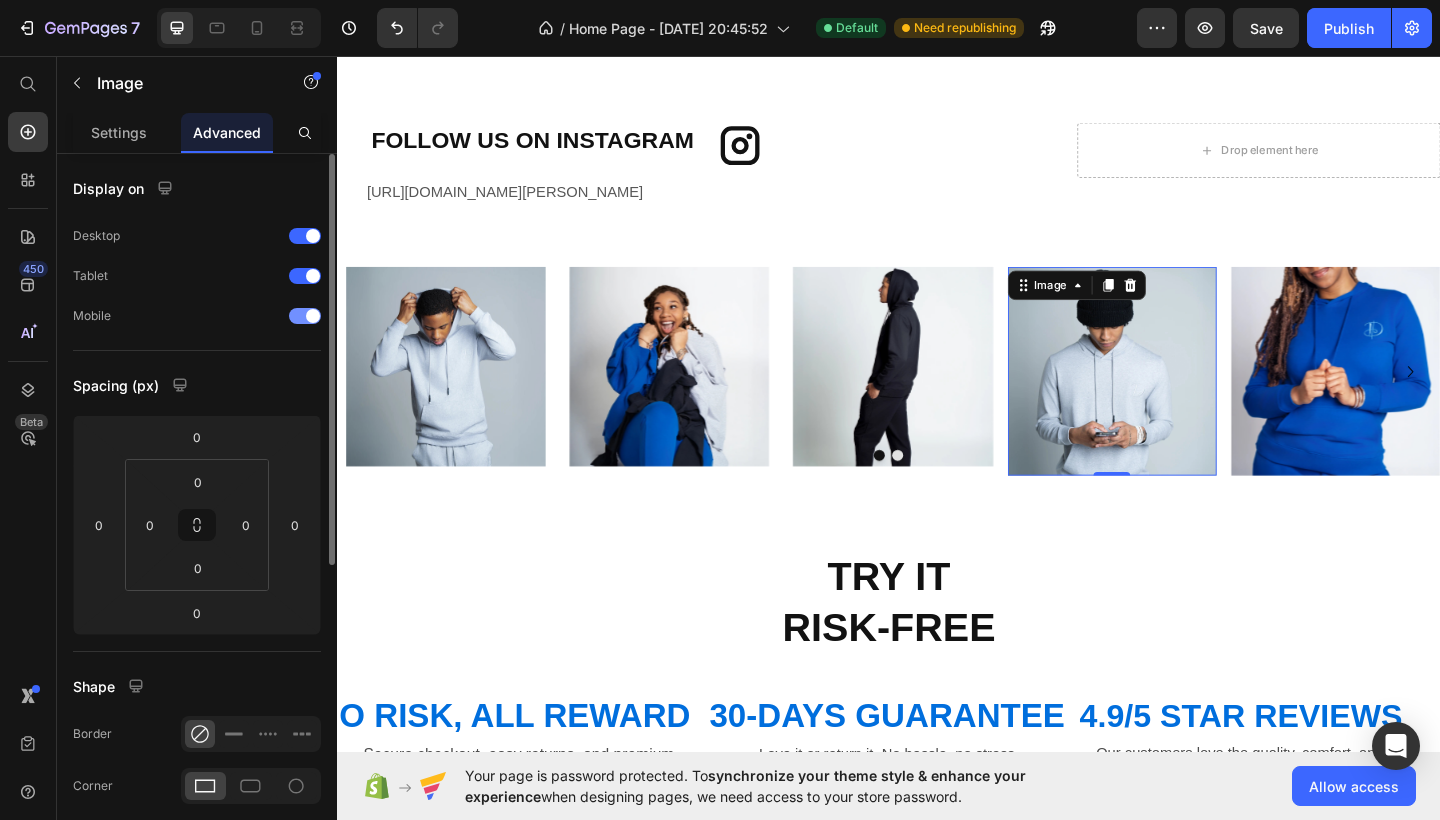 click on "Mobile" at bounding box center (197, 316) 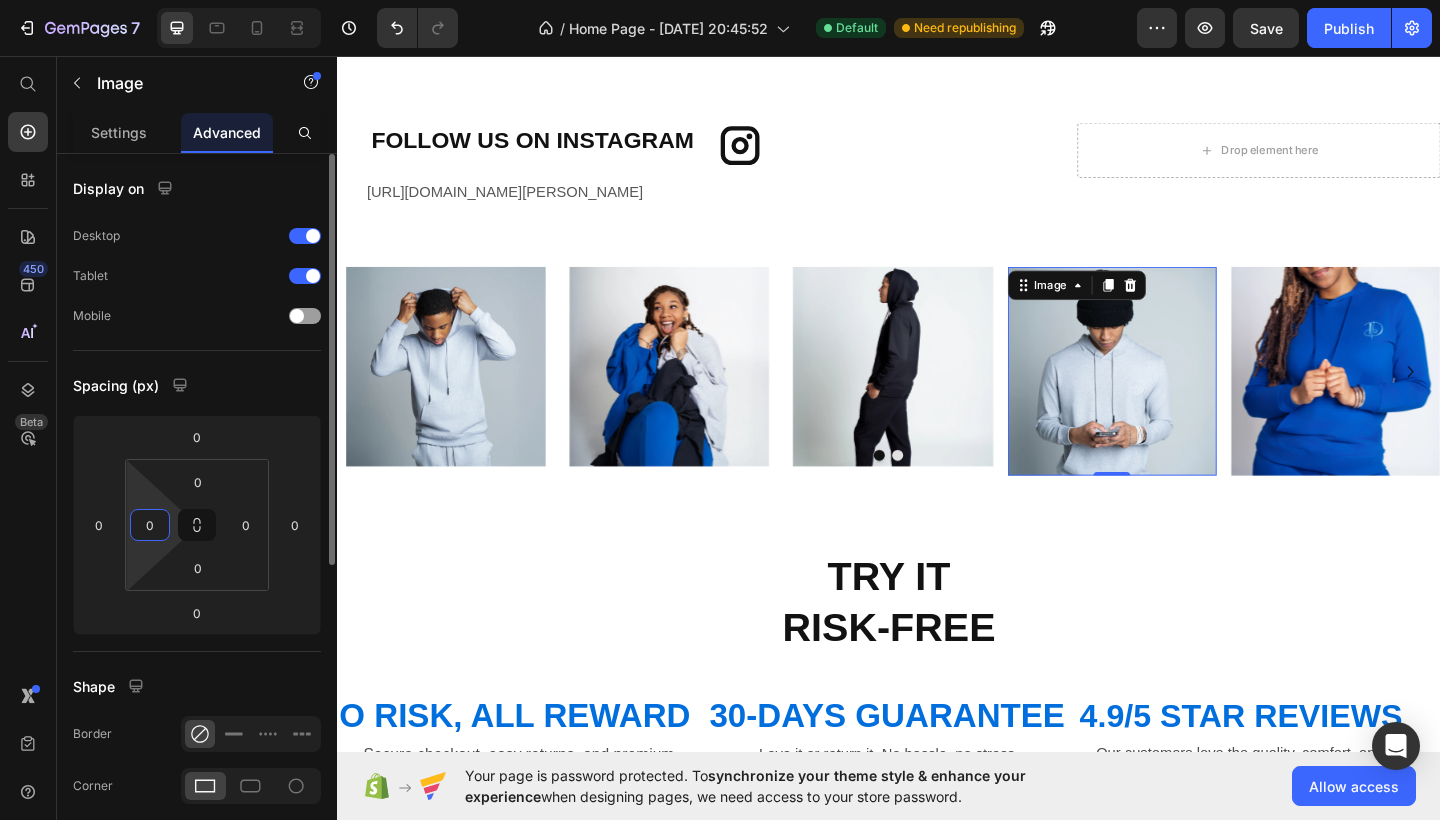 click on "0" at bounding box center (150, 525) 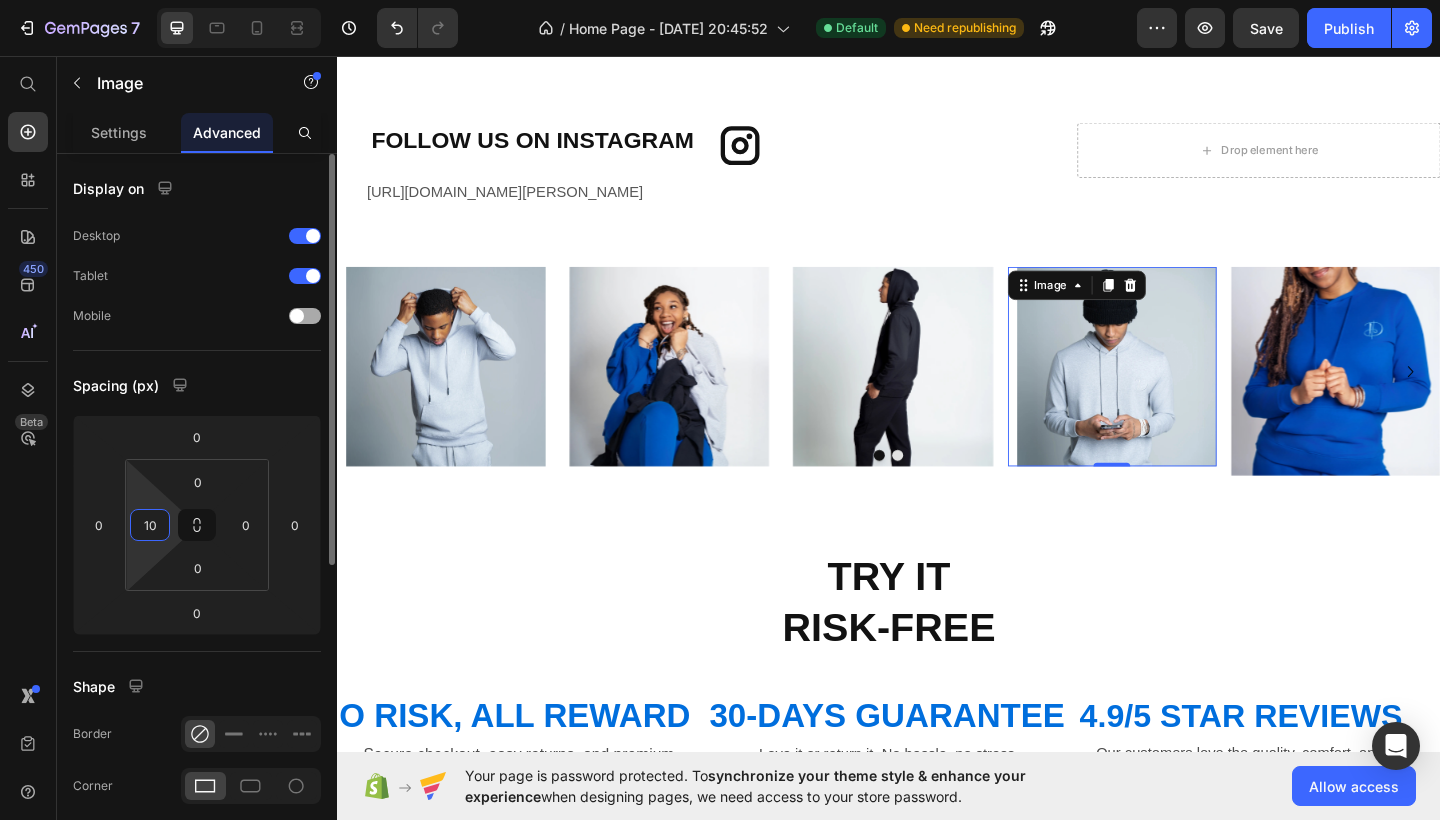 type on "10" 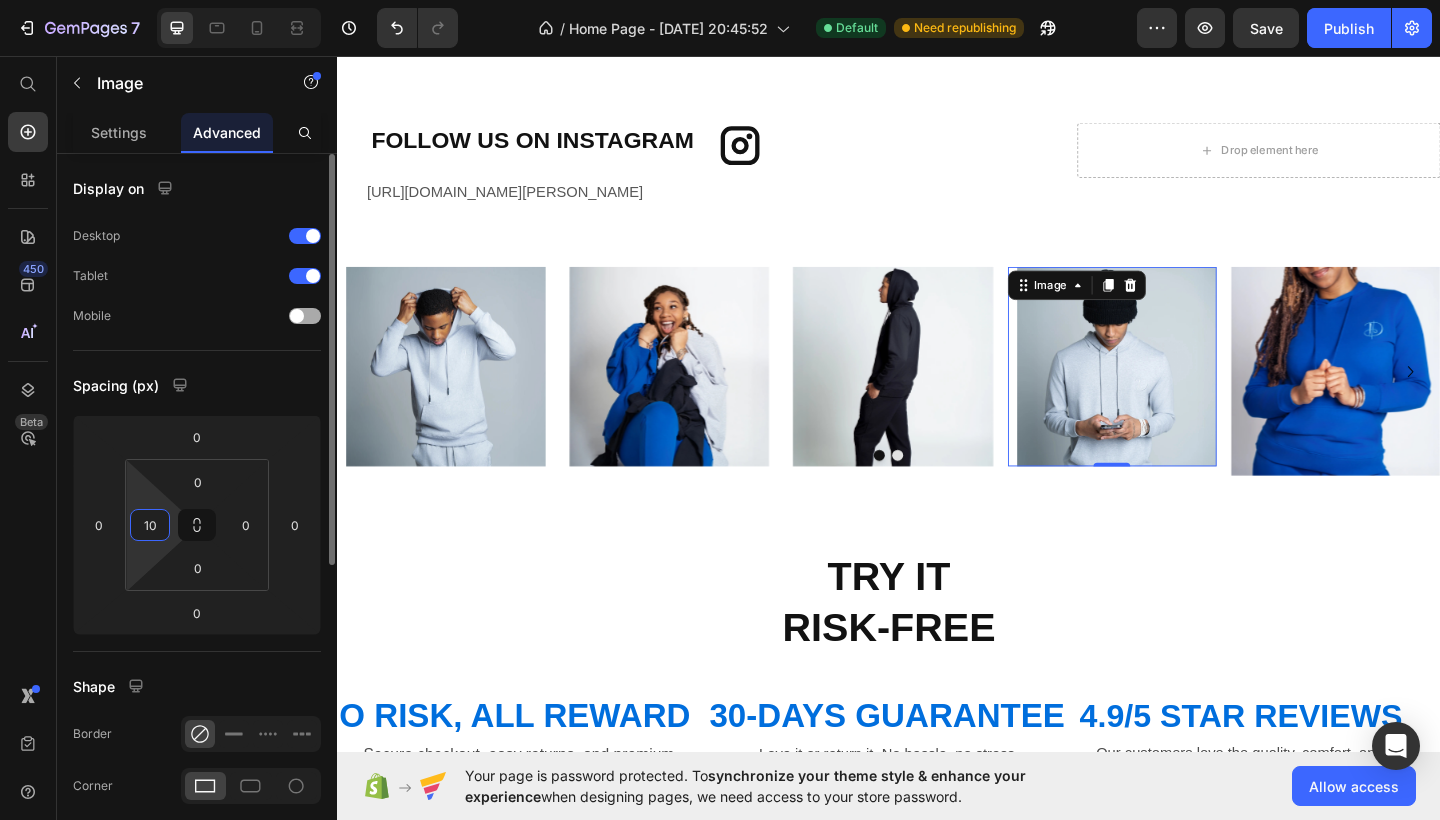 click at bounding box center (305, 316) 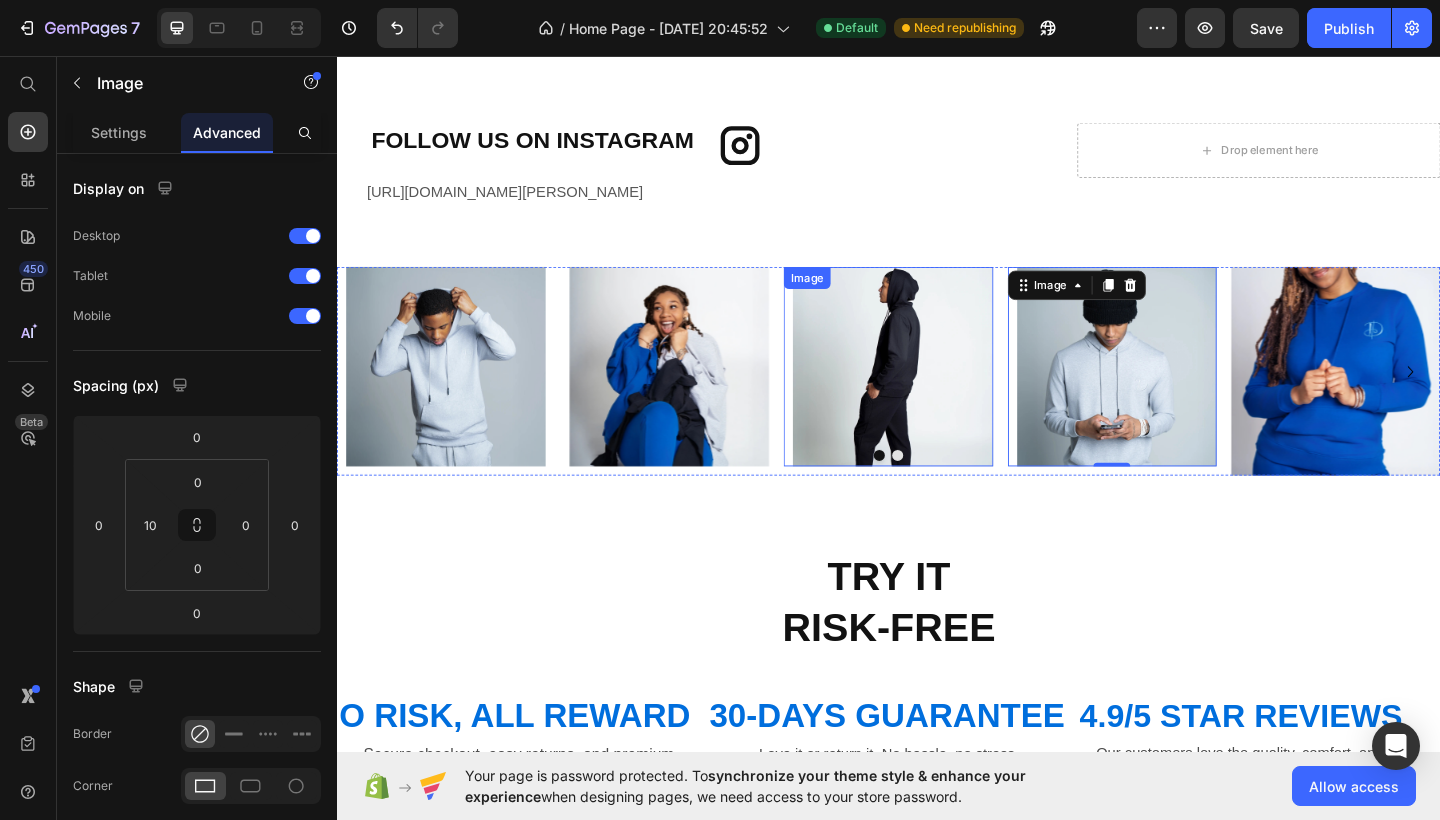 click at bounding box center (936, 394) 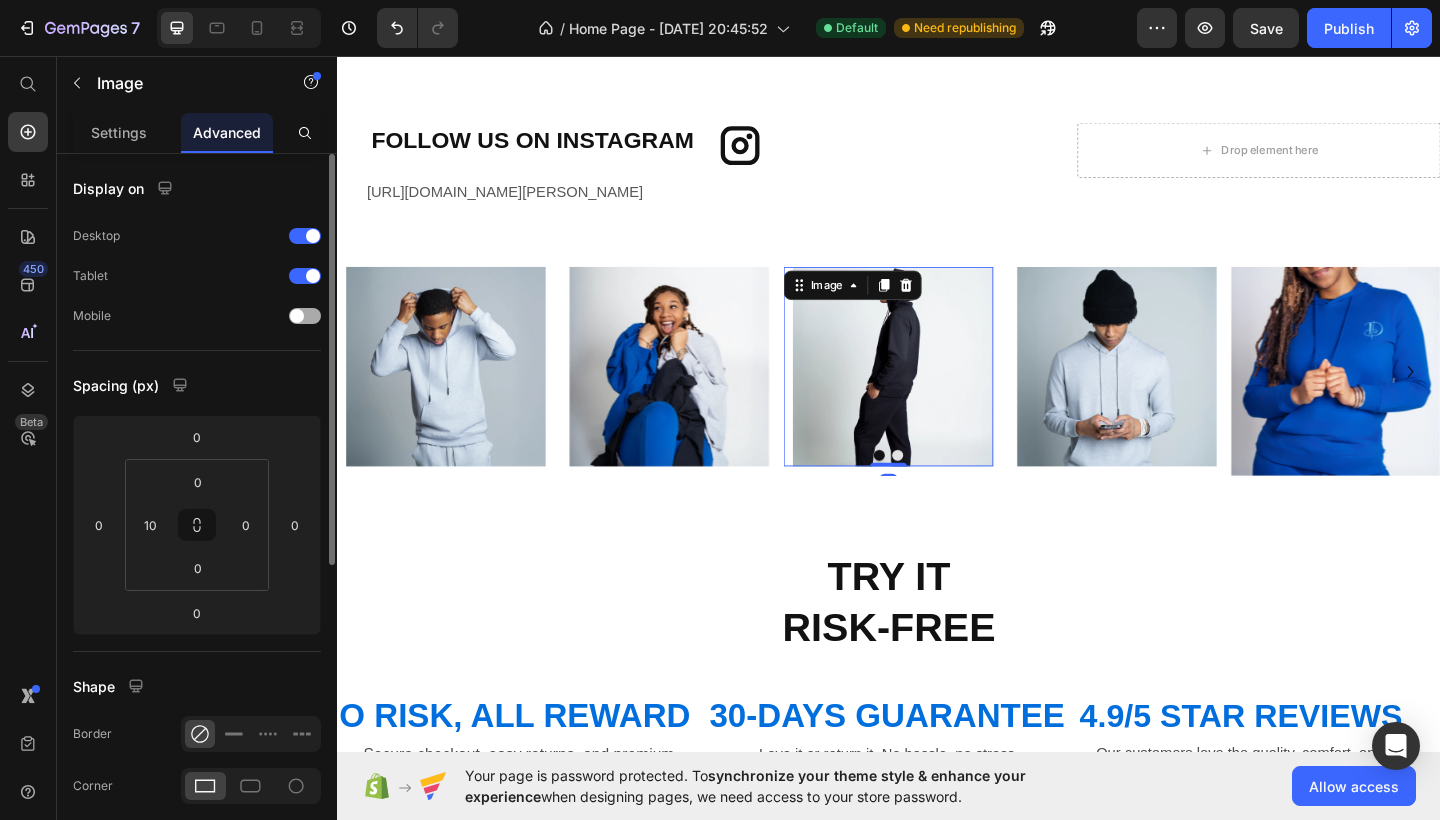 click at bounding box center (297, 316) 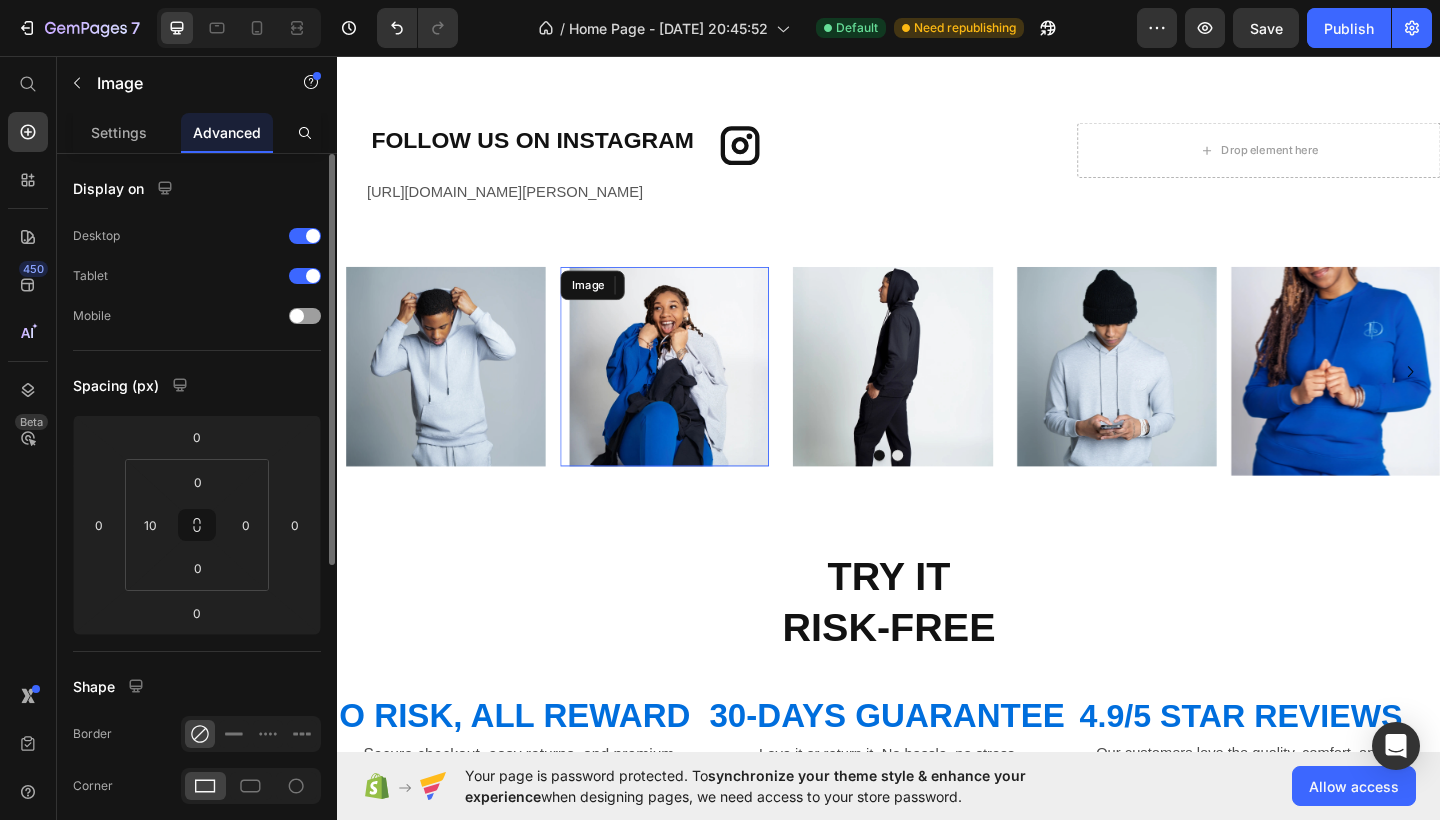 click at bounding box center [693, 394] 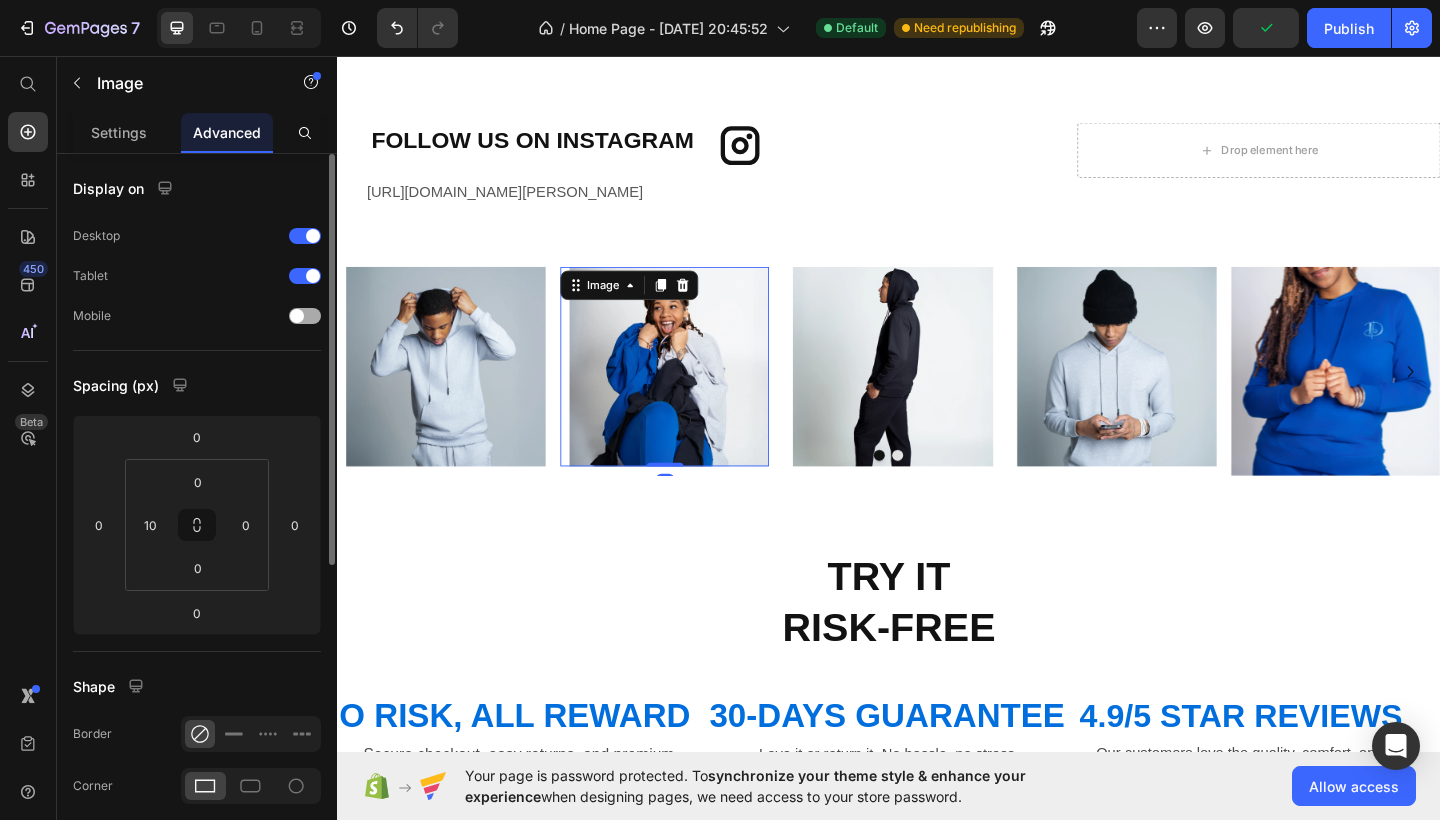 click at bounding box center (305, 316) 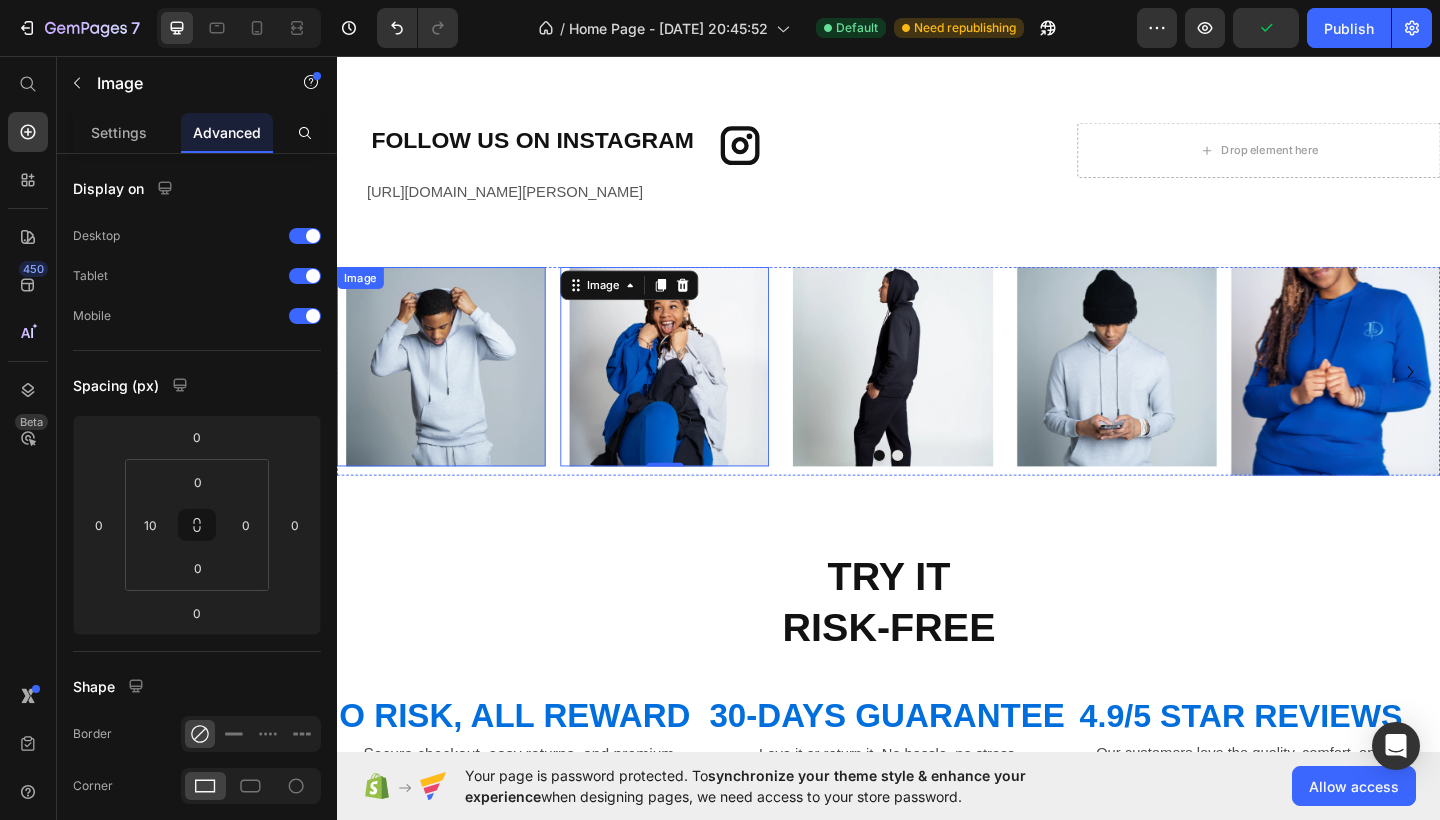 click at bounding box center (450, 394) 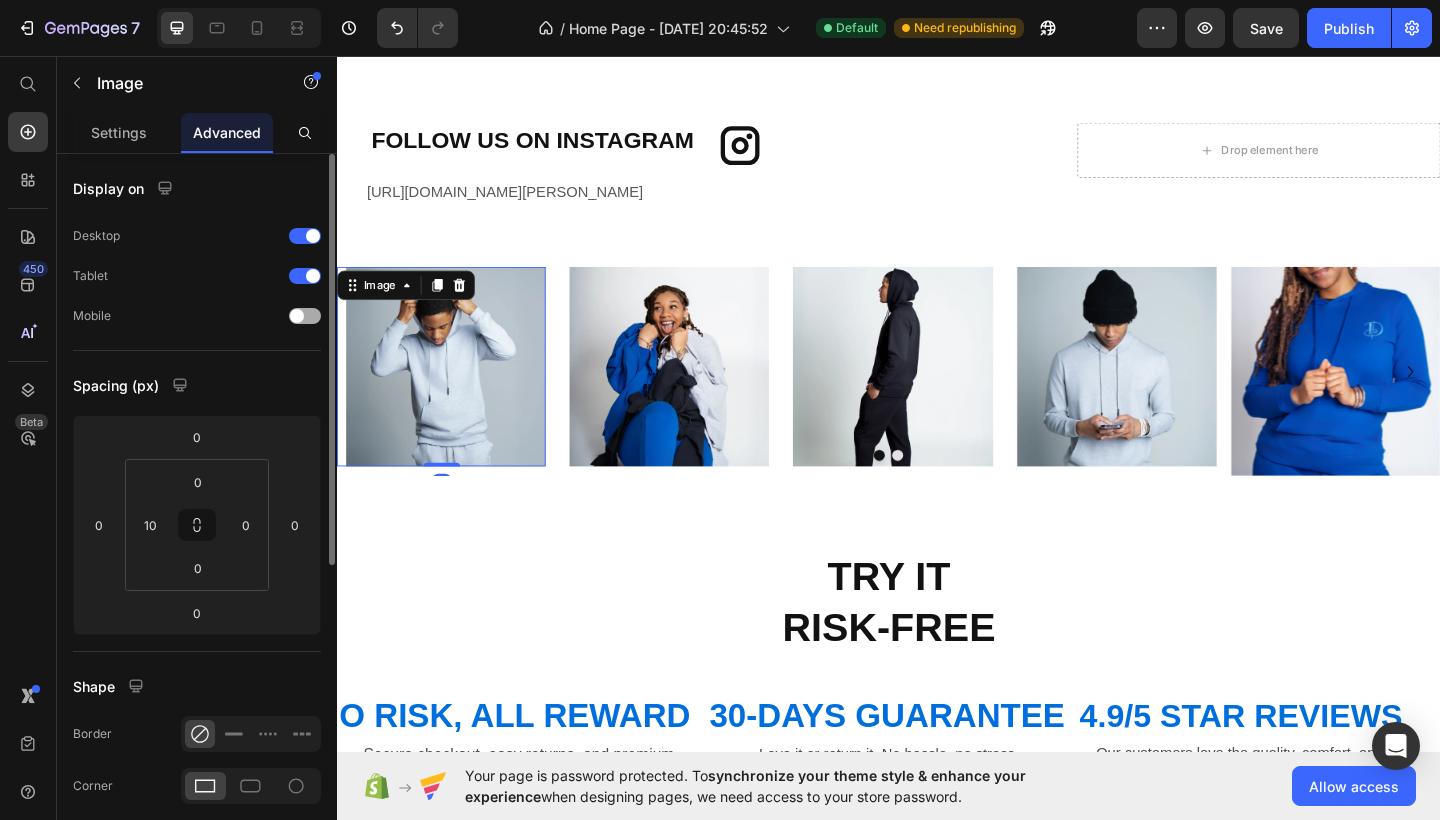 click at bounding box center (297, 316) 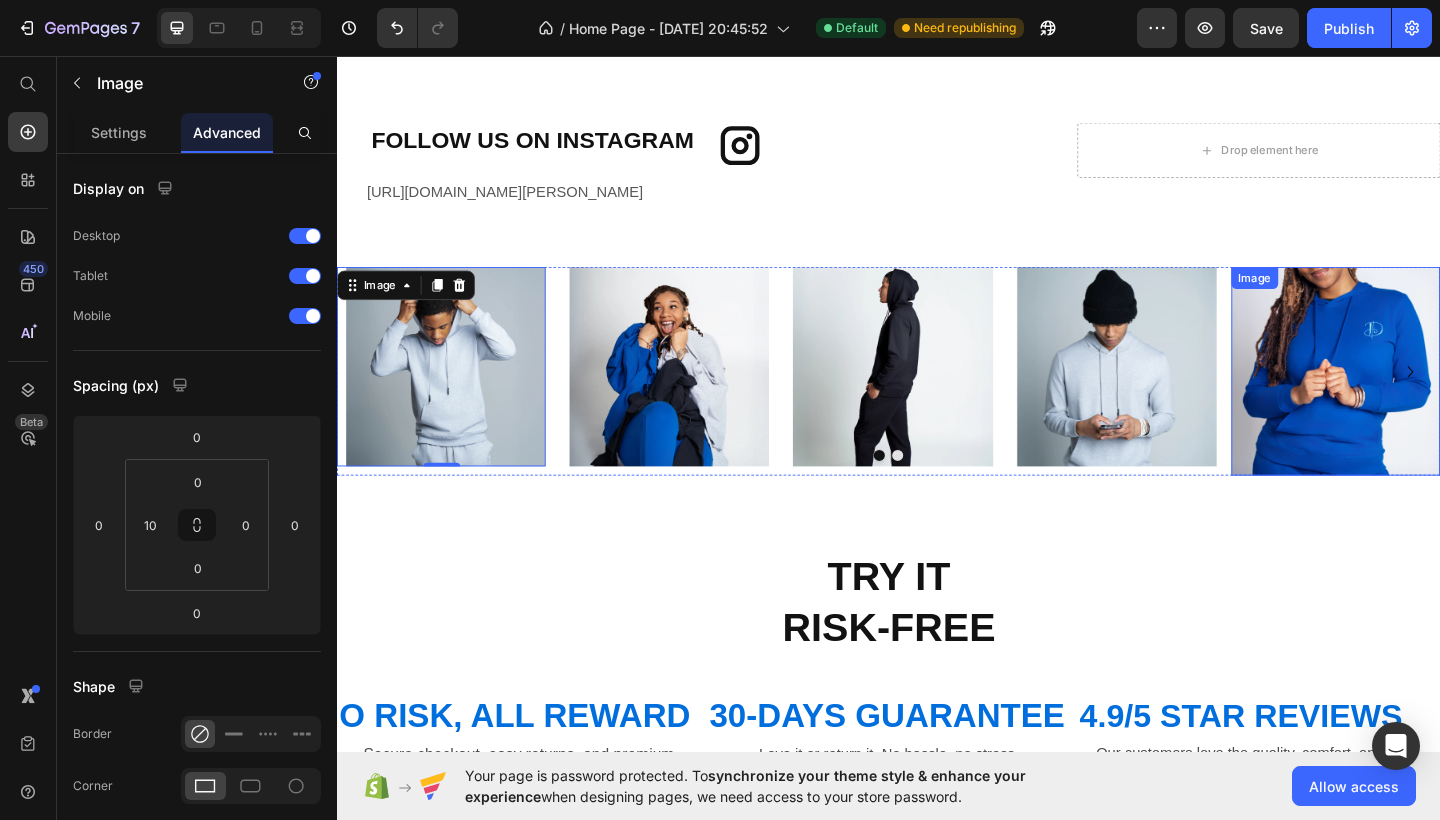 click at bounding box center [1423, 399] 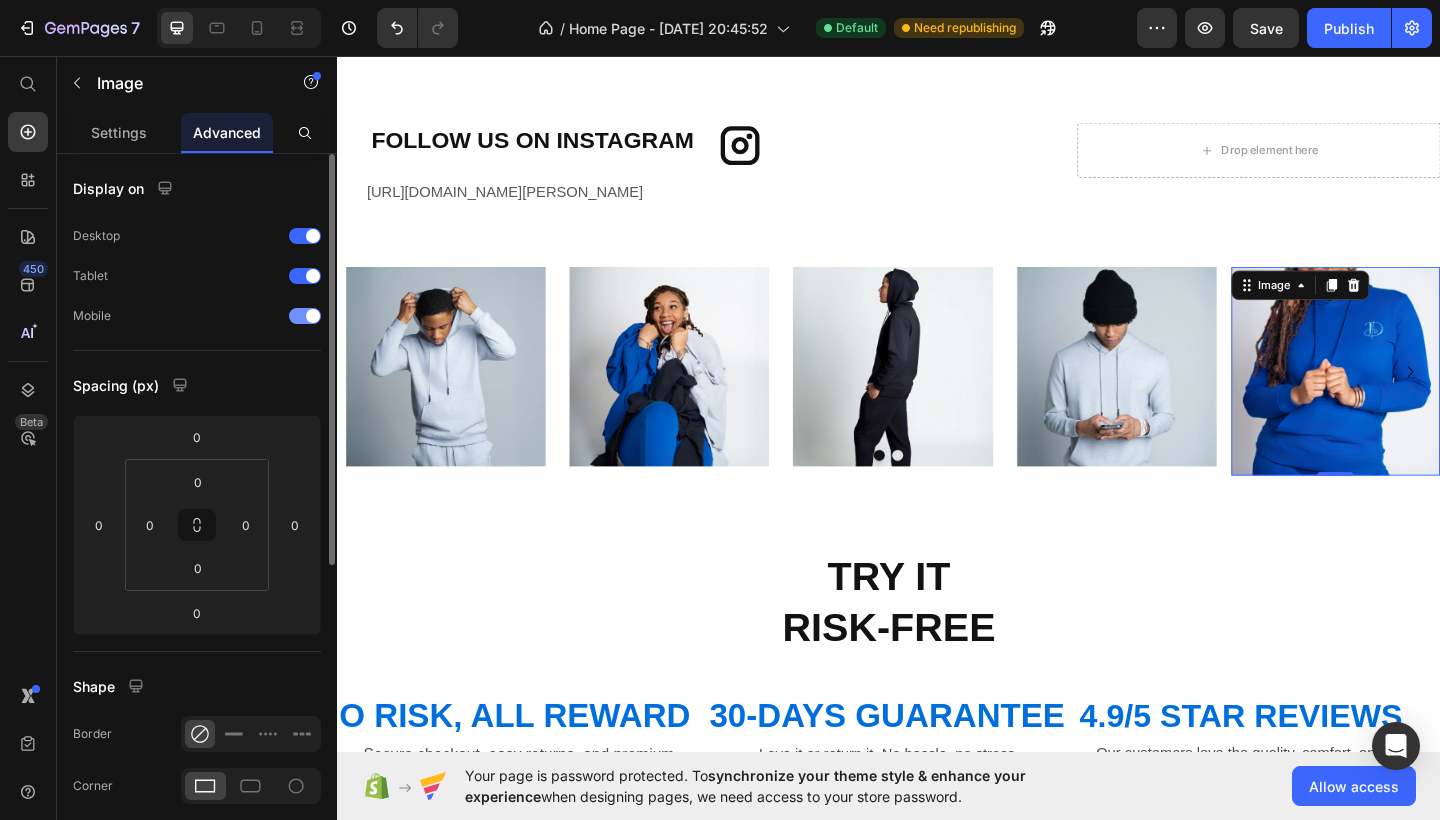 click at bounding box center [305, 316] 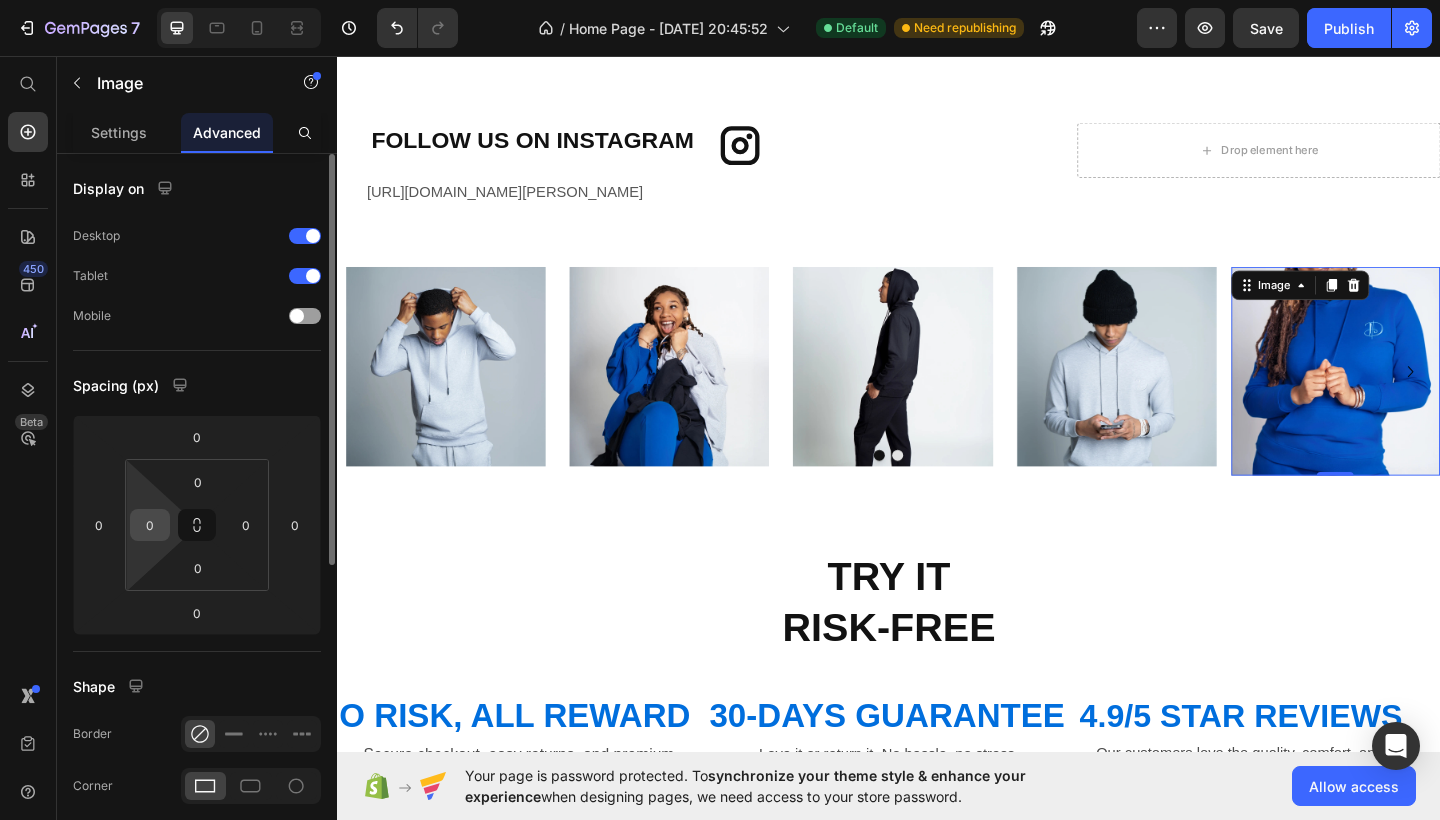 click on "0" at bounding box center [150, 525] 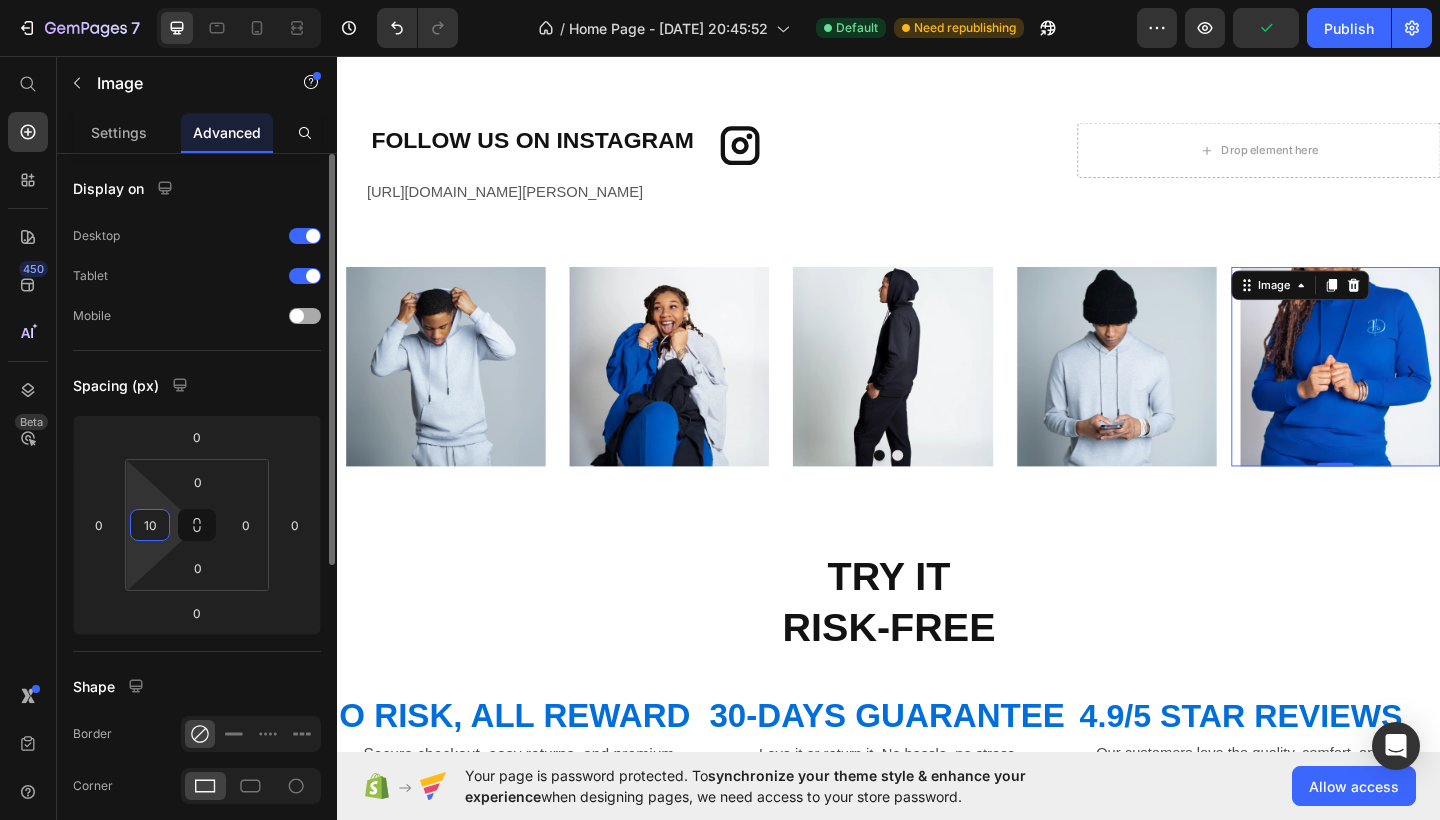type on "10" 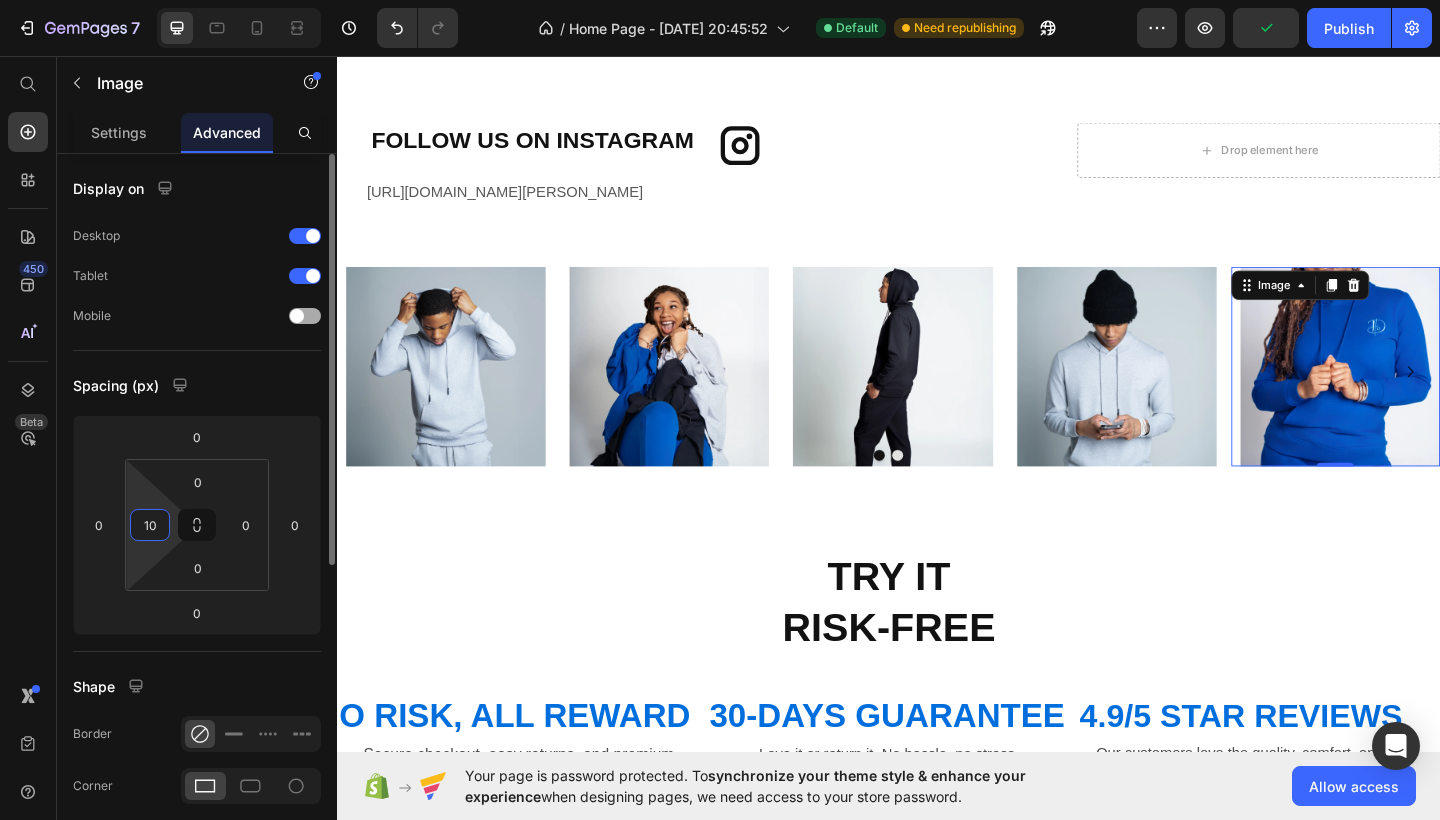 click at bounding box center [297, 316] 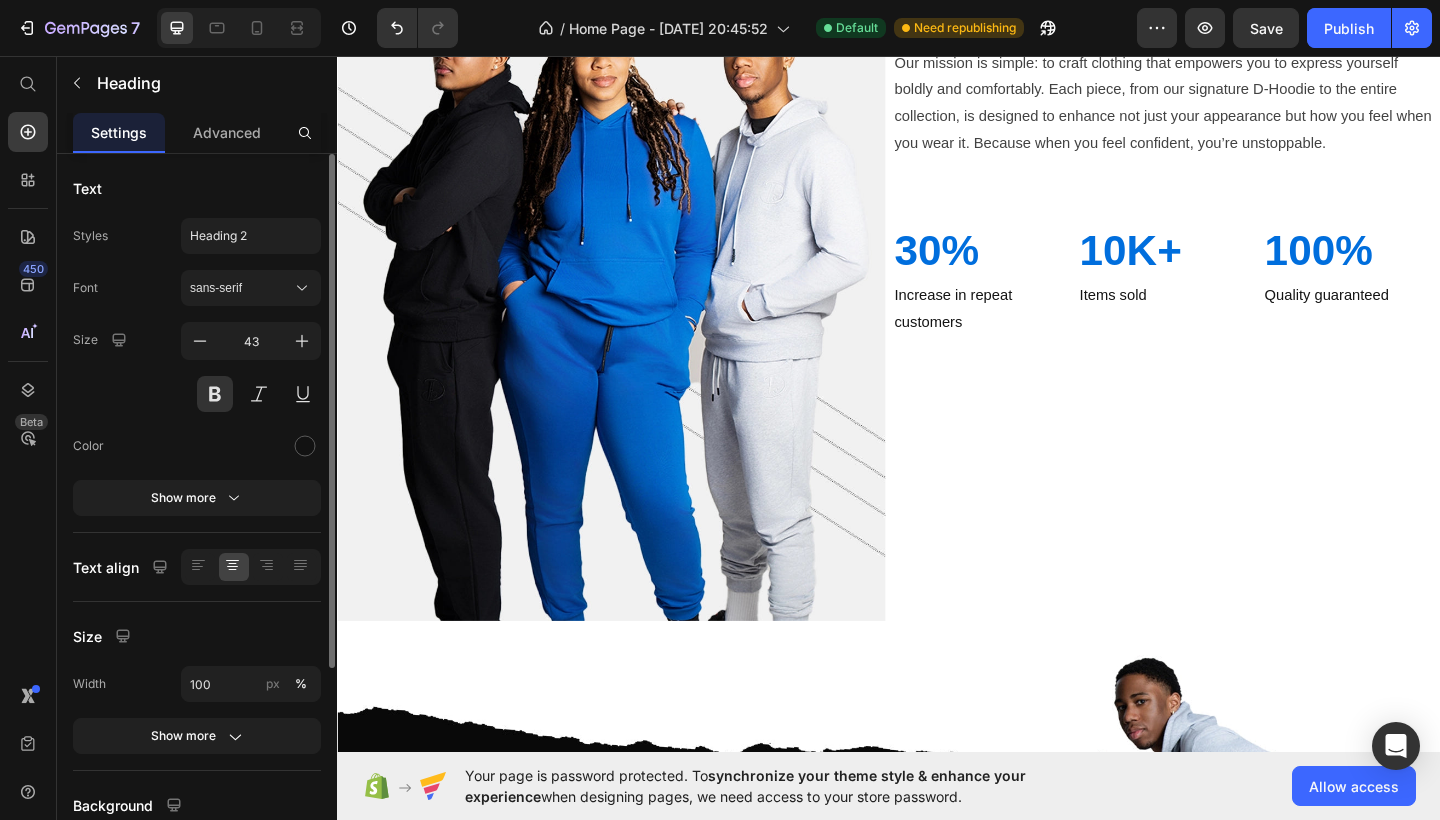 scroll, scrollTop: 853, scrollLeft: 0, axis: vertical 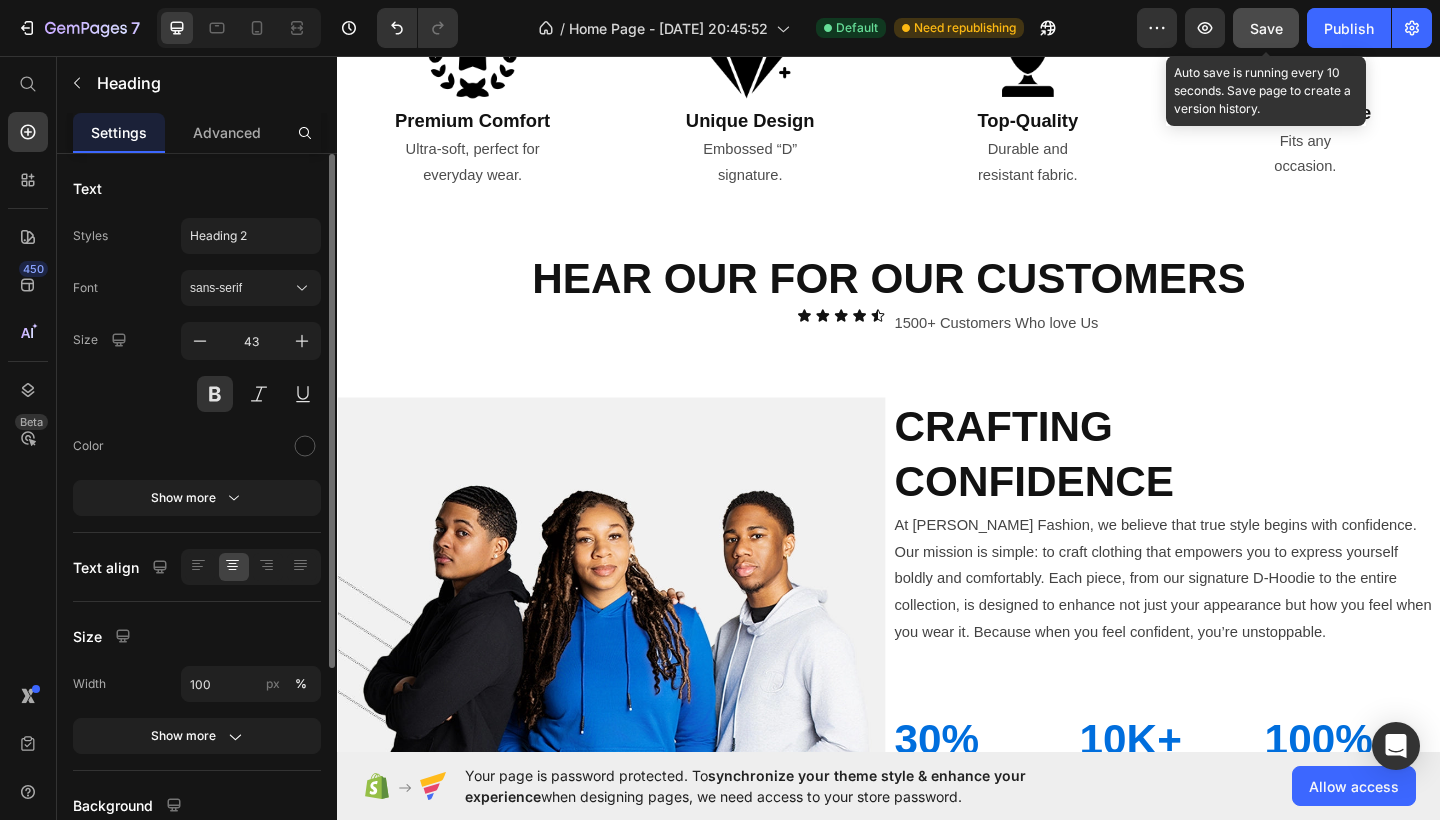 click on "Save" 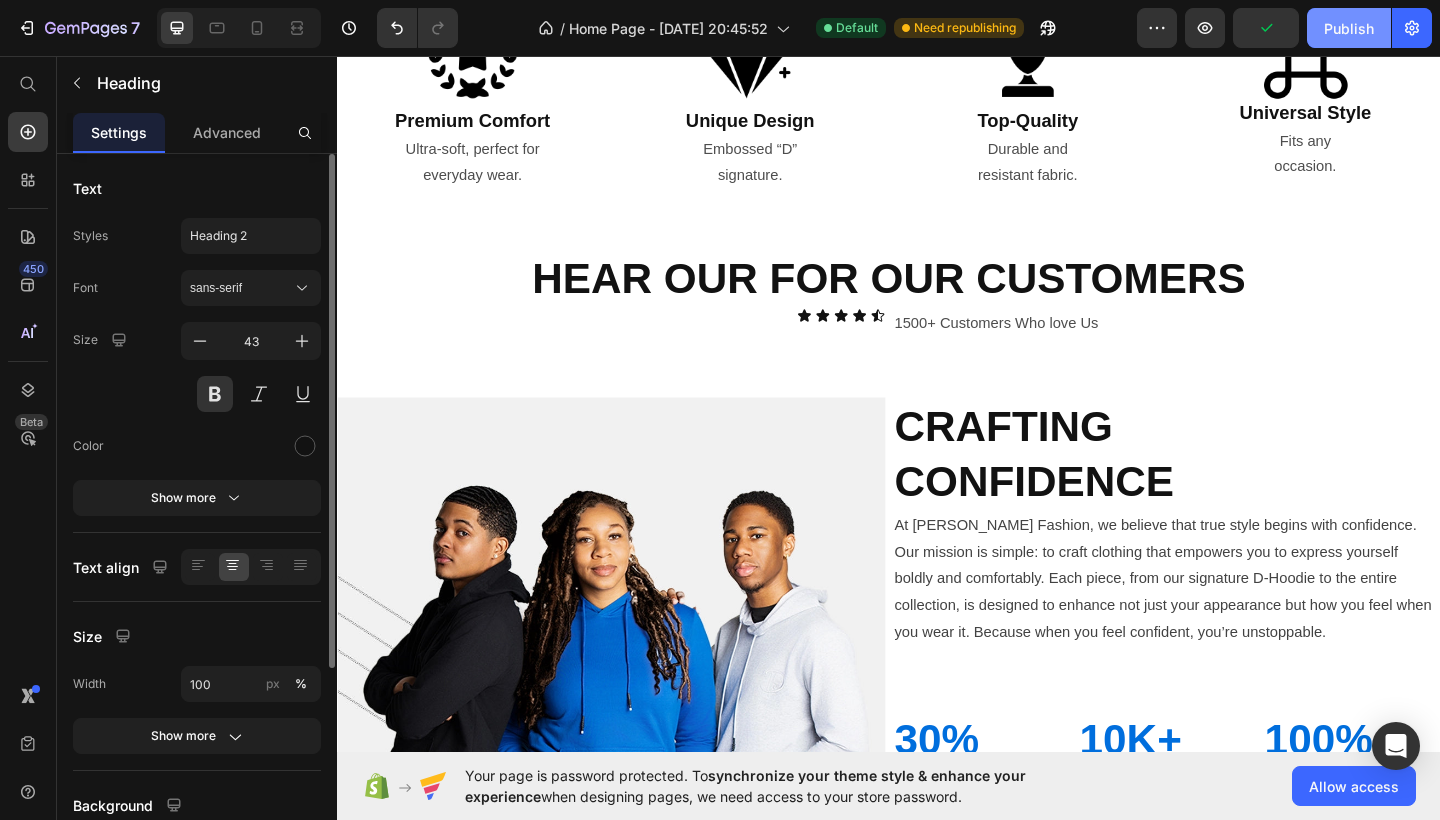 click on "Publish" at bounding box center [1349, 28] 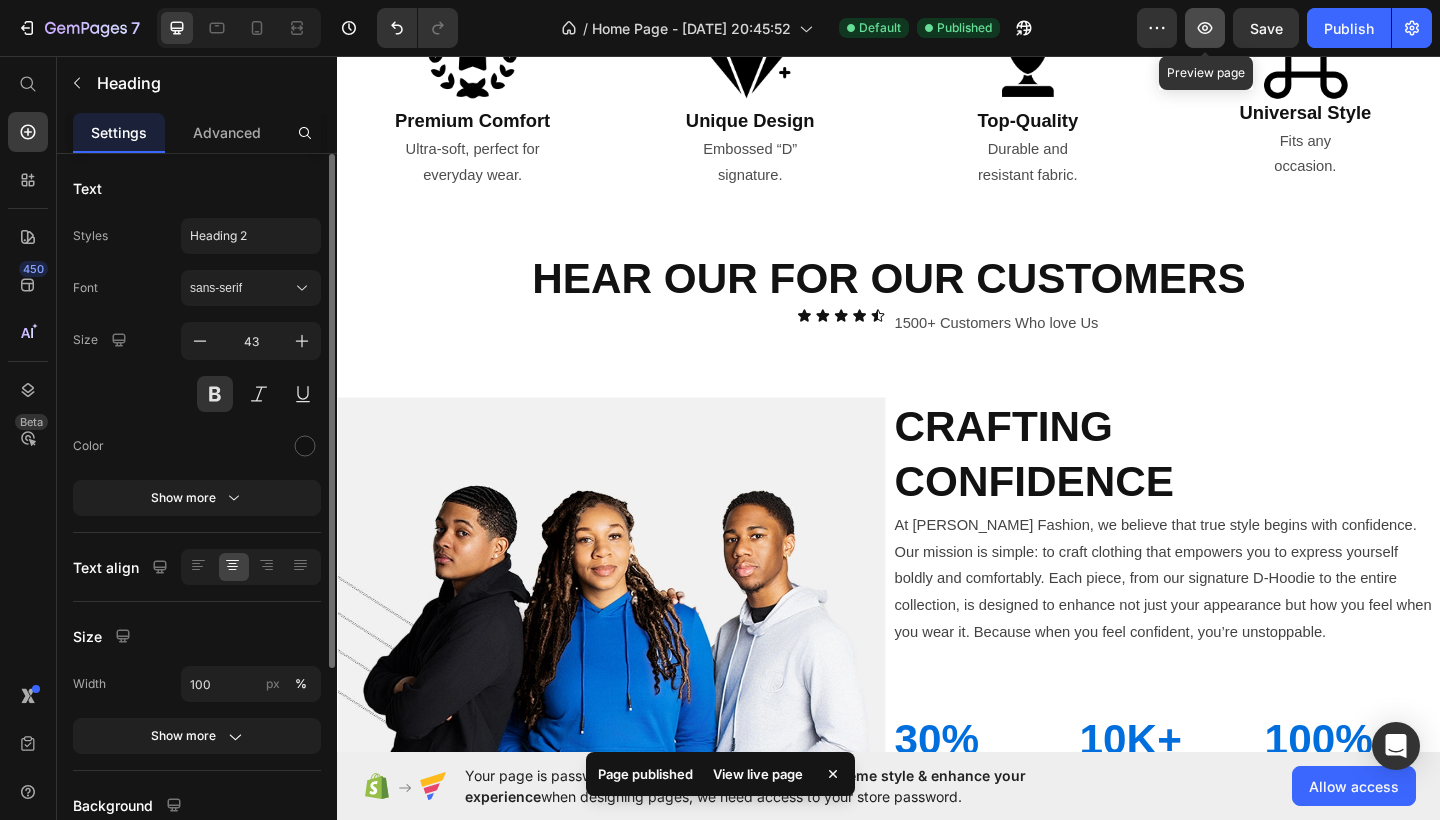click 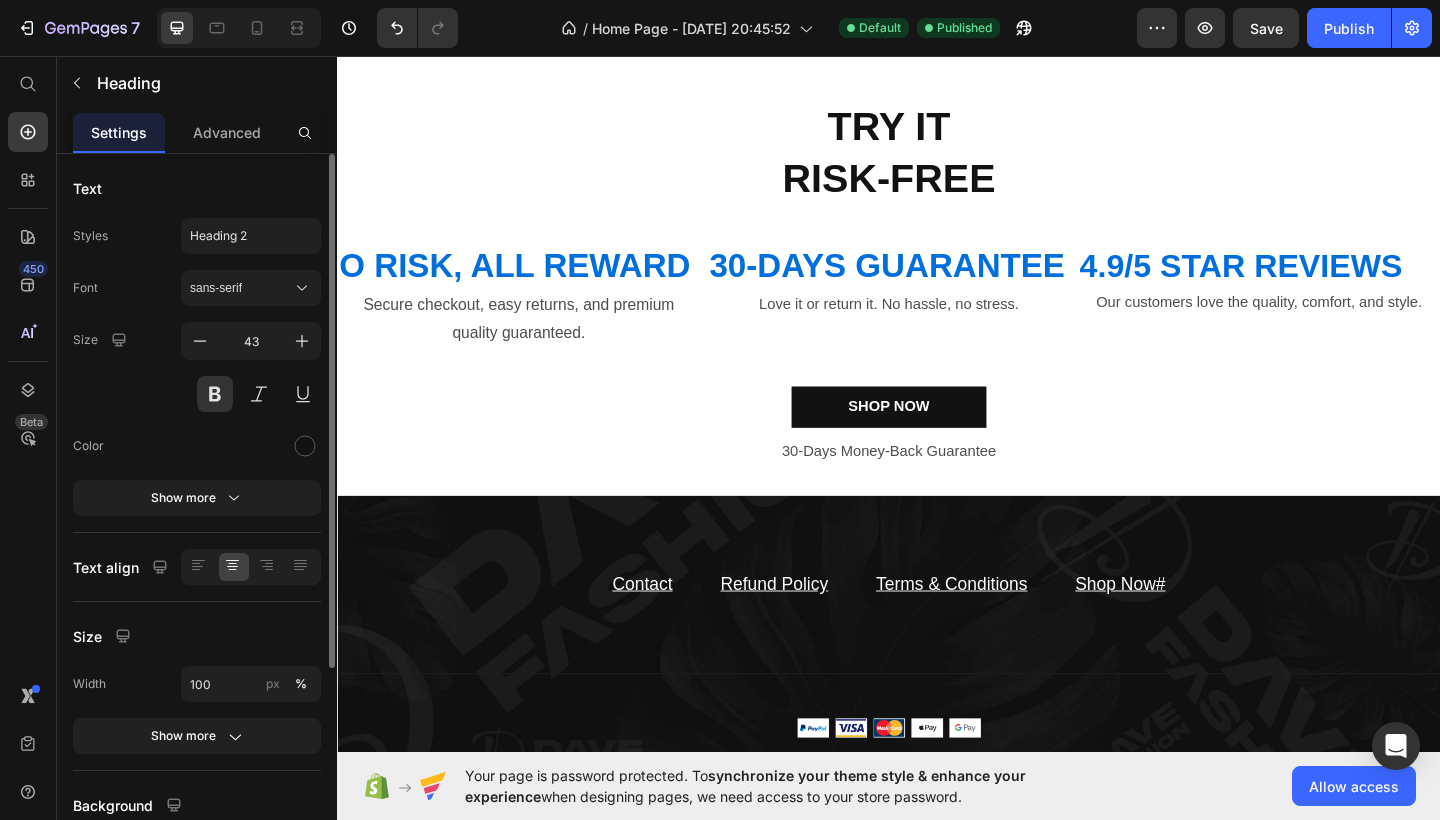 scroll, scrollTop: 4240, scrollLeft: 0, axis: vertical 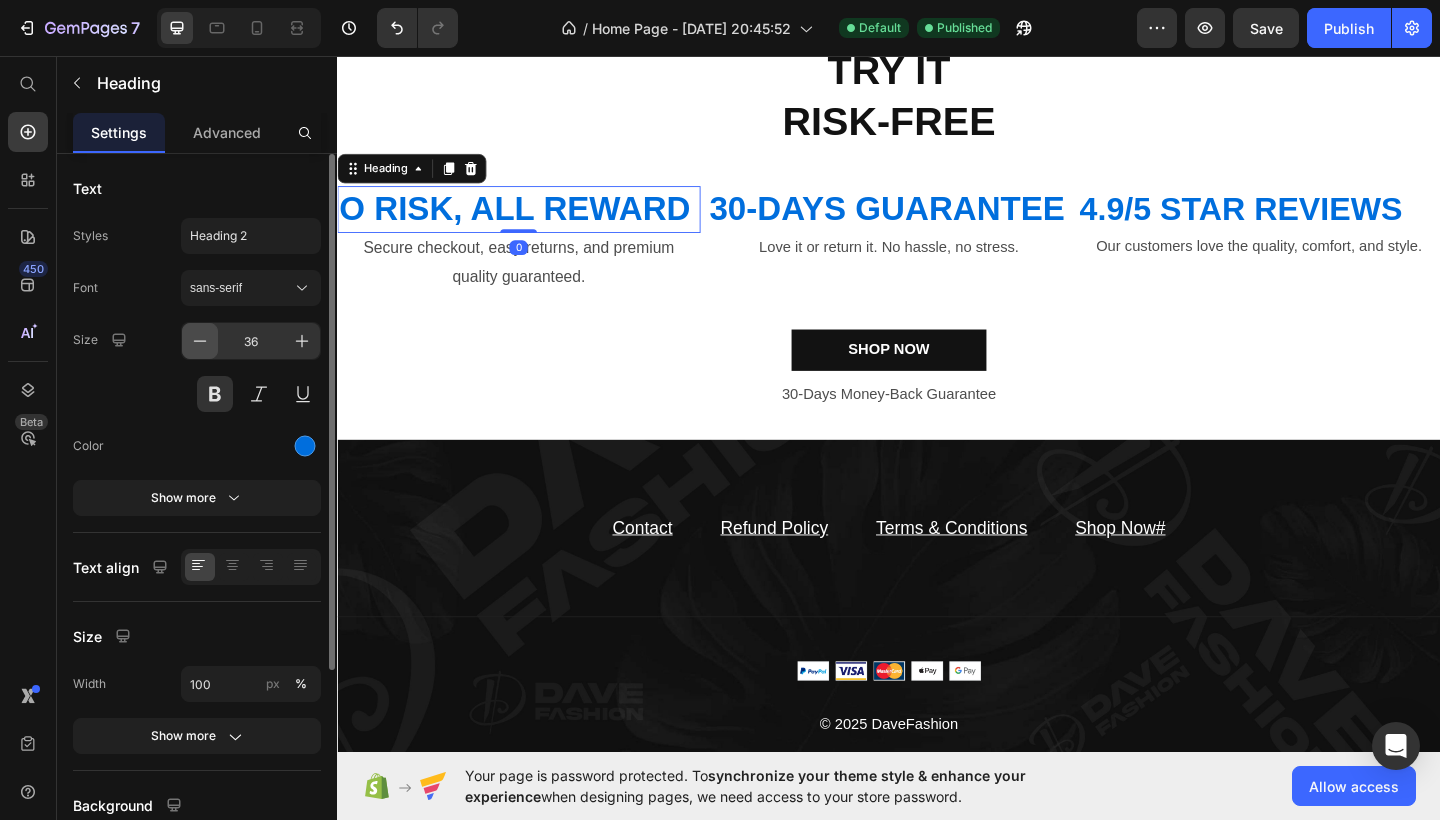 click at bounding box center (200, 341) 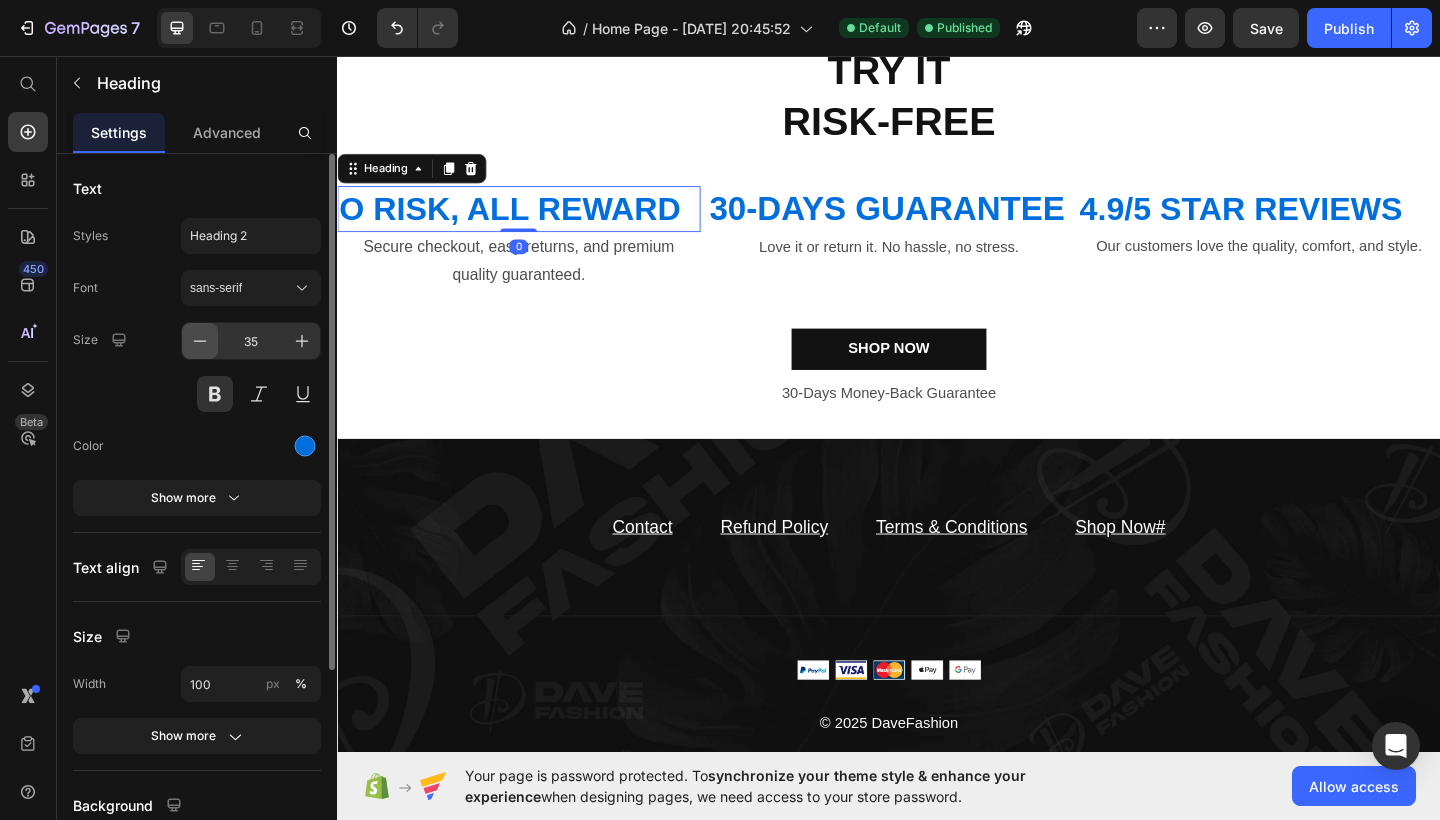 click at bounding box center (200, 341) 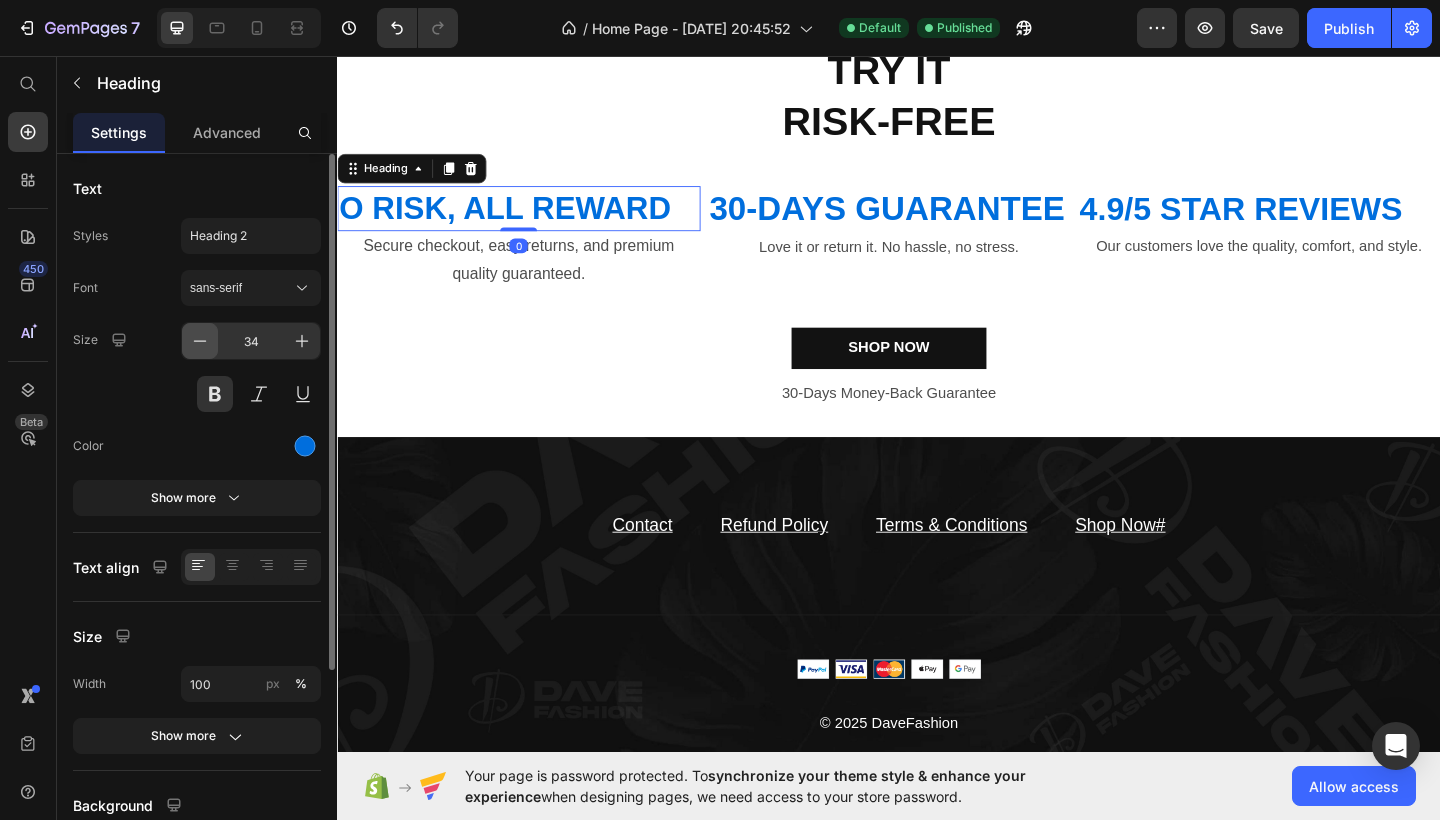 click at bounding box center (200, 341) 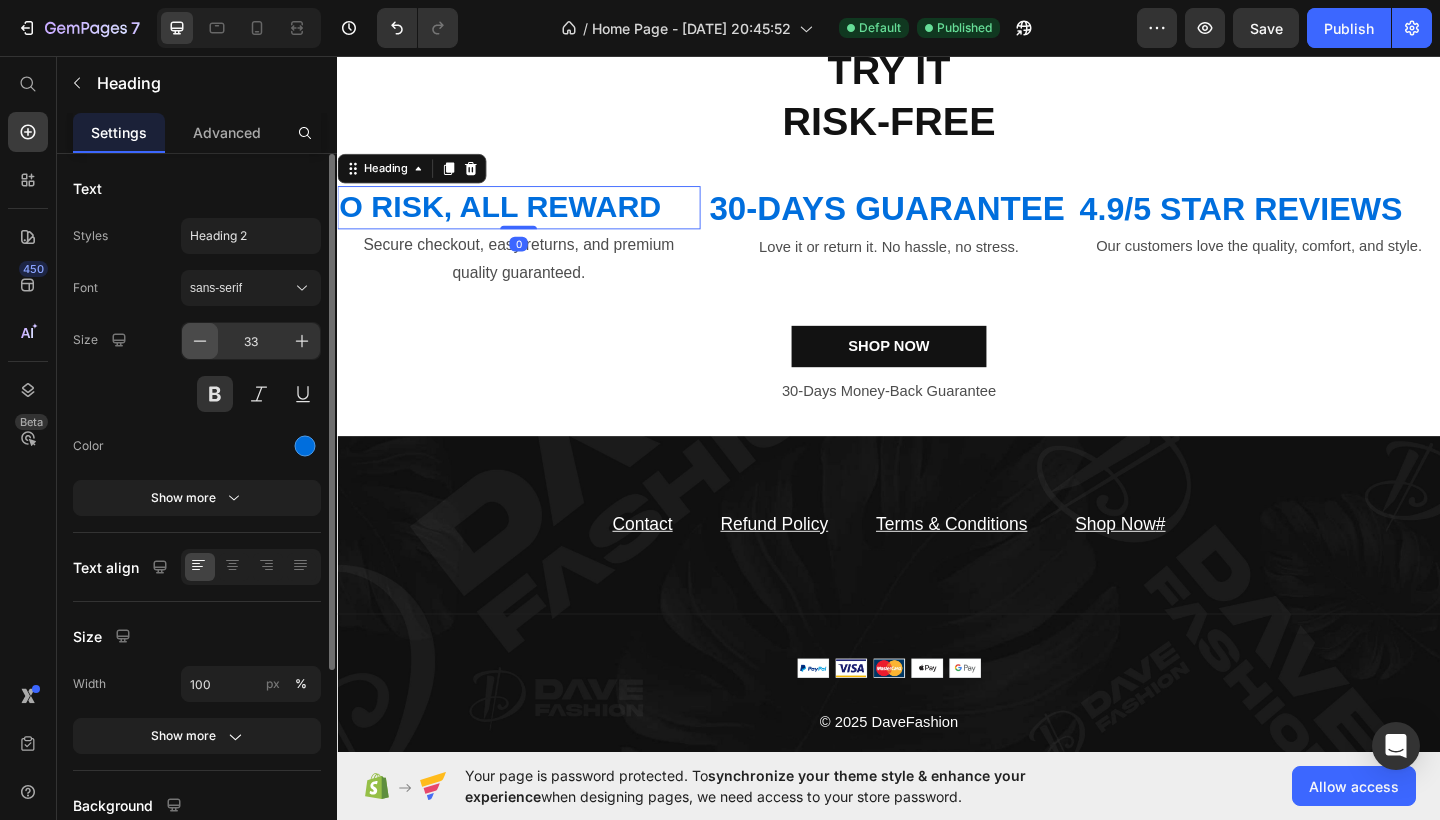 click at bounding box center [200, 341] 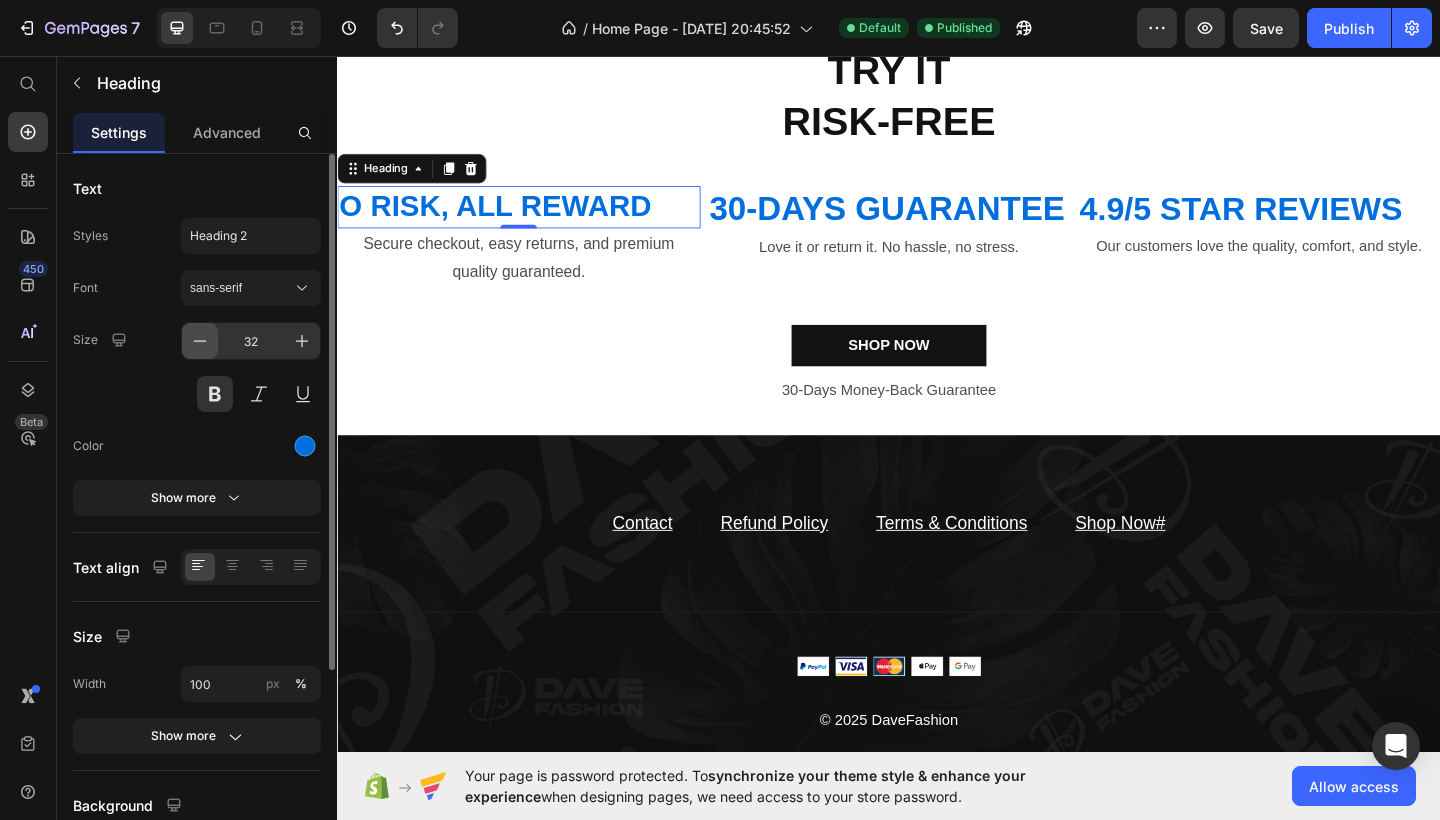 click at bounding box center (200, 341) 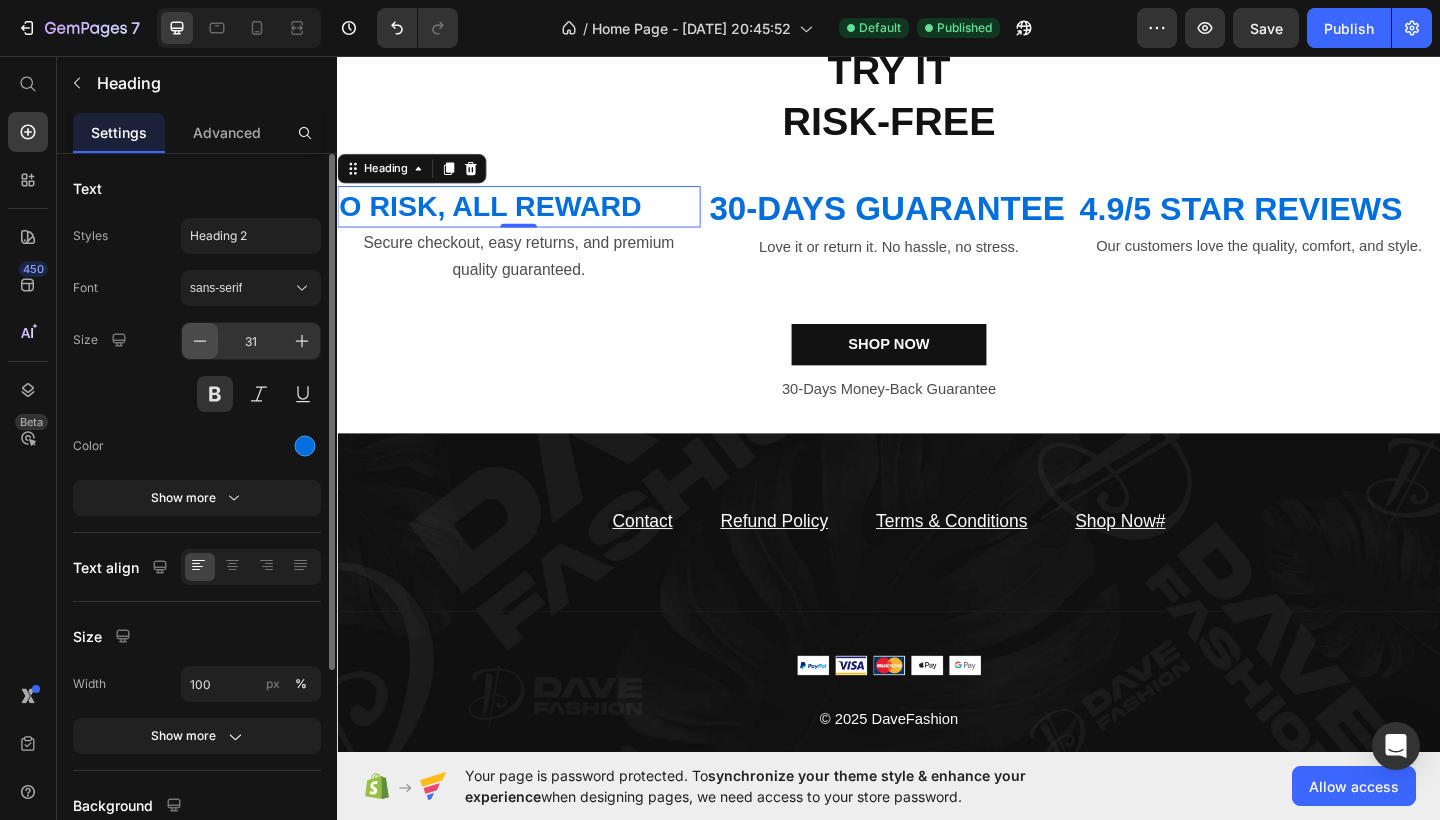 click at bounding box center (200, 341) 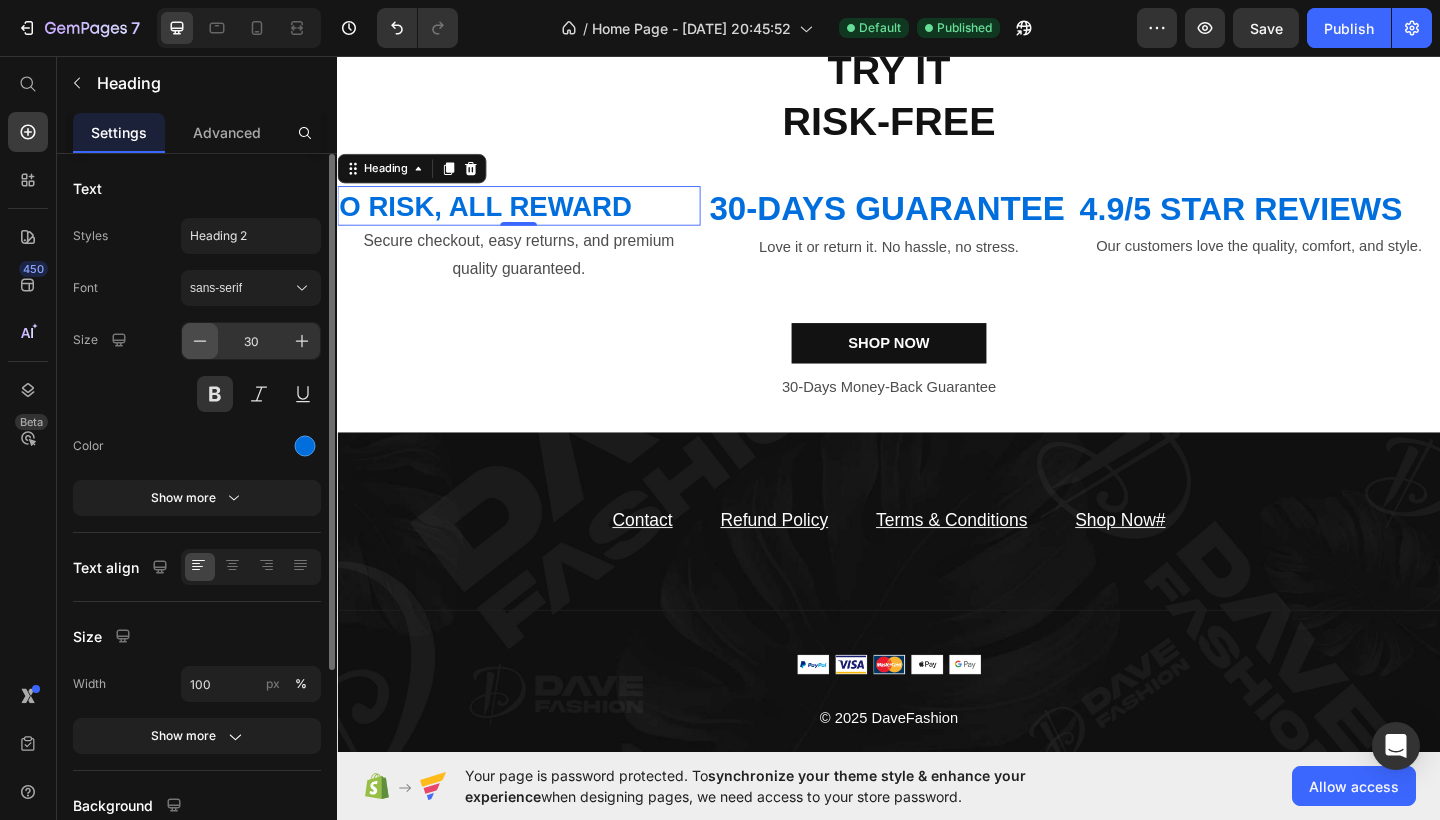 click at bounding box center (200, 341) 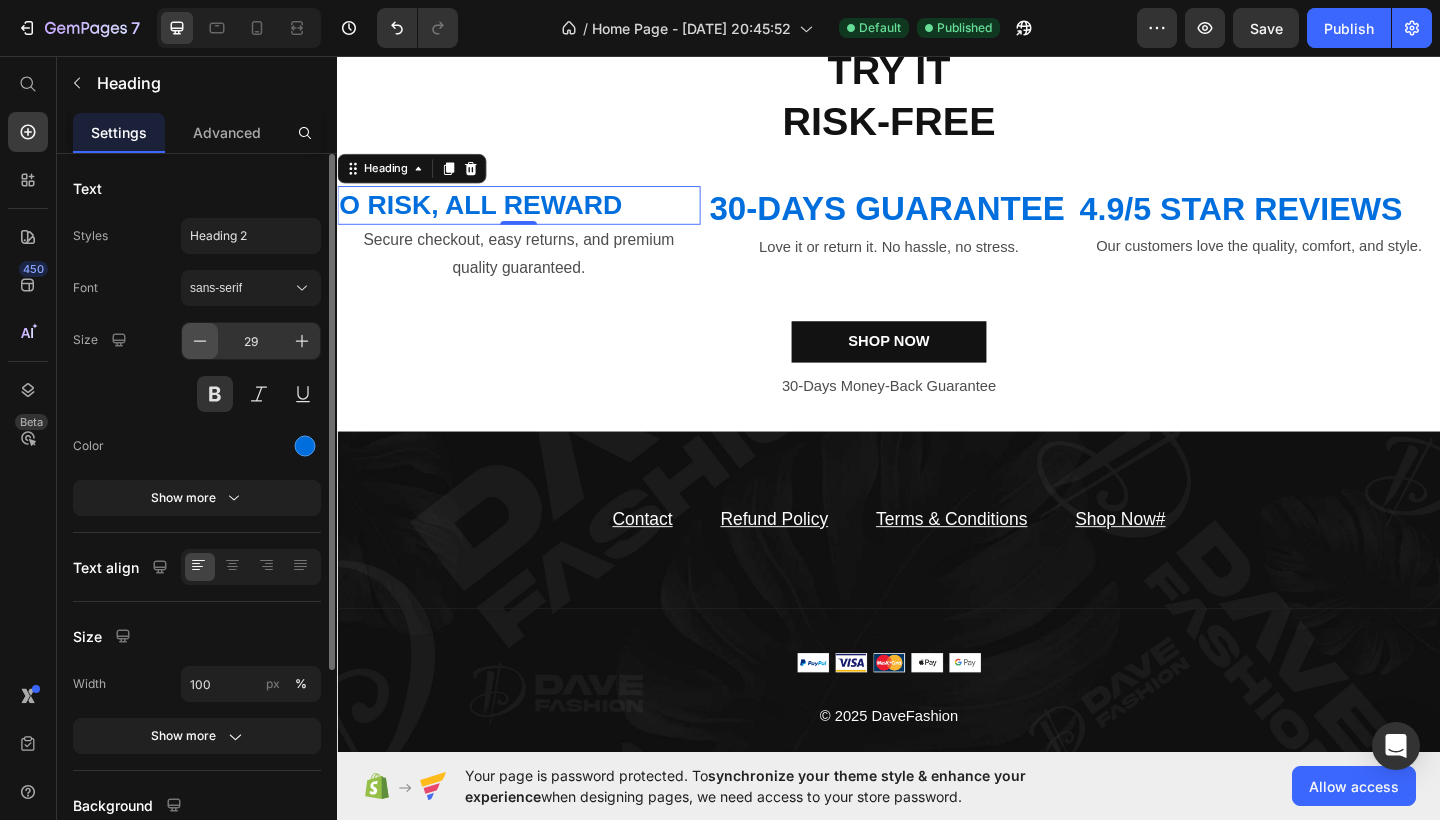 click at bounding box center (200, 341) 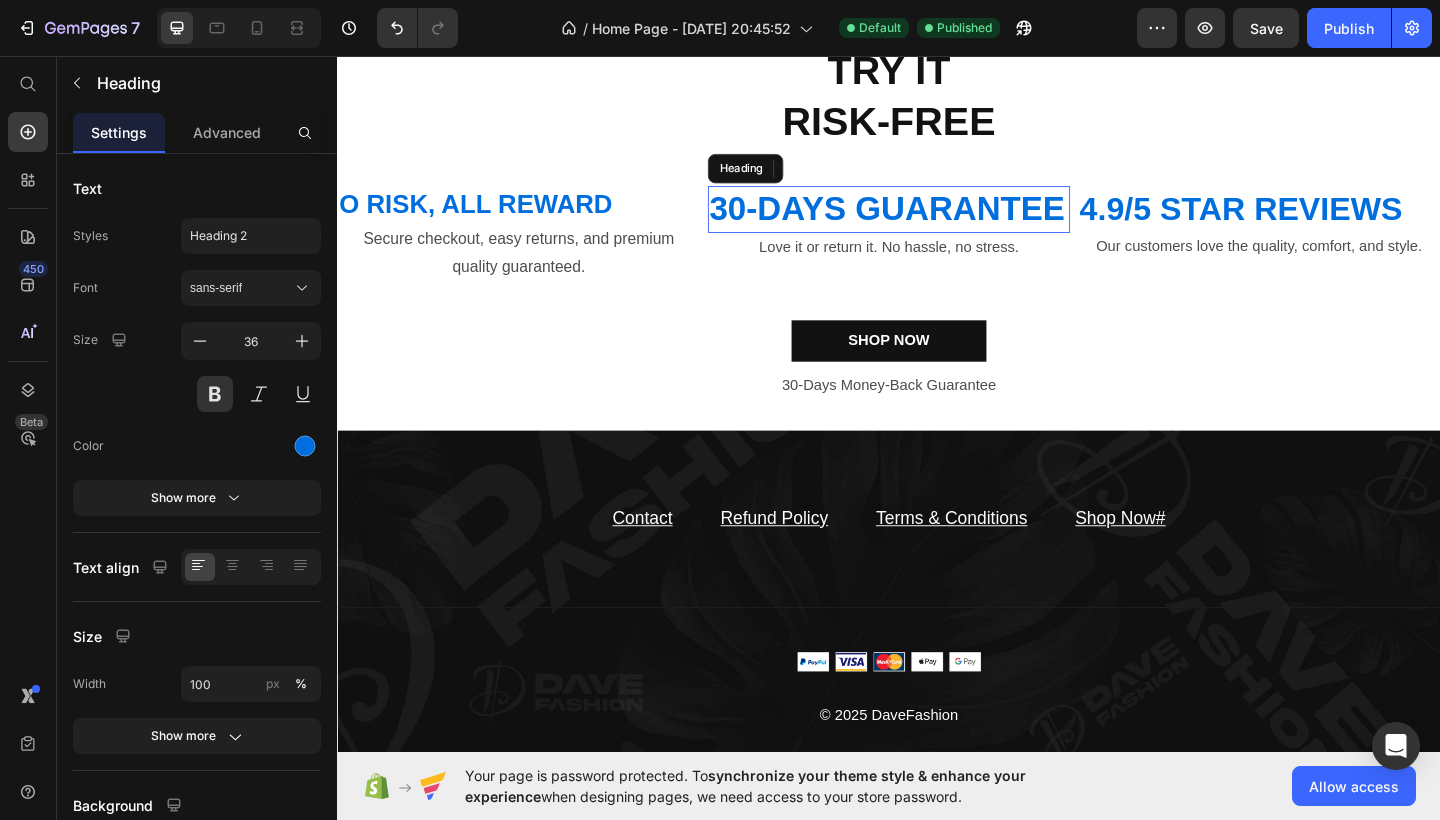 click on "30-DAYS GUARANTEE" at bounding box center (937, 223) 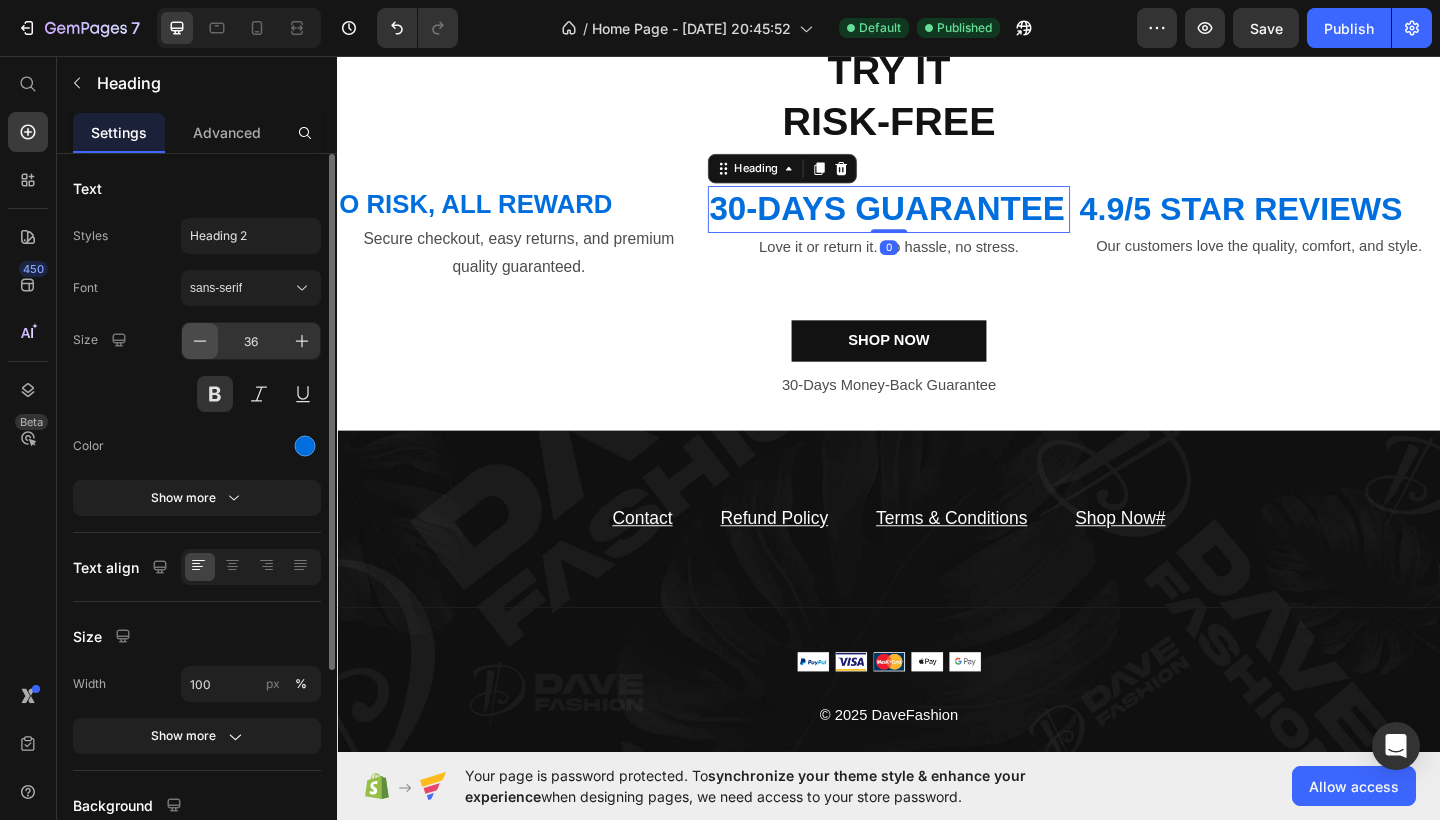 click at bounding box center (200, 341) 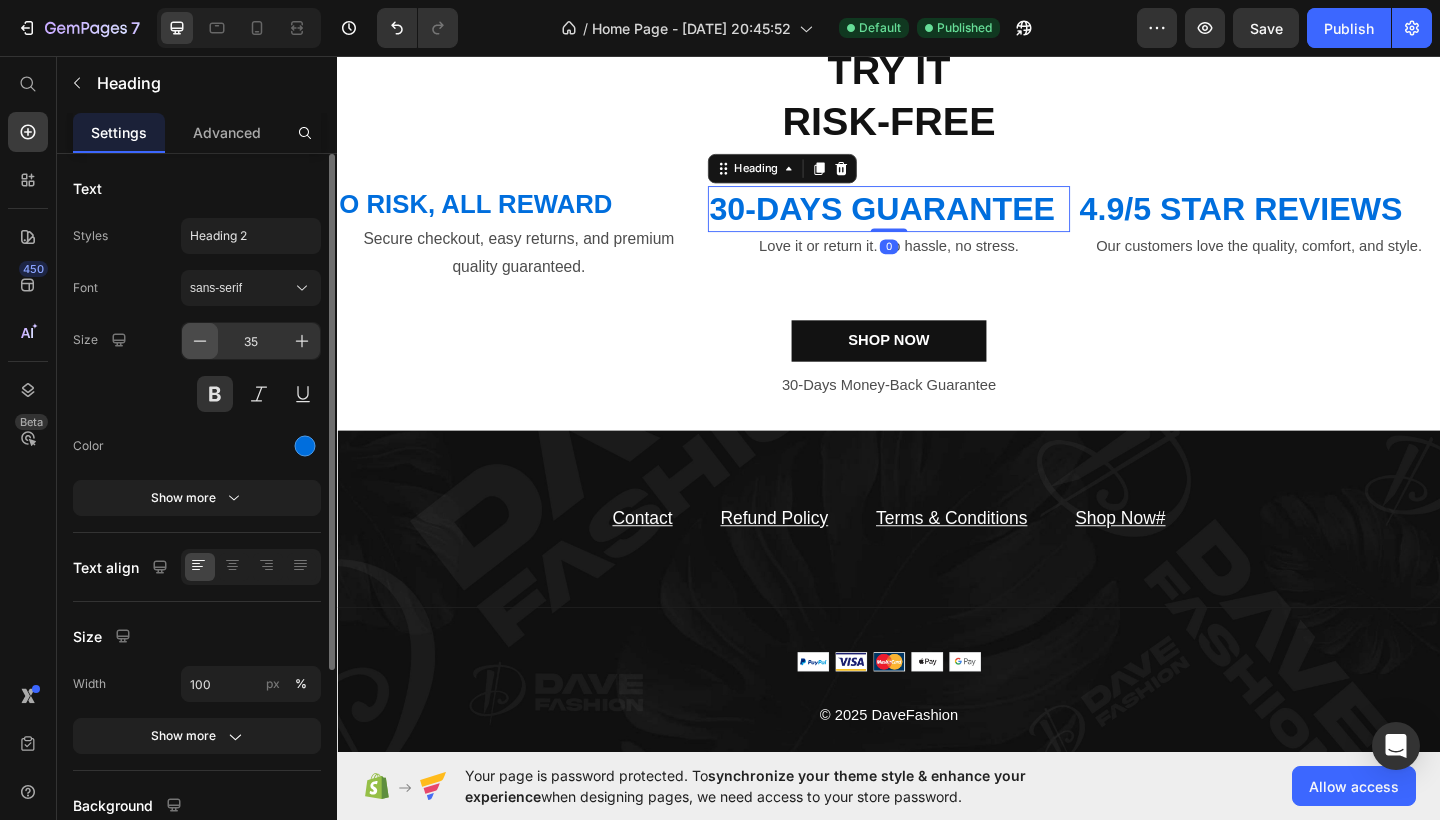 click at bounding box center (200, 341) 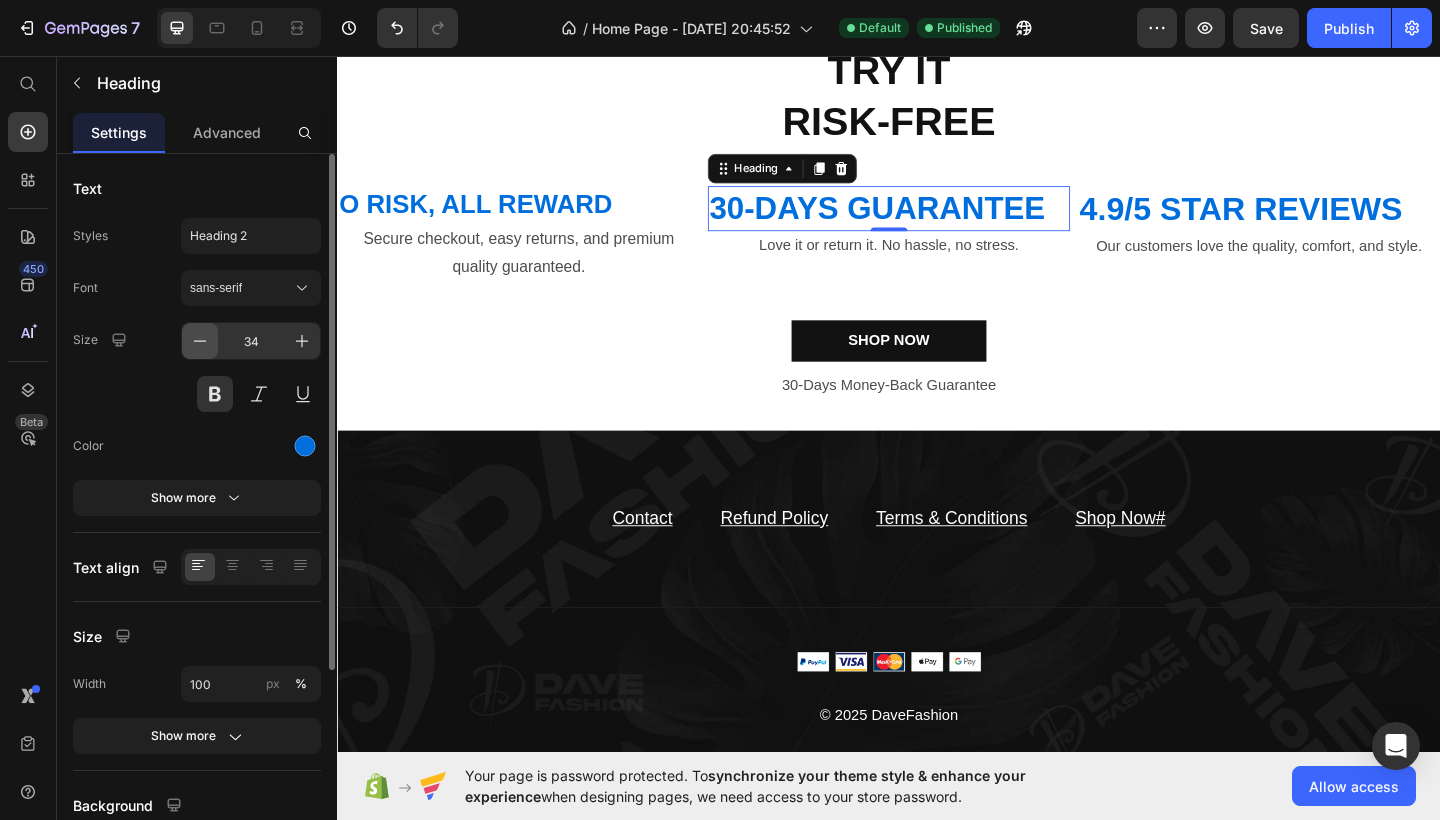 click at bounding box center [200, 341] 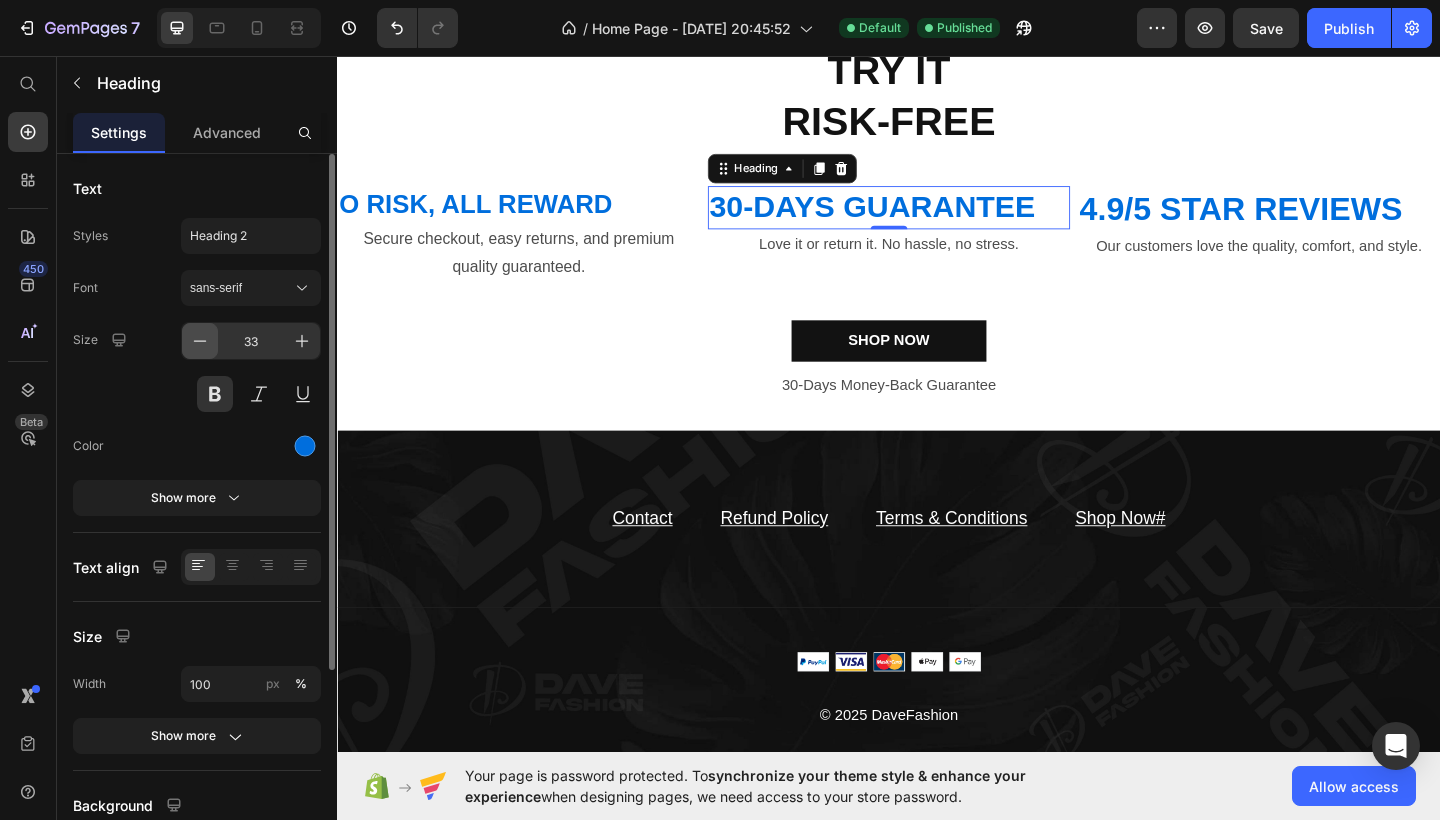 click at bounding box center (200, 341) 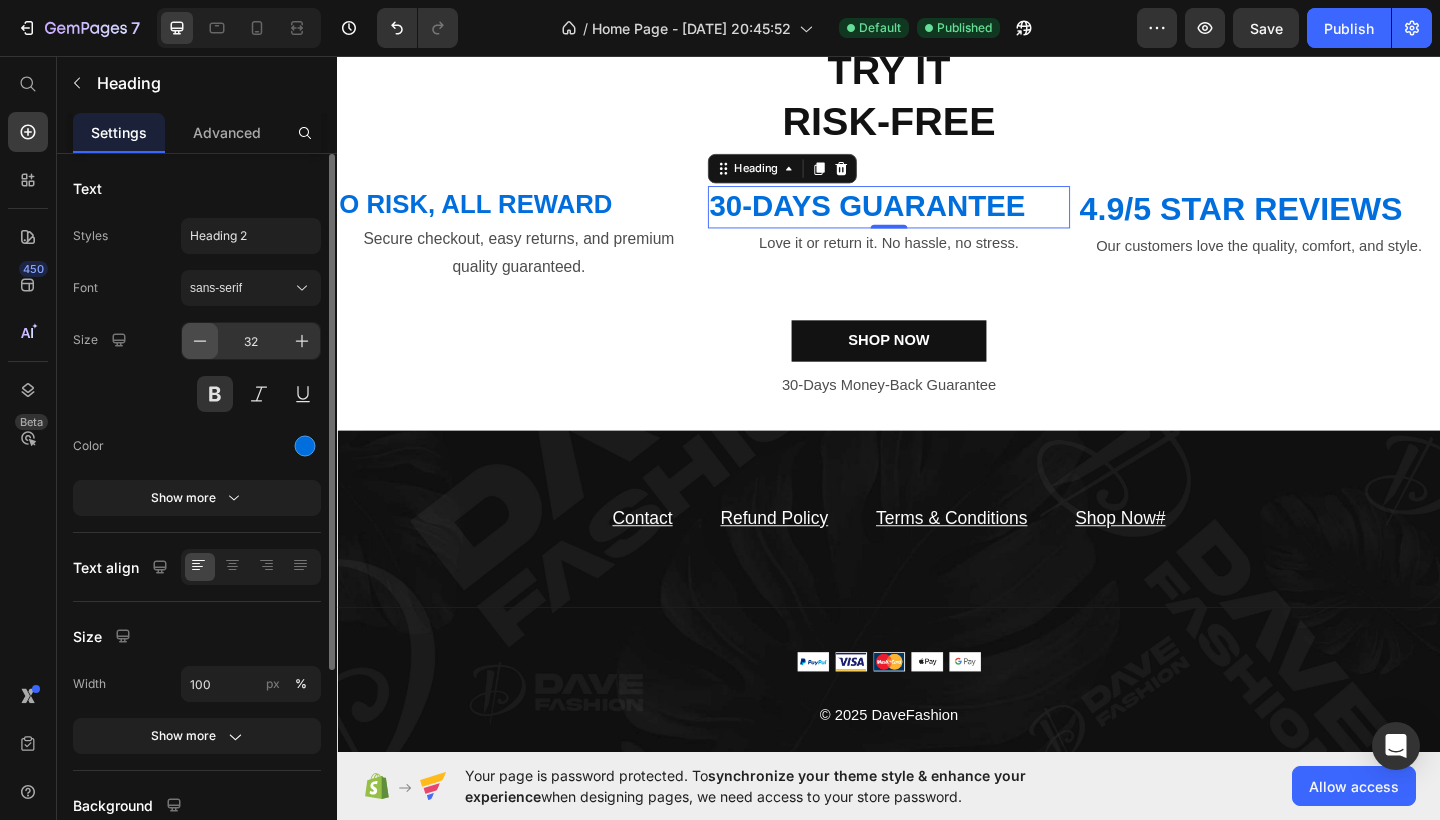 click at bounding box center [200, 341] 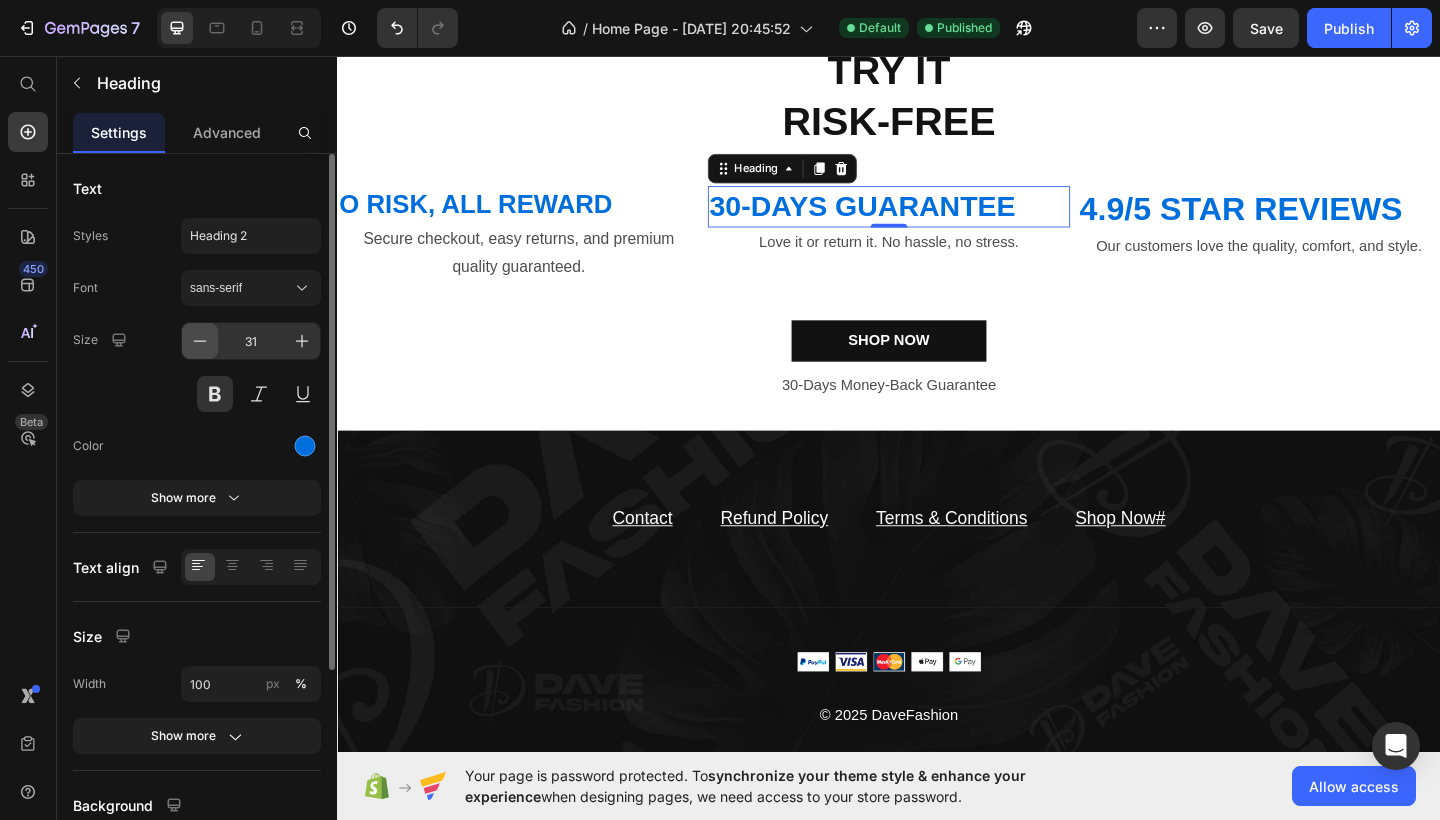 click 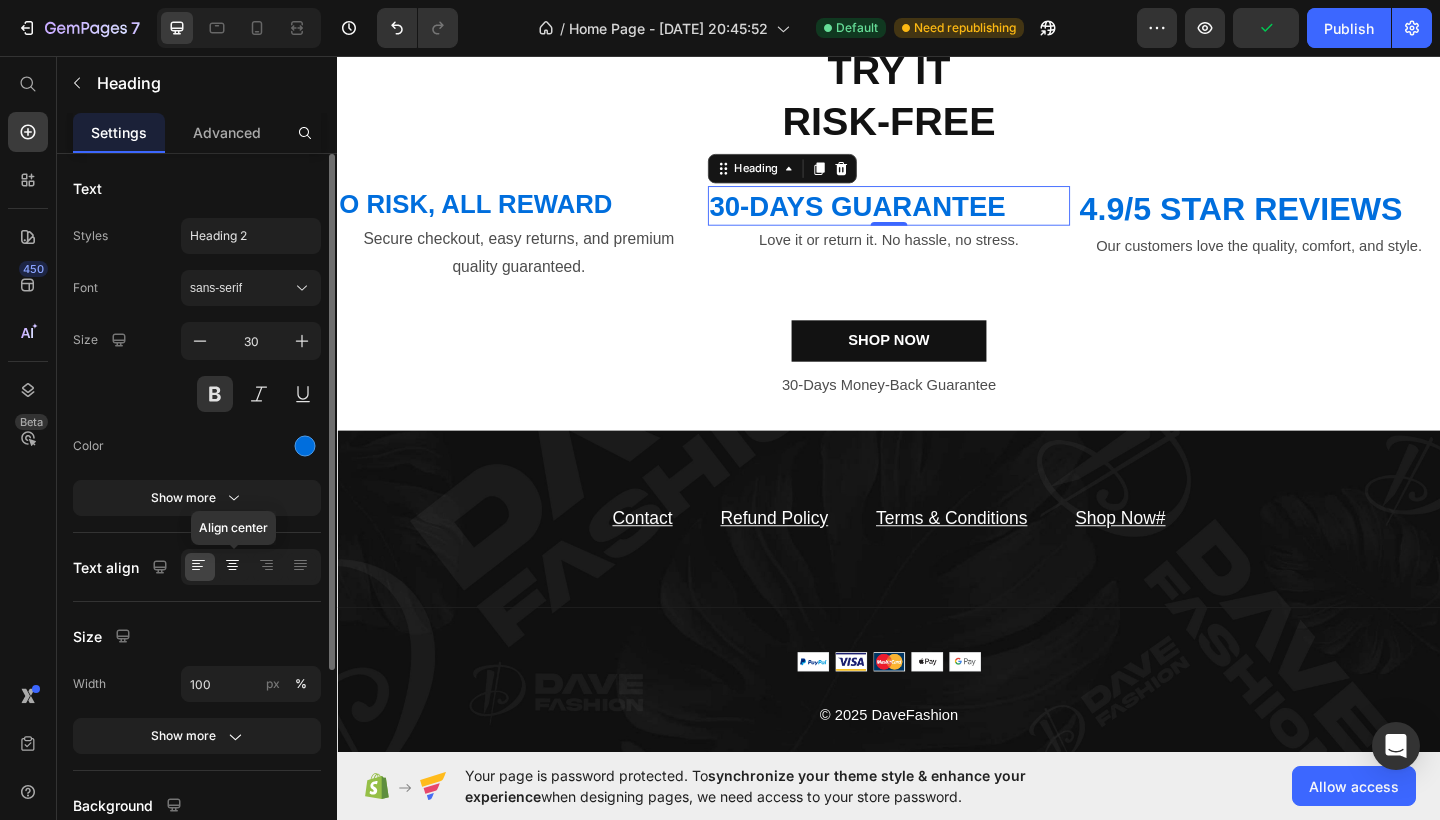 click 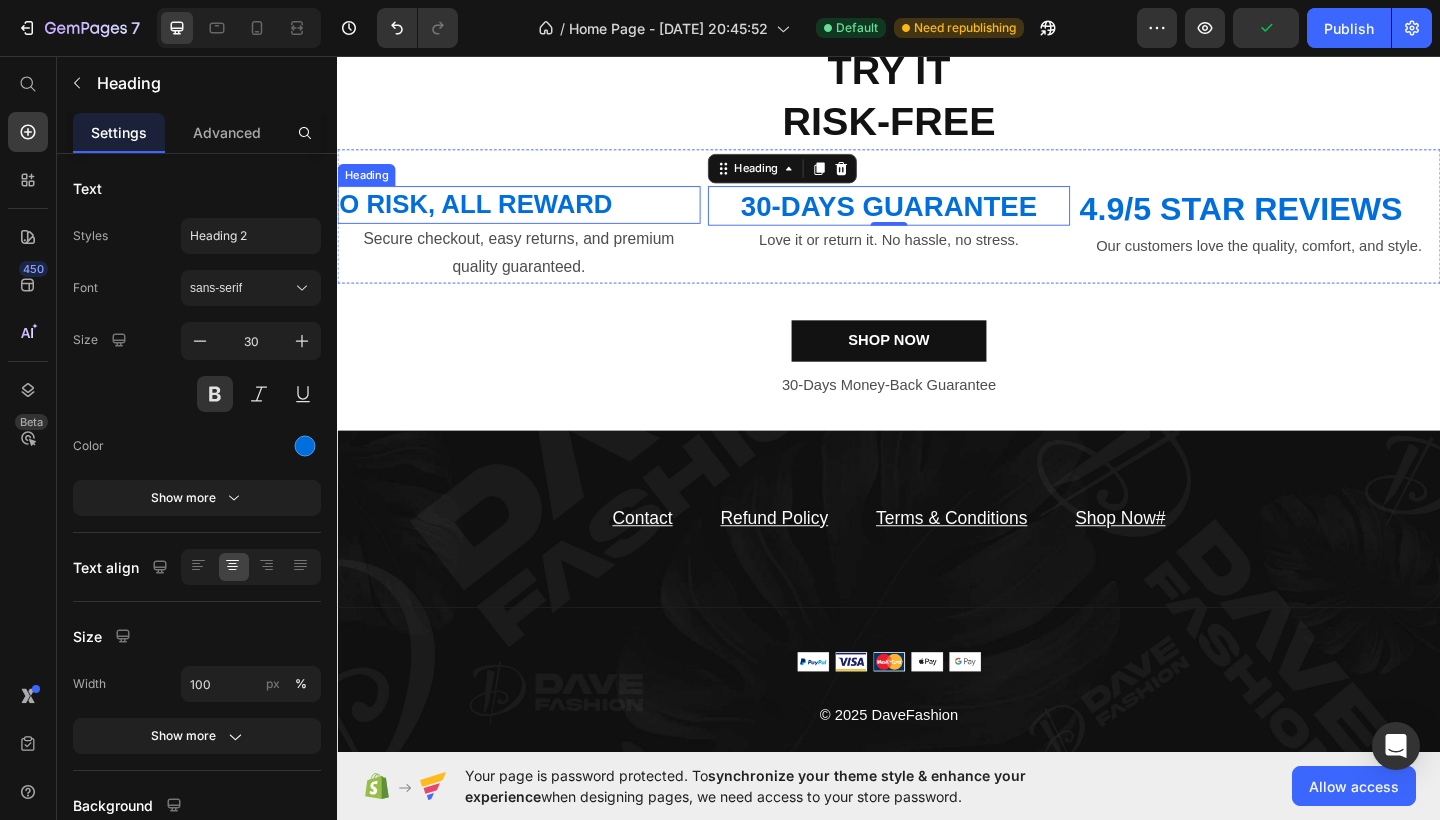 click on "O RISK, ALL REWARD" at bounding box center (534, 218) 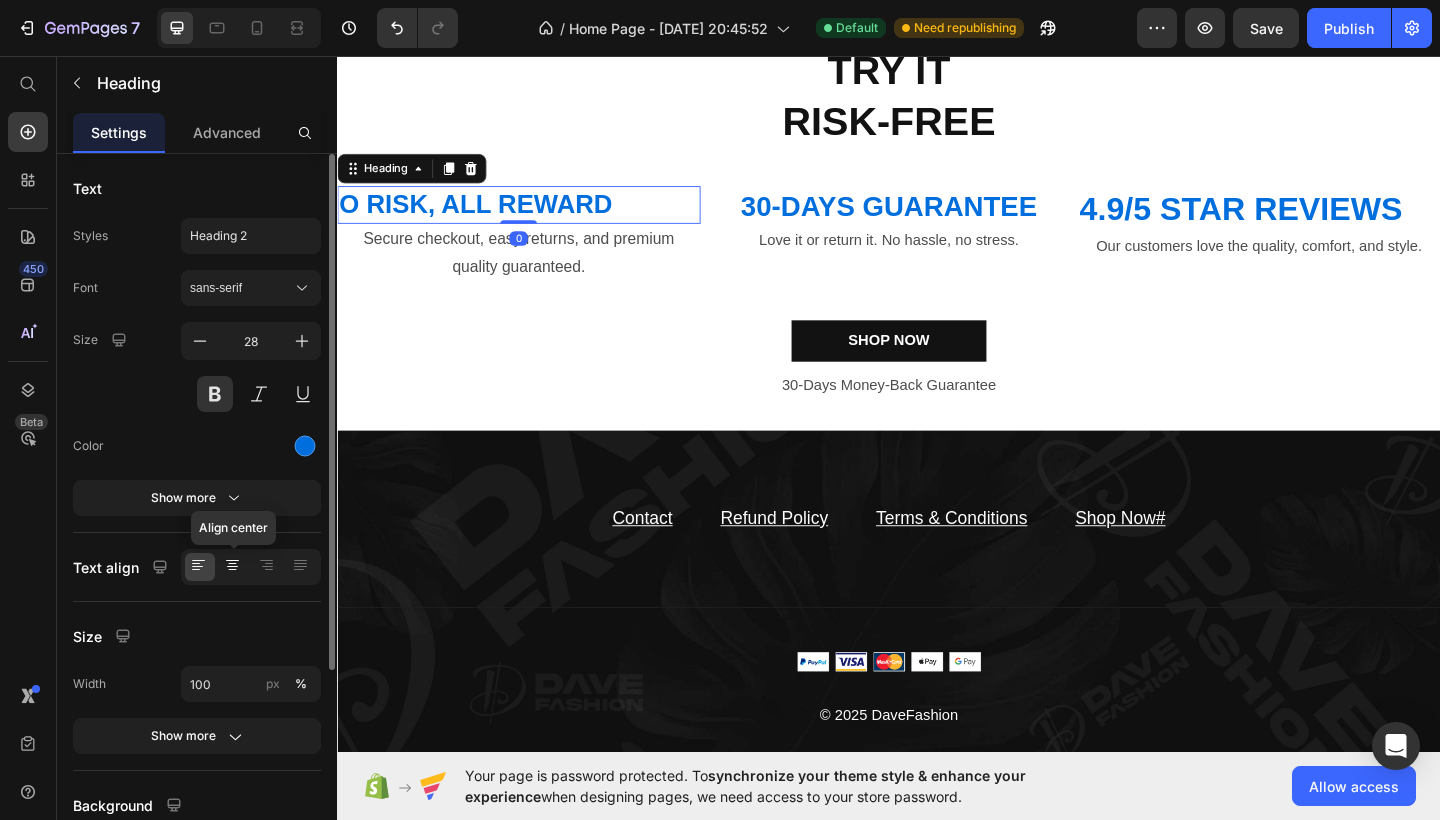 click 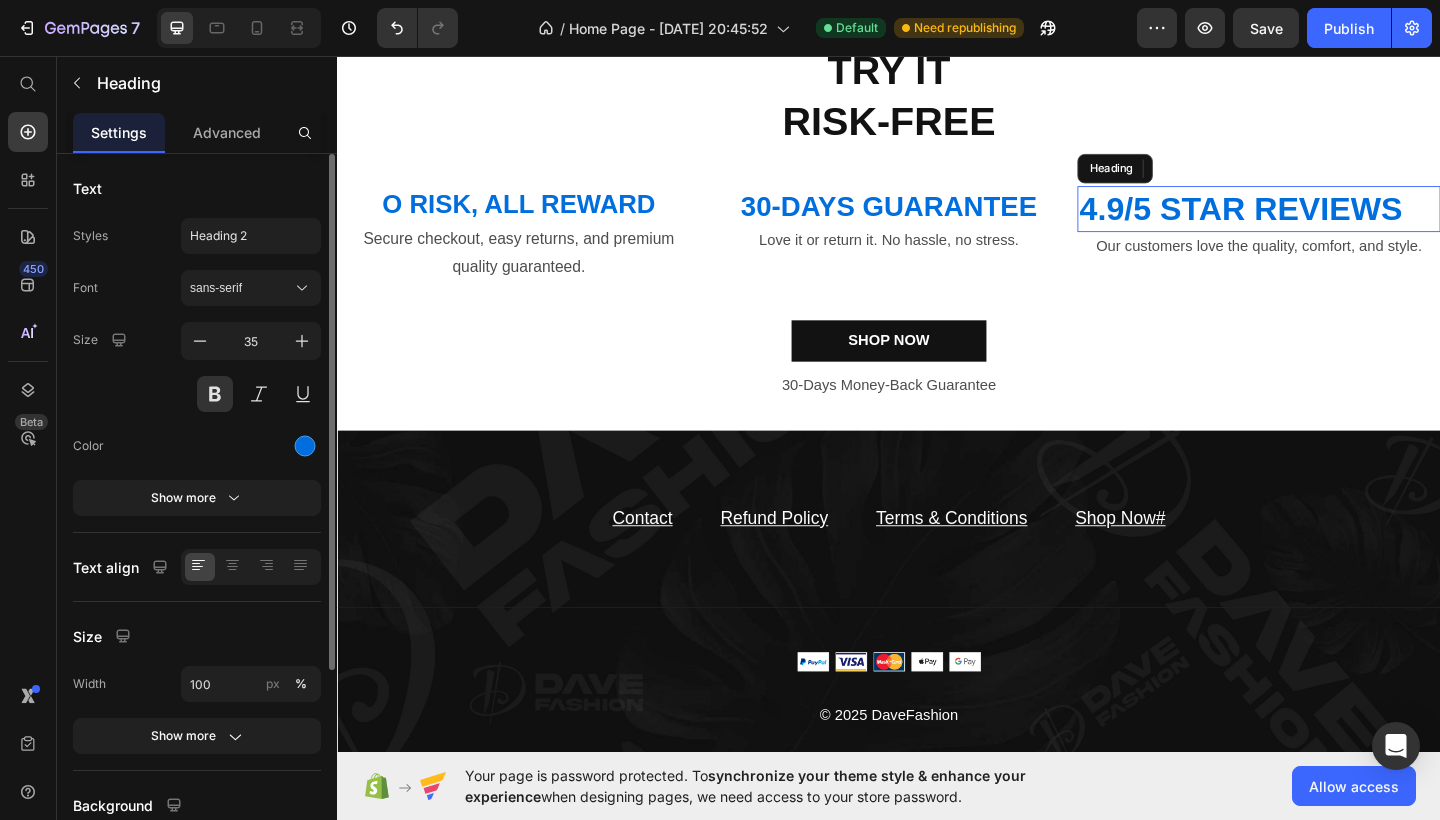 click on "4.9/5 STAR REVIEWS" at bounding box center [1339, 223] 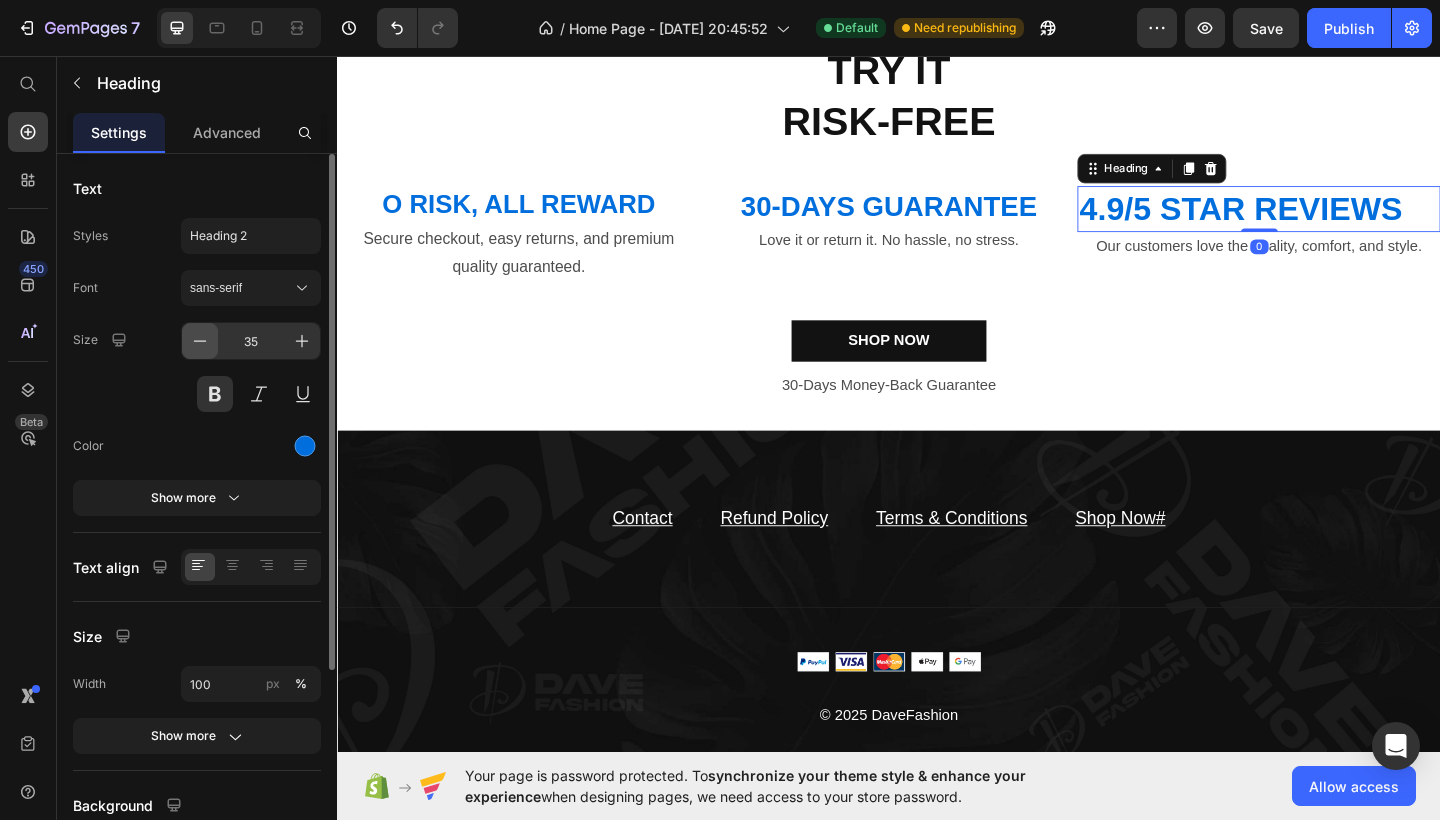 click 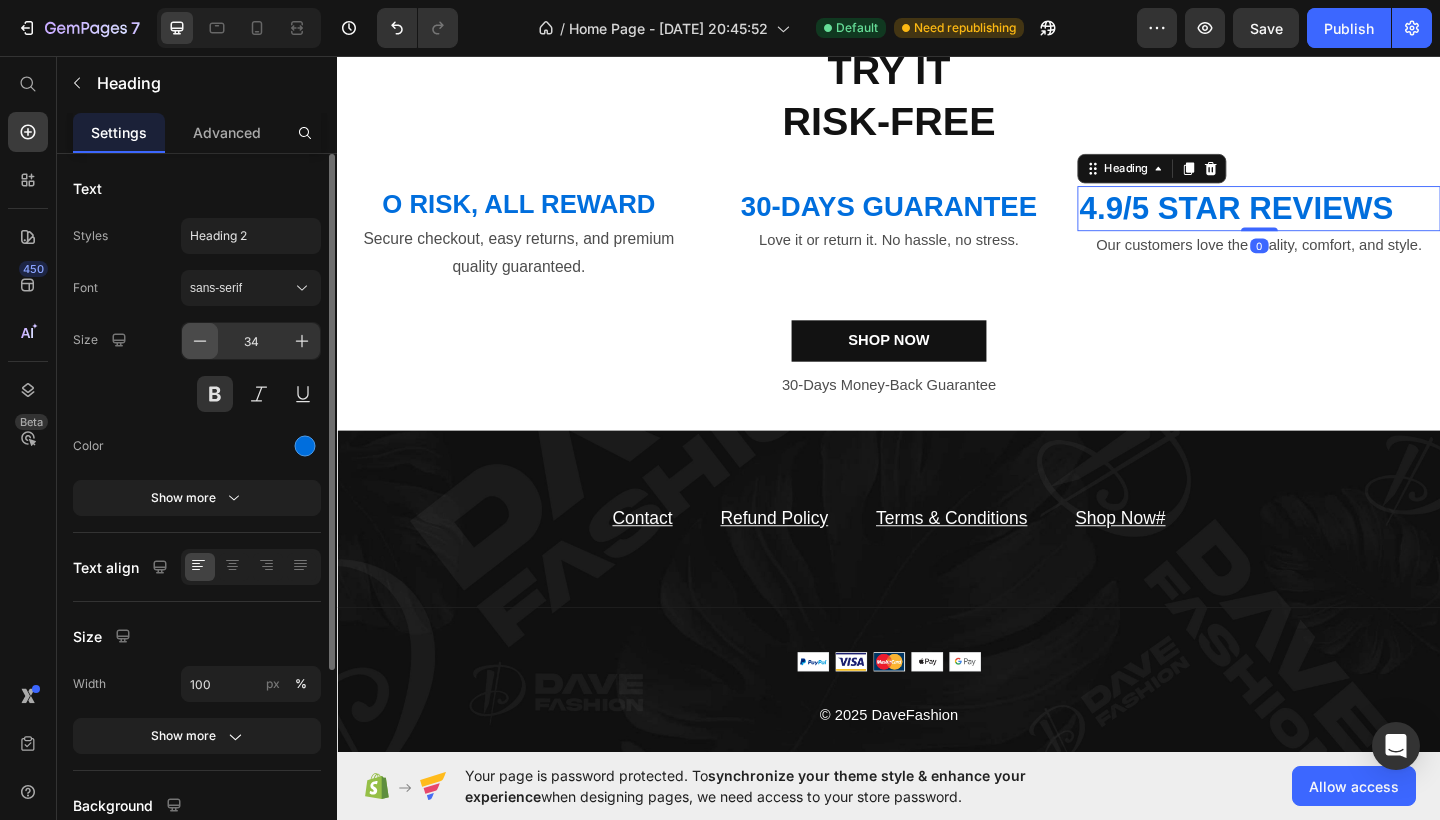 click 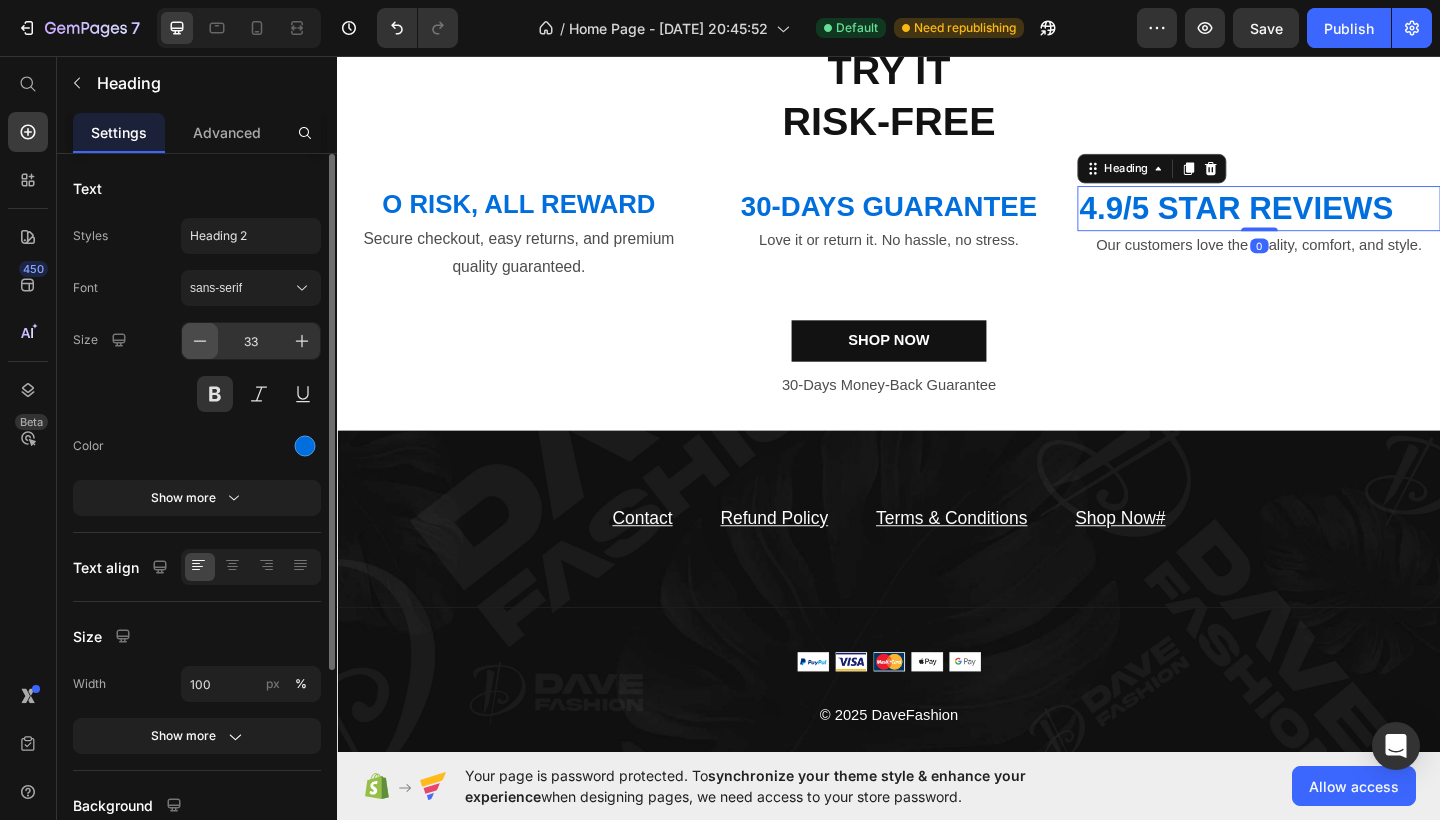 click 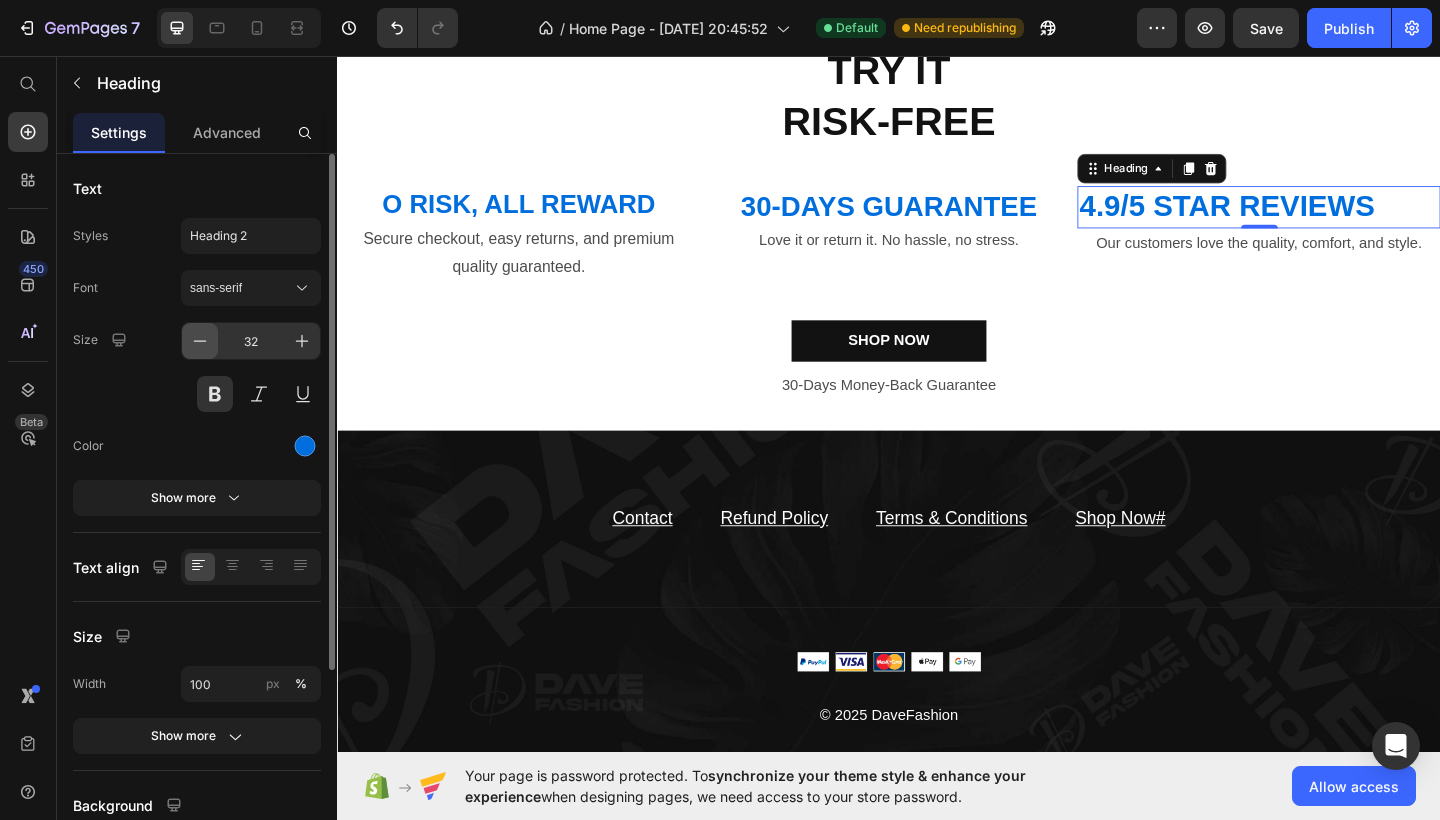 click 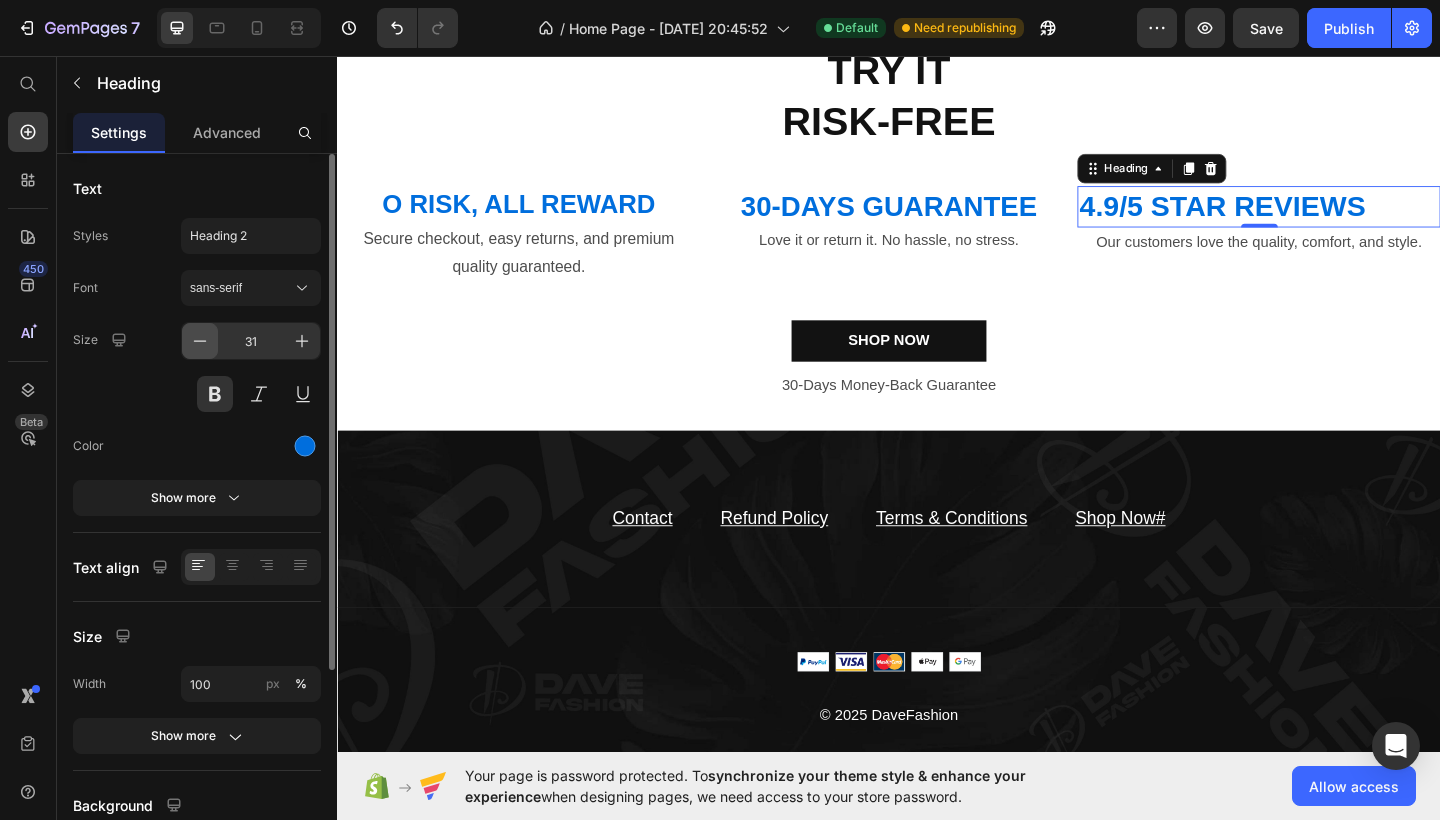 click 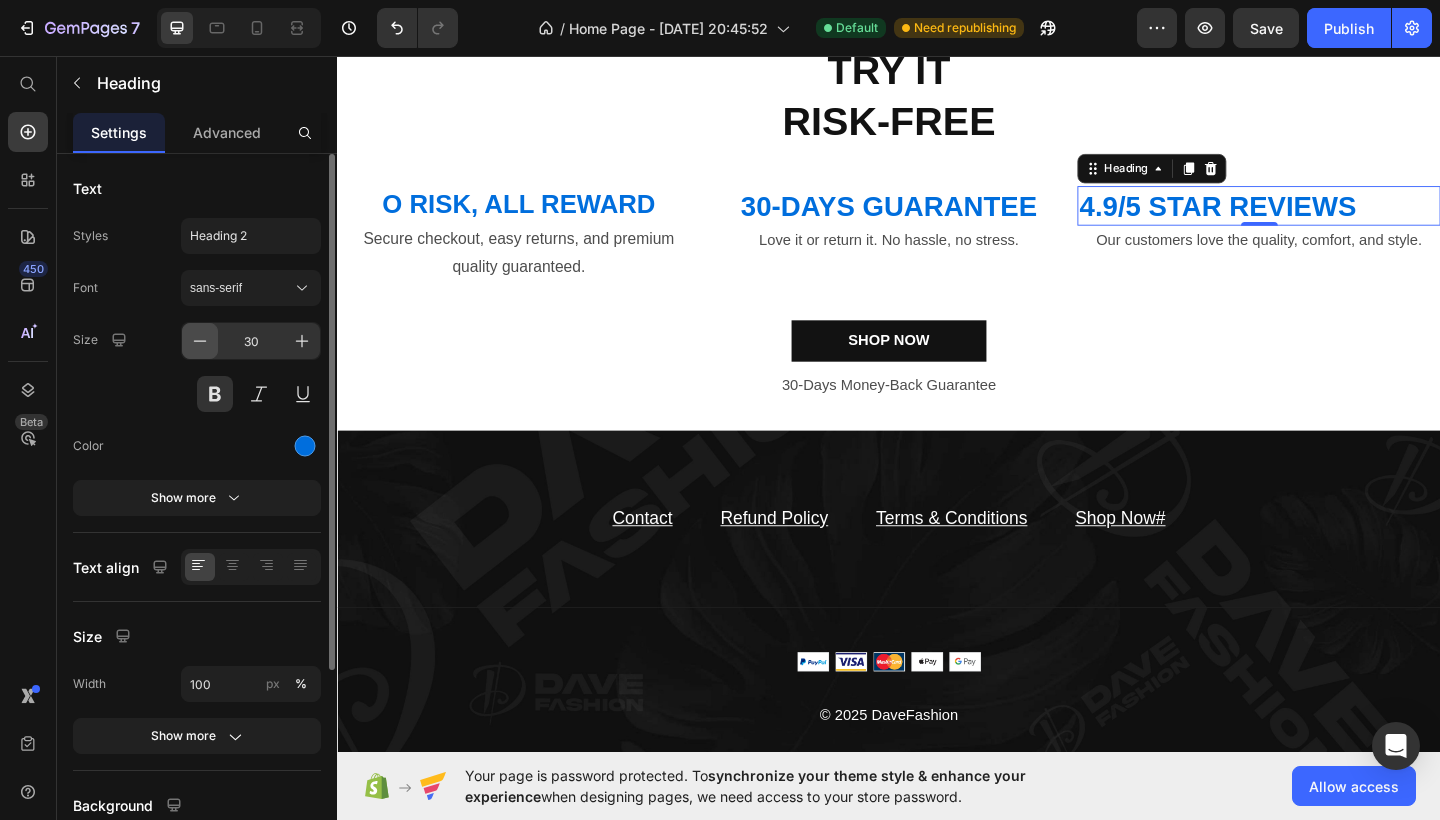 click 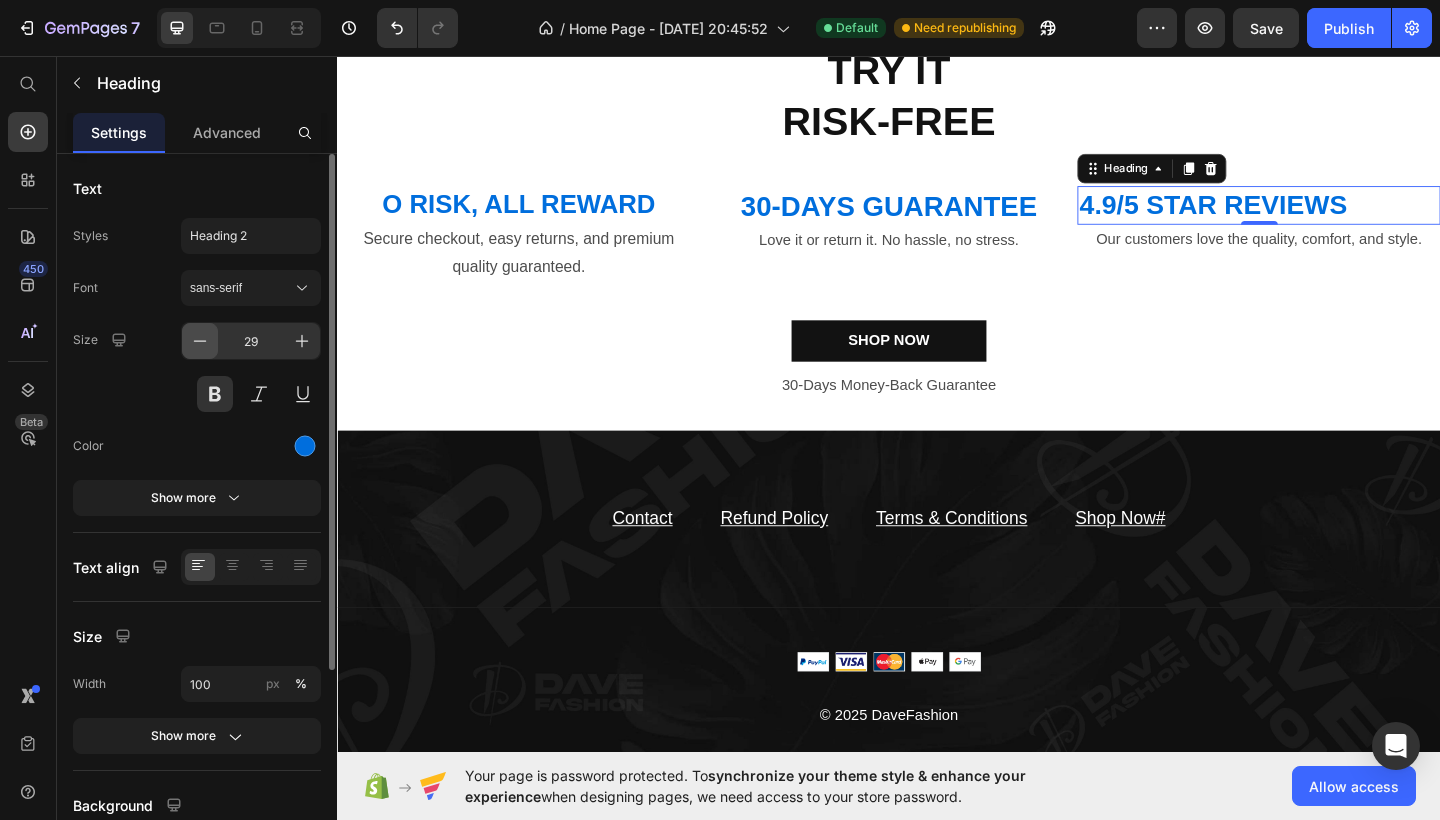 click 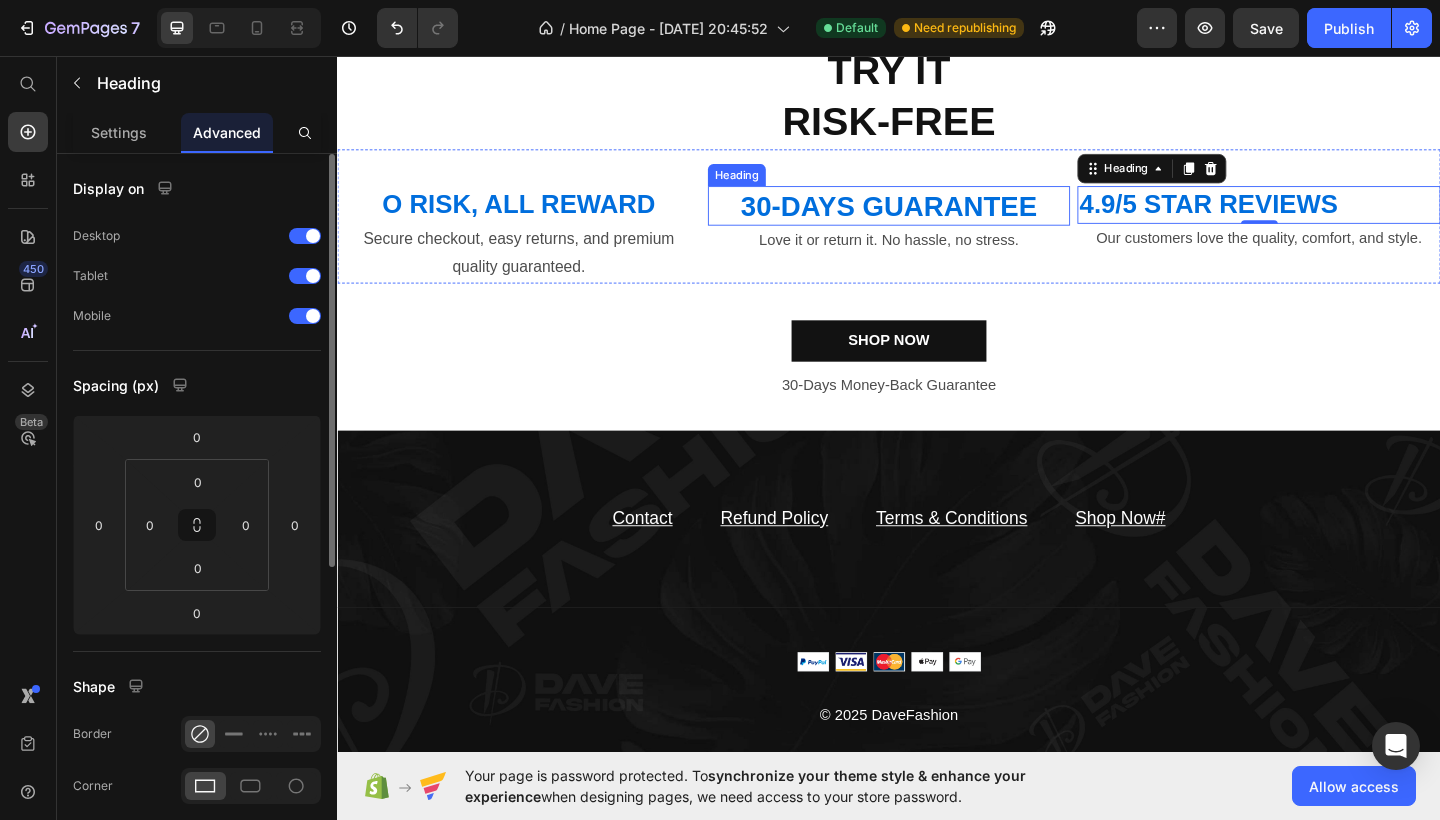 click on "30-DAYS GUARANTEE" at bounding box center (937, 219) 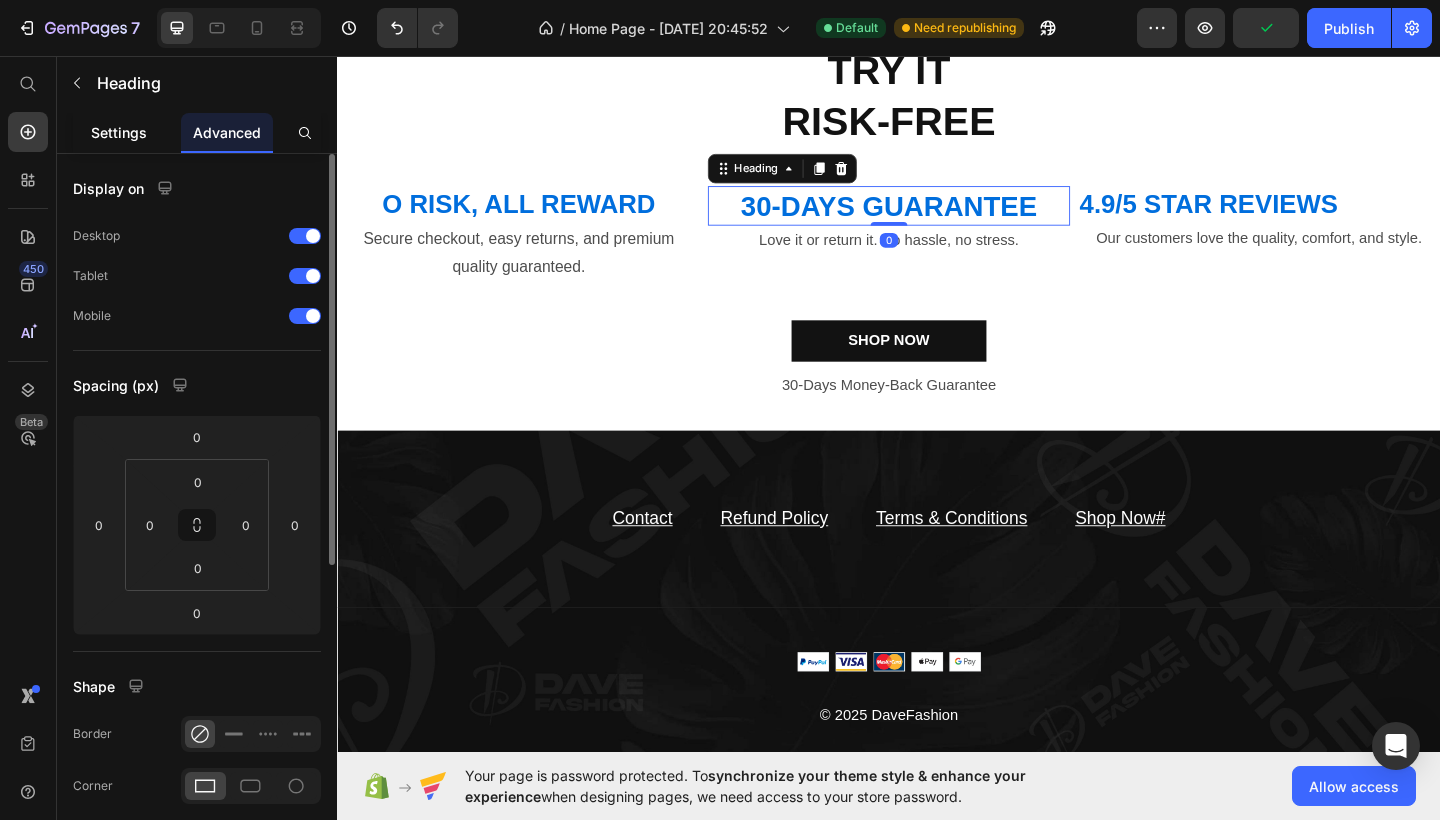 click on "Settings" at bounding box center (119, 132) 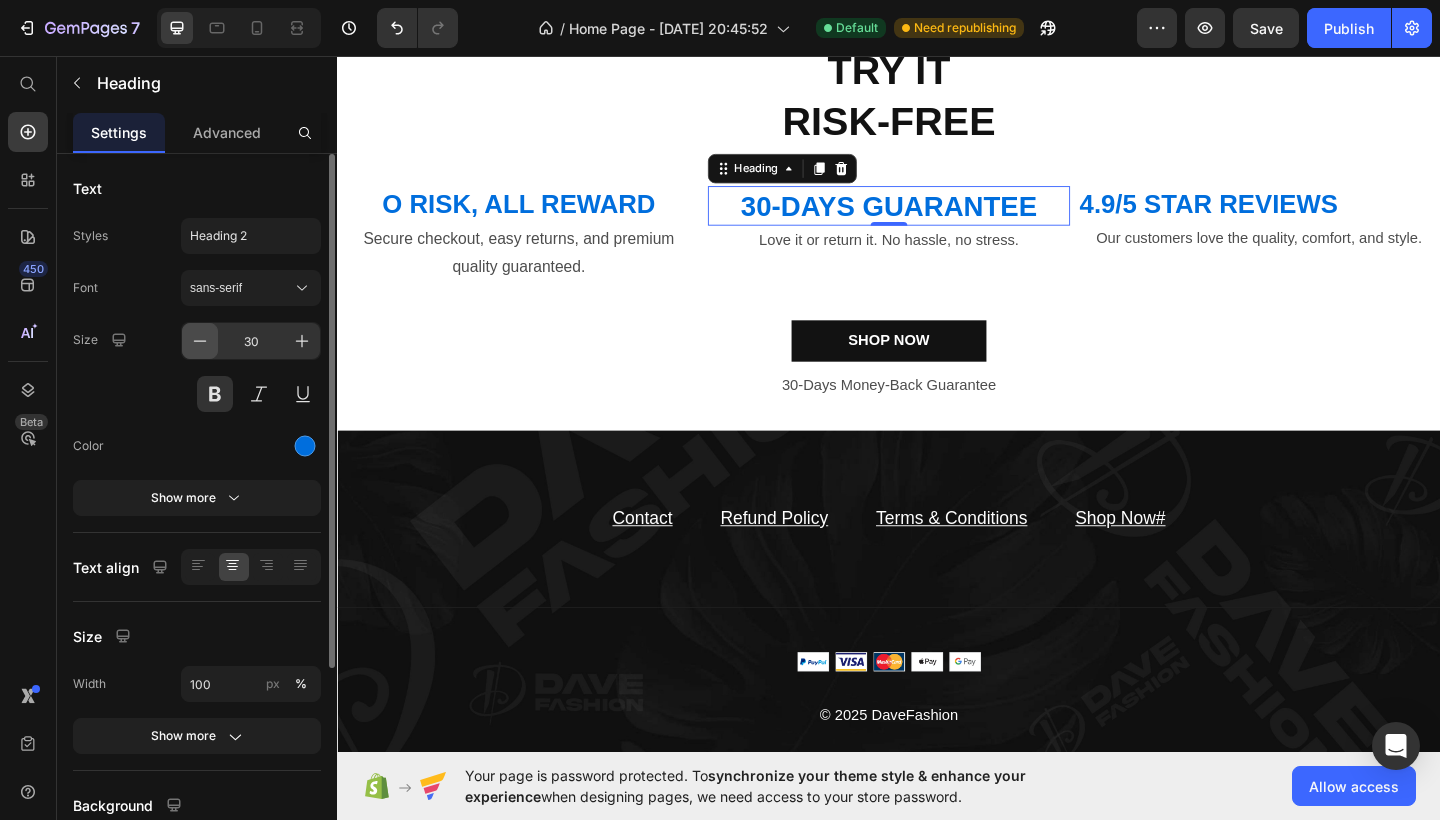 click at bounding box center (200, 341) 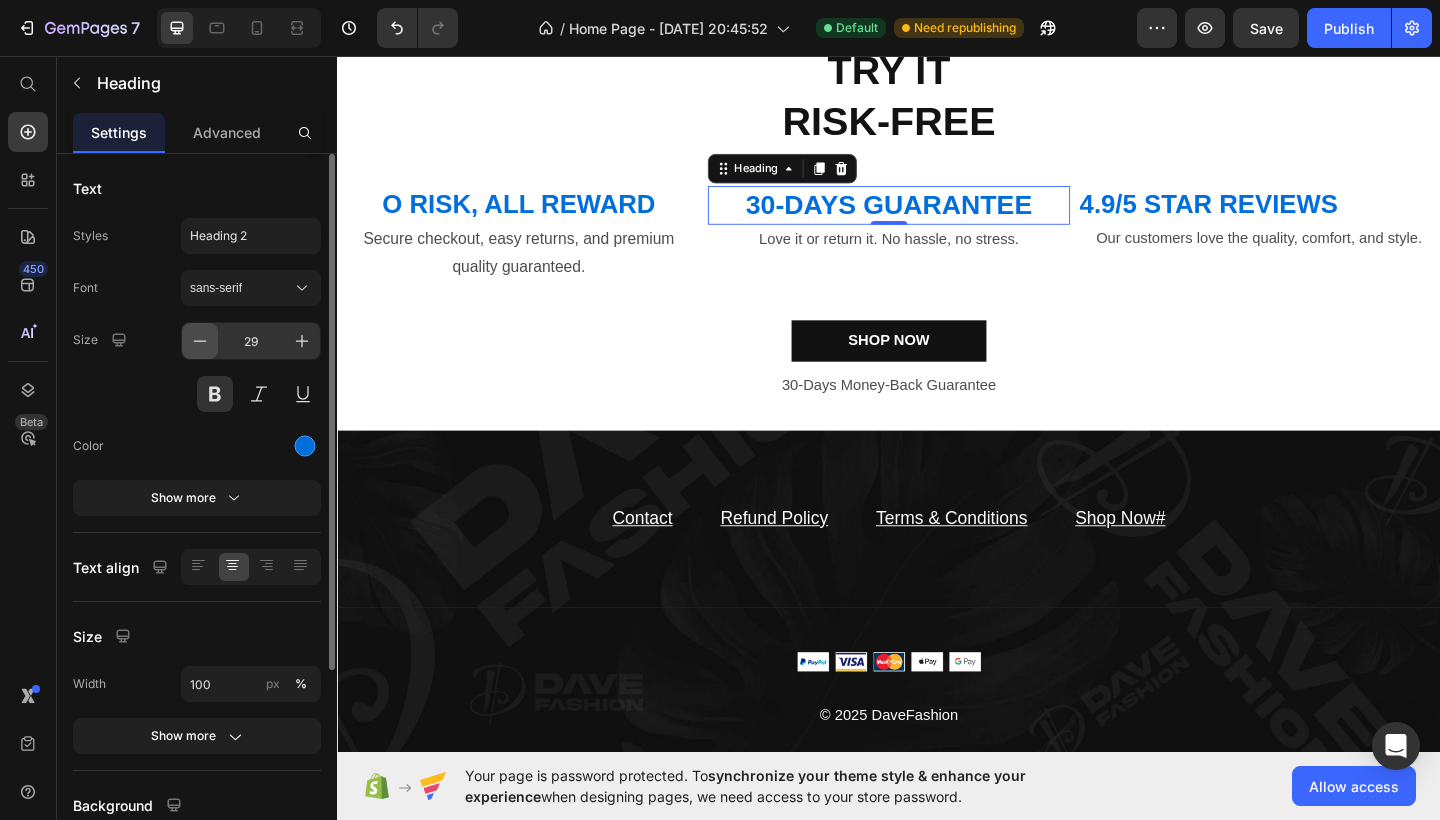 click at bounding box center (200, 341) 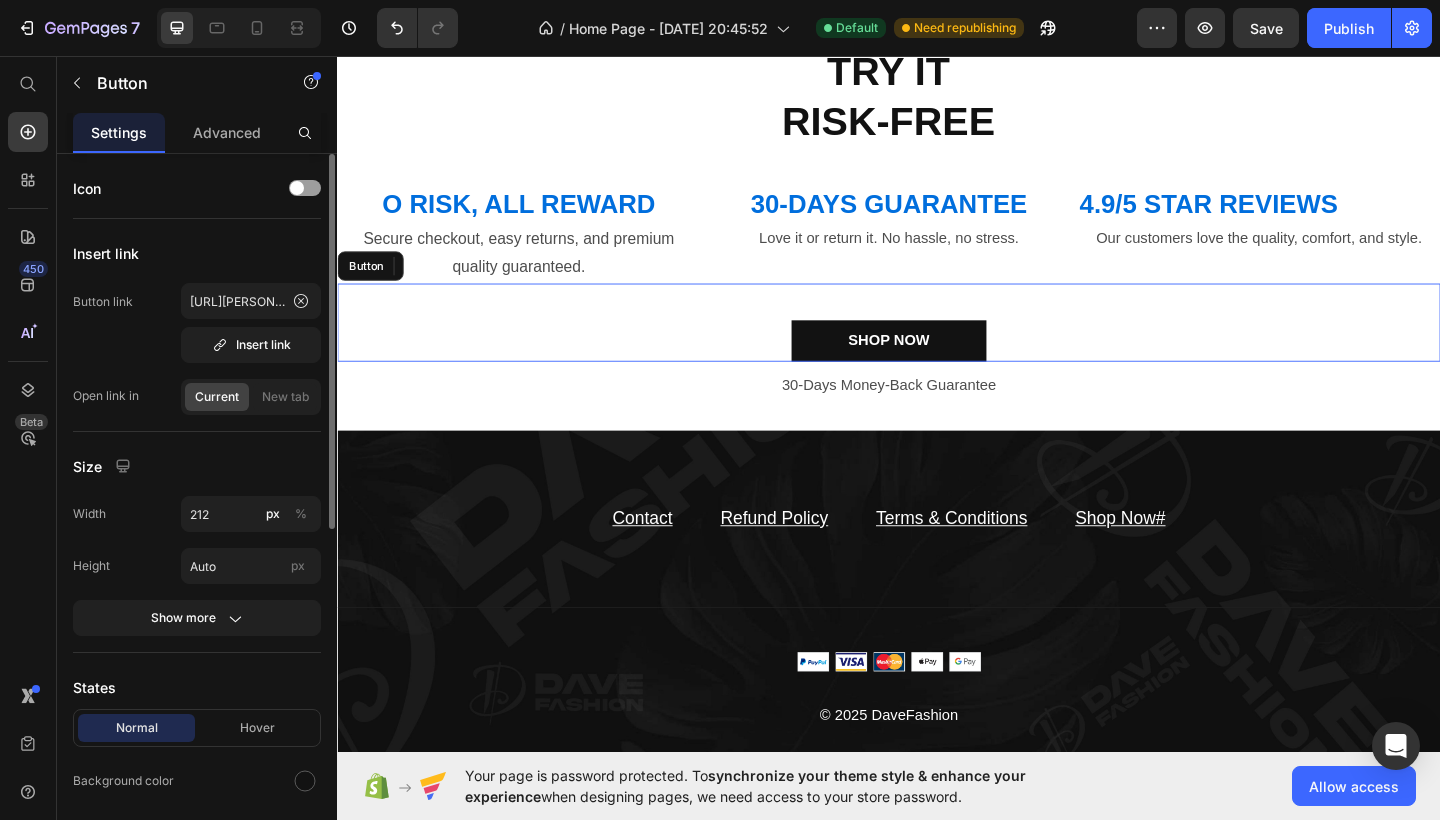 click on "SHOP NOW Button" at bounding box center (937, 346) 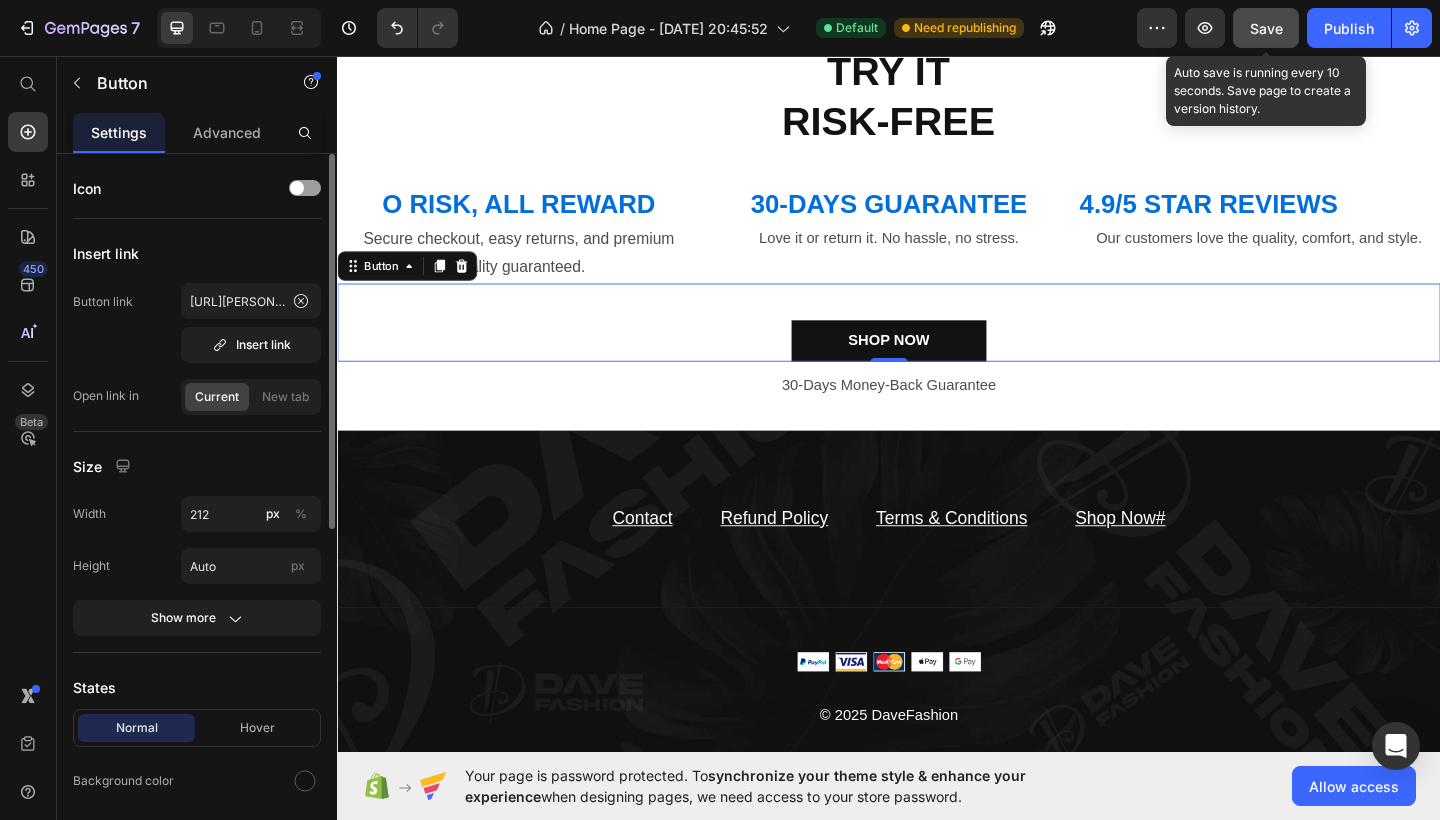 click on "Save" 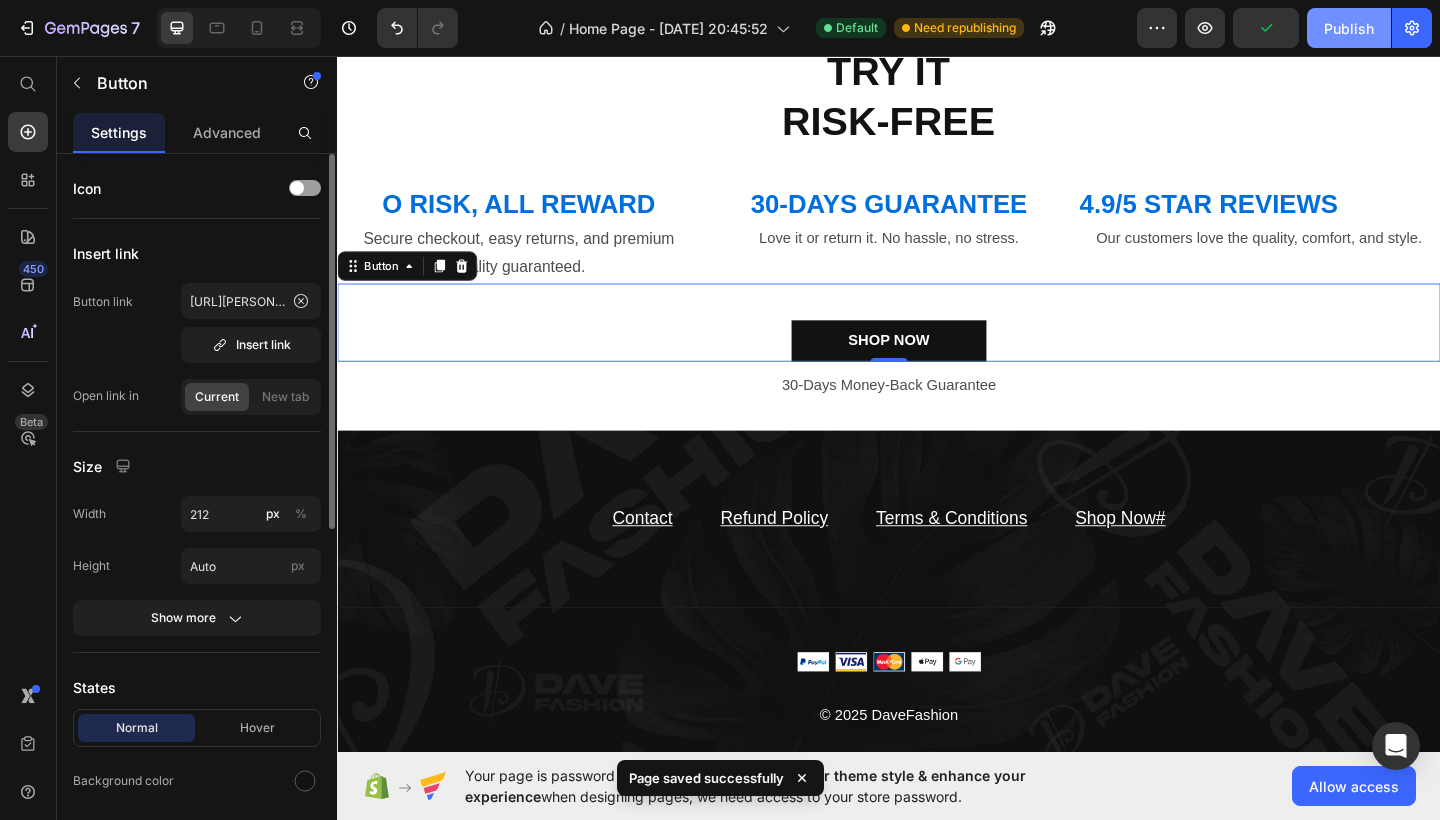 click on "Publish" 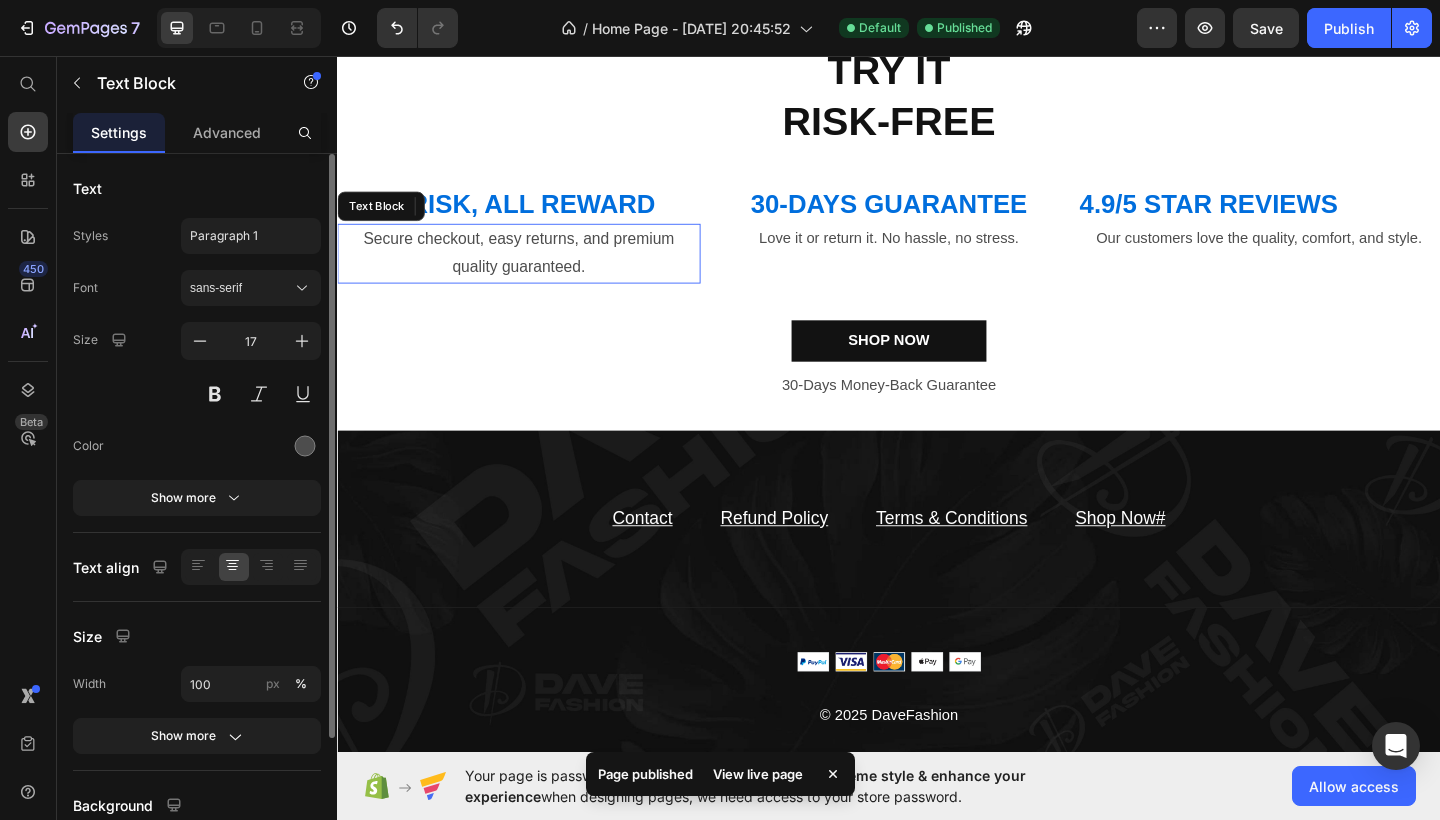 click on "Secure checkout, easy returns, and premium quality guaranteed." at bounding box center (534, 271) 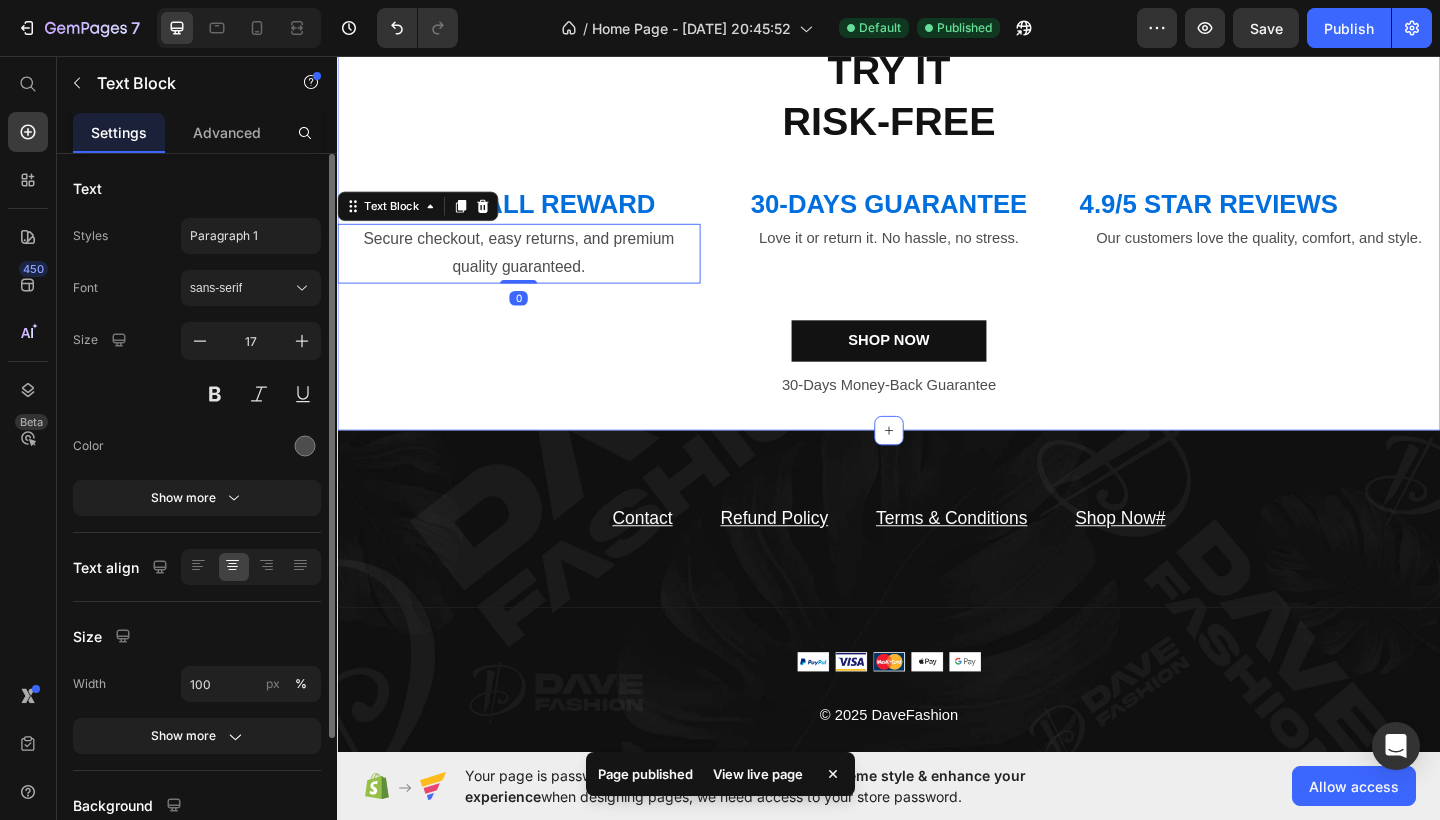 click on "TRY IT  RISK-FREE Heading O RISK, ALL REWARD Heading Secure checkout, easy returns, and premium quality guaranteed. Text Block   0 30-DAYS GUARANTEE Heading Love it or return it. No hassle, no stress. Text Block 4.9/5 STAR REVIEWS  Heading Our customers love the quality, comfort, and style. Text Block Row SHOP NOW Button 30-Days Money-Back Guarantee Text Block Section 13" at bounding box center [937, 237] 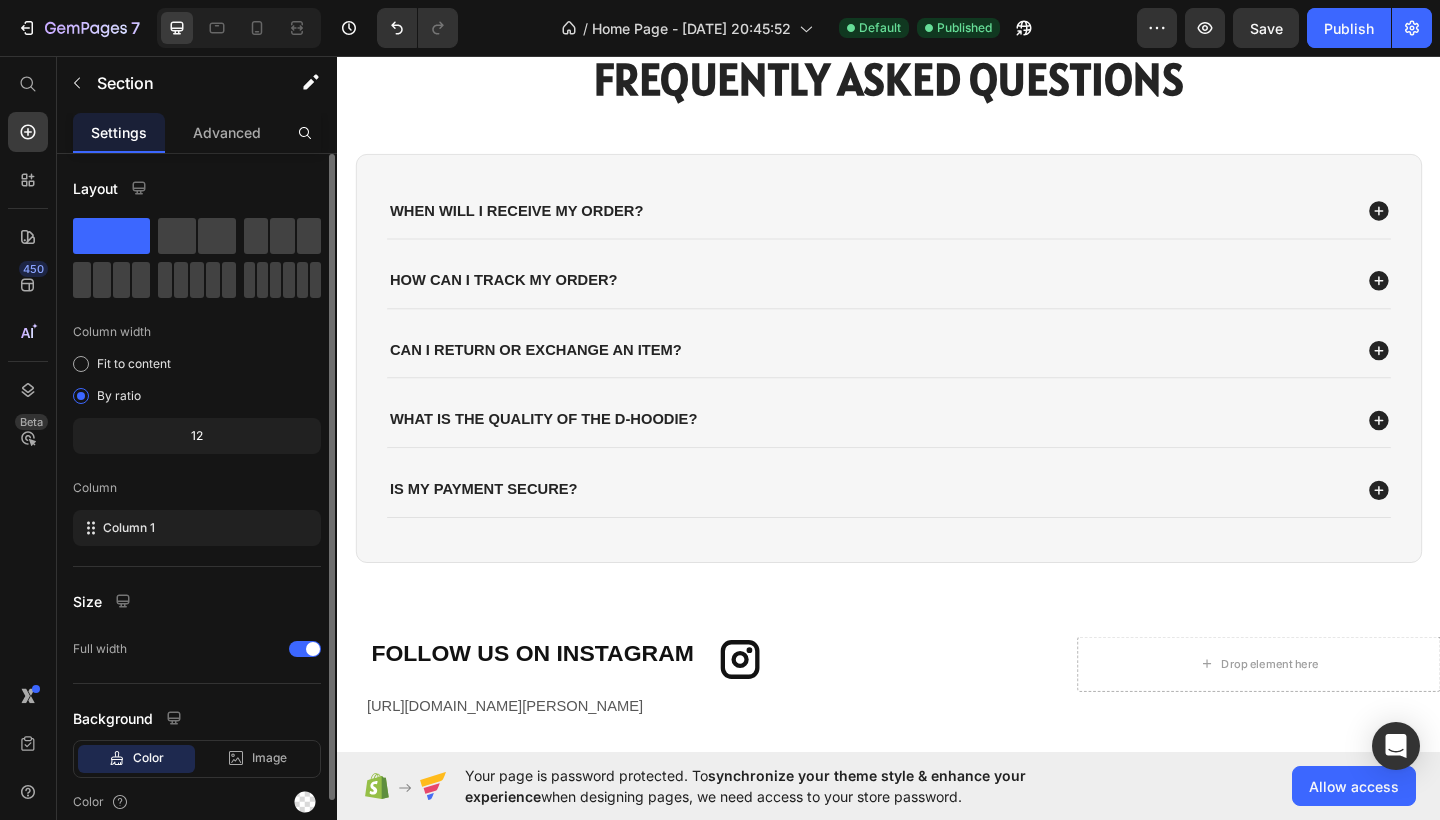 scroll, scrollTop: 3134, scrollLeft: 0, axis: vertical 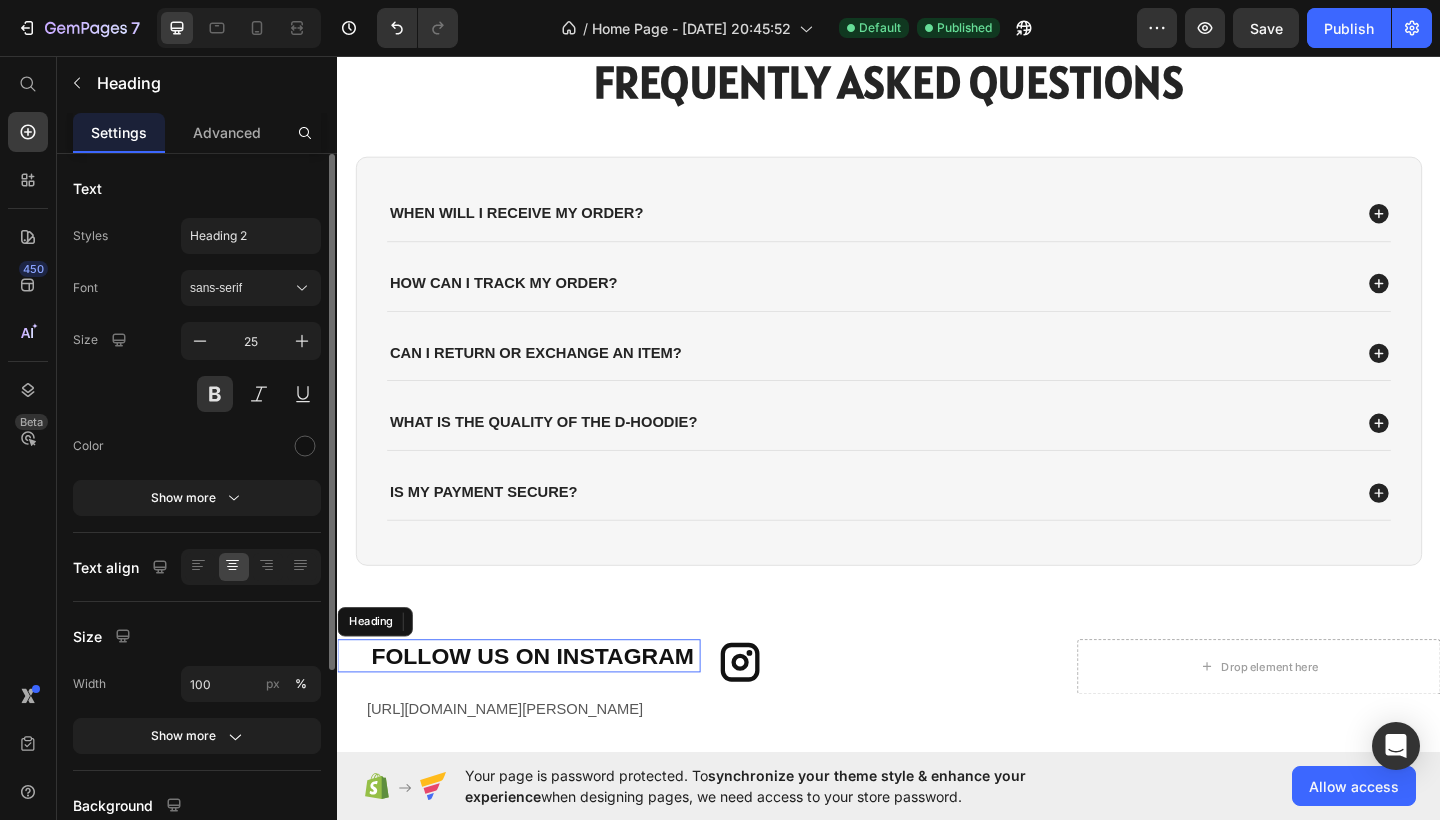 click on "FOLLOW US ON INSTAGRAM" at bounding box center [549, 709] 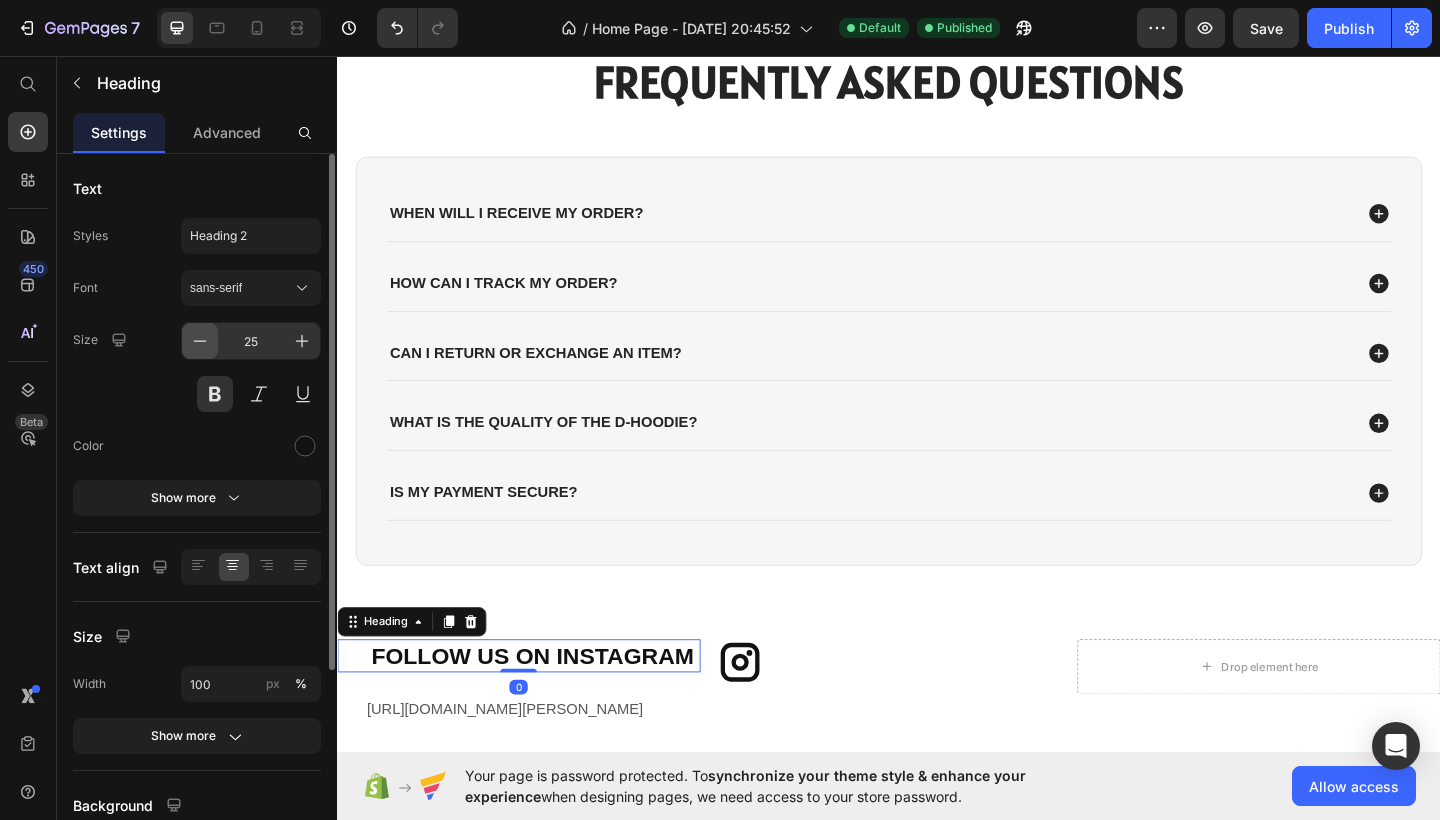 click 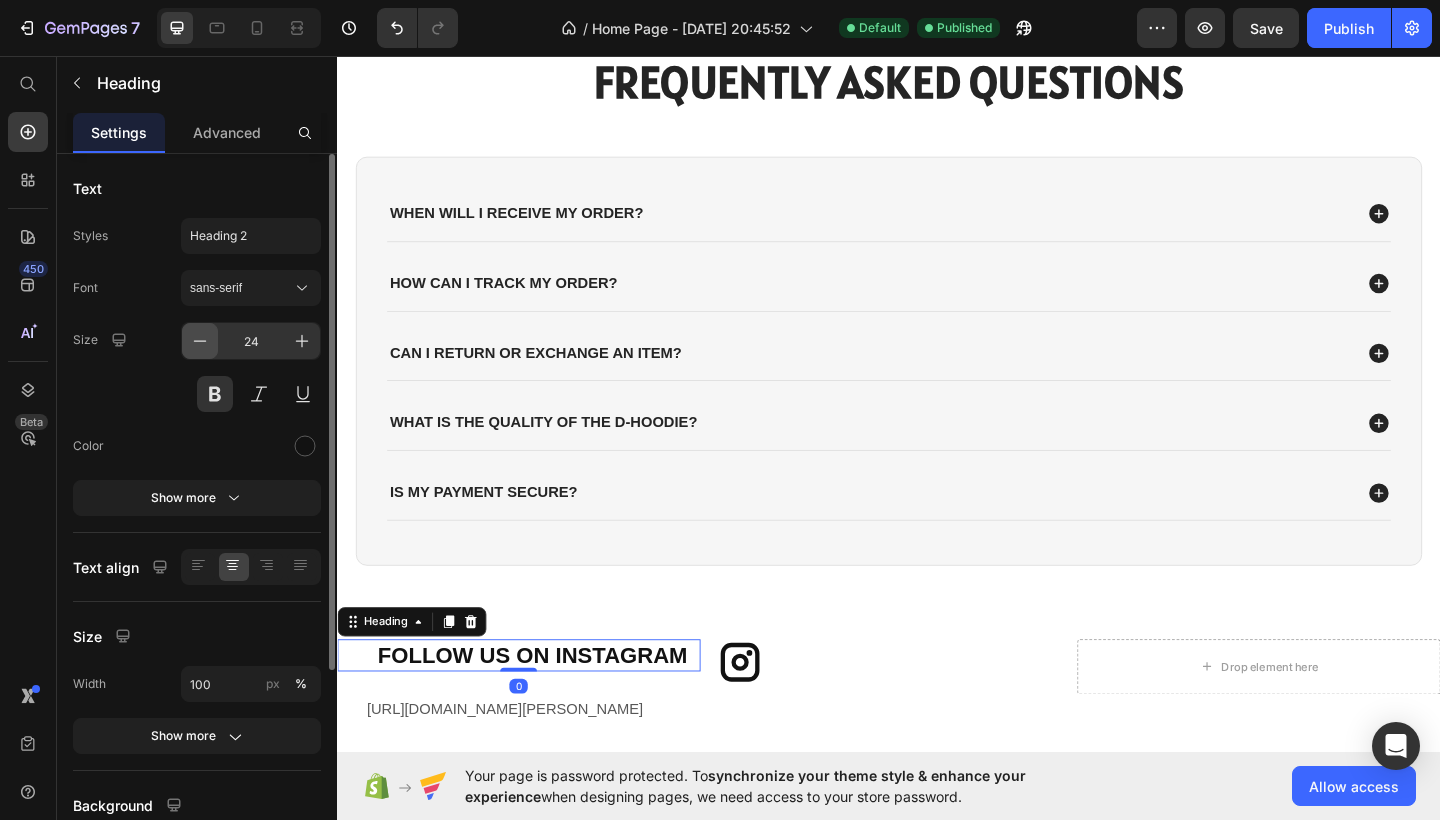 click 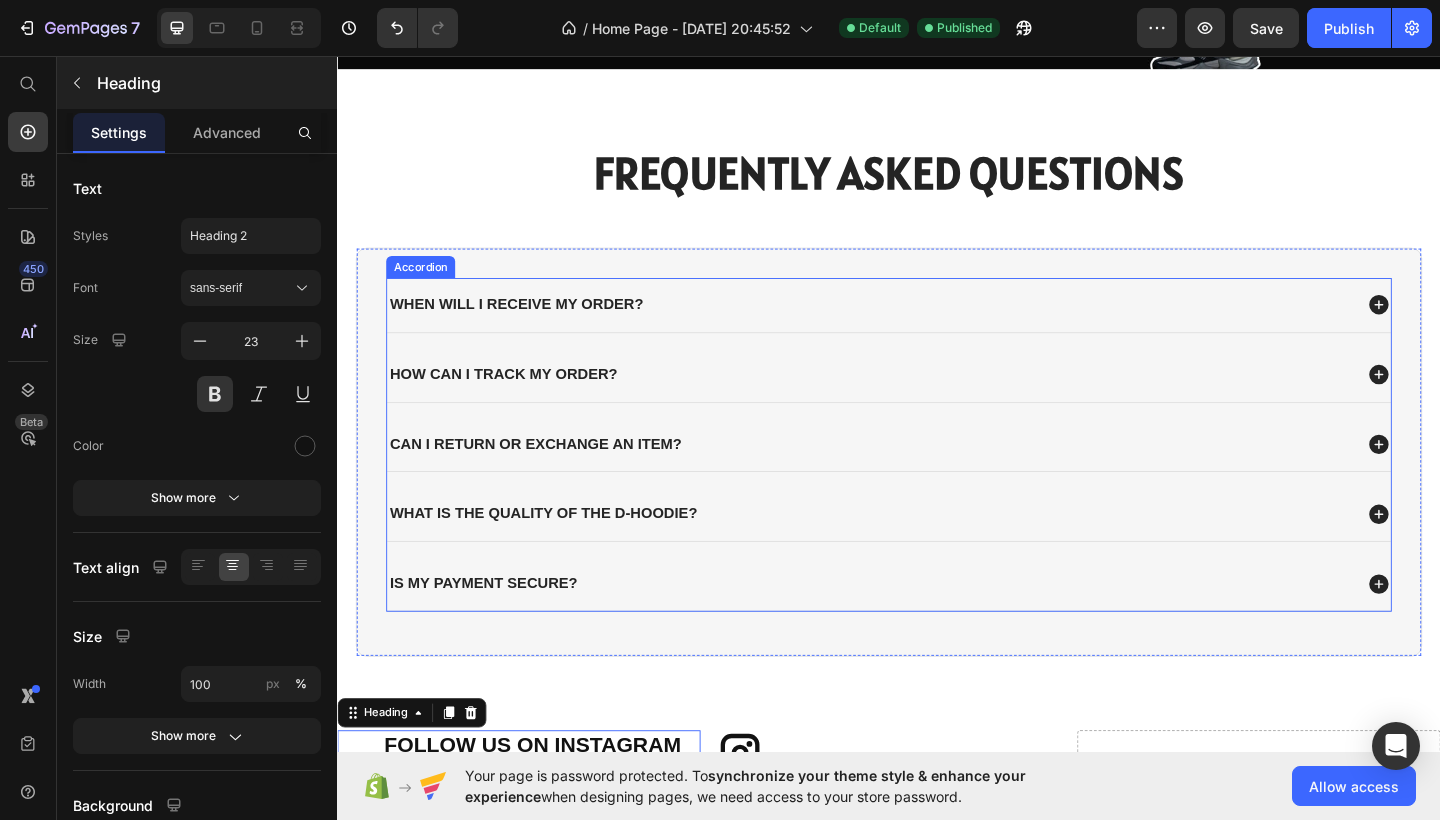 scroll, scrollTop: 2277, scrollLeft: 0, axis: vertical 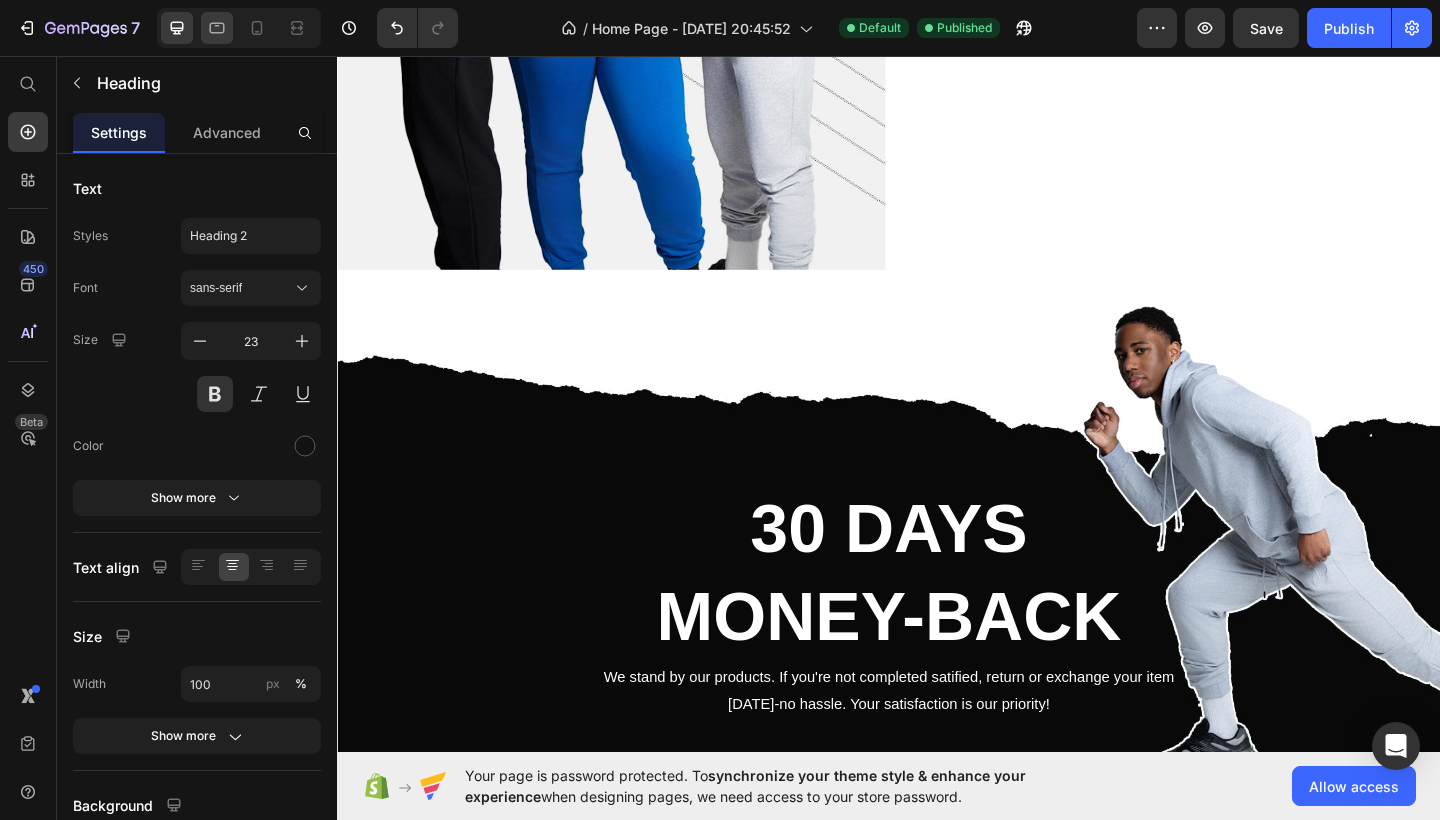 drag, startPoint x: 219, startPoint y: 24, endPoint x: 86, endPoint y: 91, distance: 148.9228 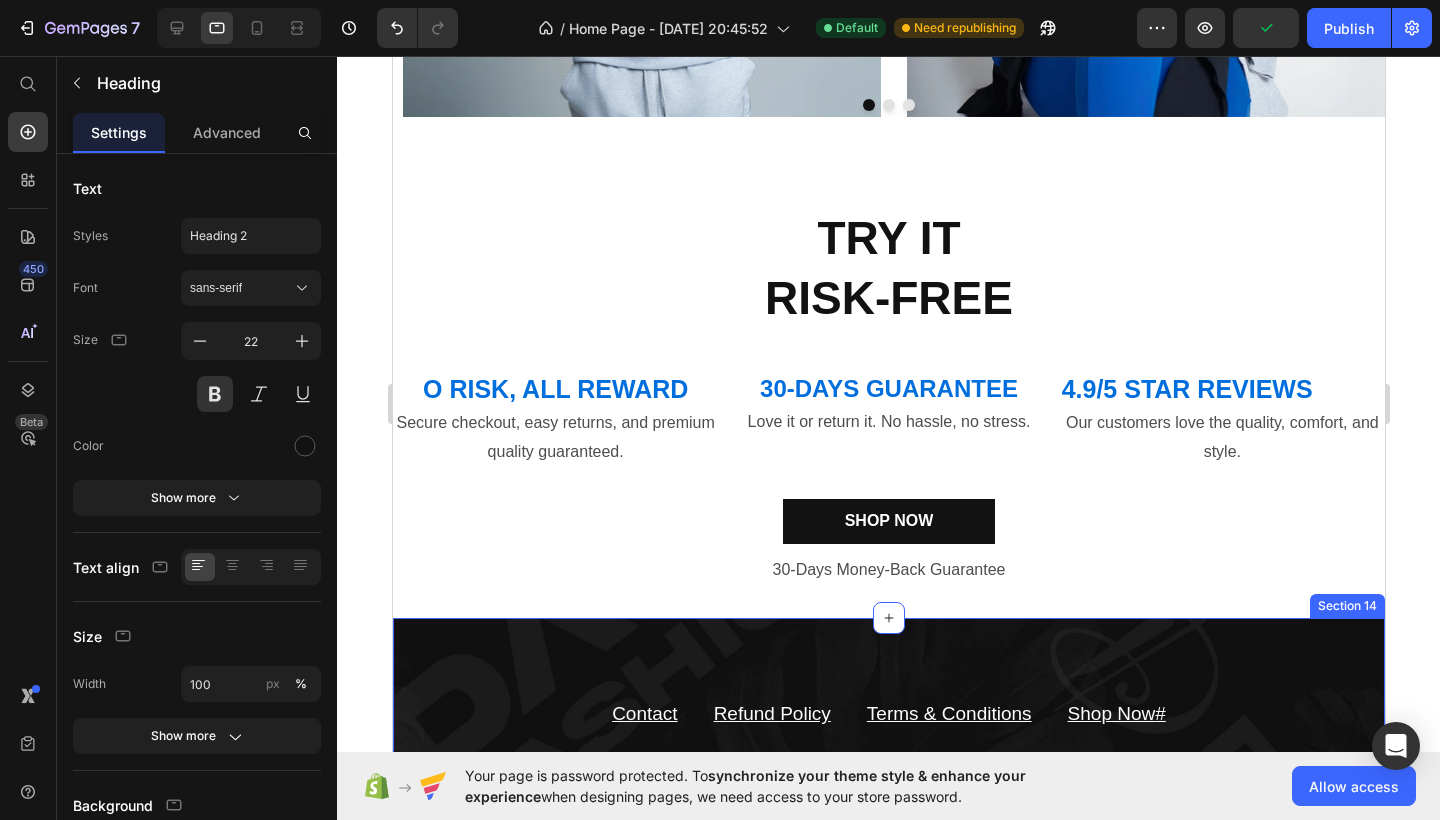 scroll, scrollTop: 4059, scrollLeft: 0, axis: vertical 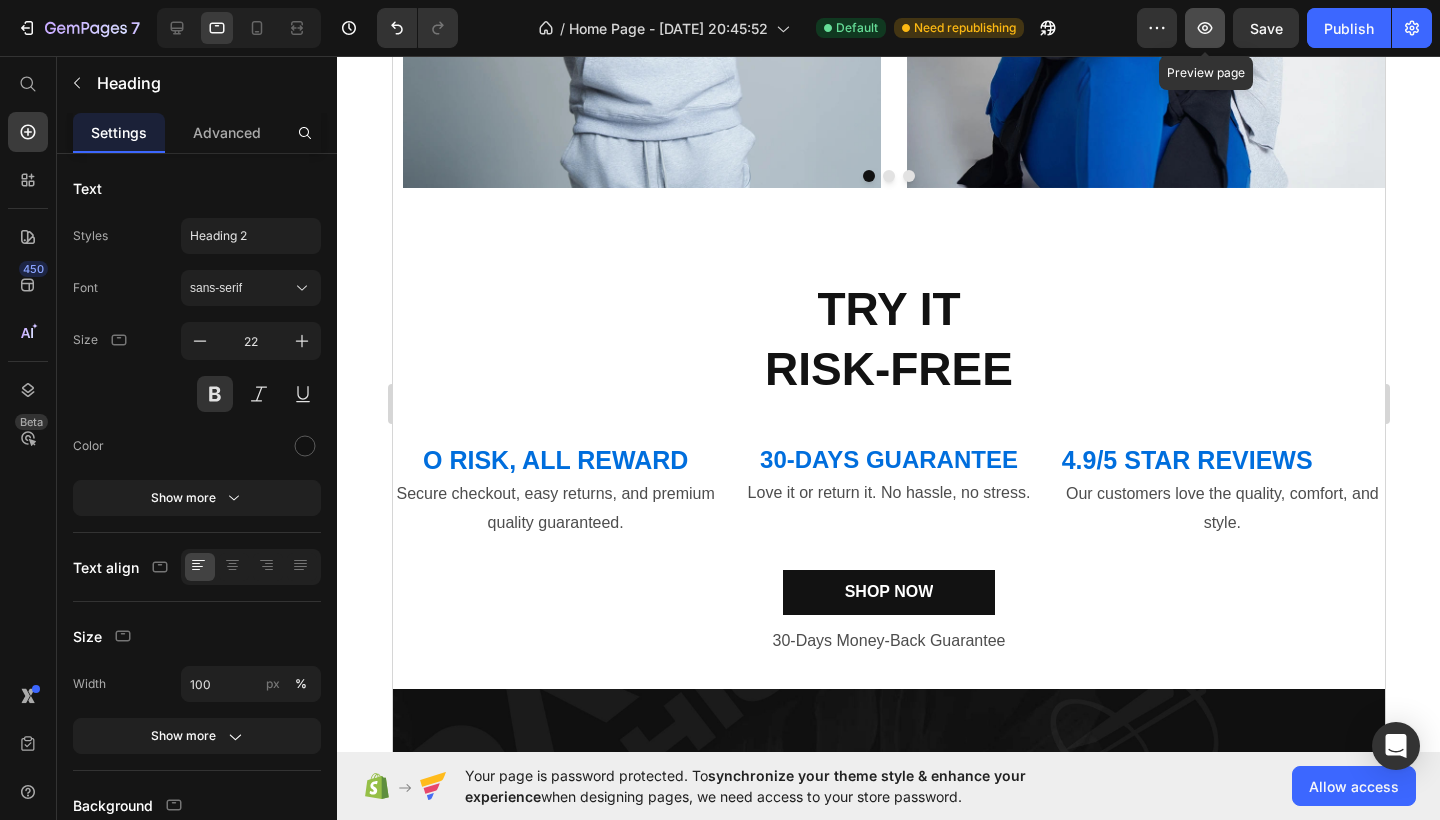 click 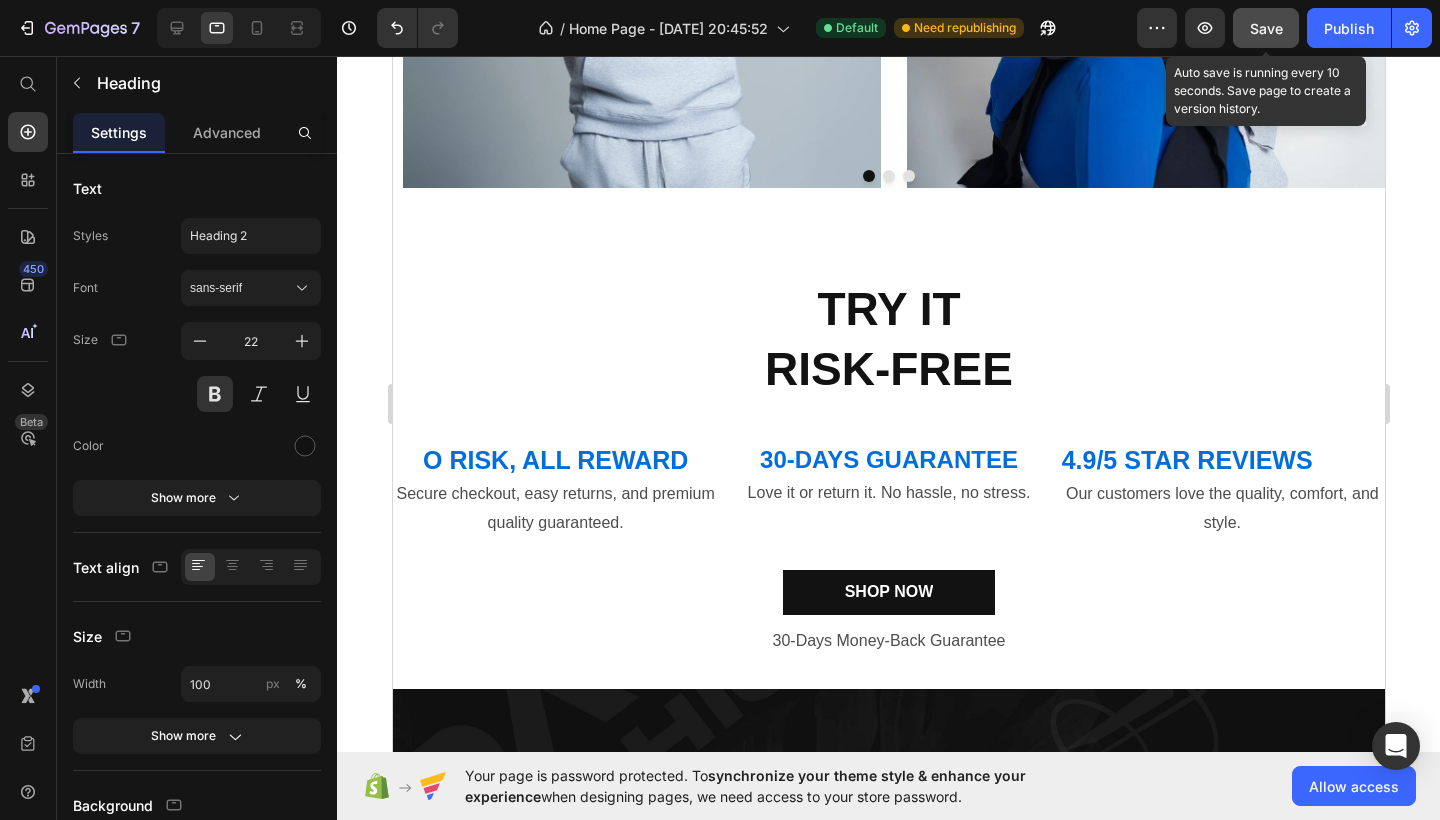 click on "Save" 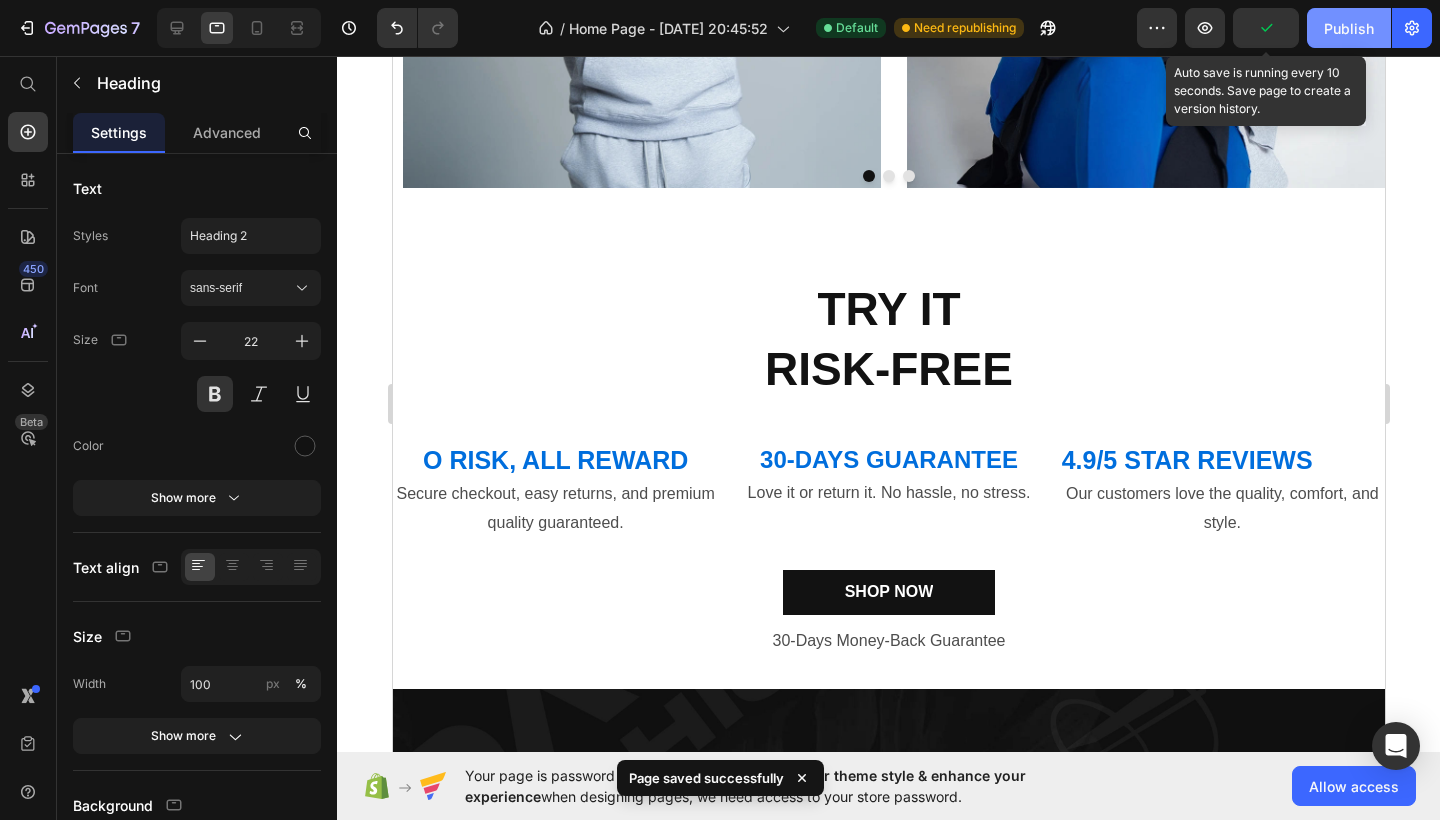 click on "Publish" 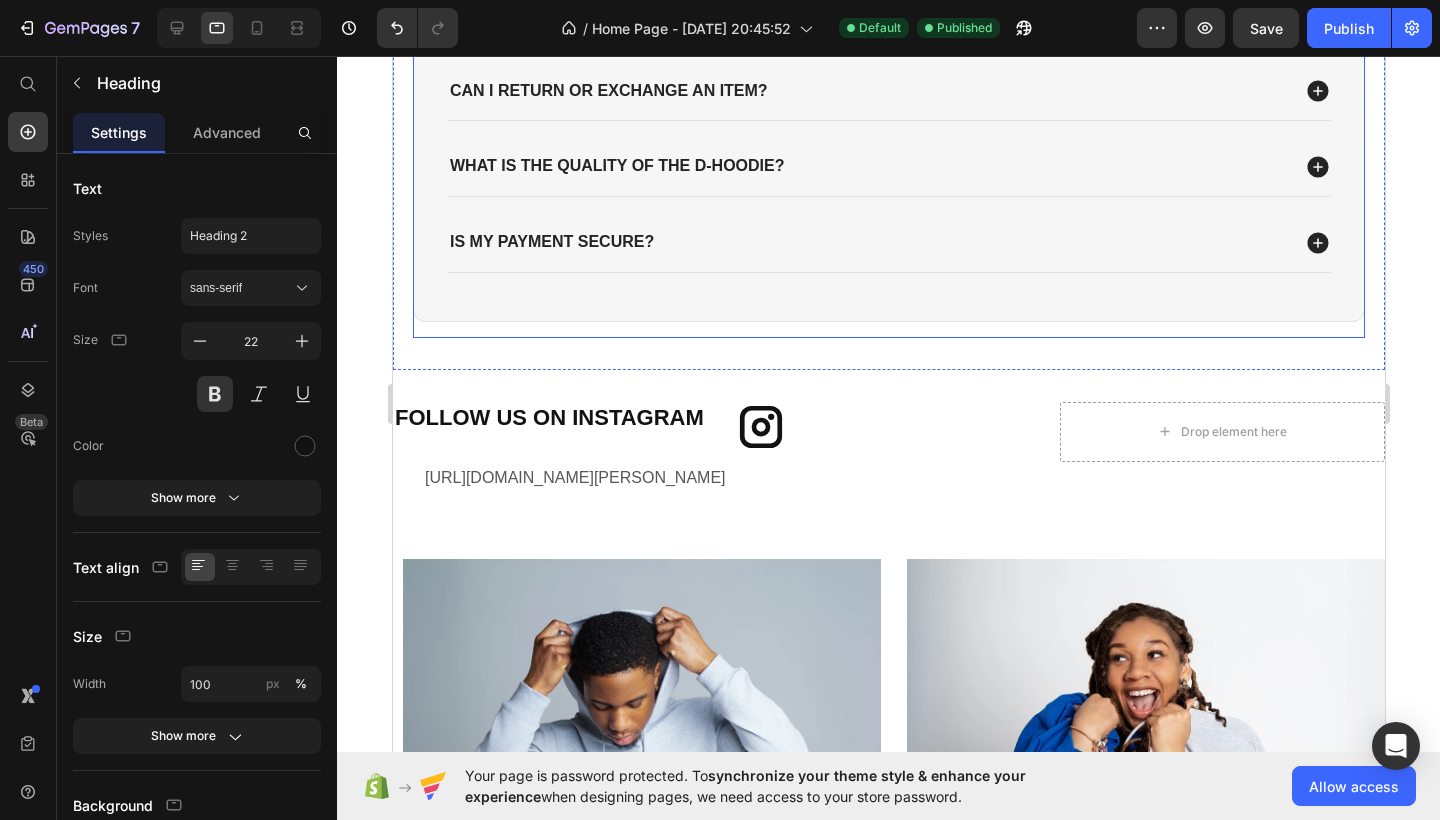 scroll, scrollTop: 2285, scrollLeft: 0, axis: vertical 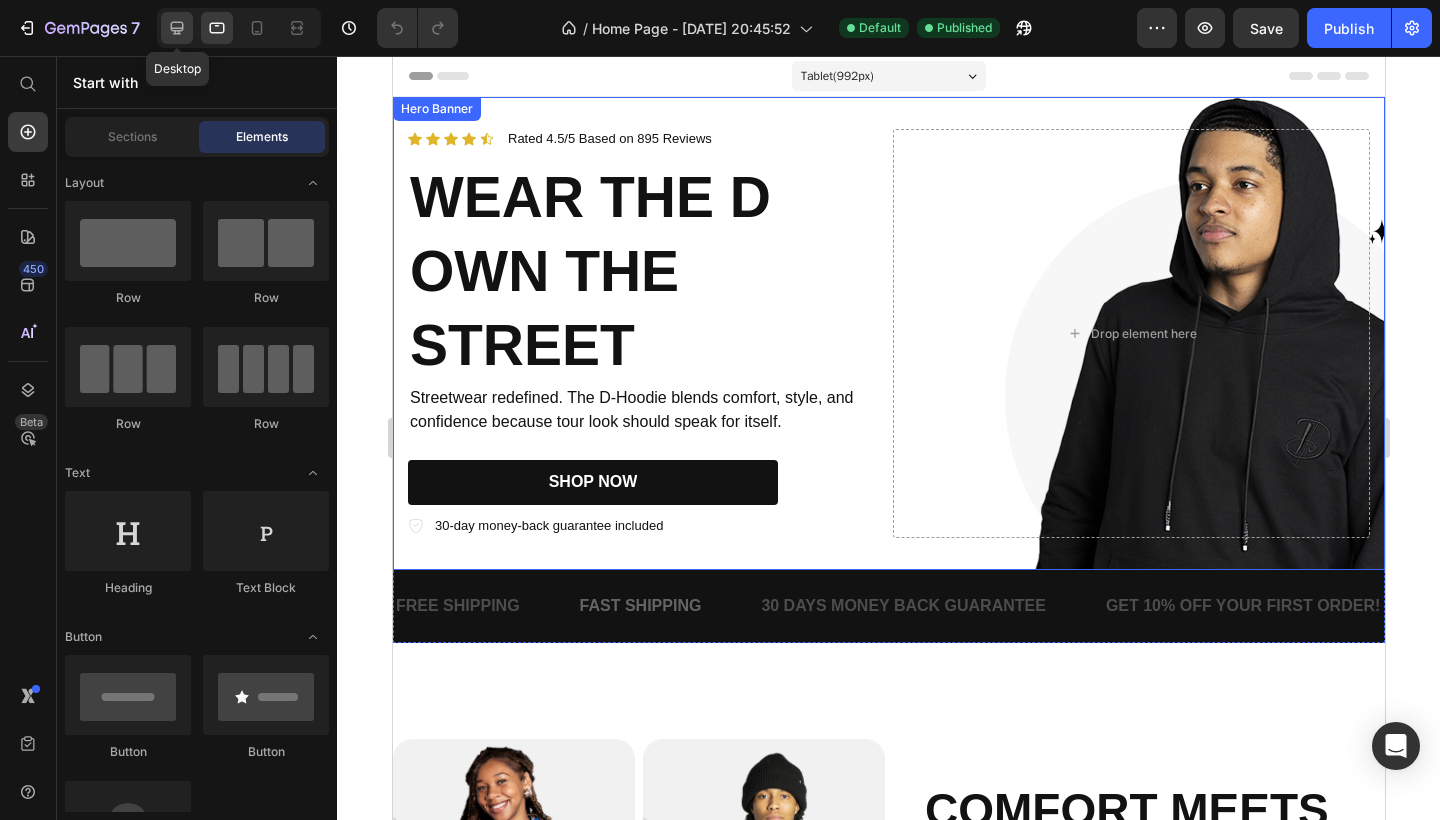click 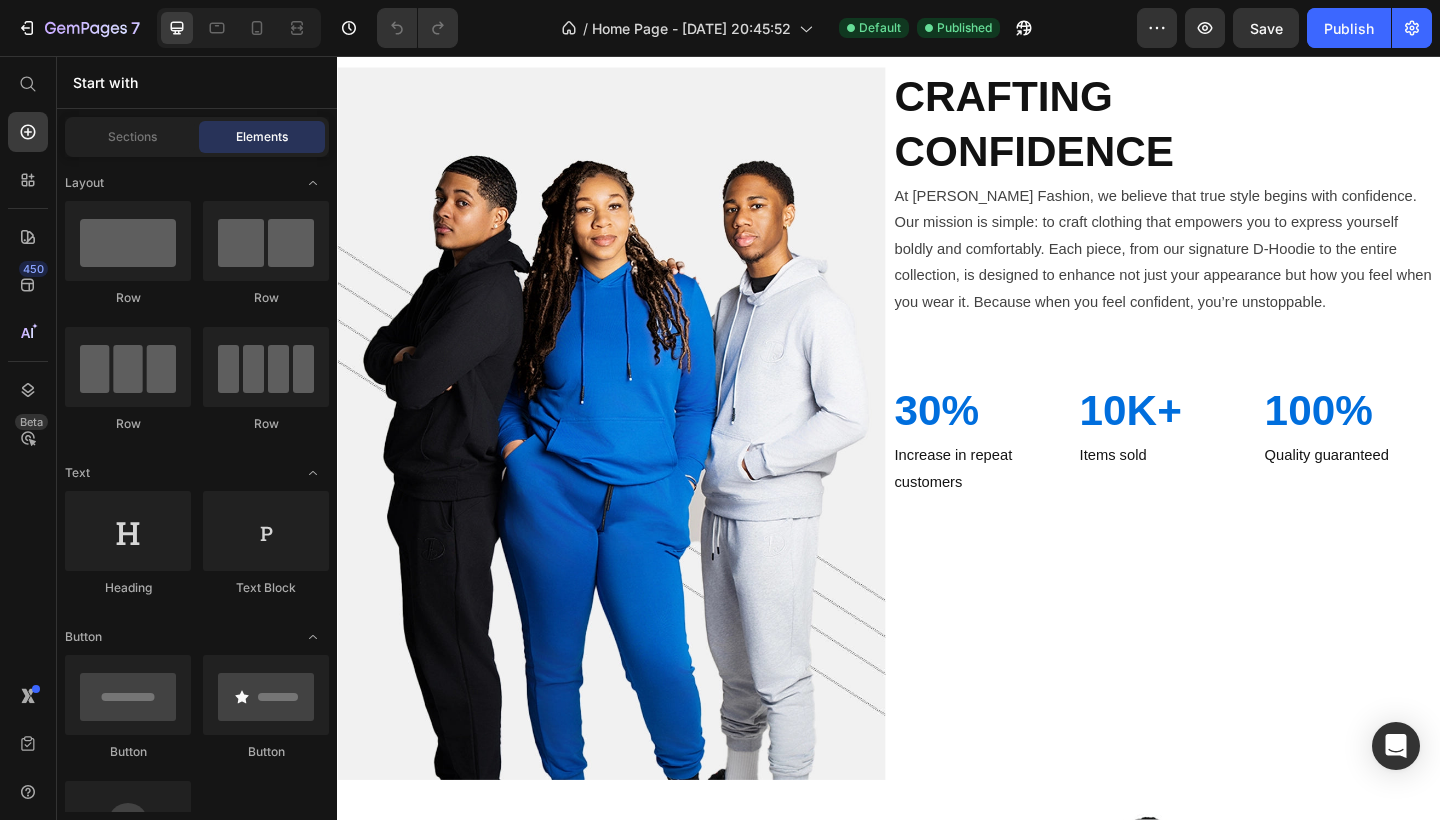 scroll, scrollTop: 1816, scrollLeft: 0, axis: vertical 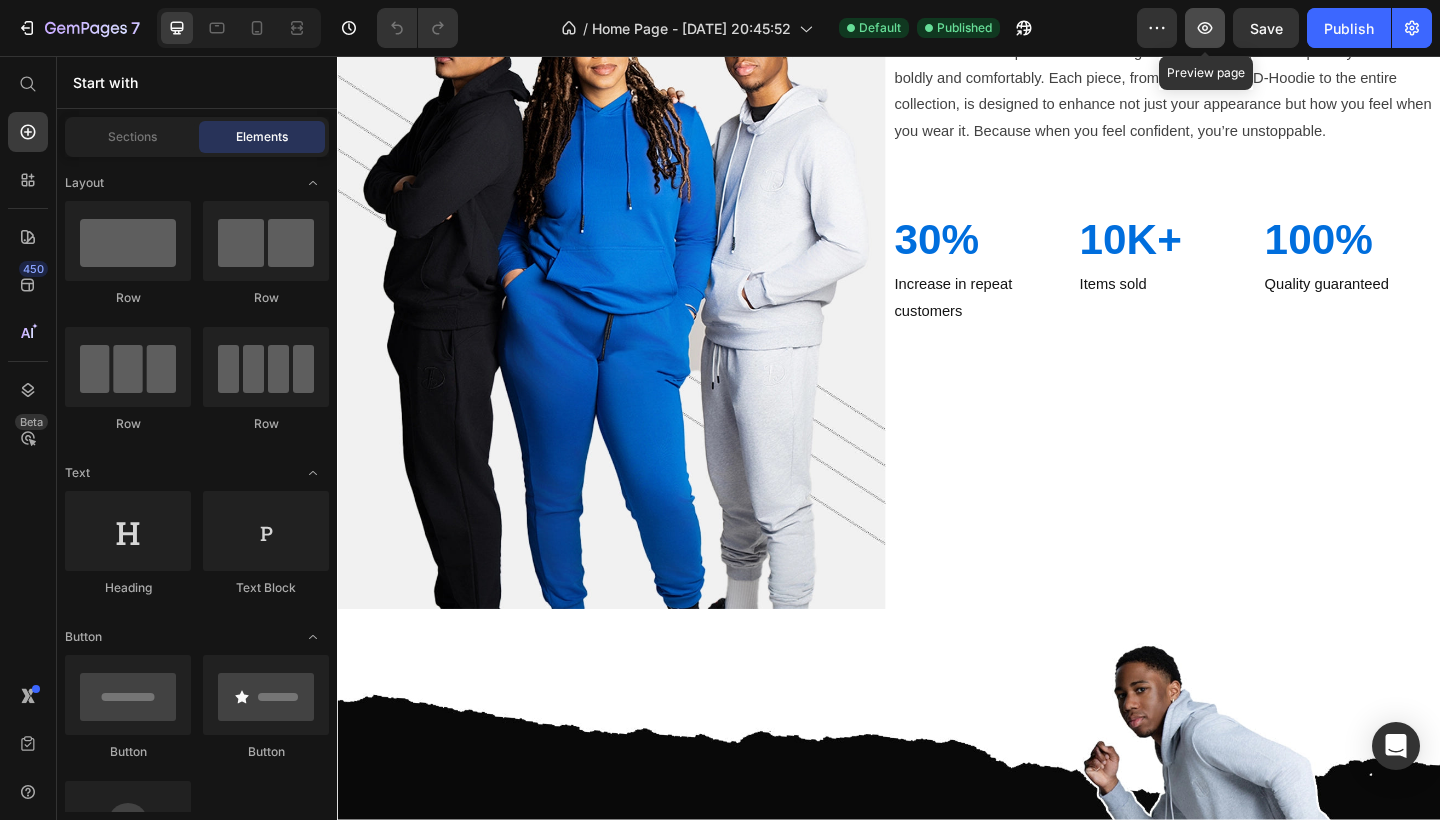 click 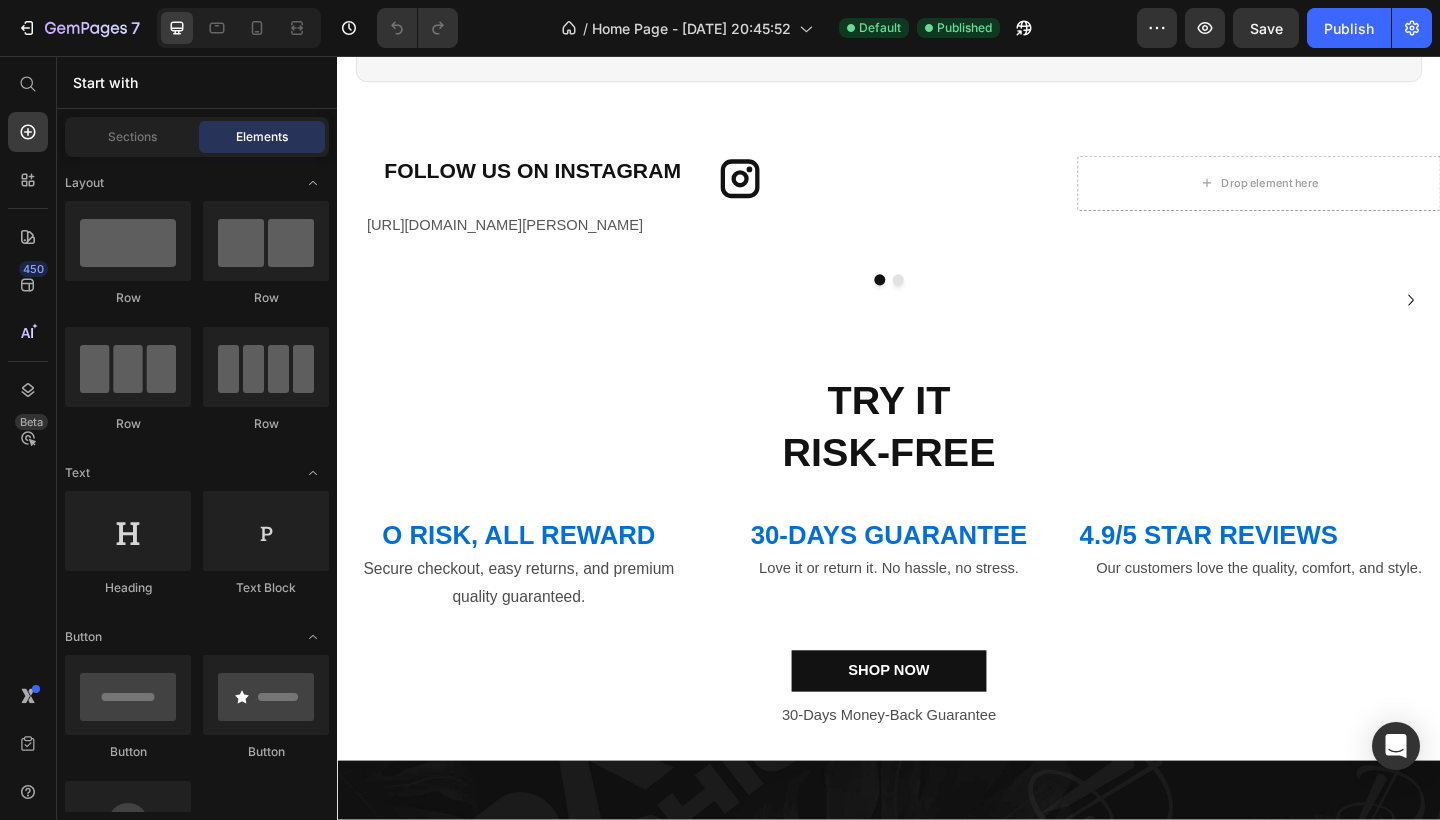 scroll, scrollTop: 3743, scrollLeft: 0, axis: vertical 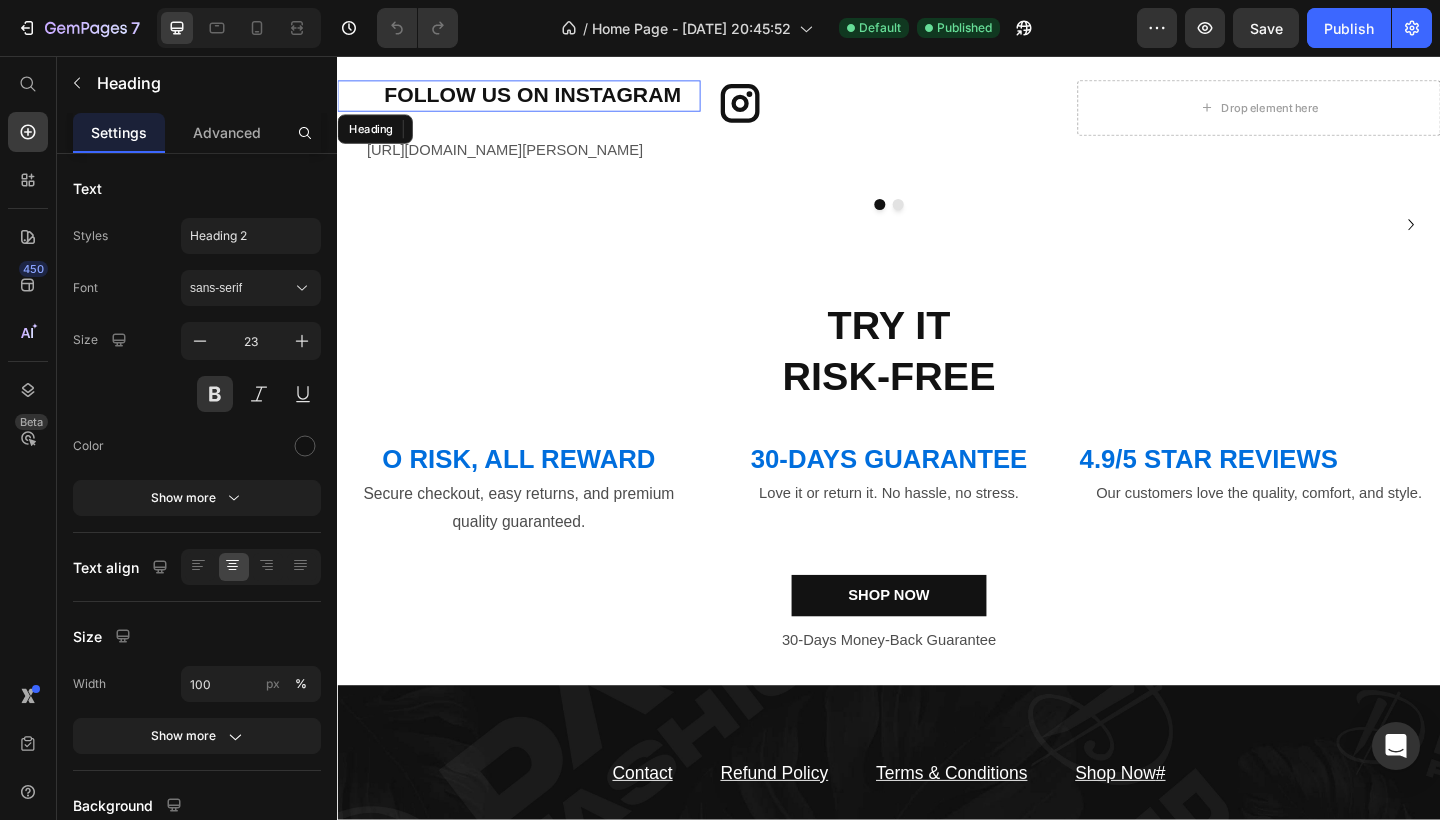 drag, startPoint x: 562, startPoint y: 106, endPoint x: 657, endPoint y: 199, distance: 132.9436 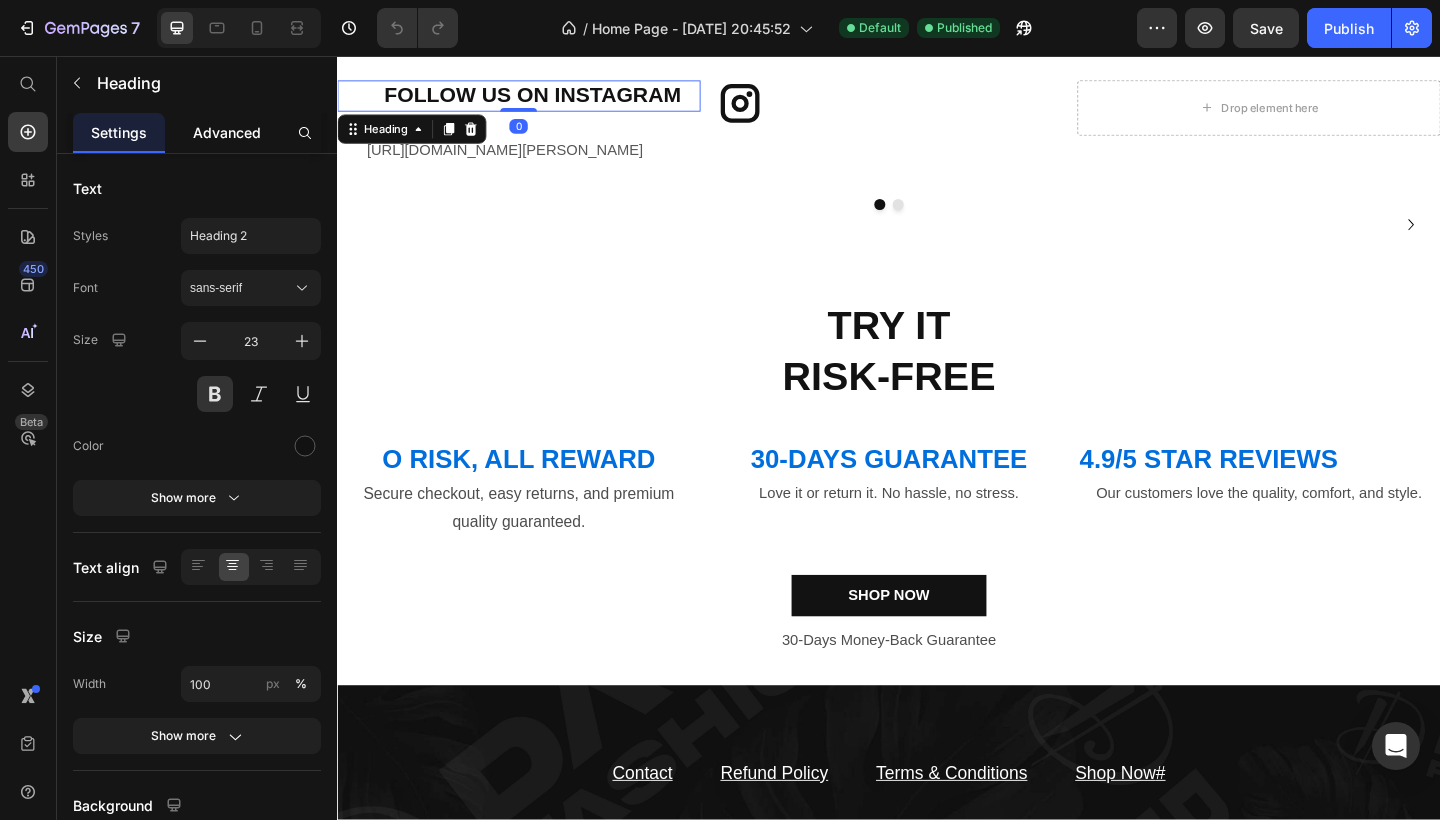 click on "Advanced" at bounding box center (227, 132) 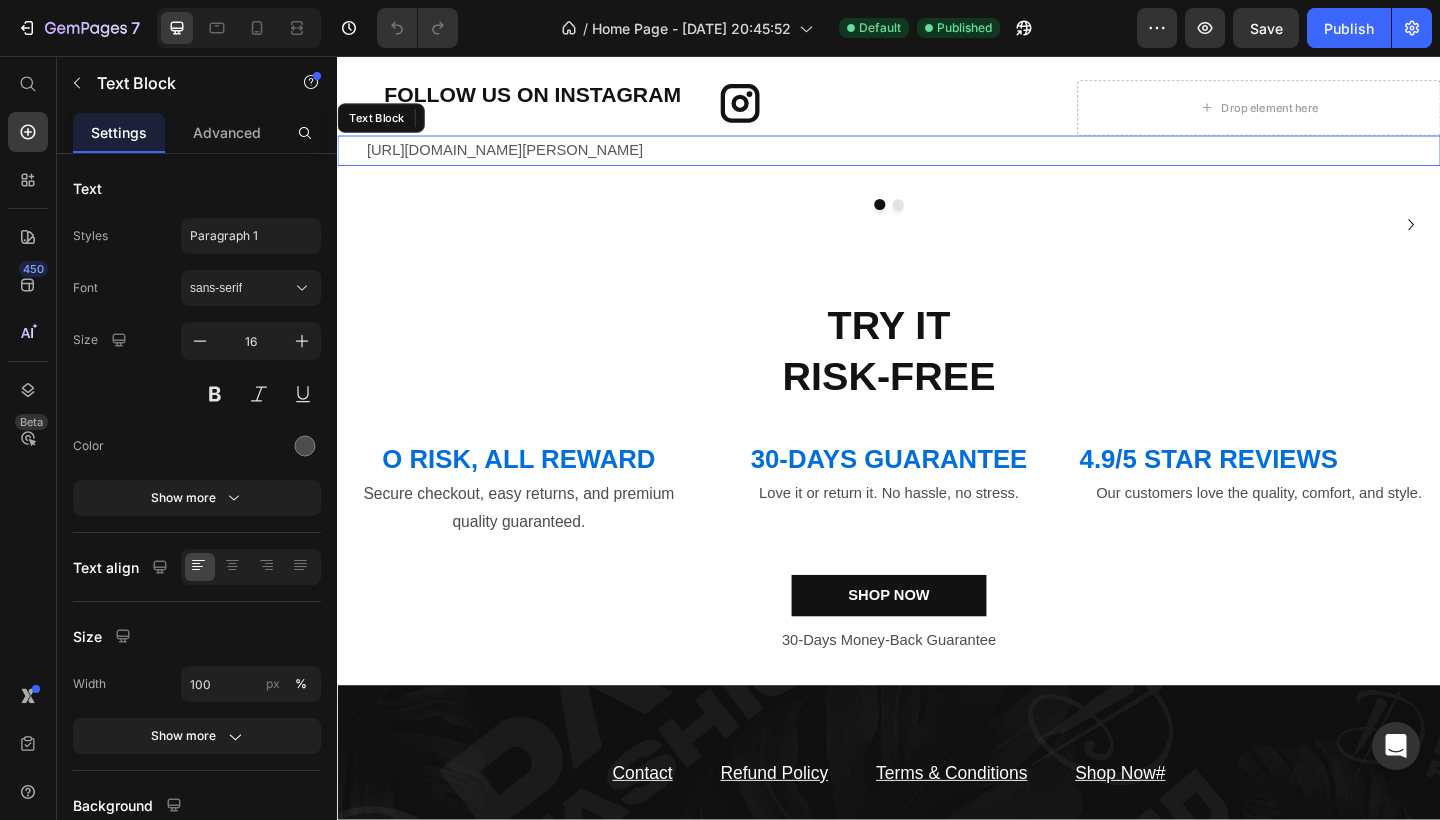 click on "[URL][DOMAIN_NAME][PERSON_NAME]" at bounding box center [519, 158] 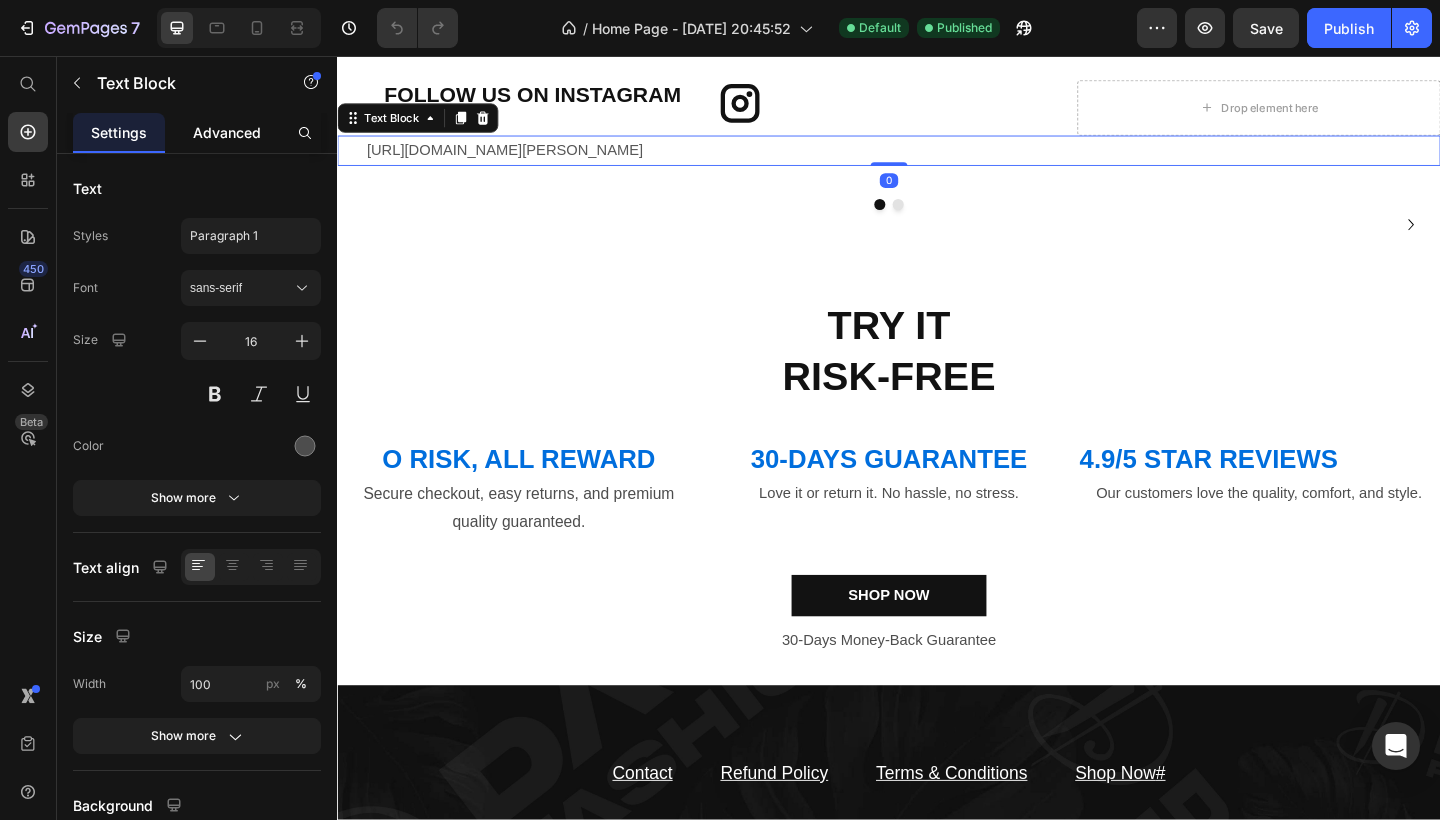 click on "Advanced" at bounding box center (227, 132) 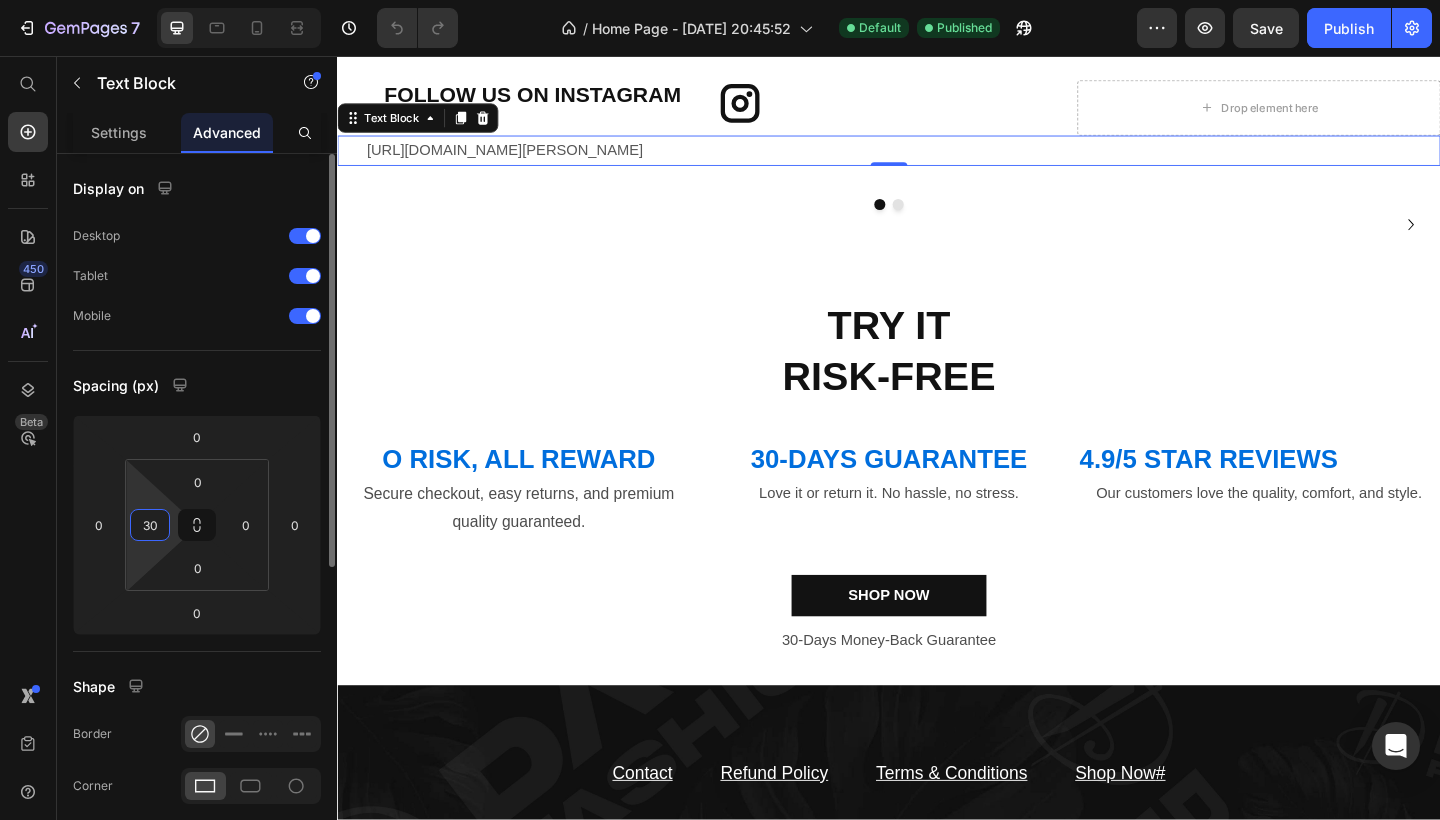 click on "30" at bounding box center [150, 525] 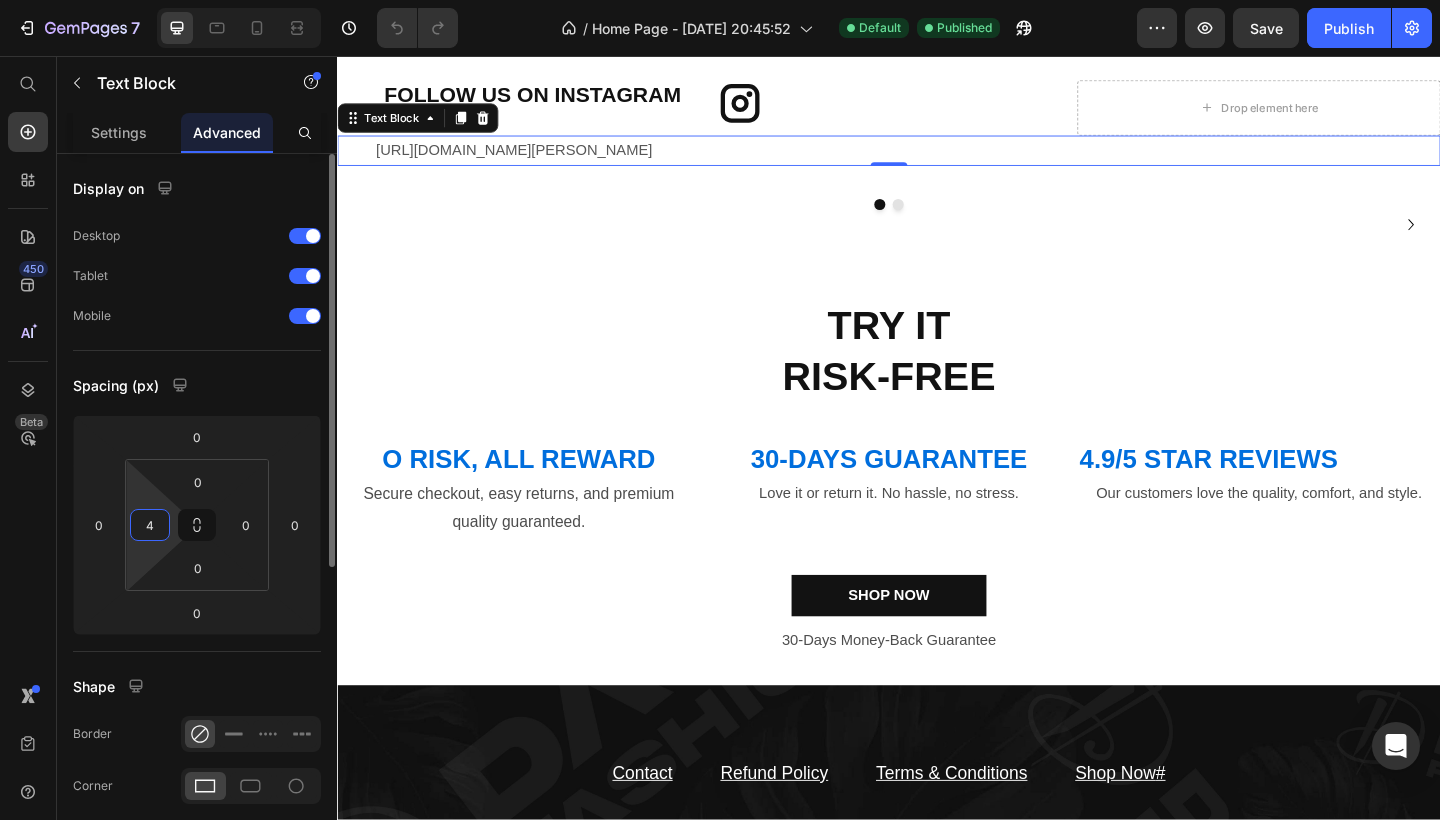 type on "40" 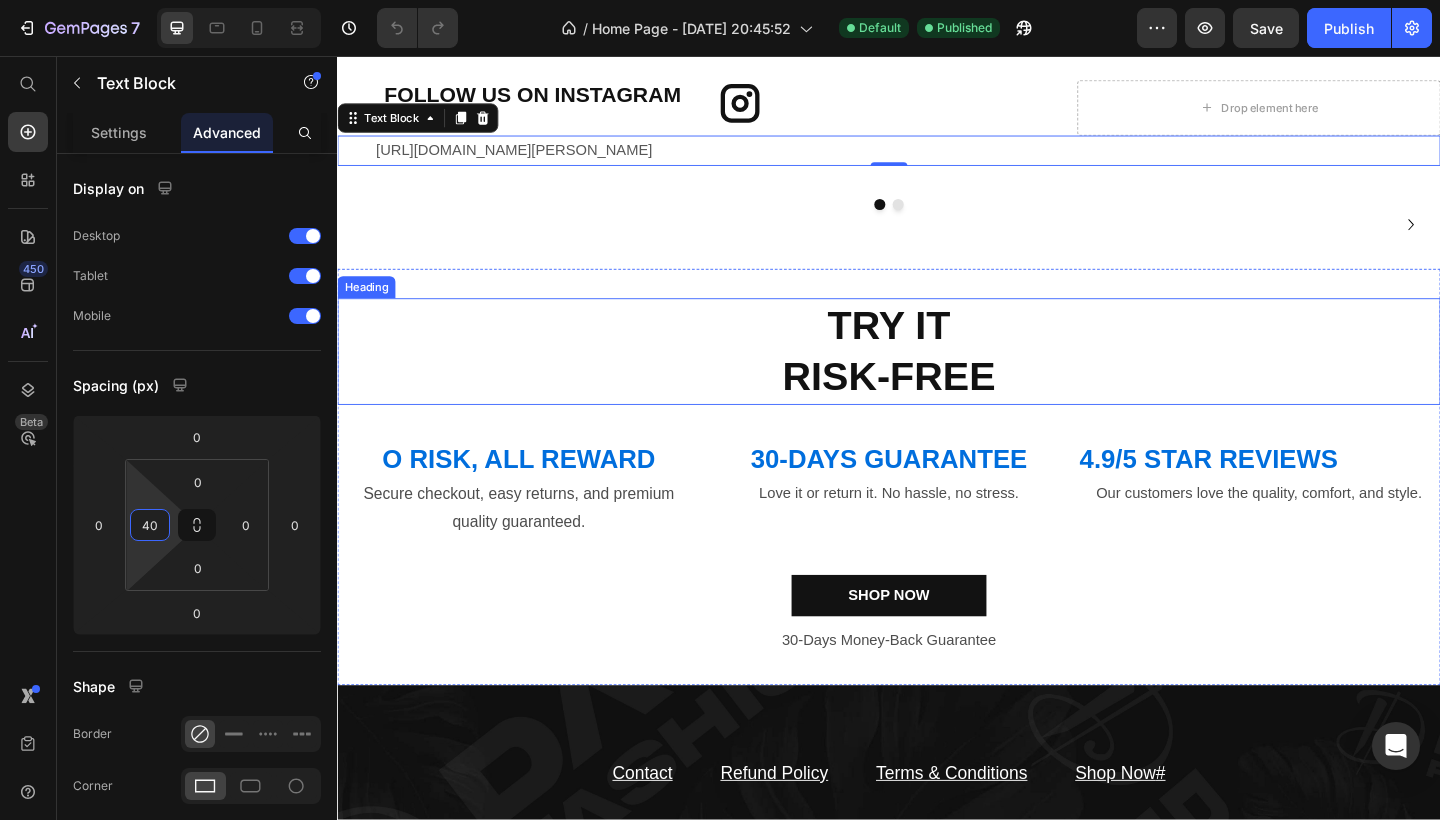 click on "TRY IT  RISK-FREE" at bounding box center (937, 378) 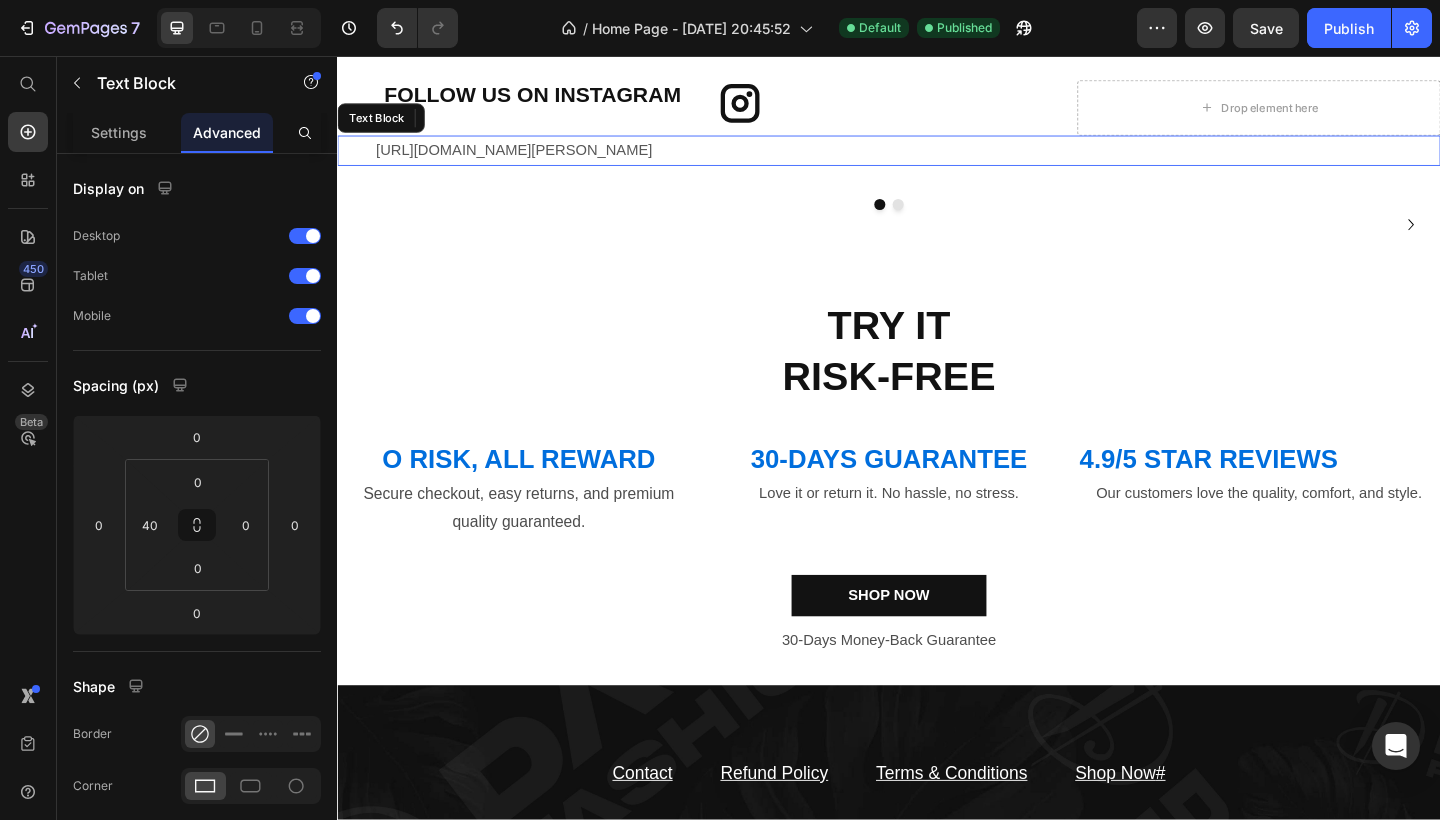 click on "[URL][DOMAIN_NAME][PERSON_NAME]" at bounding box center [529, 158] 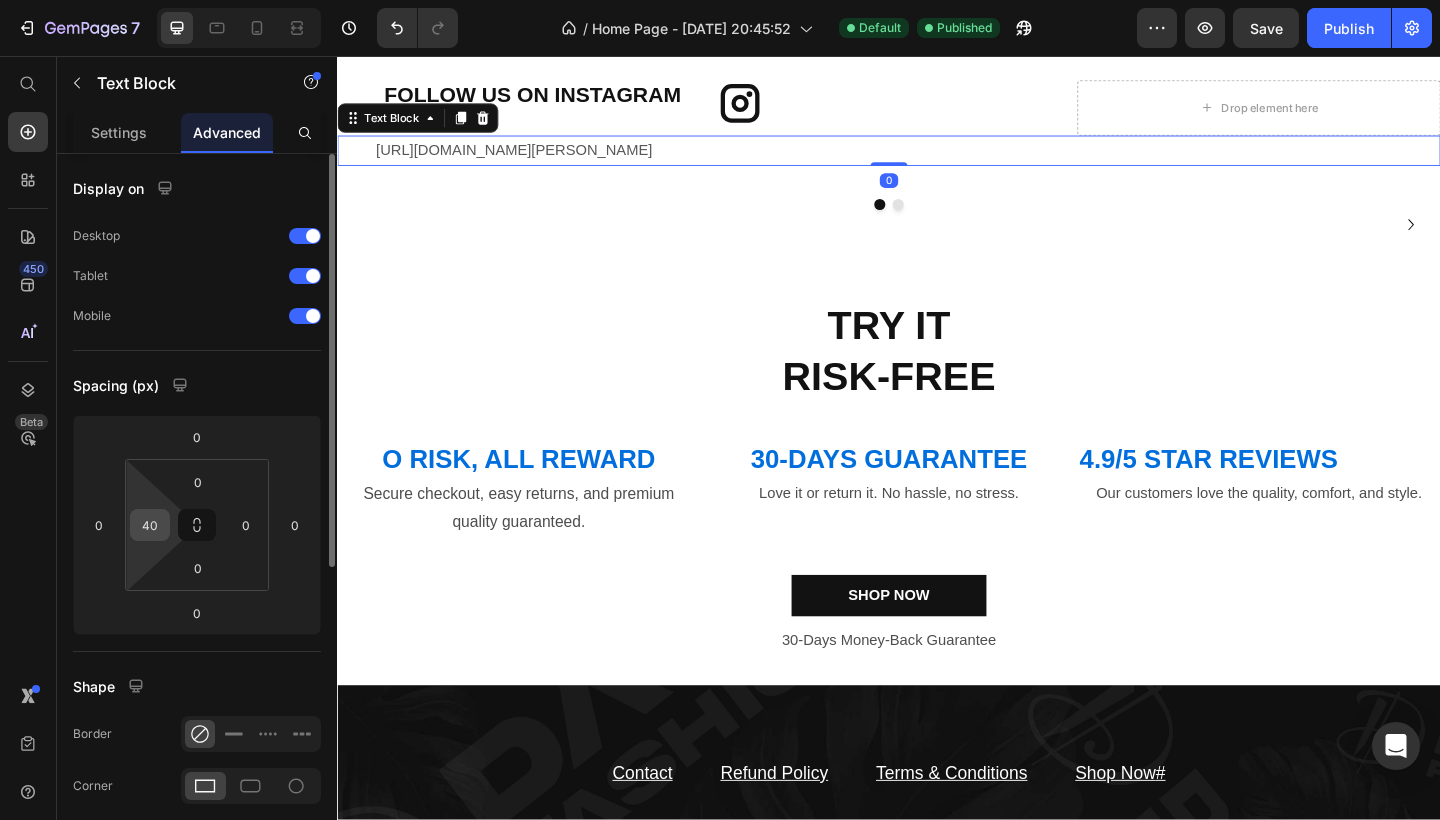 click on "40" at bounding box center [150, 525] 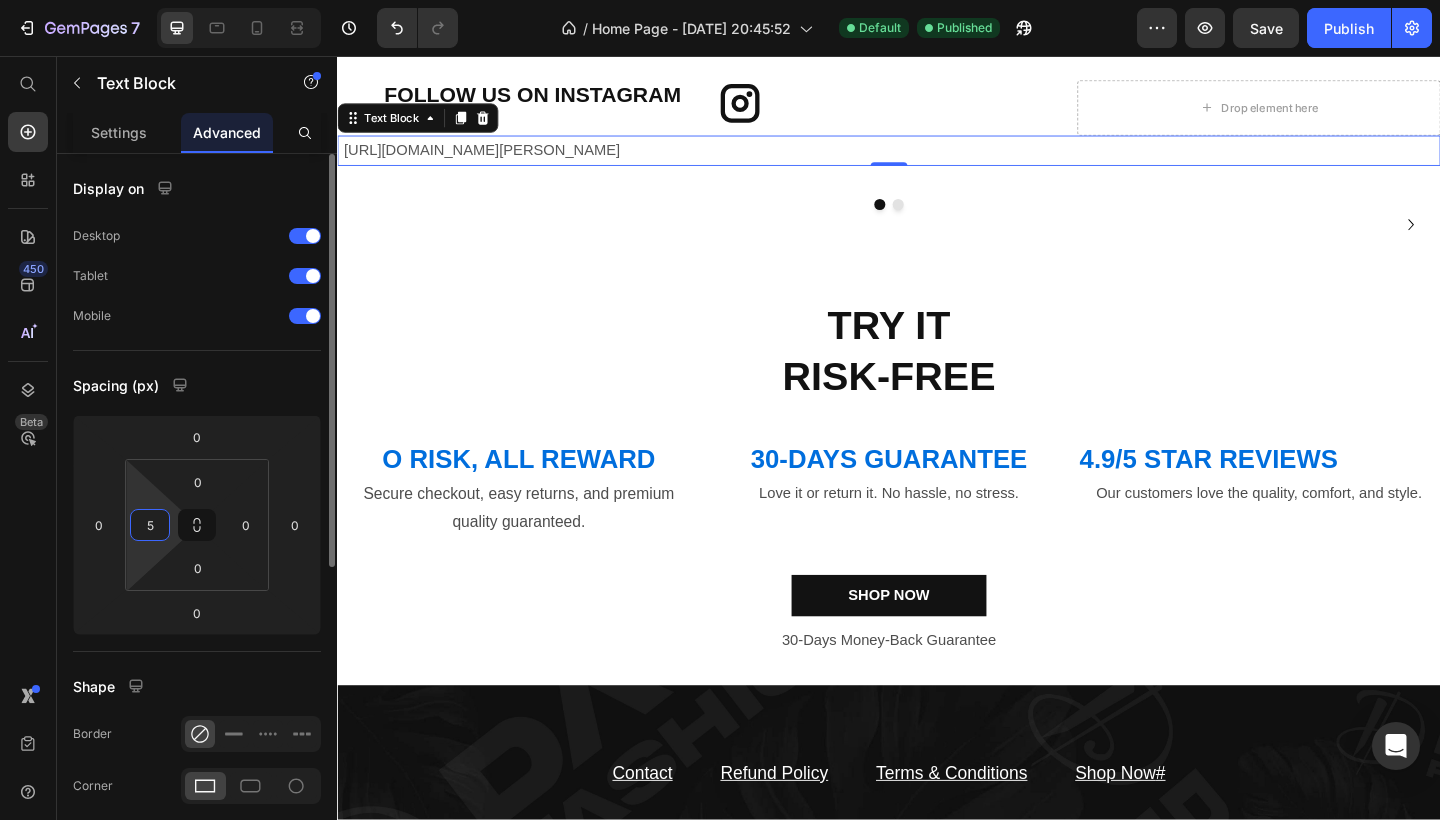 type on "50" 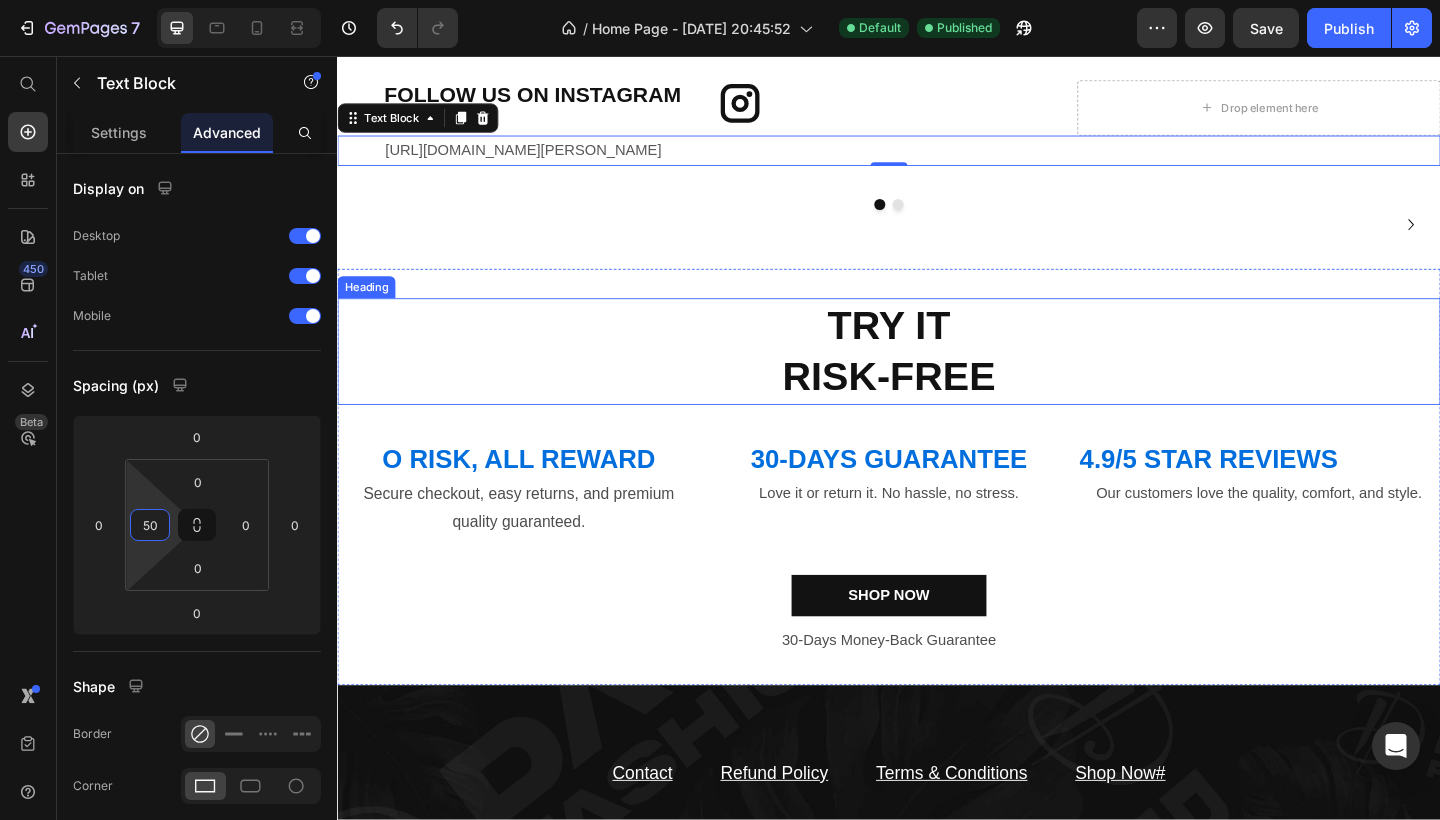 click on "TRY IT  RISK-FREE" at bounding box center [937, 378] 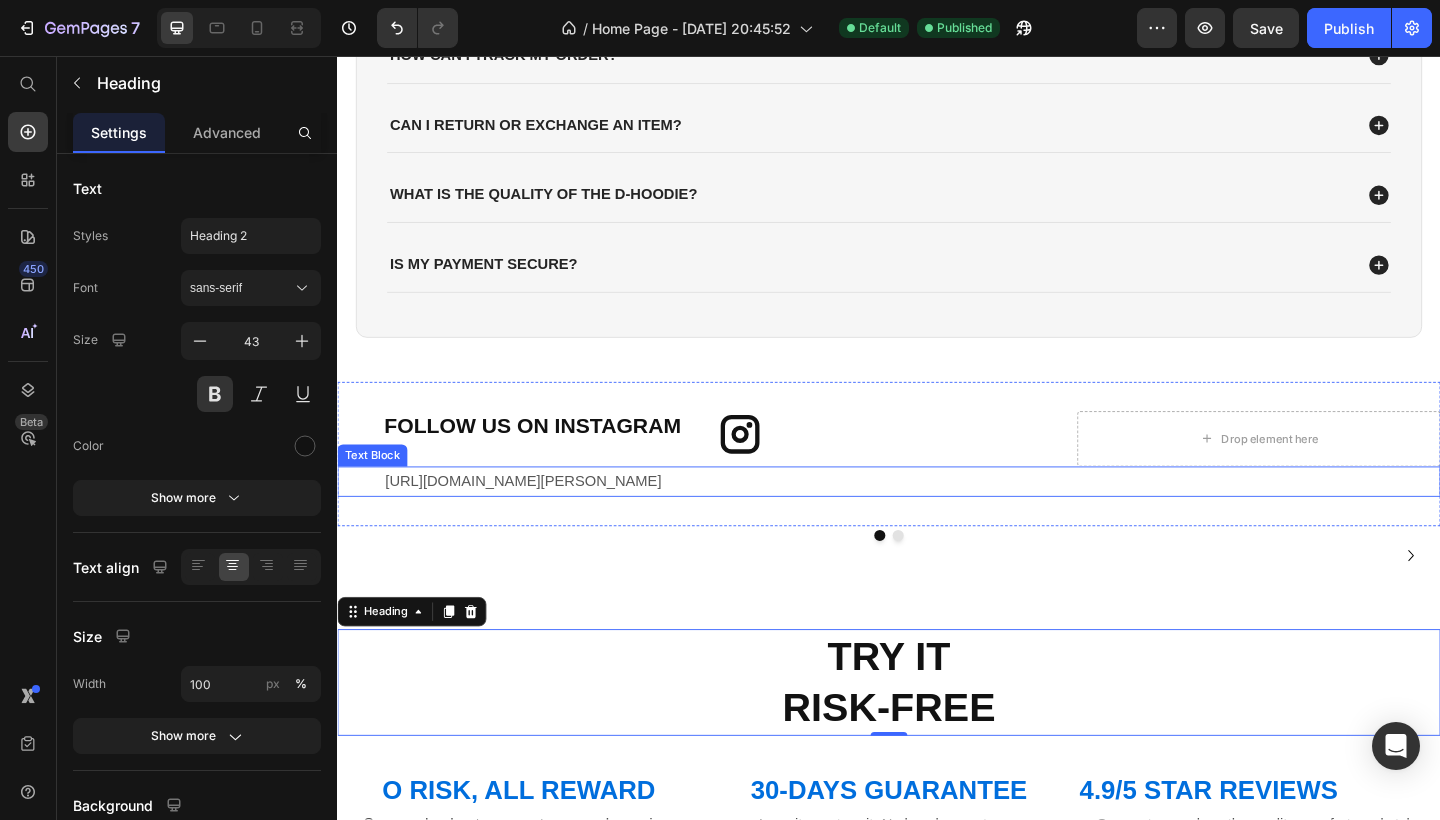 scroll, scrollTop: 3353, scrollLeft: 0, axis: vertical 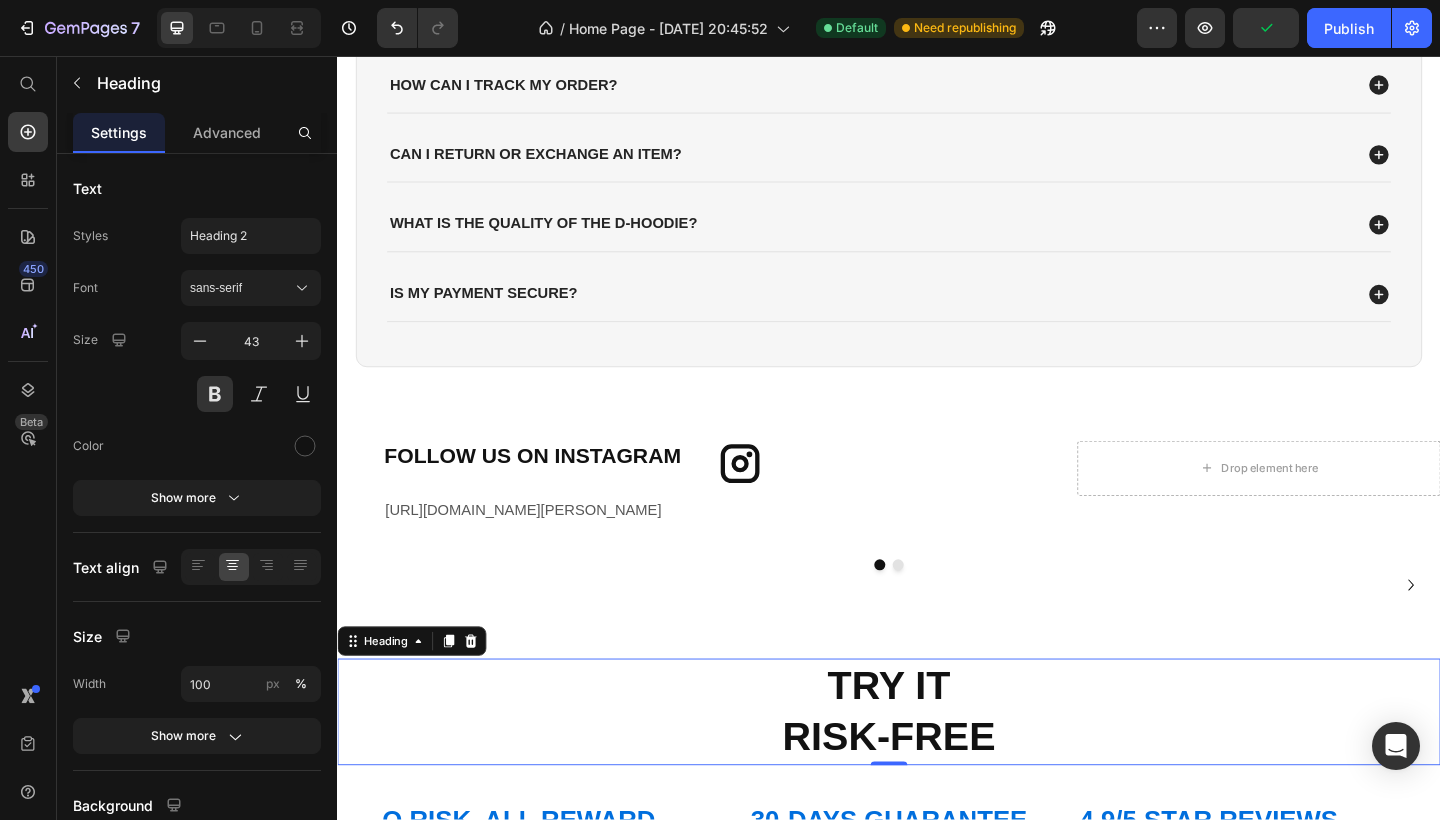 click on "7  Version history  /  Home Page - Jul 9, 20:45:52 Default Need republishing Preview  Publish" 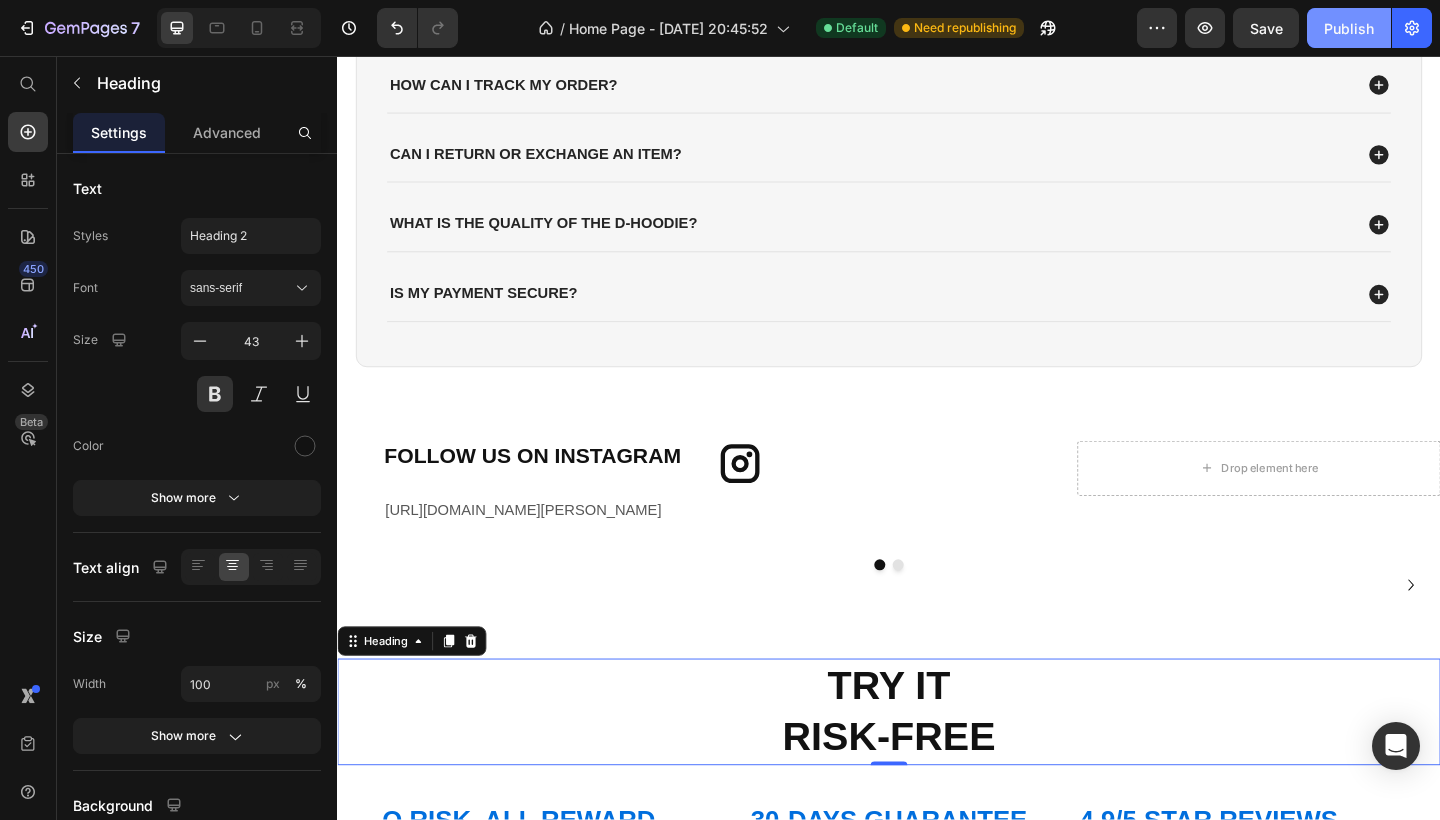 click on "Publish" 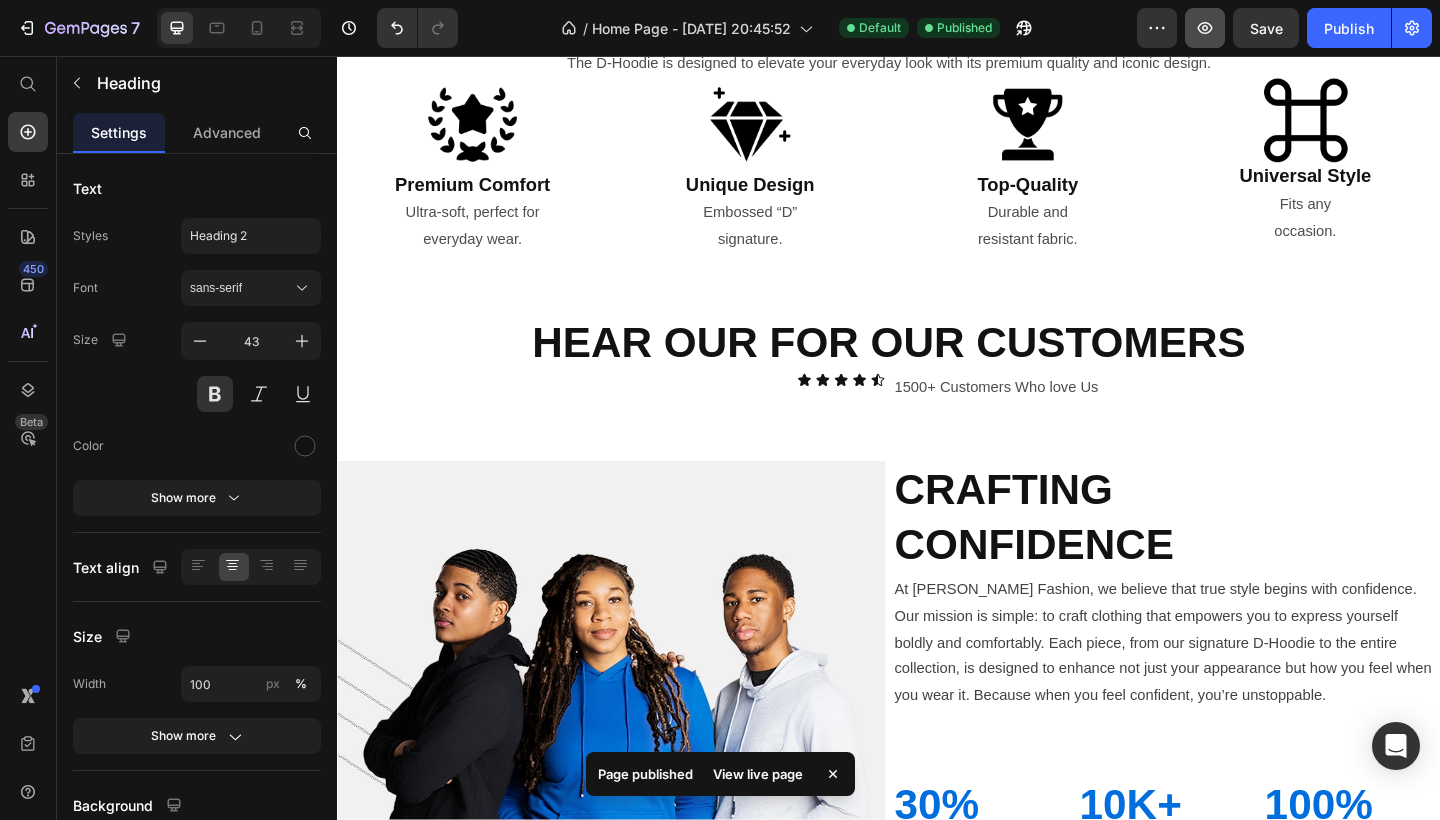 scroll, scrollTop: 2075, scrollLeft: 0, axis: vertical 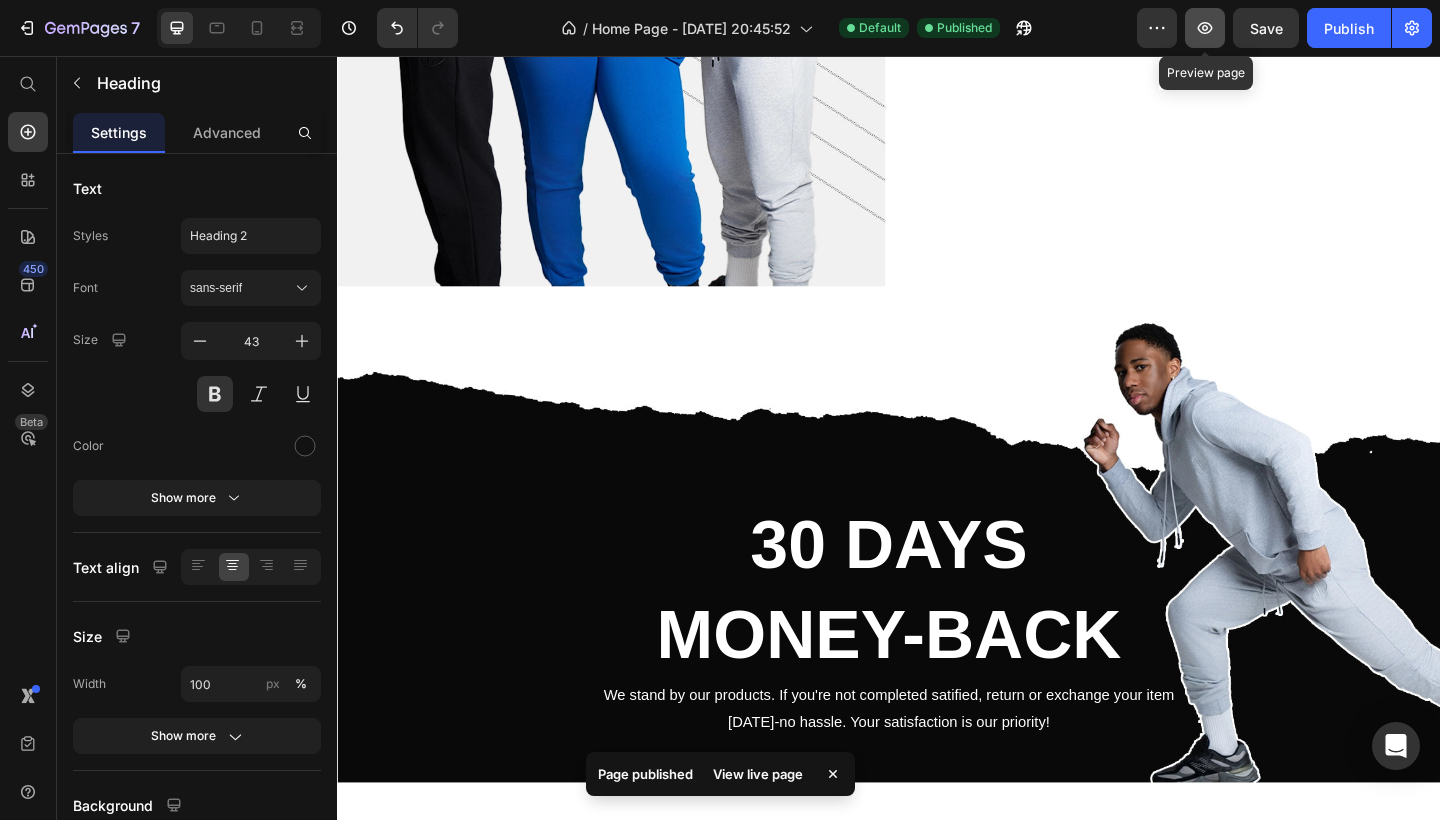 click 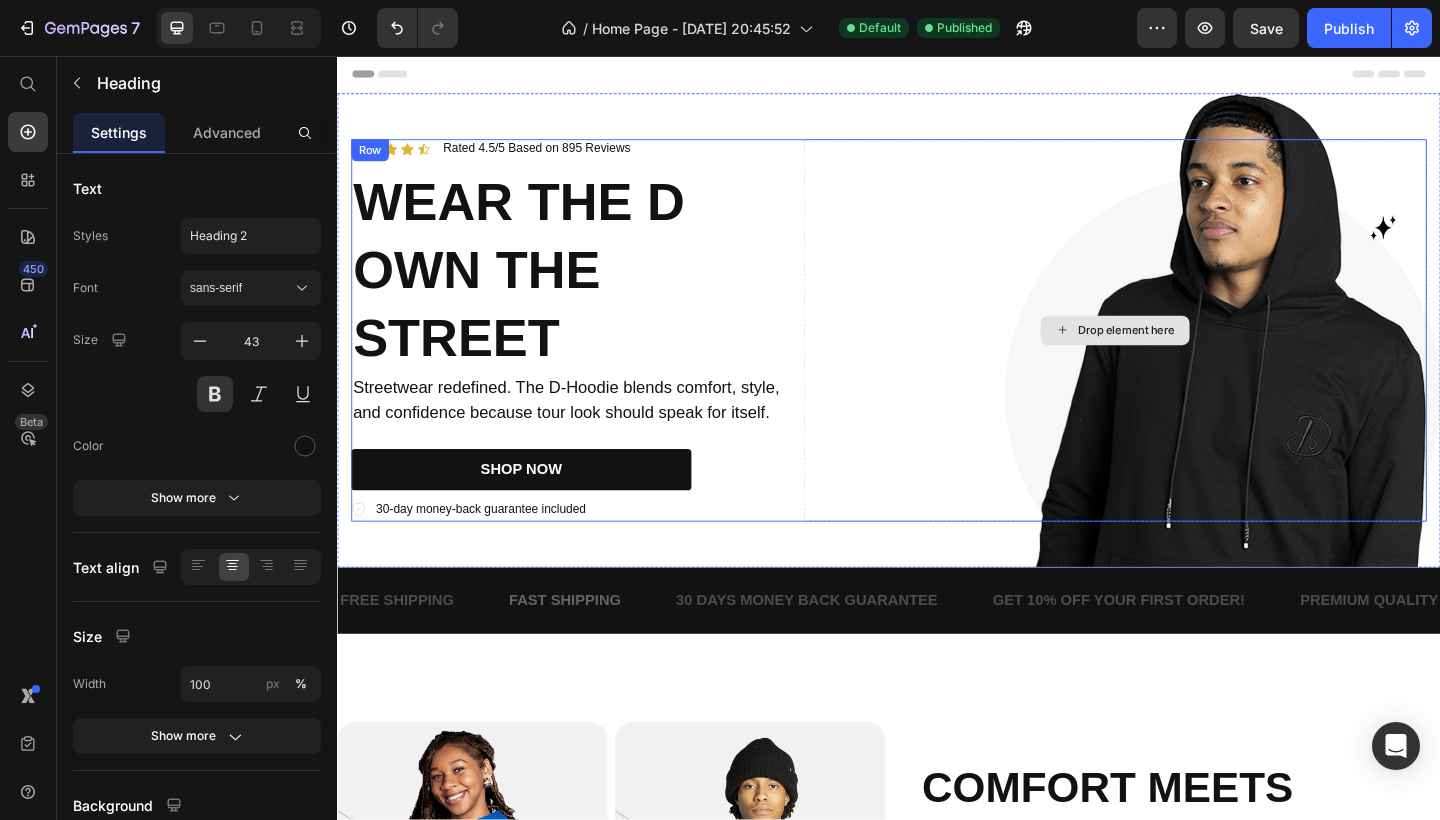 scroll, scrollTop: 39, scrollLeft: 0, axis: vertical 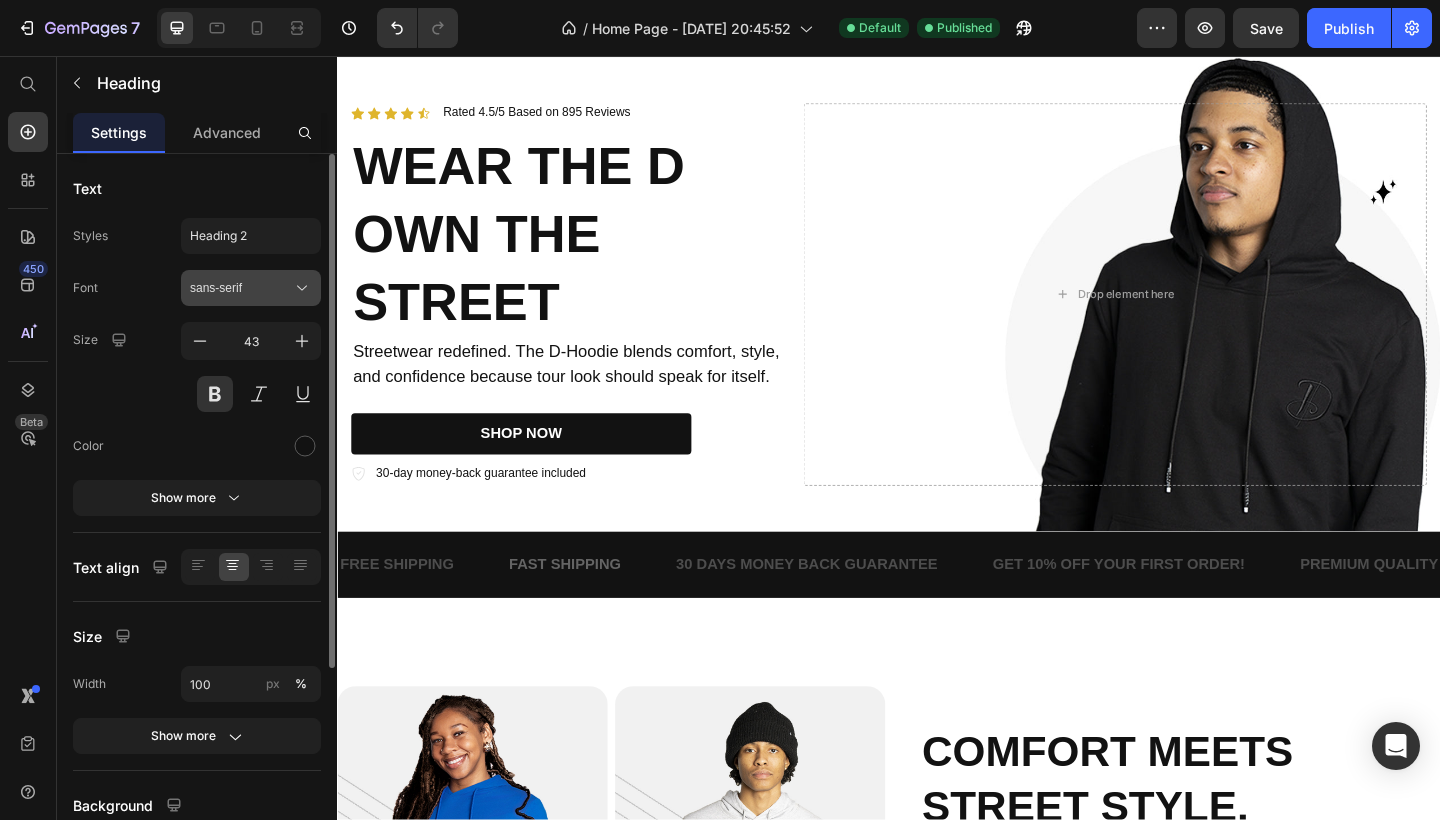 click 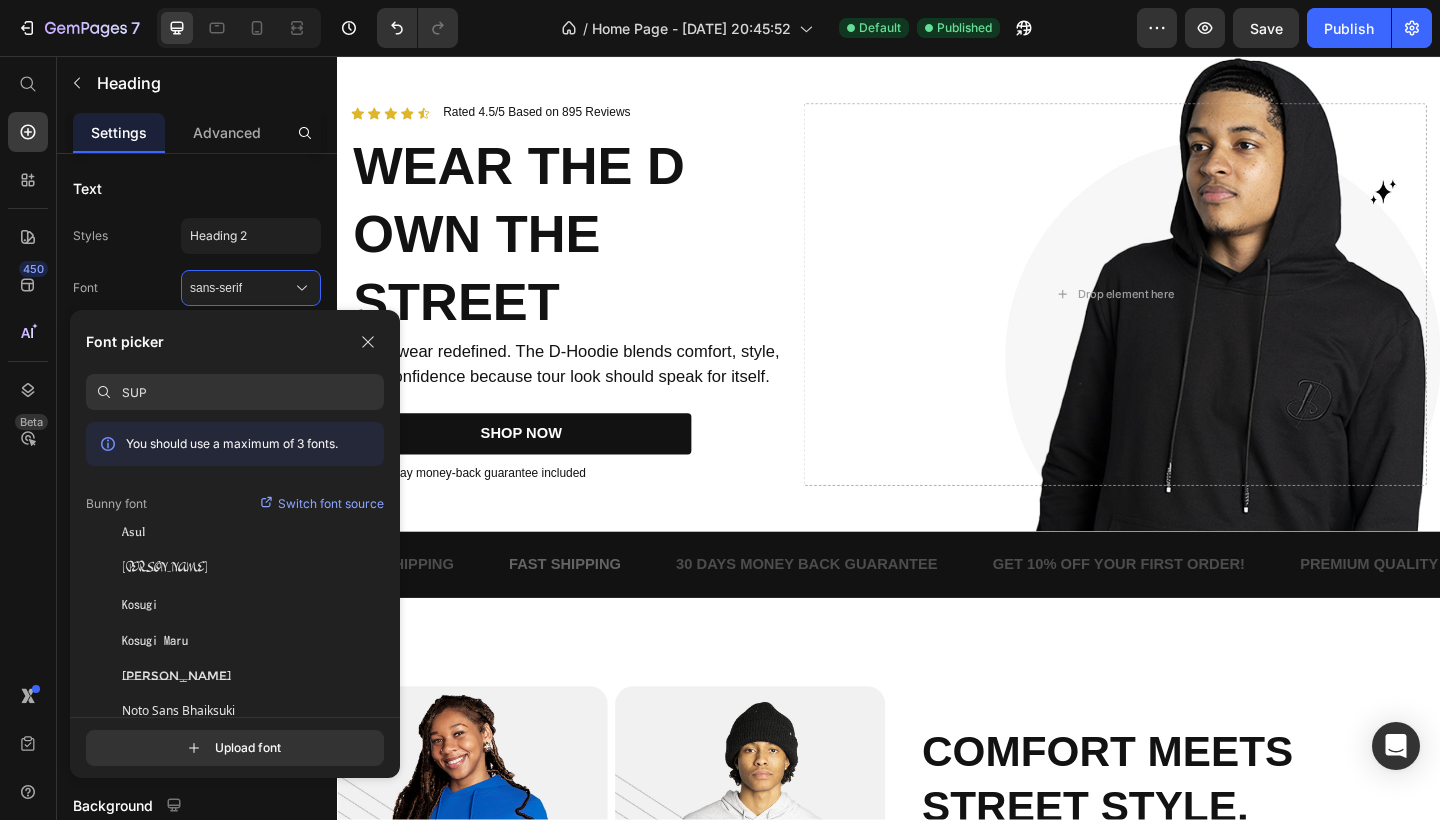 type on "SUPE" 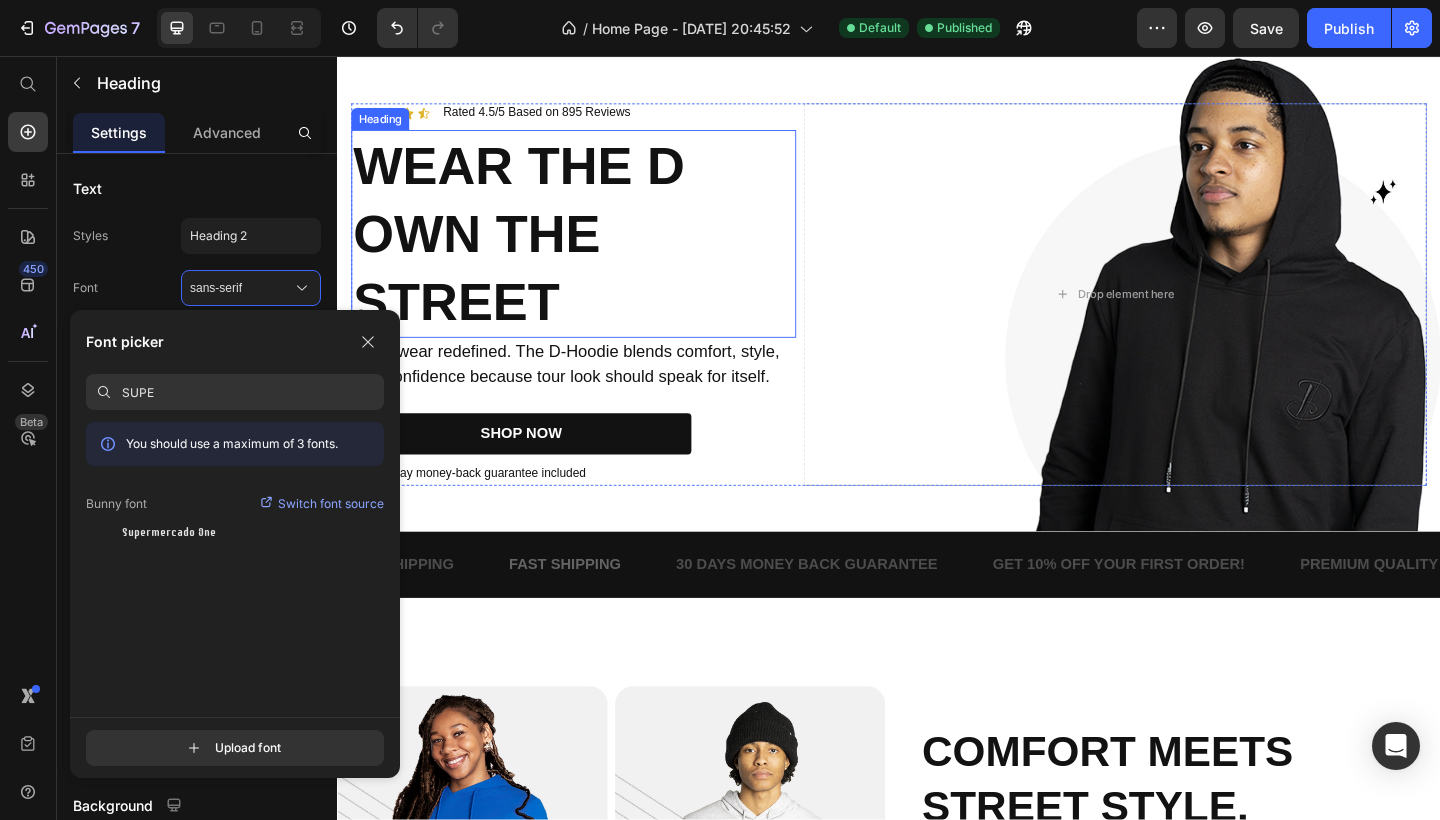 click on "WEAR THE D OWN THE STREET" at bounding box center [594, 250] 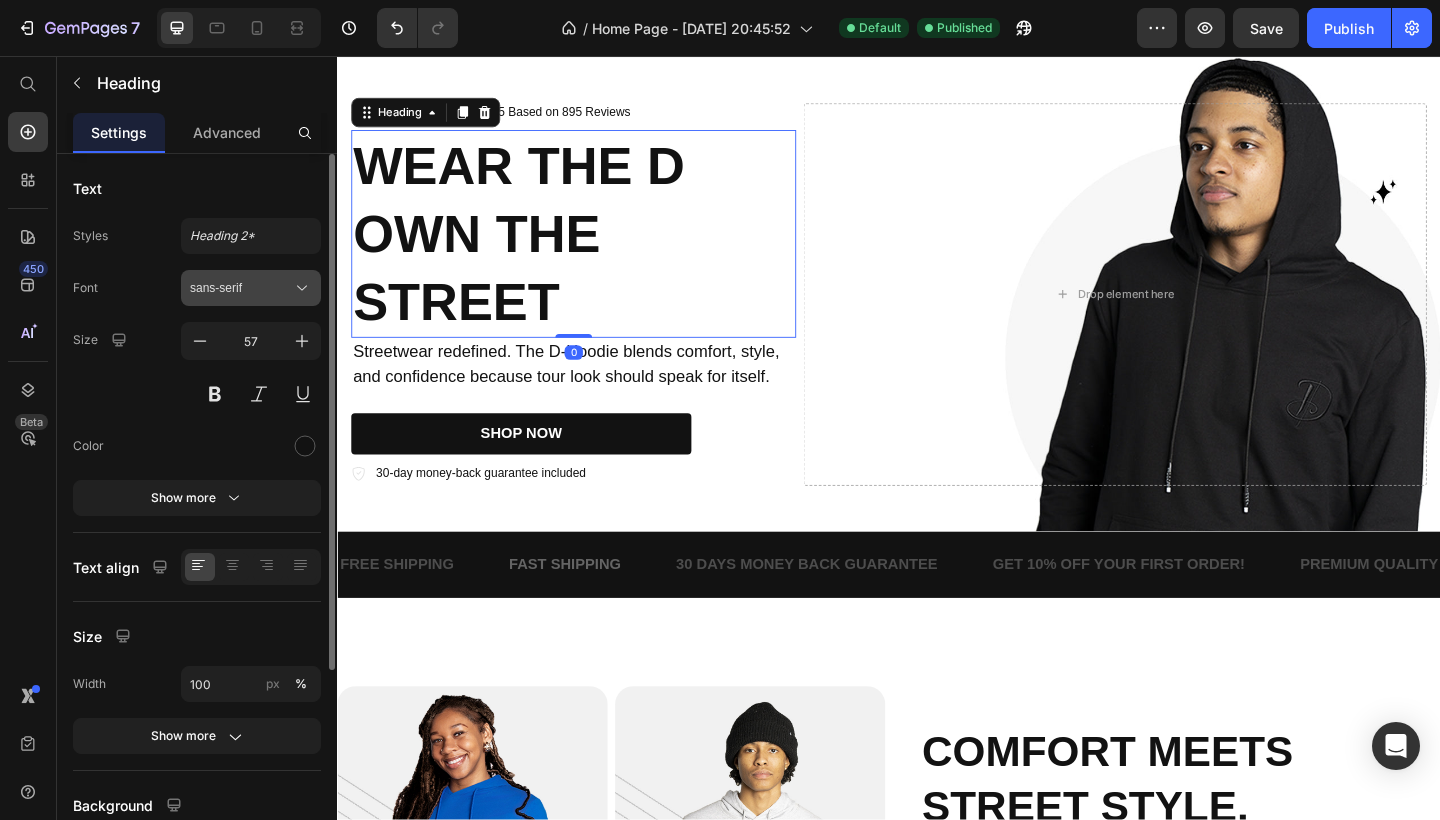 click on "sans-serif" at bounding box center (241, 288) 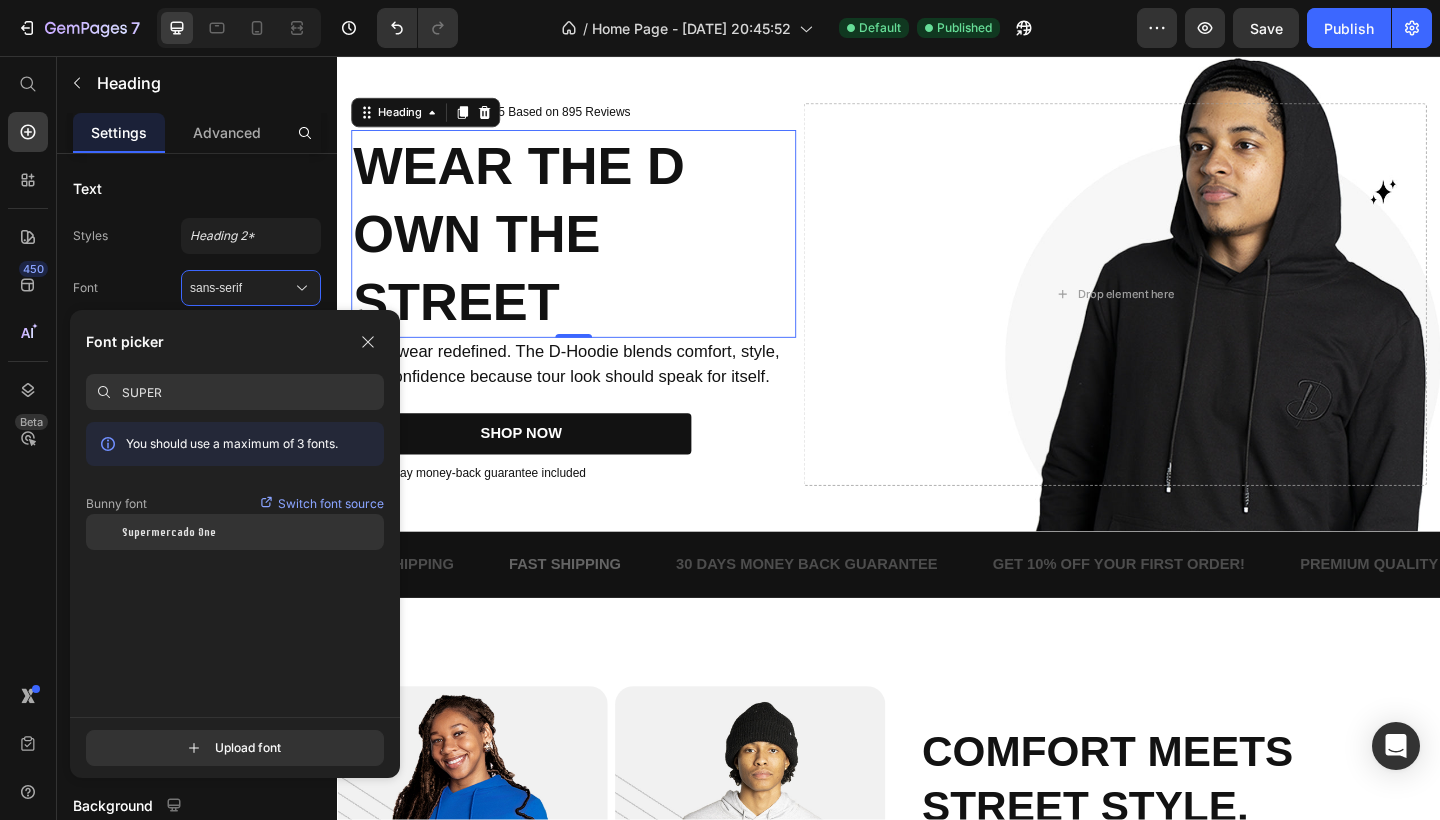 click on "Supermercado One" at bounding box center (169, 532) 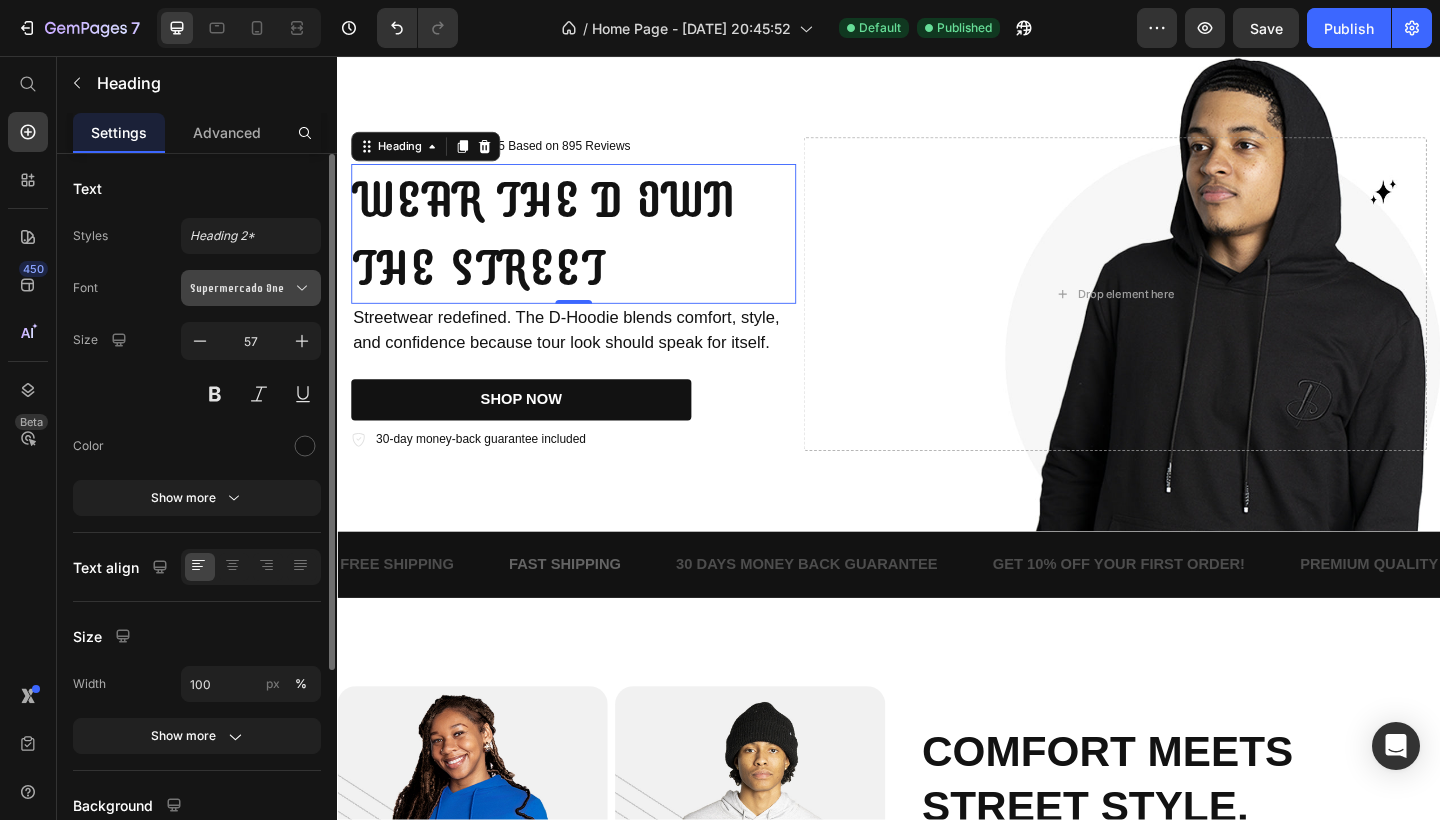 click on "Supermercado One" at bounding box center (241, 288) 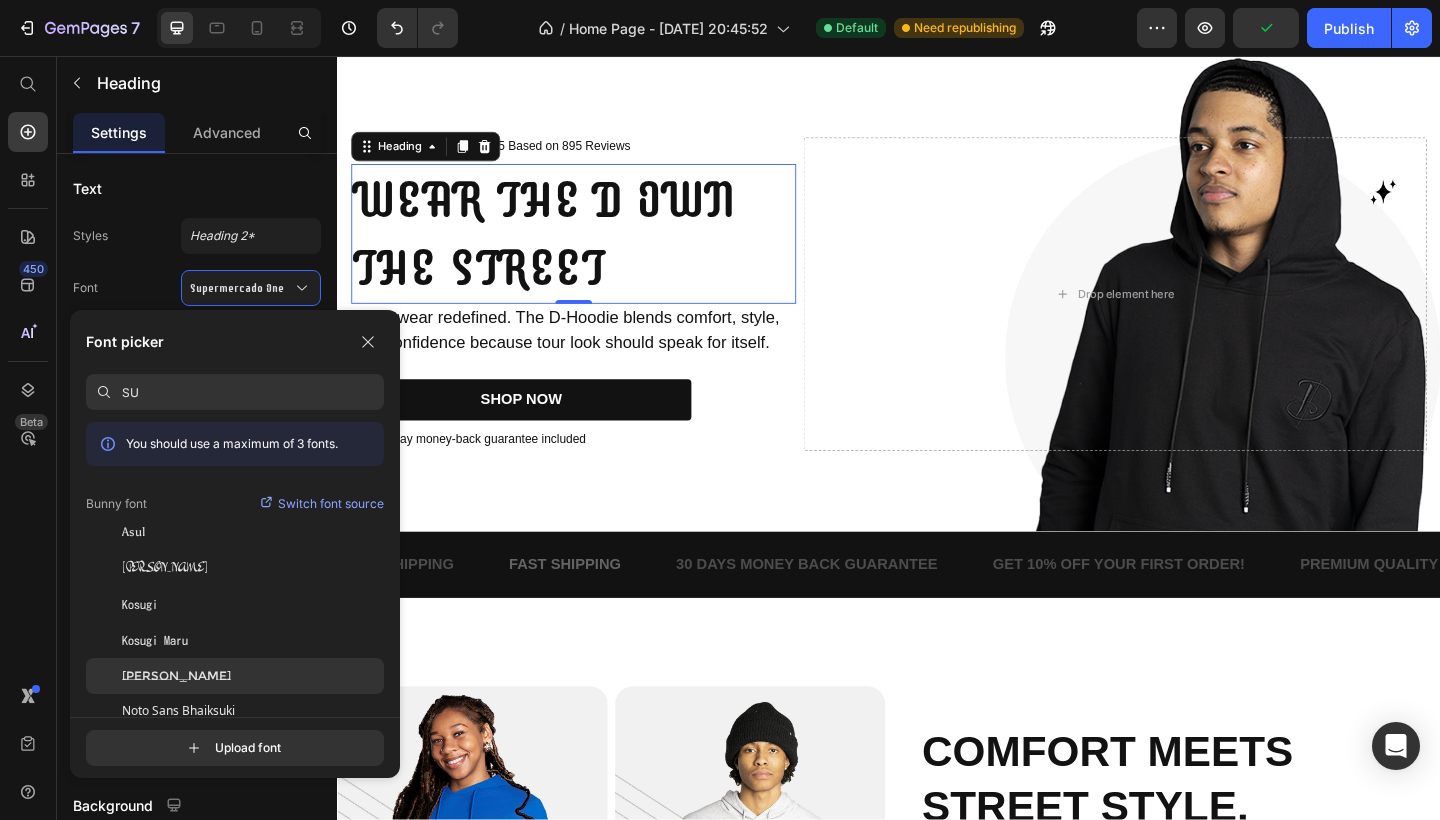 click on "Montserrat Subrayada" 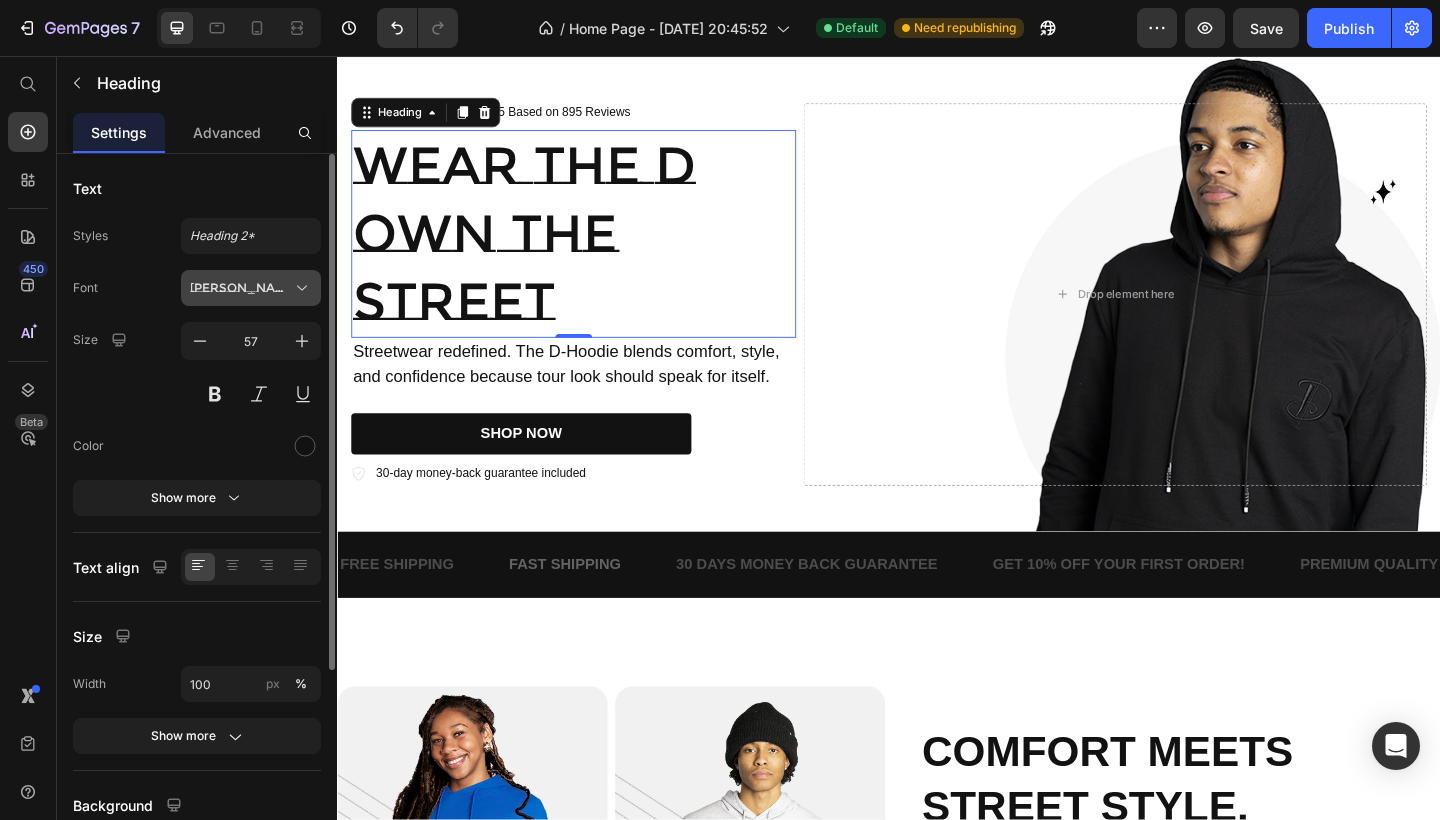 click on "Montserrat Subrayada" at bounding box center (241, 288) 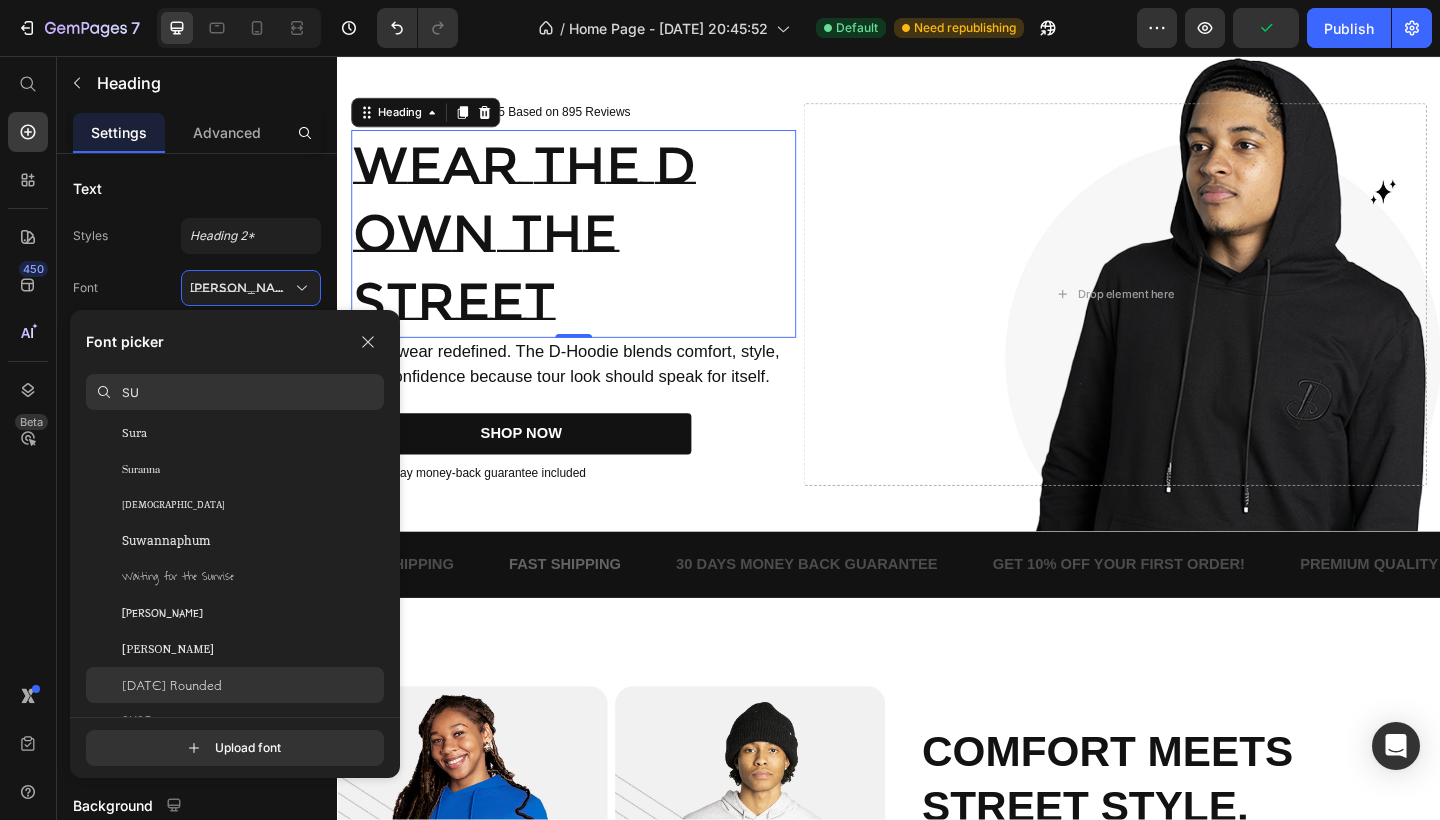 scroll, scrollTop: 749, scrollLeft: 0, axis: vertical 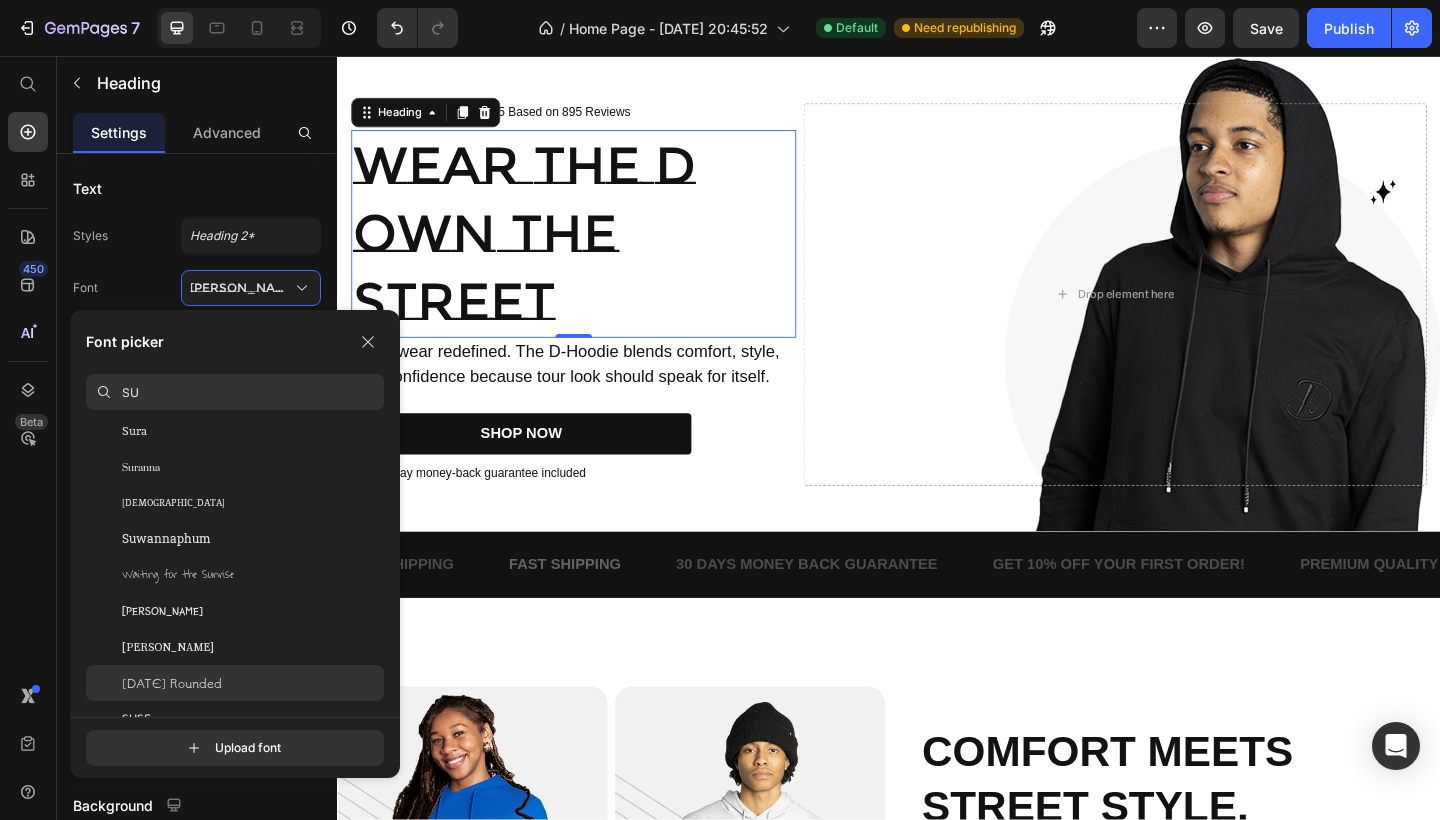 click on "Tsukimi Rounded" 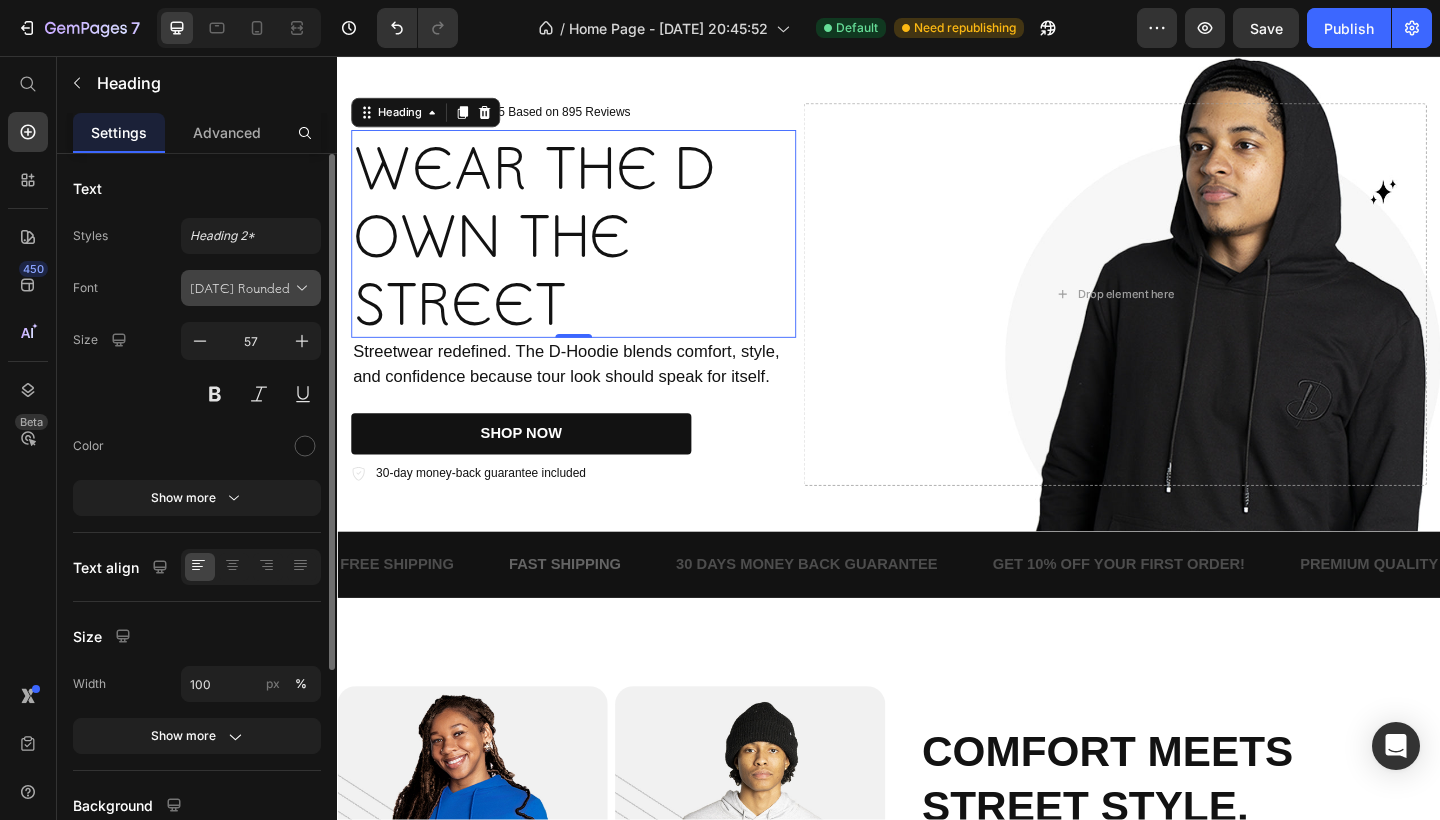 click on "Tsukimi Rounded" at bounding box center (241, 288) 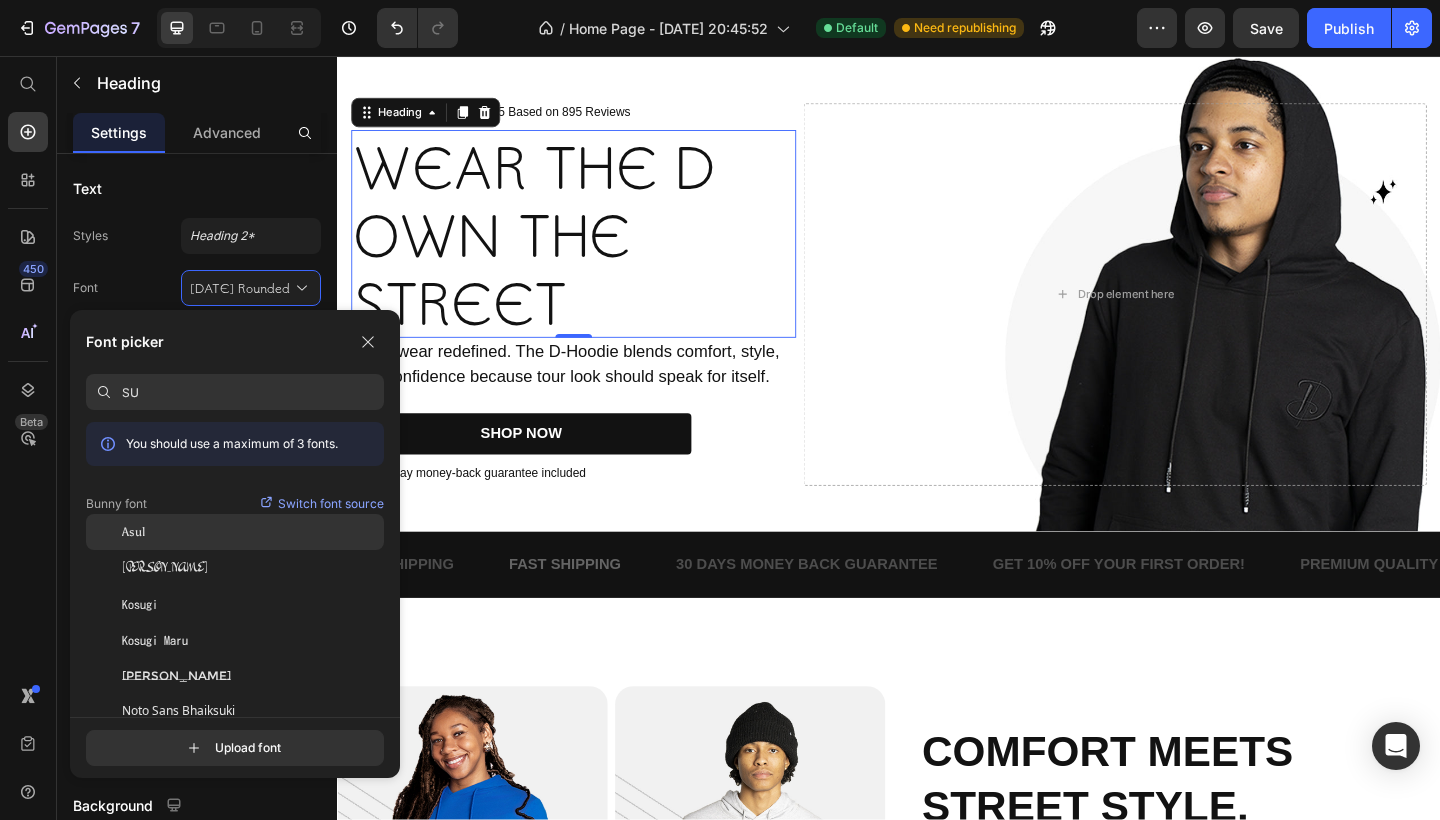 scroll, scrollTop: 0, scrollLeft: 0, axis: both 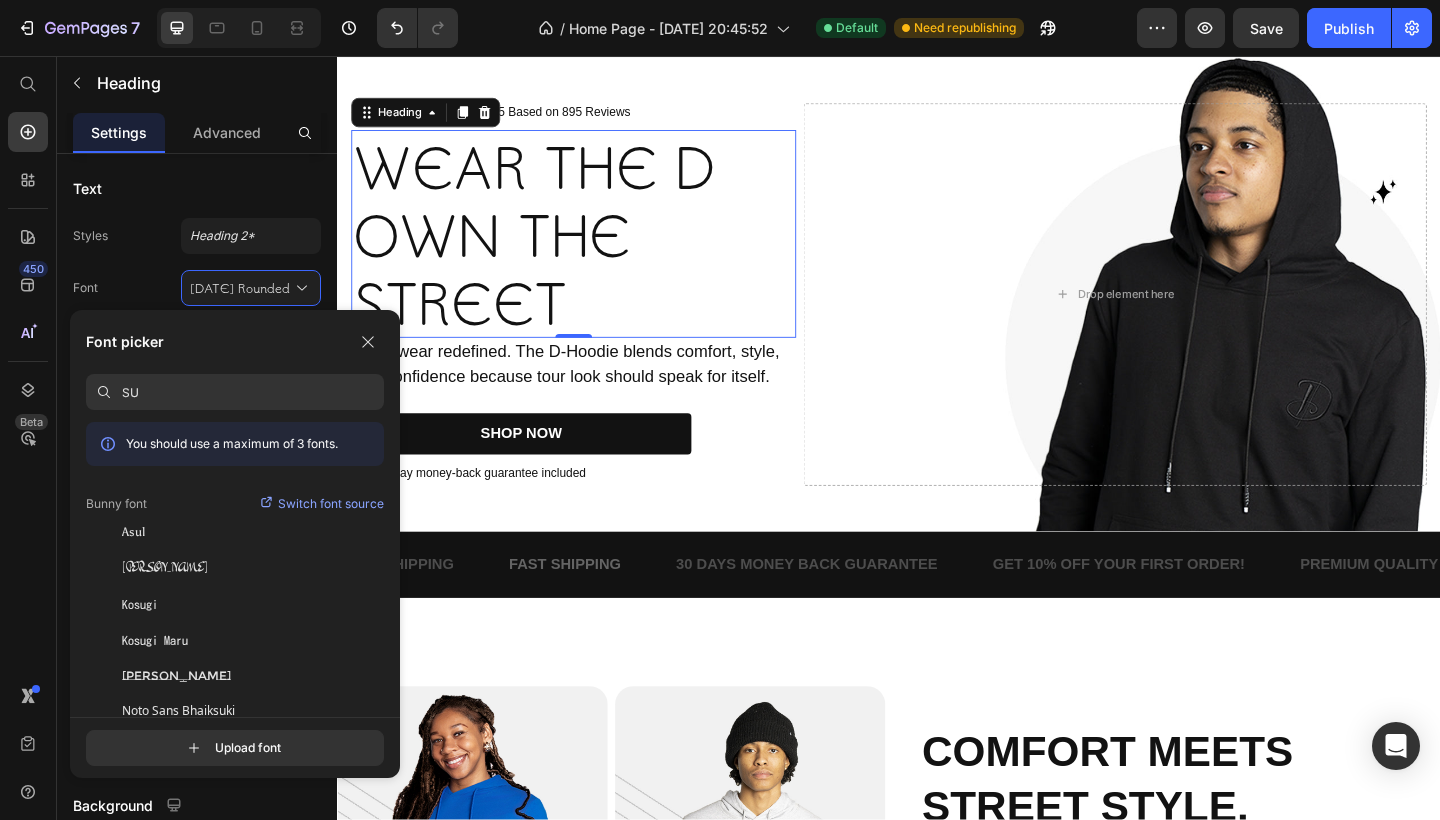 click on "SU" at bounding box center (253, 392) 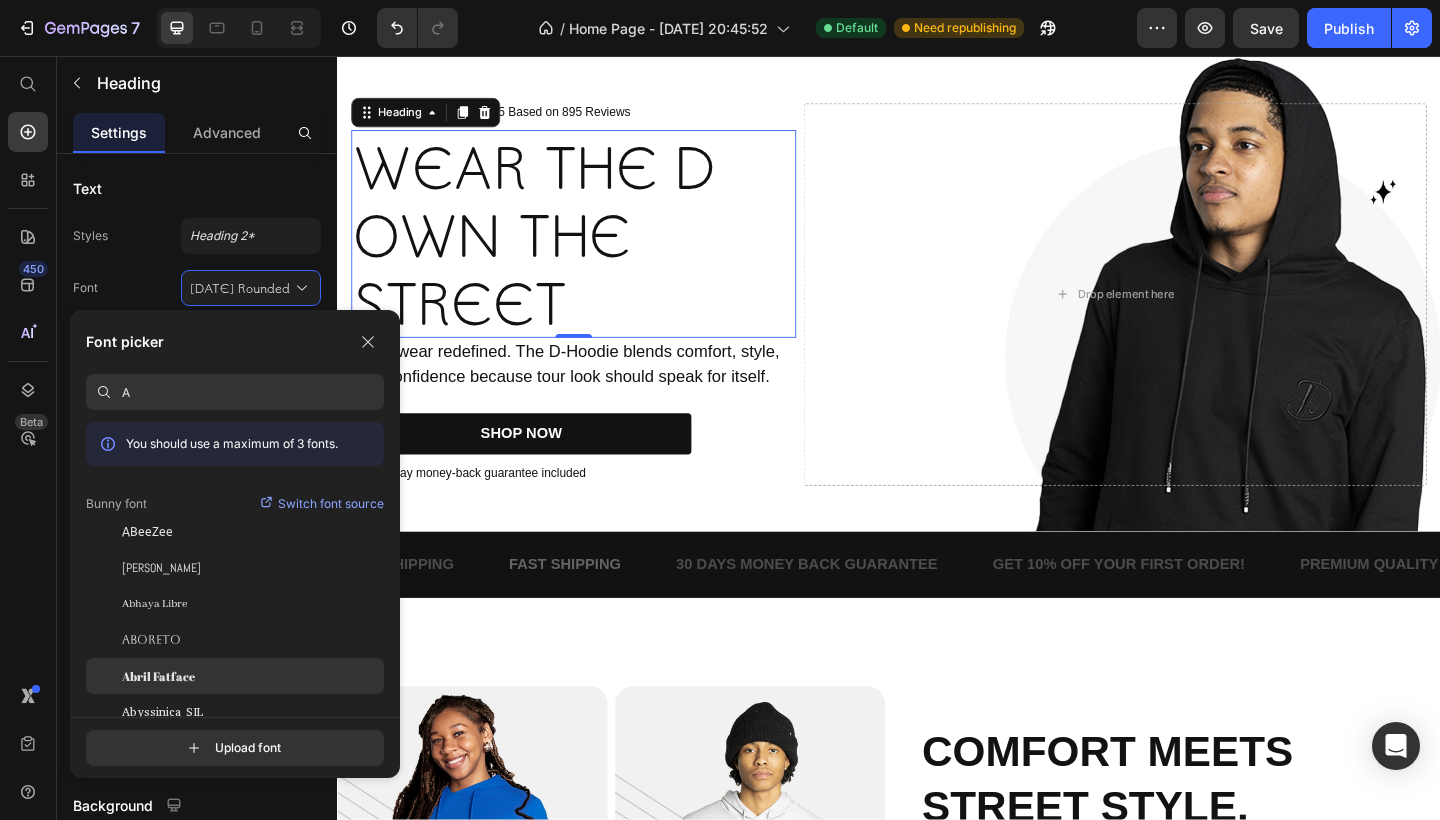 type on "A" 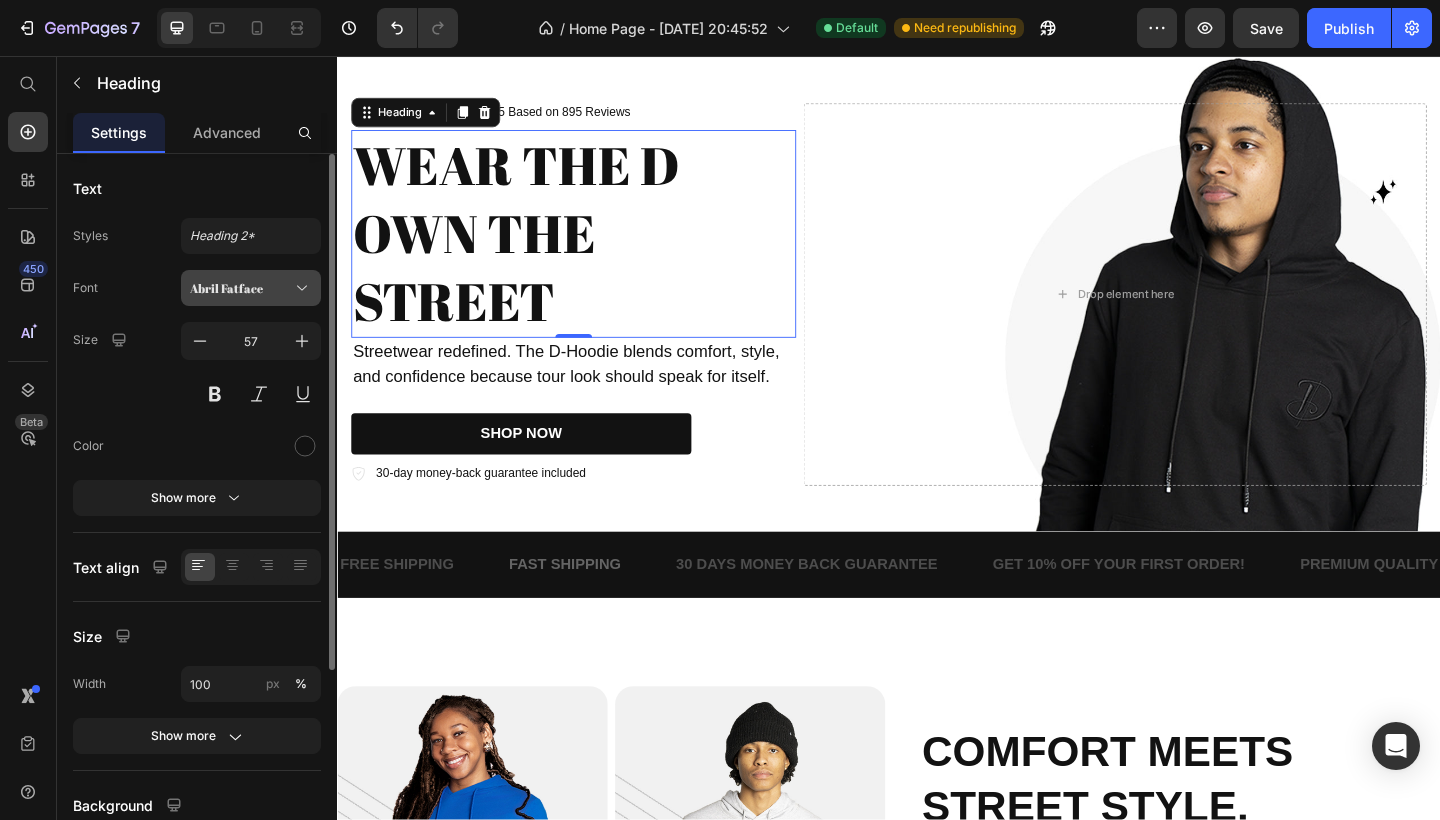 click on "Abril Fatface" at bounding box center [241, 288] 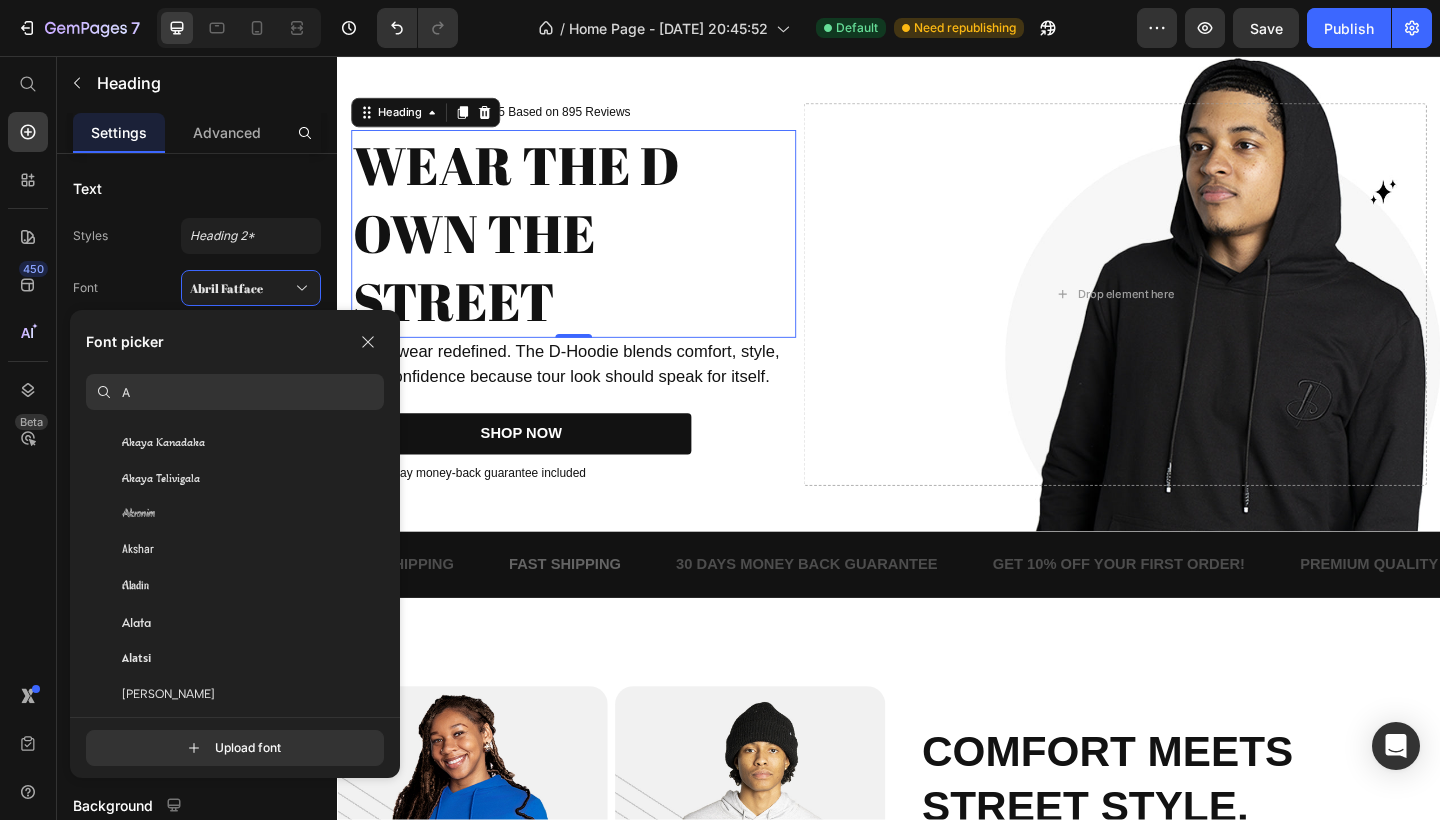 scroll, scrollTop: 520, scrollLeft: 0, axis: vertical 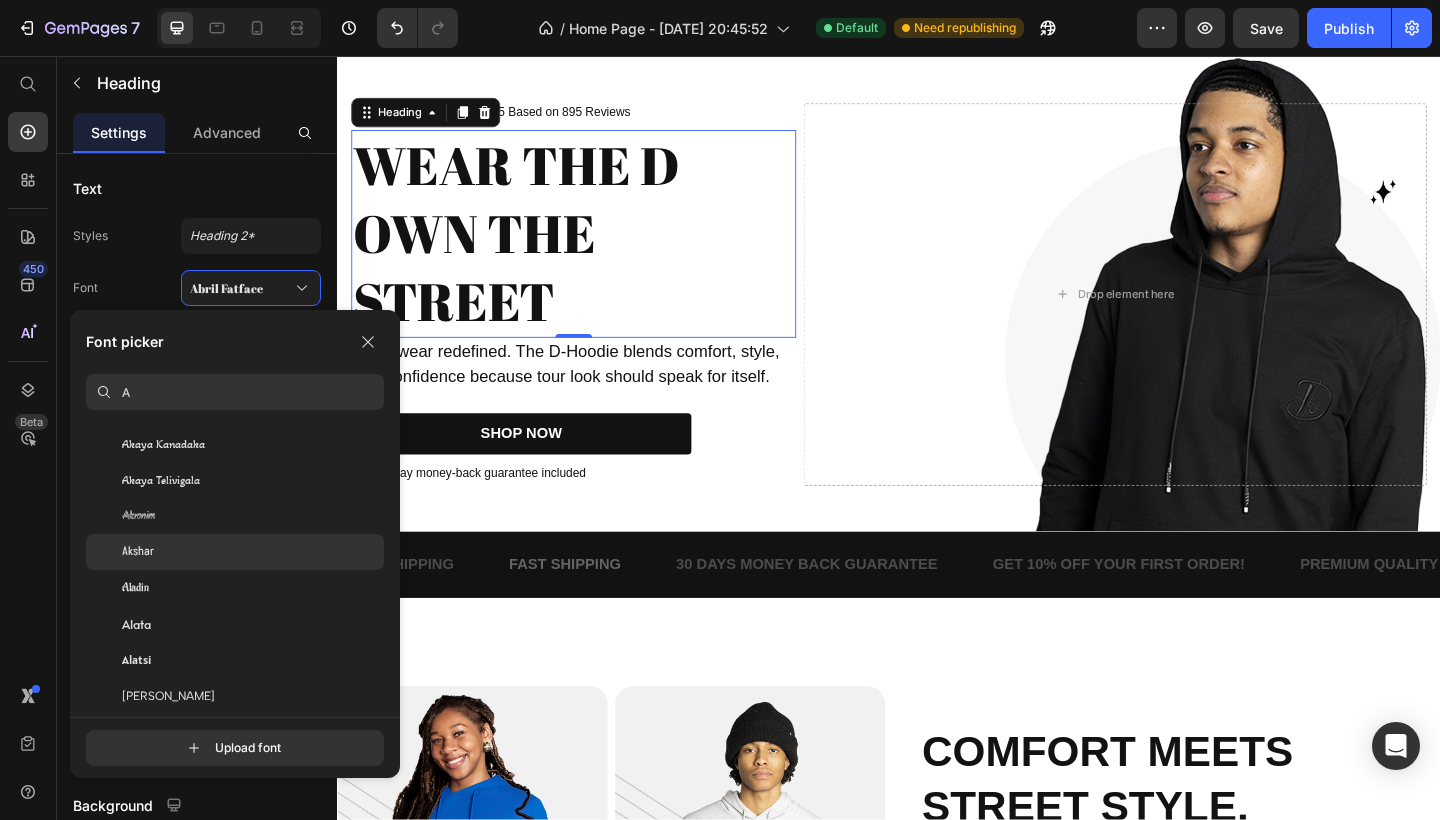 click on "Akshar" 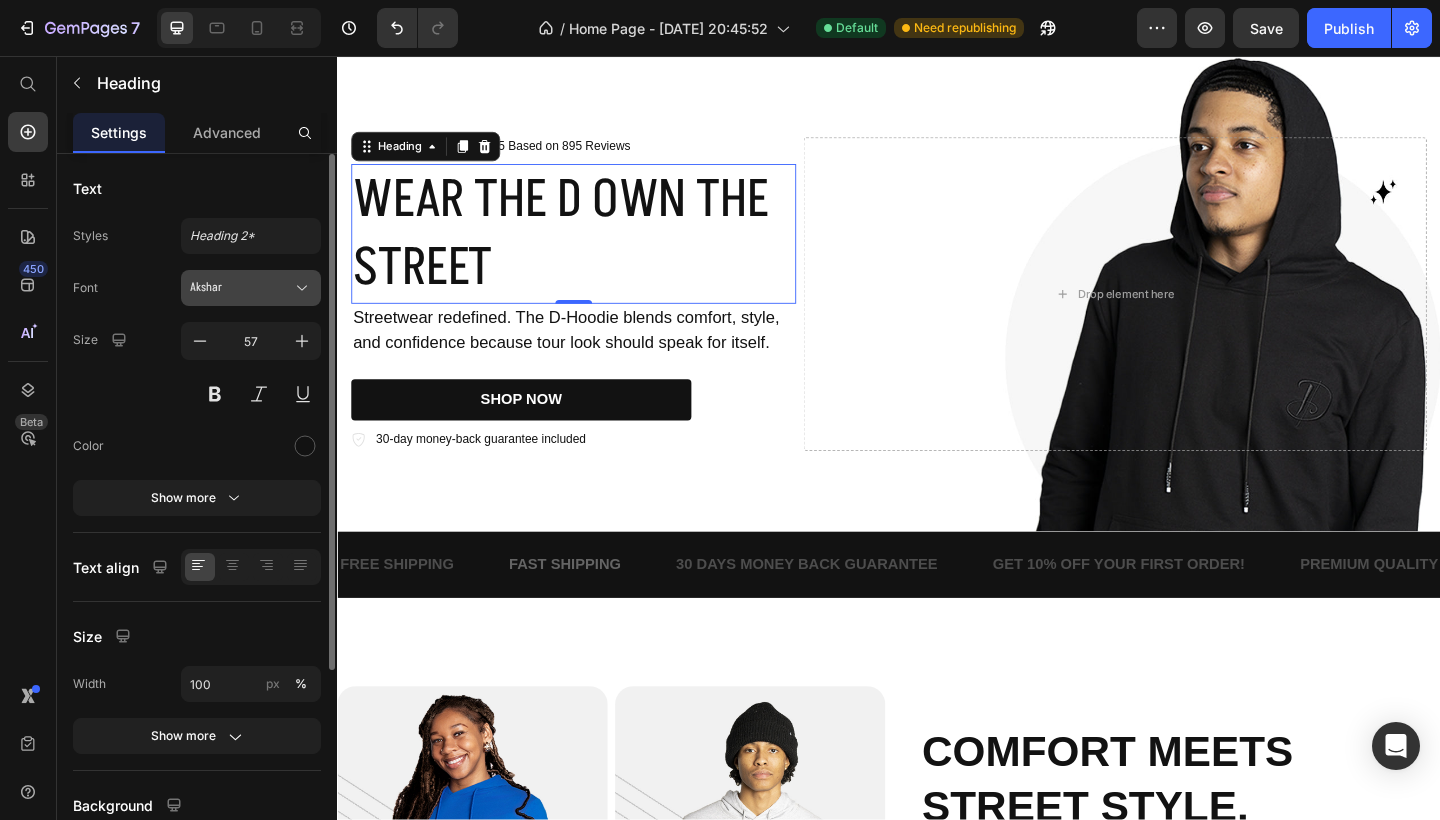 click on "Akshar" at bounding box center (241, 288) 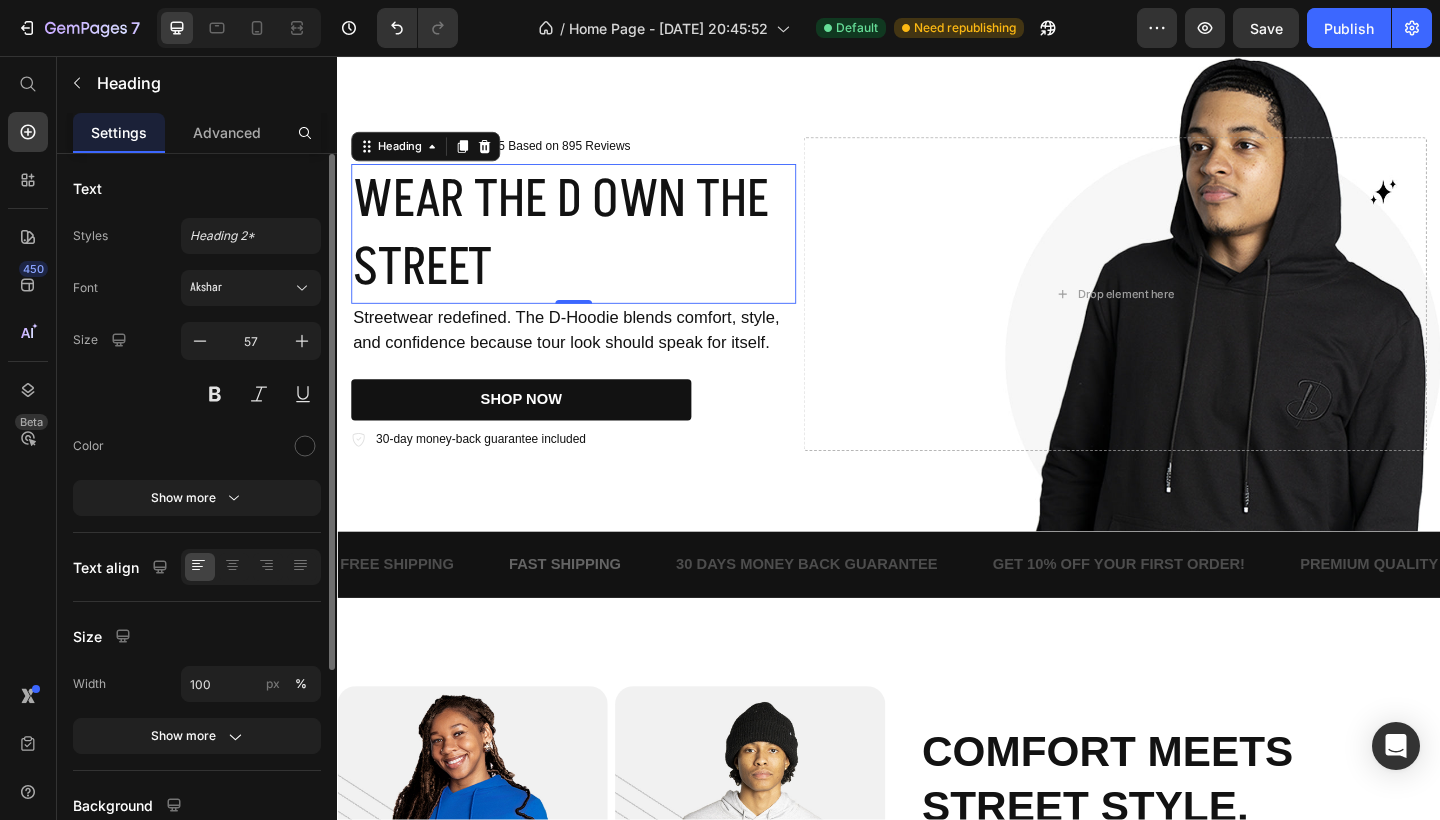 click on "Font Akshar" at bounding box center [197, 288] 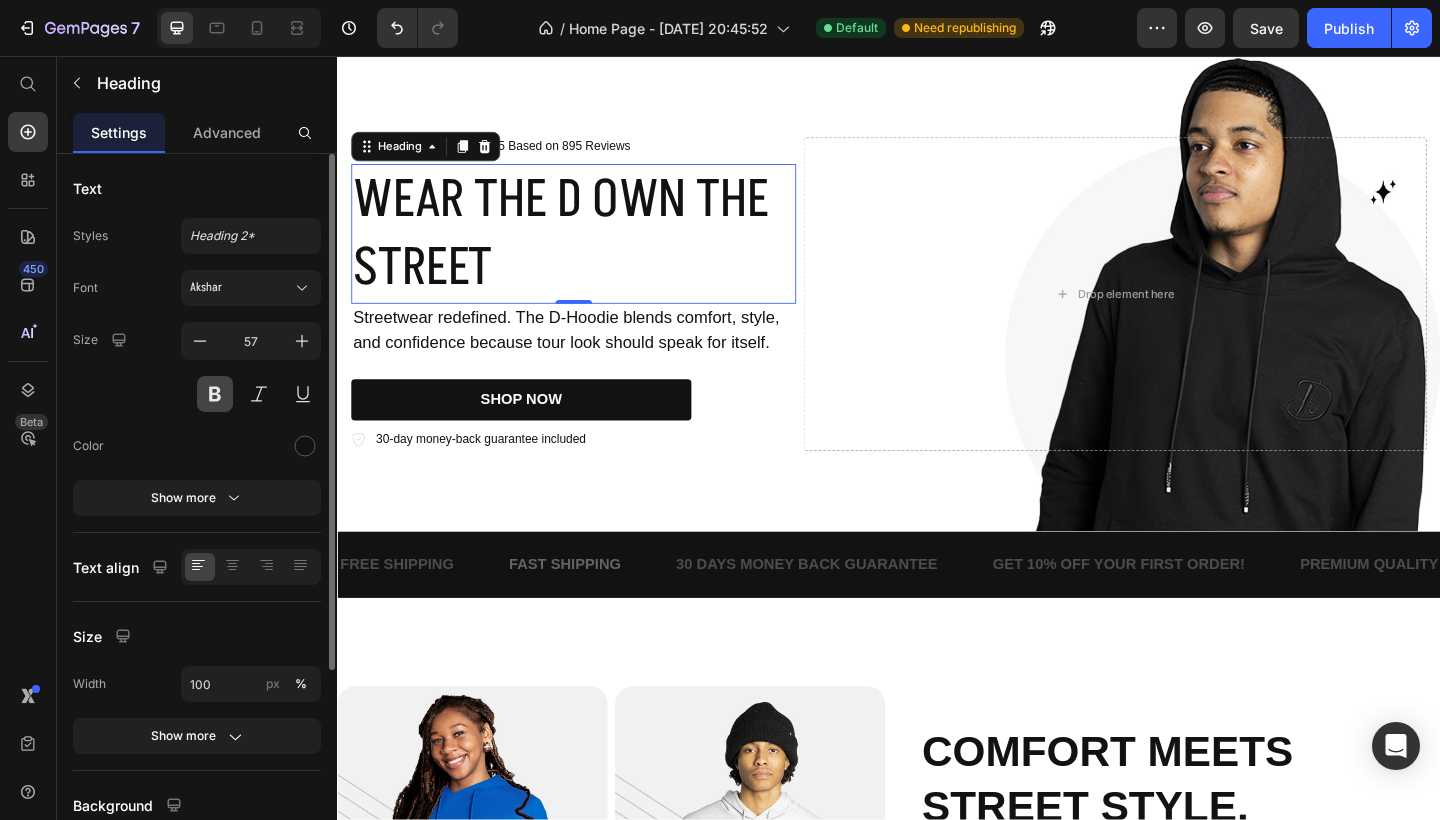 click at bounding box center (215, 394) 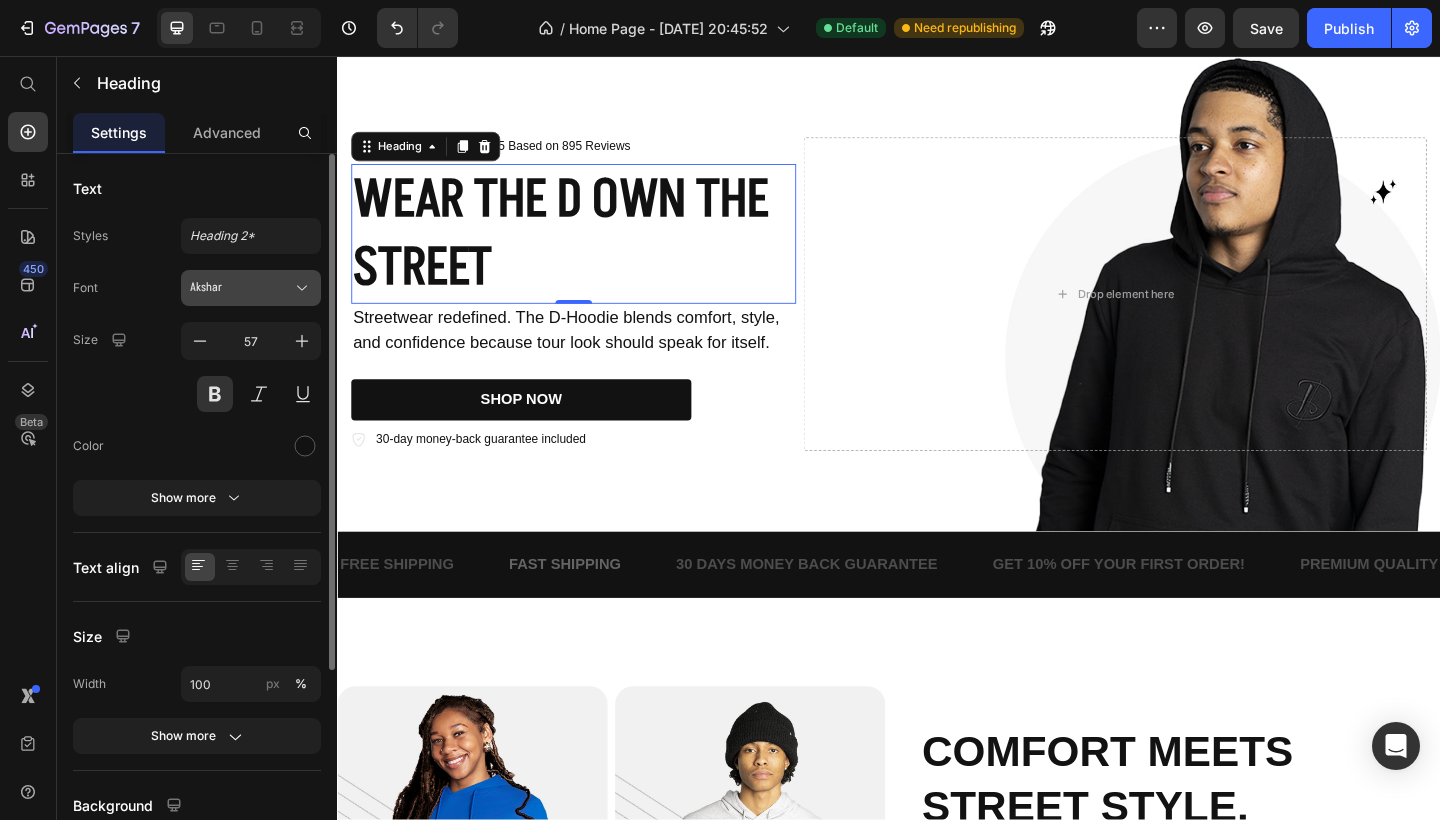click on "Akshar" at bounding box center (241, 288) 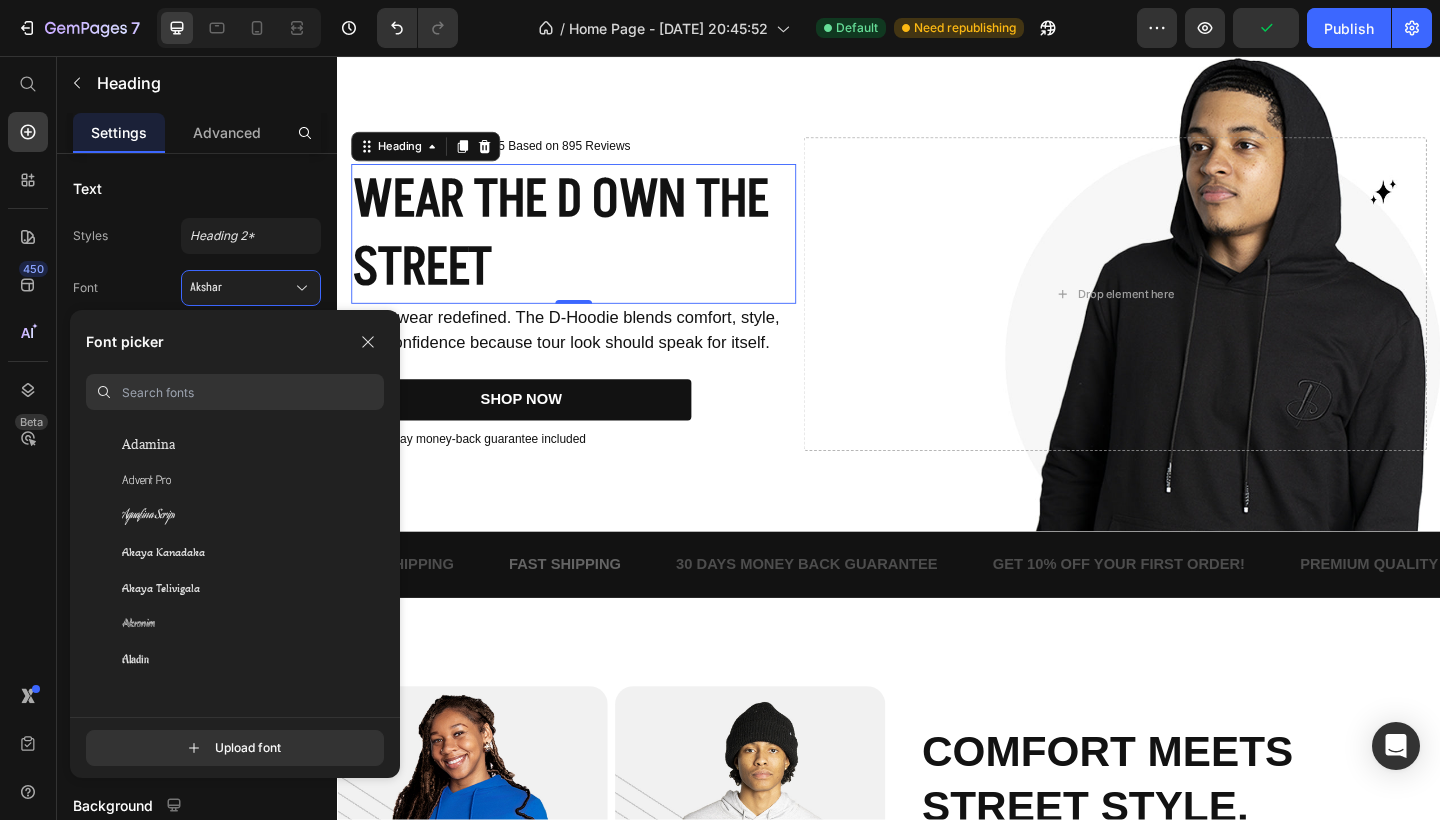 scroll, scrollTop: 0, scrollLeft: 0, axis: both 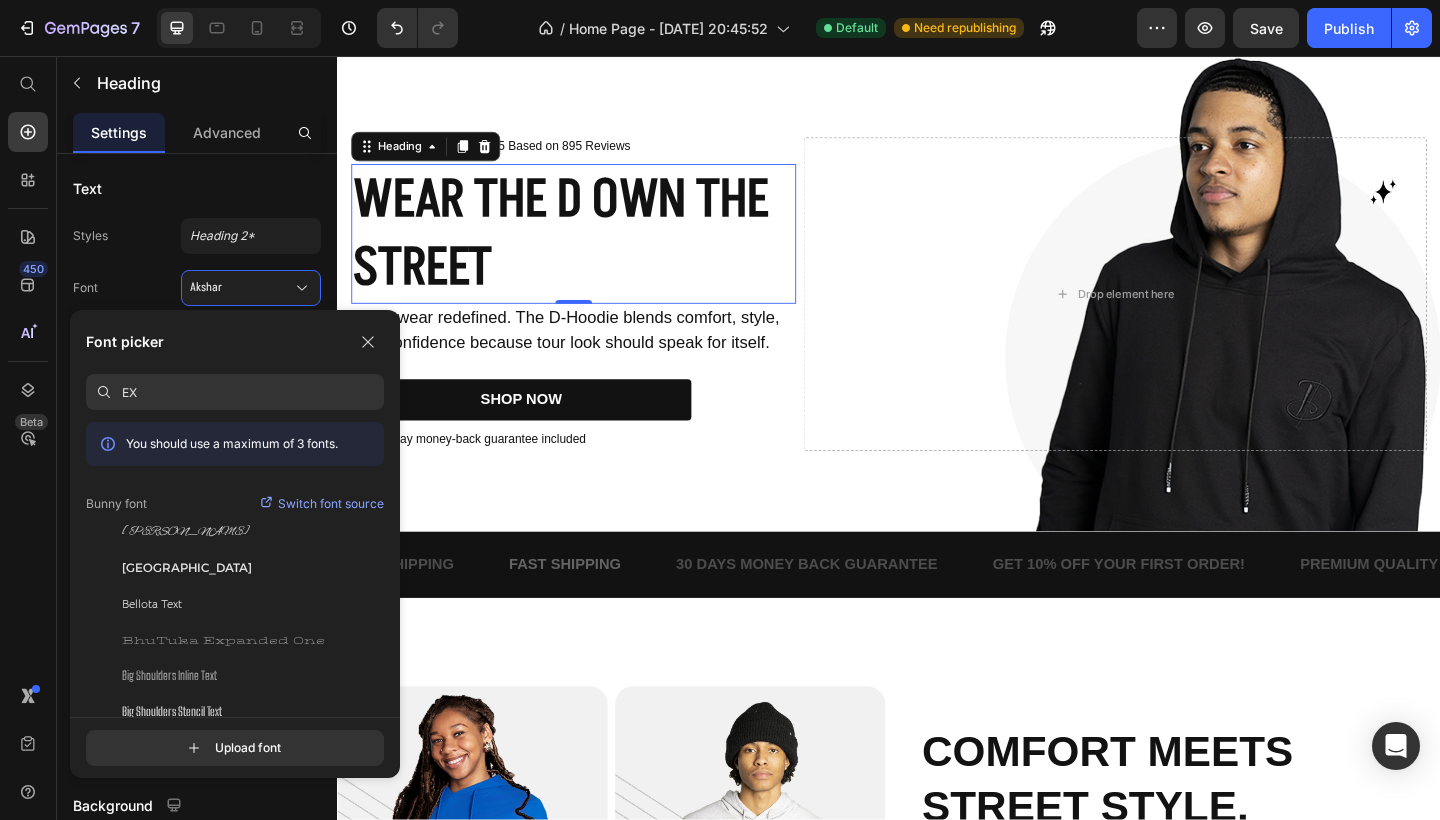 type on "E" 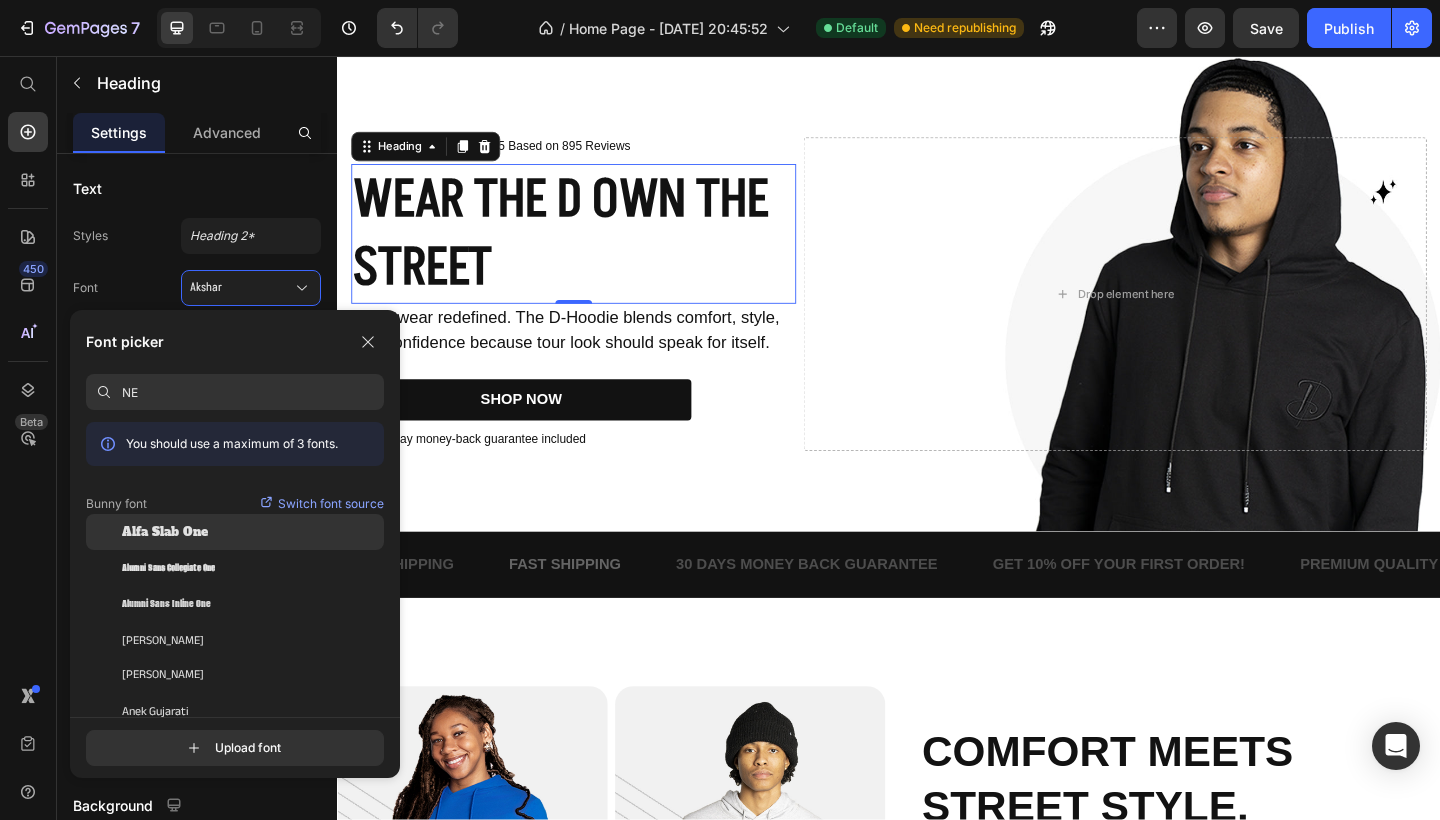 click on "Alfa Slab One" at bounding box center (165, 532) 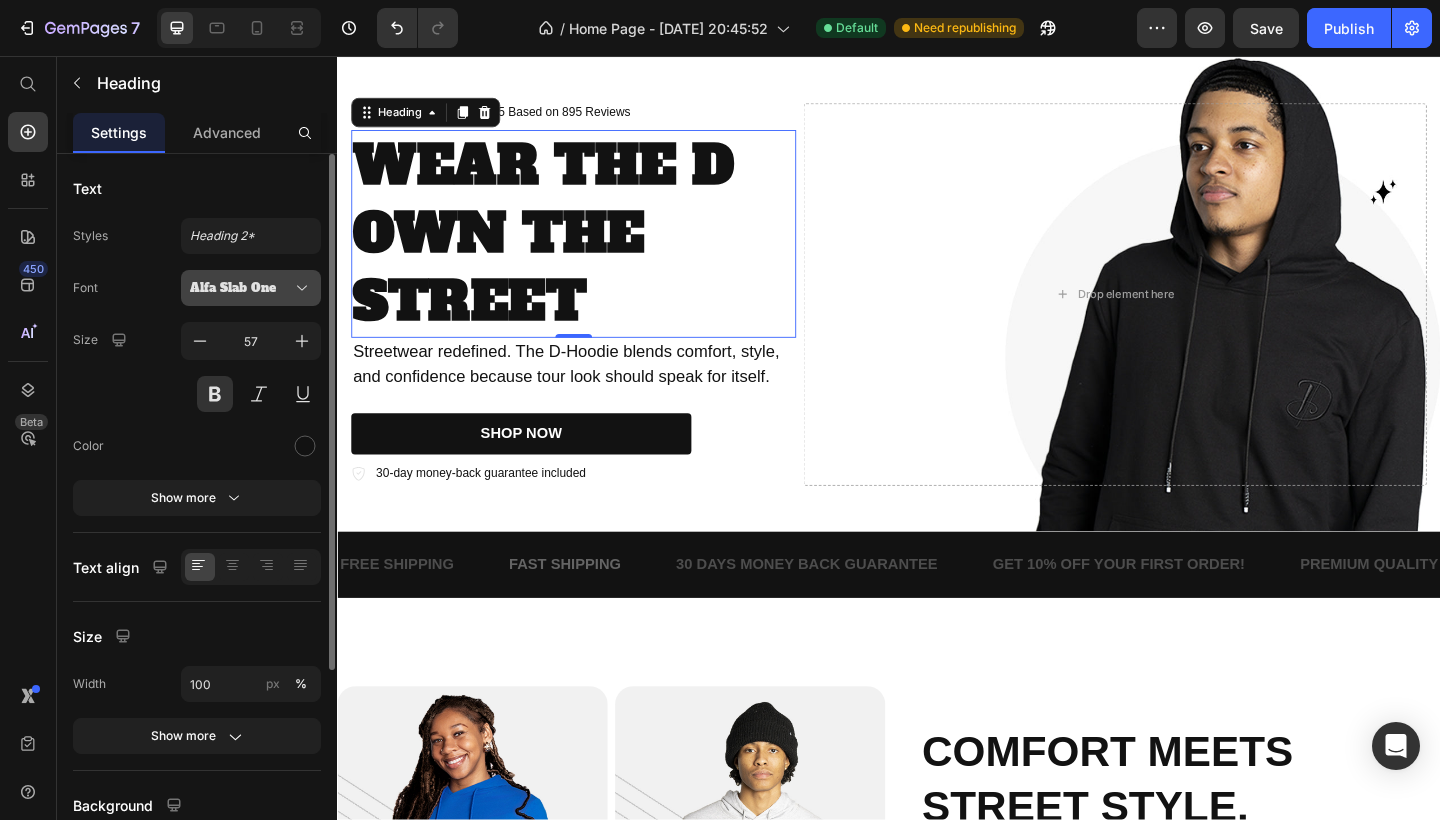 click on "Alfa Slab One" at bounding box center (241, 288) 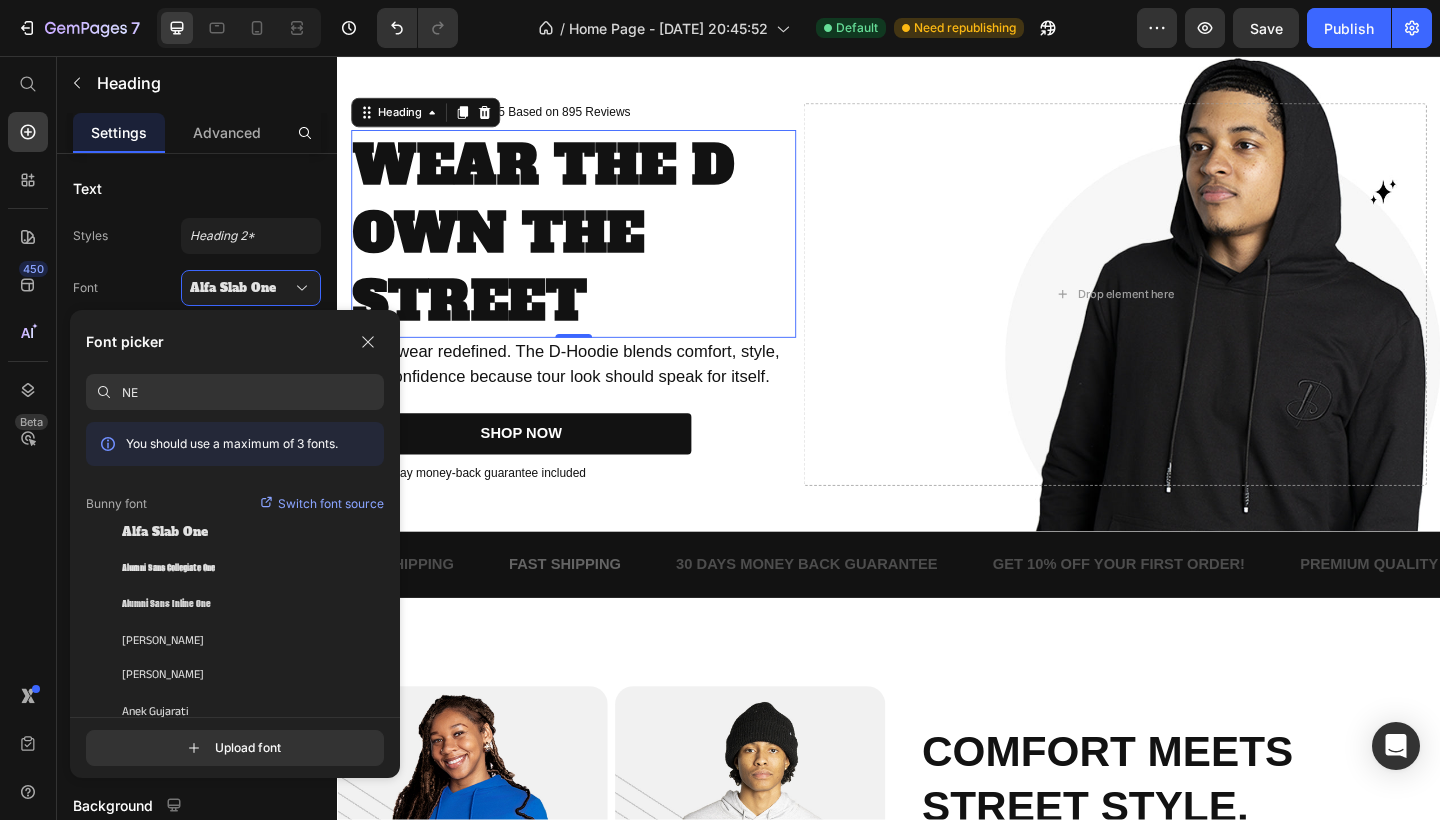scroll, scrollTop: 0, scrollLeft: 0, axis: both 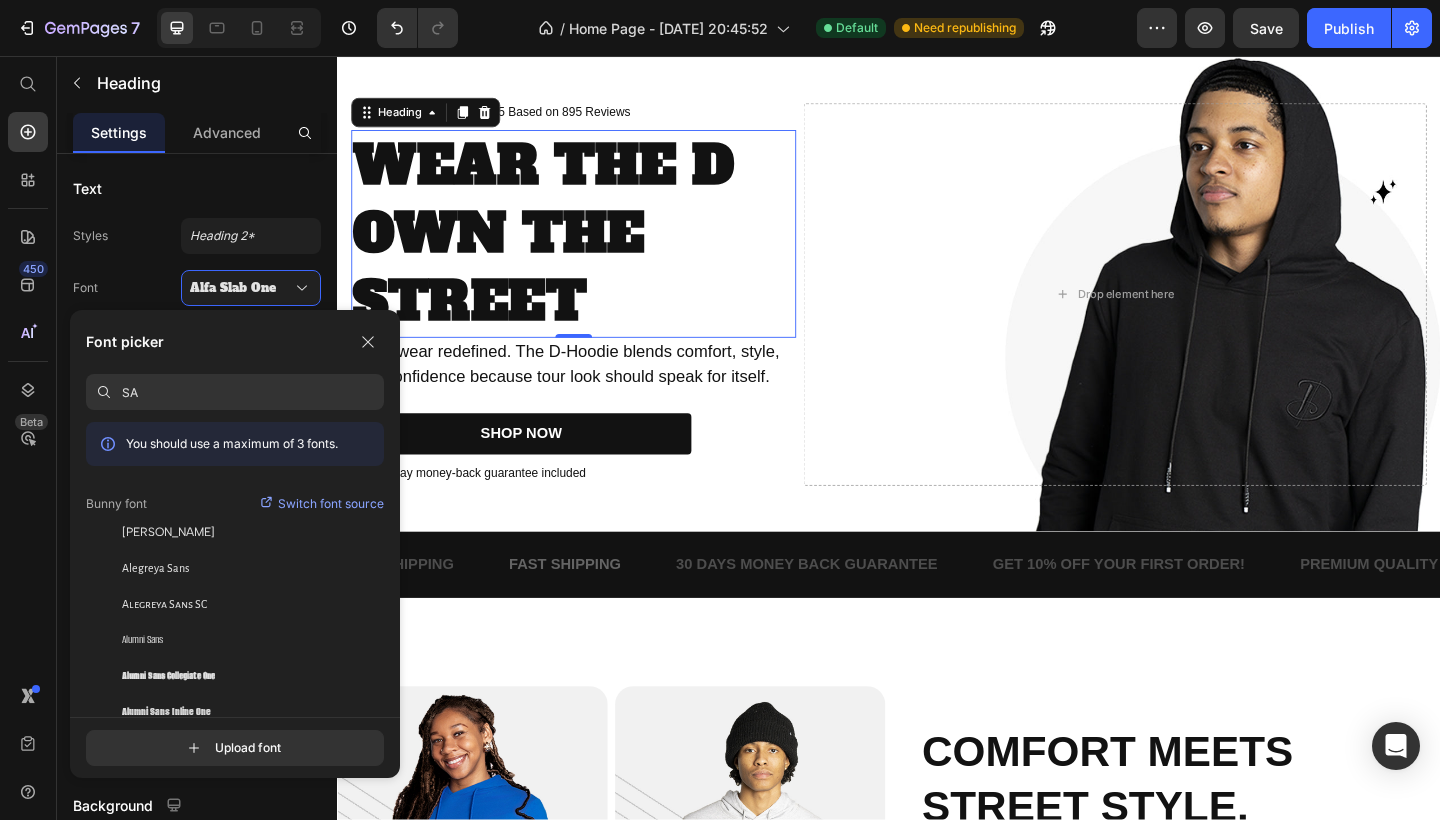 type on "S" 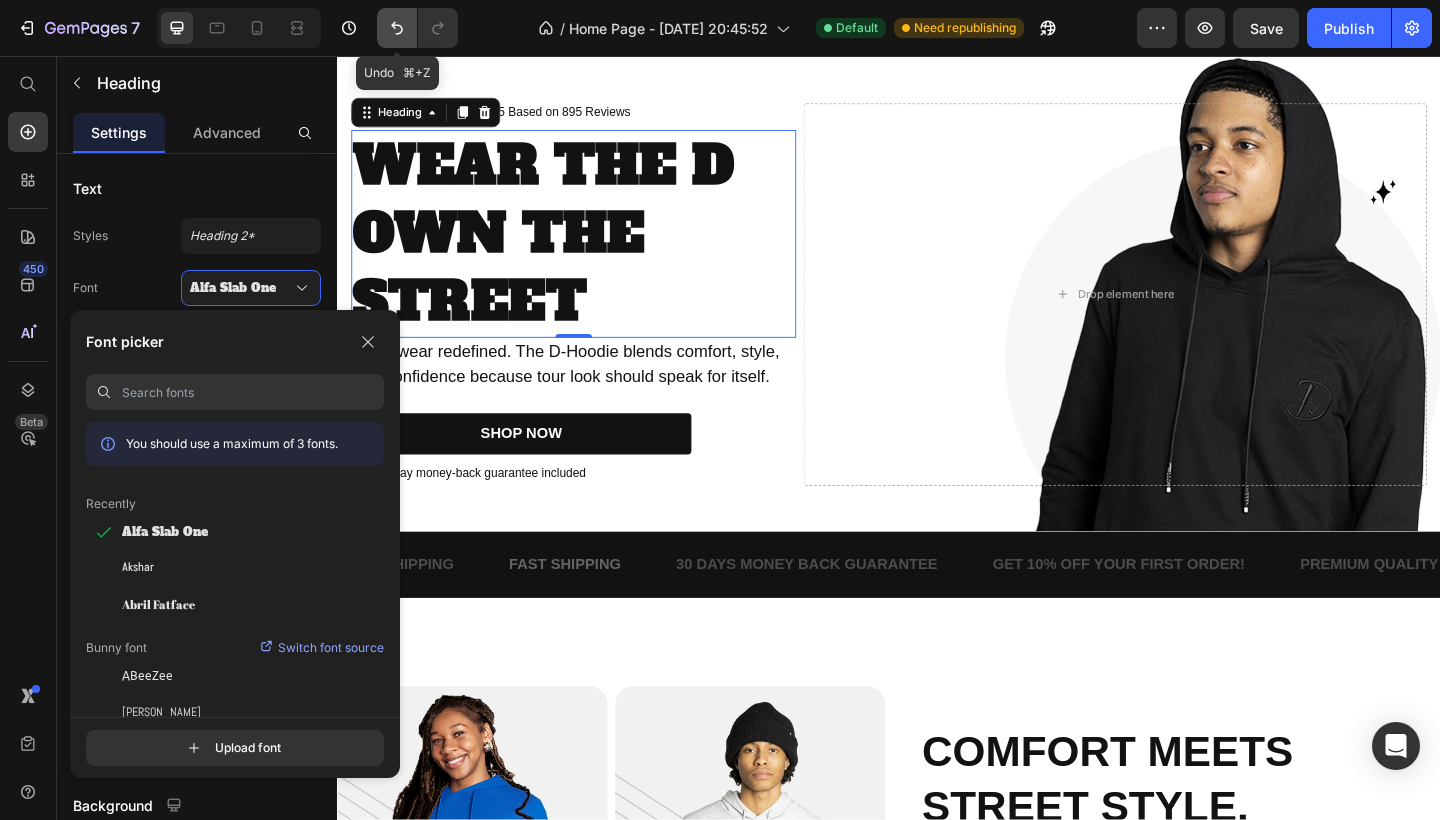 type 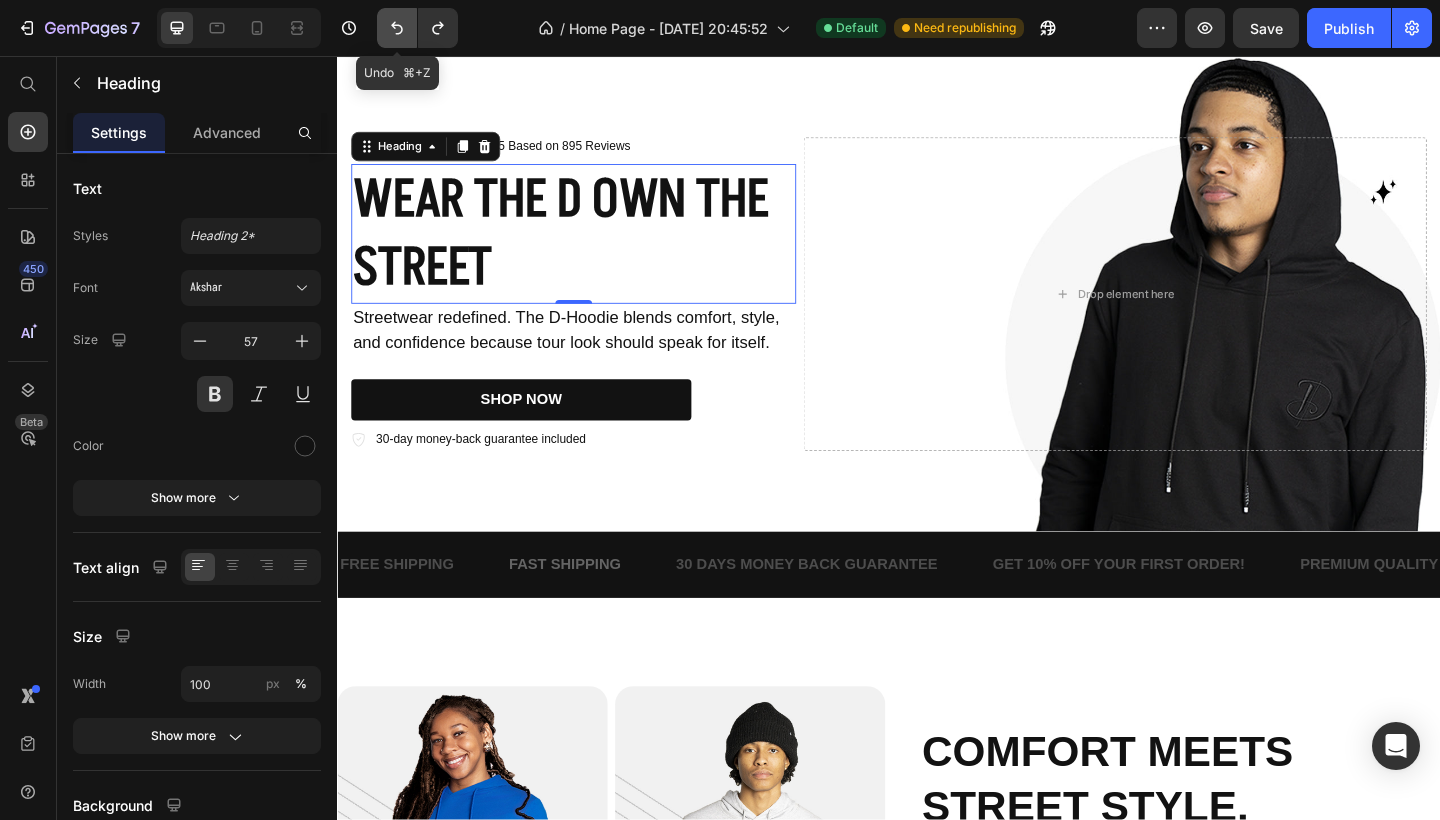 click 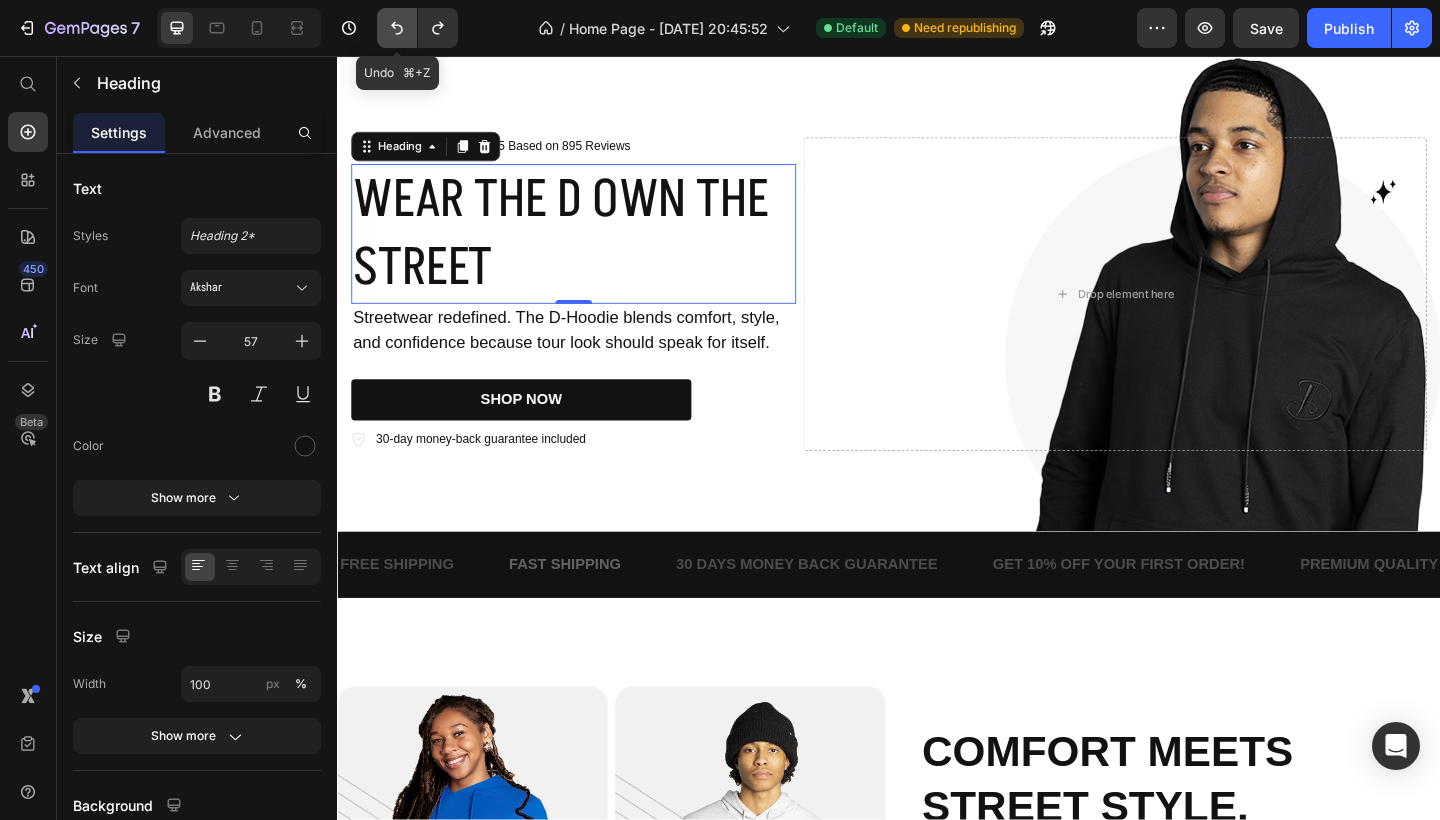 click 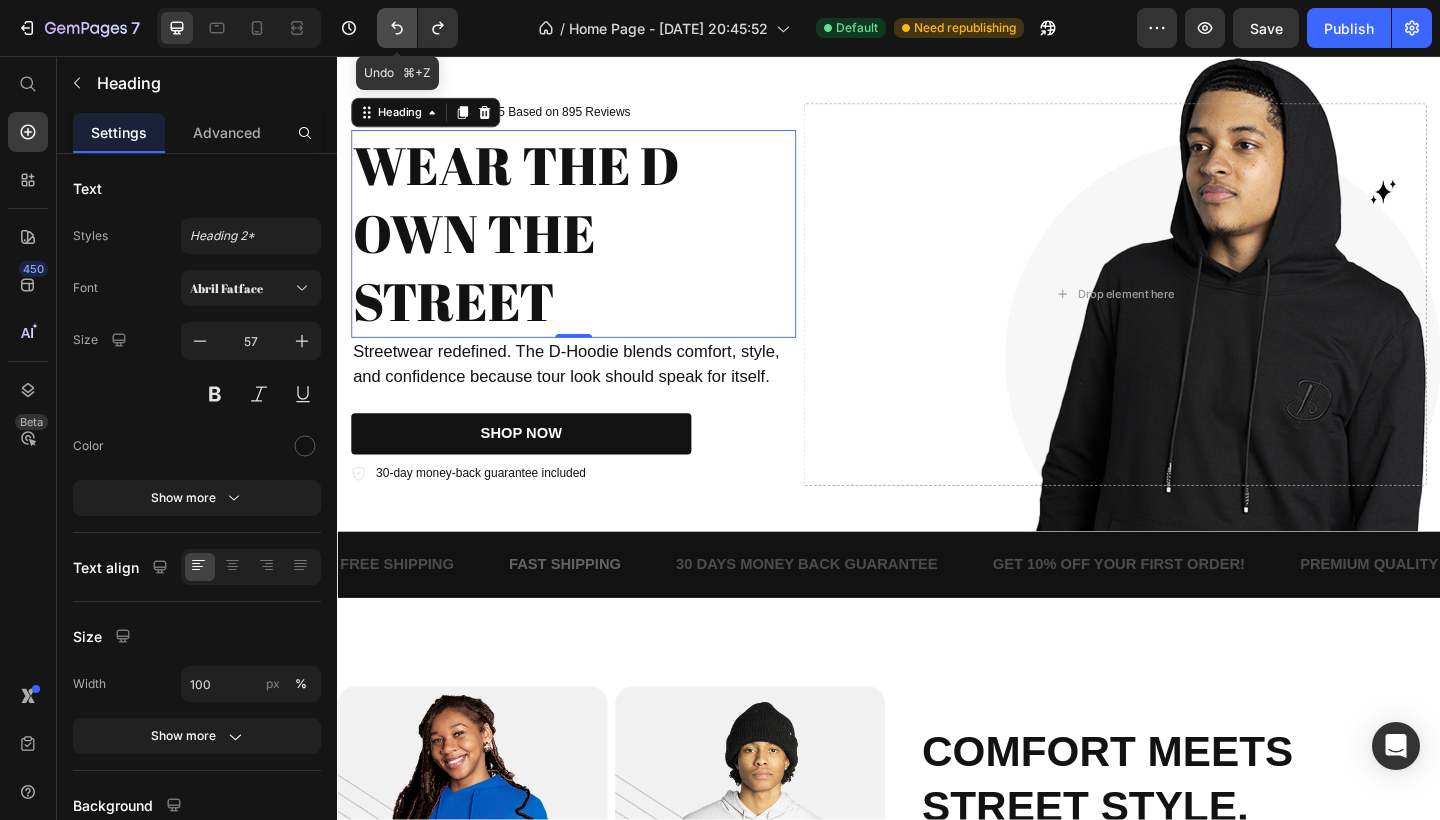 click 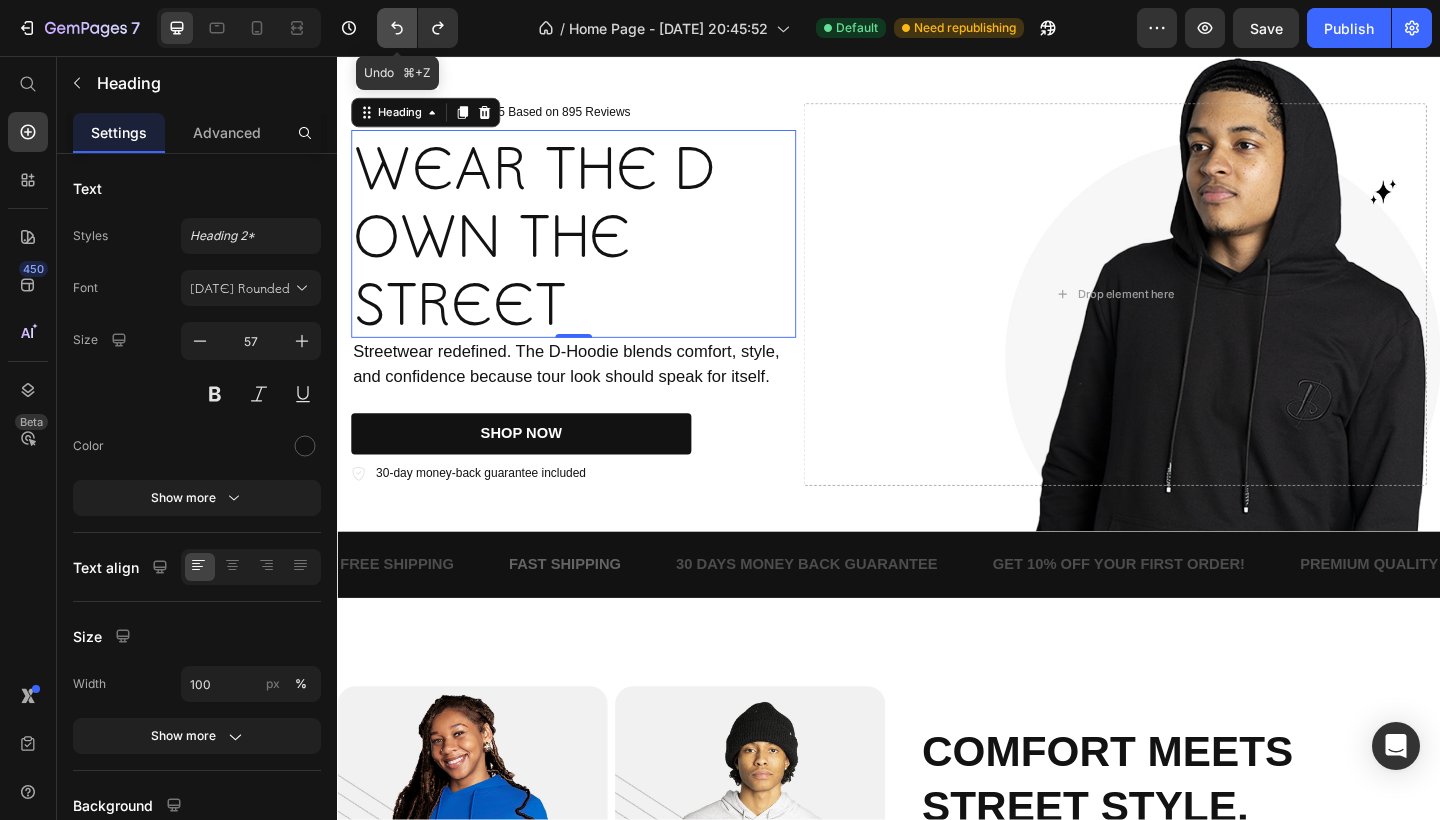 click 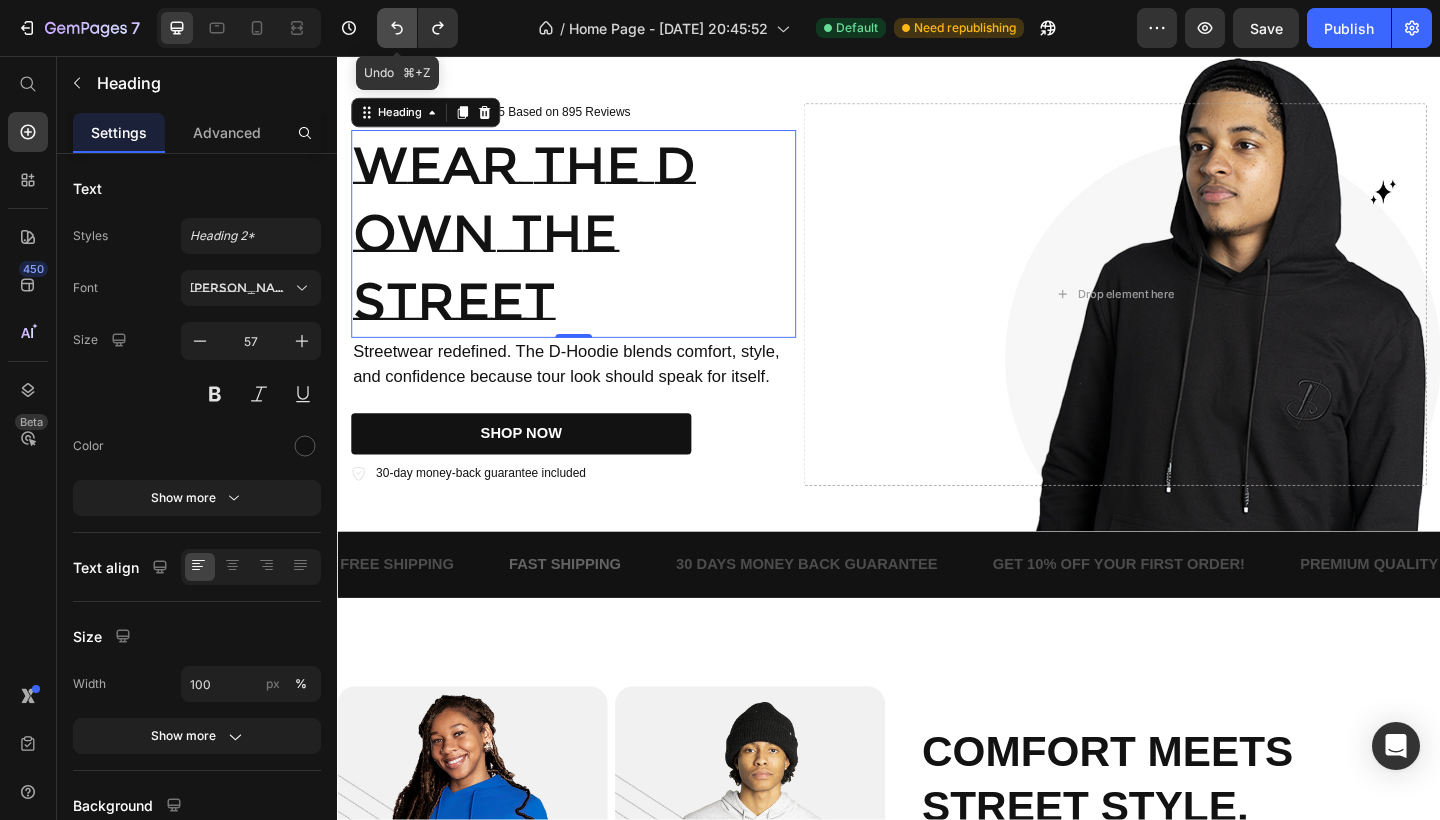 click 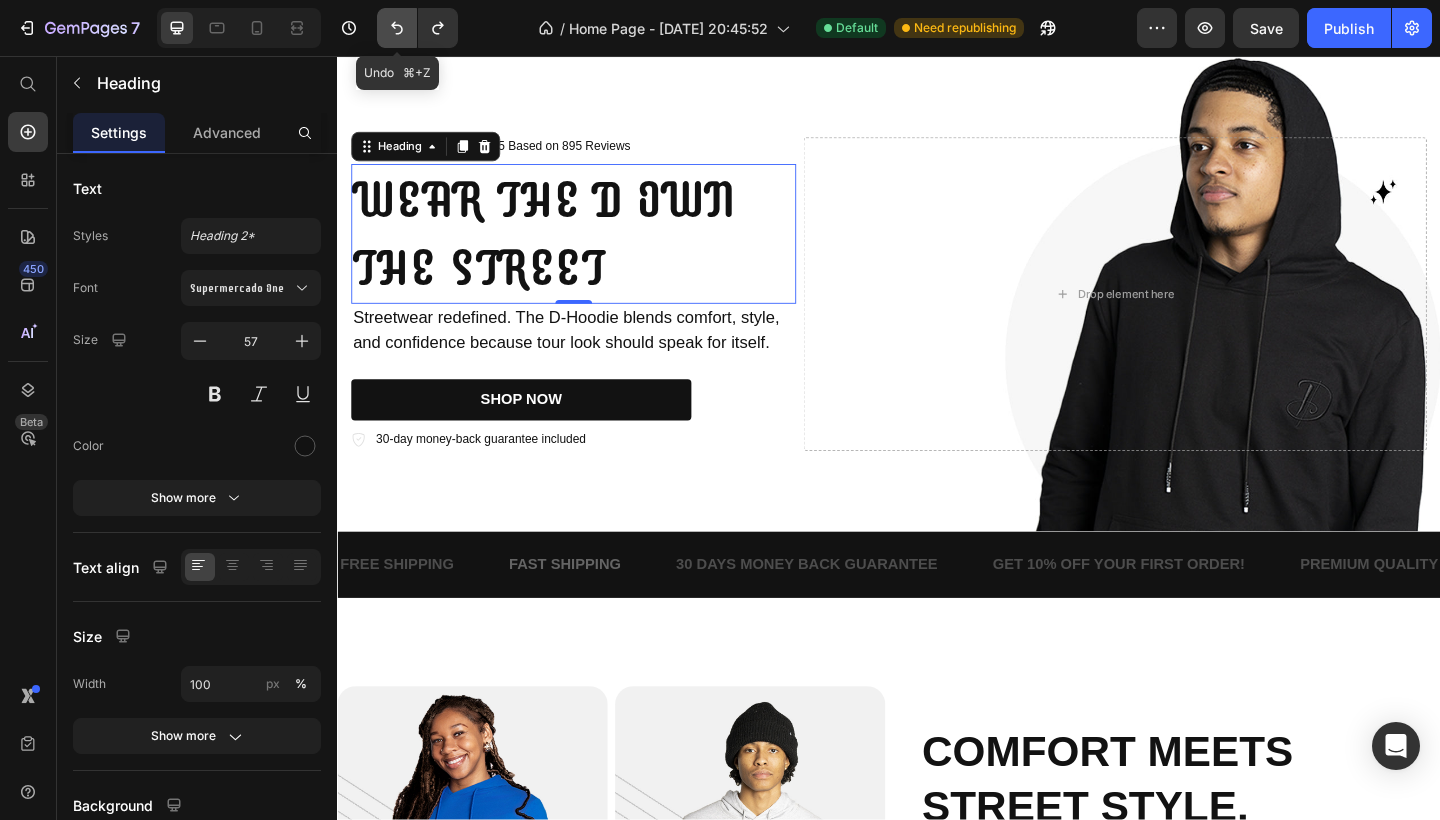 click 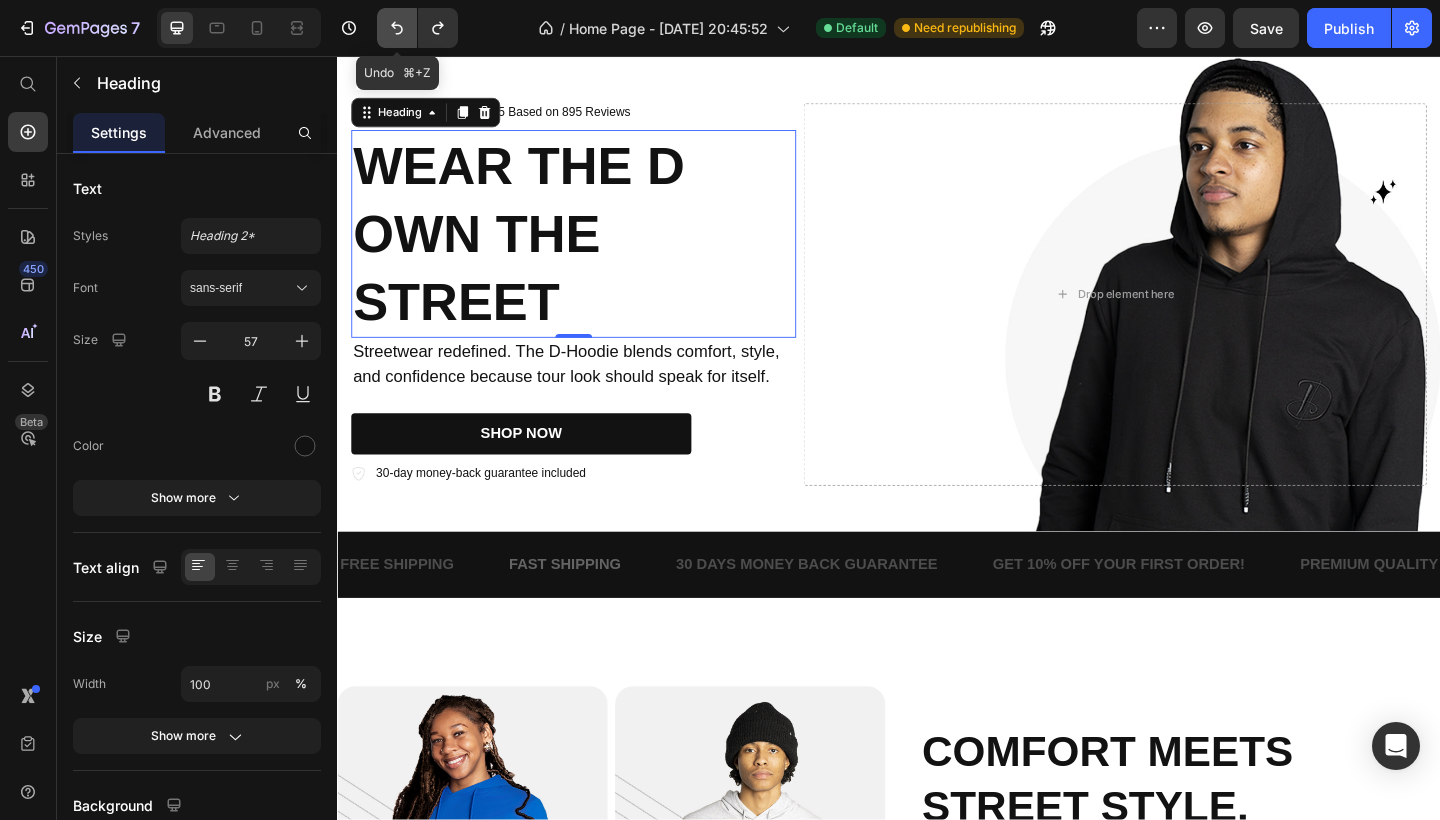 click 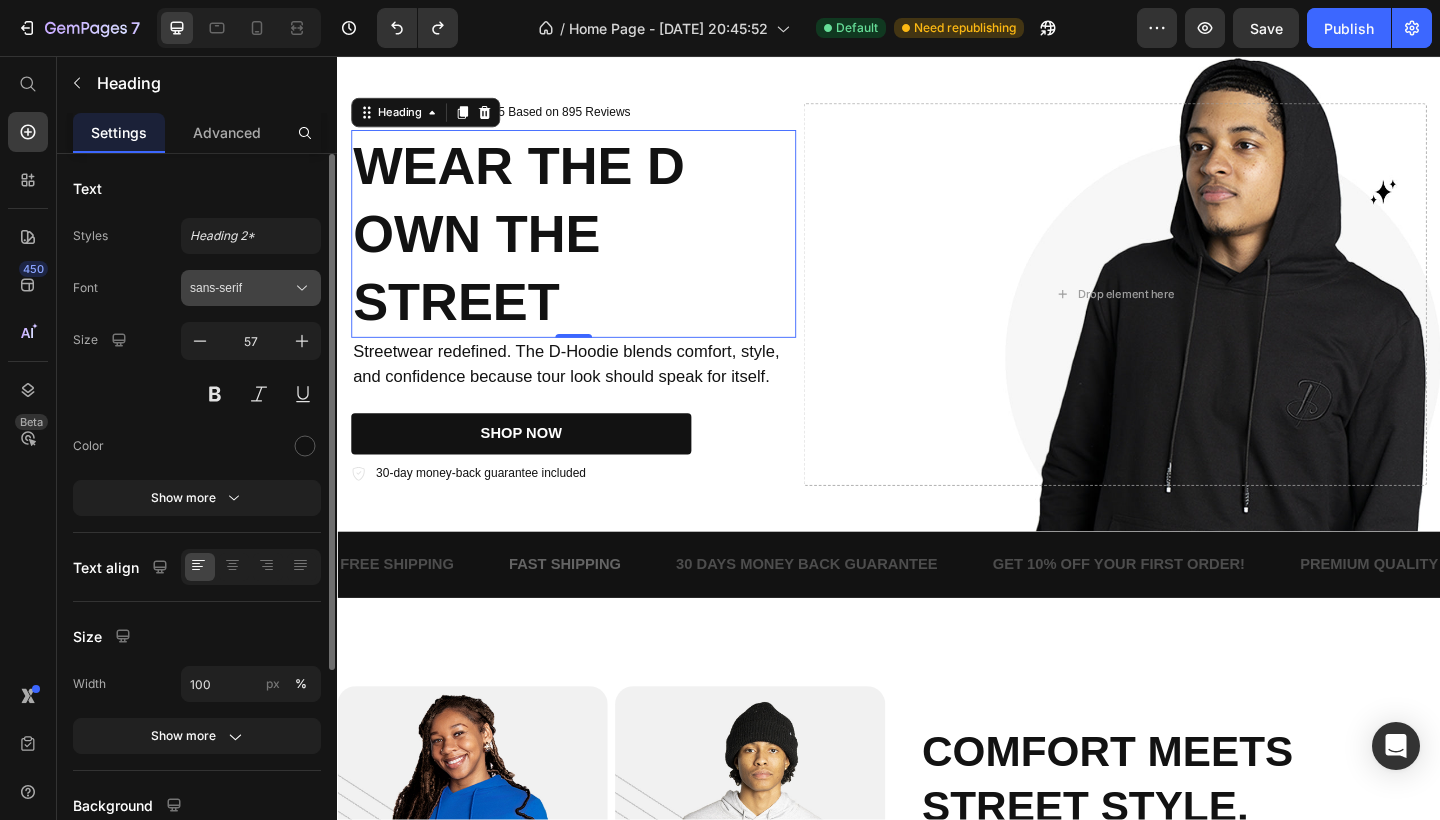 click on "sans-serif" at bounding box center (241, 288) 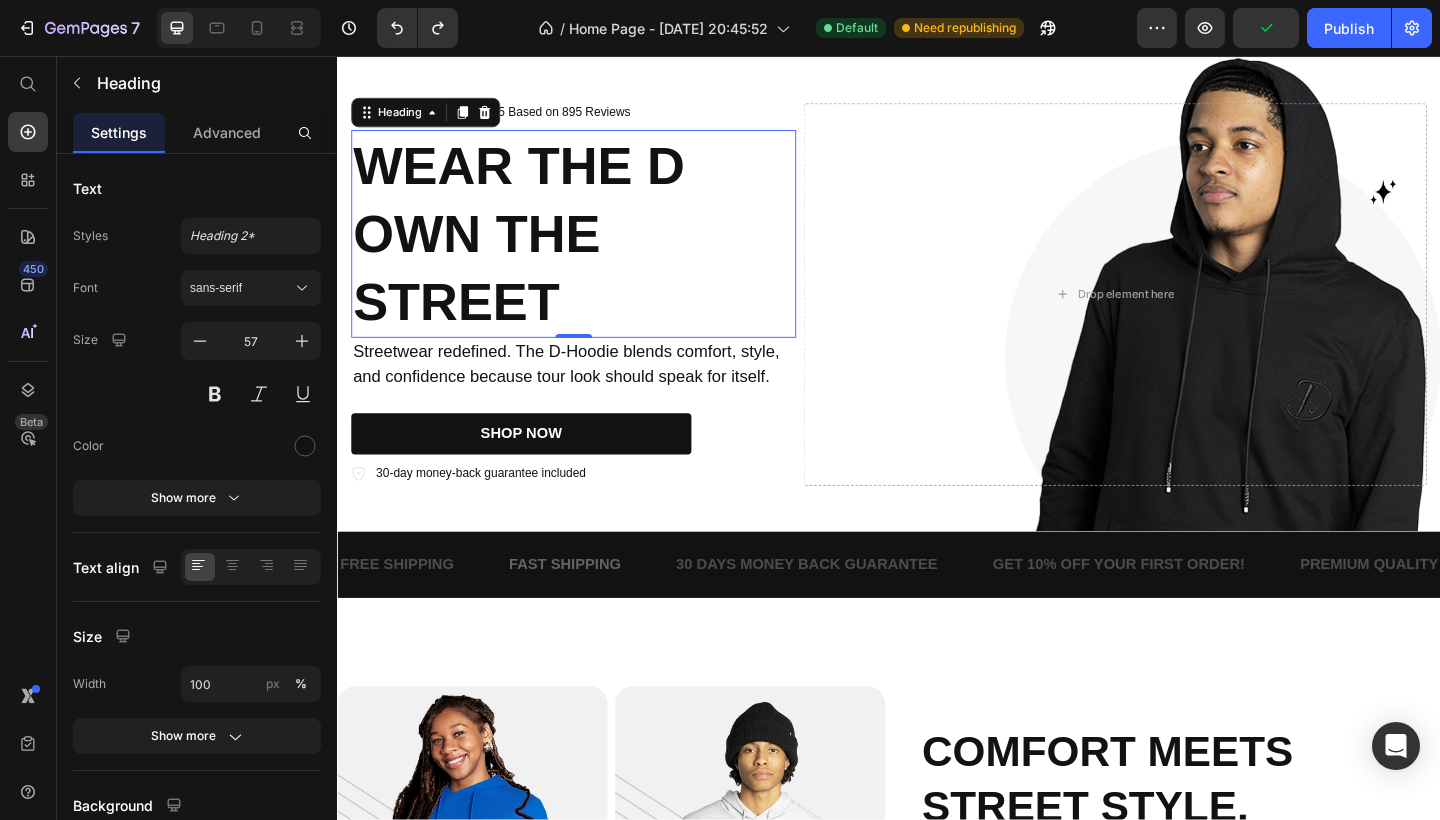 click on "WEAR THE D OWN THE STREET" at bounding box center [594, 250] 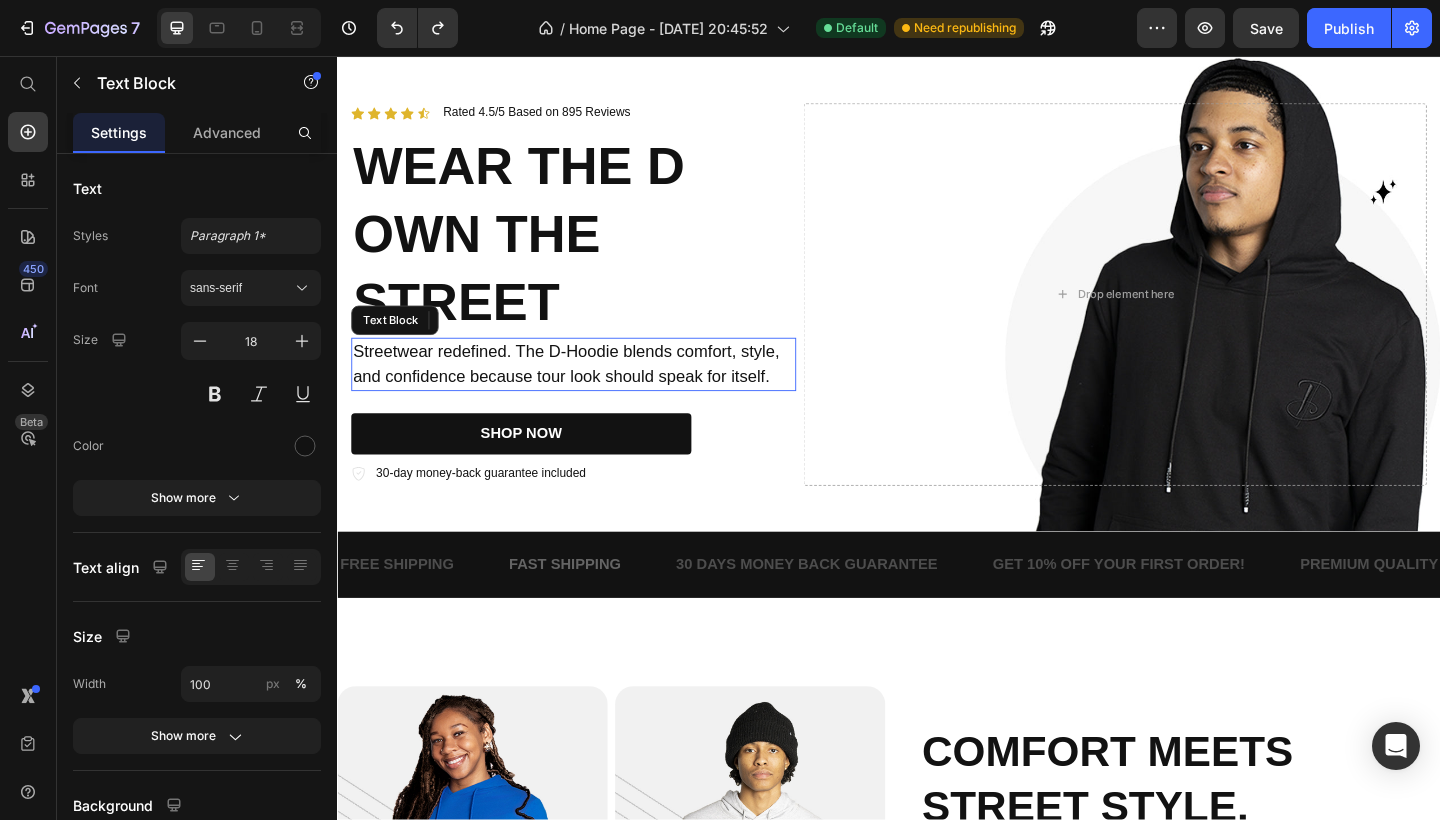 click on "Streetwear redefined. The D-Hoodie blends comfort, style, and confidence because tour look should speak for itself." at bounding box center (594, 392) 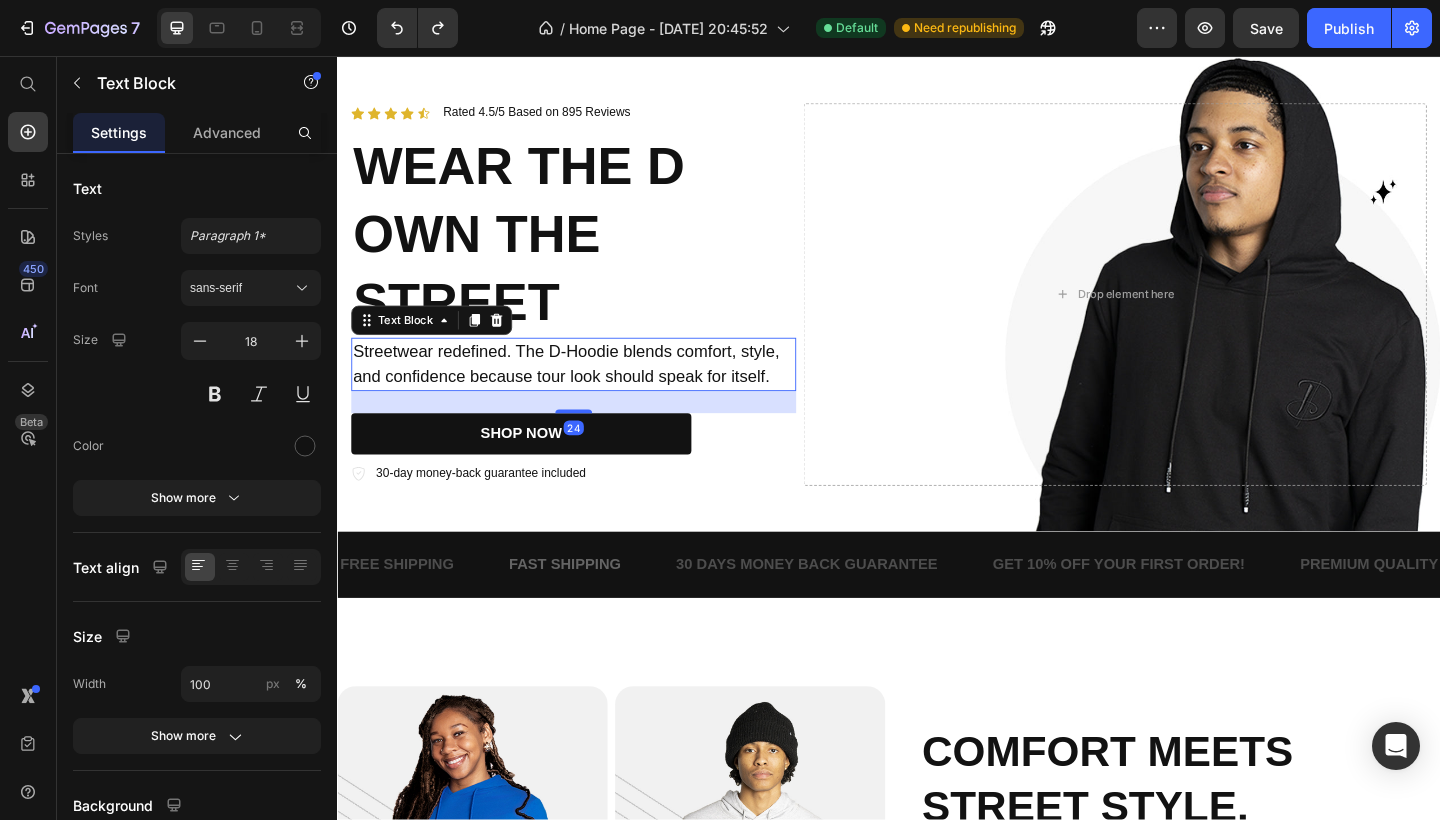 click on "Streetwear redefined. The D-Hoodie blends comfort, style, and confidence because tour look should speak for itself." at bounding box center [594, 392] 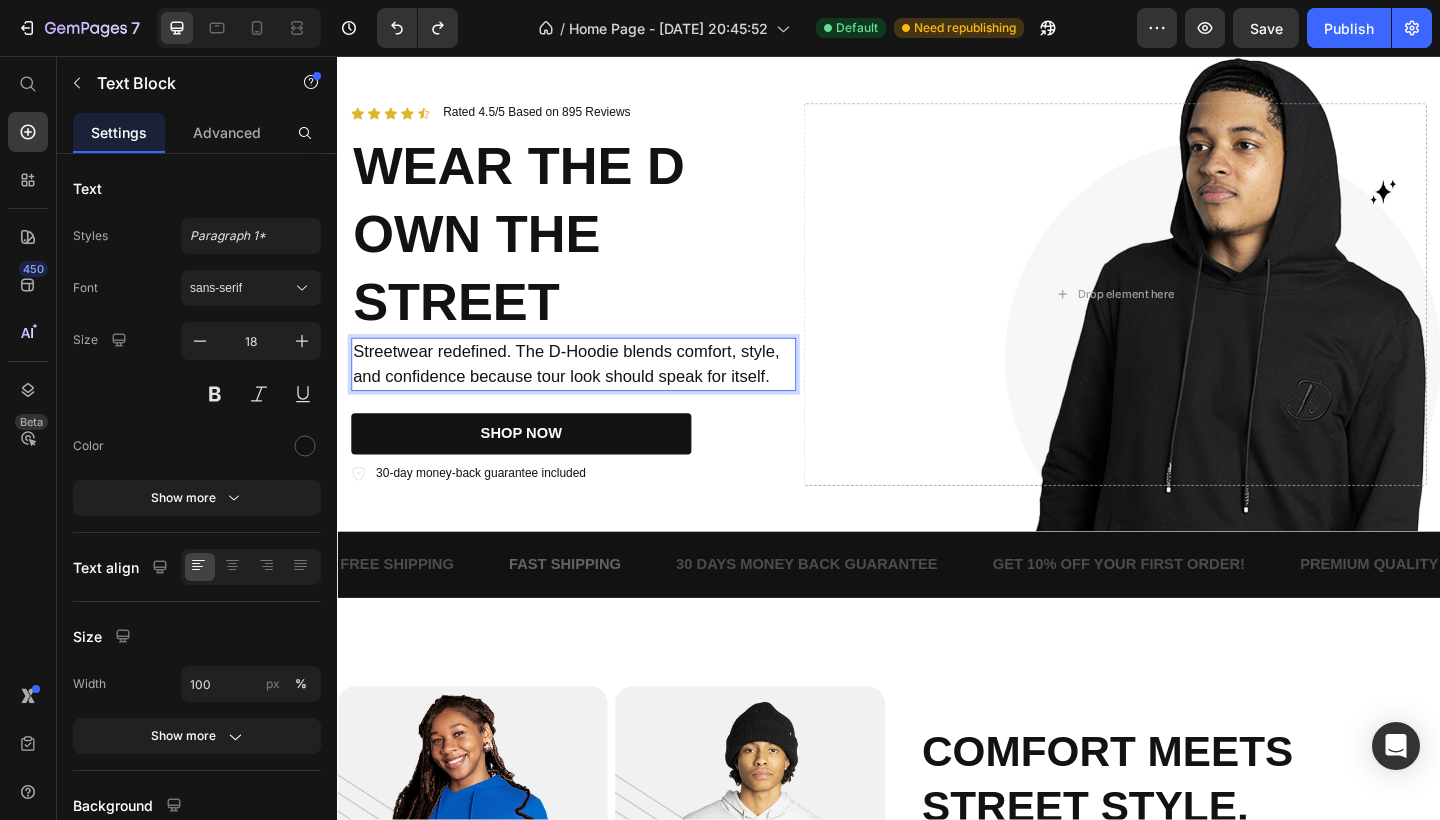 click on "Streetwear redefined. The D-Hoodie blends comfort, style, and confidence because tour look should speak for itself." at bounding box center [594, 392] 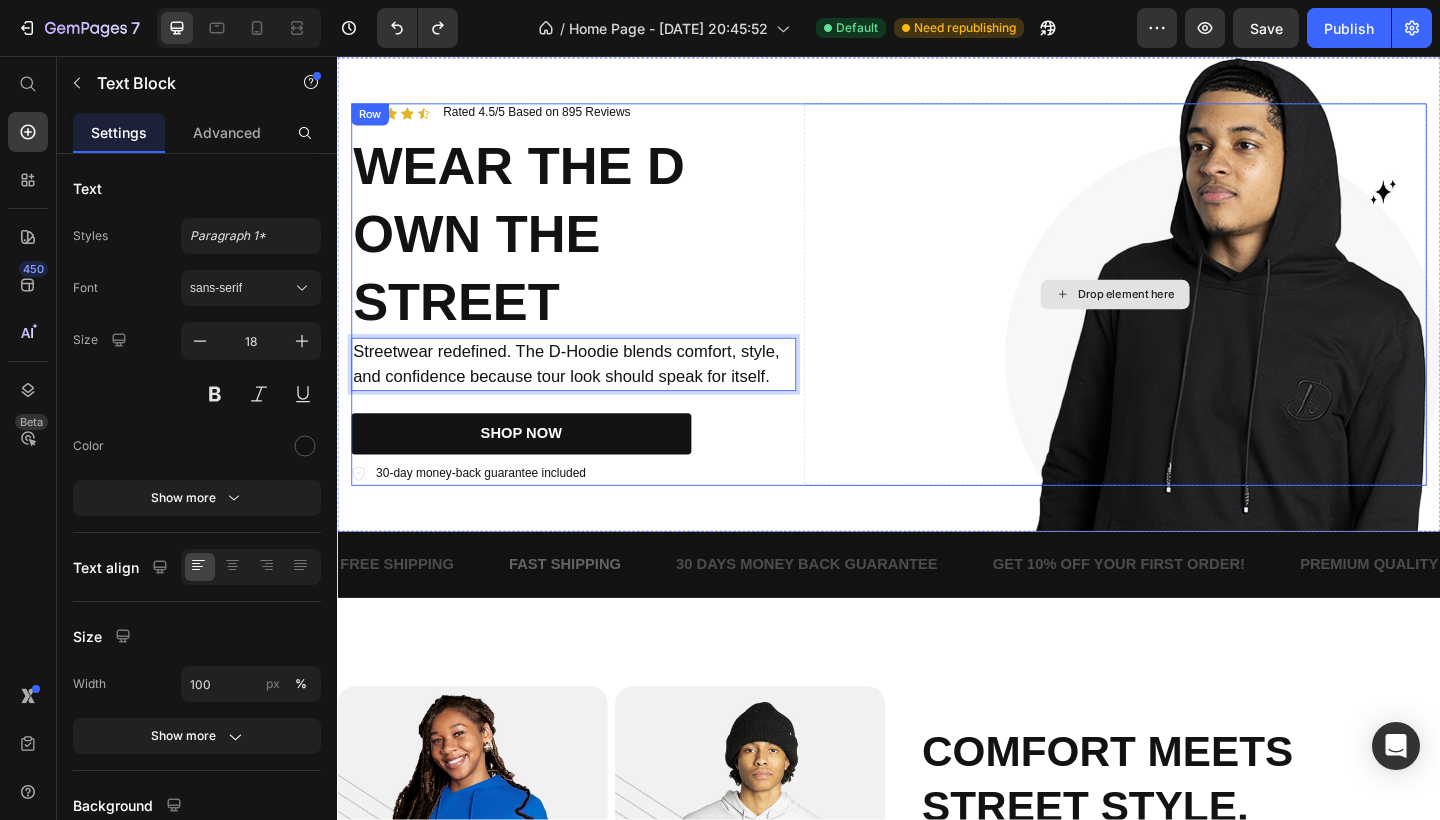 scroll, scrollTop: 47, scrollLeft: 0, axis: vertical 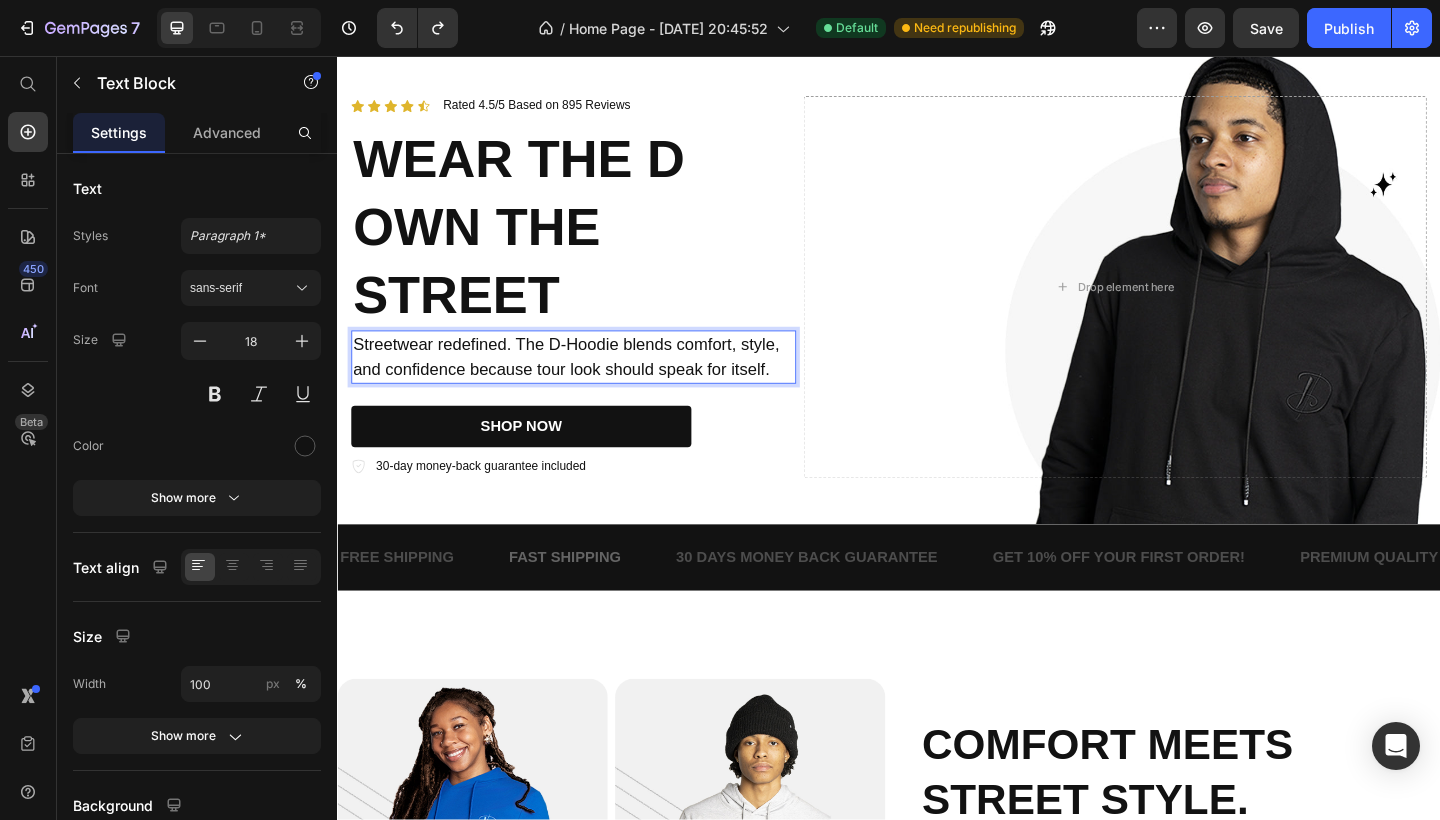 click on "Streetwear redefined. The D-Hoodie blends comfort, style, and confidence because tour look should speak for itself." at bounding box center (594, 384) 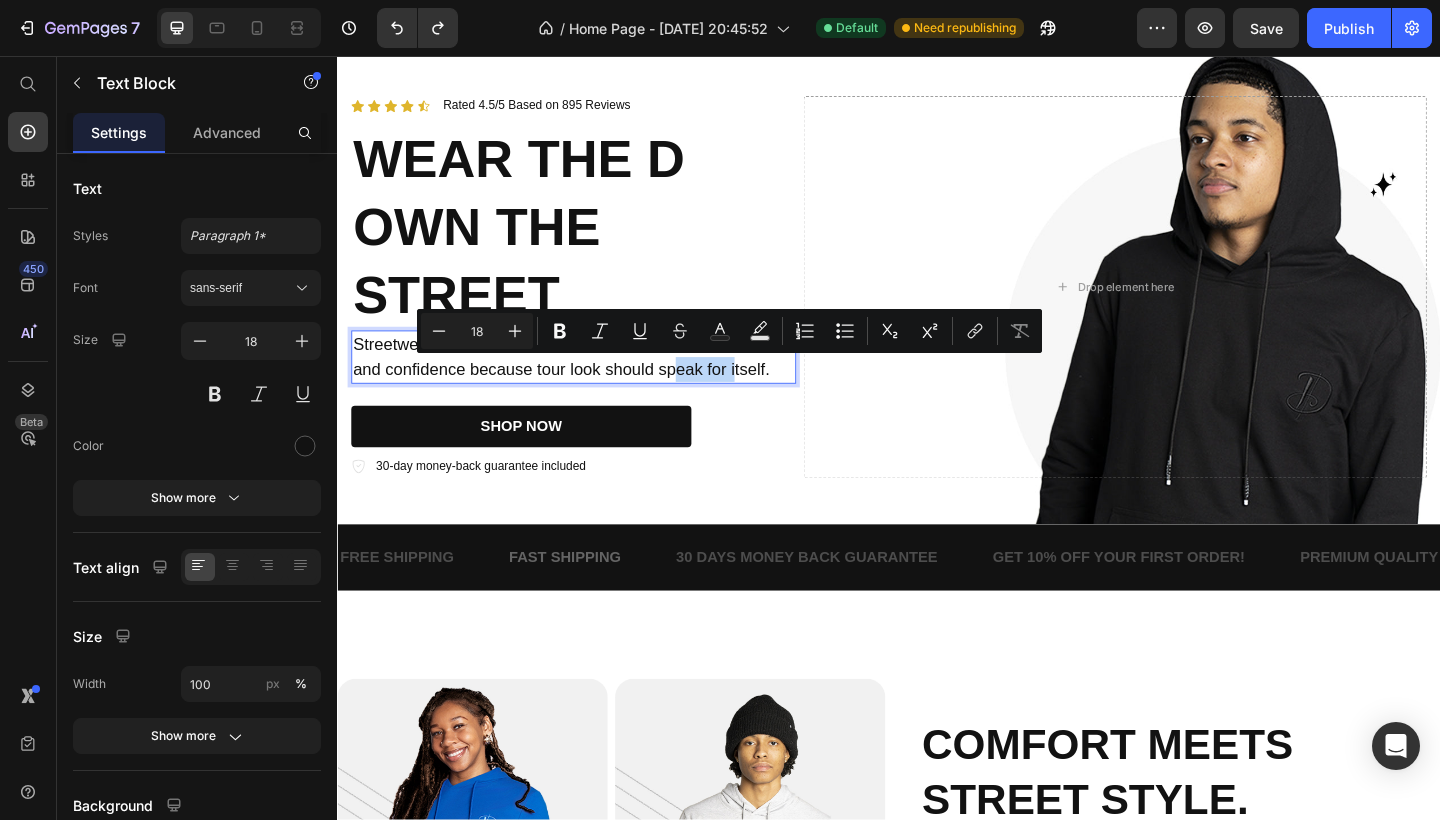 drag, startPoint x: 771, startPoint y: 388, endPoint x: 701, endPoint y: 388, distance: 70 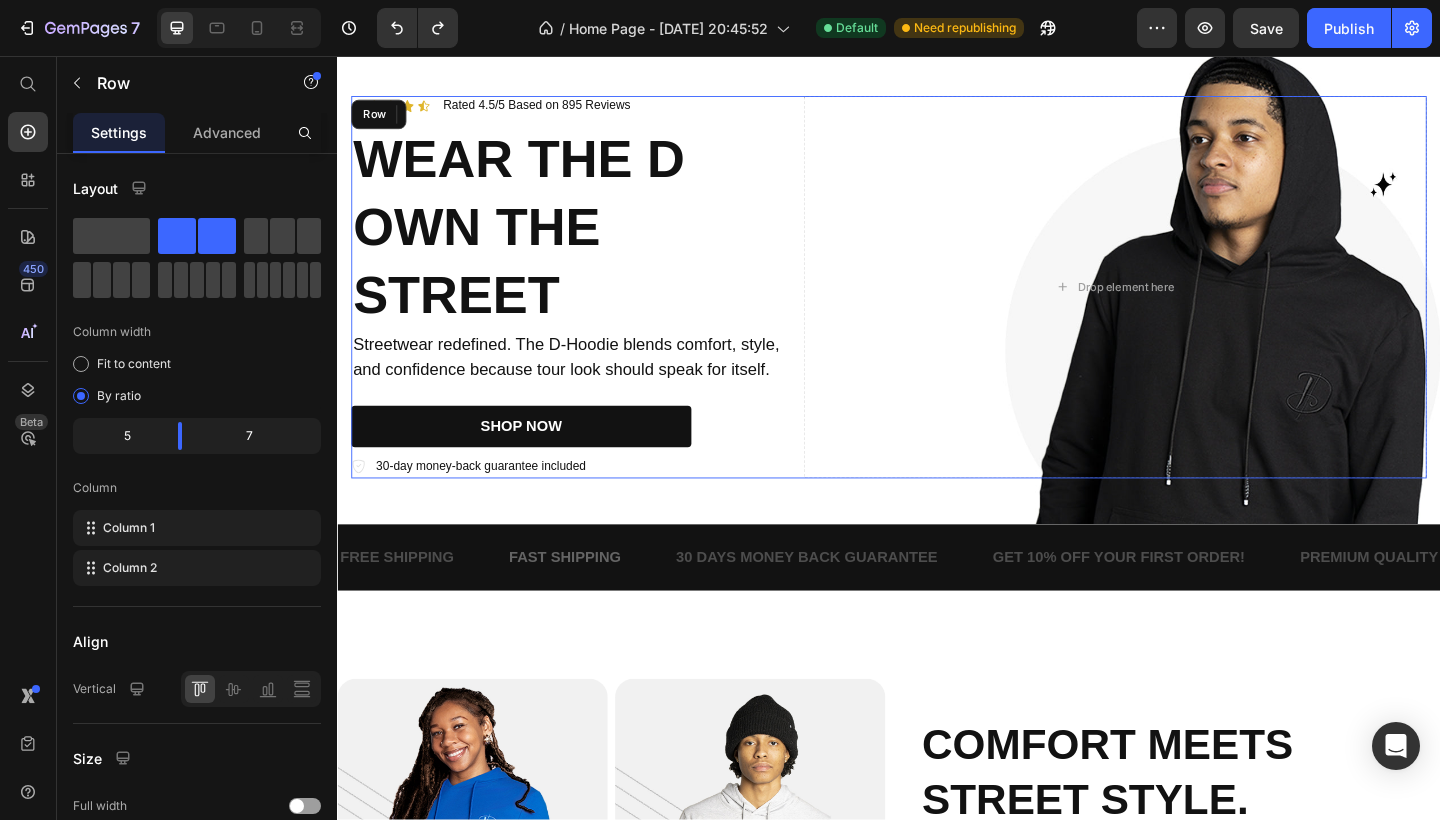 click on "Icon Icon Icon Icon
Icon Icon List Rated 4.5/5 Based on 895 Reviews Text Block Row WEAR THE D OWN THE STREET Heading Streetwear redefined. The D-Hoodie blends comfort, style, and confidence because tour look should speak for itself.  Text Block   24 SHOP NOW   Button
30-day money-back guarantee included  Item List" at bounding box center (594, 307) 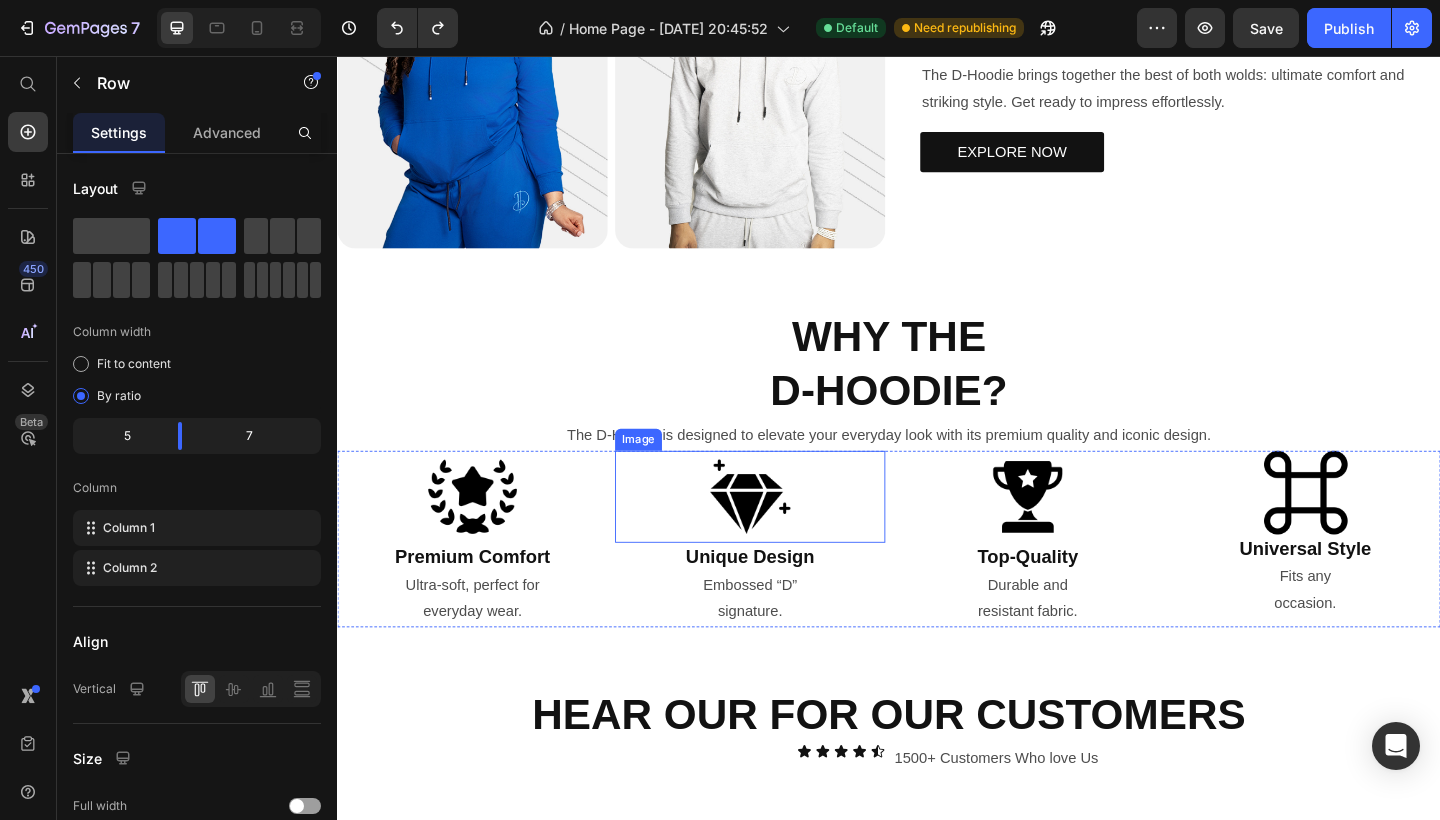 scroll, scrollTop: 897, scrollLeft: 0, axis: vertical 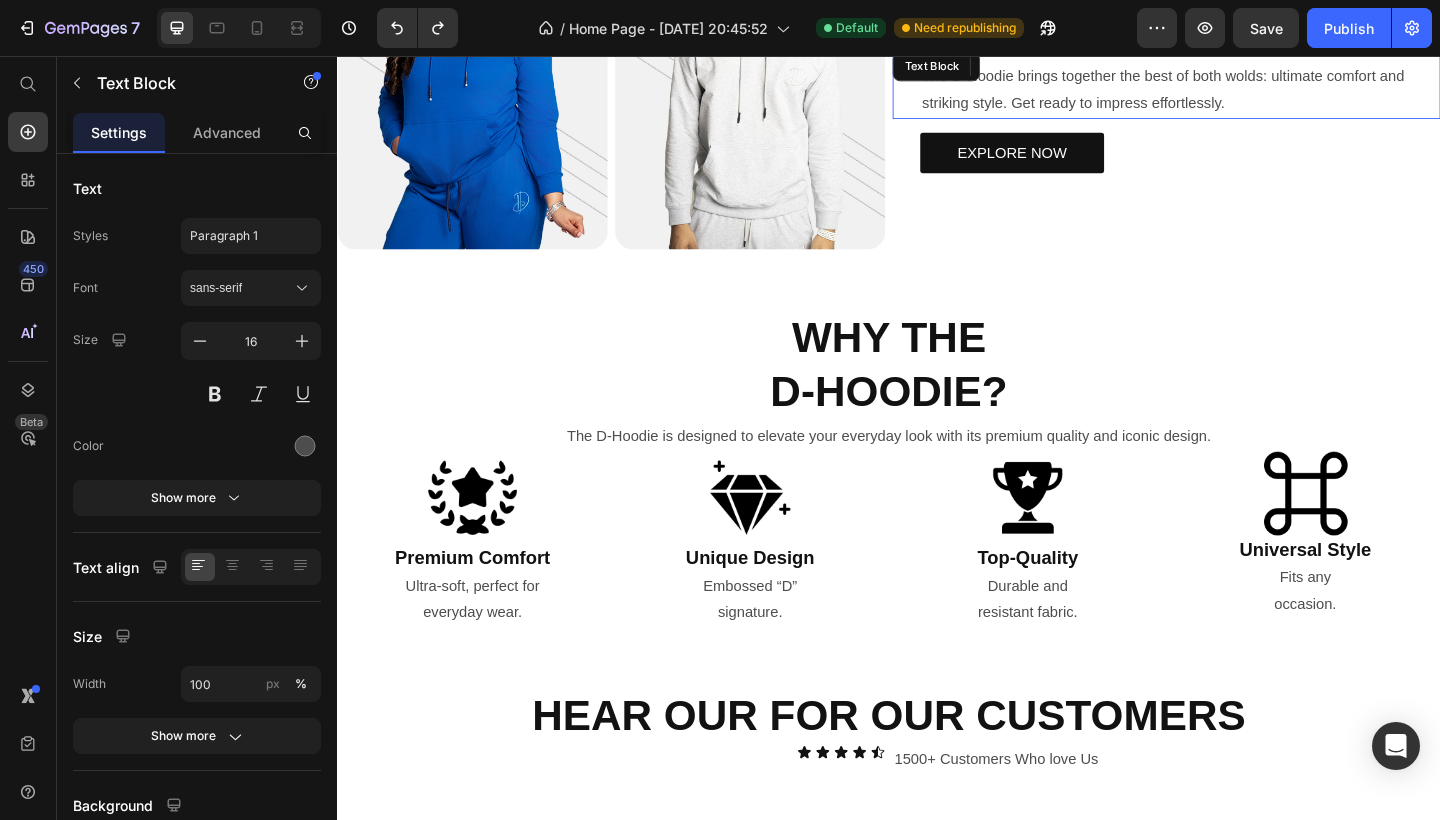 click on "The D-Hoodie brings together the best of both wolds: ultimate comfort and striking style. Get ready to impress effortlessly." at bounding box center [1254, 94] 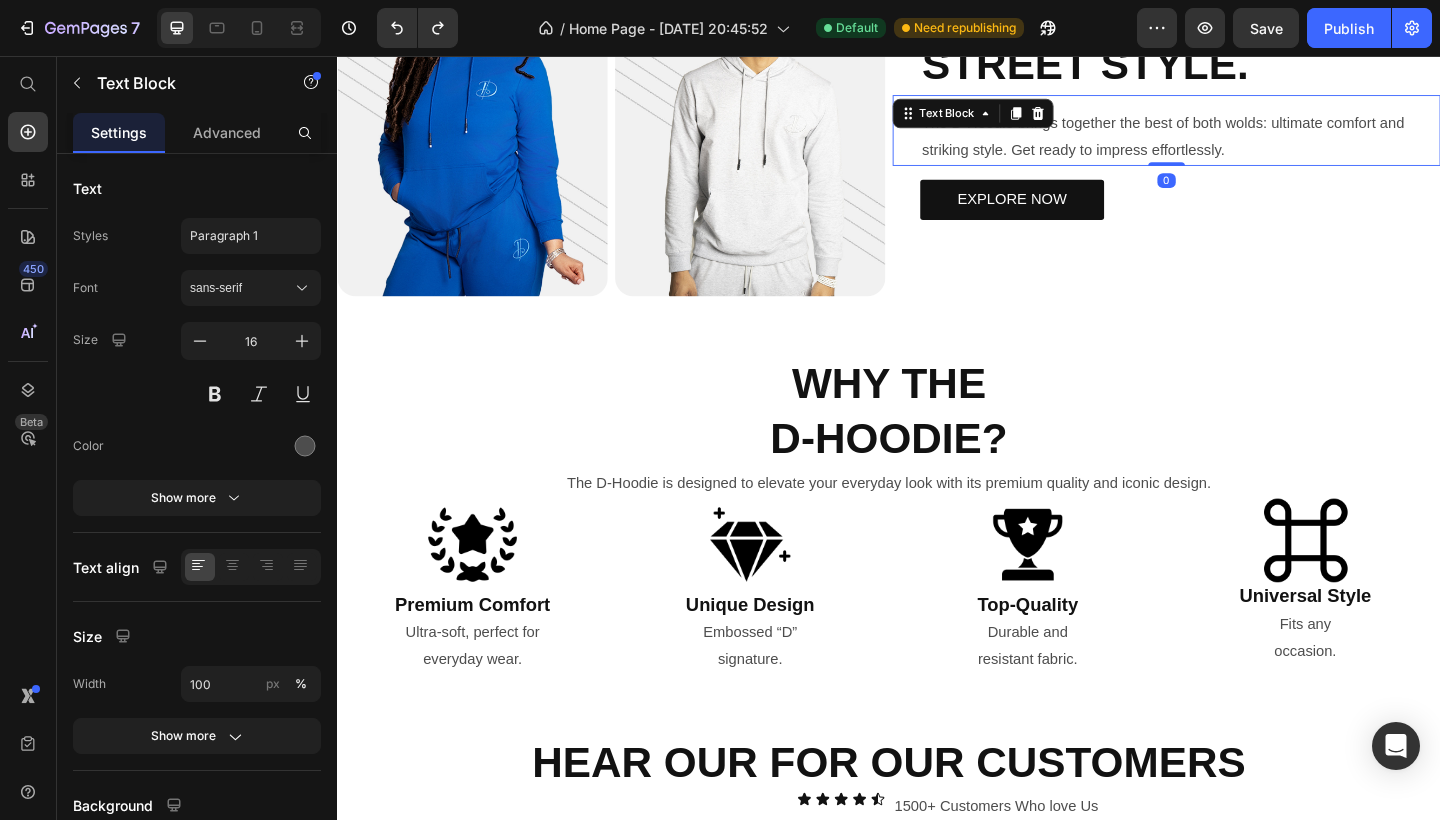 scroll, scrollTop: 830, scrollLeft: 0, axis: vertical 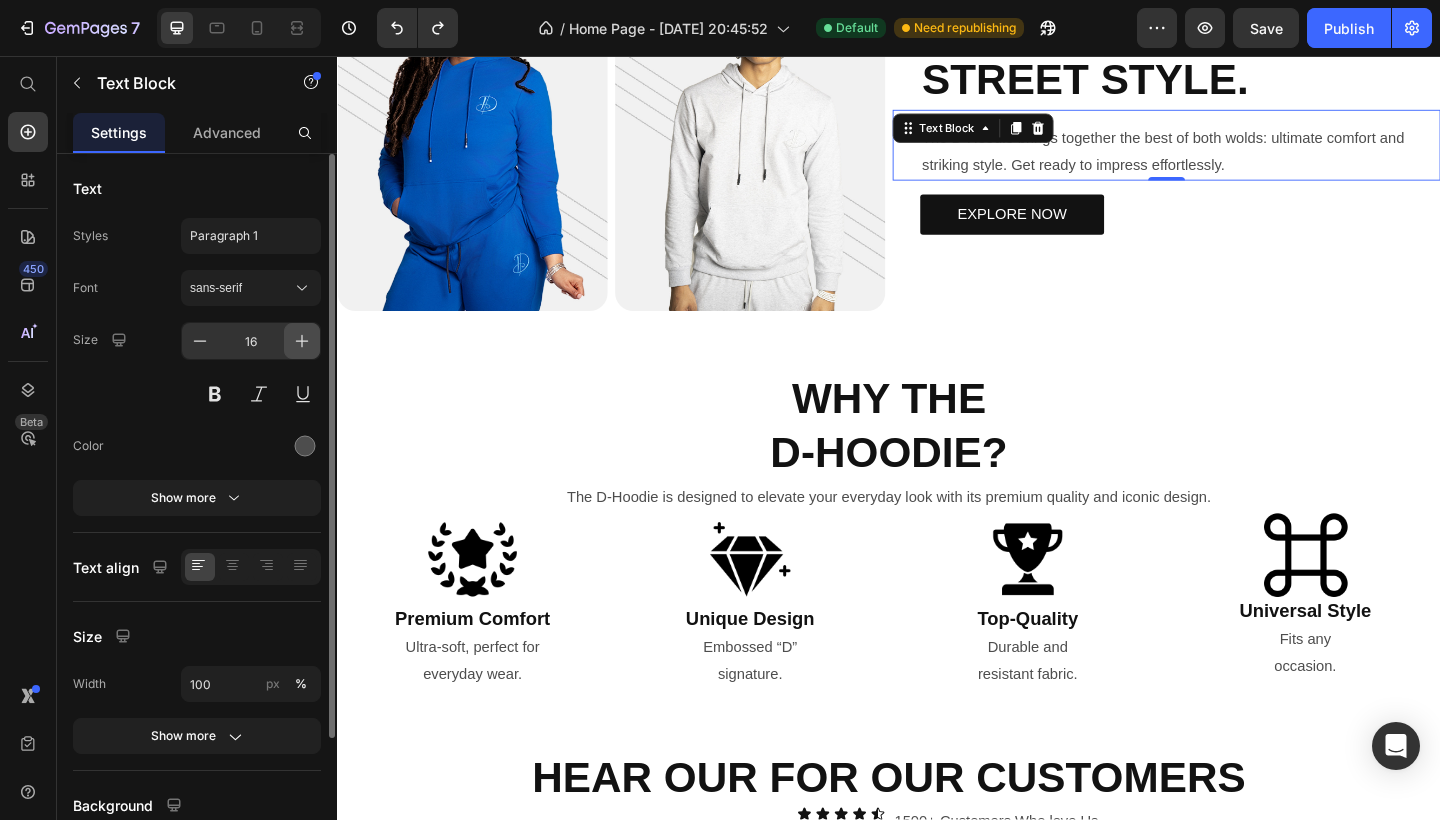 click 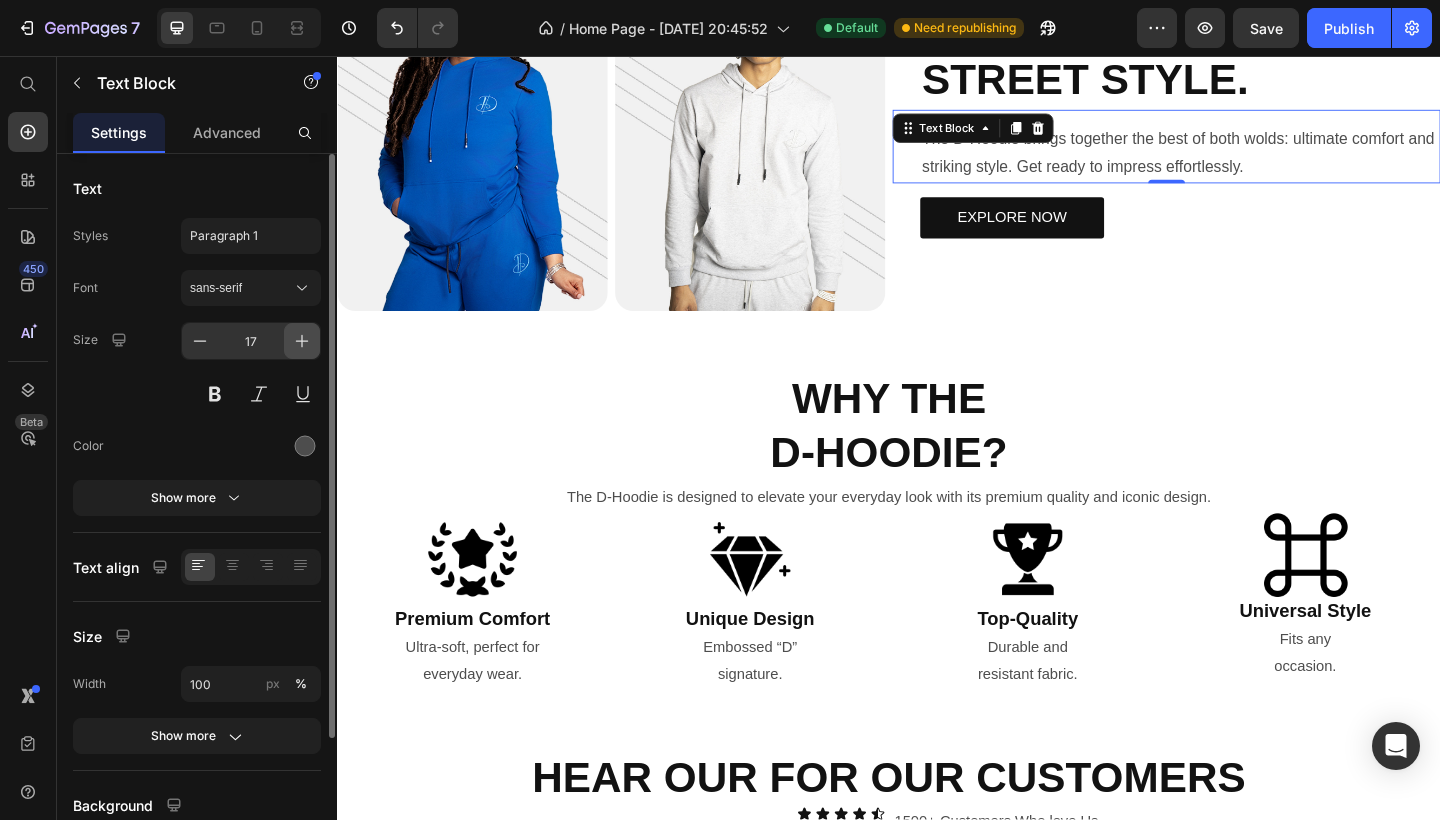click 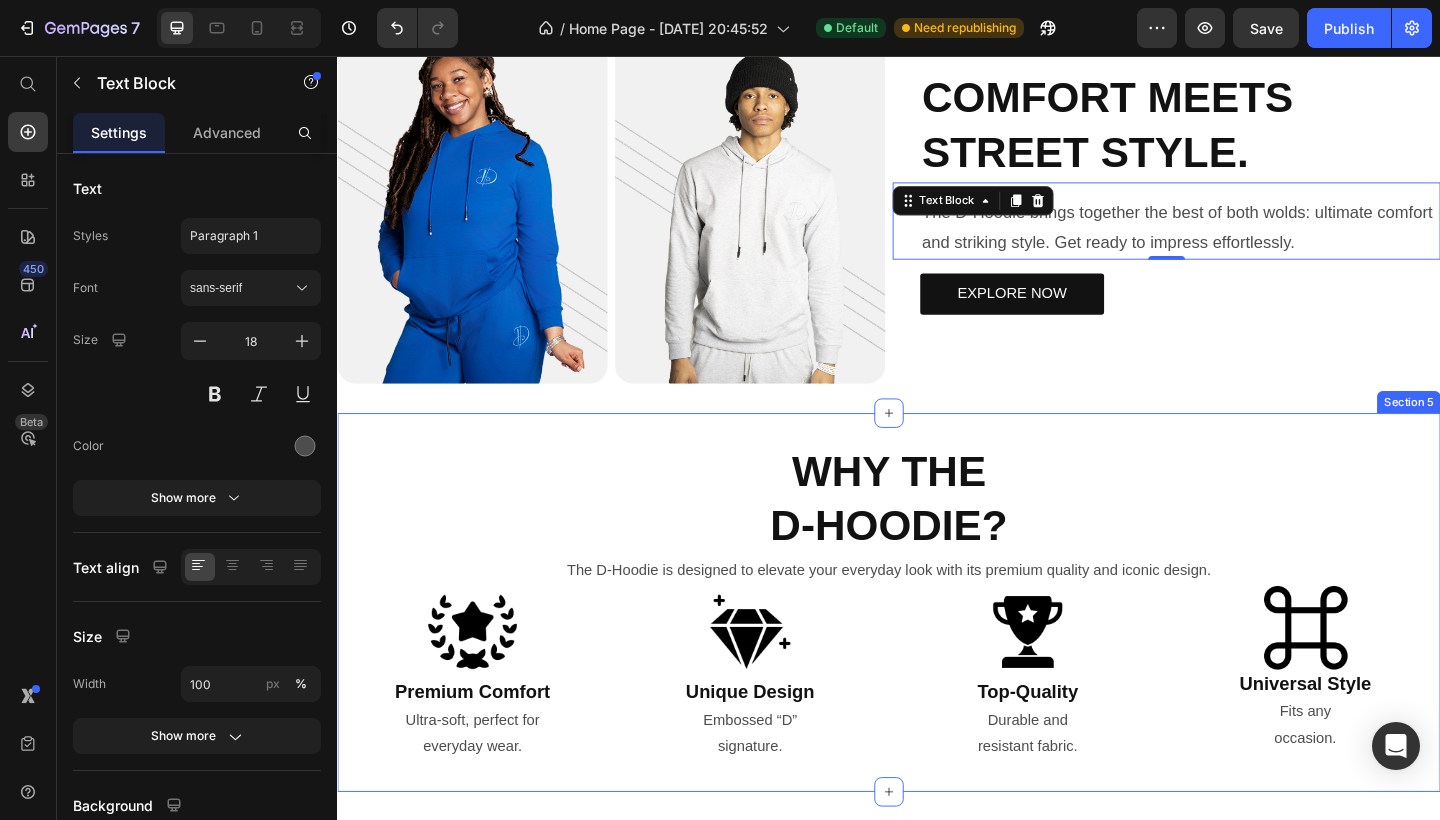 scroll, scrollTop: 750, scrollLeft: 0, axis: vertical 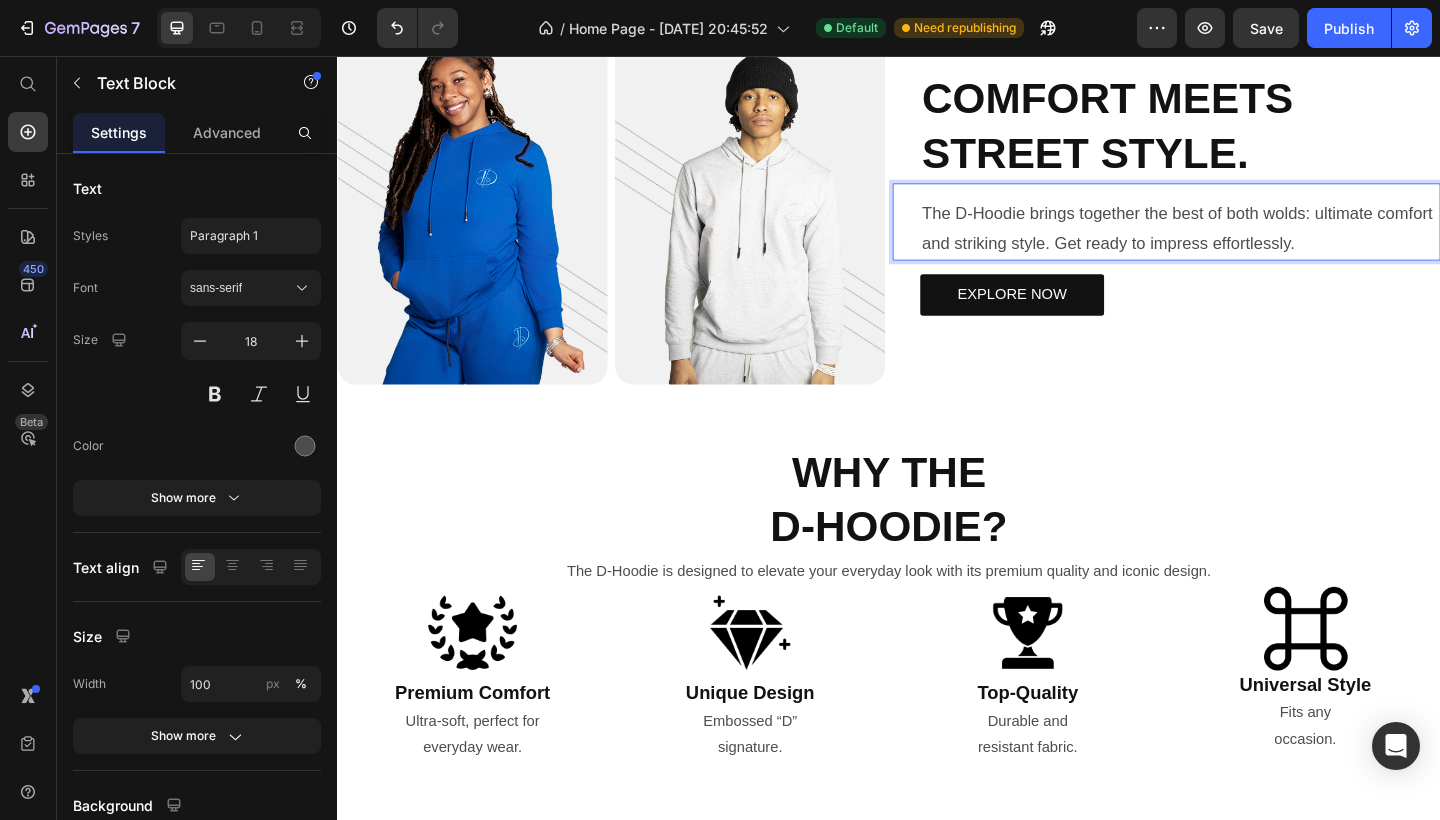 click on "The D-Hoodie brings together the best of both wolds: ultimate comfort and striking style. Get ready to impress effortlessly." at bounding box center [1254, 244] 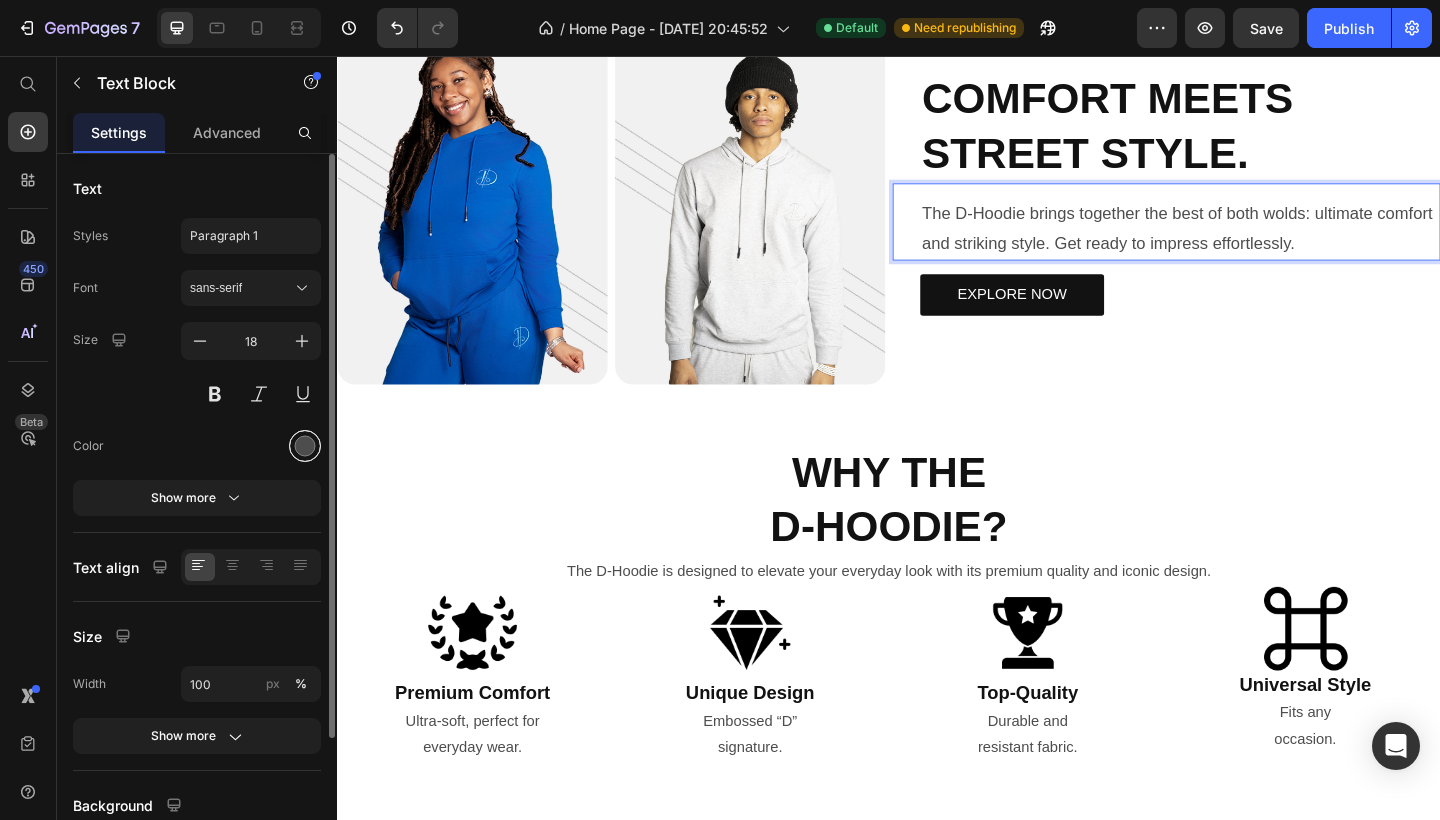 click at bounding box center [305, 446] 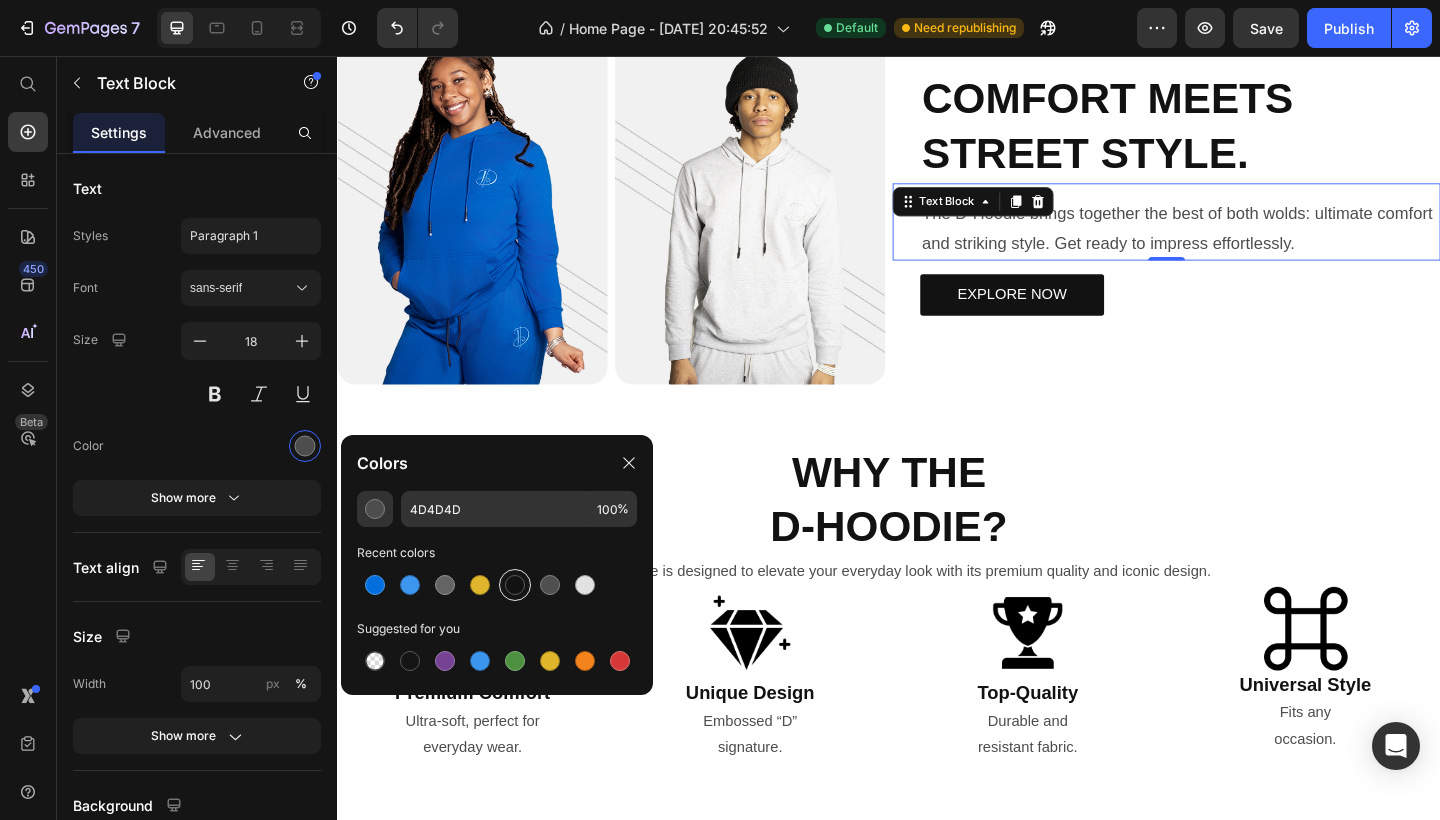click at bounding box center [515, 585] 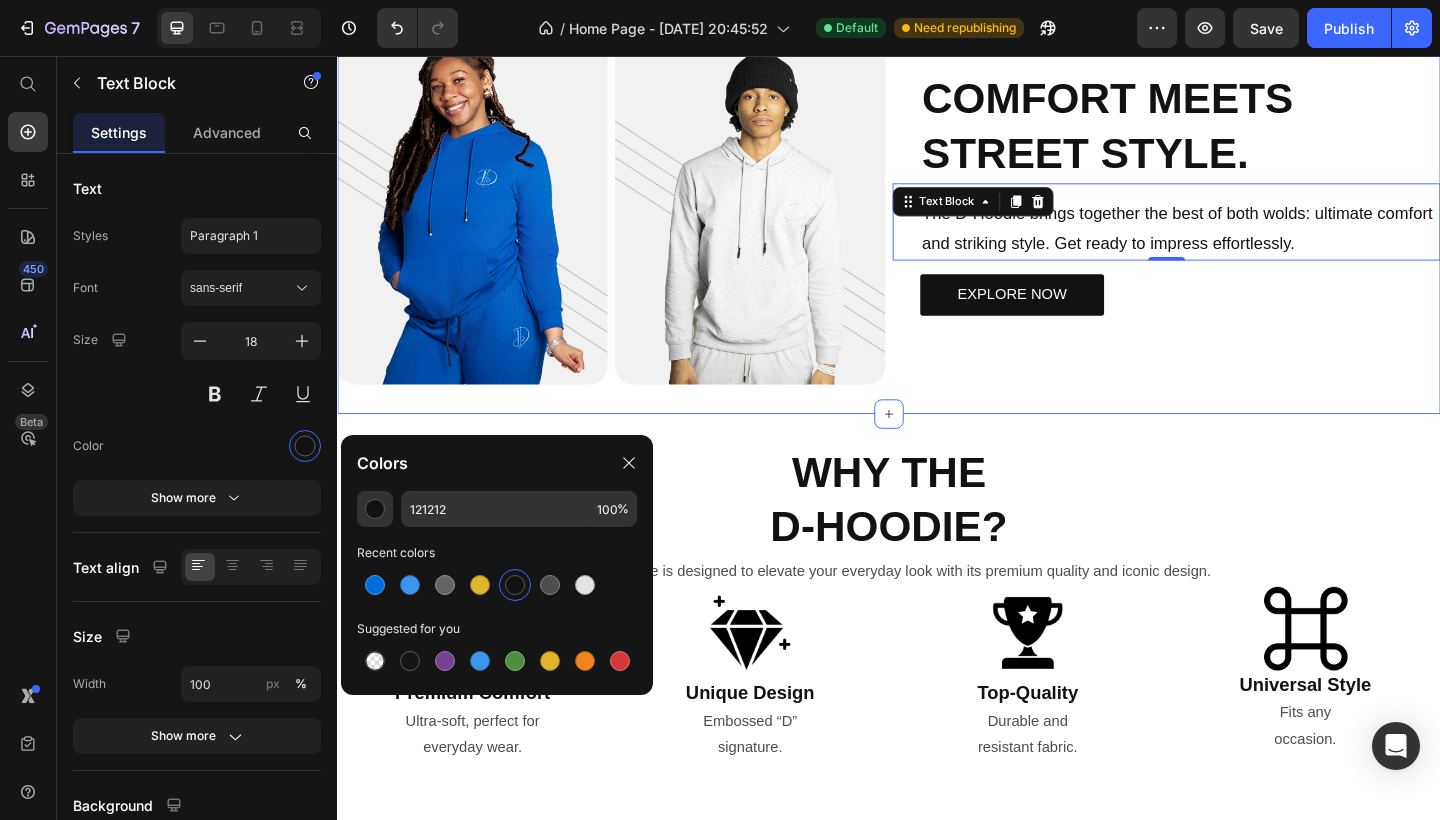 click on "Image Image Row COMFORT MEETS STREET STYLE. Heading The D-Hoodie brings together the best of both wolds: ultimate comfort and striking style. Get ready to impress effortlessly. Text Block   0 EXPLORE NOW   Button Row Section 4" at bounding box center (937, 222) 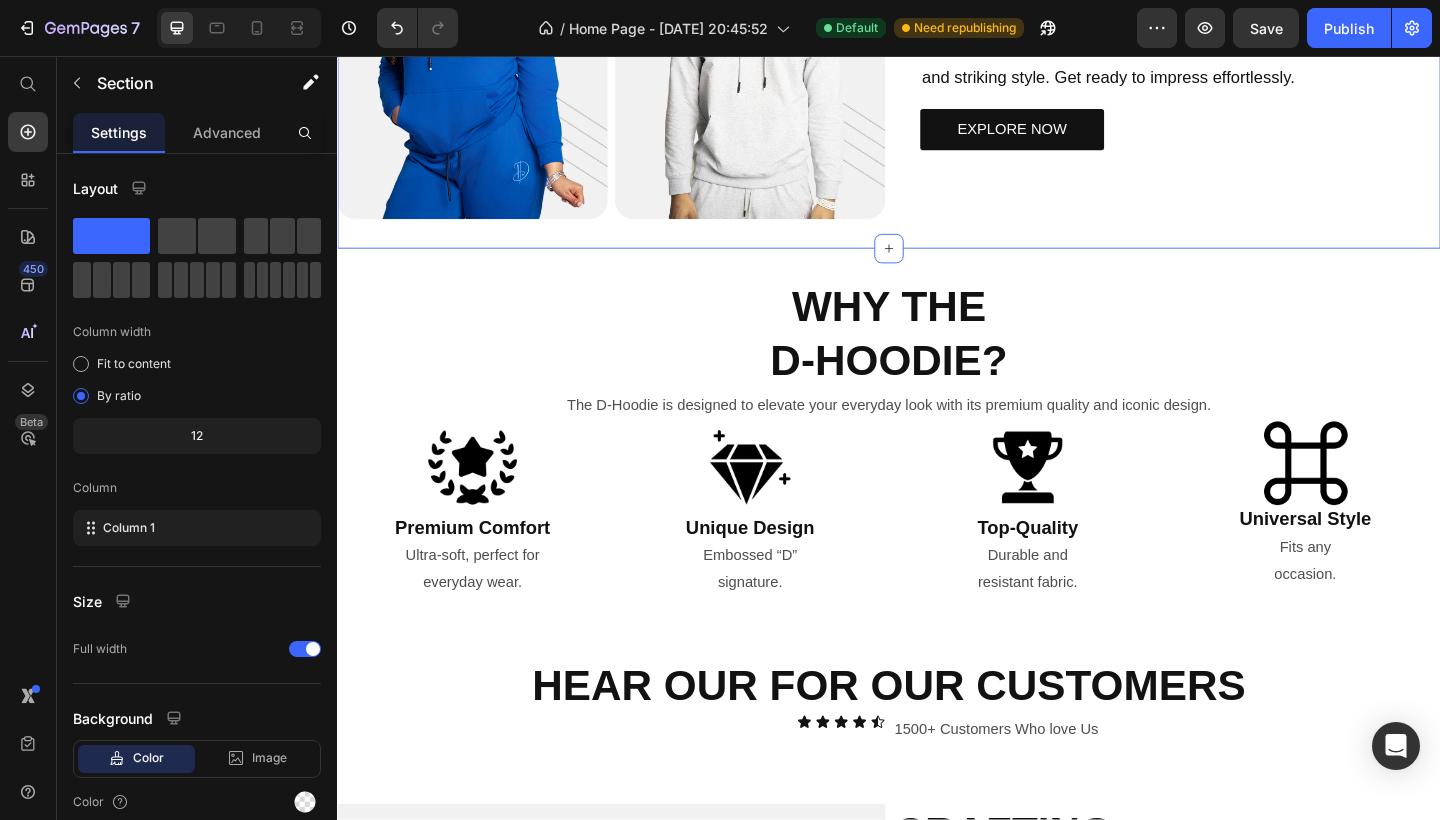 scroll, scrollTop: 936, scrollLeft: 0, axis: vertical 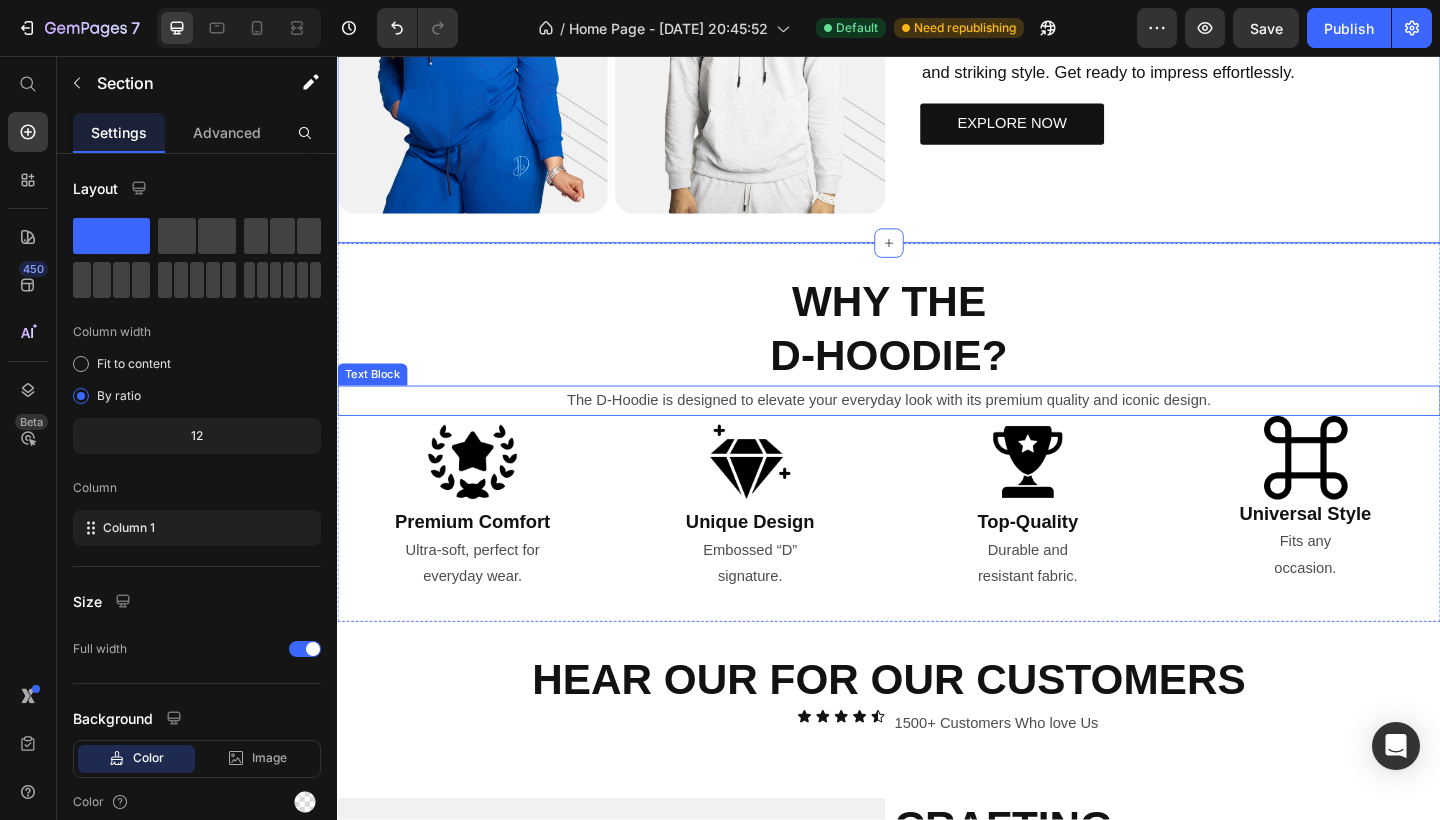 click on "The D-Hoodie is designed to elevate your everyday look with its premium quality and iconic design." at bounding box center [937, 431] 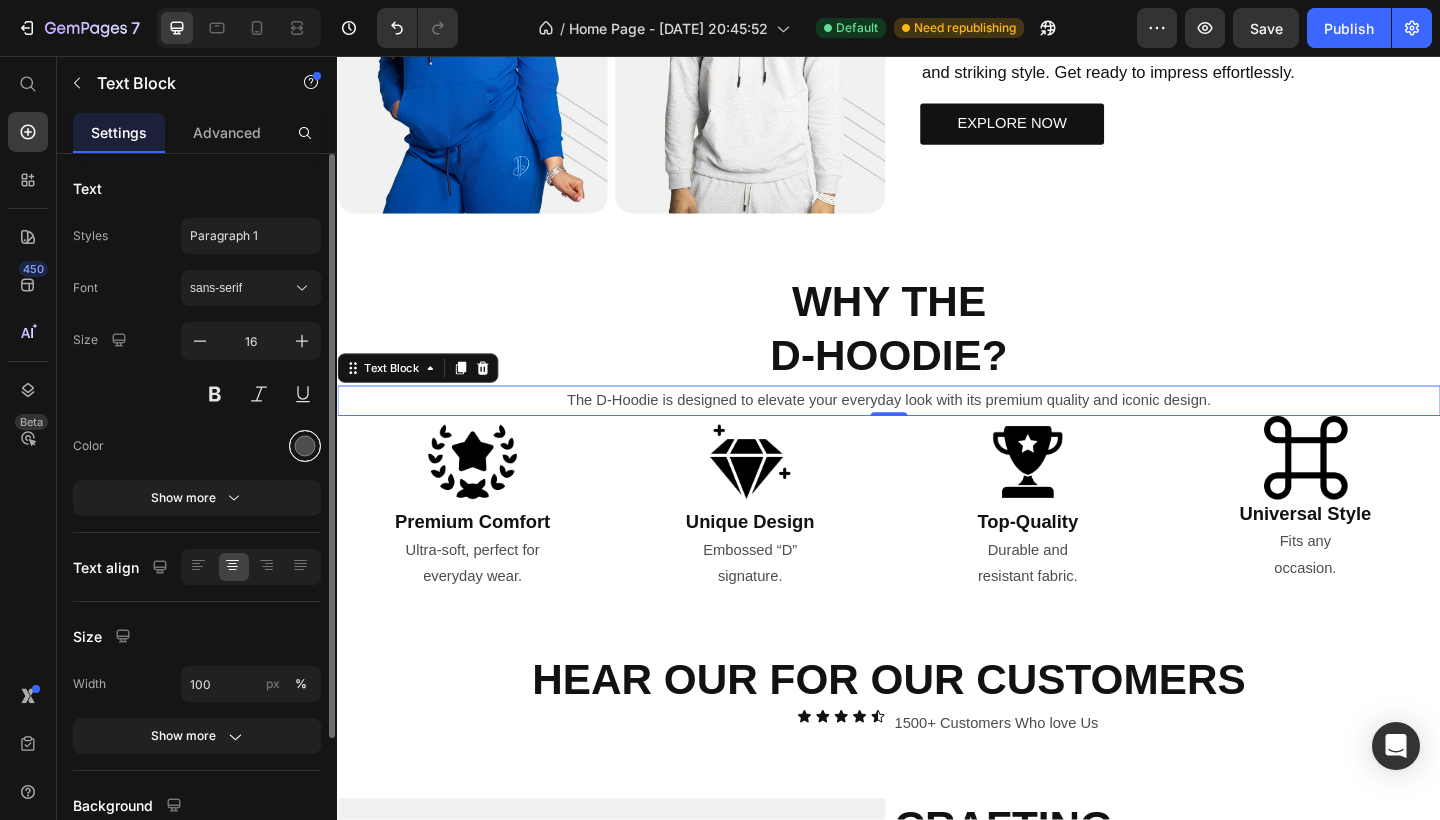click at bounding box center [305, 446] 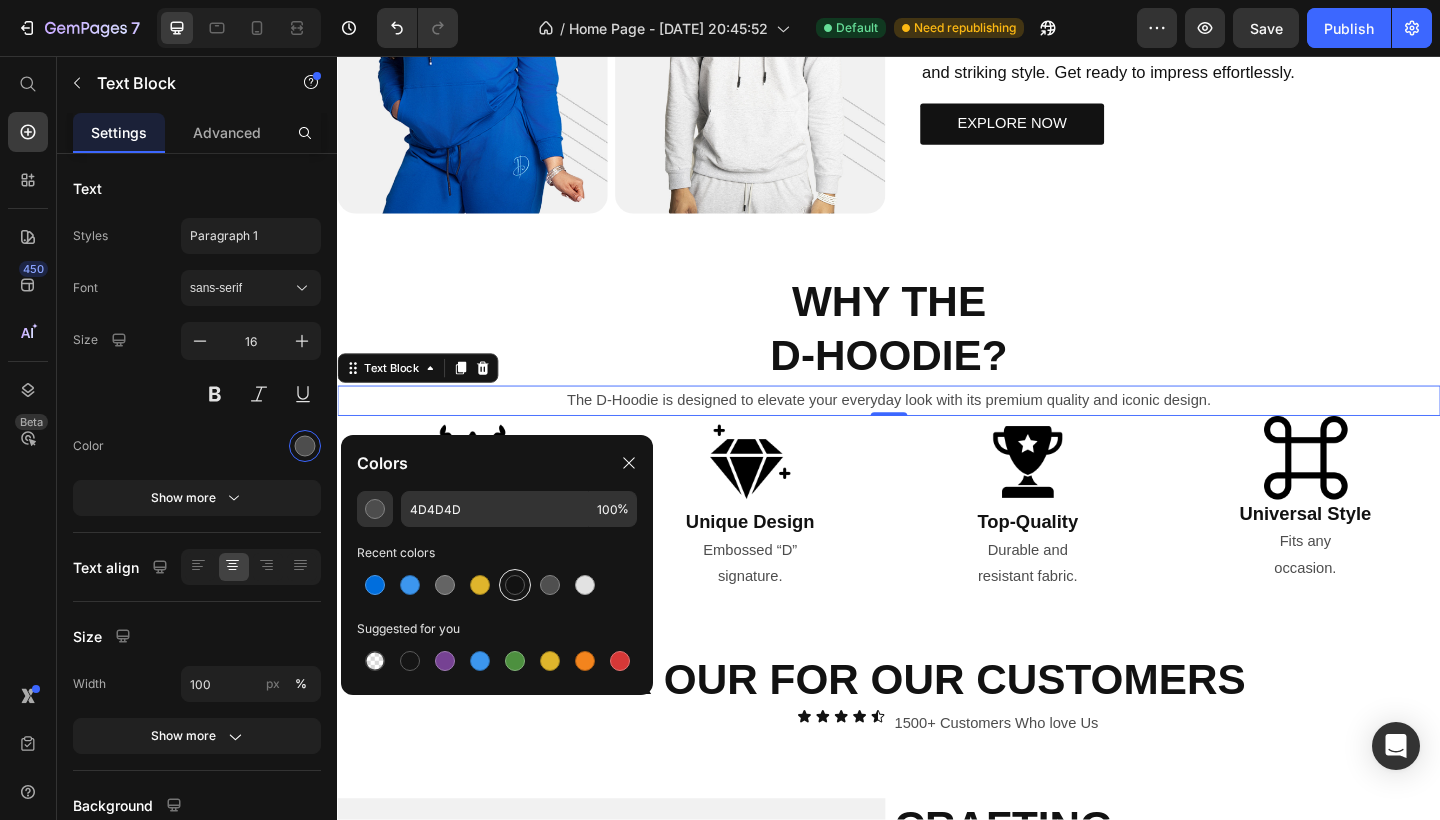 click at bounding box center (515, 585) 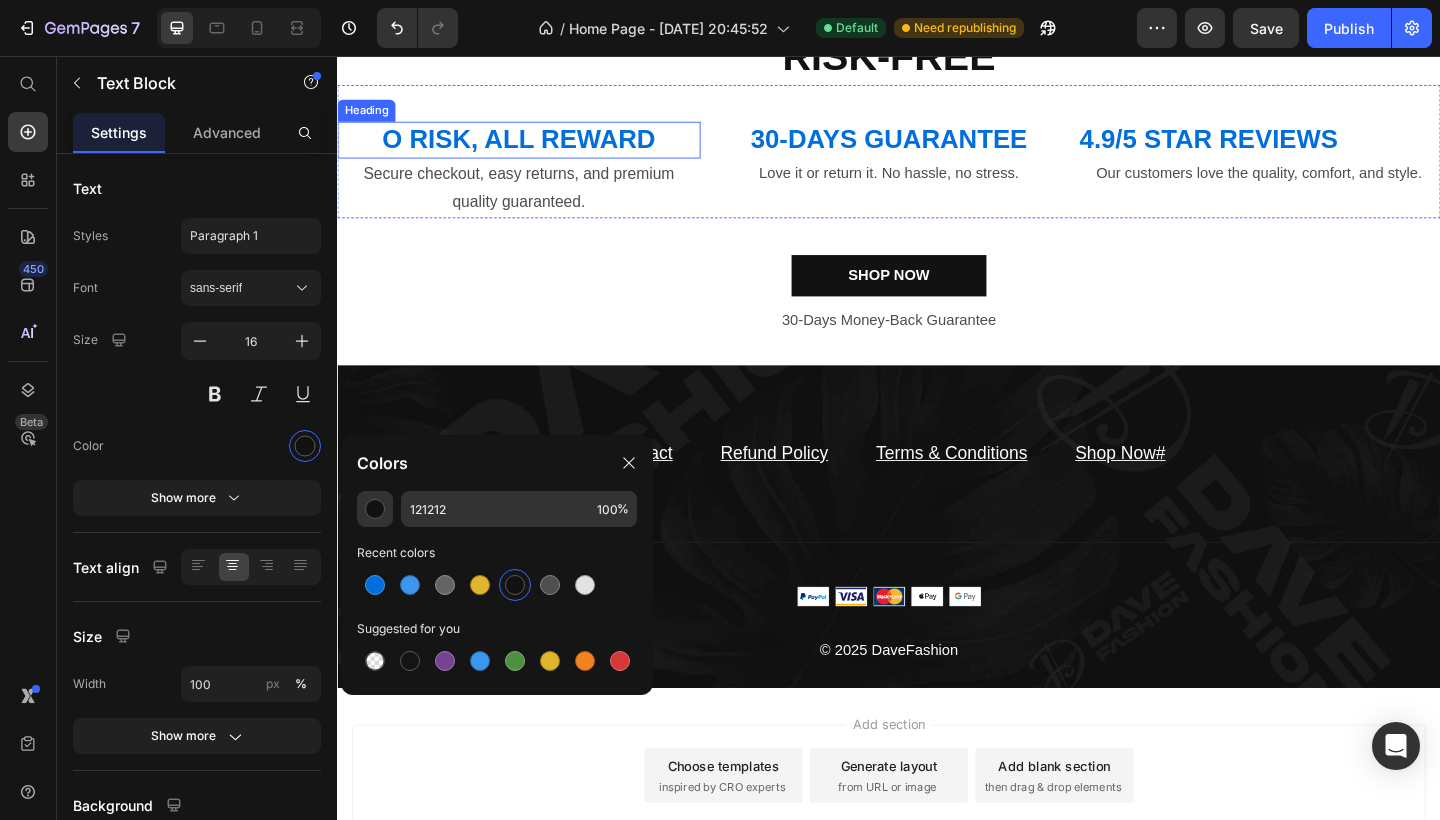 scroll, scrollTop: 4111, scrollLeft: 0, axis: vertical 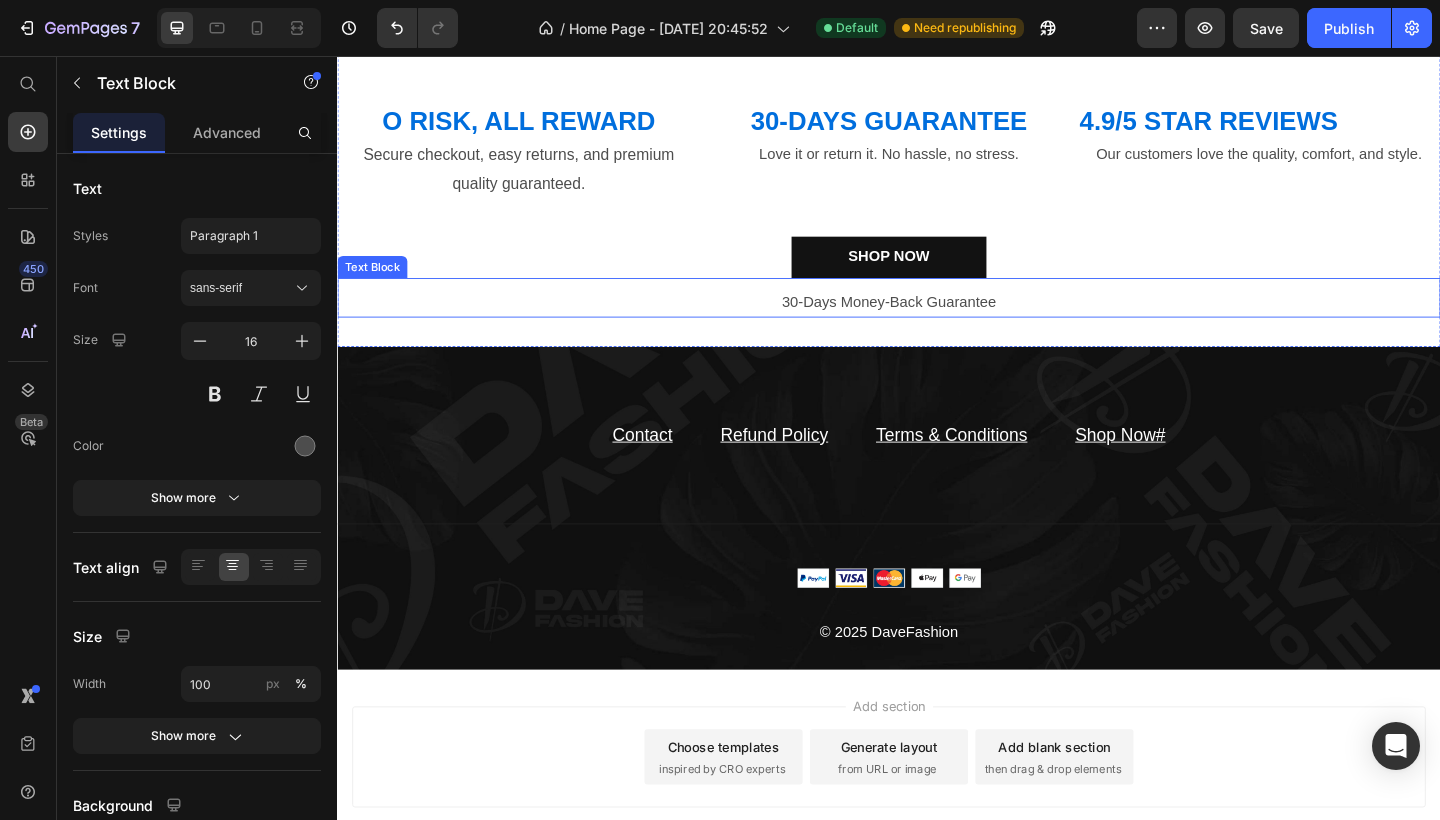click on "30-Days Money-Back Guarantee" at bounding box center (937, 324) 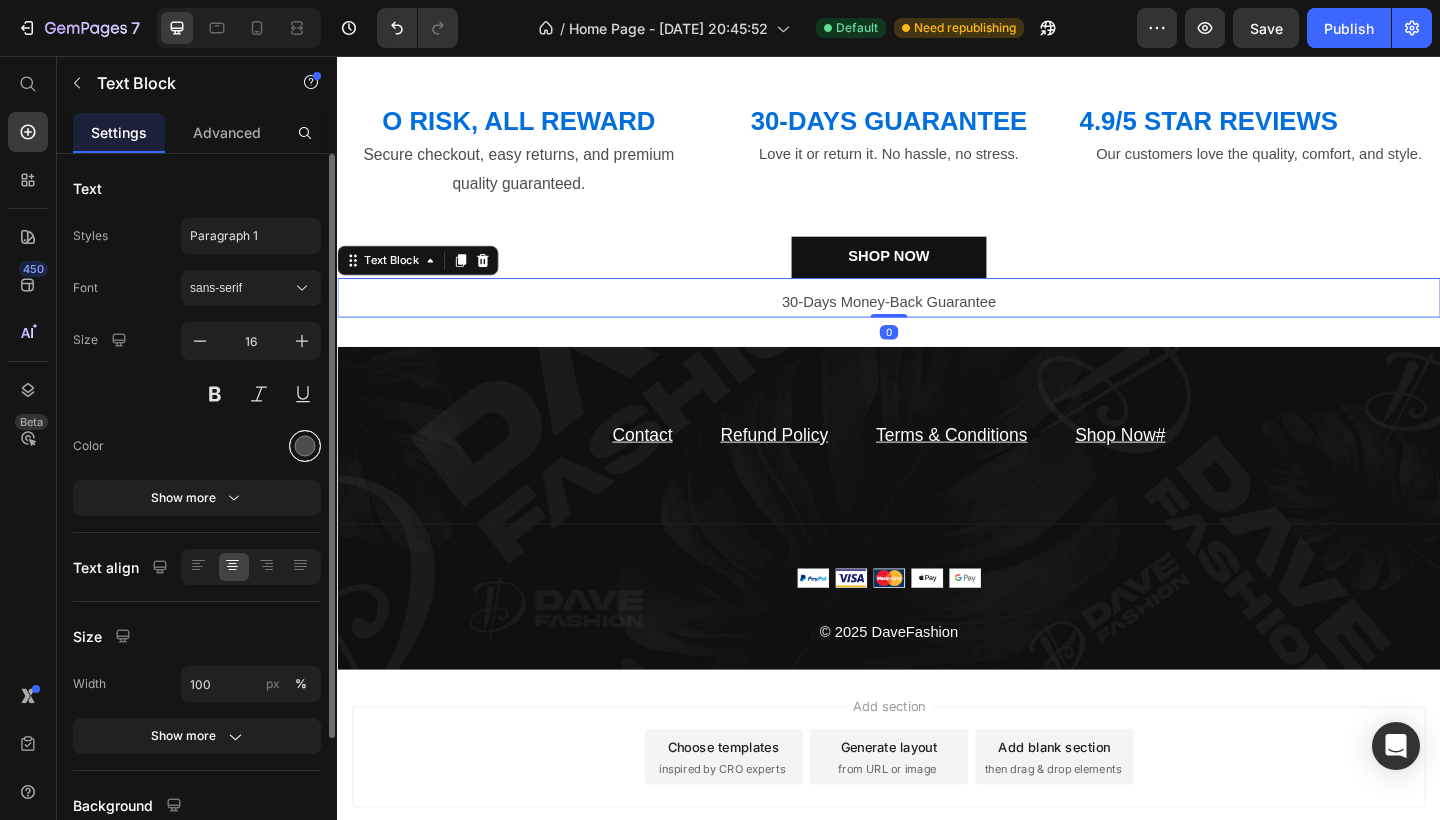 click at bounding box center [305, 446] 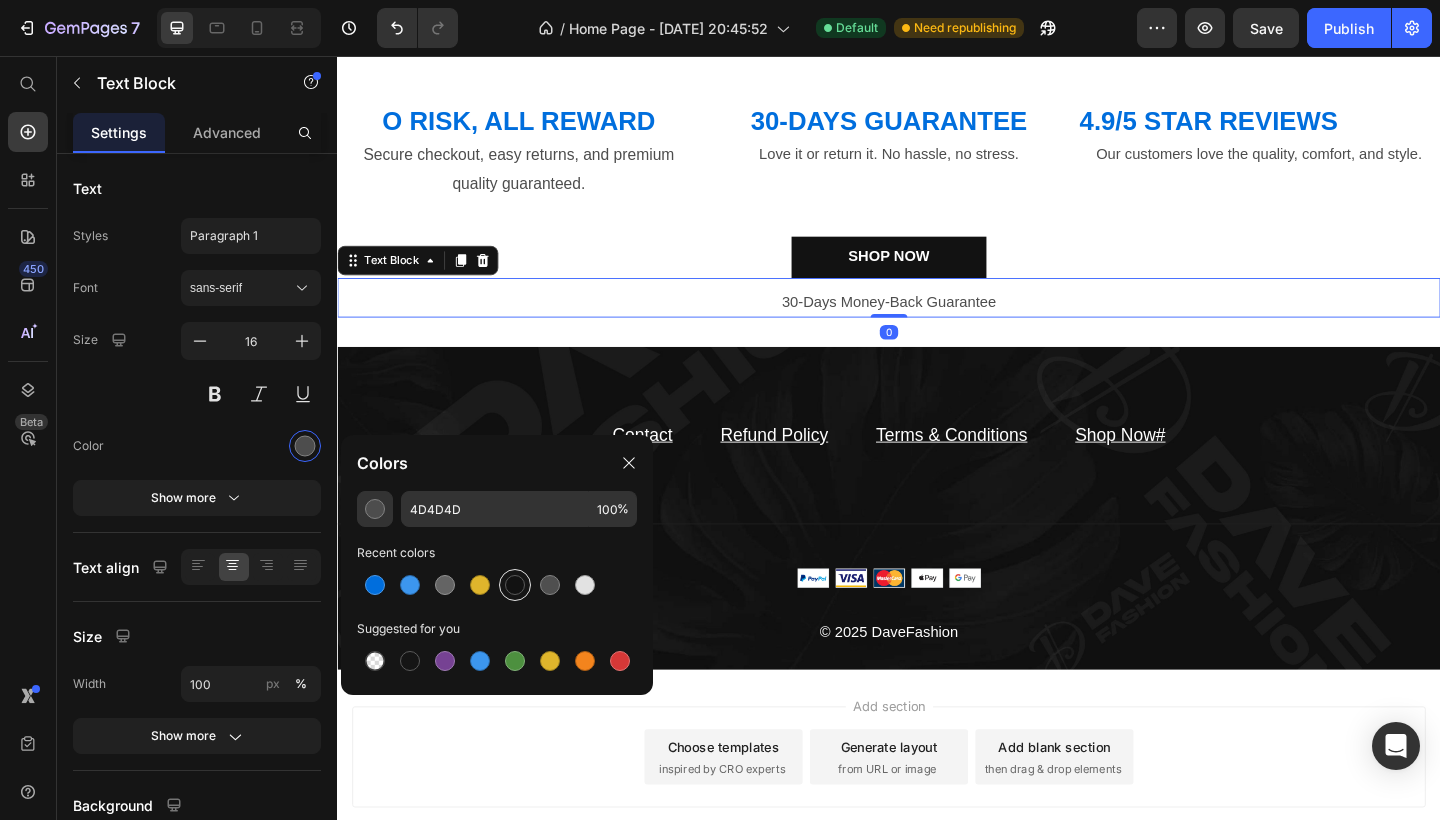 click at bounding box center [515, 585] 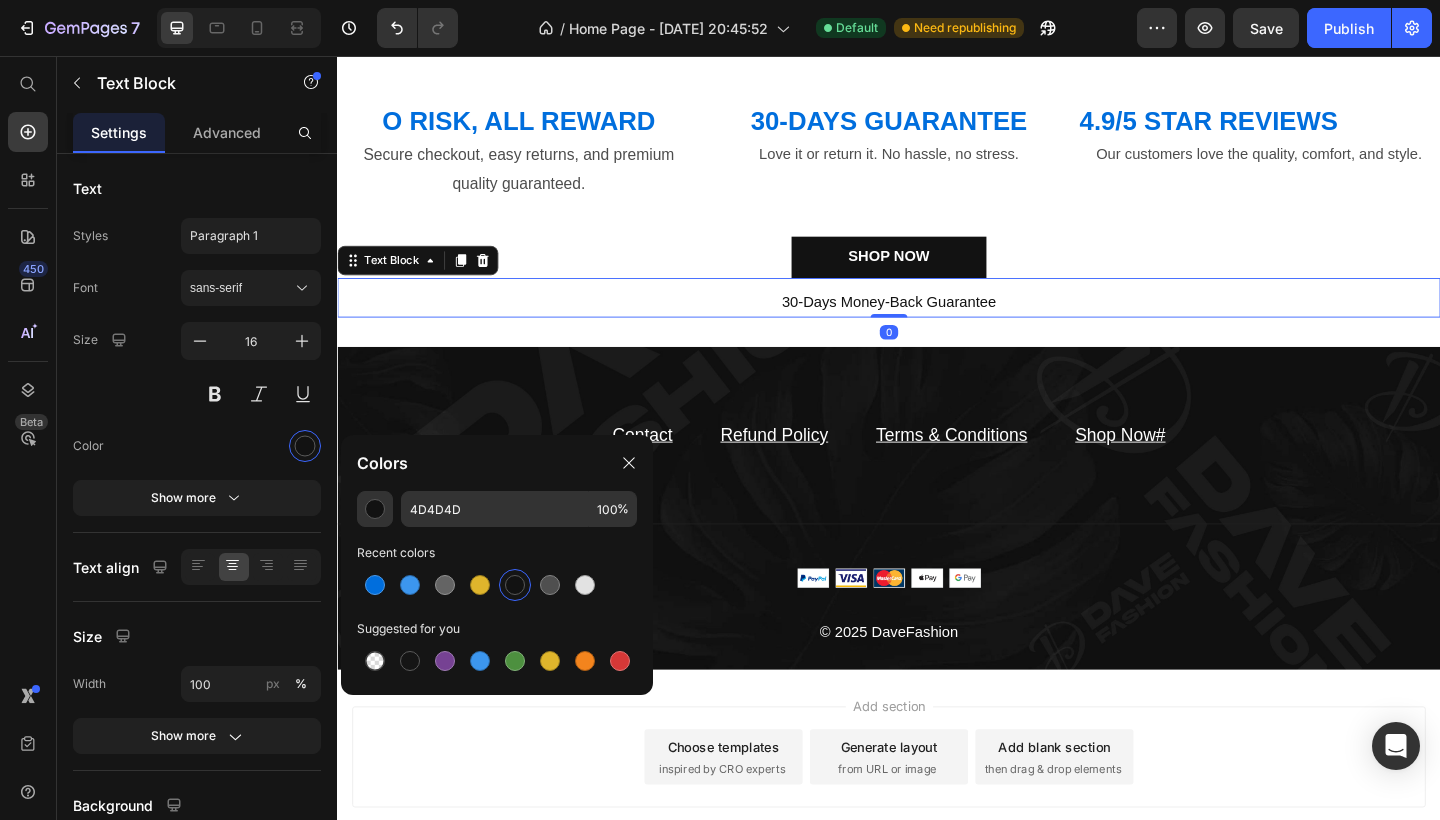 type on "121212" 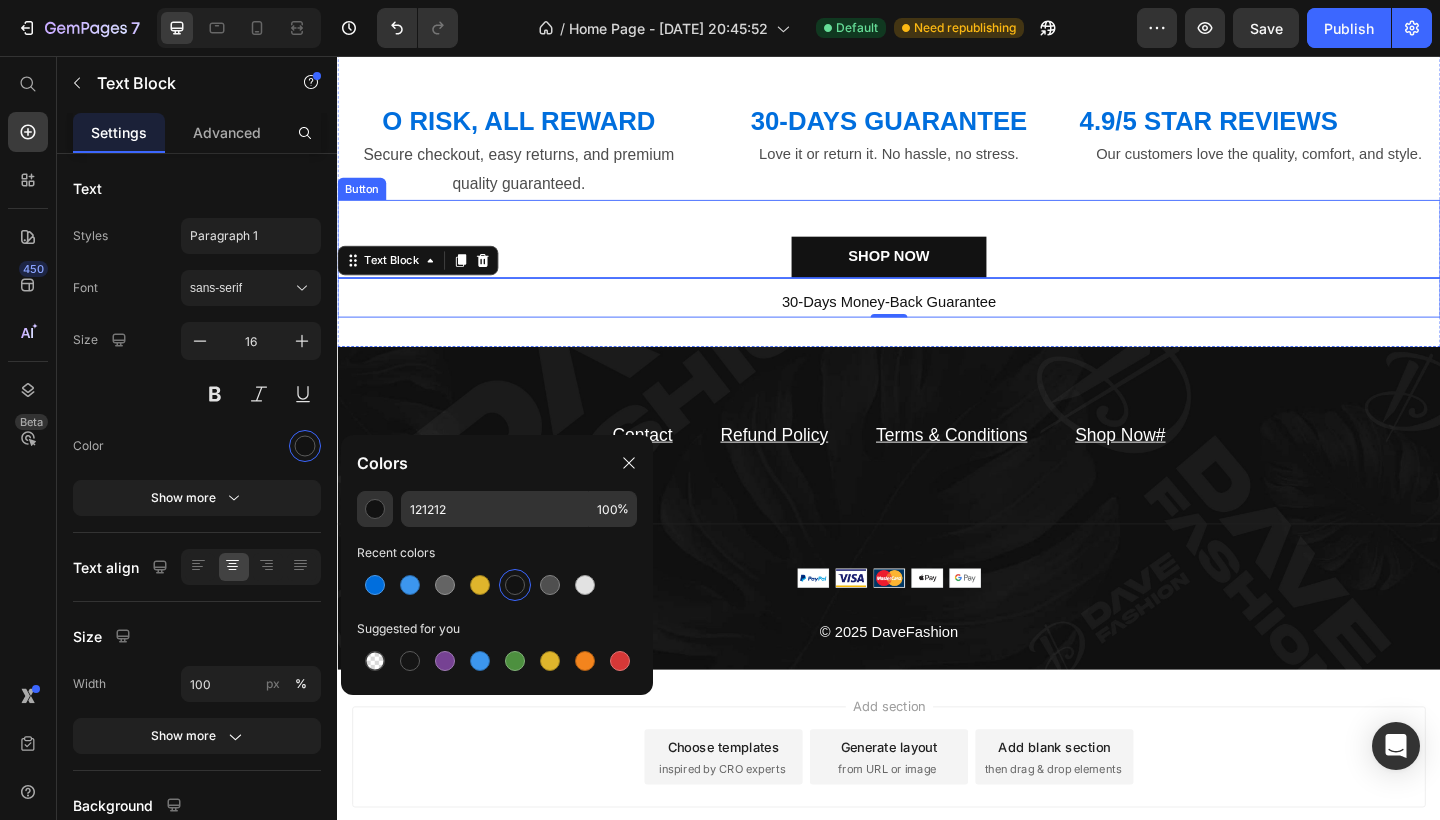 click on "SHOP NOW Button" at bounding box center (937, 255) 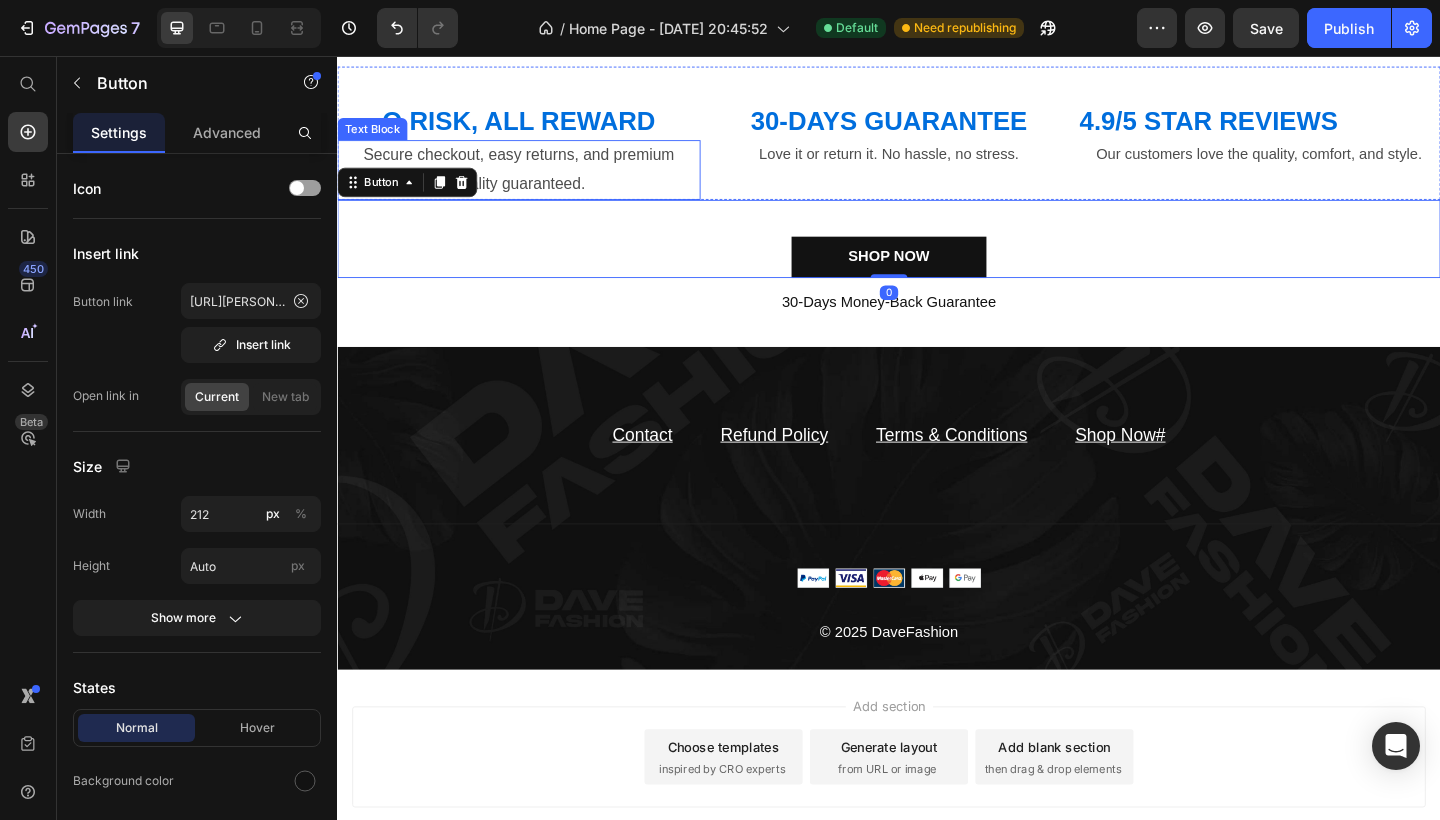 click on "Secure checkout, easy returns, and premium quality guaranteed." at bounding box center [534, 180] 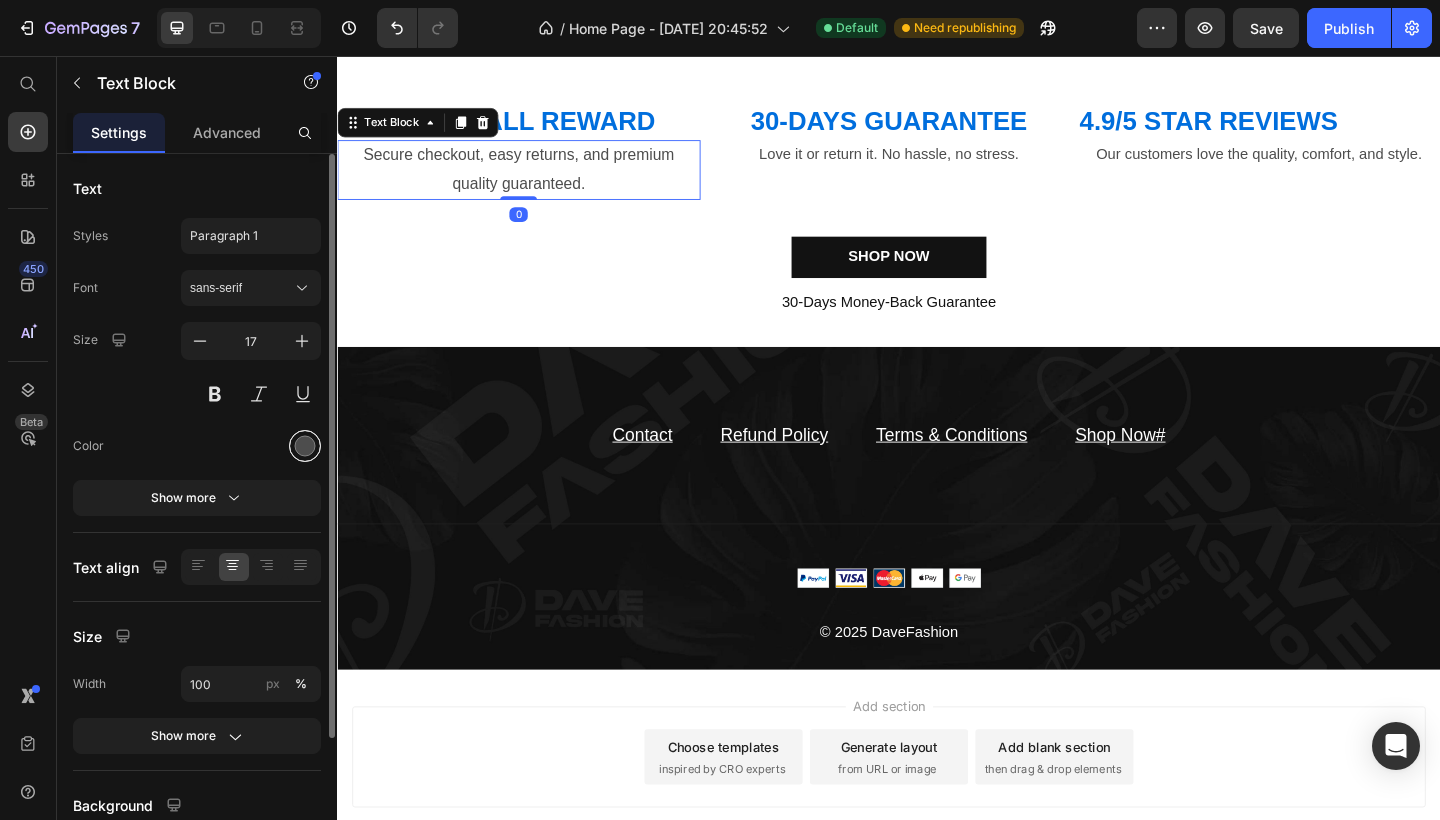 click at bounding box center (305, 446) 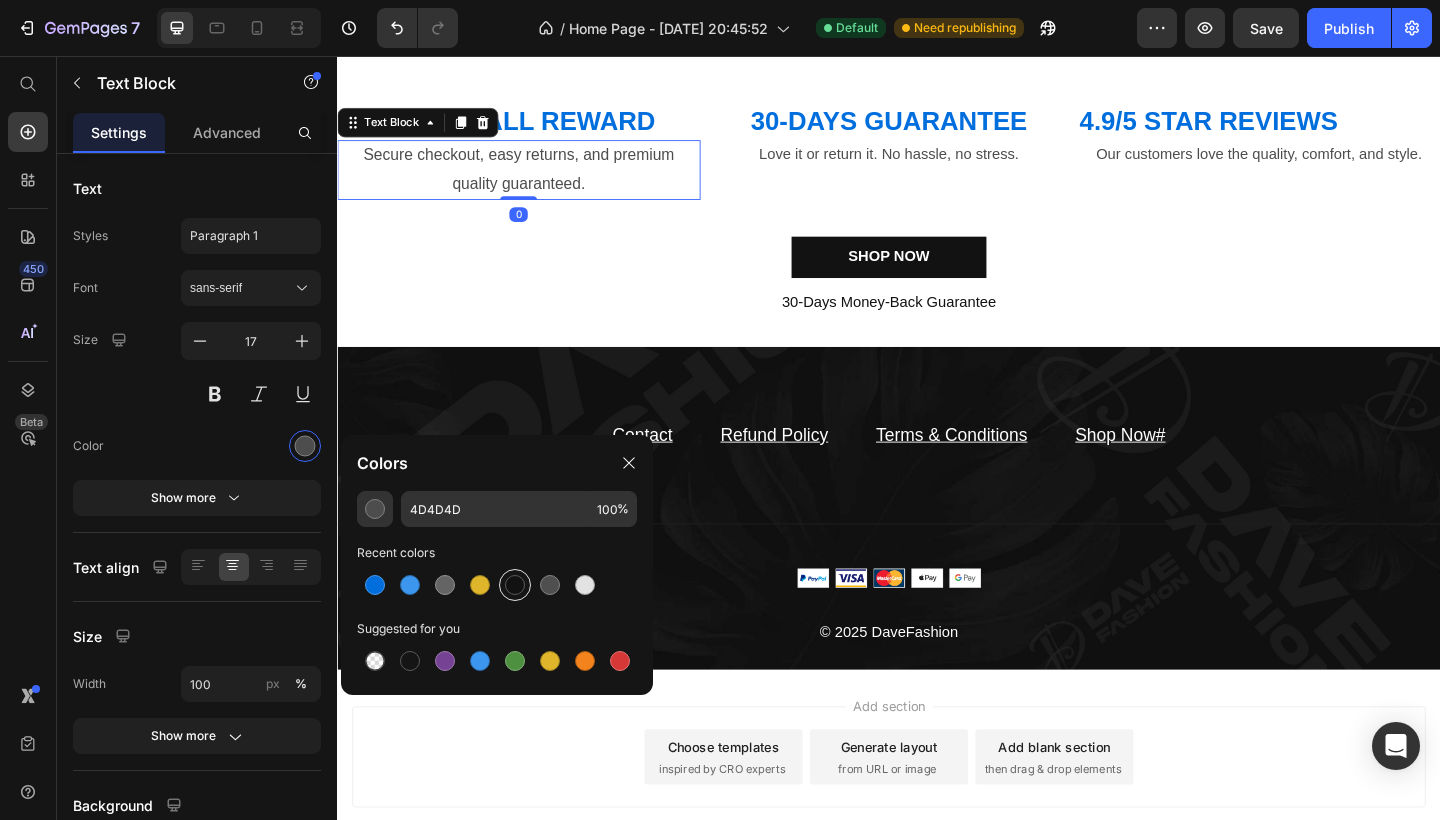 click at bounding box center [515, 585] 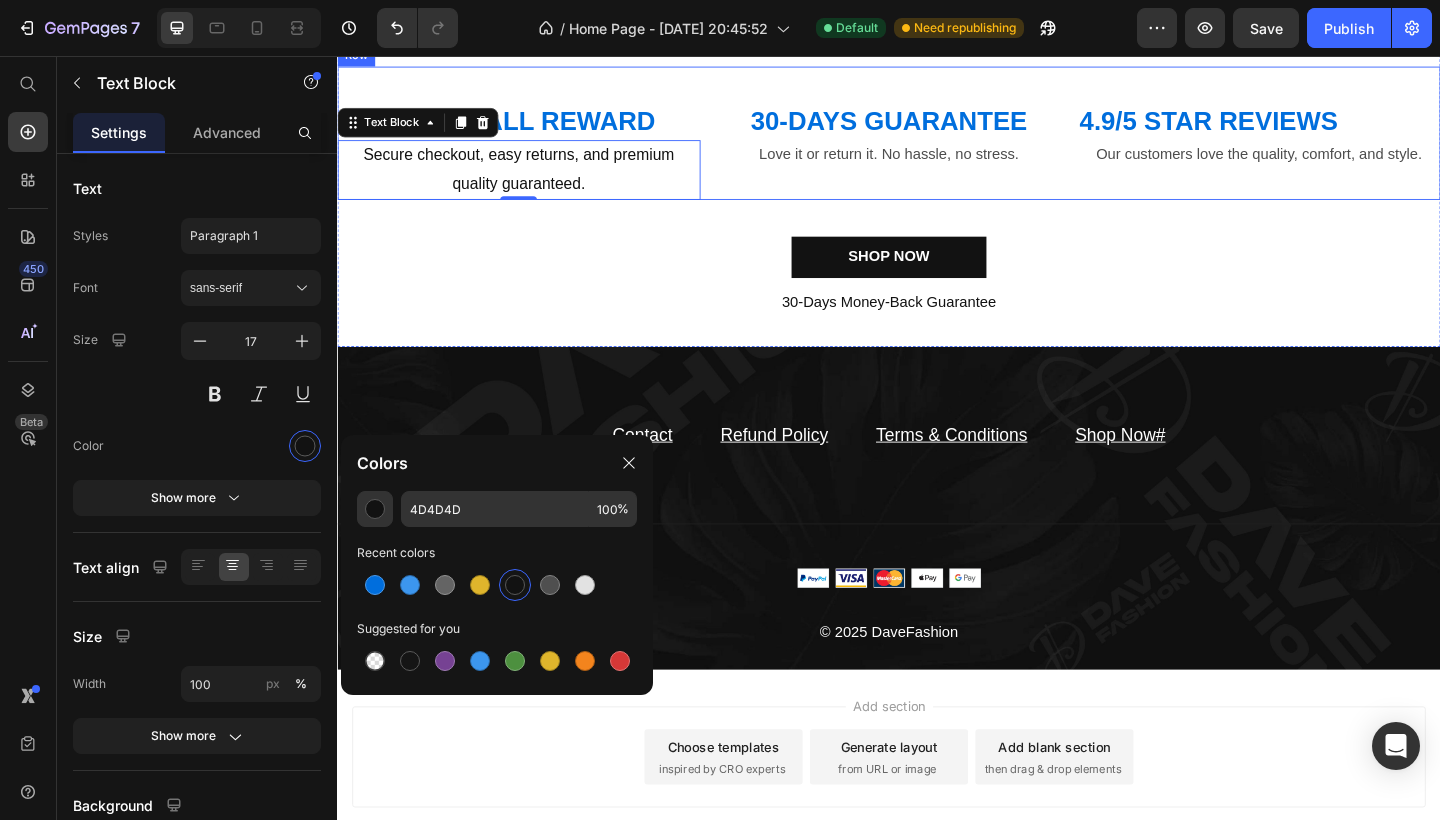 type on "121212" 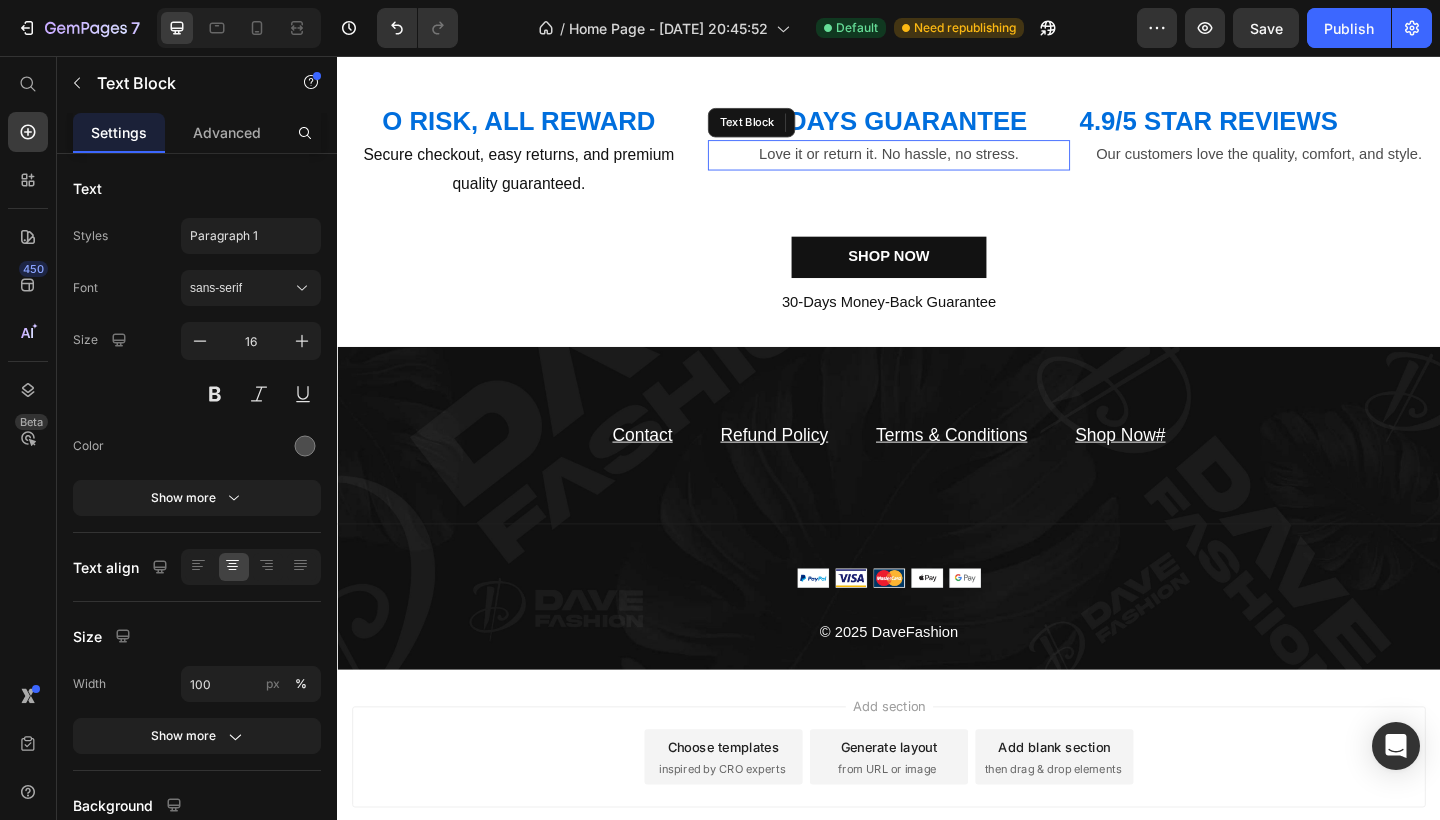 click on "Love it or return it. No hassle, no stress." at bounding box center [937, 164] 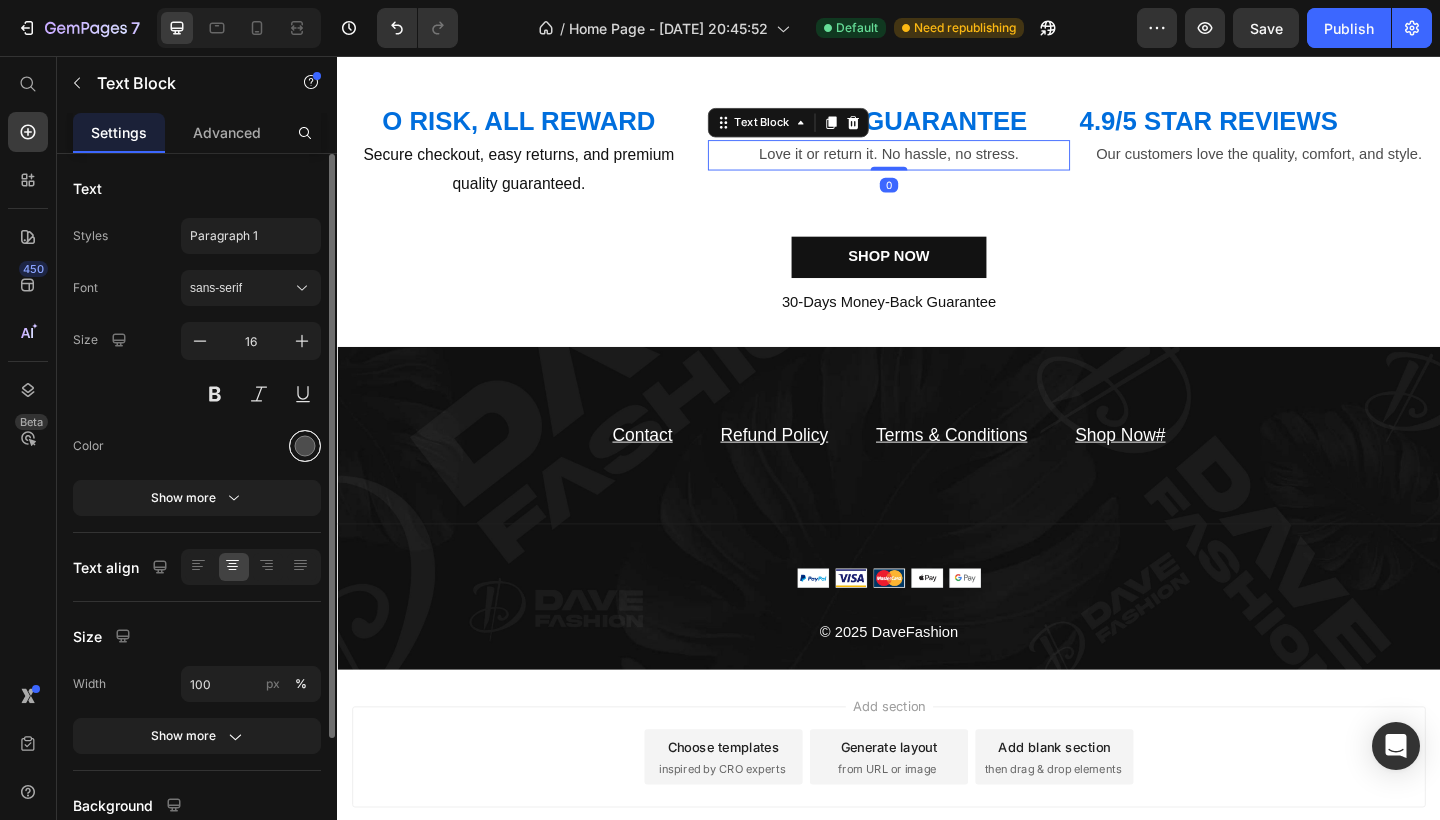 click at bounding box center [305, 446] 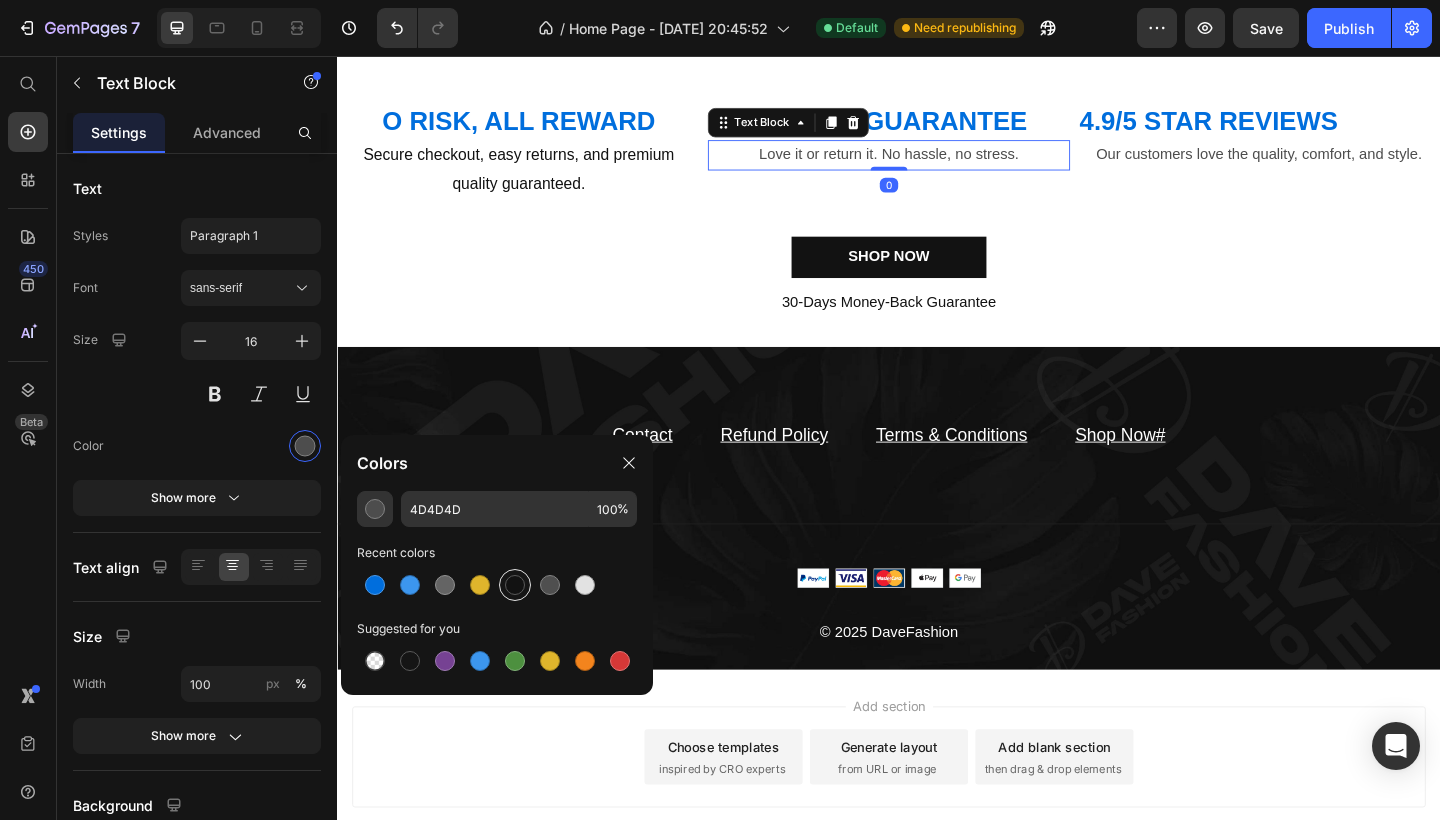 click at bounding box center [515, 585] 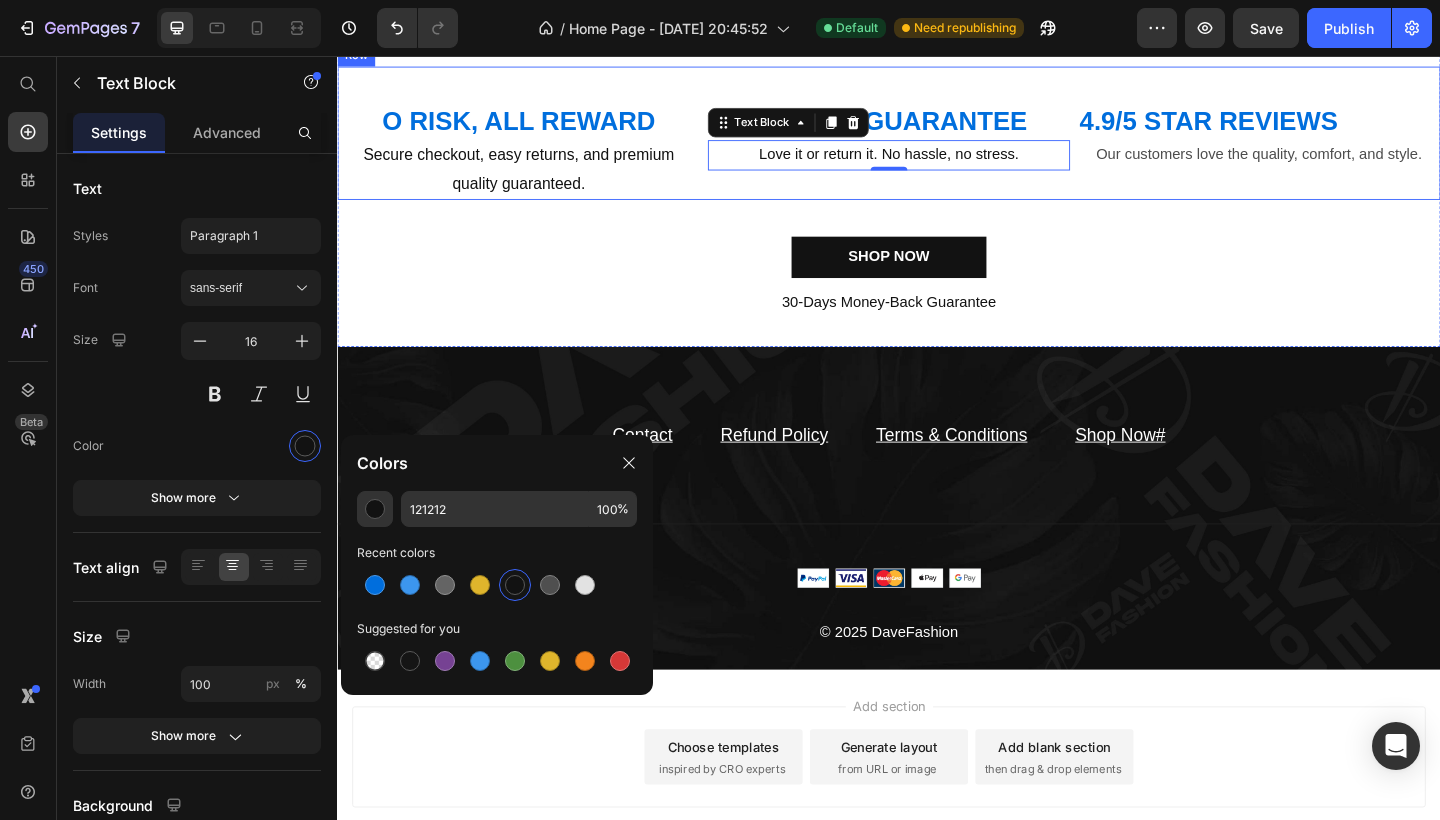 click on "4.9/5 STAR REVIEWS  Heading Our customers love the quality, comfort, and style. Text Block" at bounding box center [1339, 161] 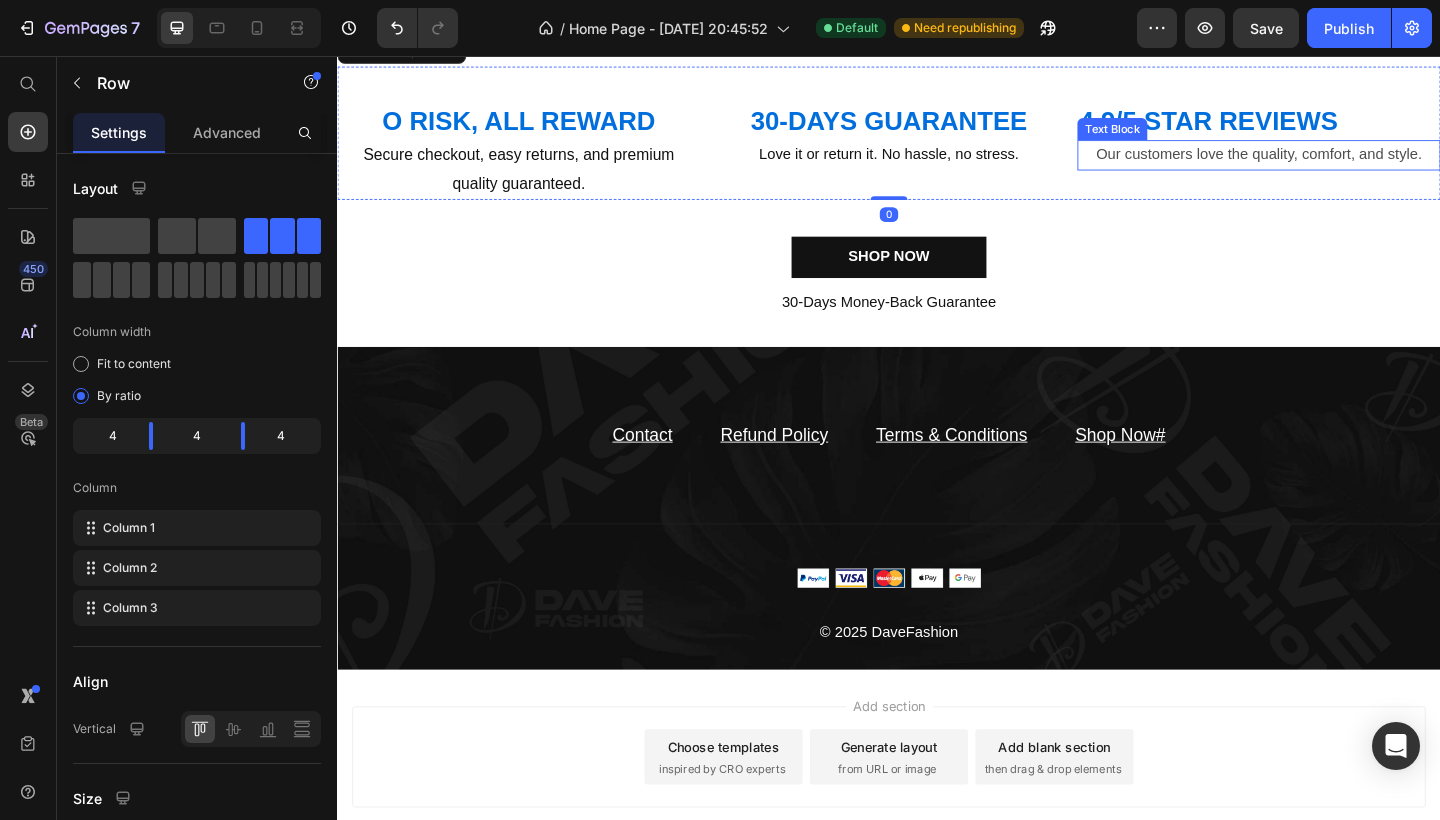 click on "Our customers love the quality, comfort, and style." at bounding box center (1339, 164) 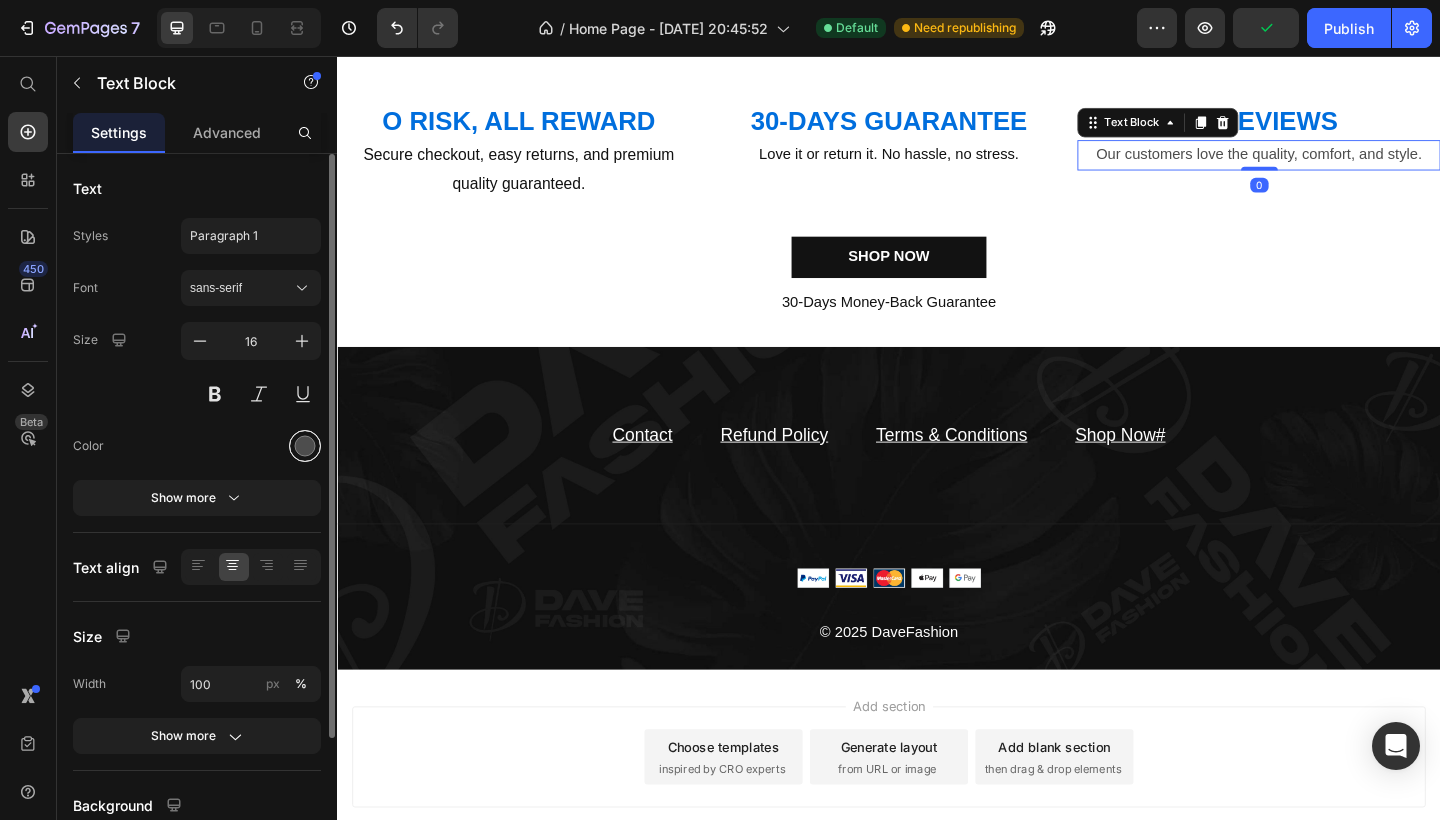 click at bounding box center (305, 446) 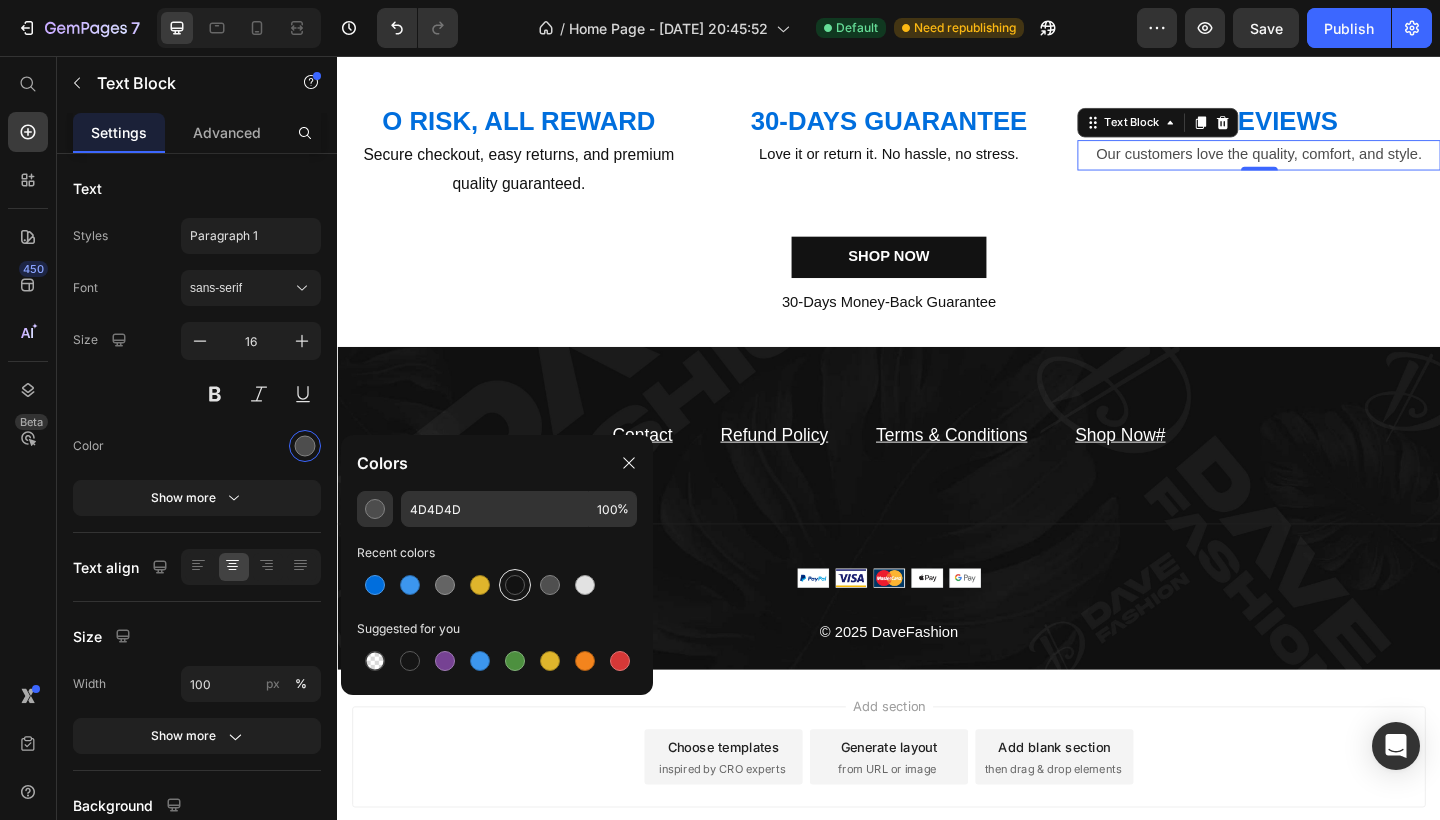 click at bounding box center [515, 585] 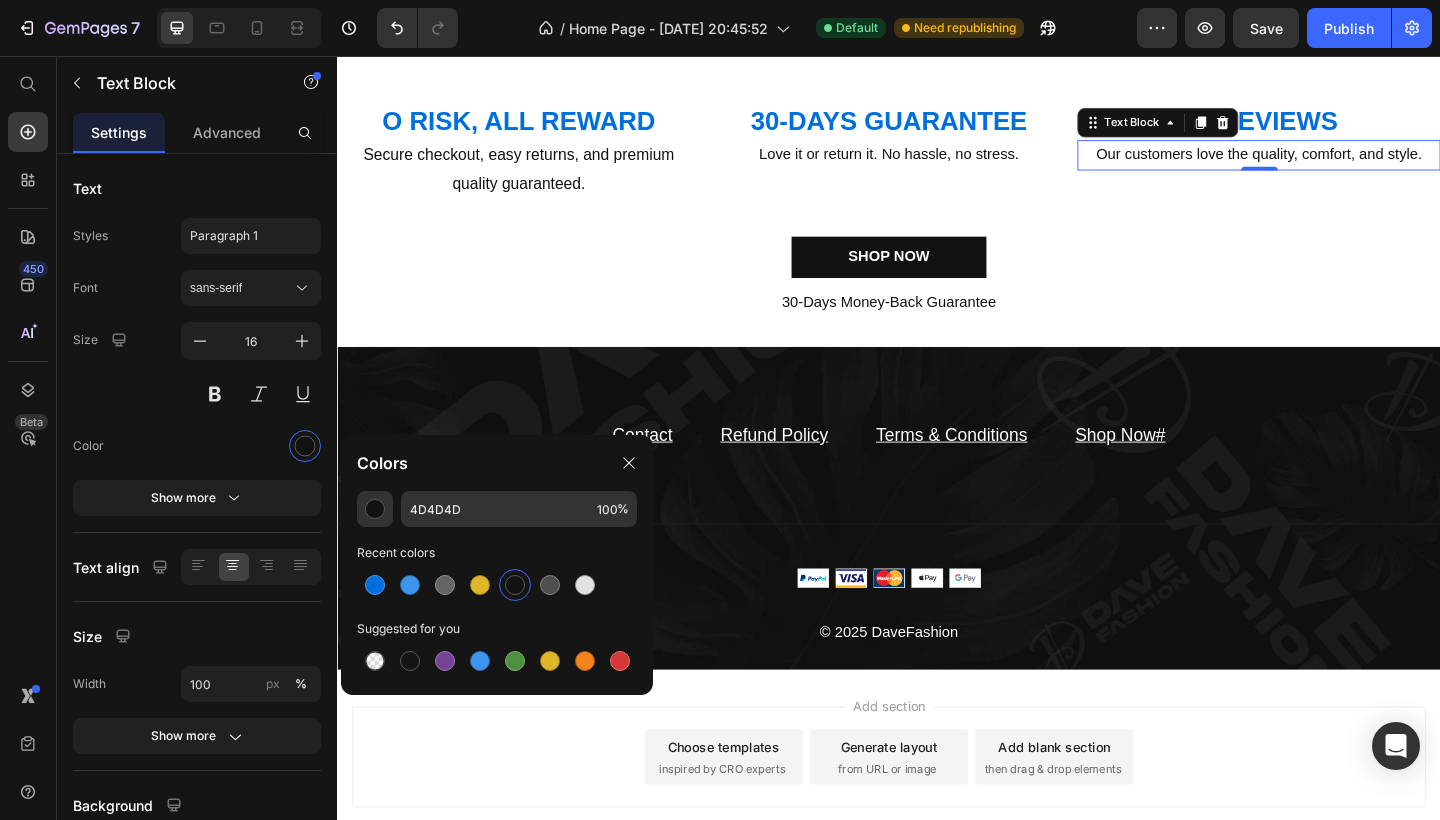 type on "121212" 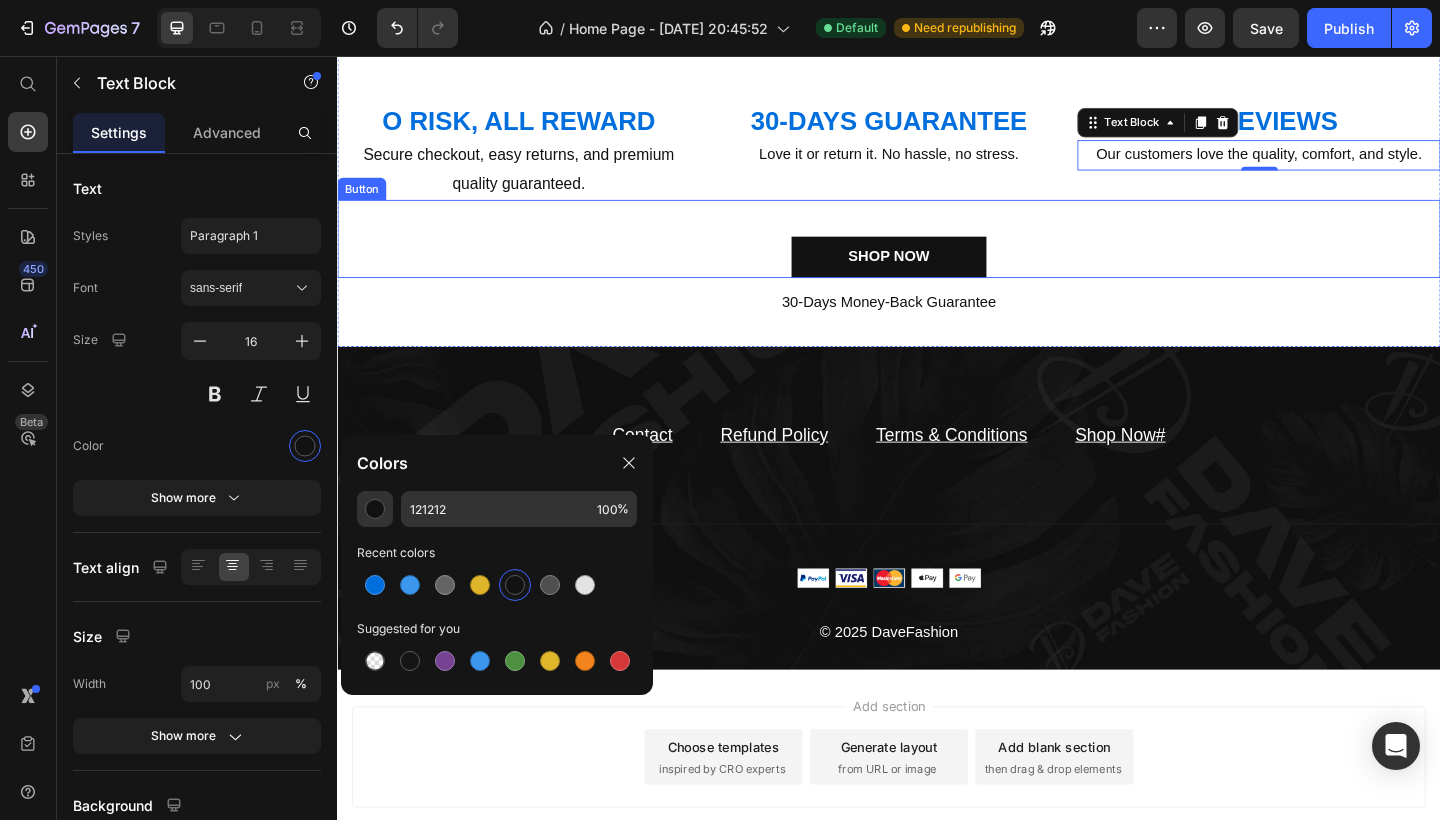 click on "SHOP NOW Button" at bounding box center (937, 255) 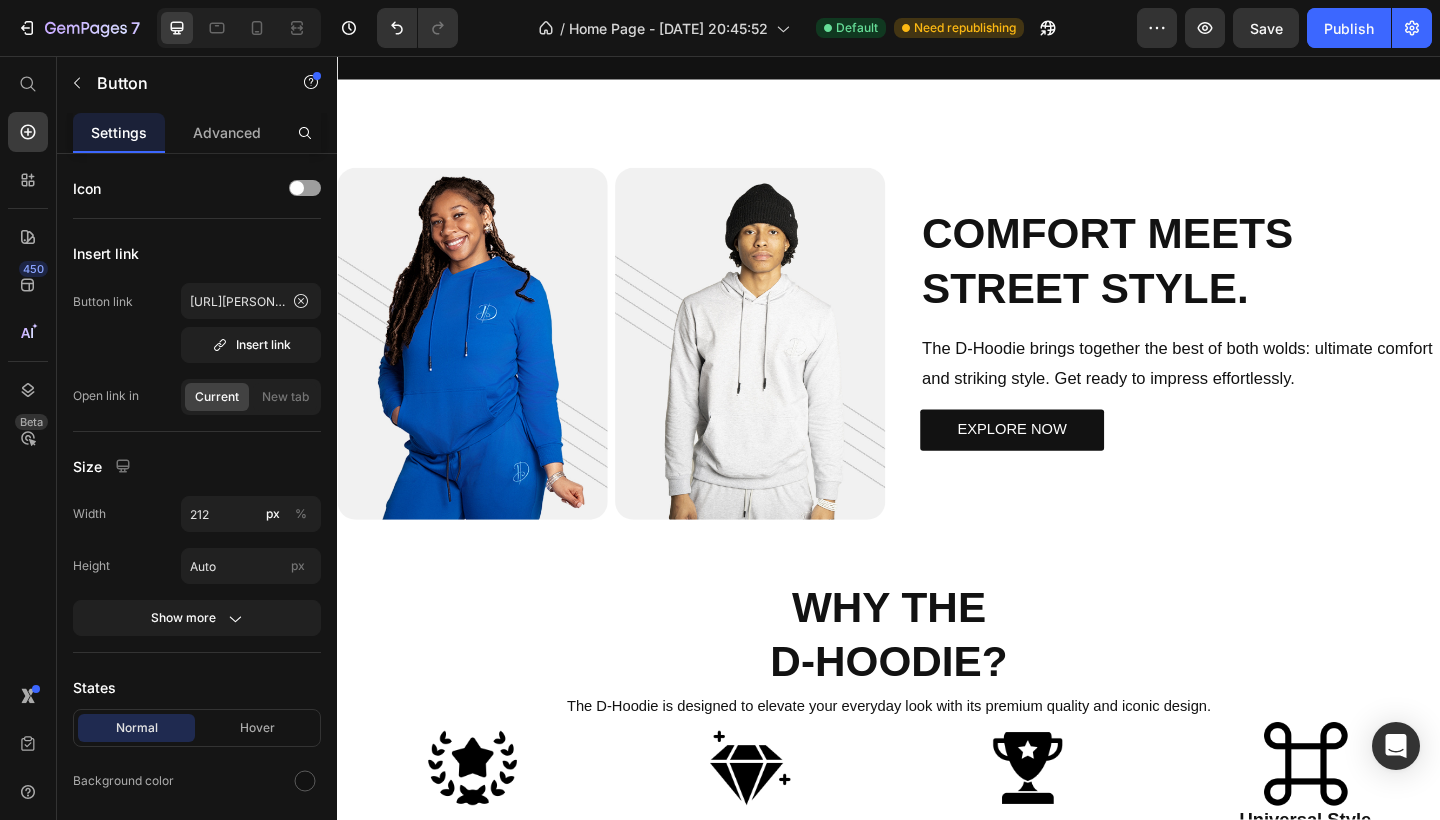 scroll, scrollTop: 0, scrollLeft: 0, axis: both 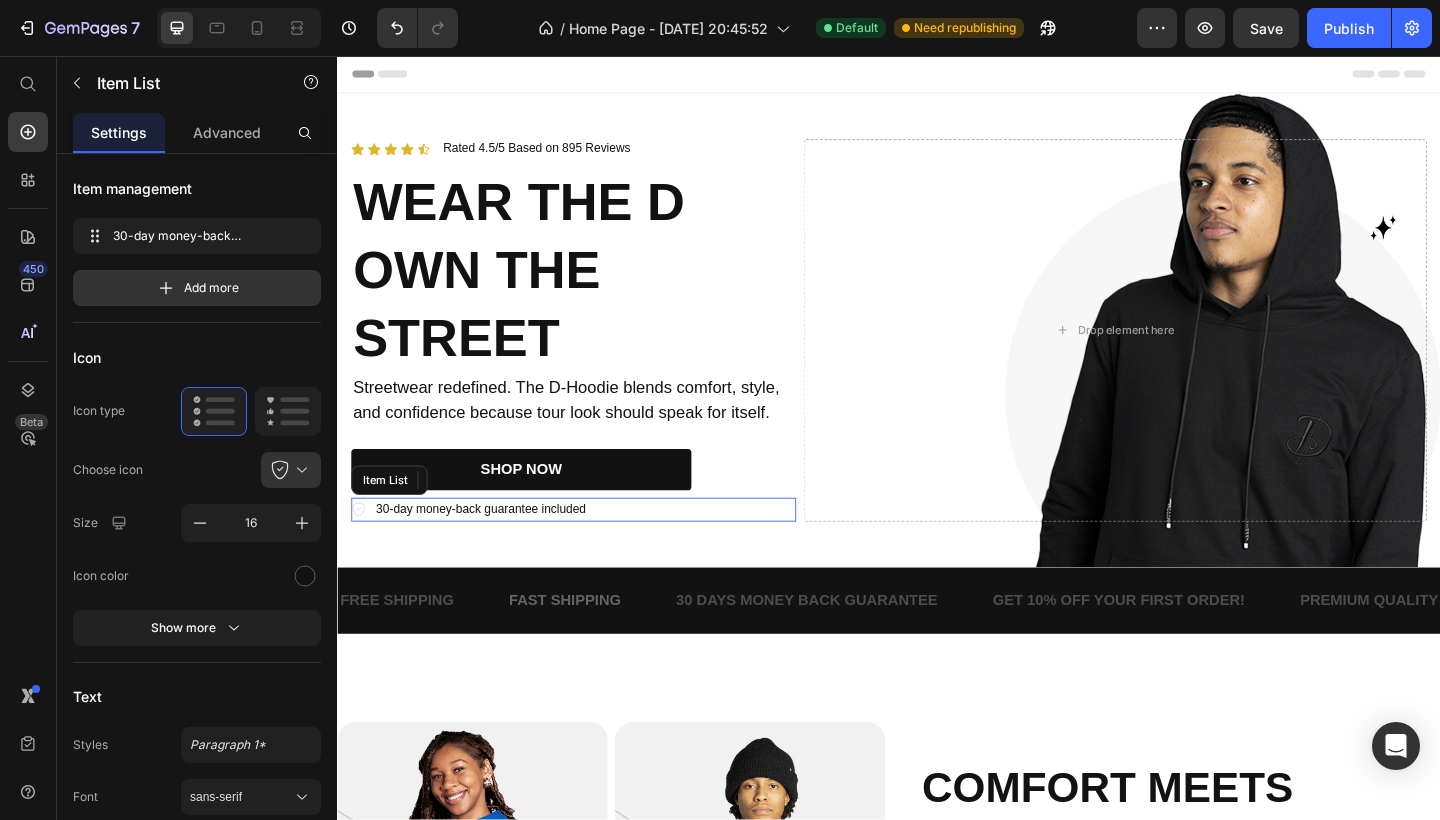 click 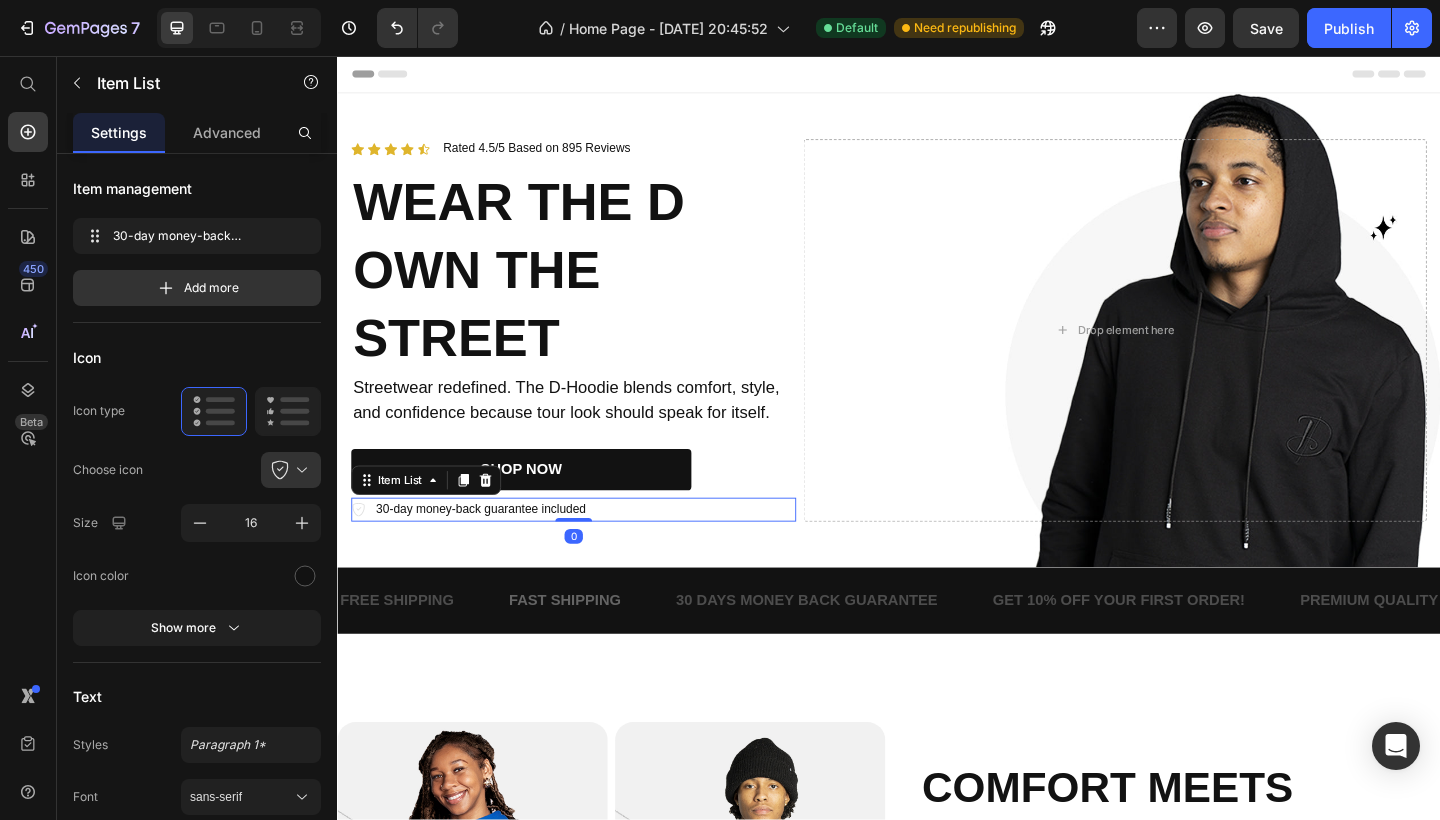 click on "30-day money-back guarantee included" at bounding box center [481, 550] 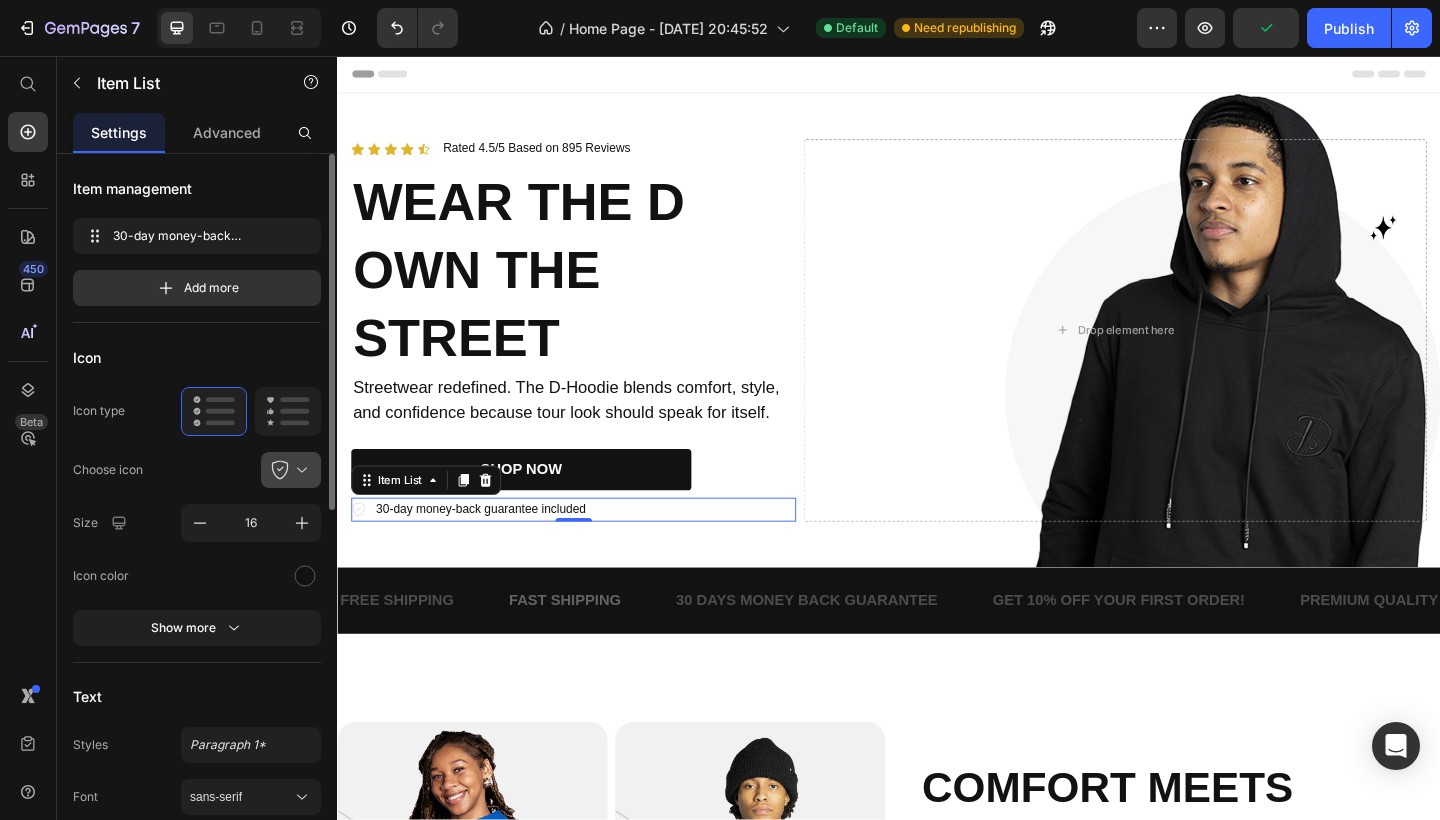 click at bounding box center (299, 470) 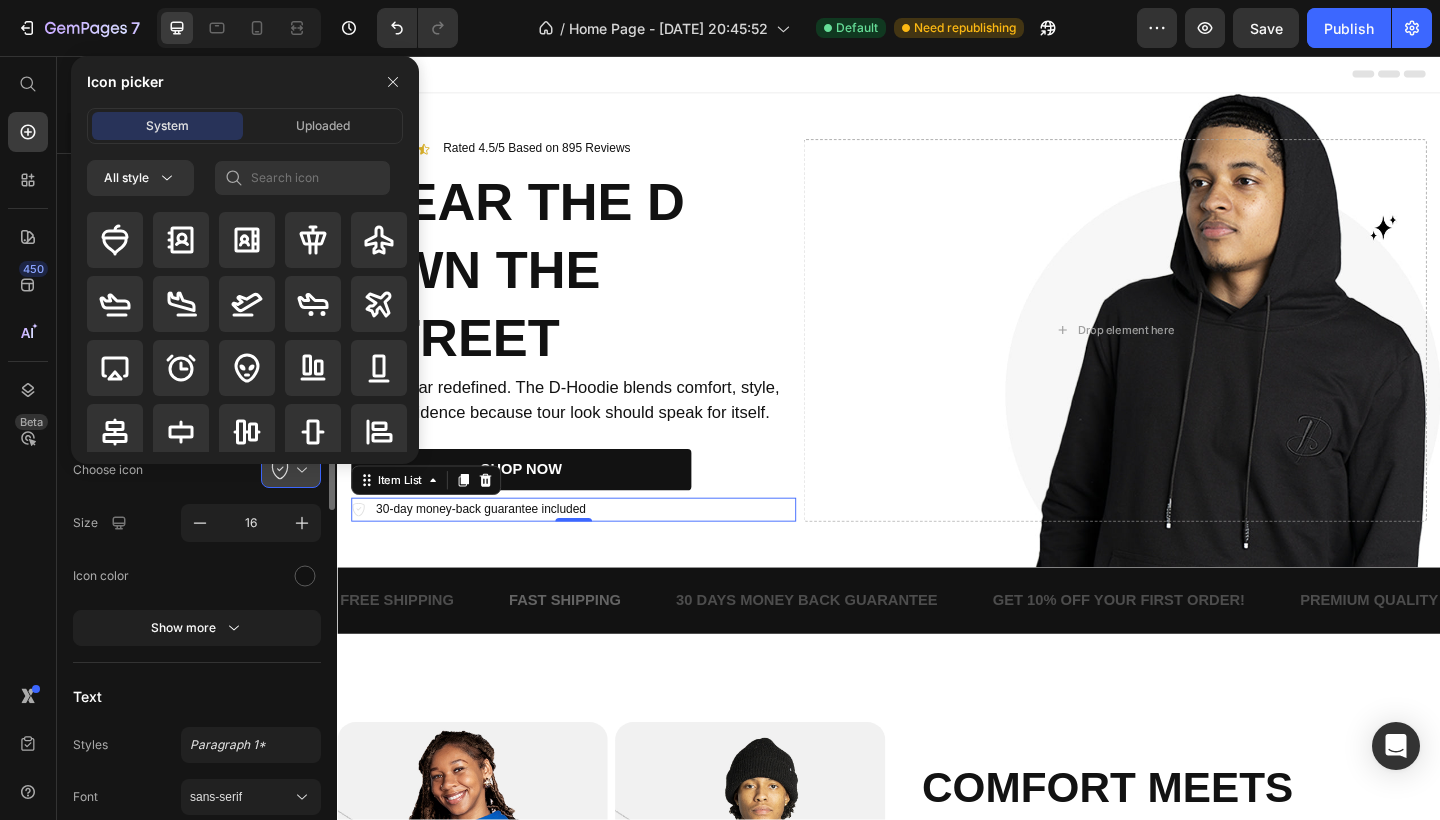 click at bounding box center [299, 470] 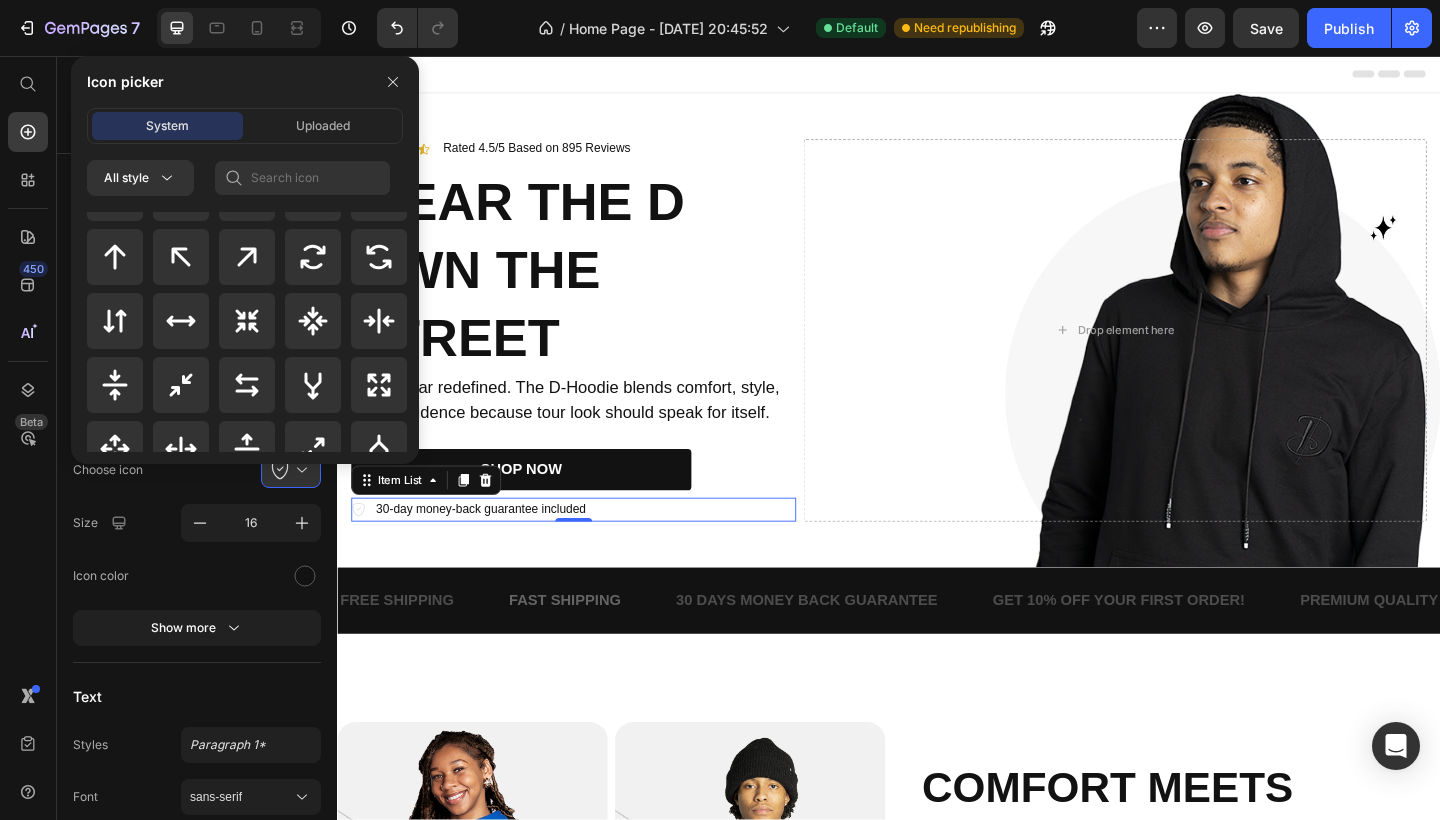 scroll, scrollTop: 1297, scrollLeft: 0, axis: vertical 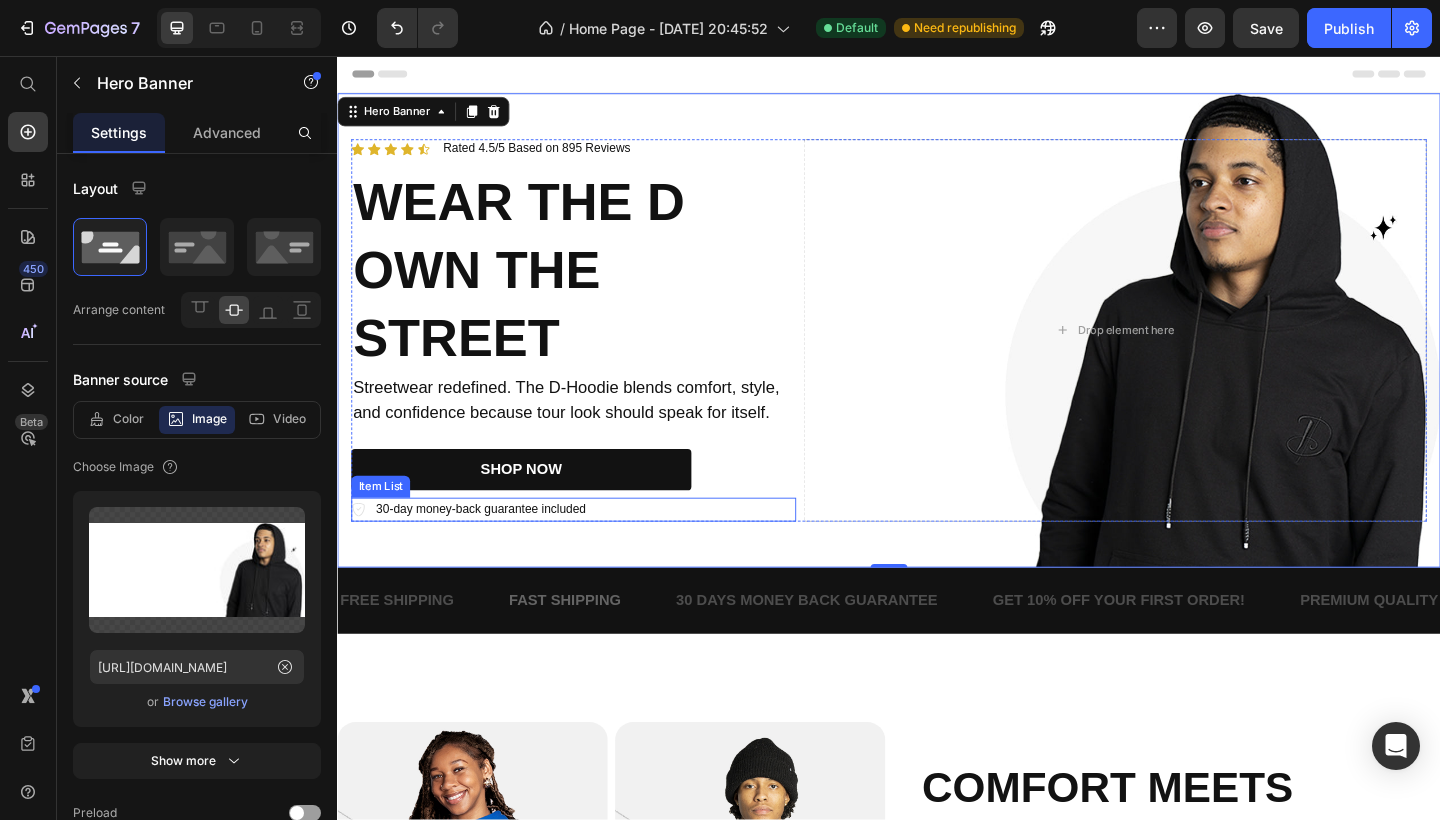 click on "30-day money-back guarantee included" at bounding box center (481, 550) 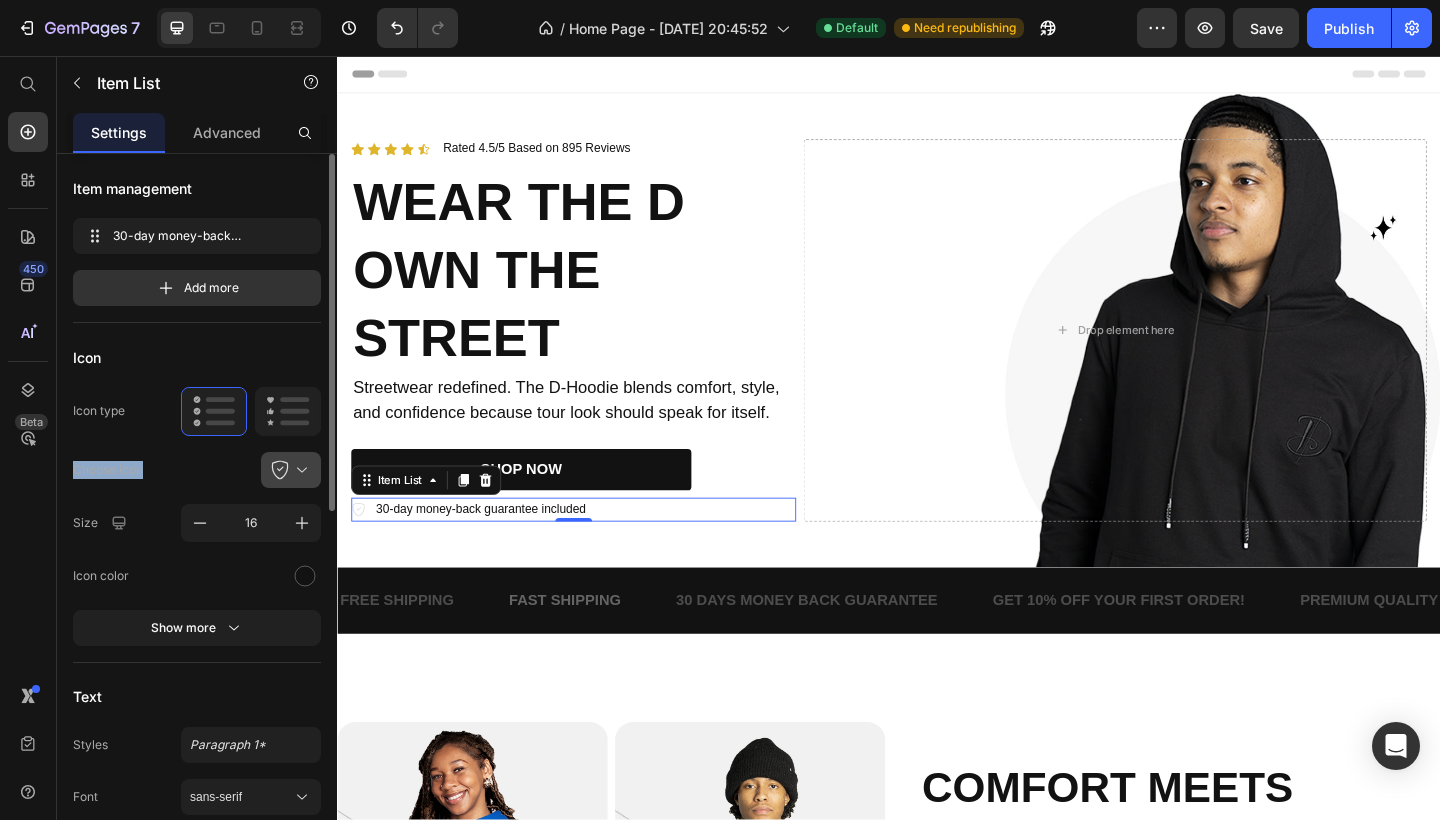 click at bounding box center (299, 470) 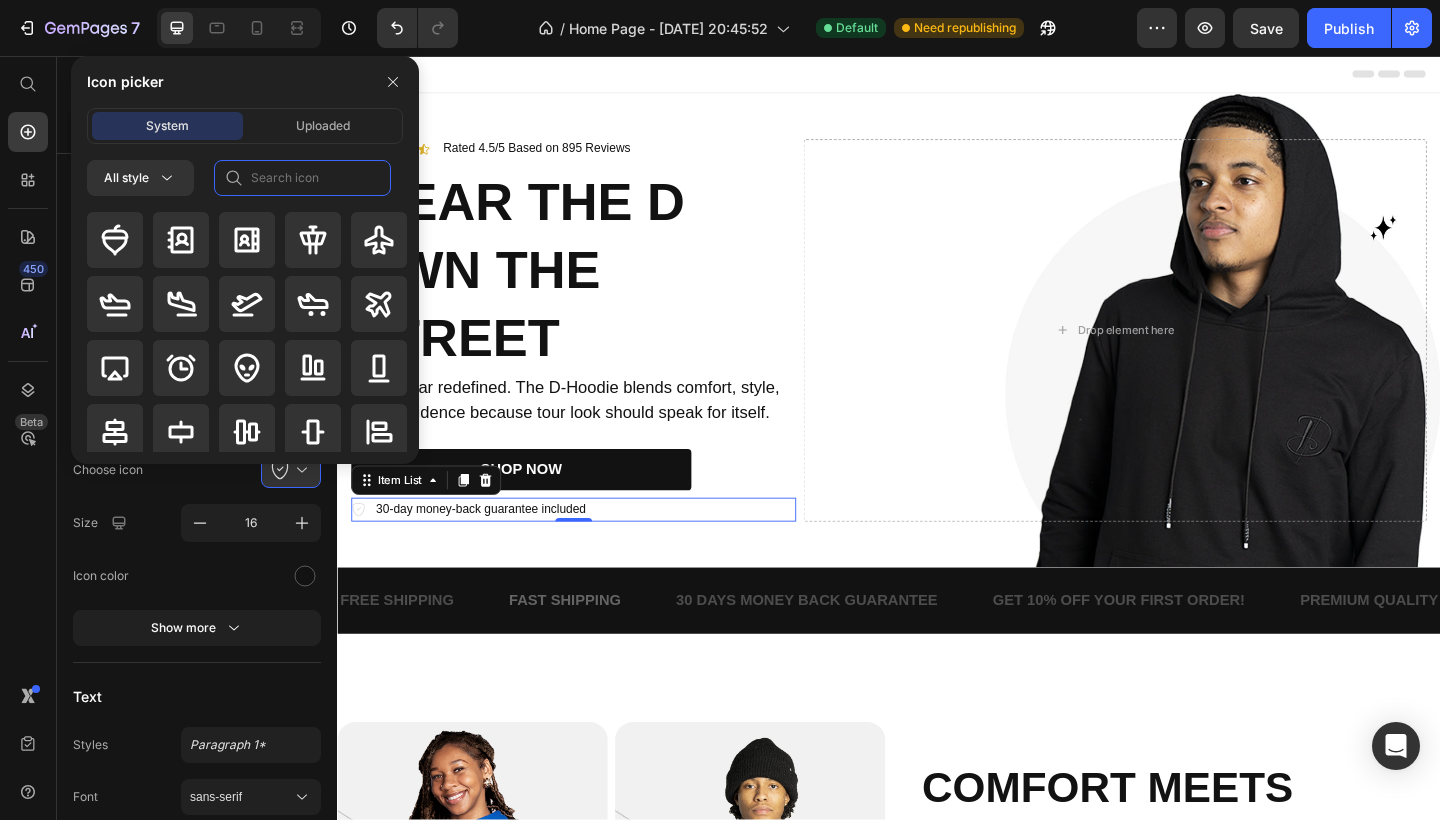 click 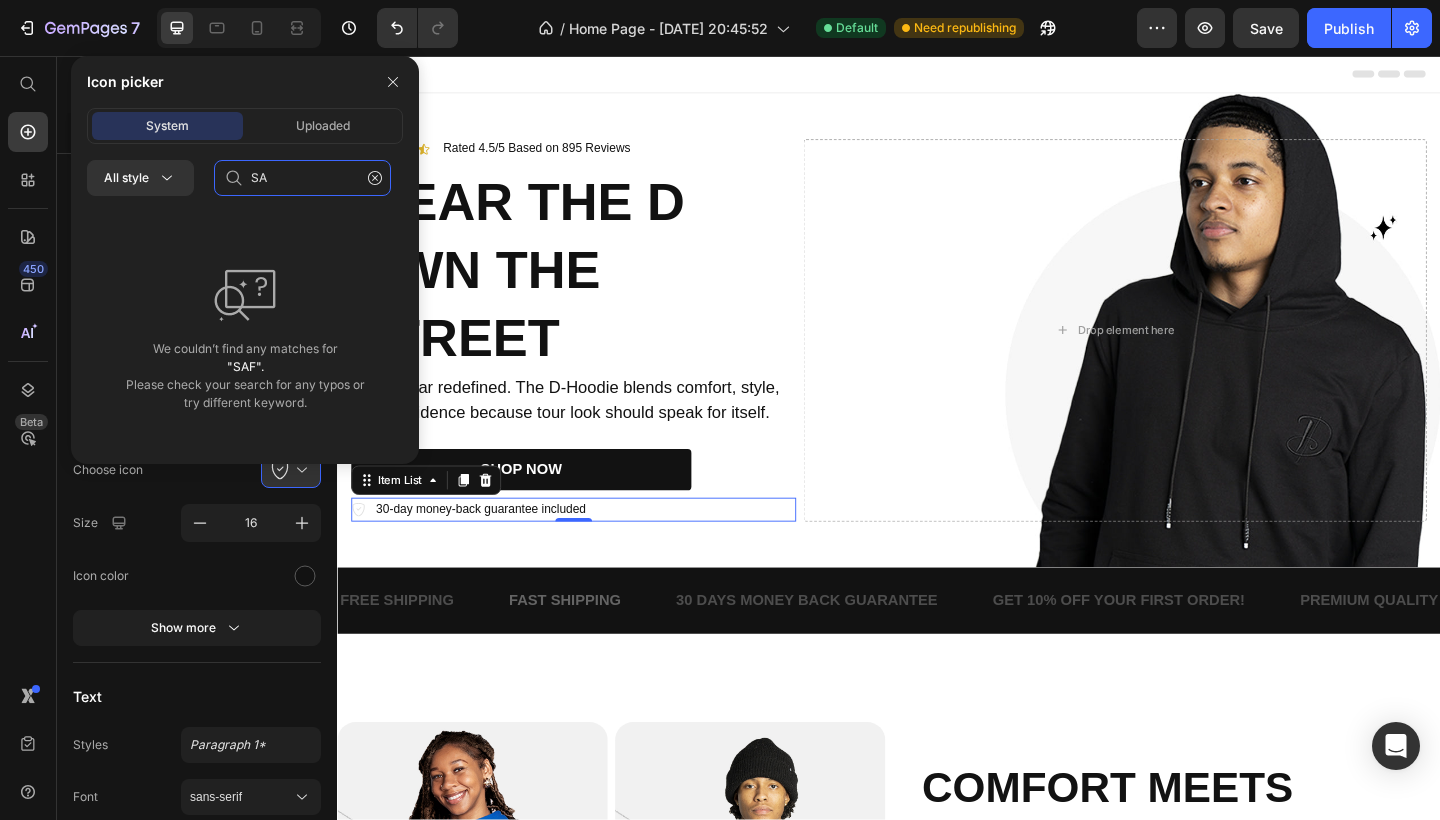type on "S" 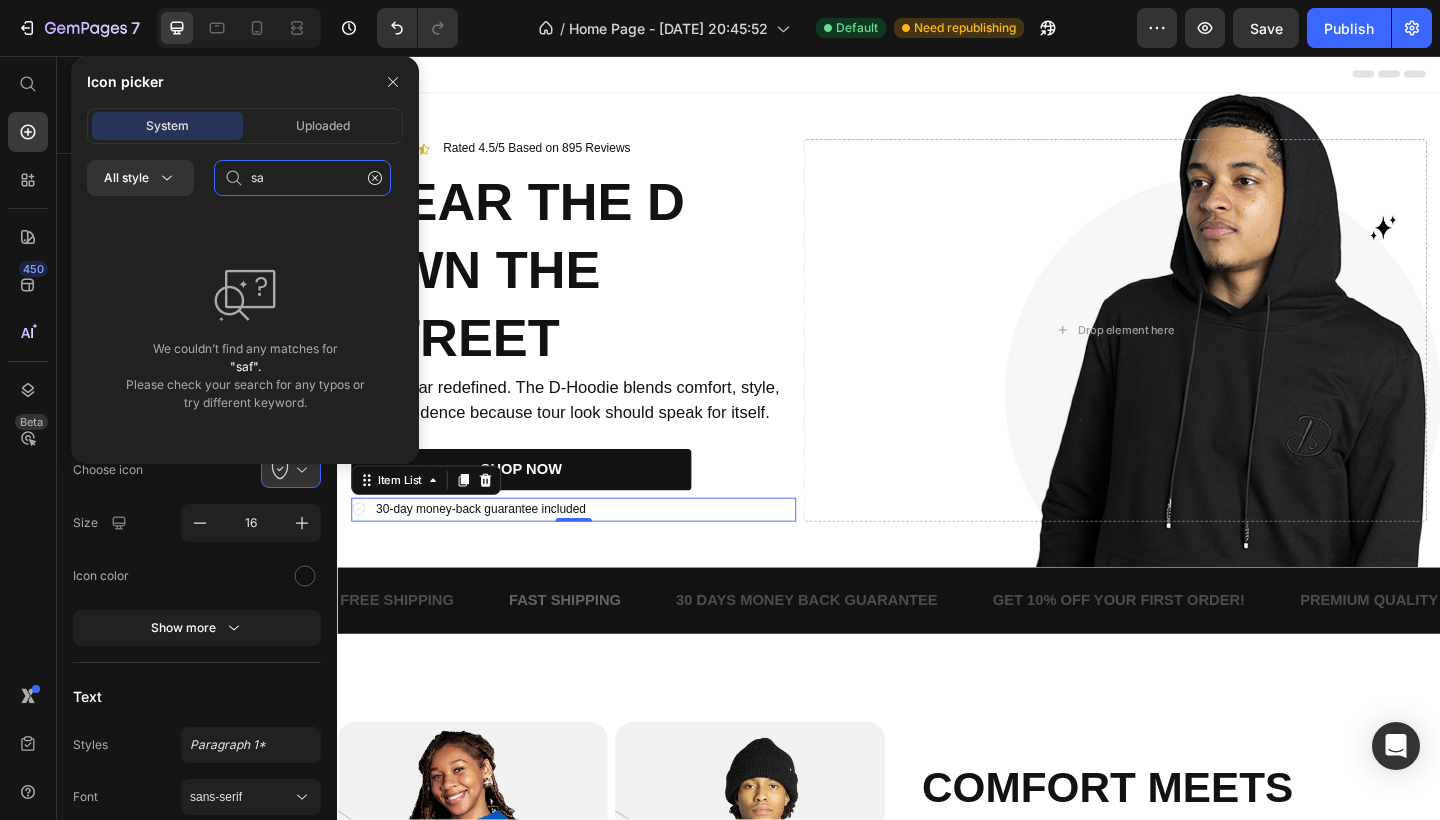 type on "s" 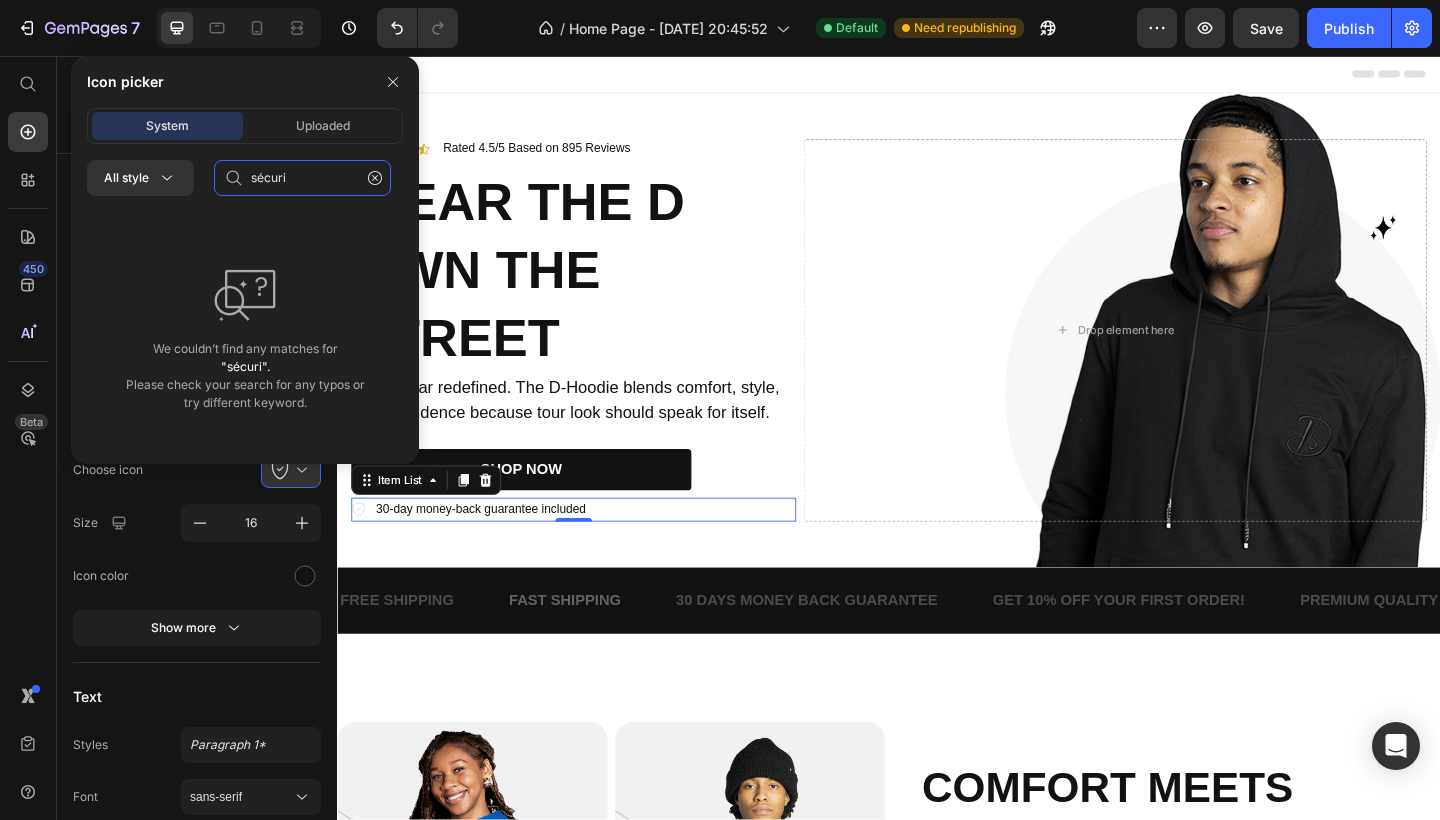 scroll, scrollTop: 0, scrollLeft: 0, axis: both 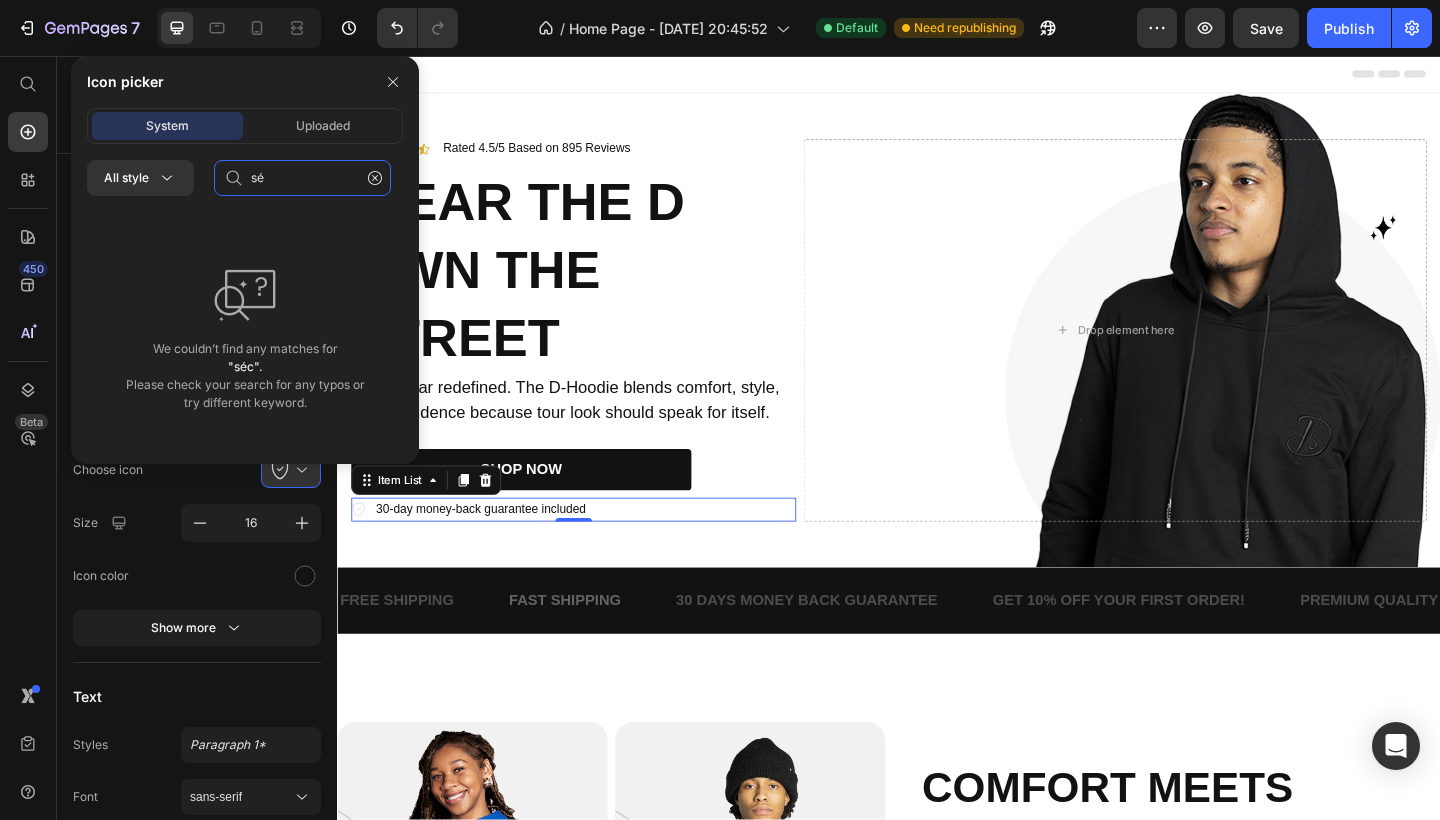 type on "s" 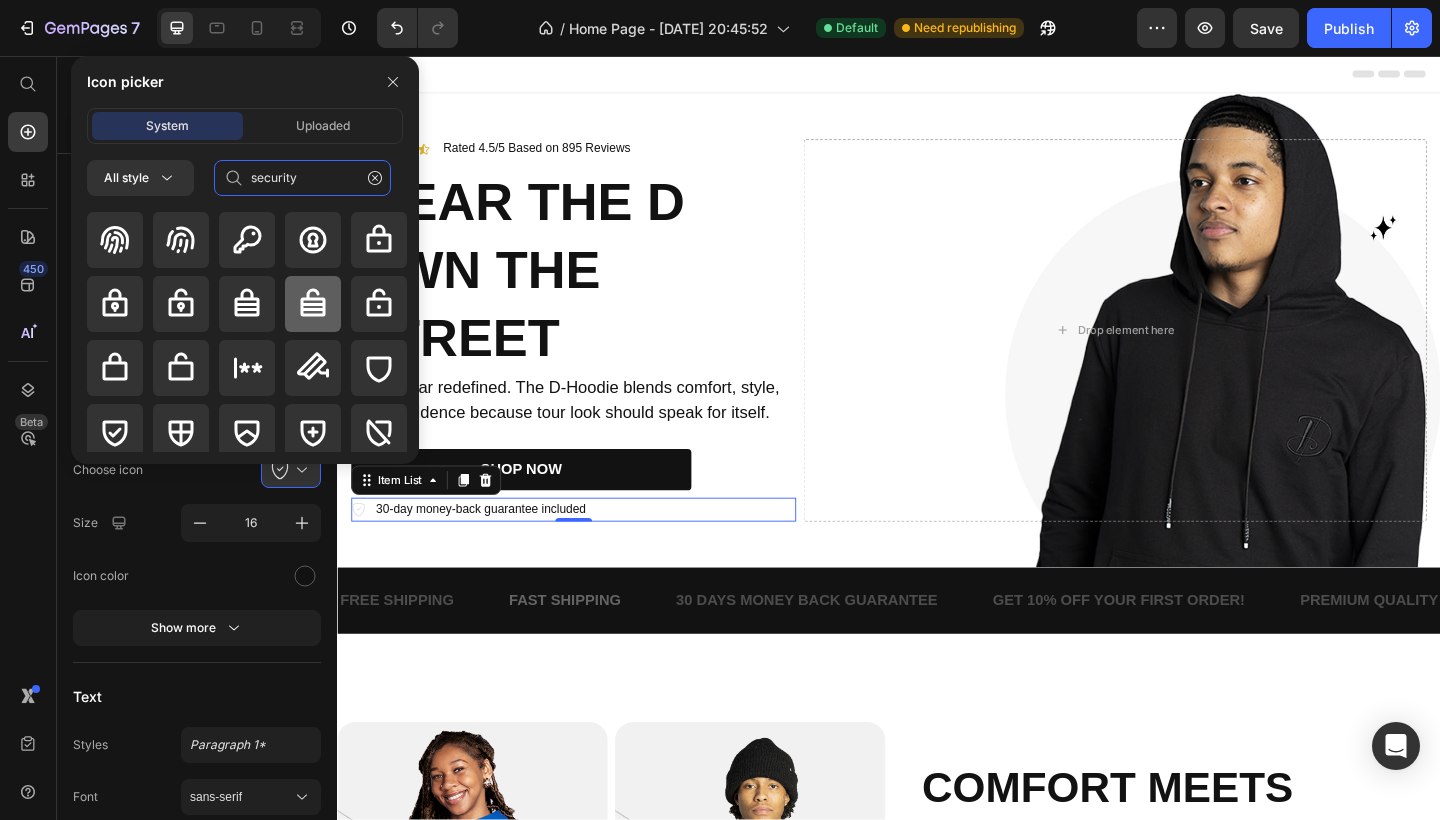 scroll, scrollTop: 0, scrollLeft: 0, axis: both 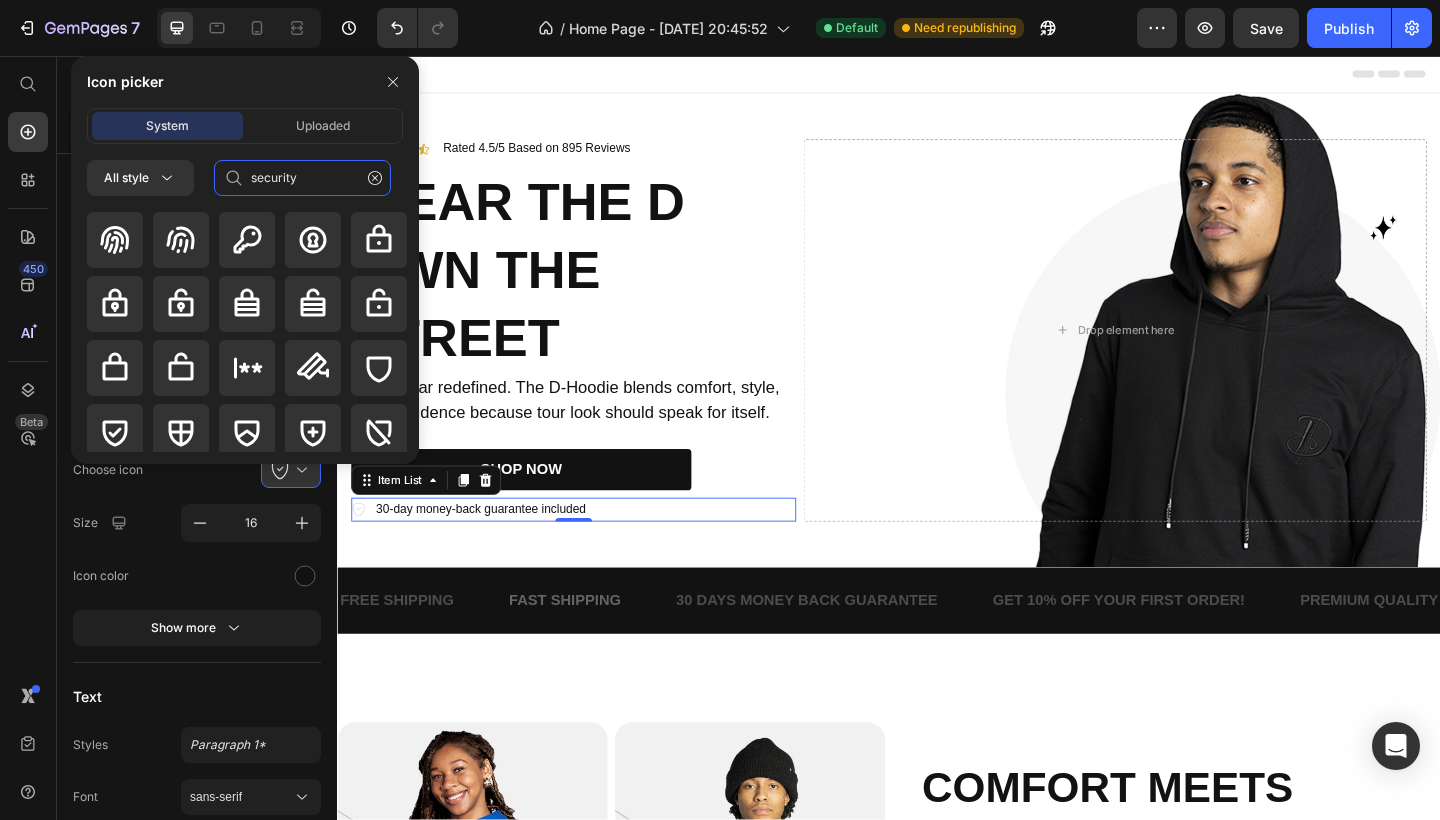 type on "security" 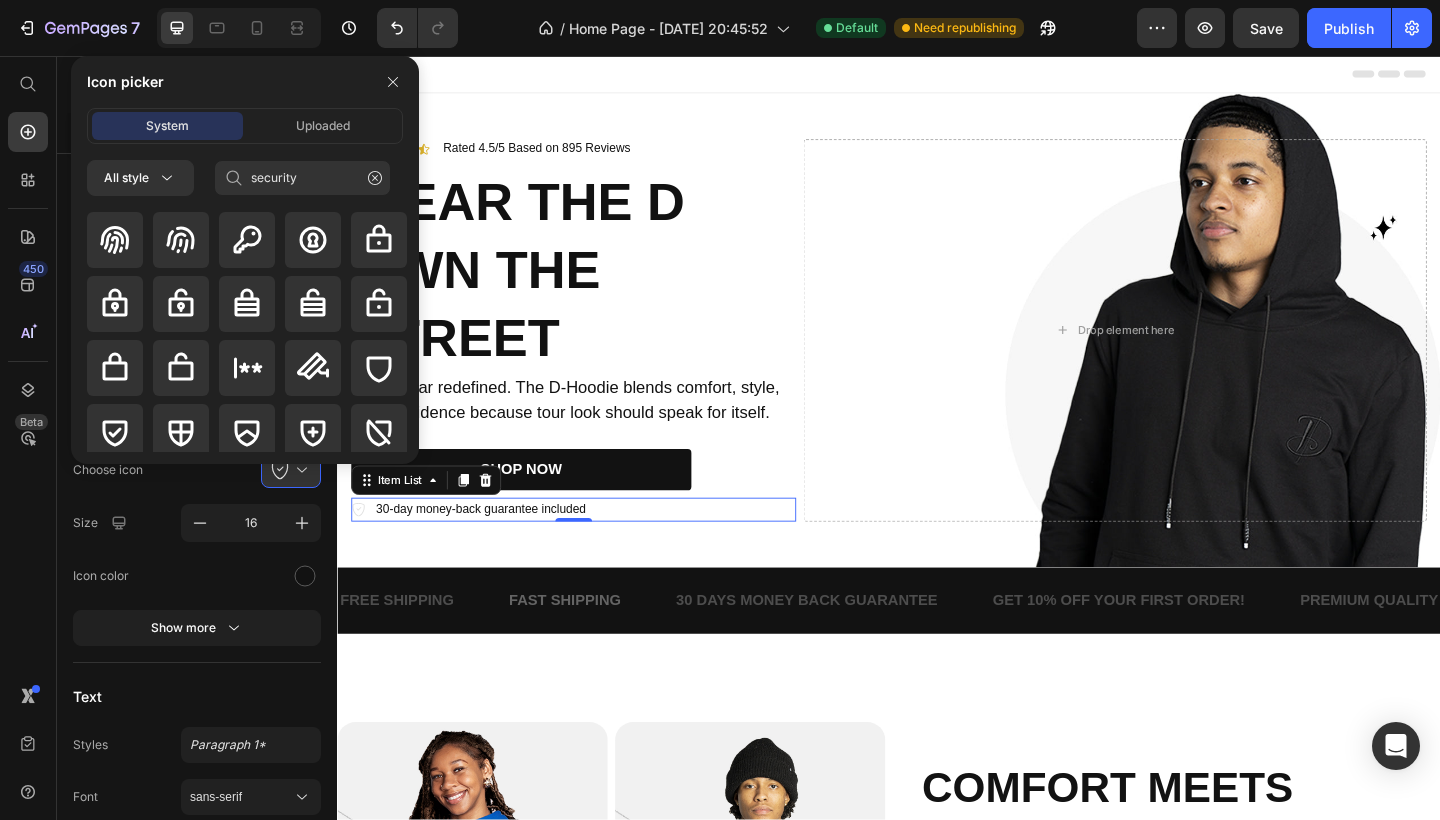 click on "30-day money-back guarantee included" at bounding box center (481, 550) 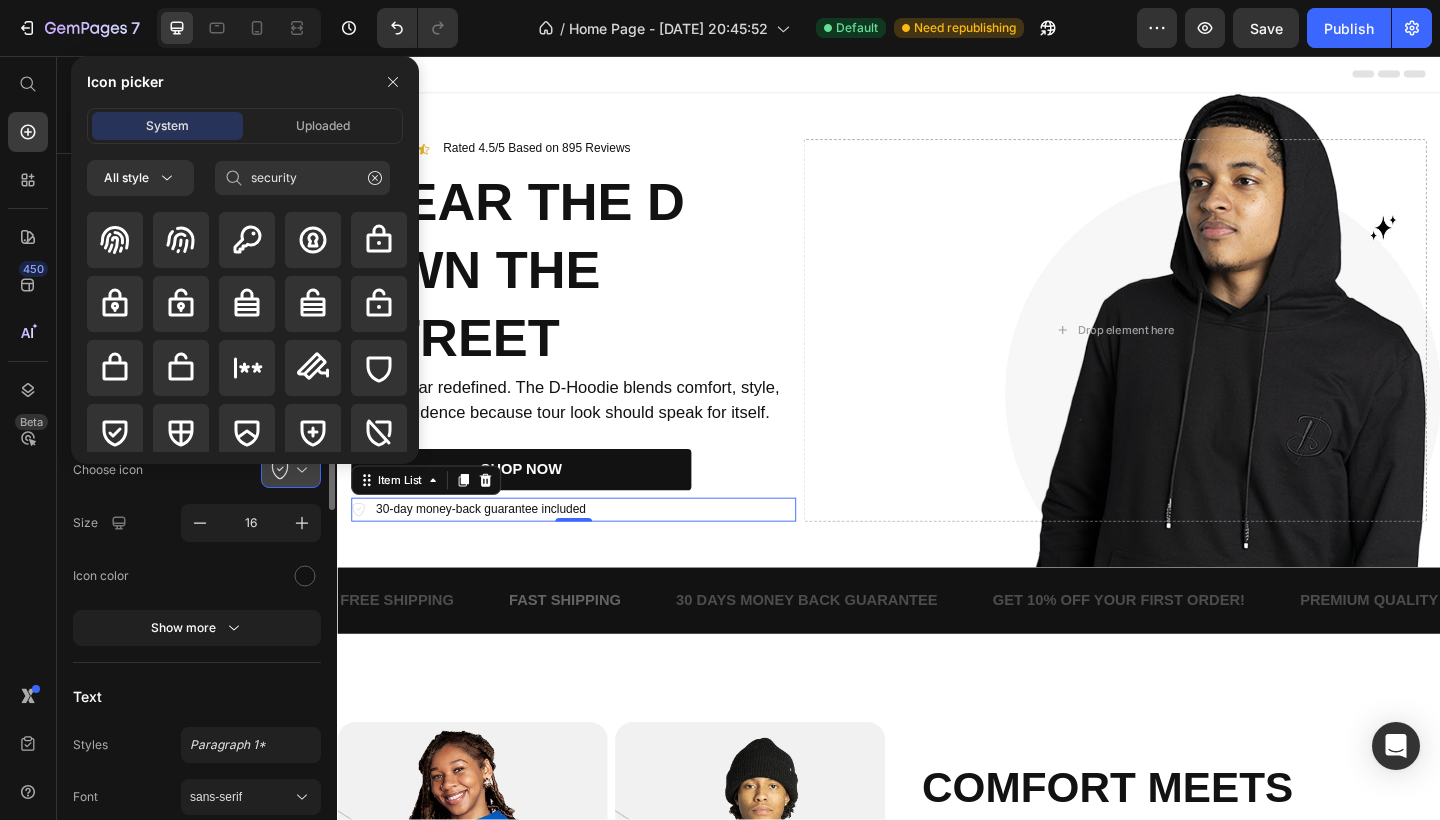 click at bounding box center (299, 470) 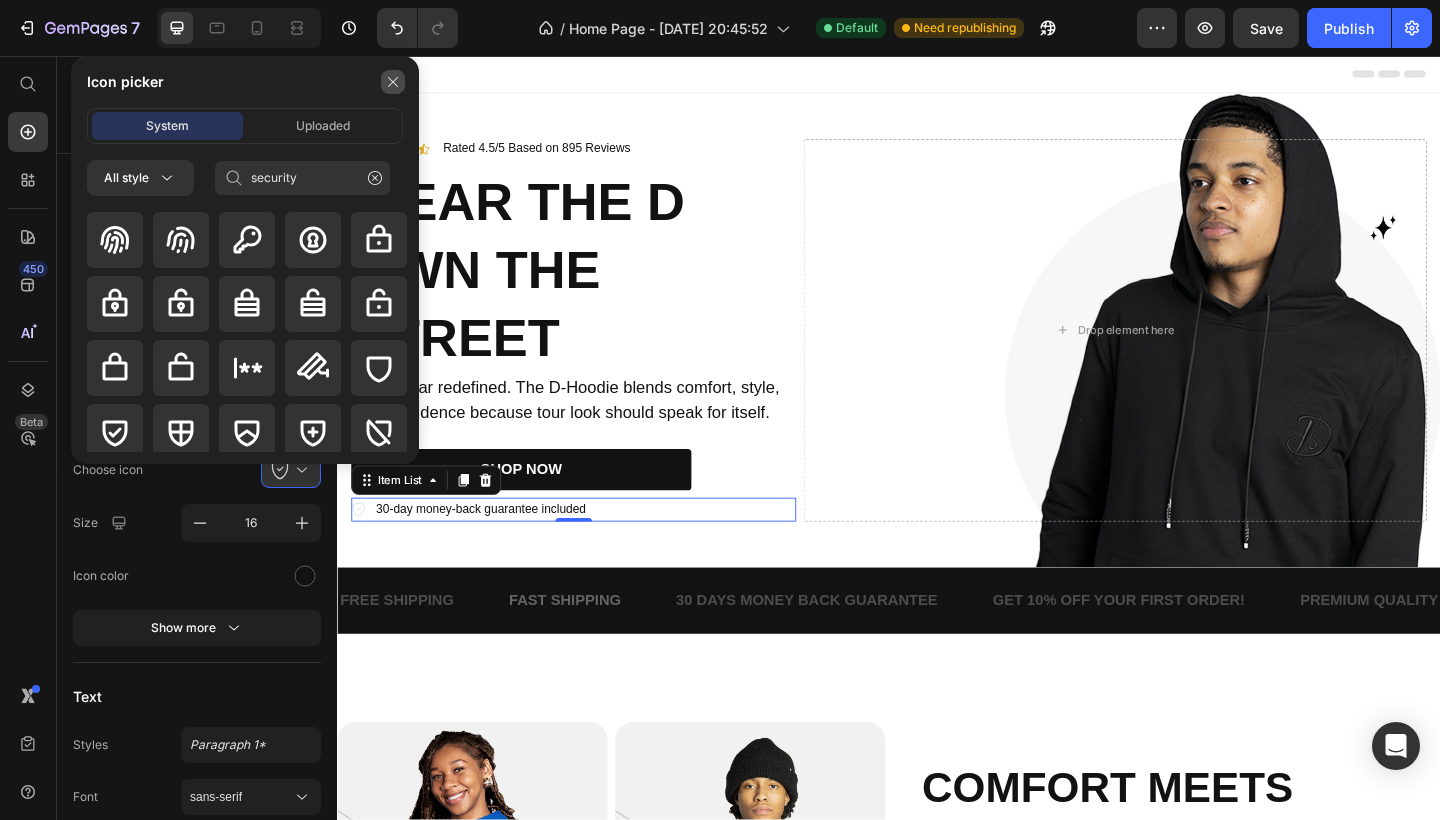 click 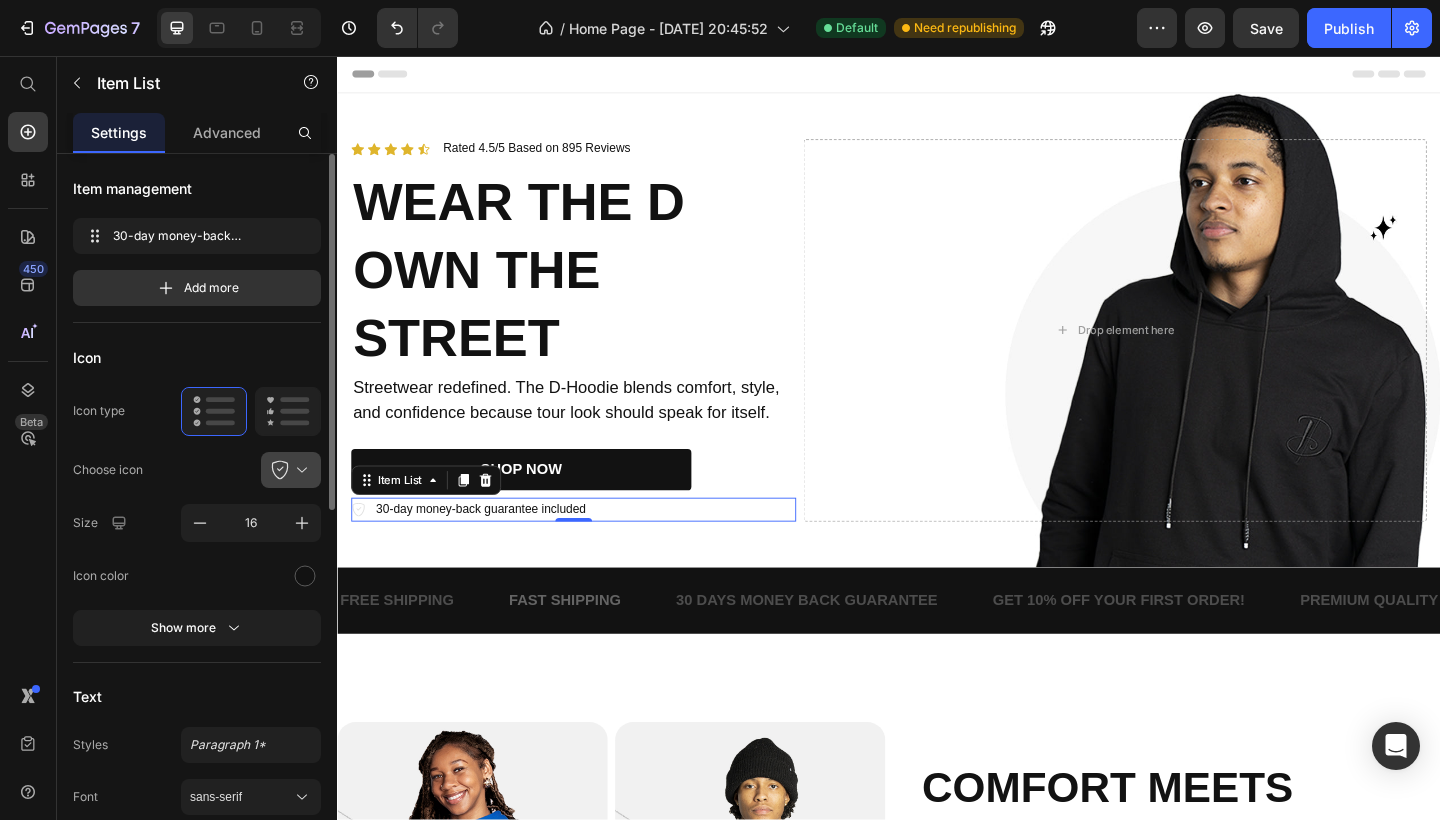 click at bounding box center (299, 470) 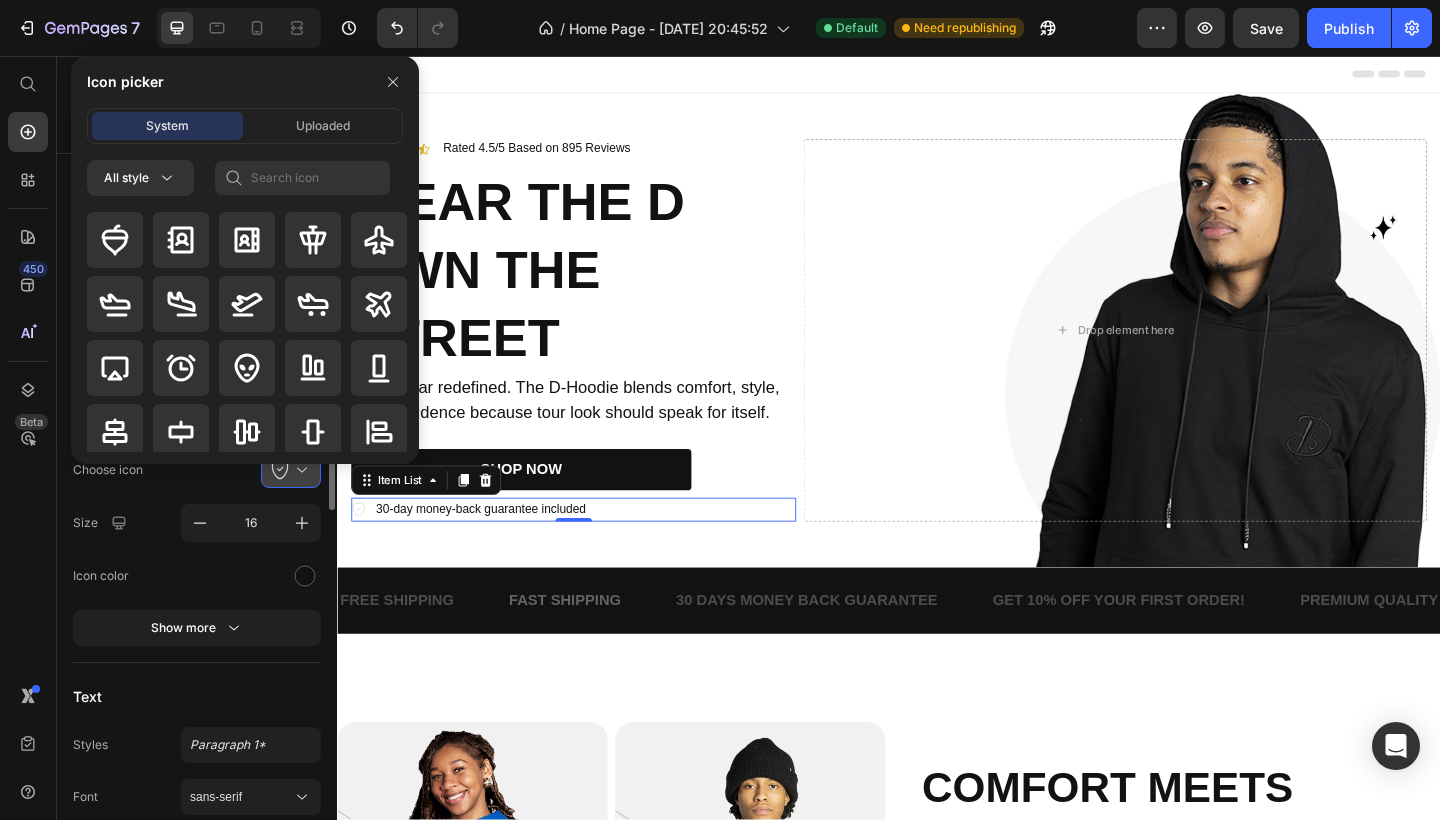 click at bounding box center (245, 334) 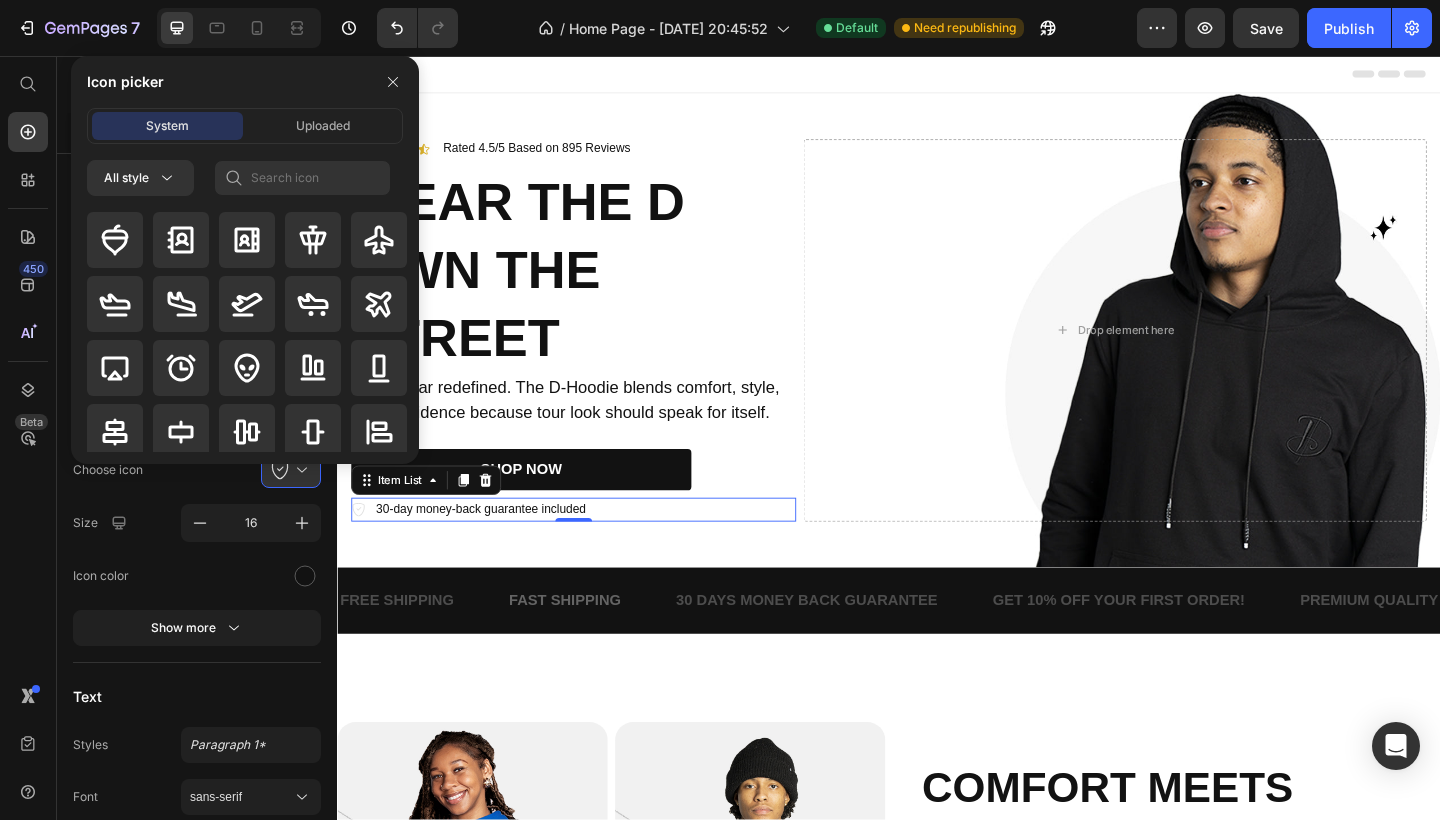 click at bounding box center [393, 82] 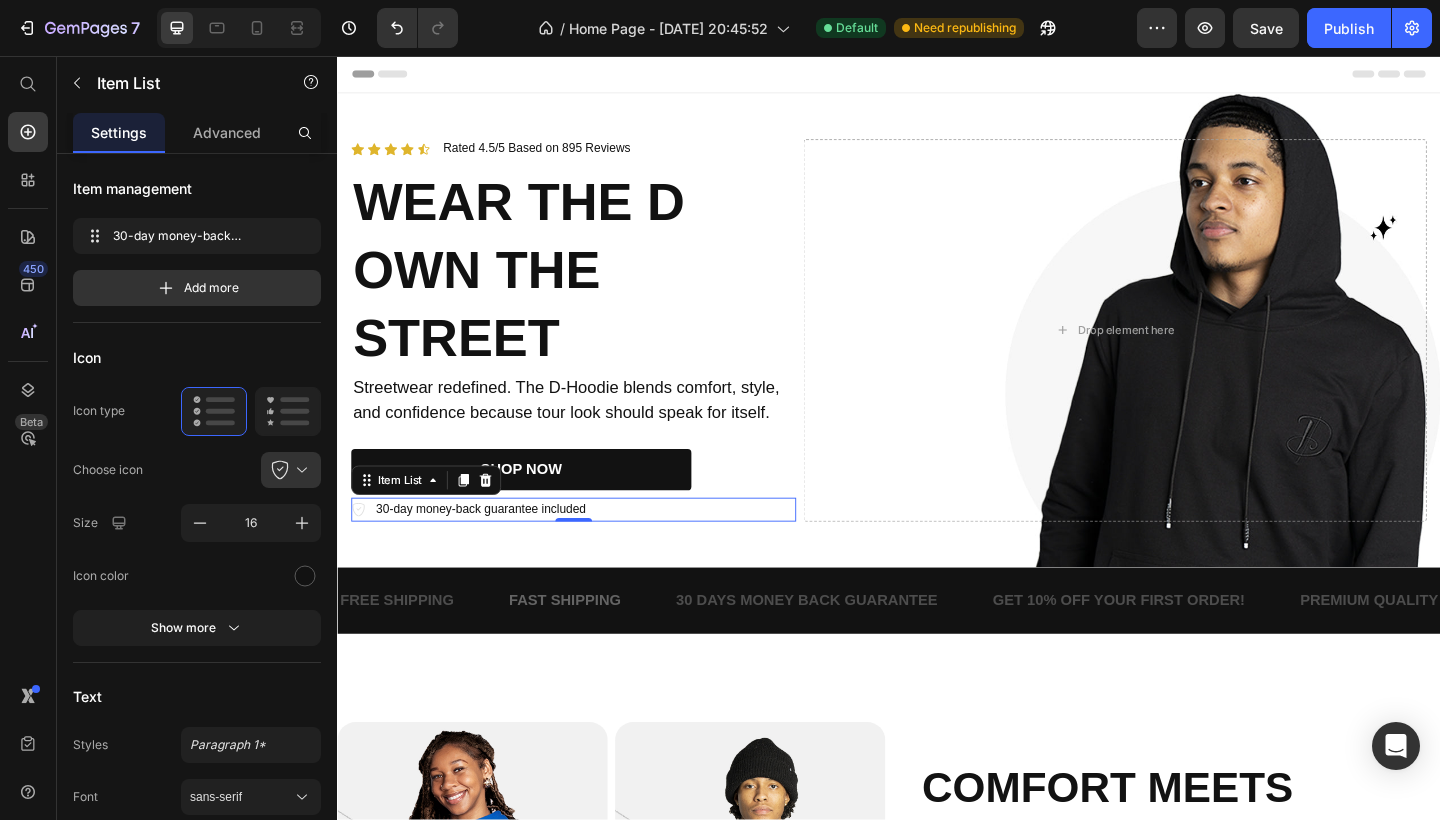 click 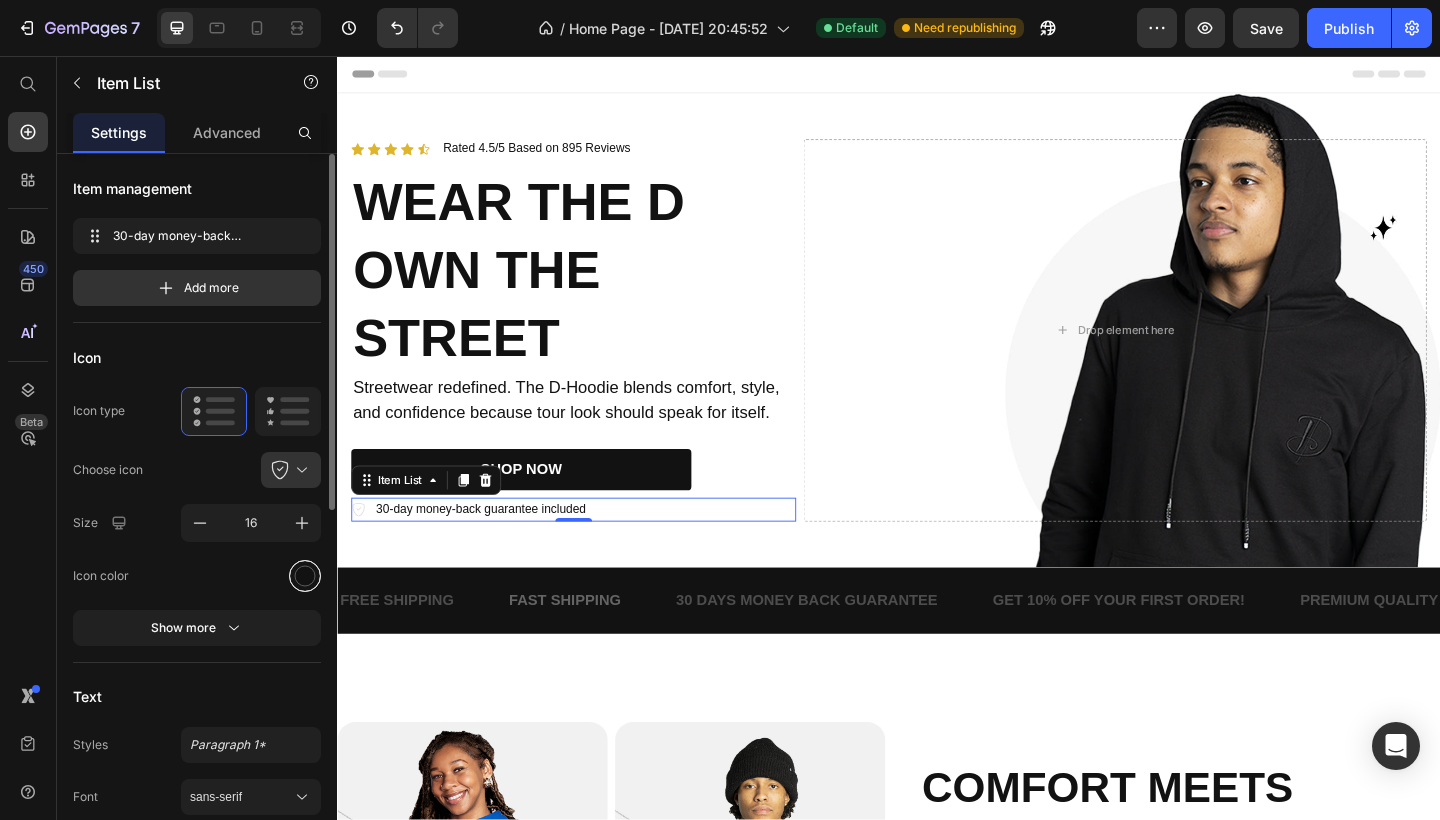 click at bounding box center (305, 576) 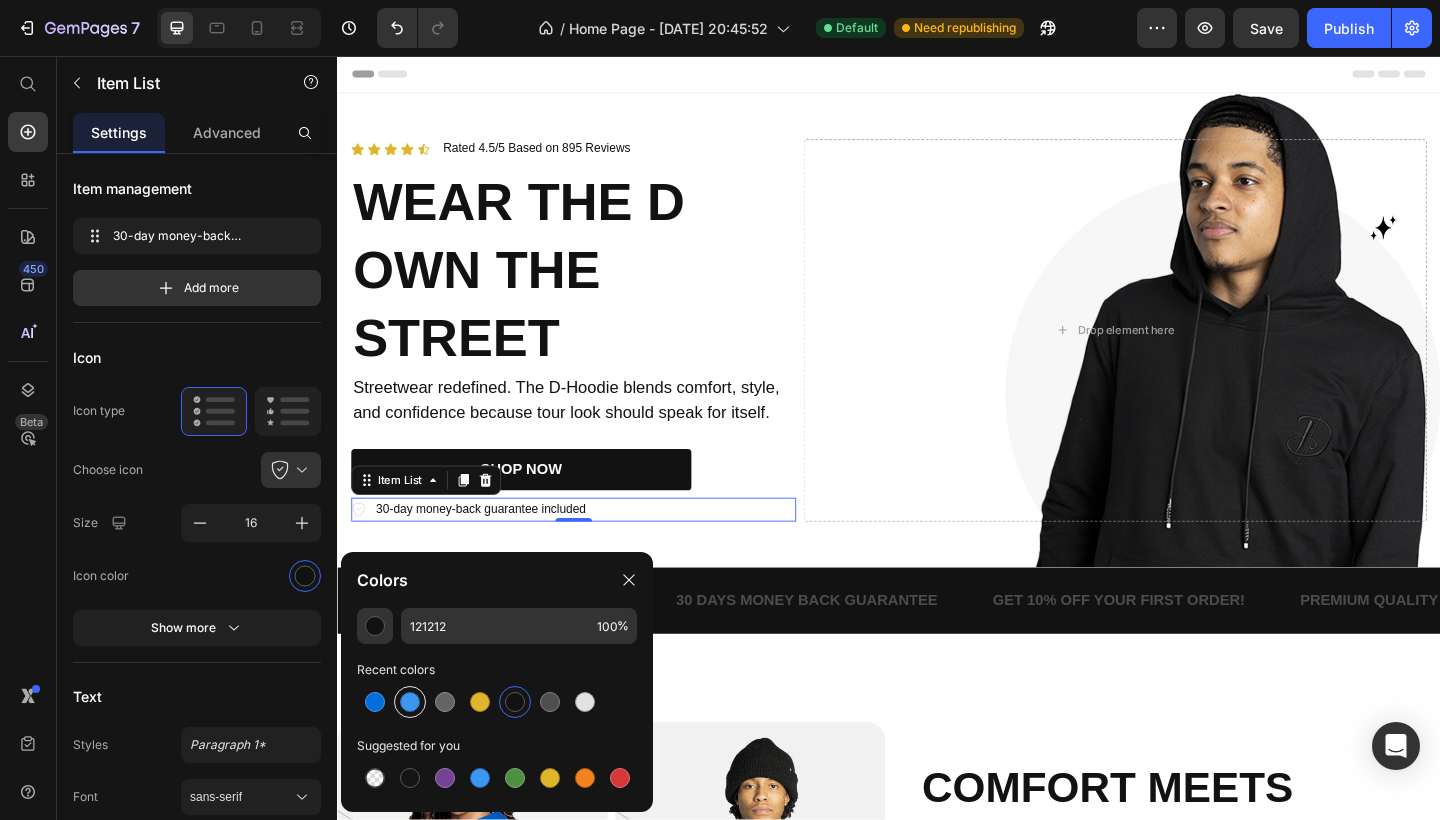click at bounding box center (410, 702) 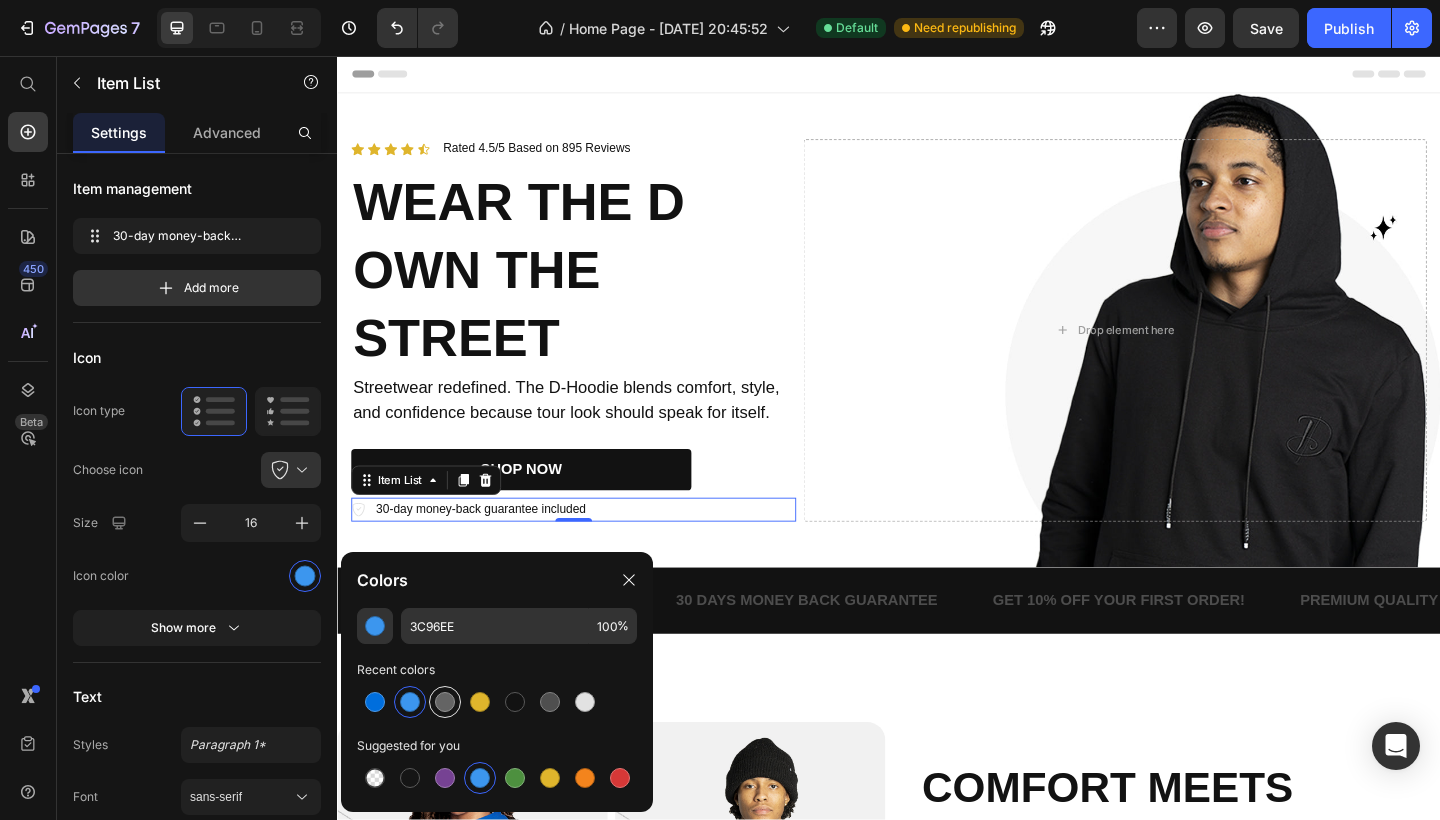 click at bounding box center (445, 702) 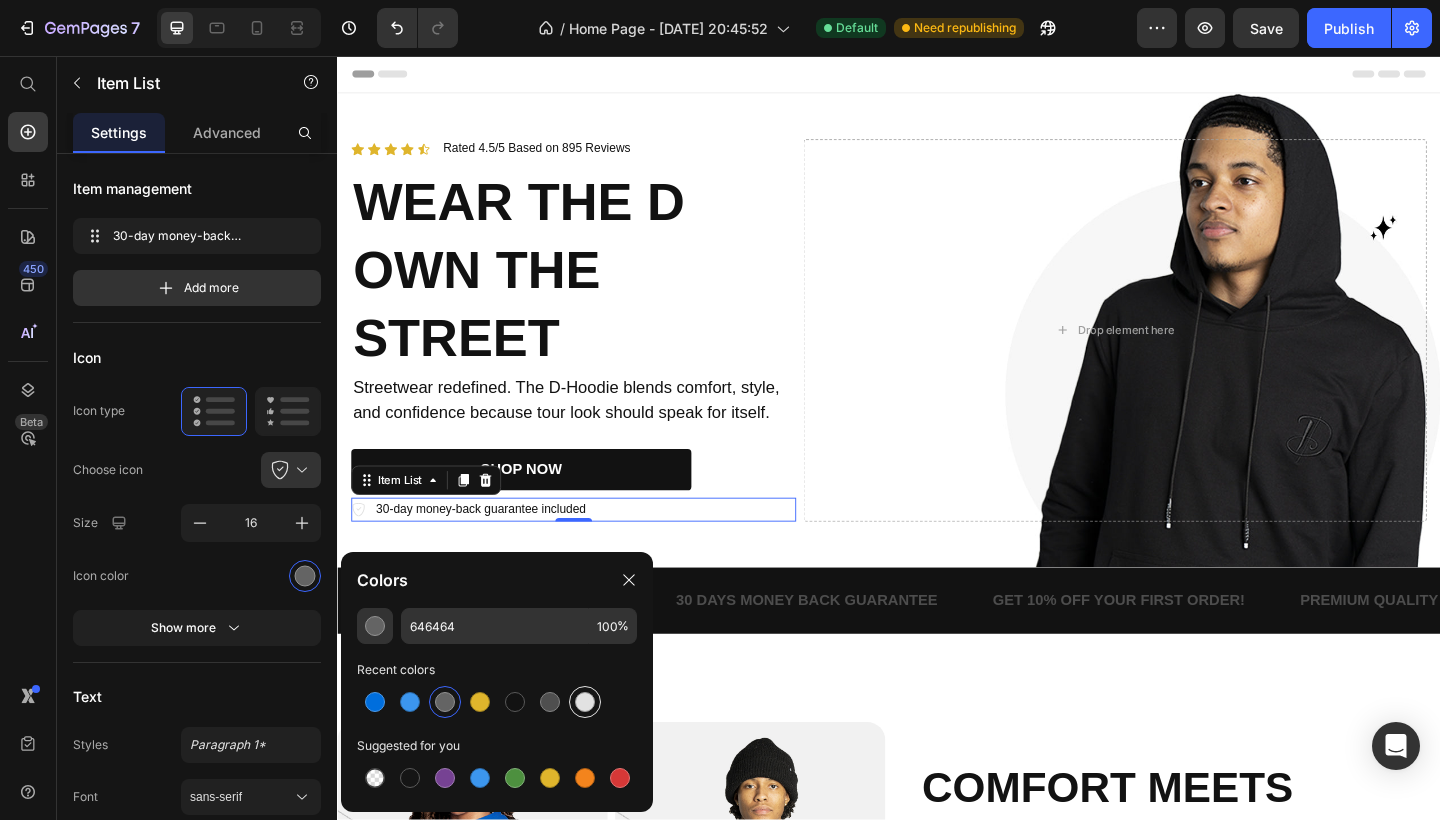 click at bounding box center (585, 702) 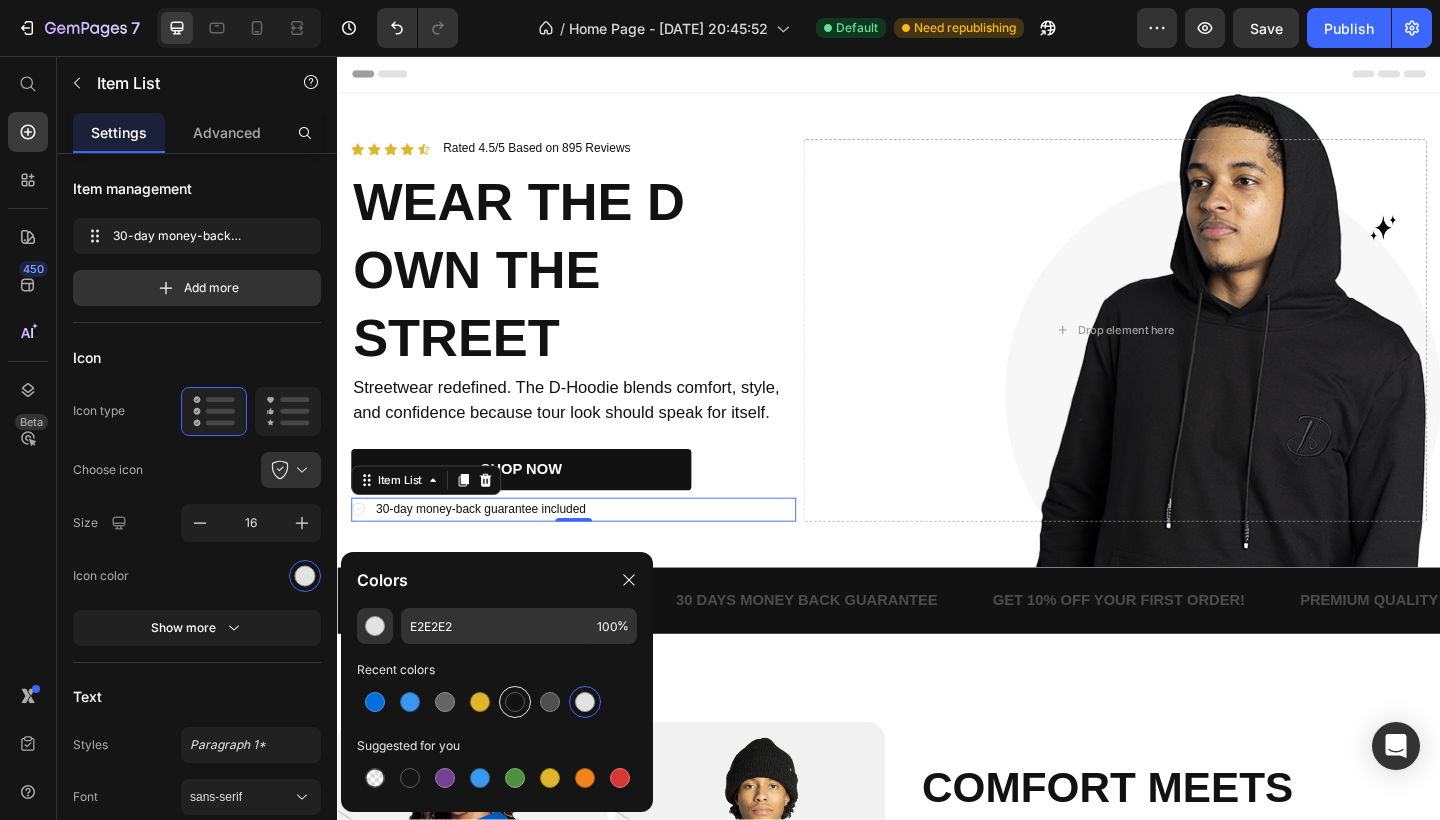 click at bounding box center [515, 702] 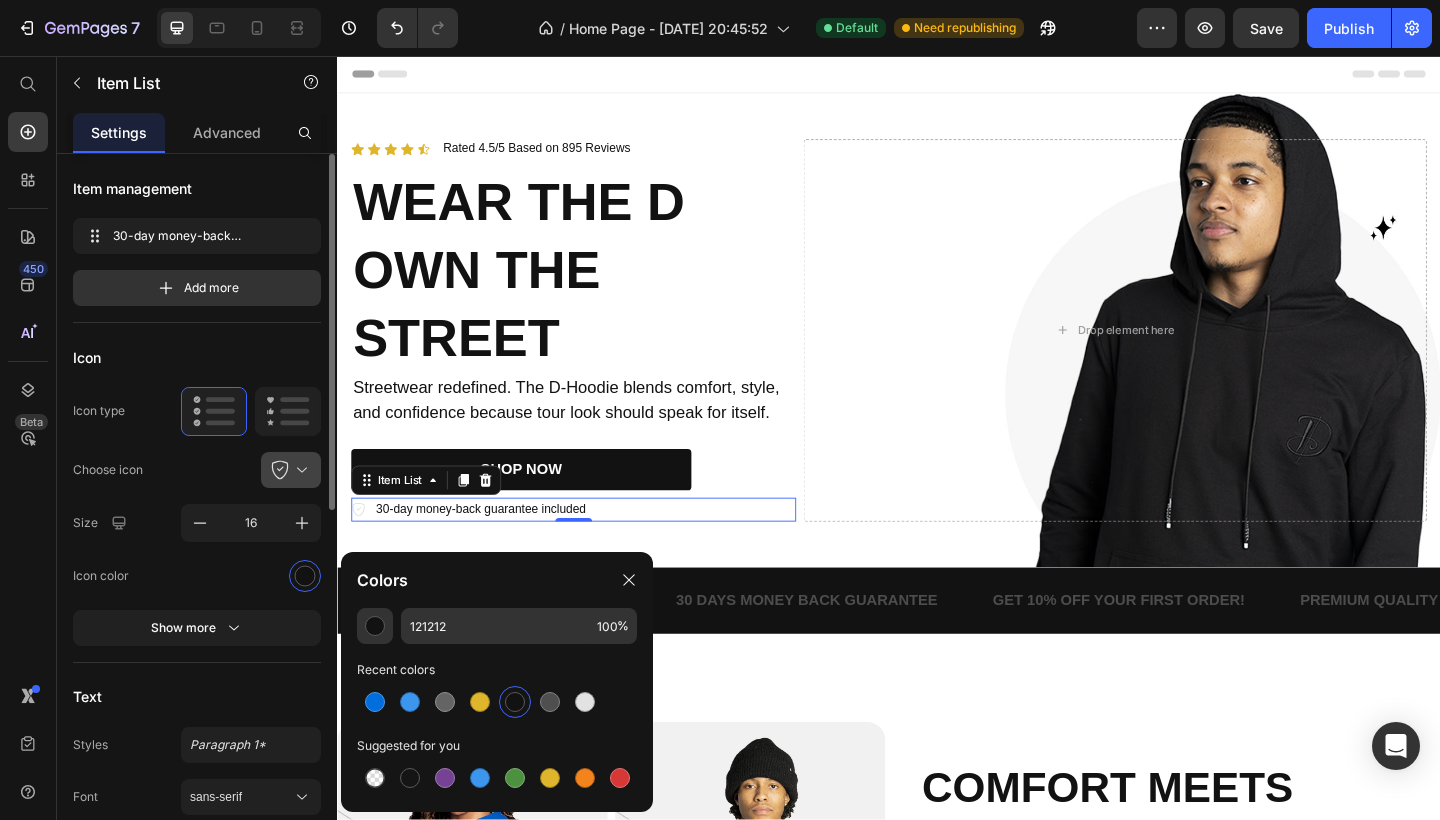 click at bounding box center (299, 470) 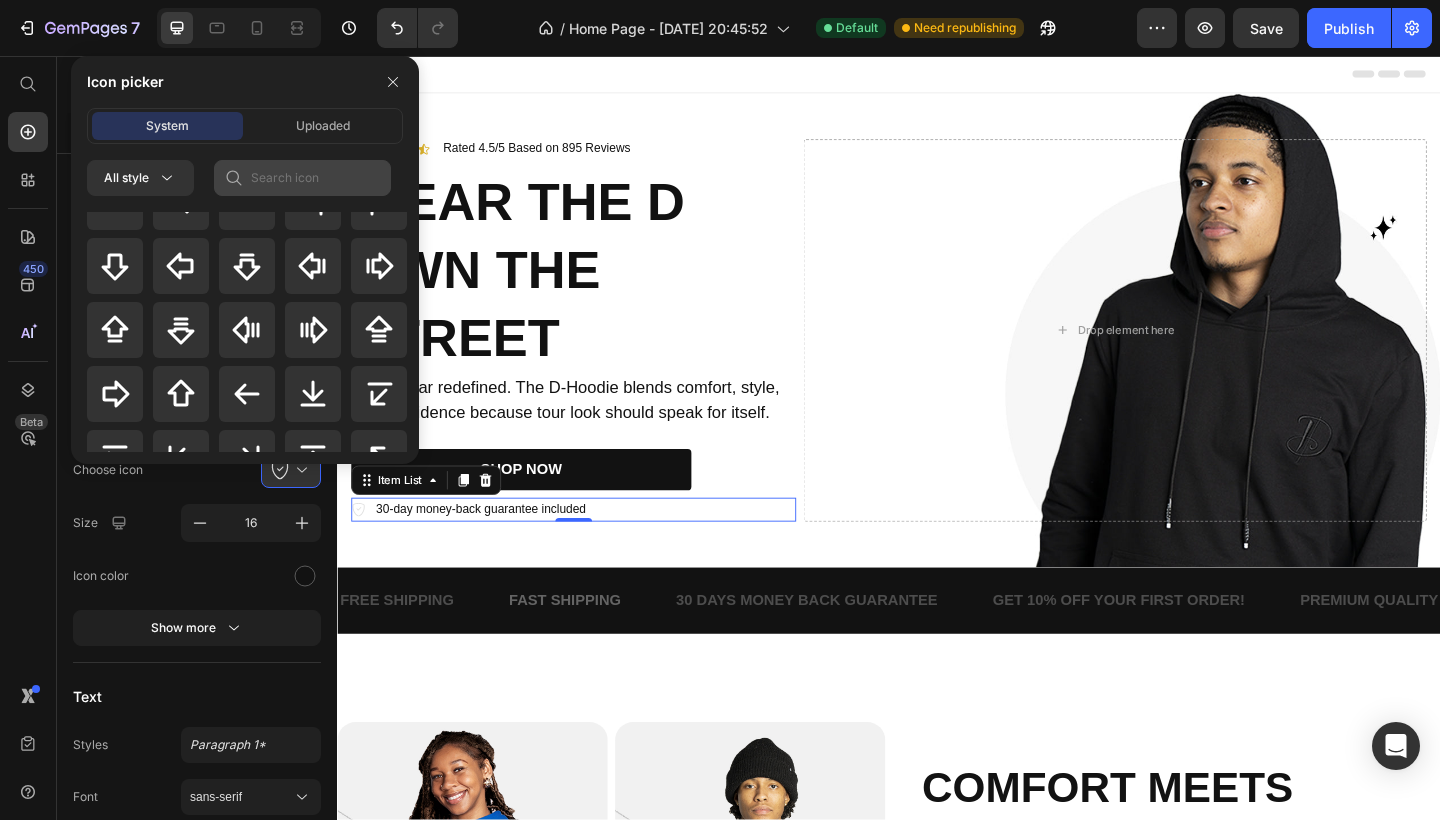 scroll, scrollTop: 853, scrollLeft: 0, axis: vertical 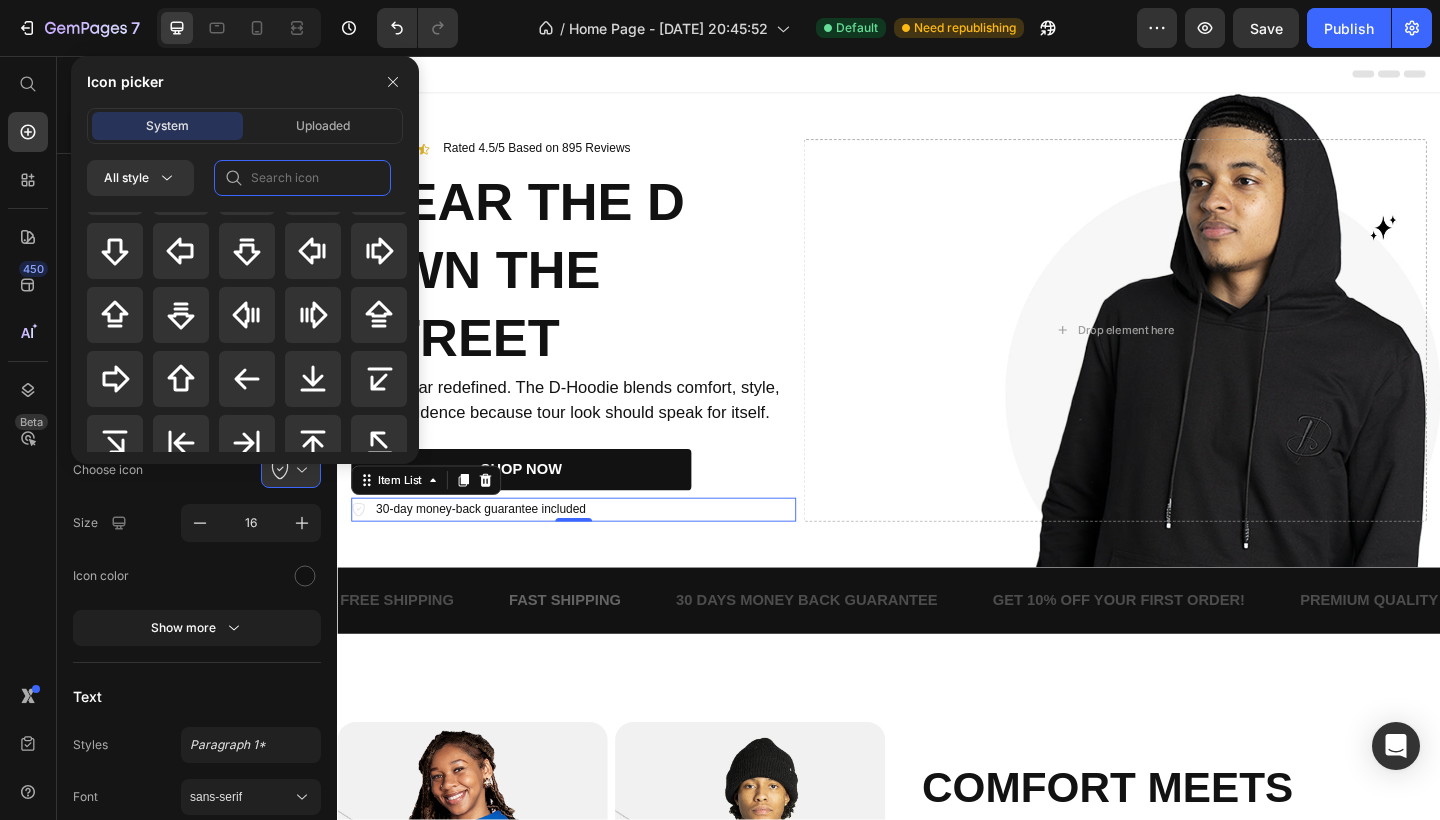 click 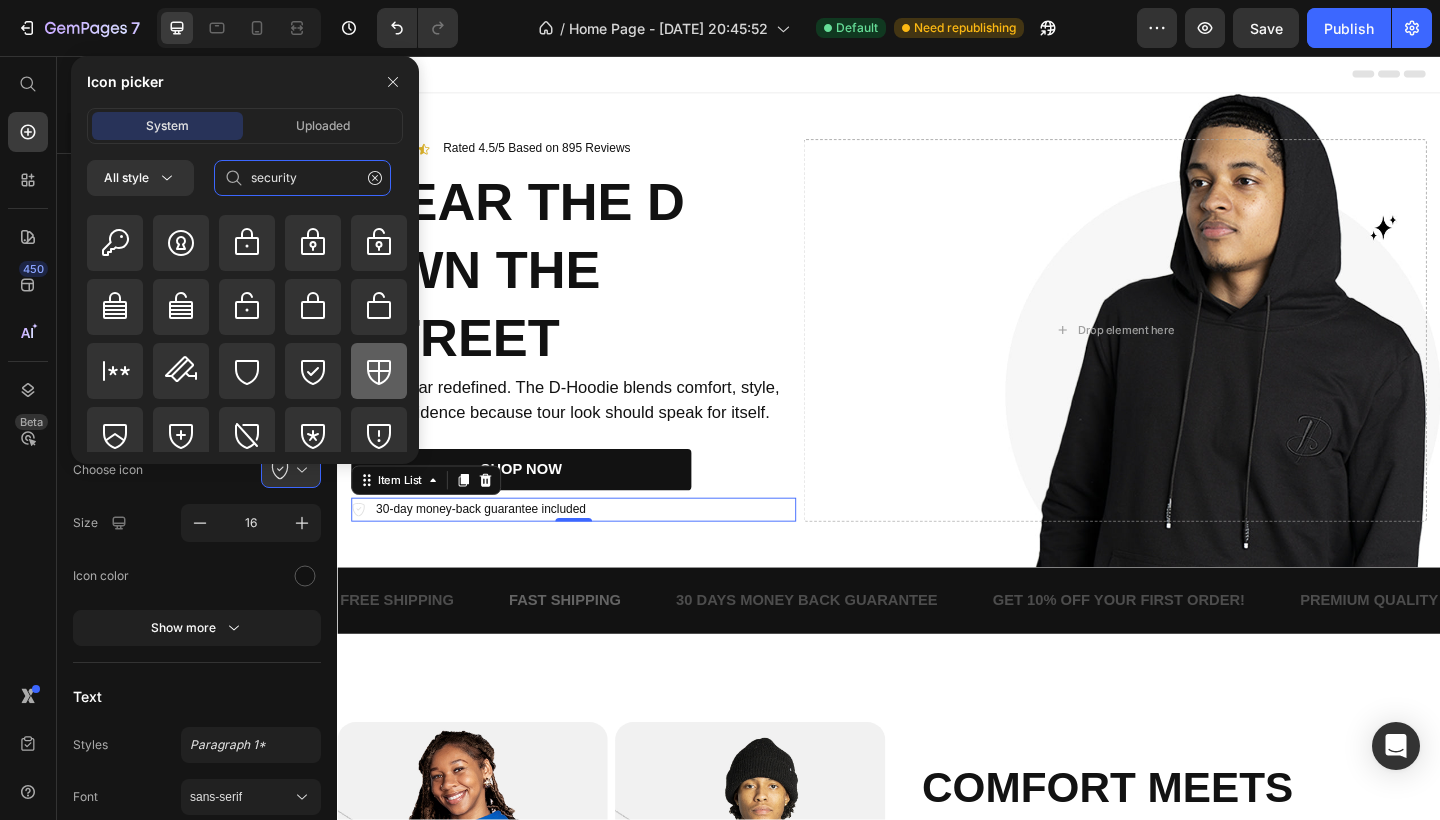 scroll, scrollTop: 583, scrollLeft: 0, axis: vertical 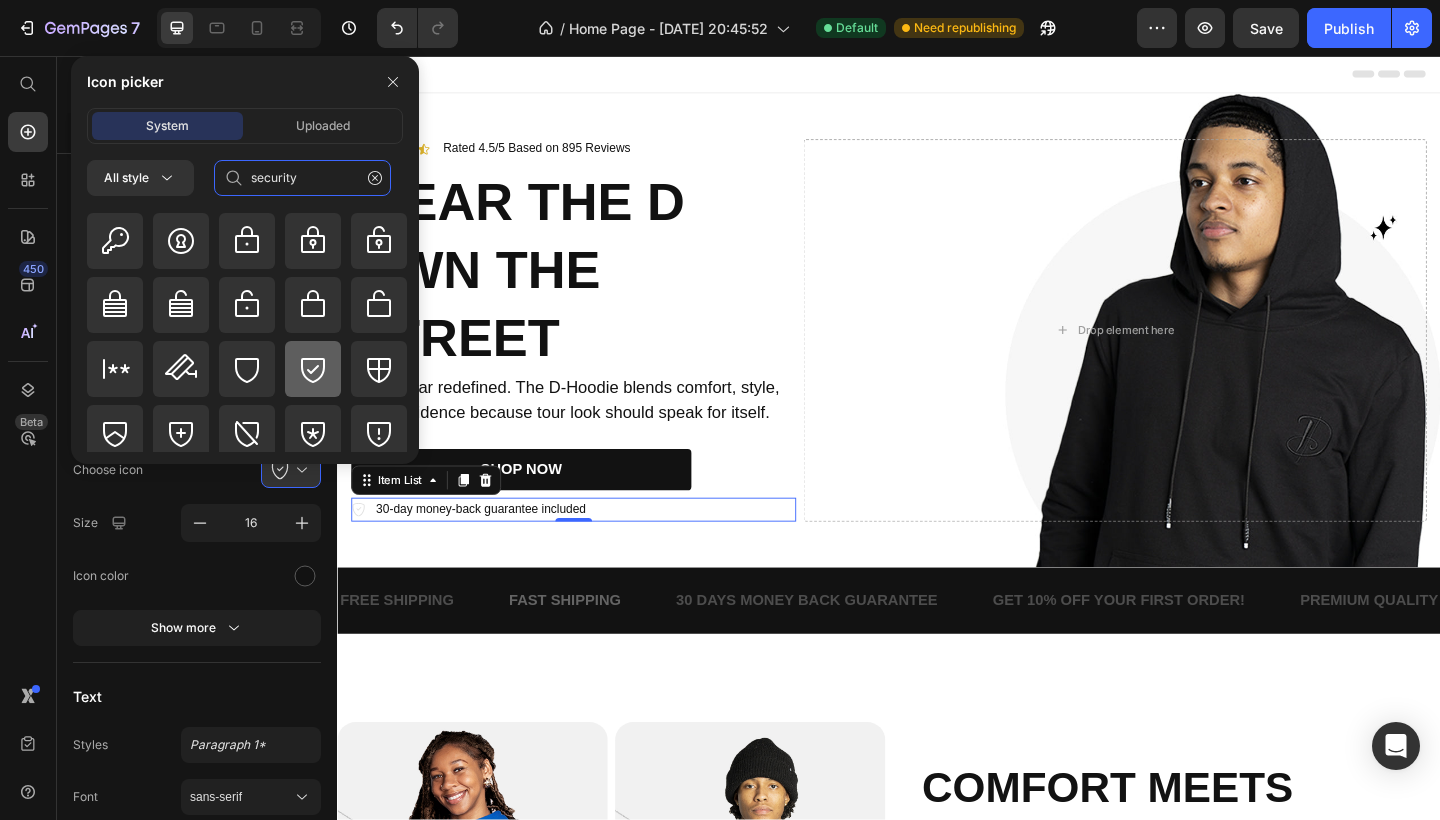 type on "security" 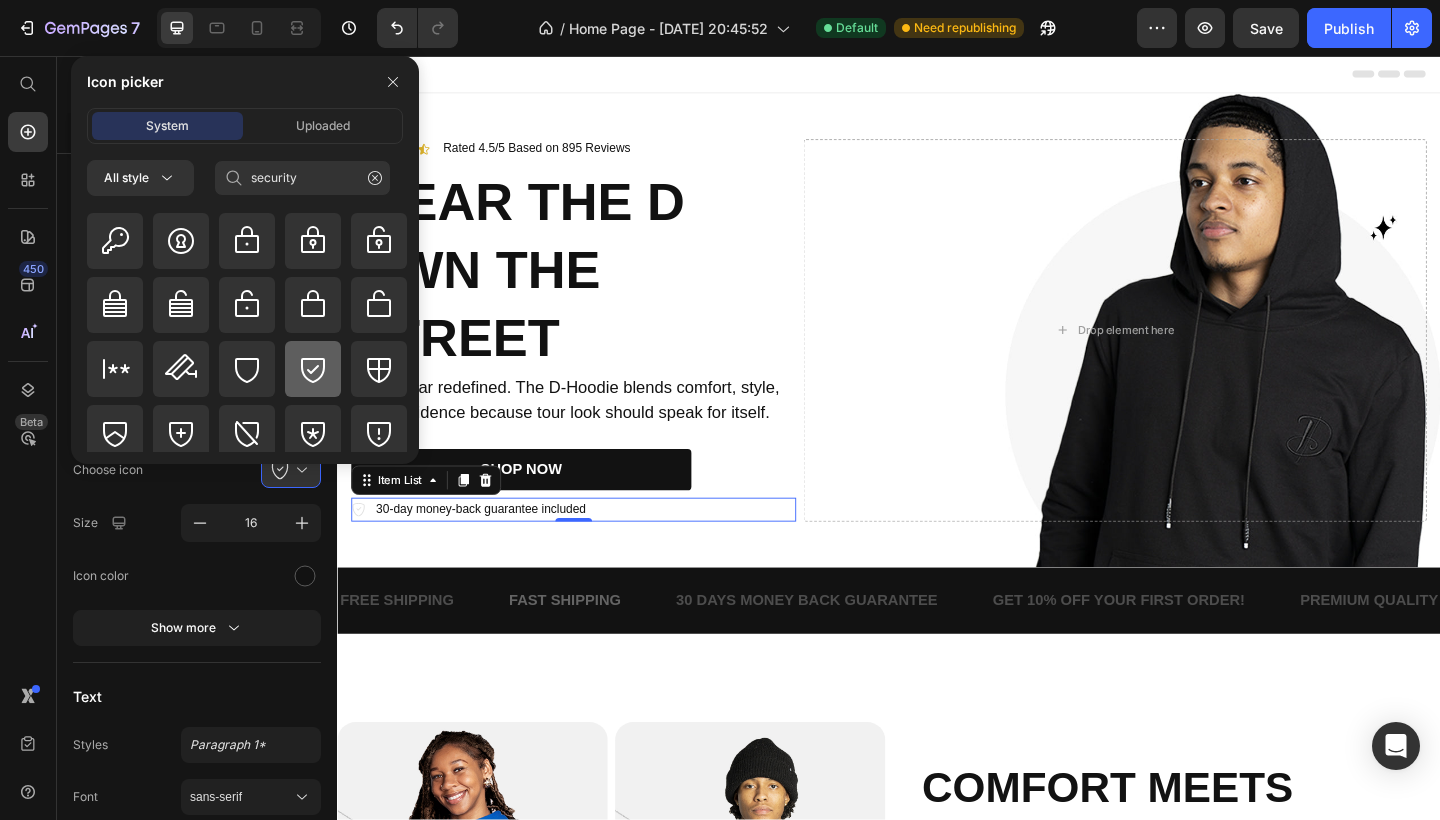 click 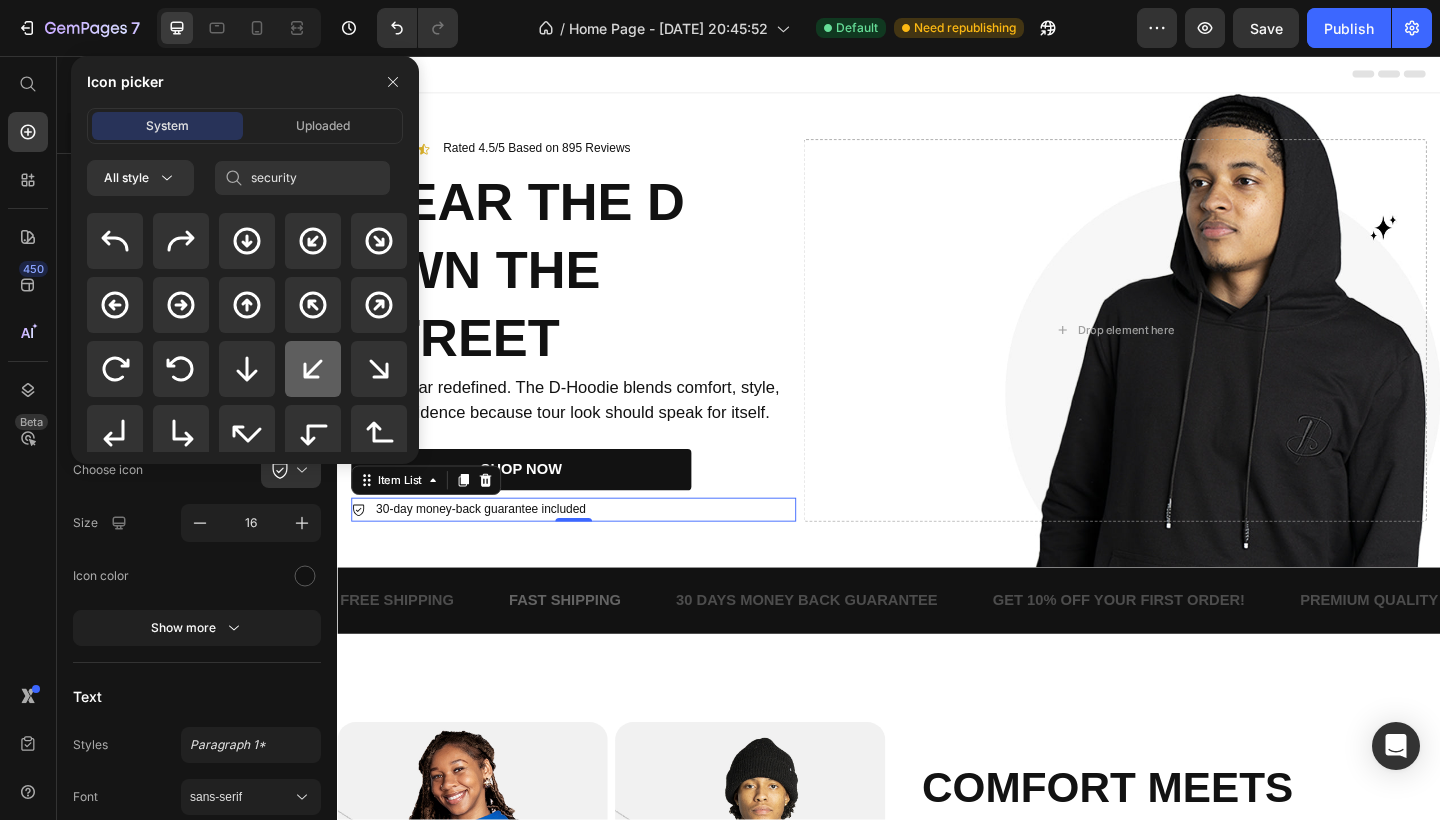 type 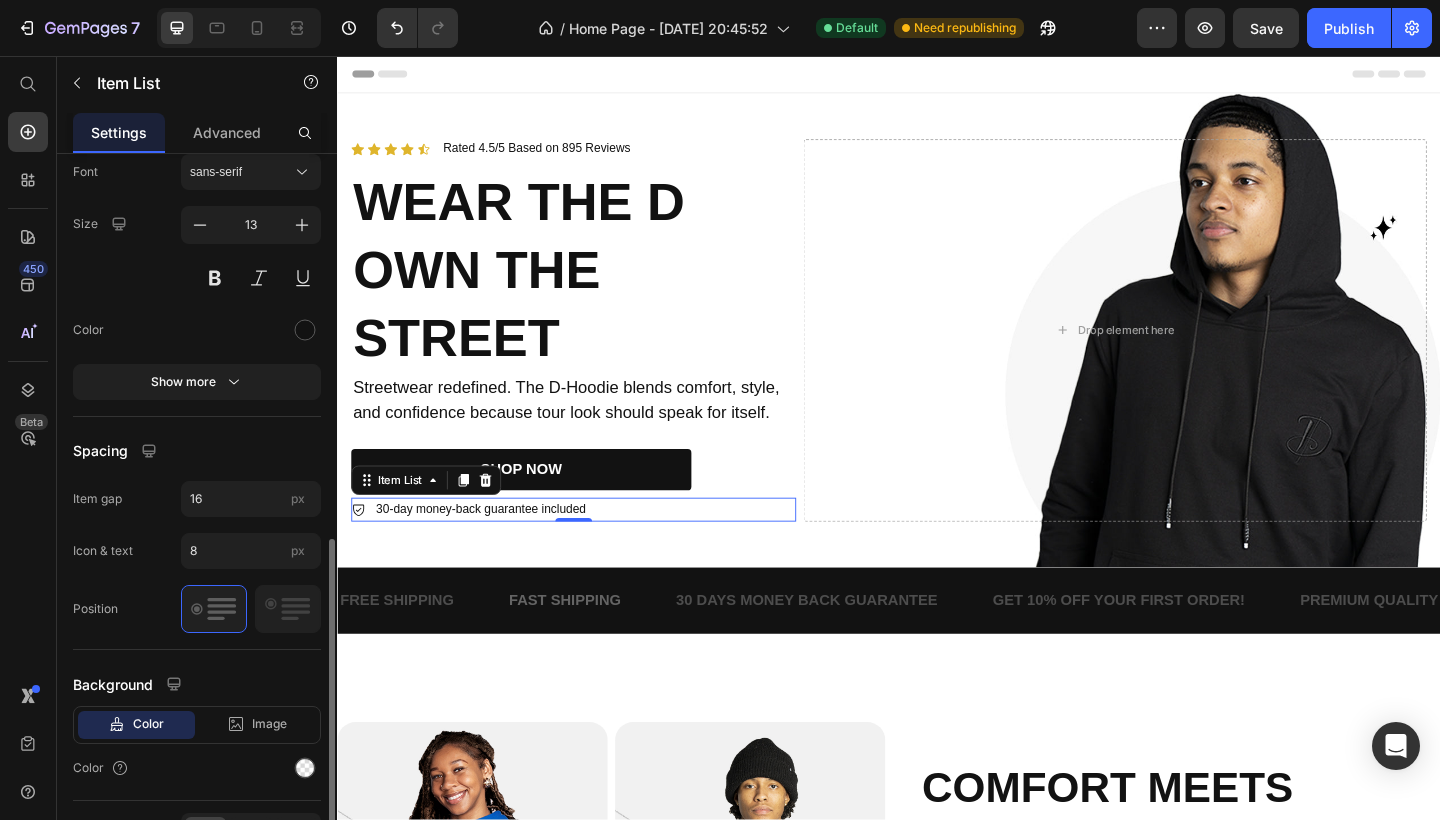 scroll, scrollTop: 745, scrollLeft: 0, axis: vertical 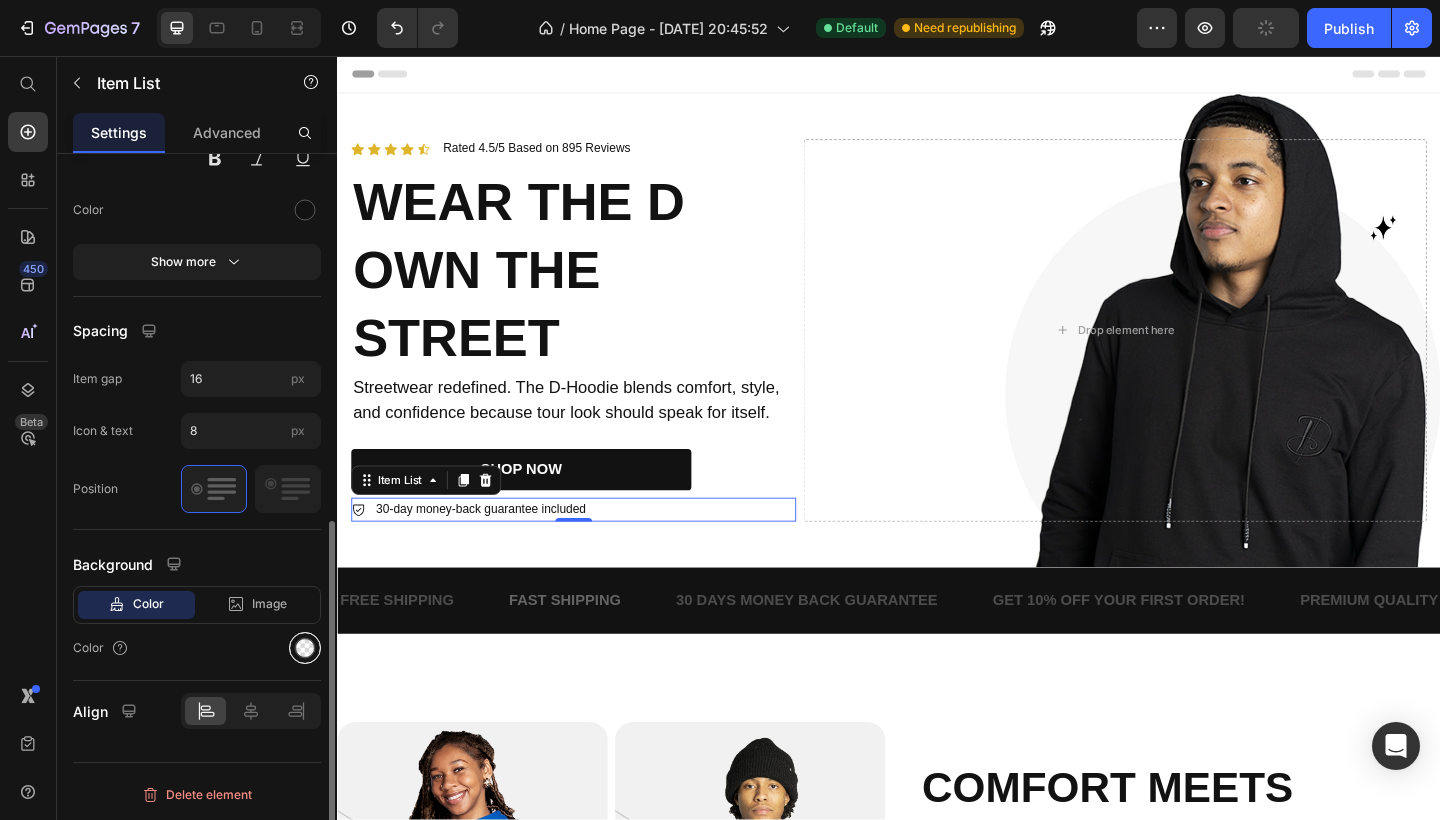 click at bounding box center [305, 648] 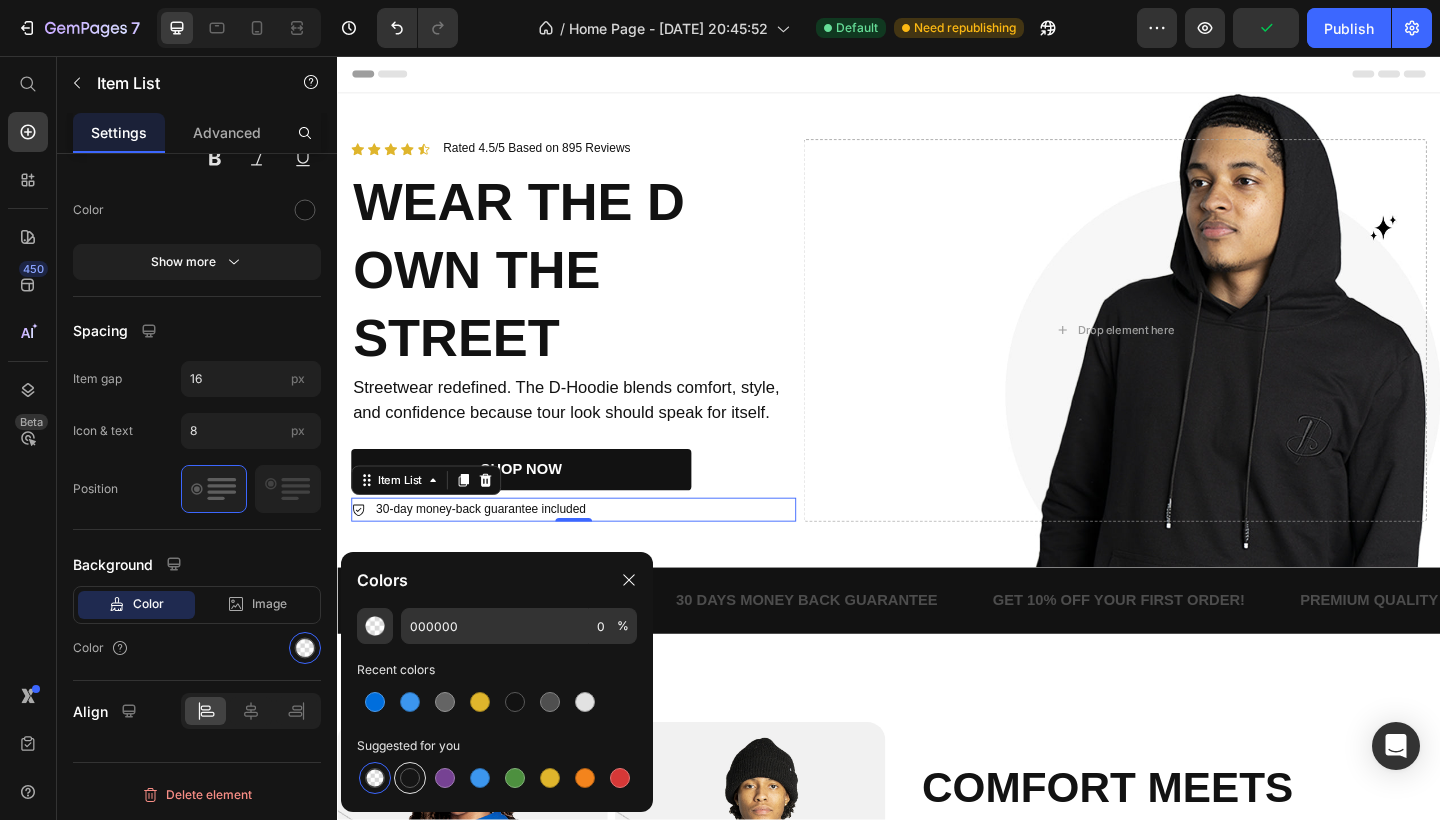 click at bounding box center [410, 778] 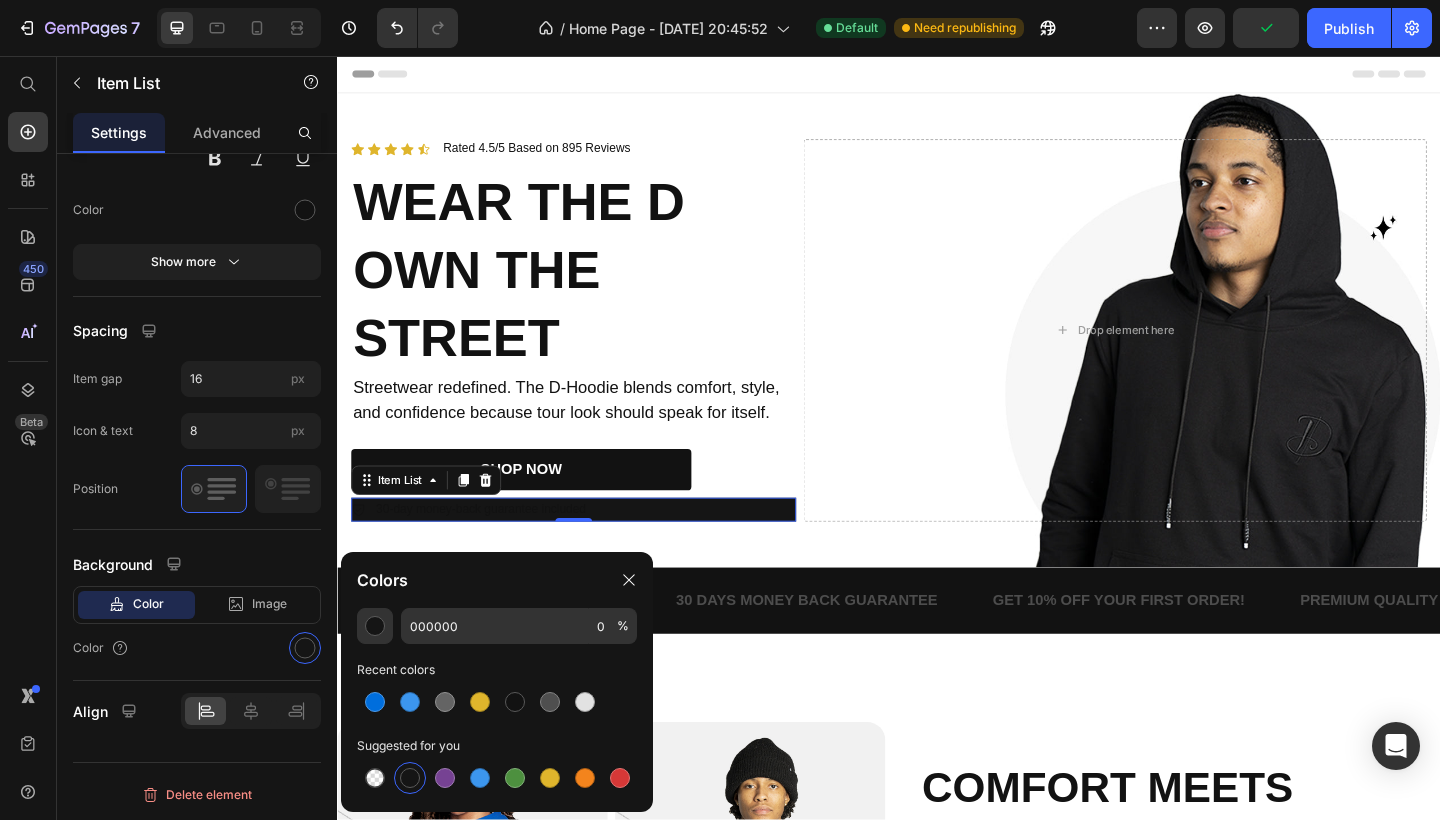 type on "151515" 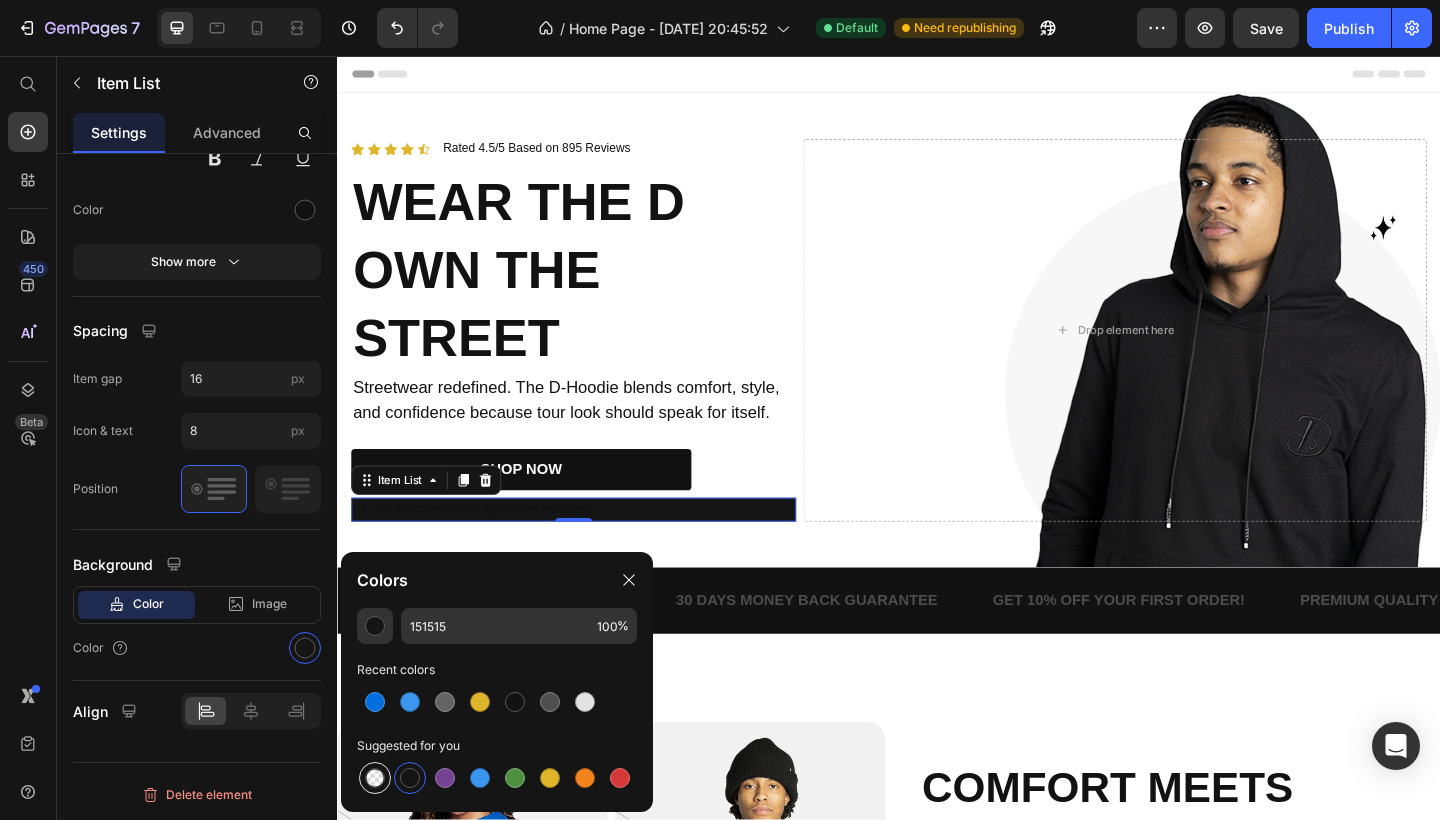 click at bounding box center [375, 778] 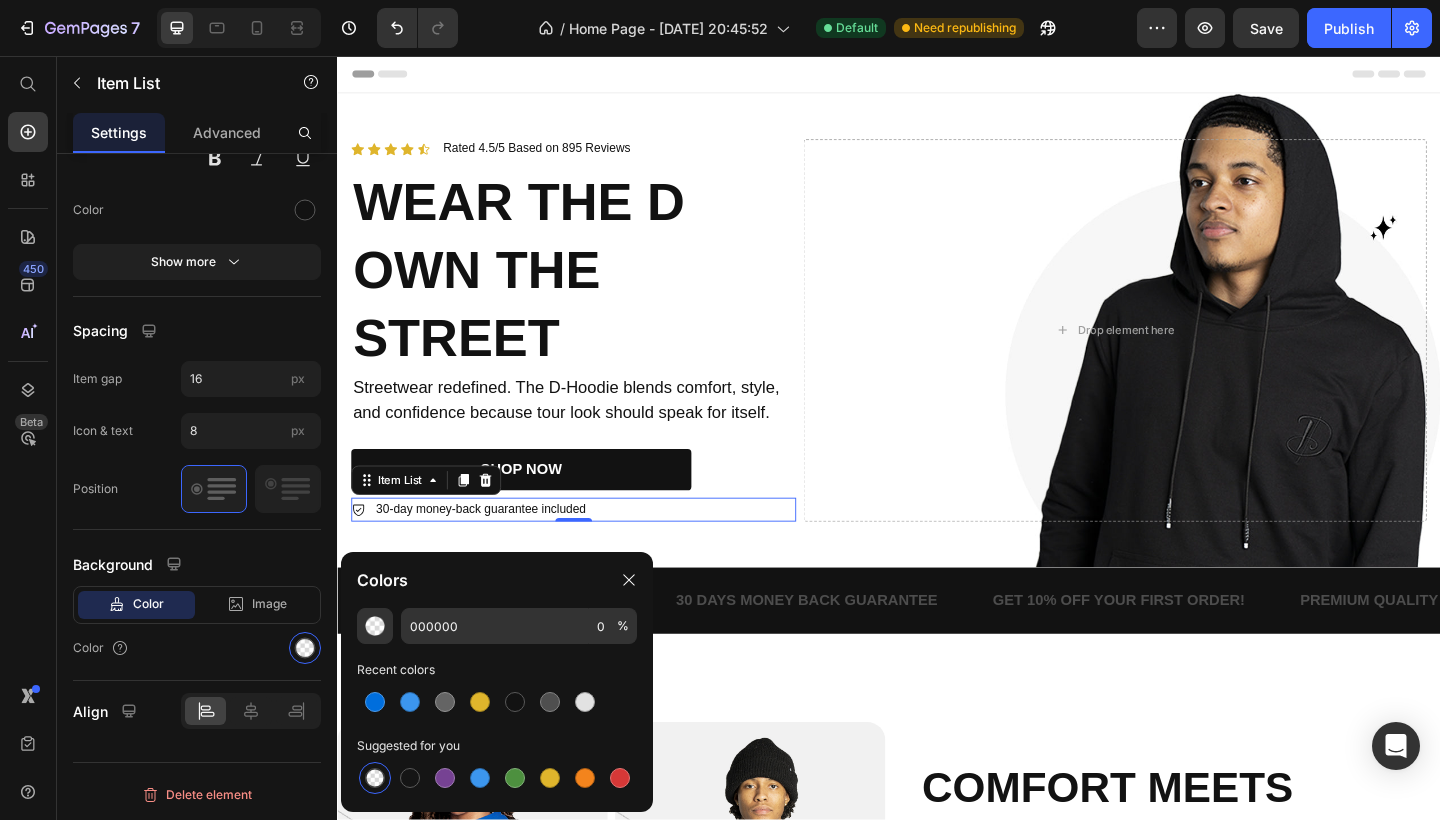 click 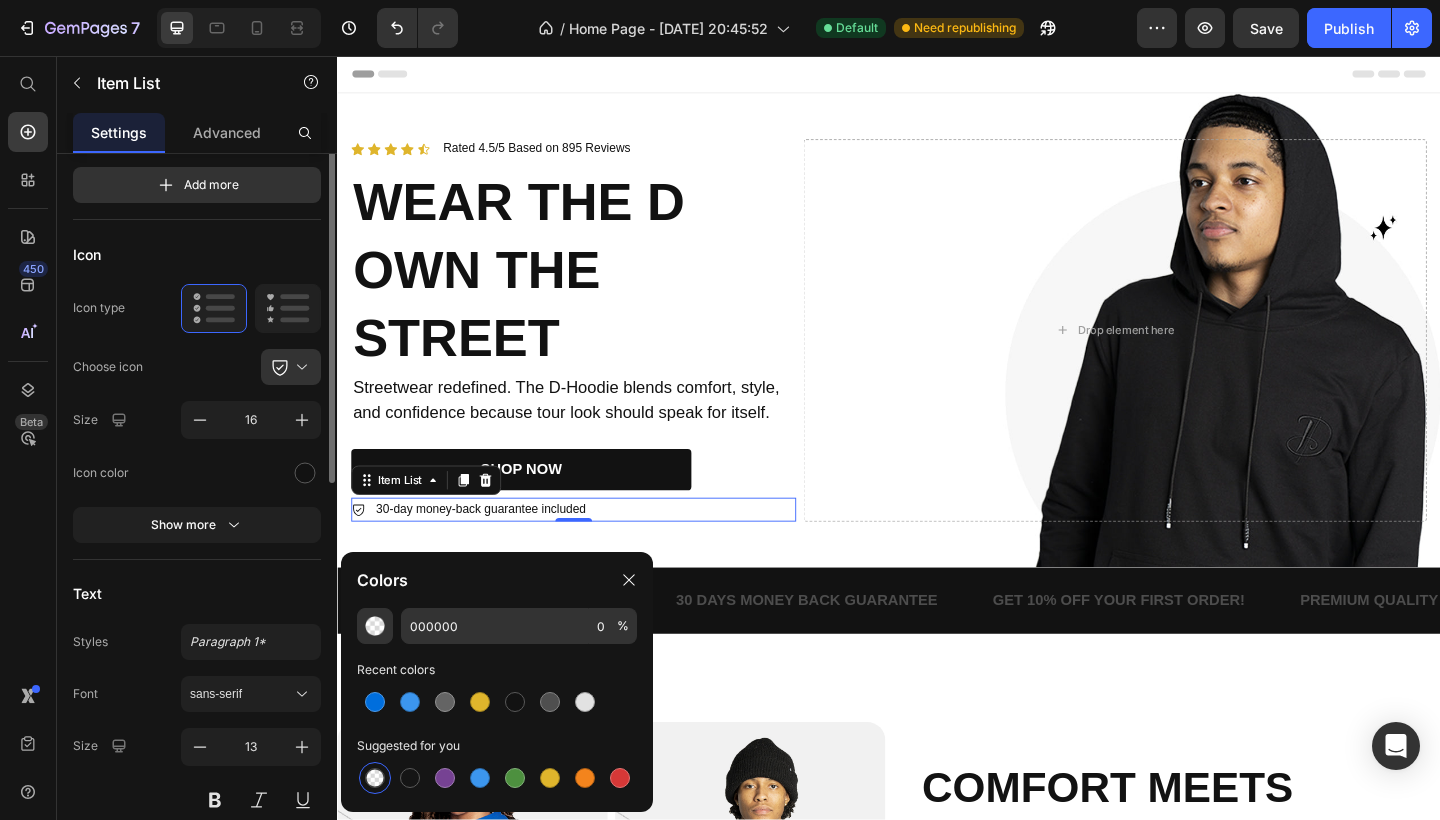 scroll, scrollTop: 0, scrollLeft: 0, axis: both 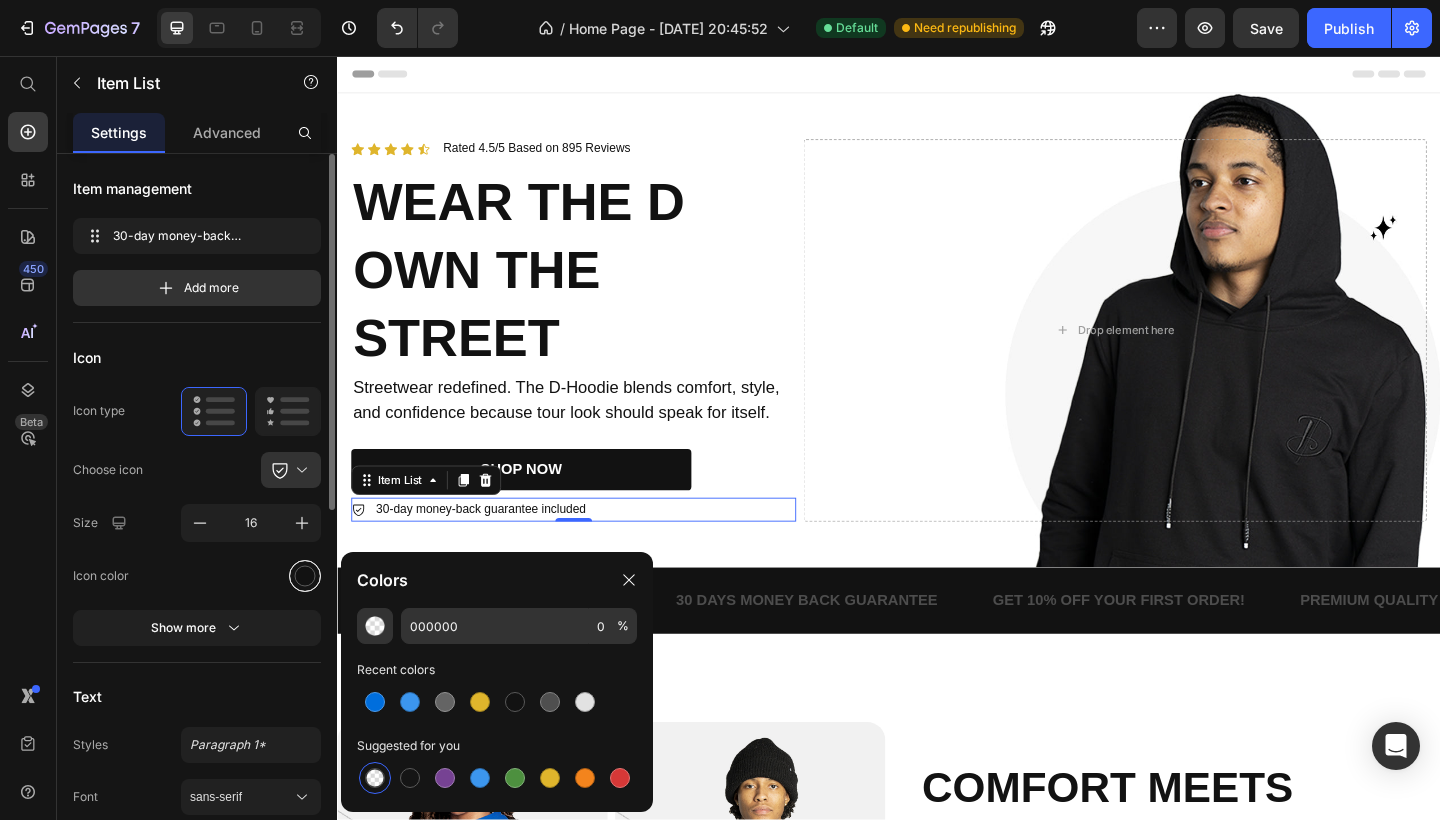 click at bounding box center (305, 575) 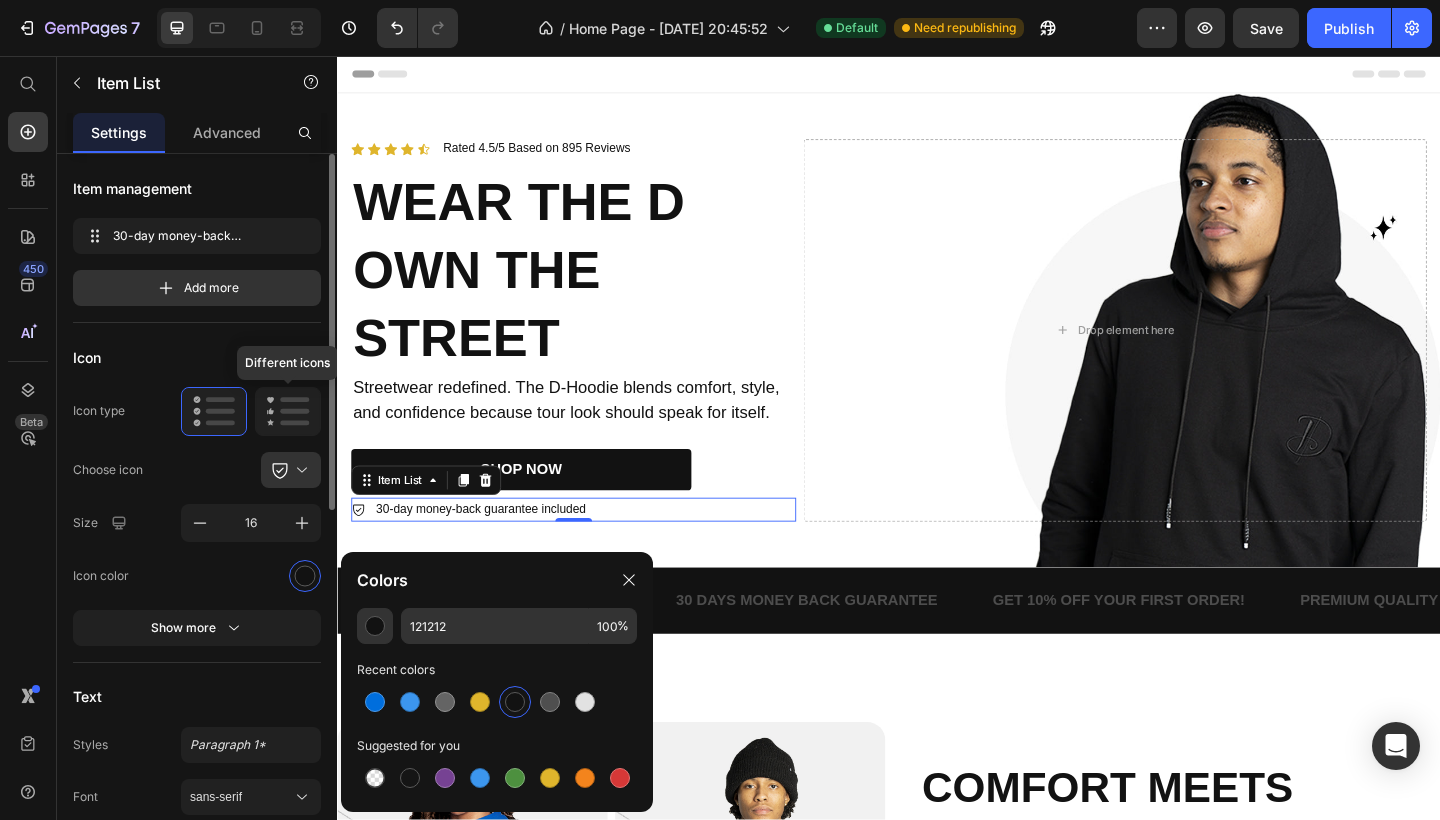 click 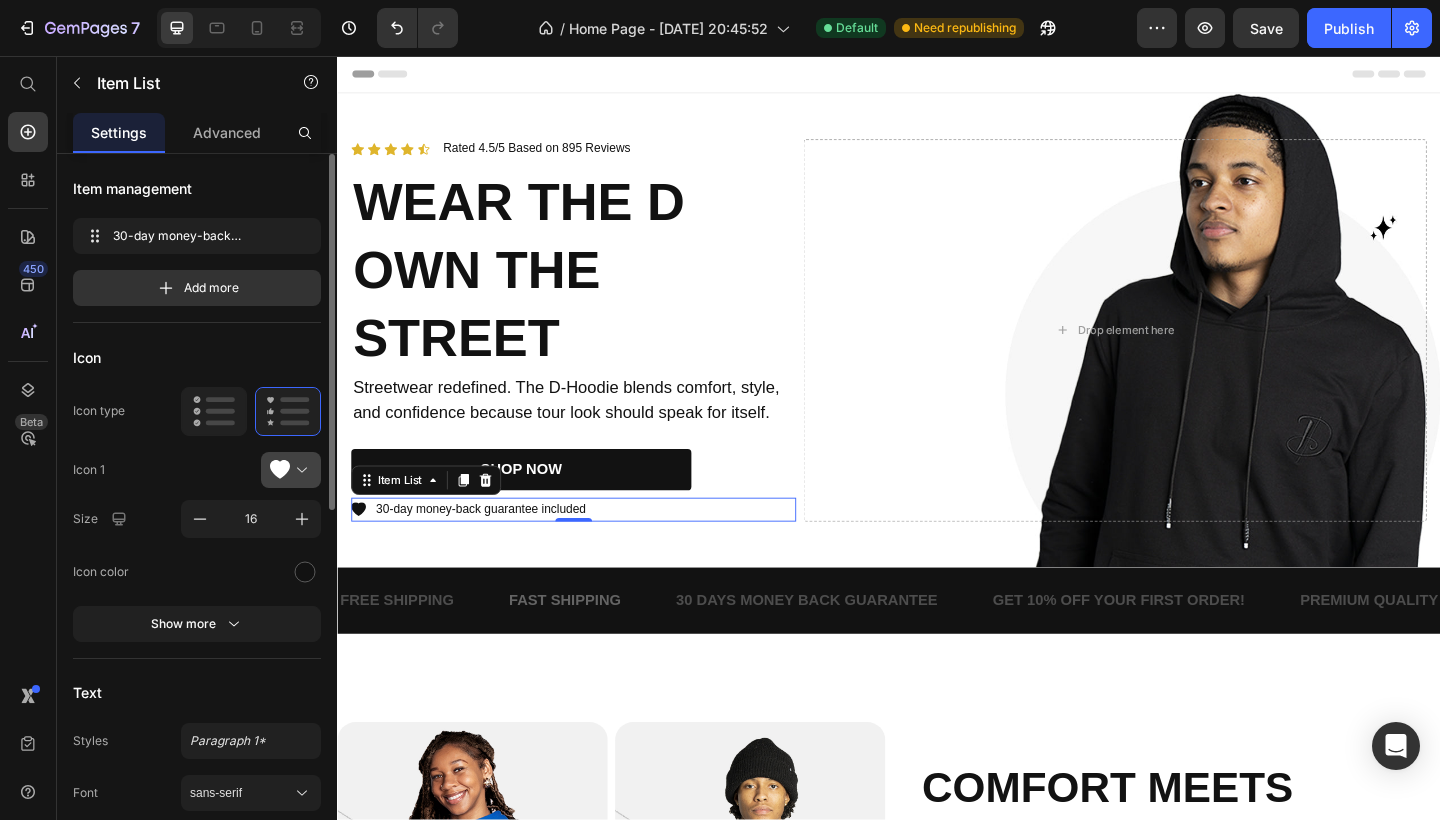 click at bounding box center (299, 470) 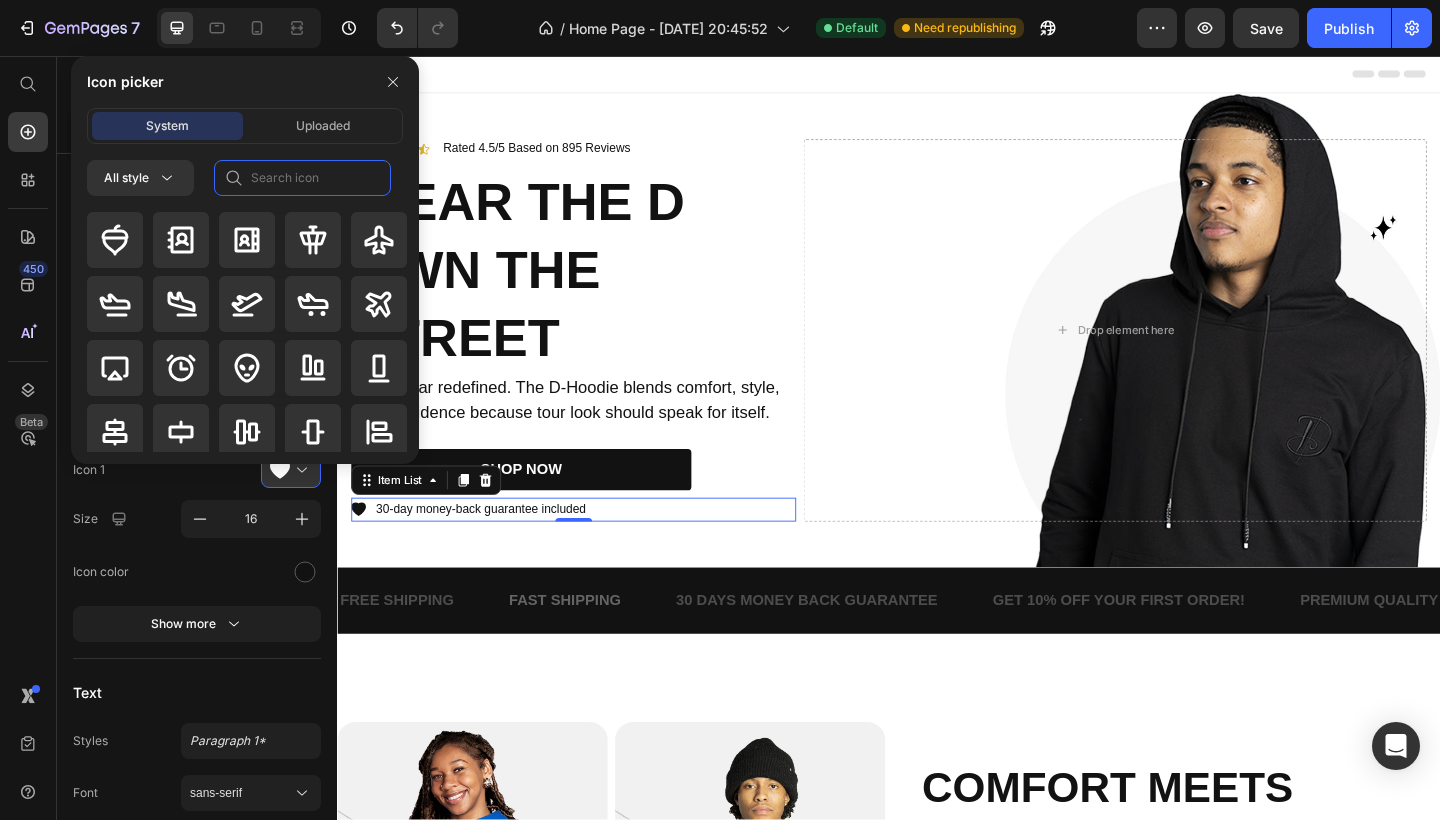 click 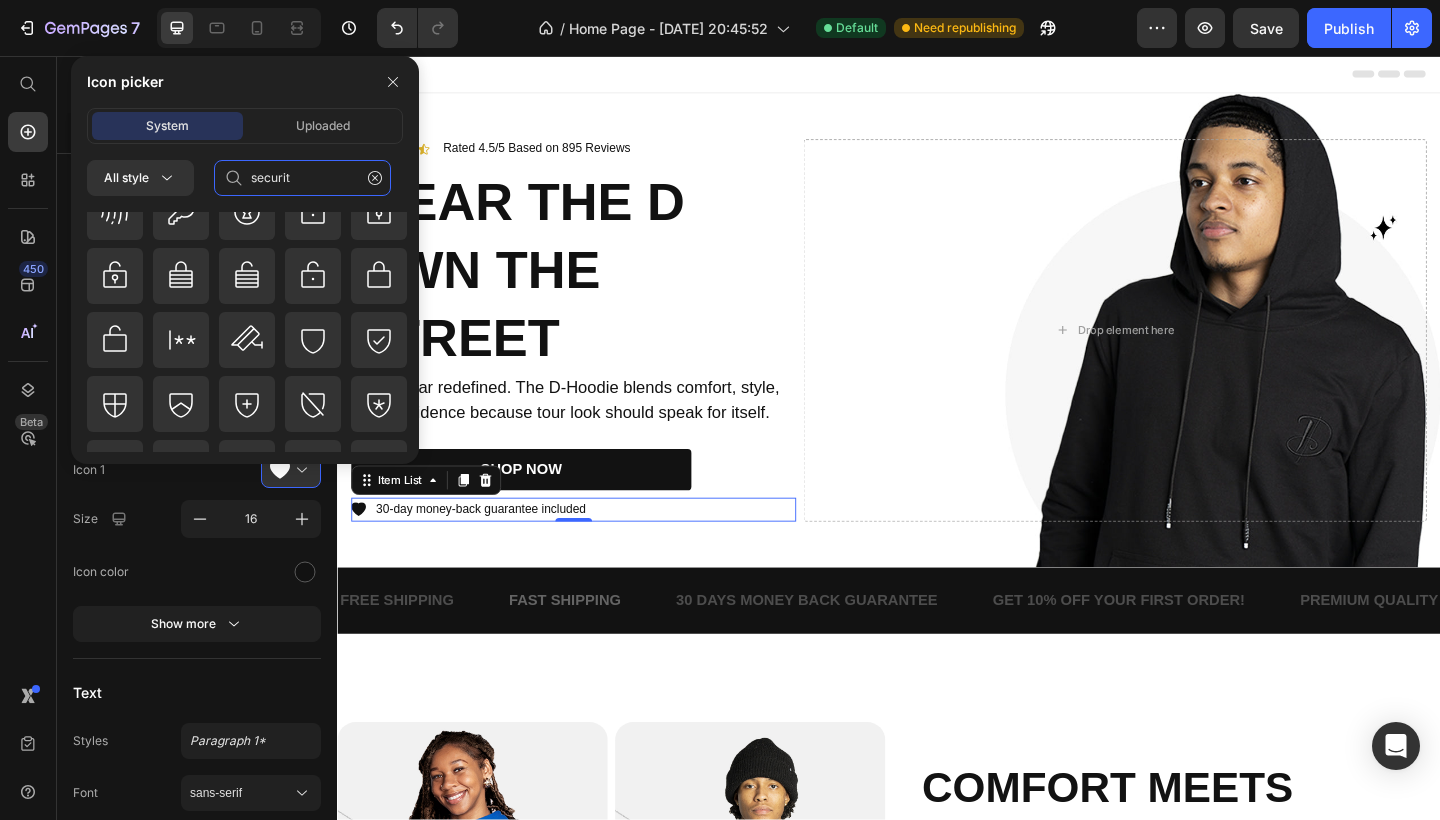 scroll, scrollTop: 350, scrollLeft: 0, axis: vertical 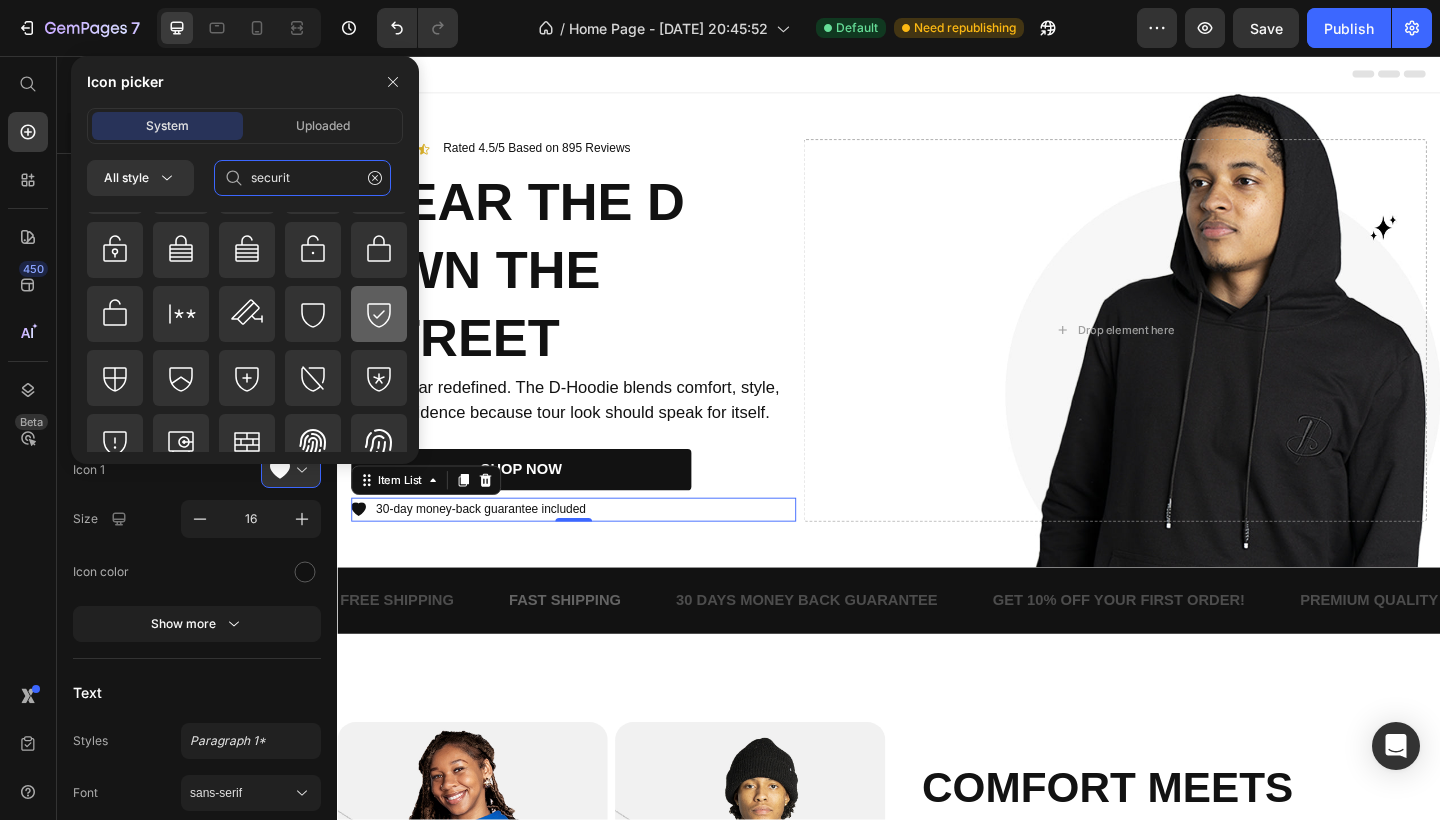 type on "securit" 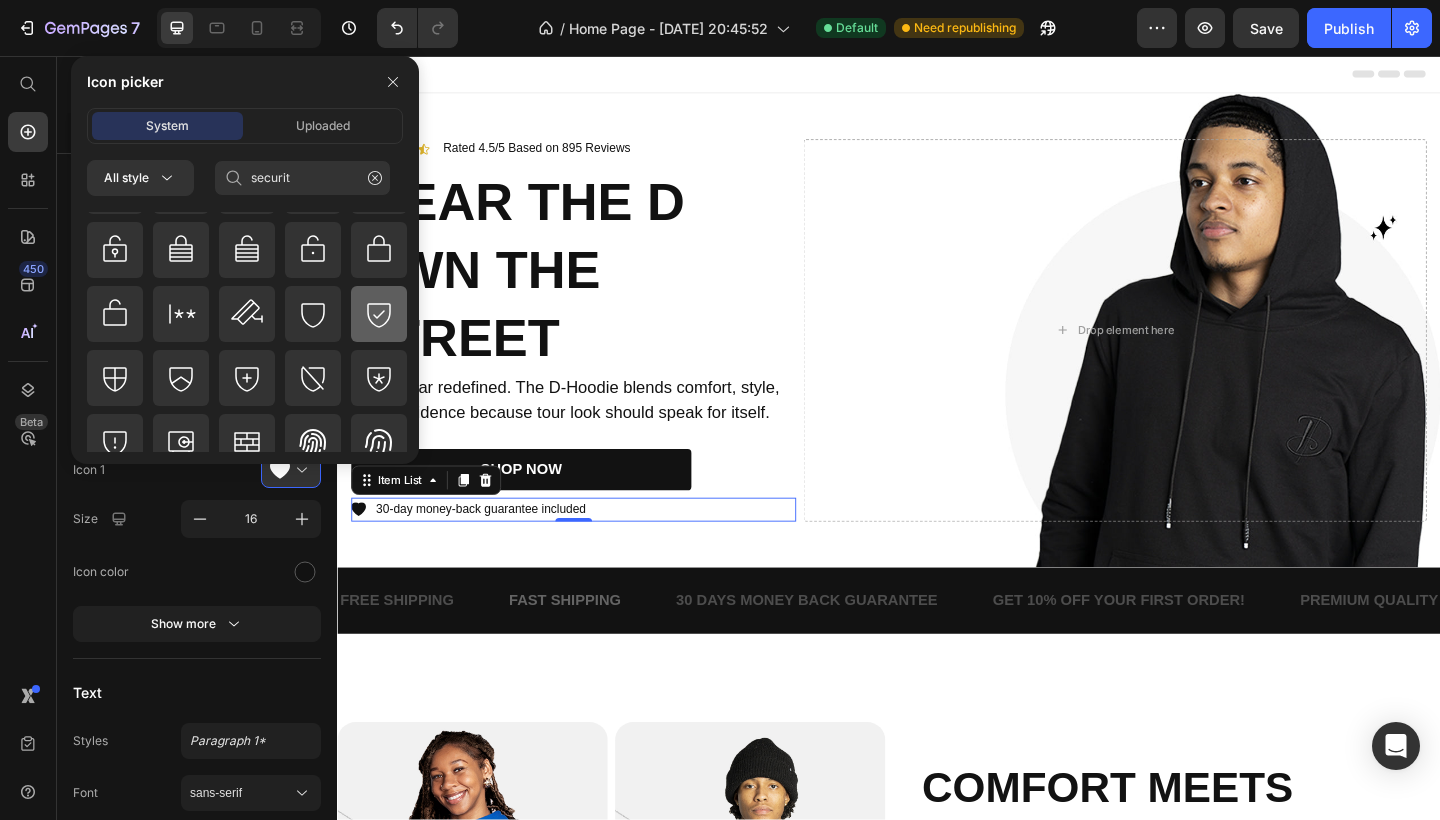 click 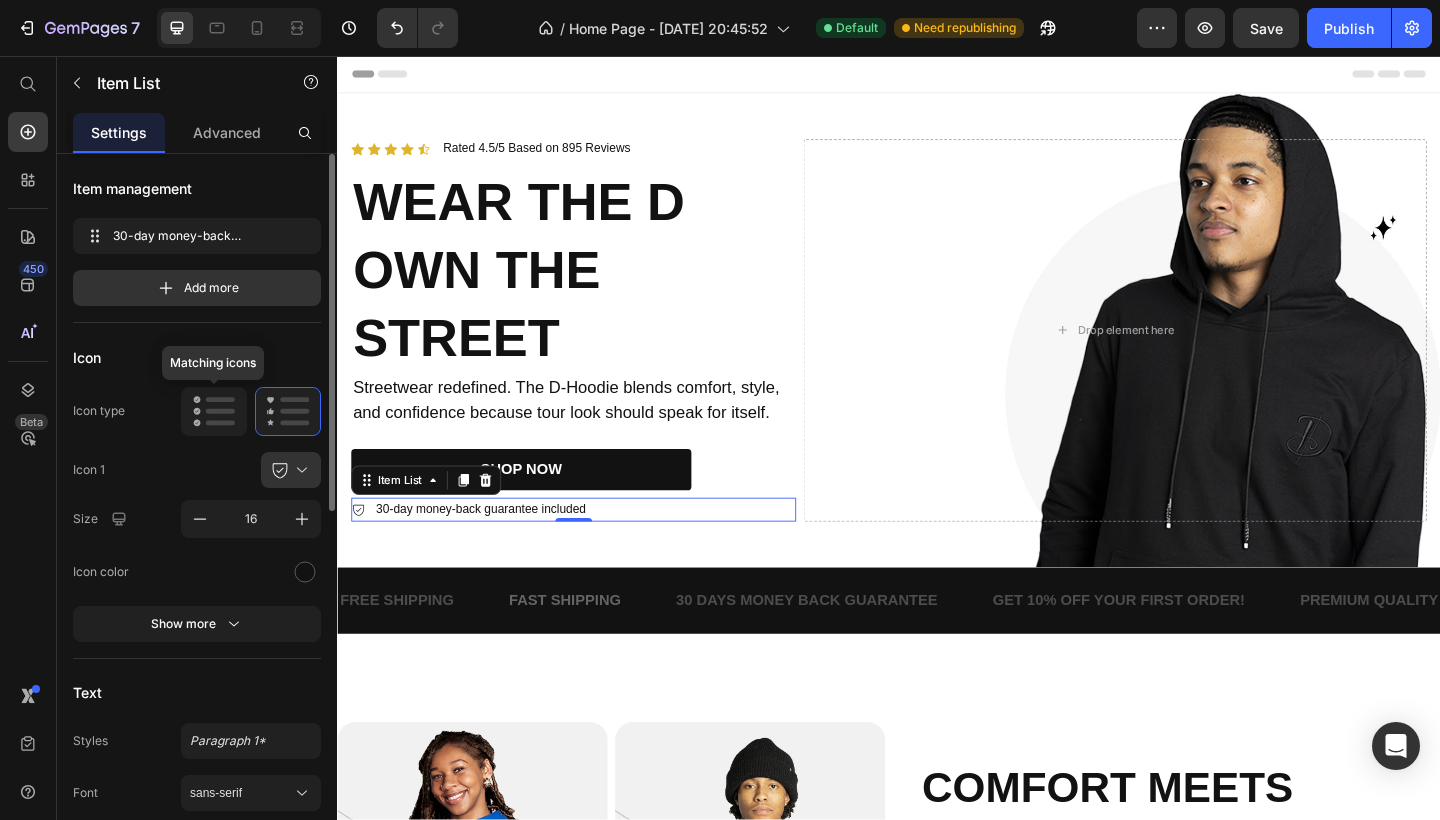click 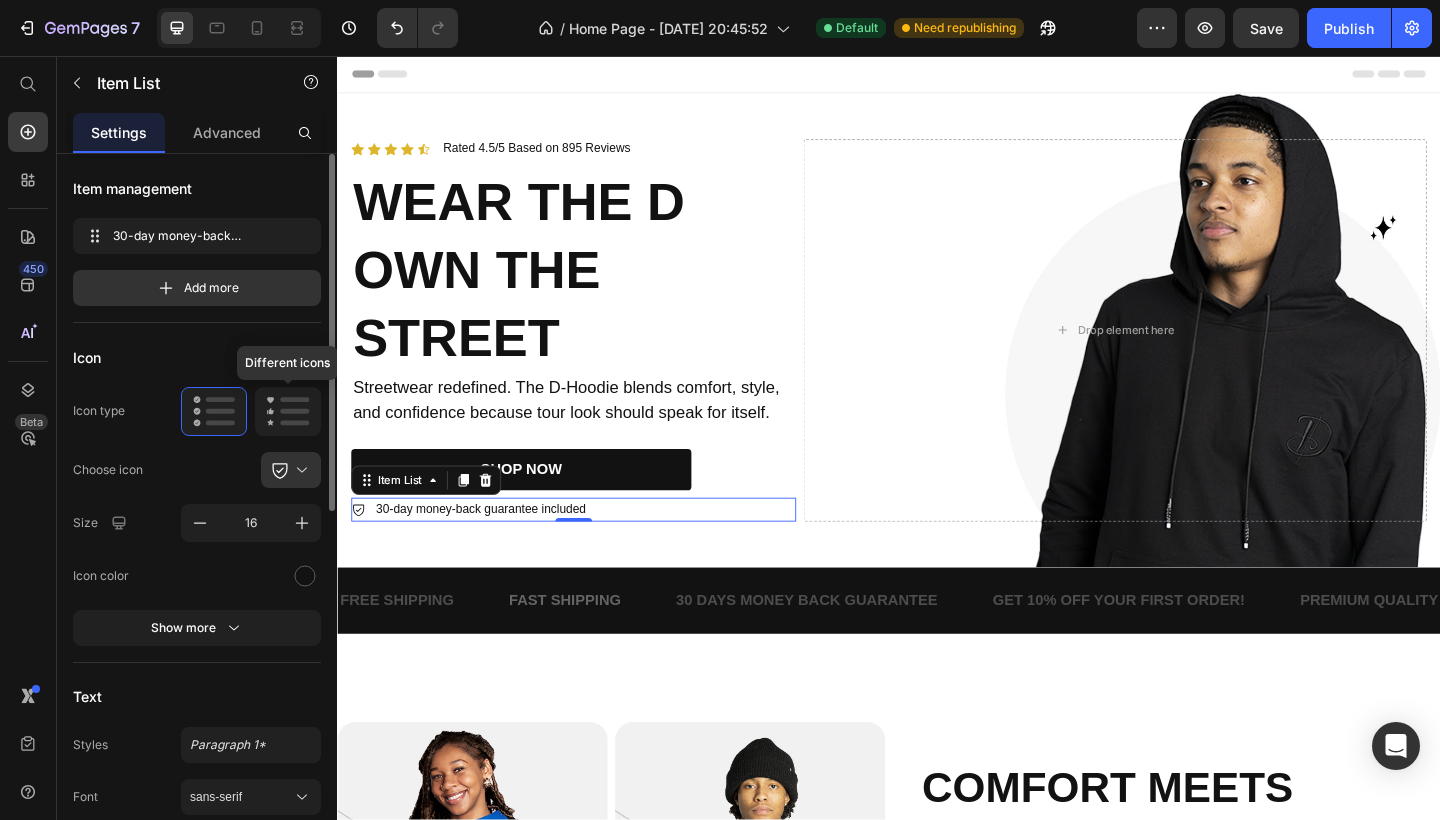 click 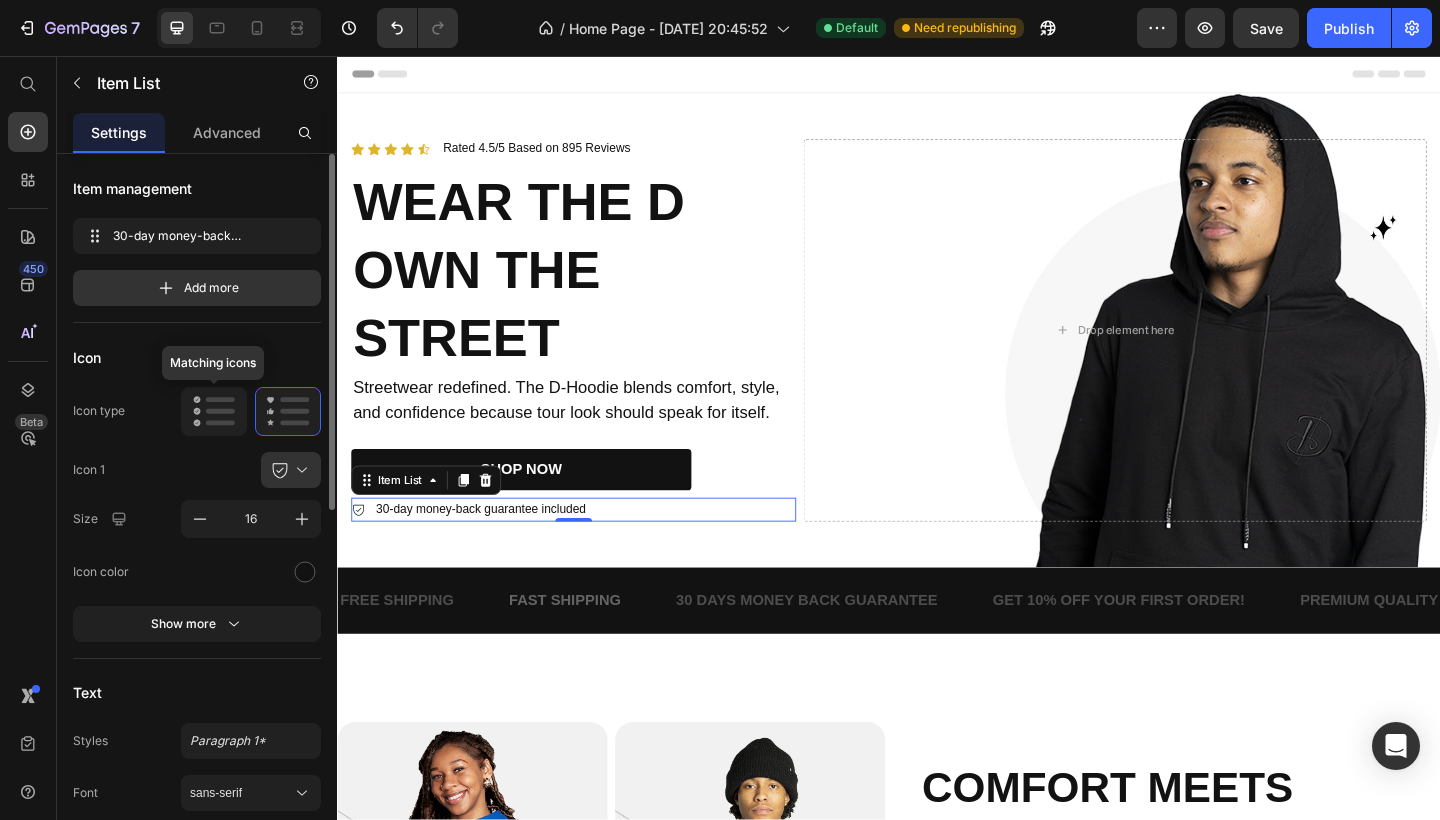 click 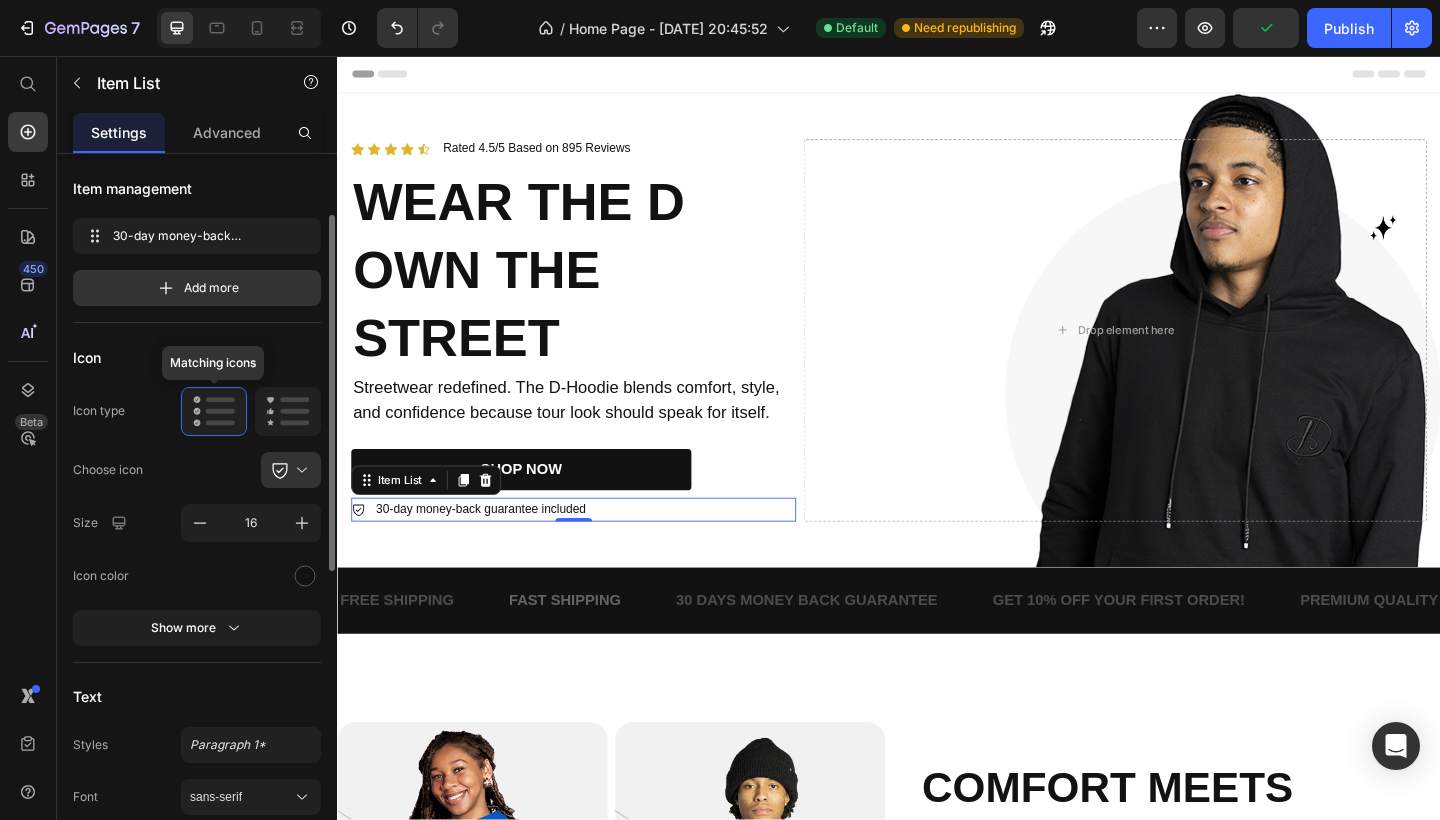 scroll, scrollTop: 45, scrollLeft: 0, axis: vertical 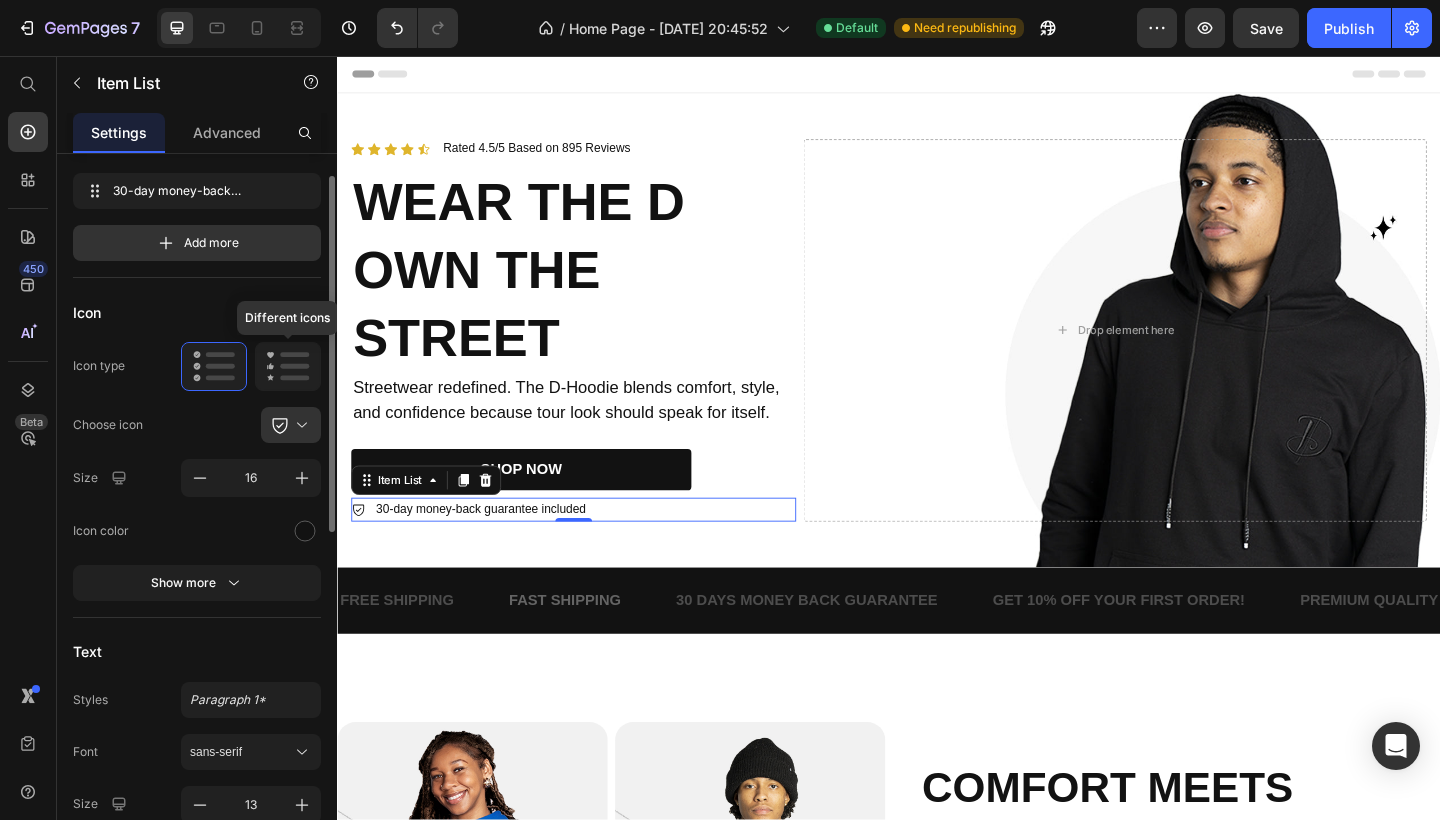 click 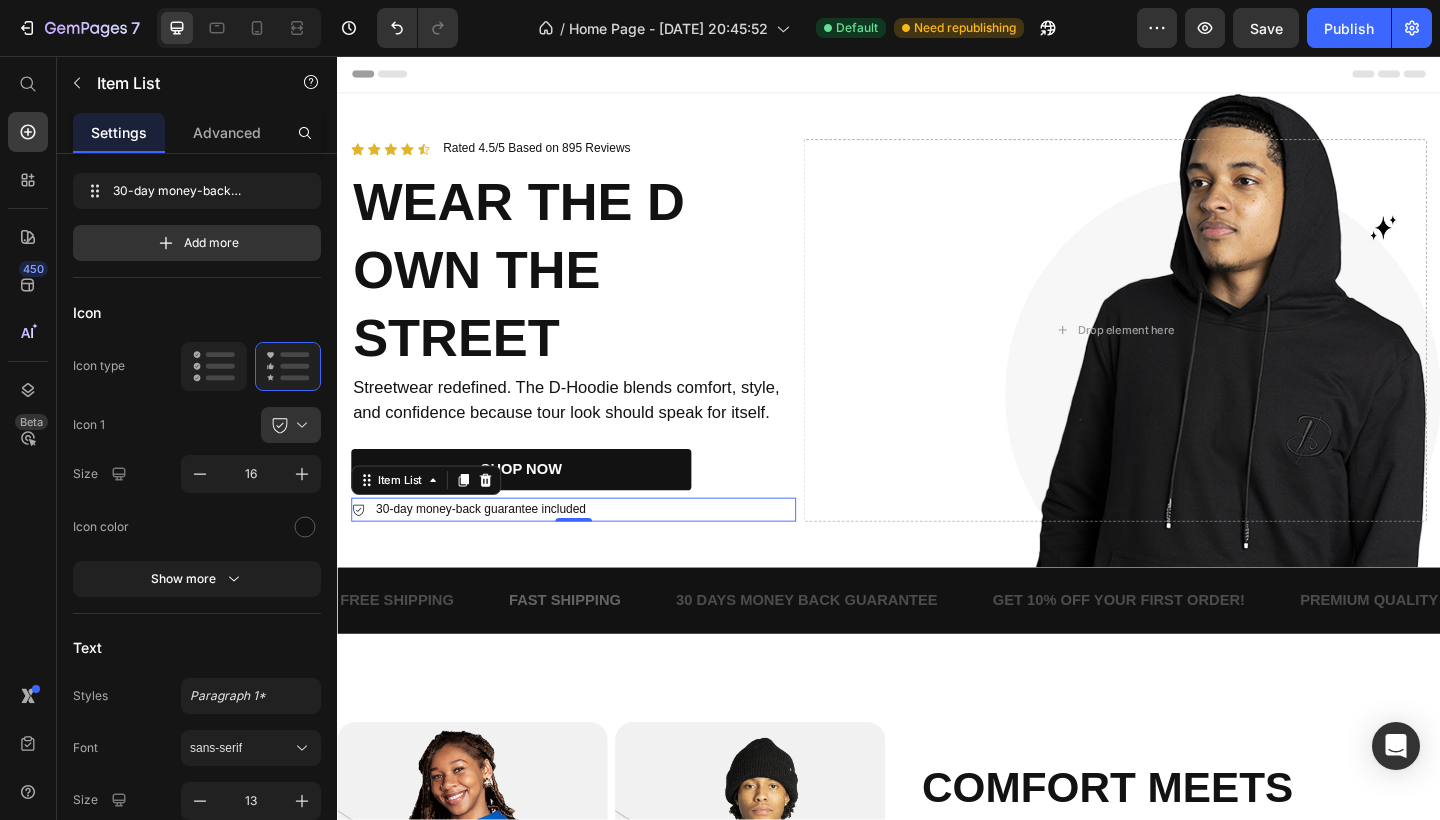 click on "30-day money-back guarantee included" at bounding box center (481, 550) 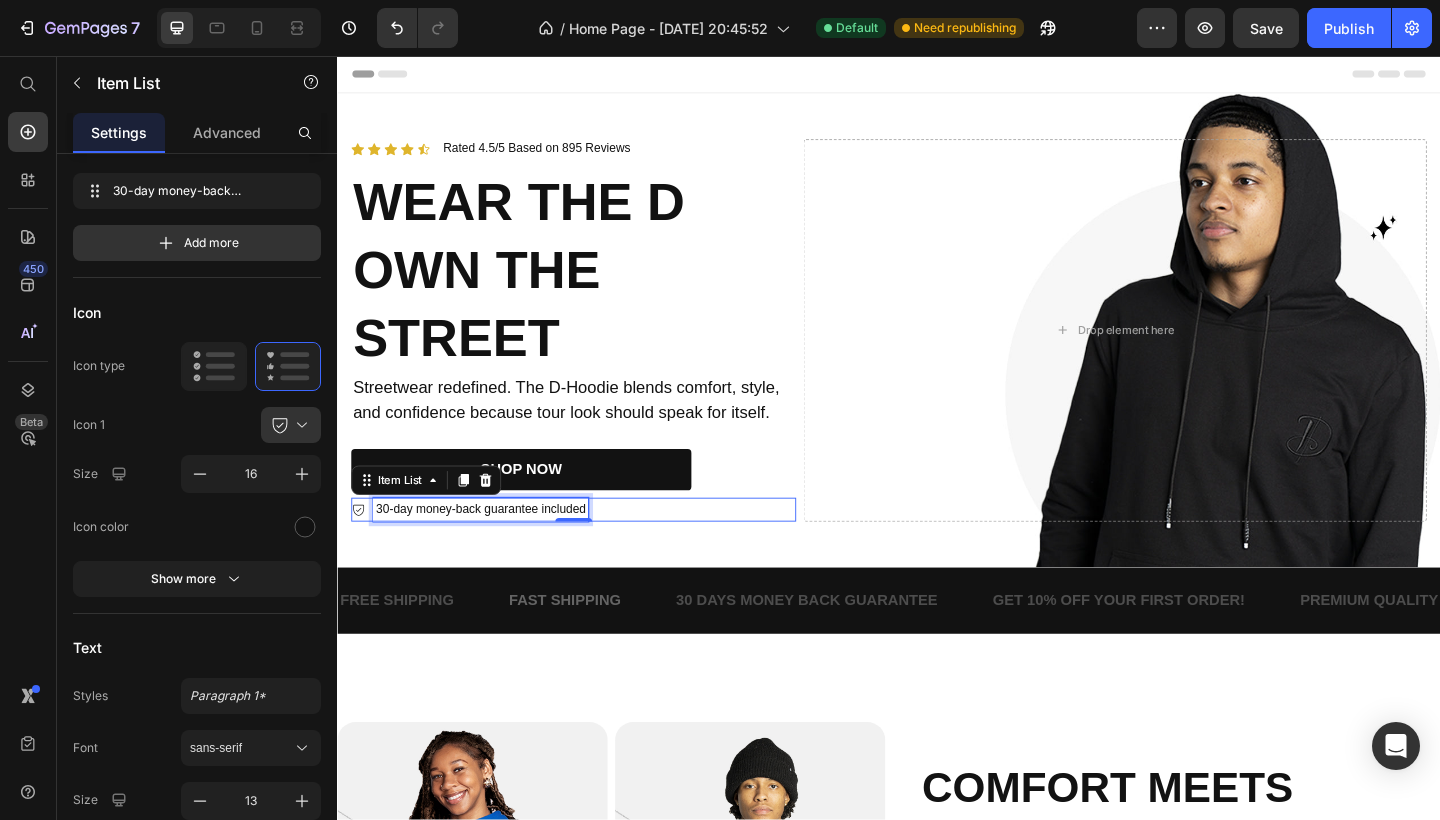 click on "30-day money-back guarantee included" at bounding box center [493, 550] 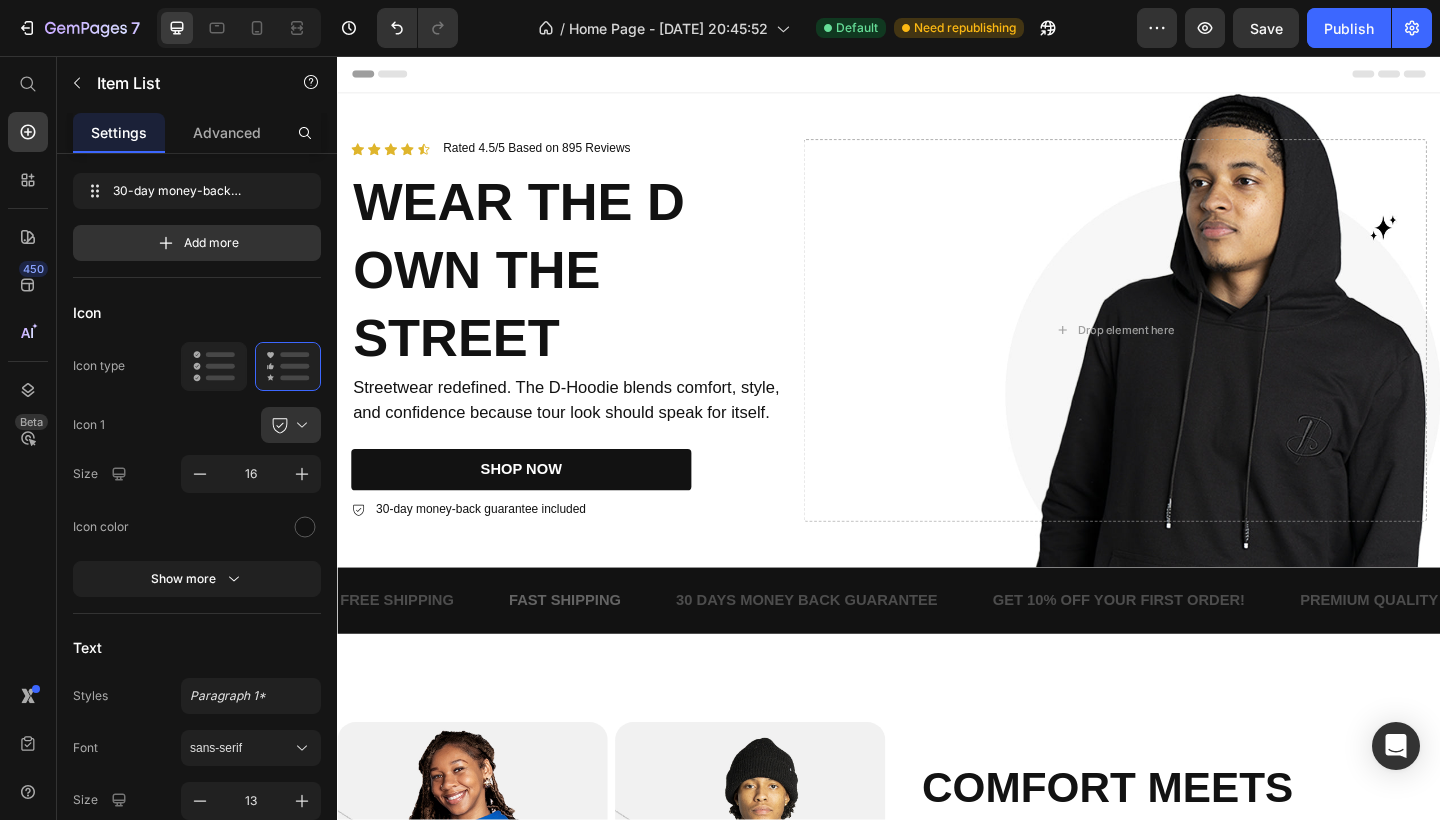 click 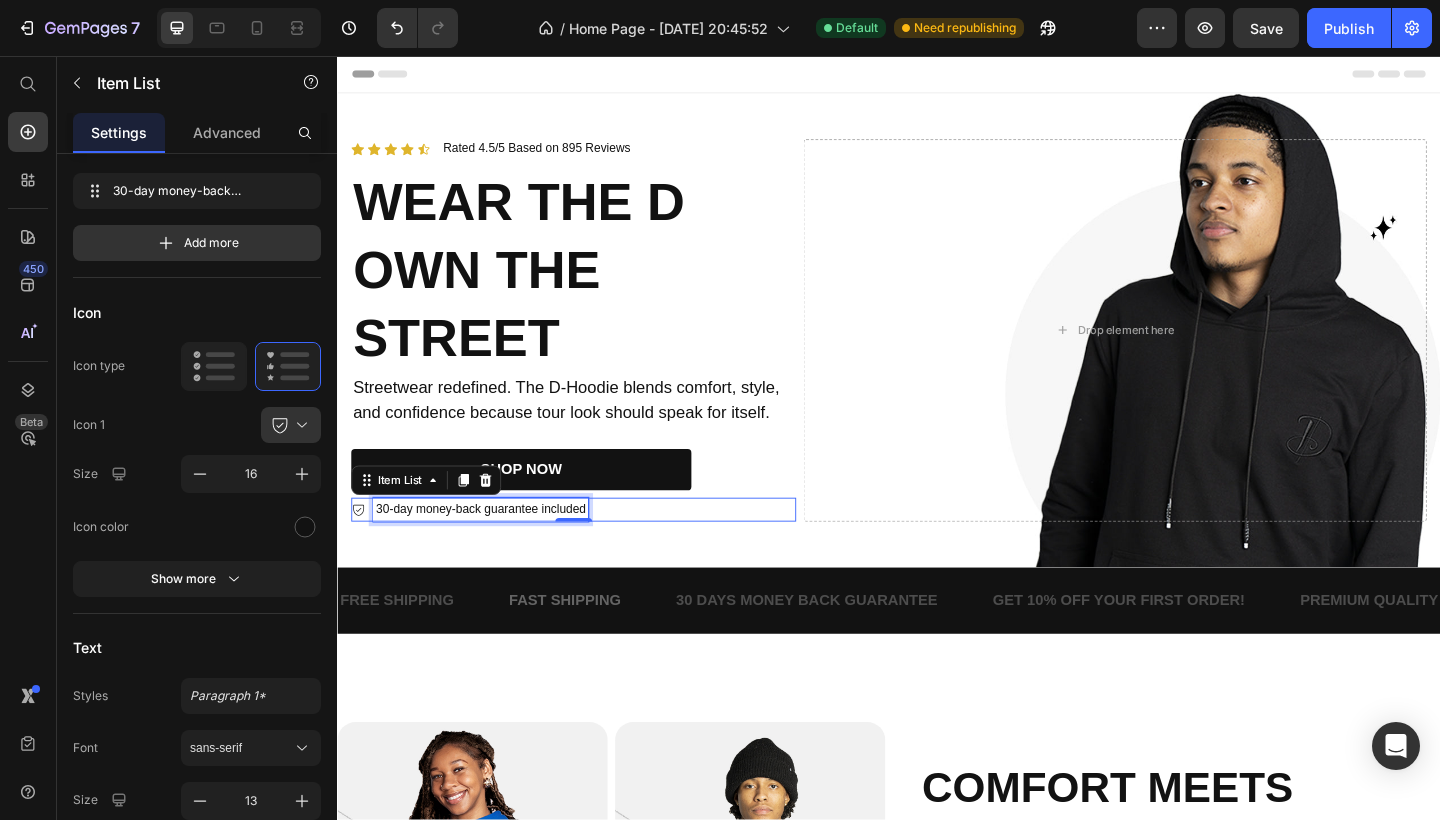 click on "30-day money-back guarantee included" at bounding box center [493, 550] 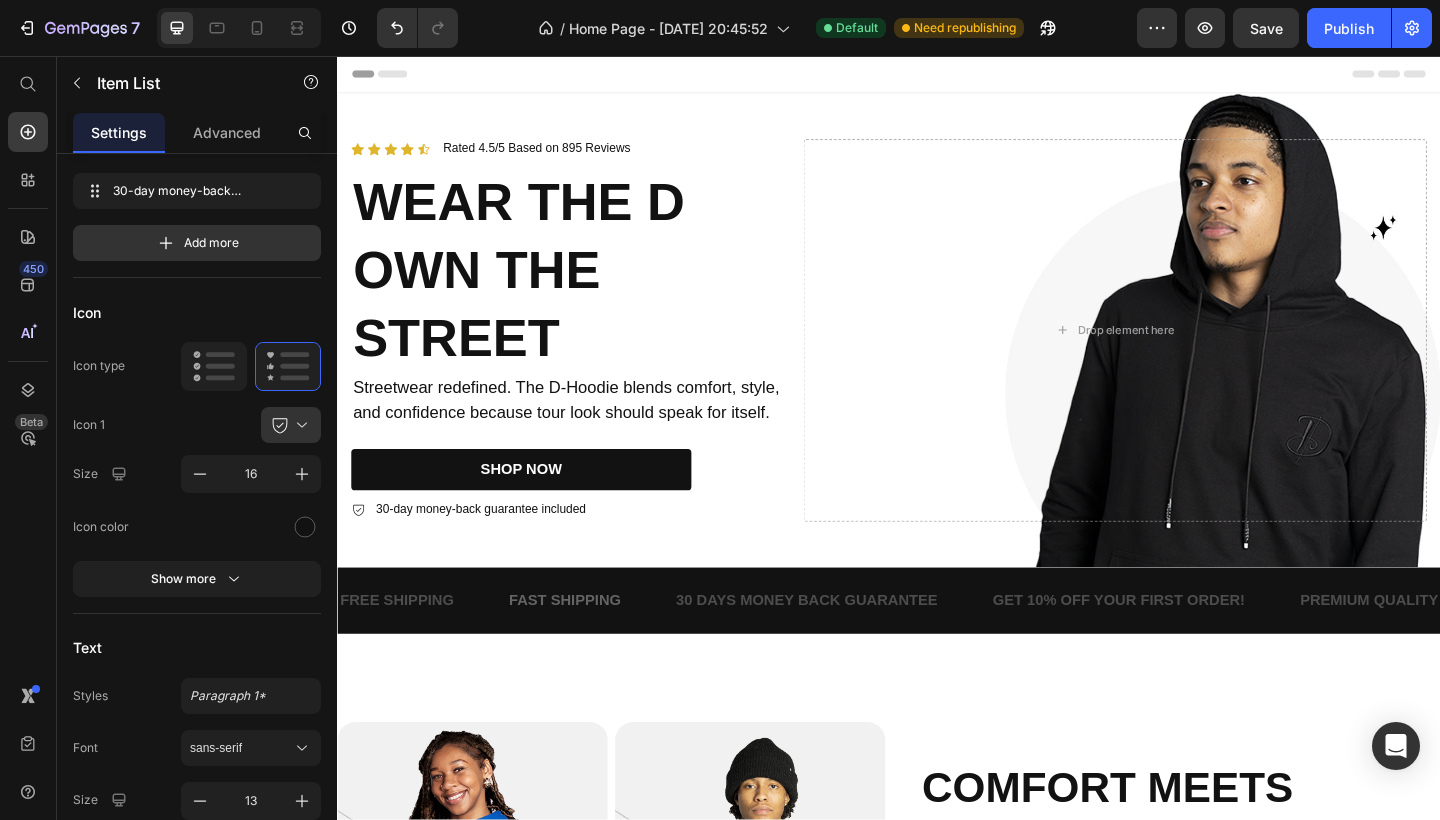 click on "30-day money-back guarantee included" at bounding box center [481, 550] 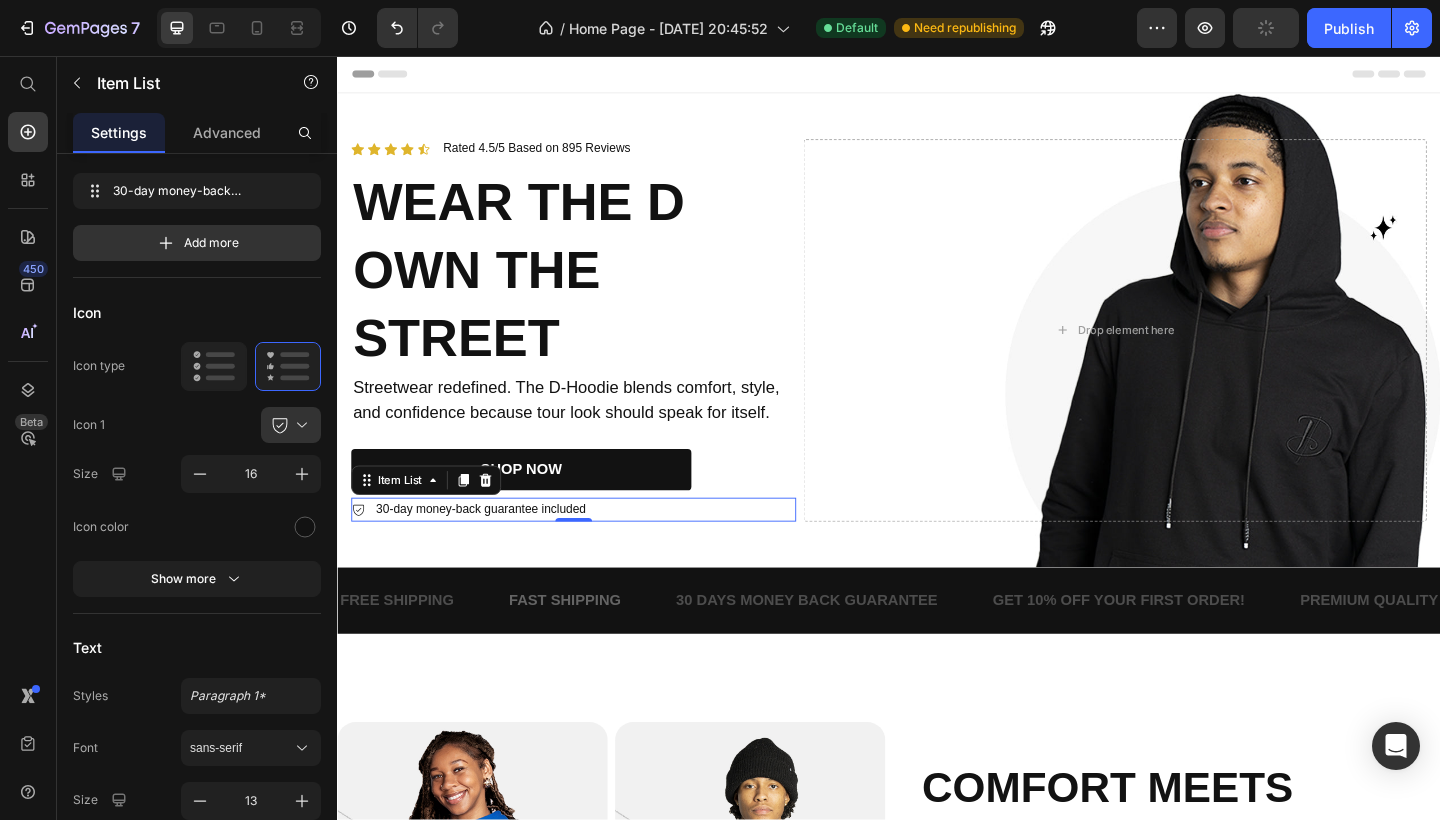 click on "30-day money-back guarantee included" at bounding box center [481, 550] 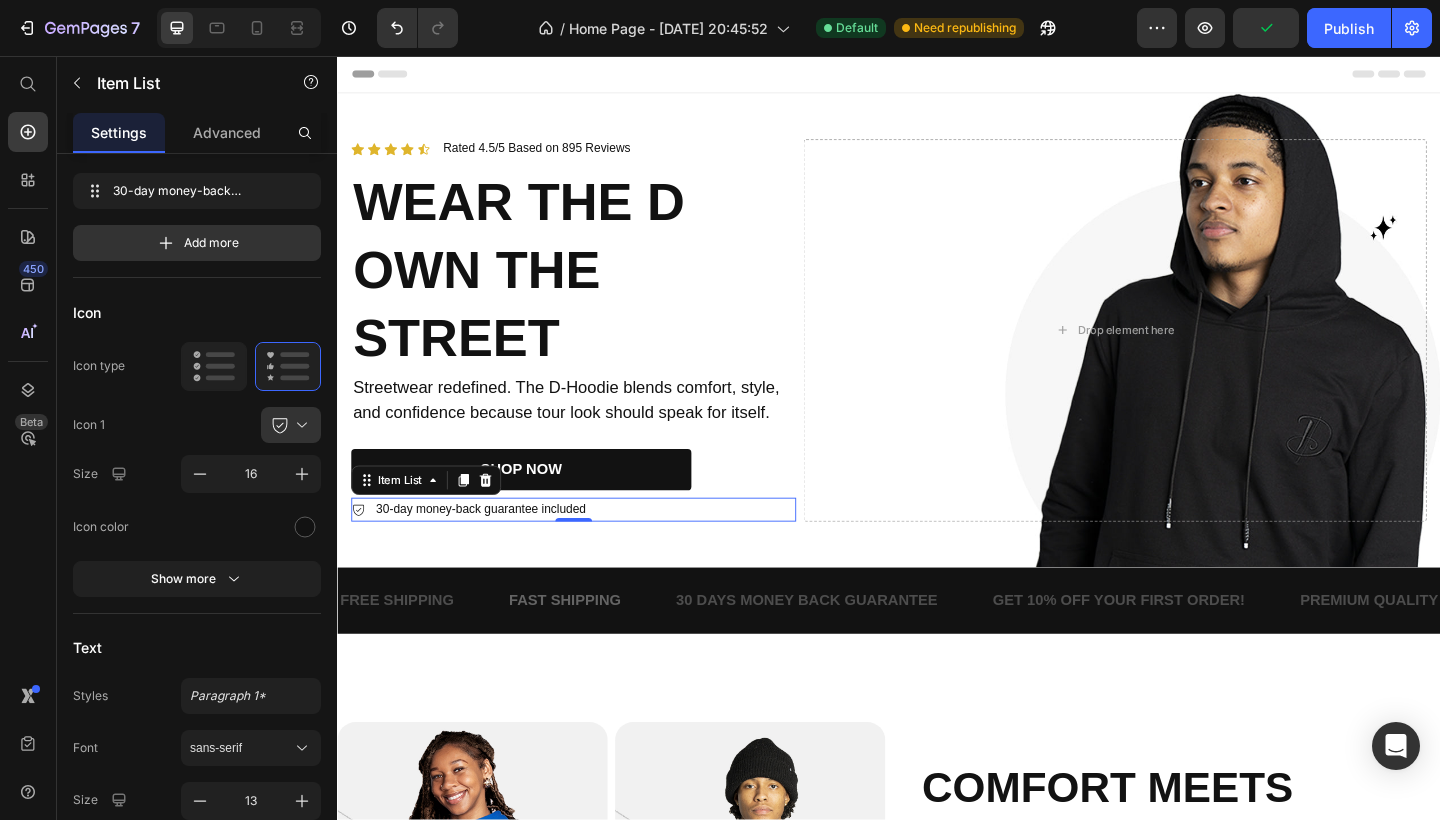 click on "30-day money-back guarantee included" at bounding box center (493, 550) 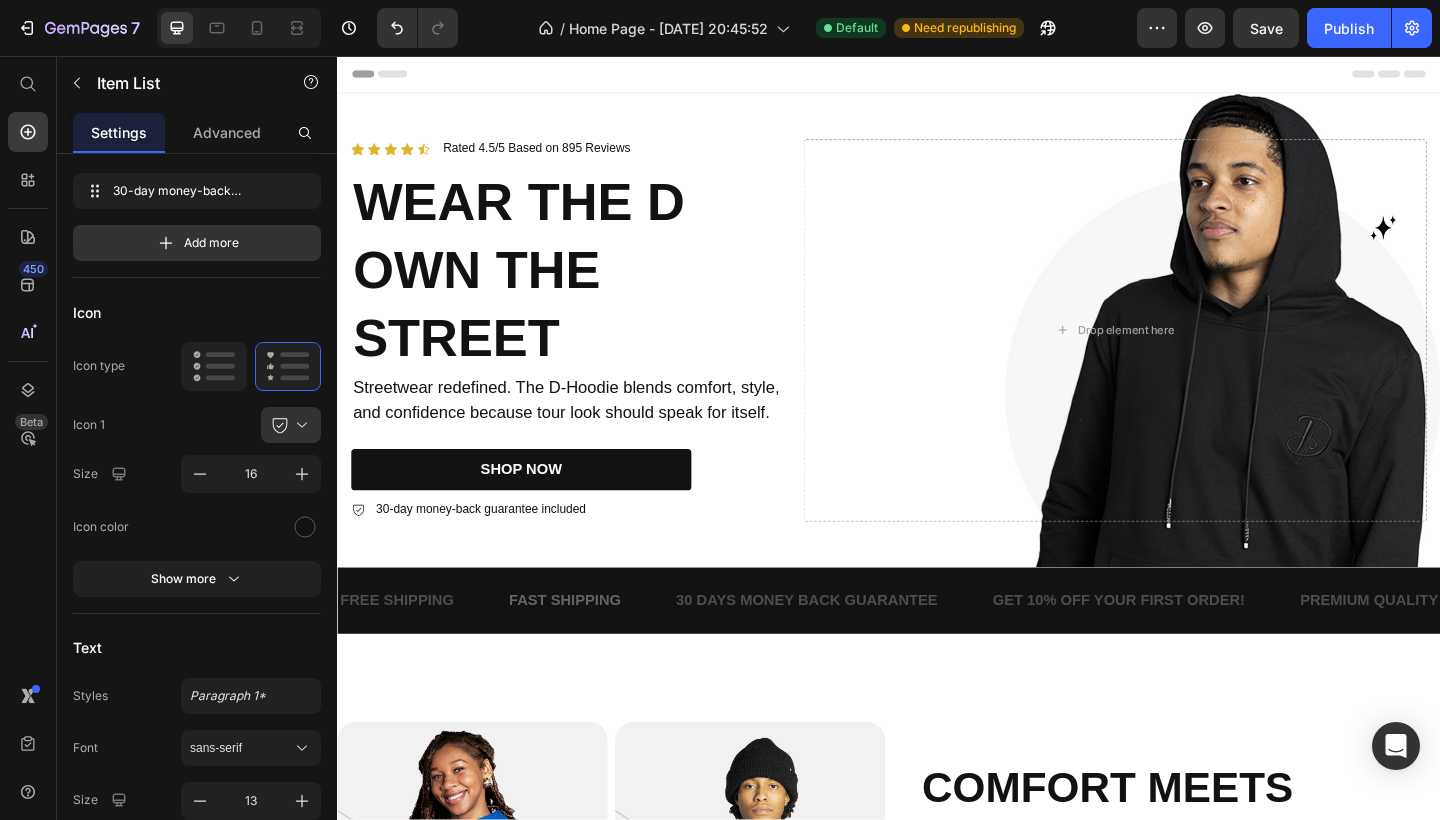 click 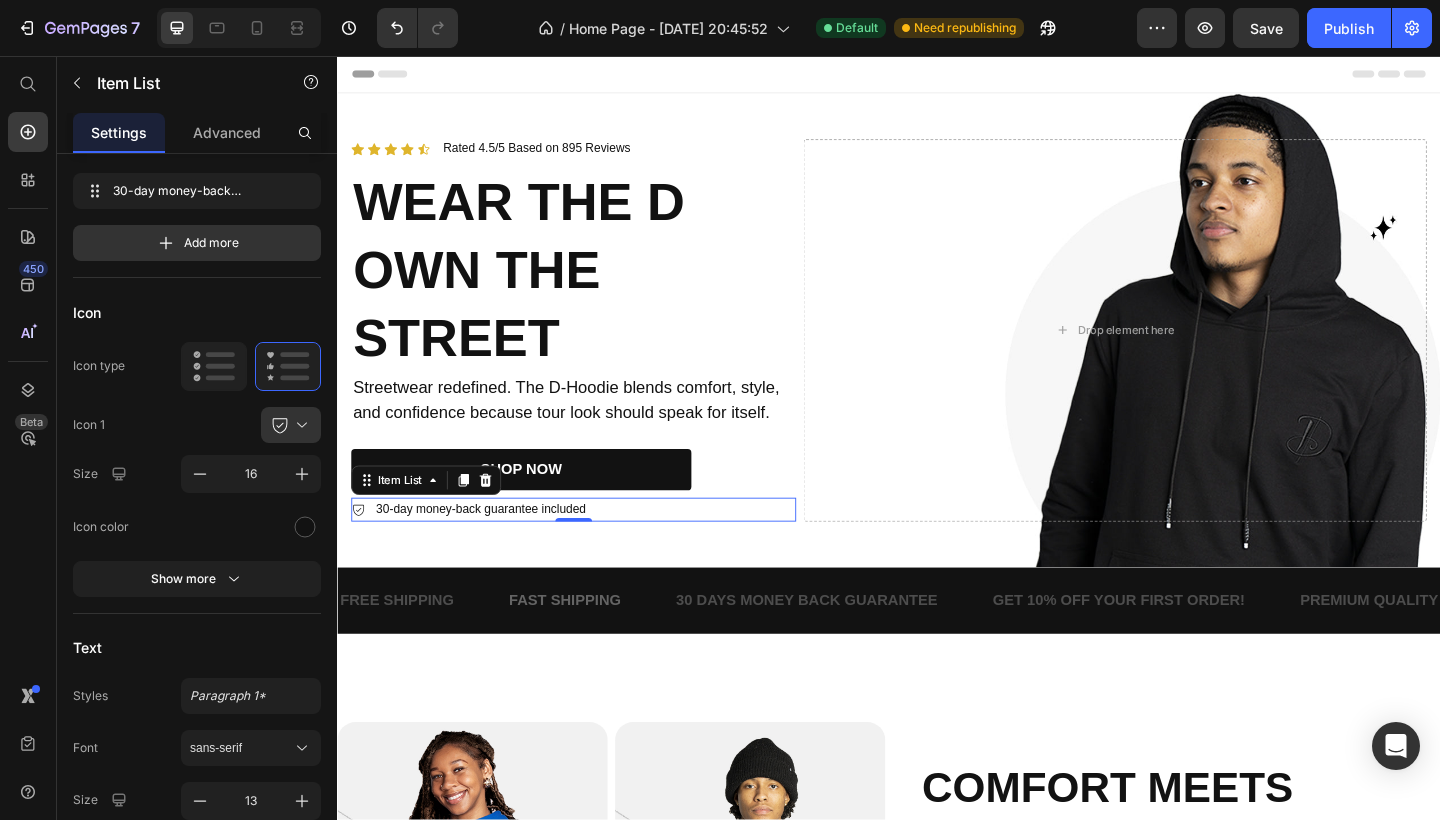 click on "30-day money-back guarantee included" at bounding box center (481, 550) 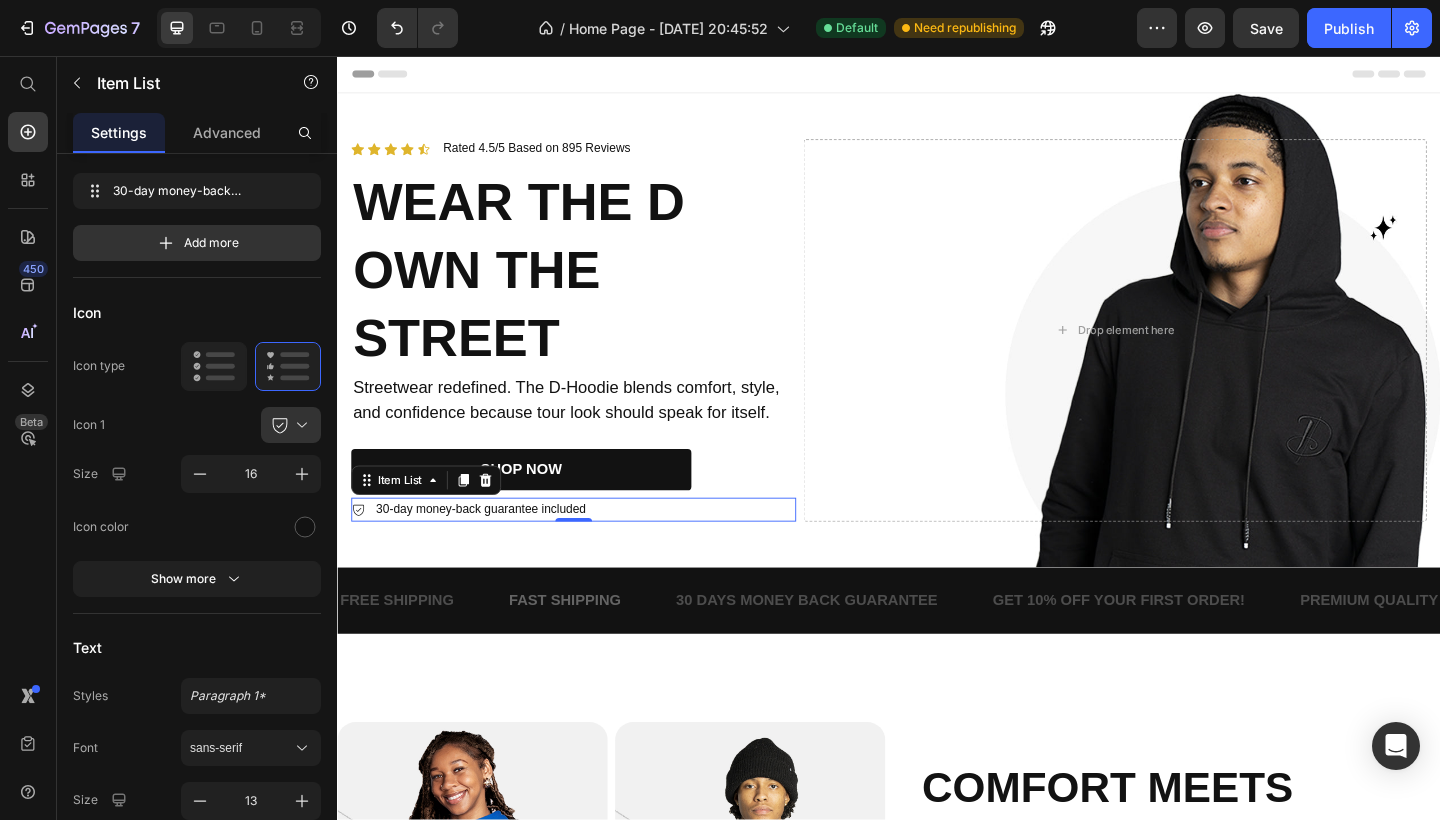 click on "30-day money-back guarantee included" at bounding box center [481, 550] 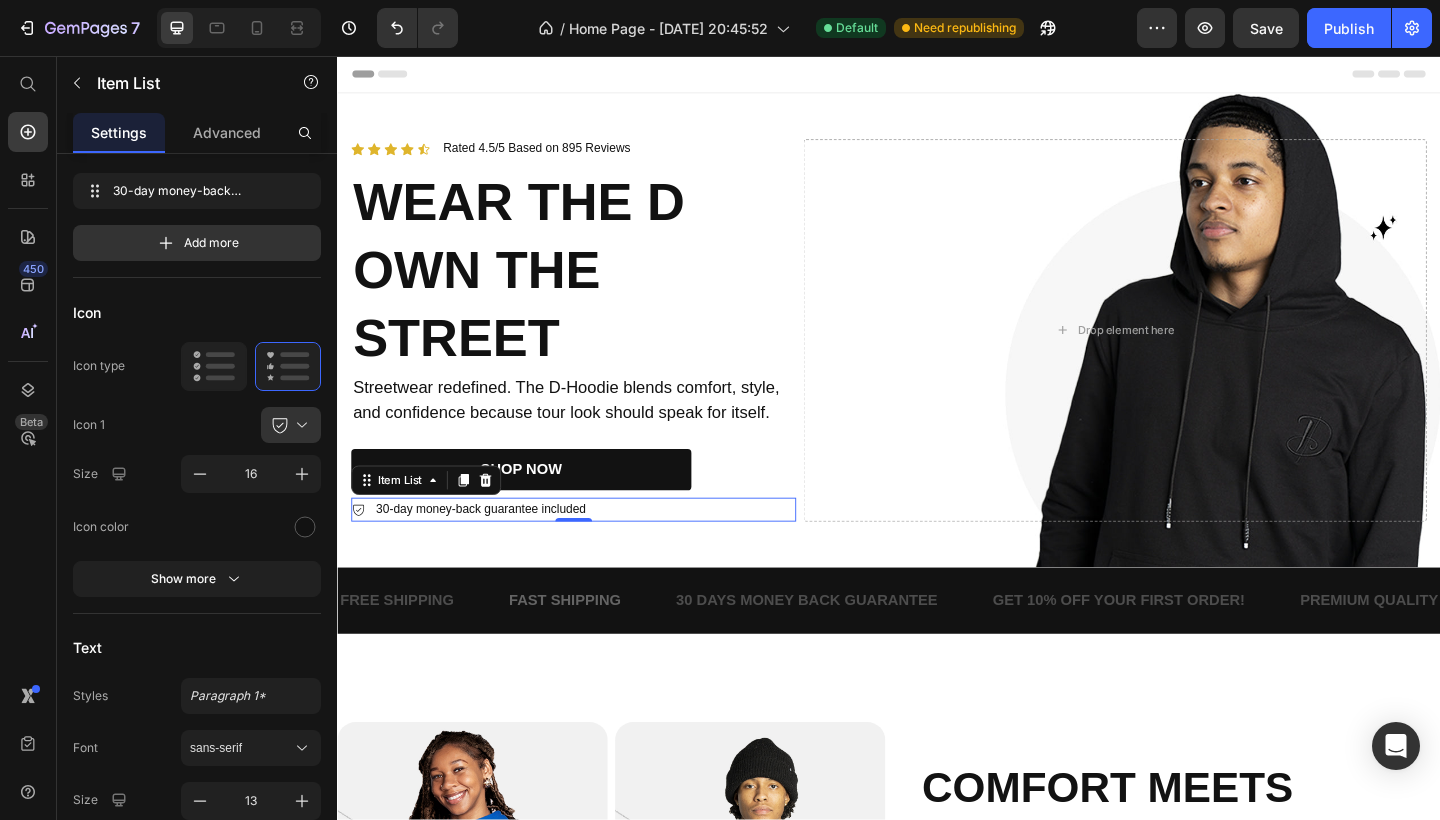 click on "30-day money-back guarantee included" at bounding box center (481, 550) 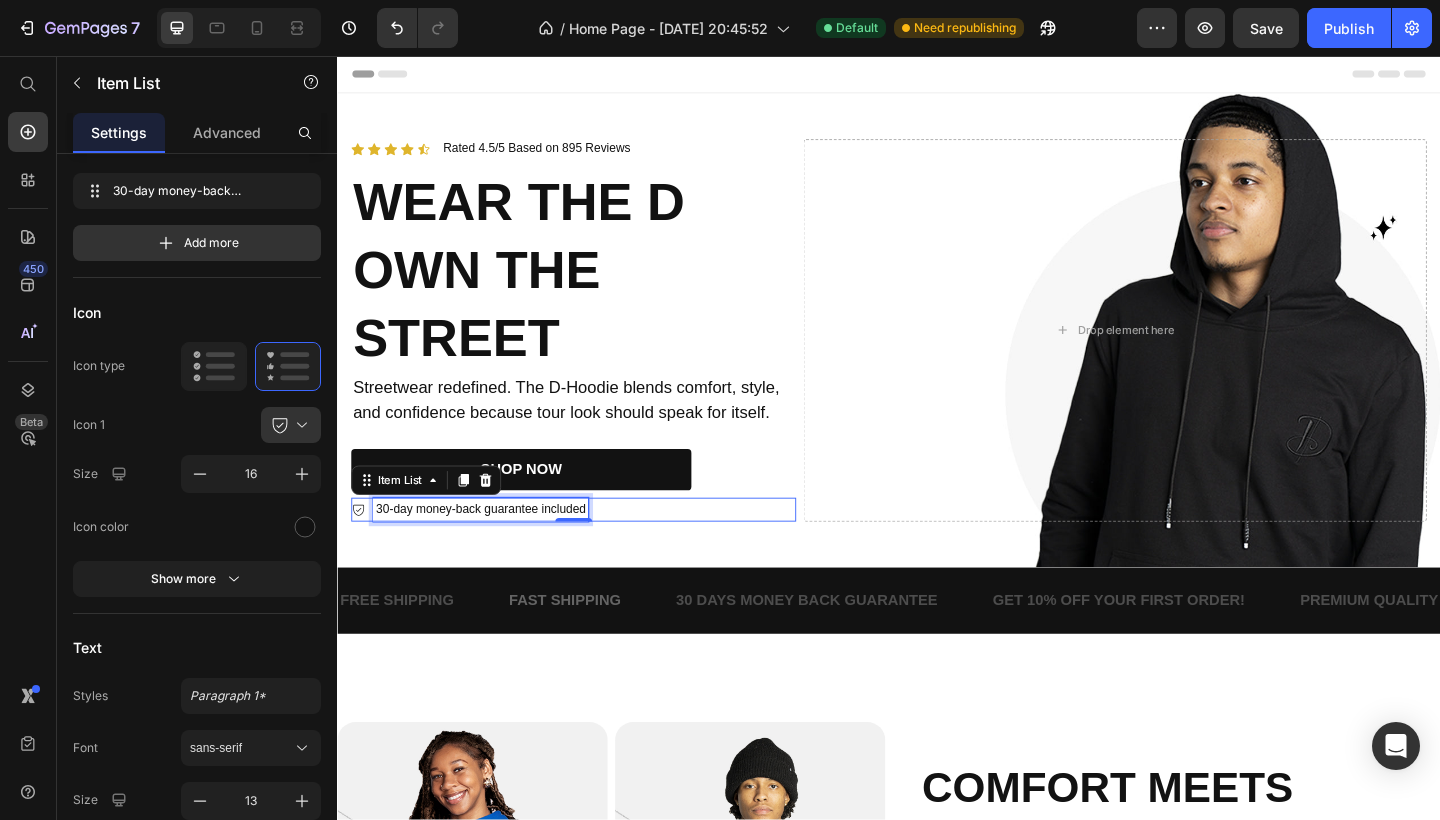 click on "30-day money-back guarantee included" at bounding box center (493, 550) 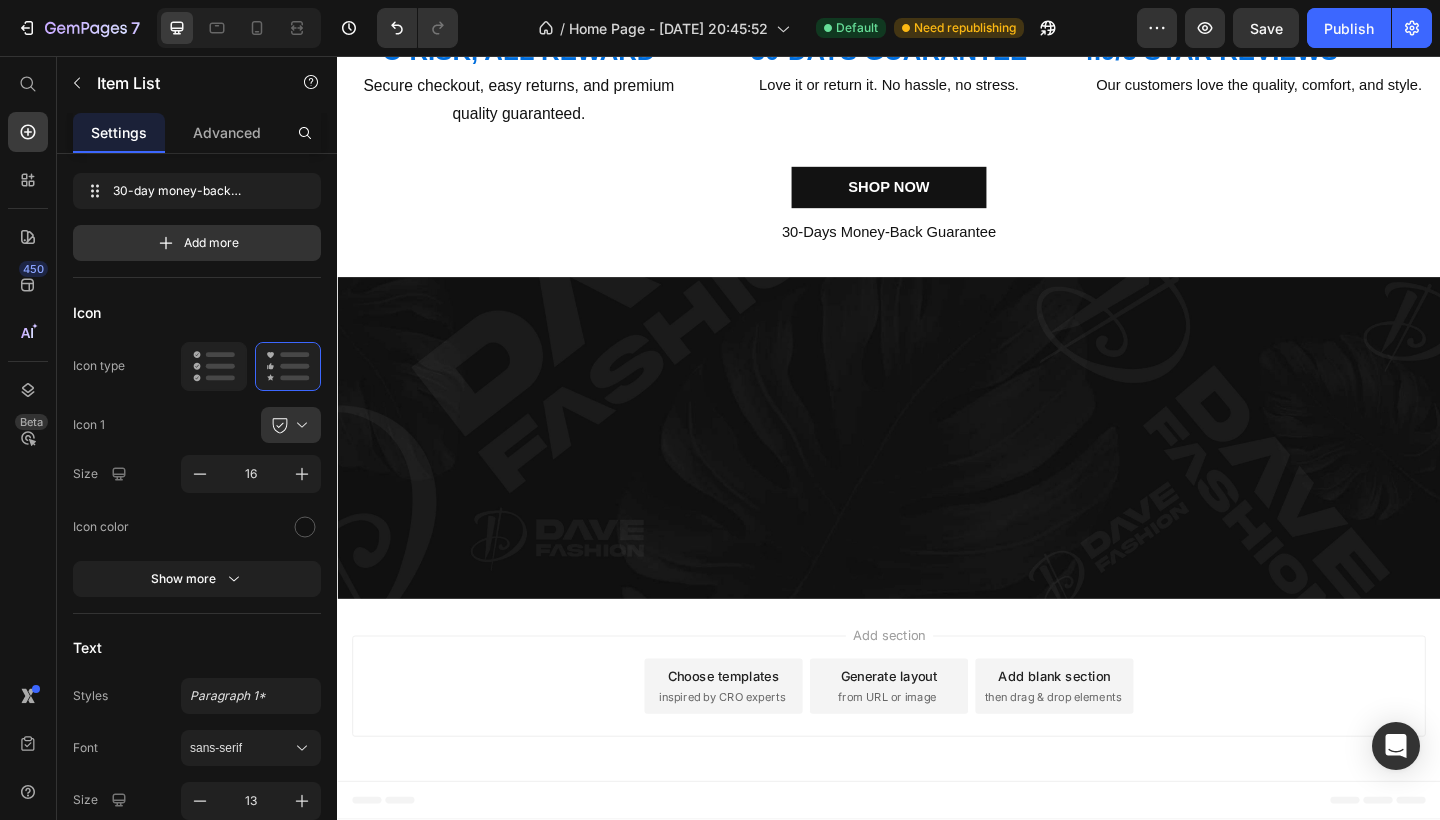 scroll, scrollTop: 2967, scrollLeft: 0, axis: vertical 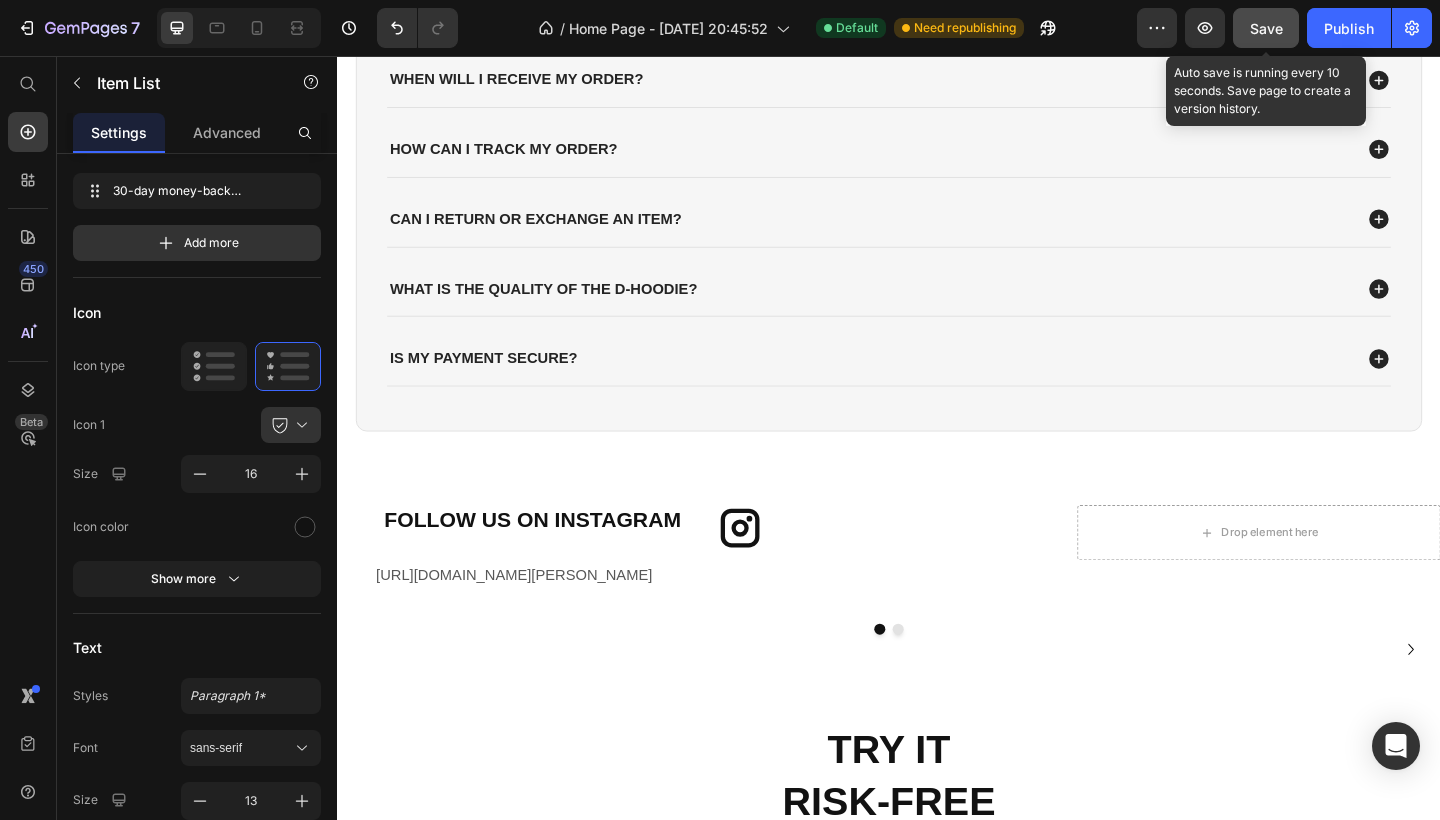 click on "Save" 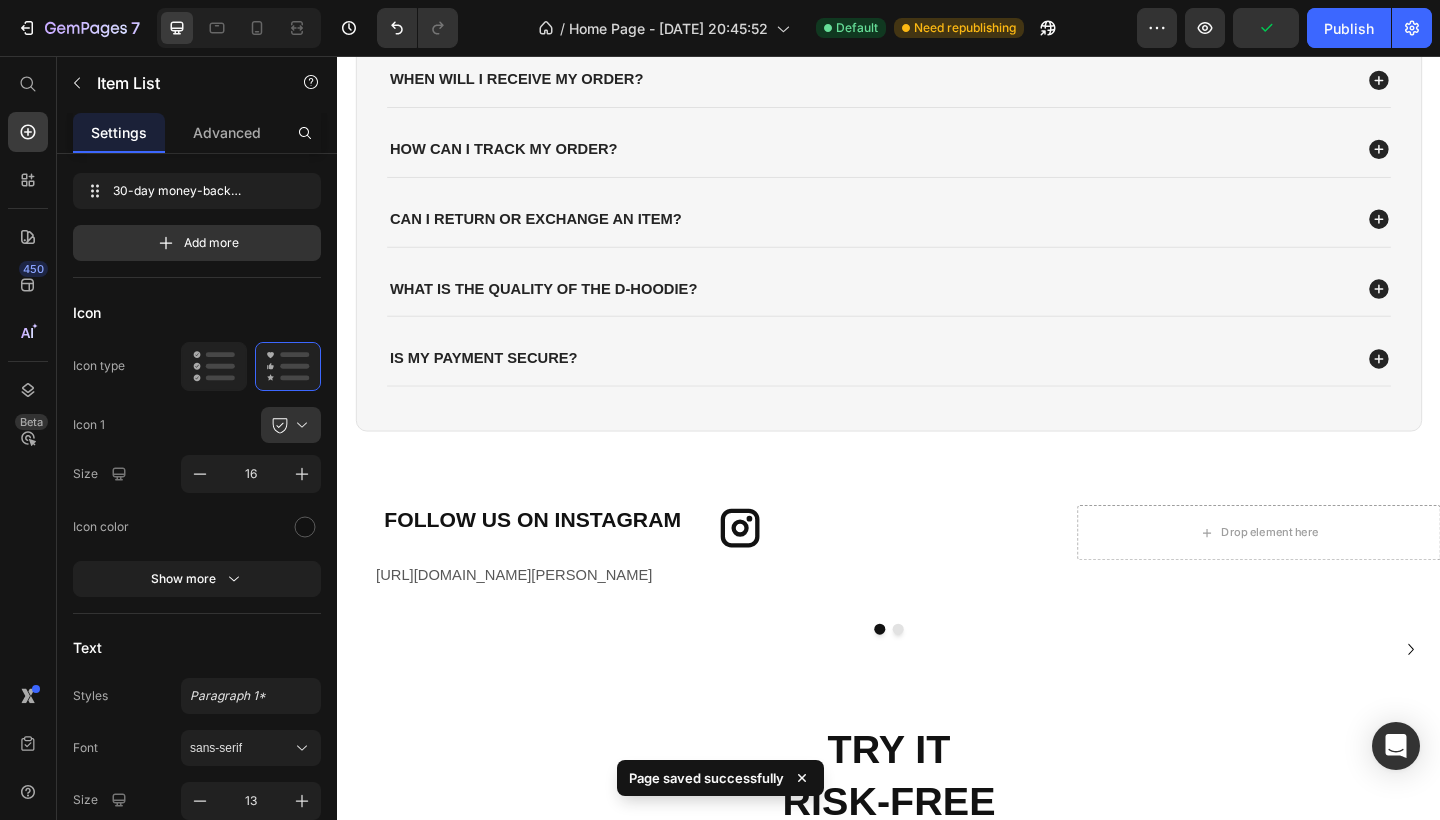 click on "7  Version history  /  Home Page - Jul 9, 20:45:52 Default Need republishing Preview  Publish" 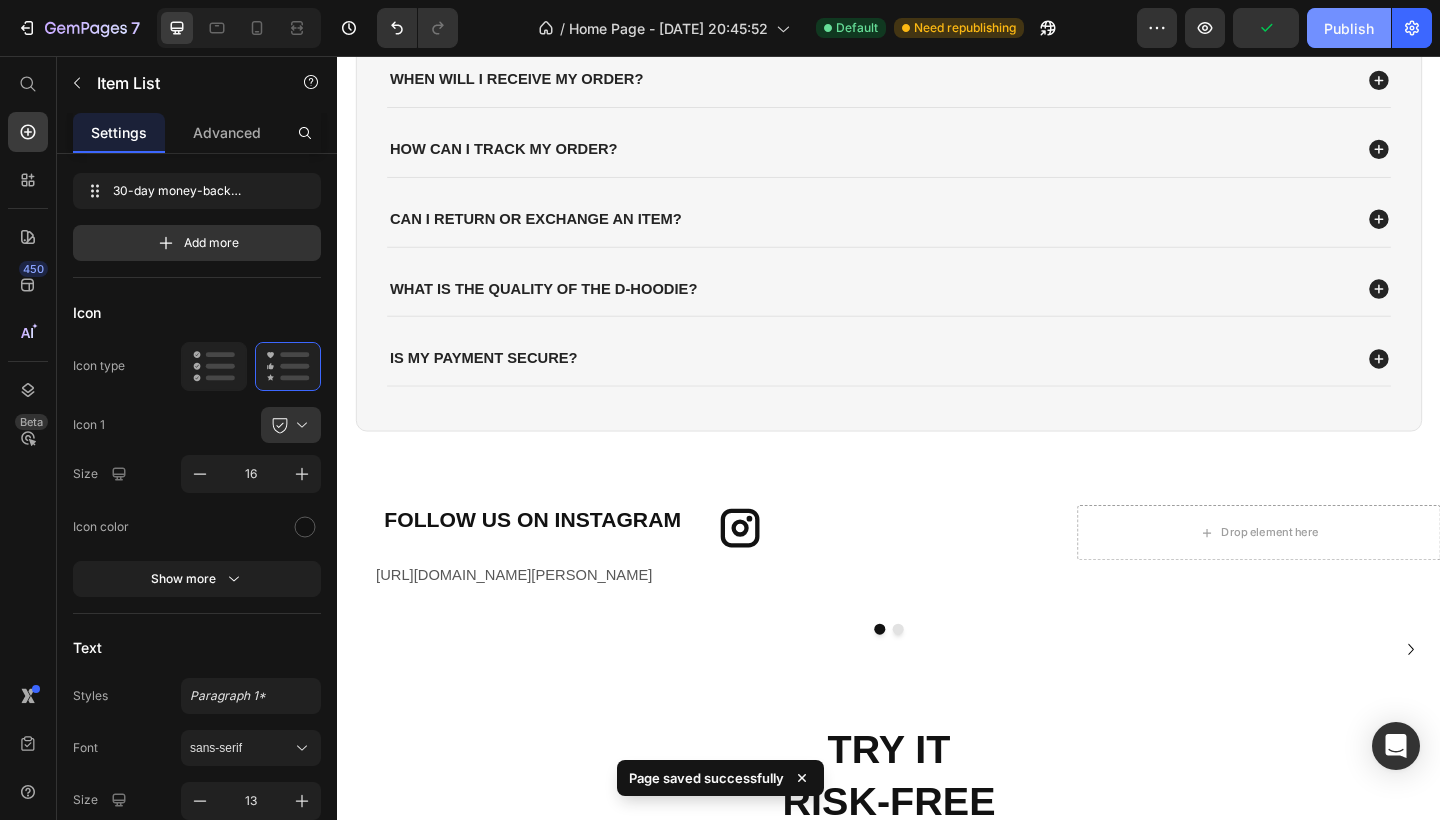 click on "Publish" at bounding box center [1349, 28] 